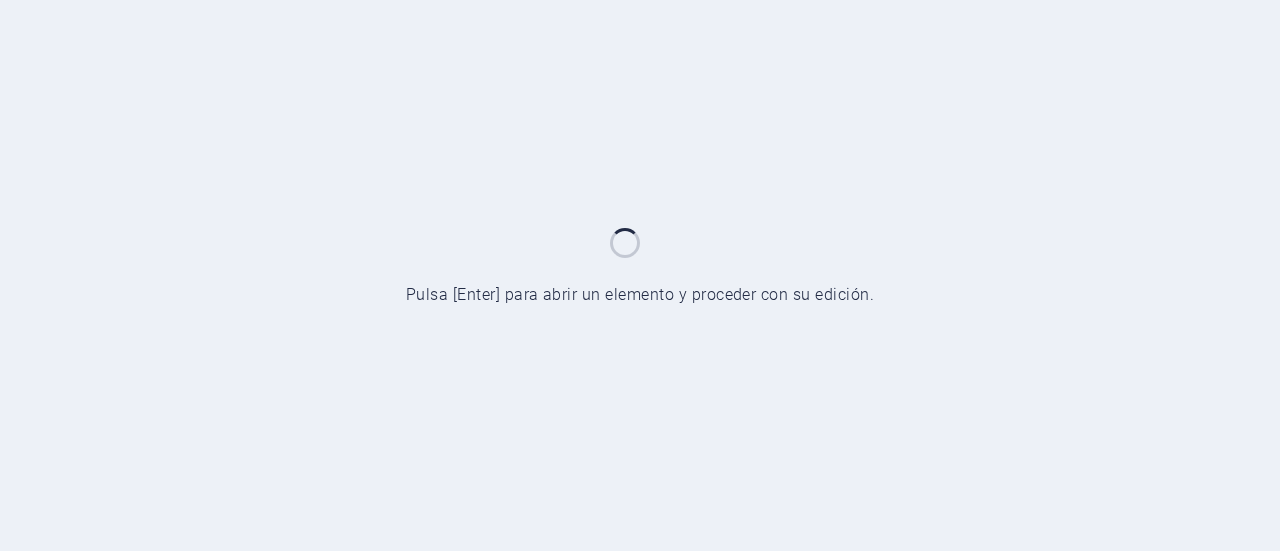 scroll, scrollTop: 0, scrollLeft: 0, axis: both 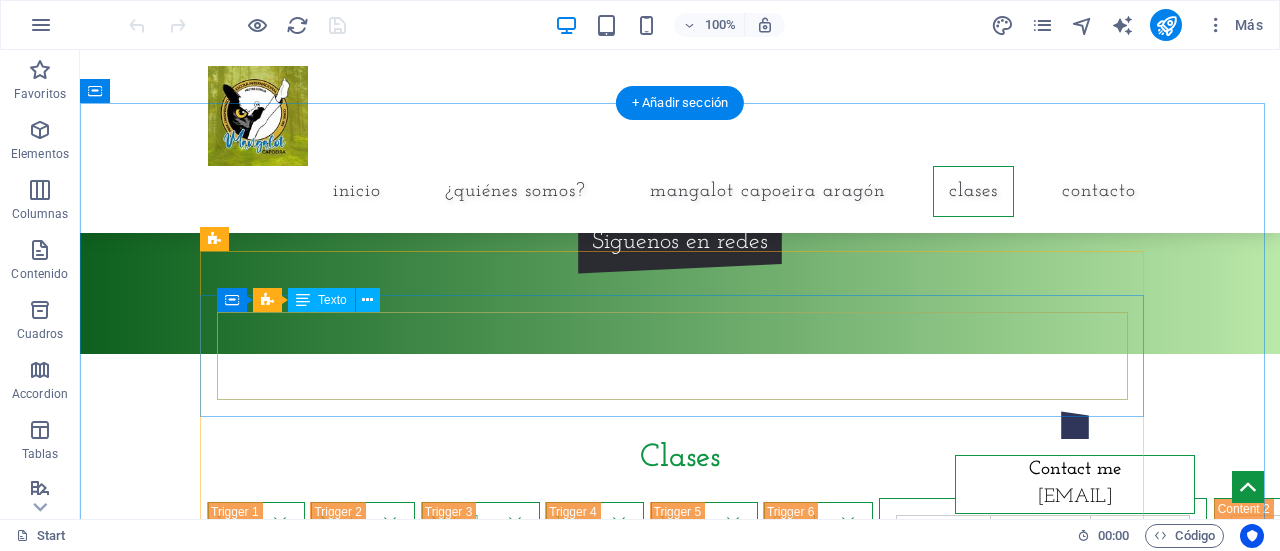 click on "Horario Clase Academia 20:30 p.m. – 22:00 p.m. Multinivel Jovenes y Adultos  Royal Dance" at bounding box center [1043, 588] 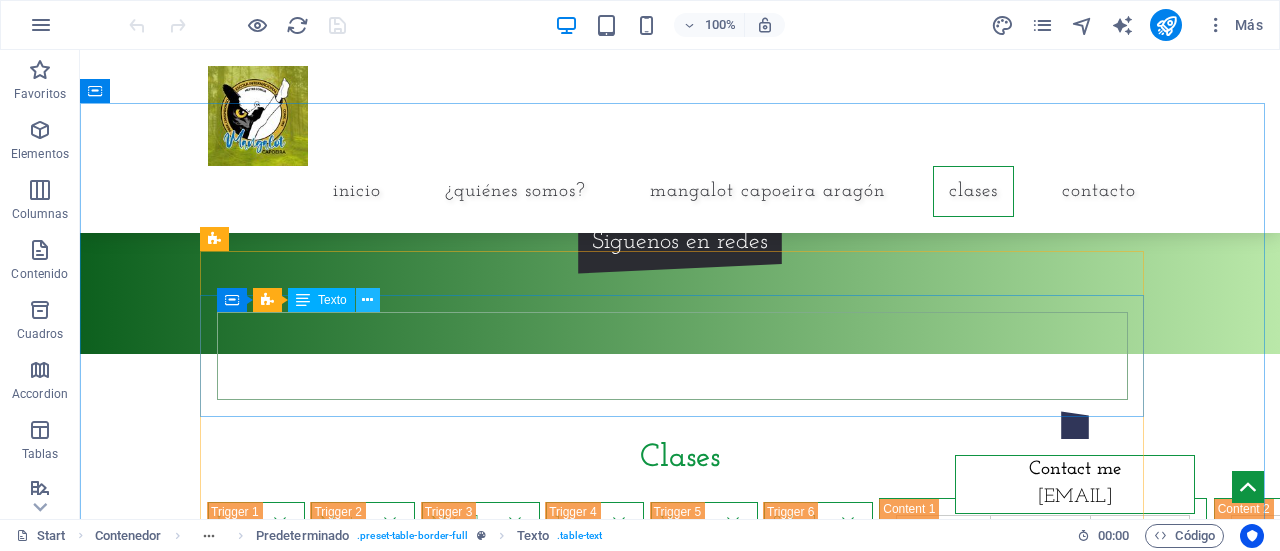 click at bounding box center (367, 300) 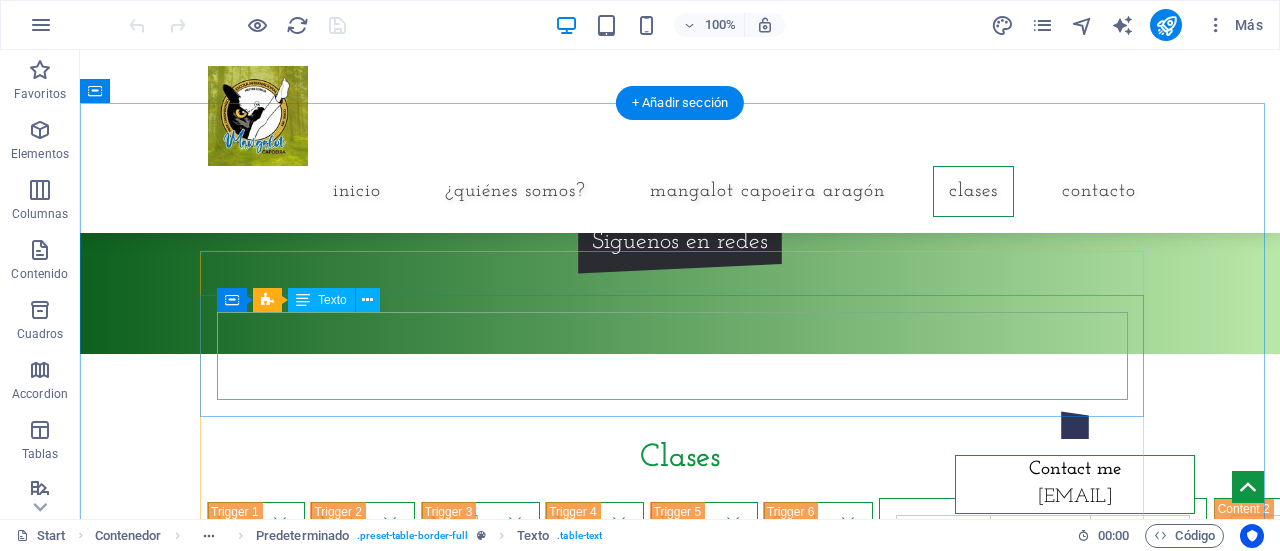 click on "Horario Clase Academia 20:30 p.m. – 22:00 p.m. Multinivel Jovenes y Adultos  Royal Dance" at bounding box center (1043, 588) 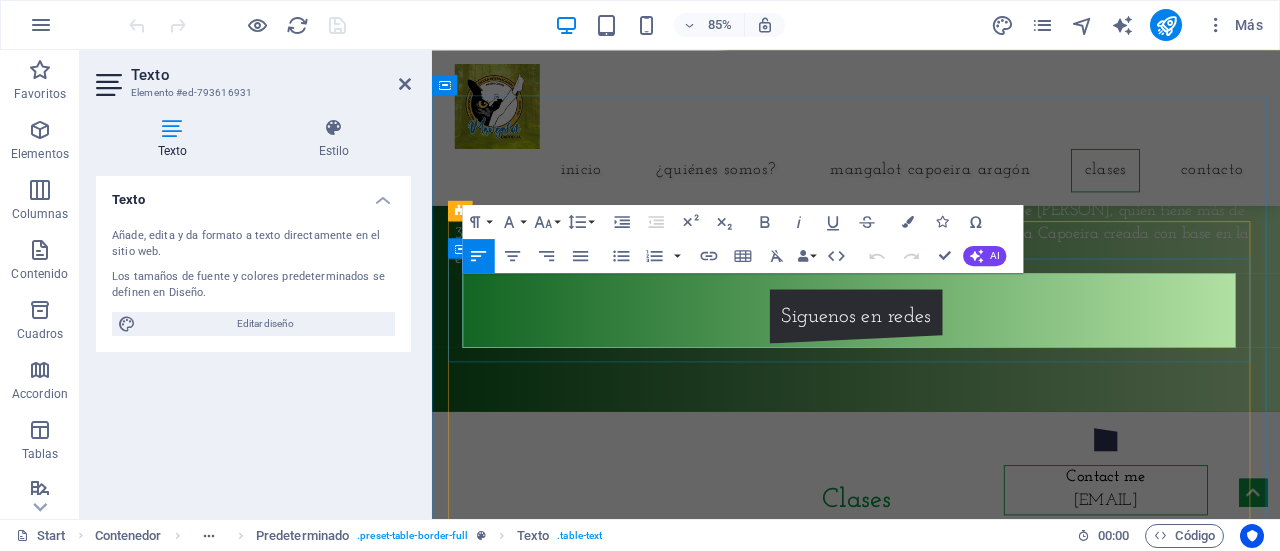 click on "[TIME] – [TIME]" at bounding box center [1195, 732] 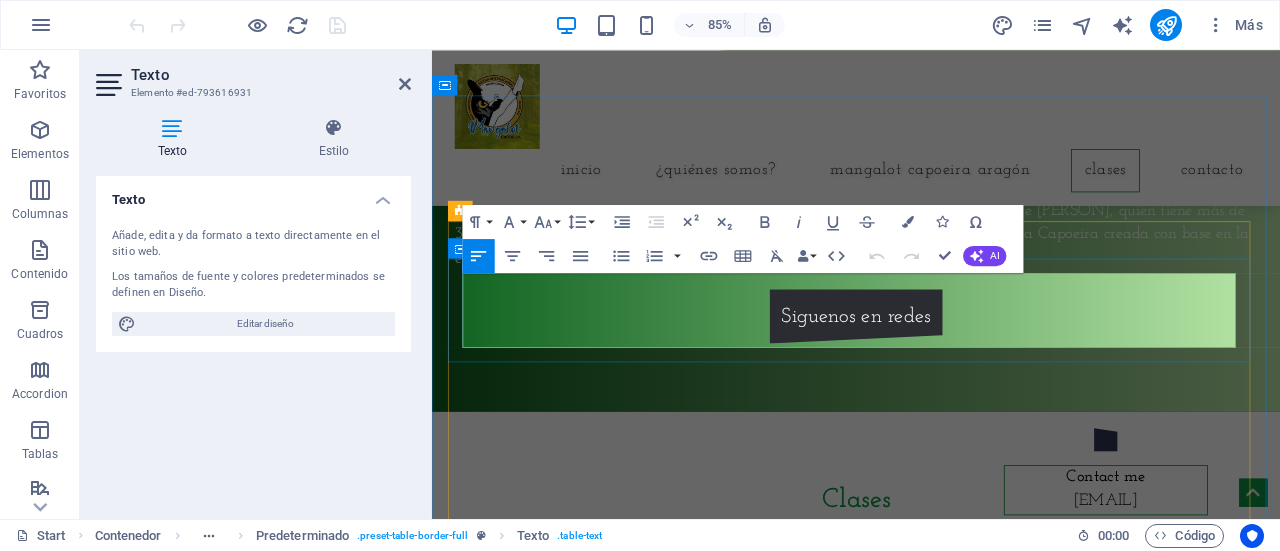 click on "Clase" at bounding box center [1292, 659] 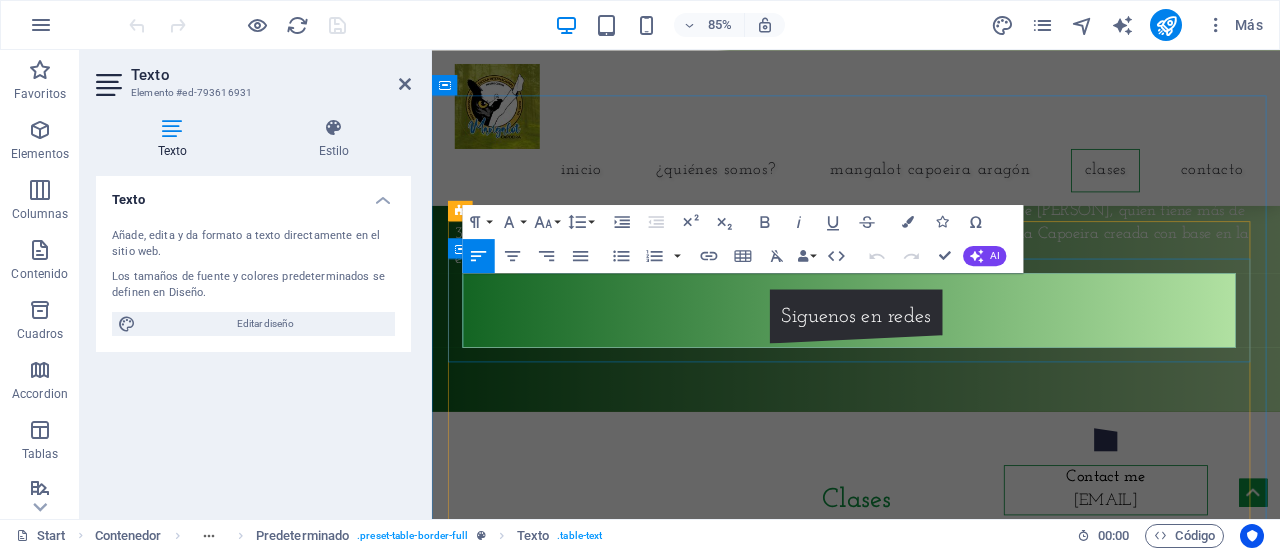 click on "Horario" at bounding box center (1195, 659) 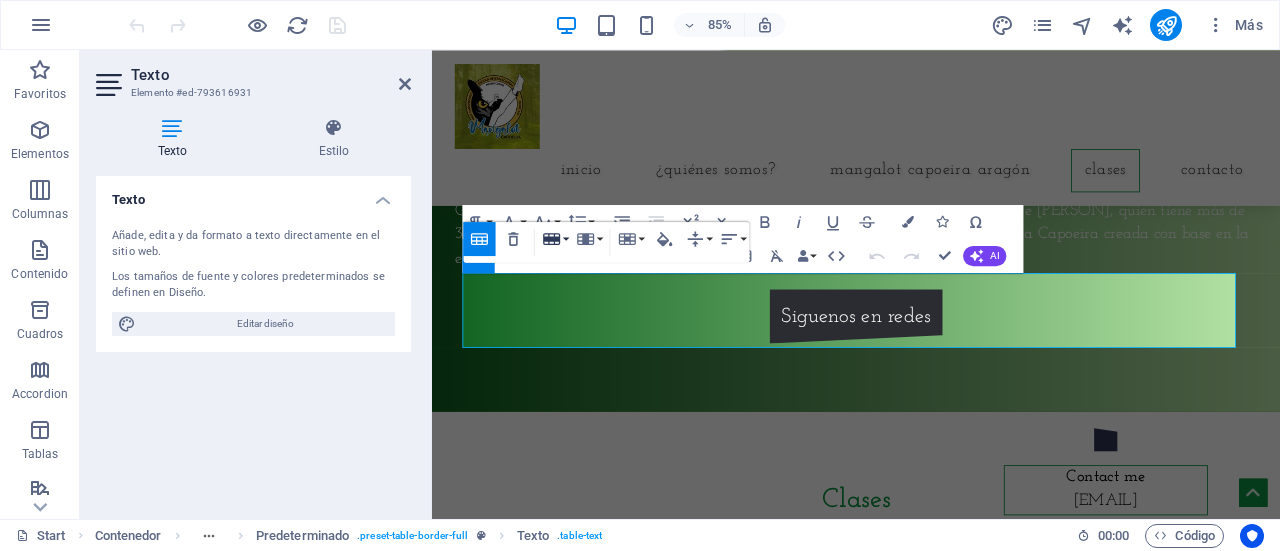 click 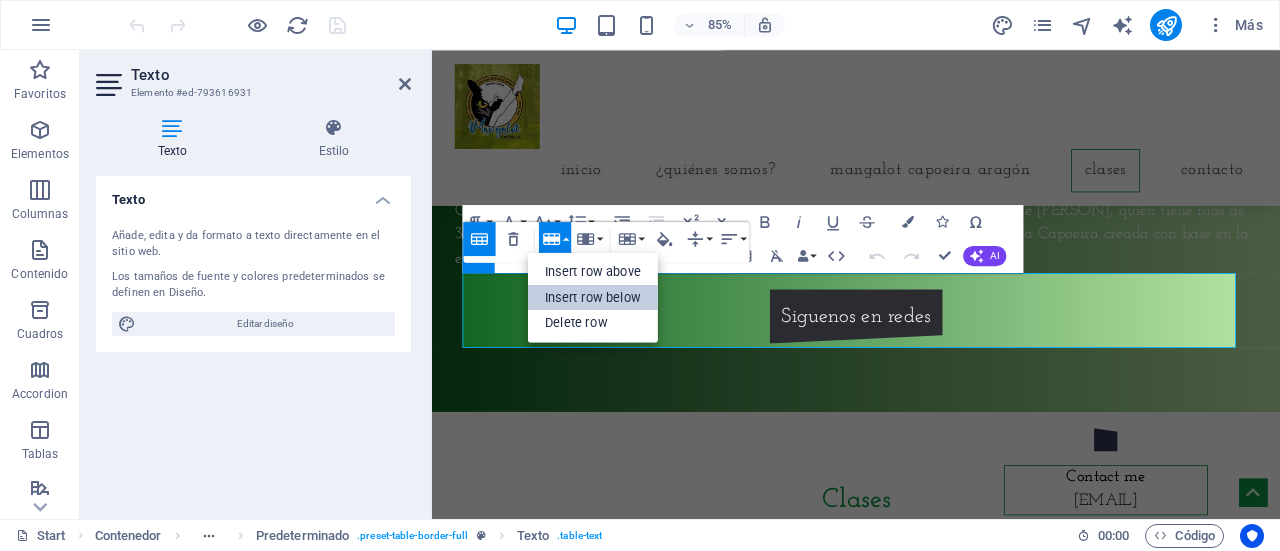 click on "Insert row below" at bounding box center (593, 297) 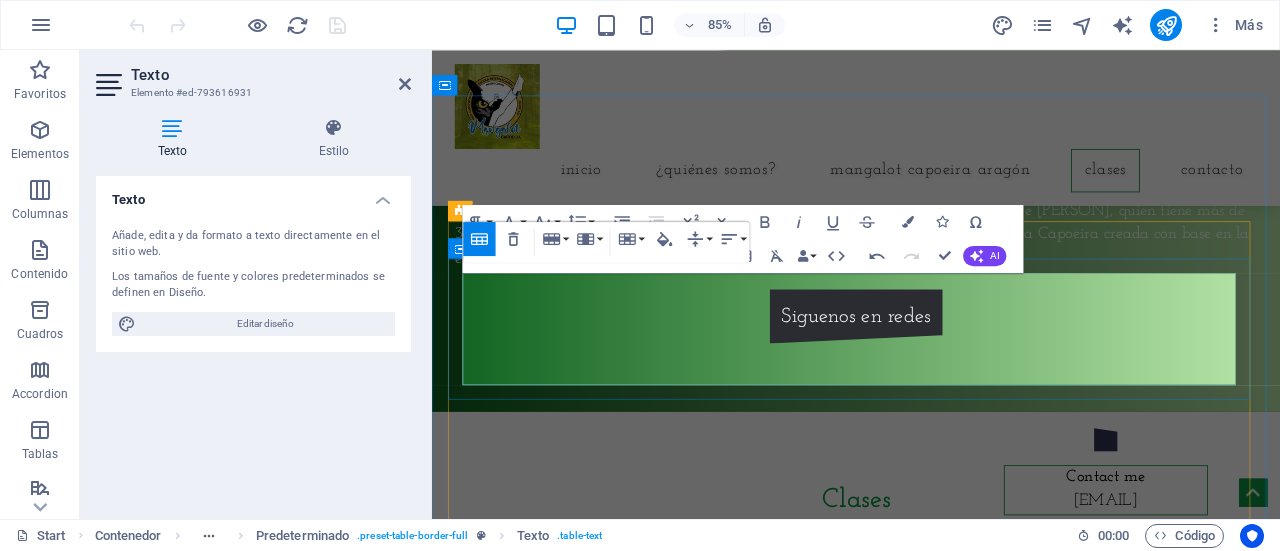 click at bounding box center [1195, 703] 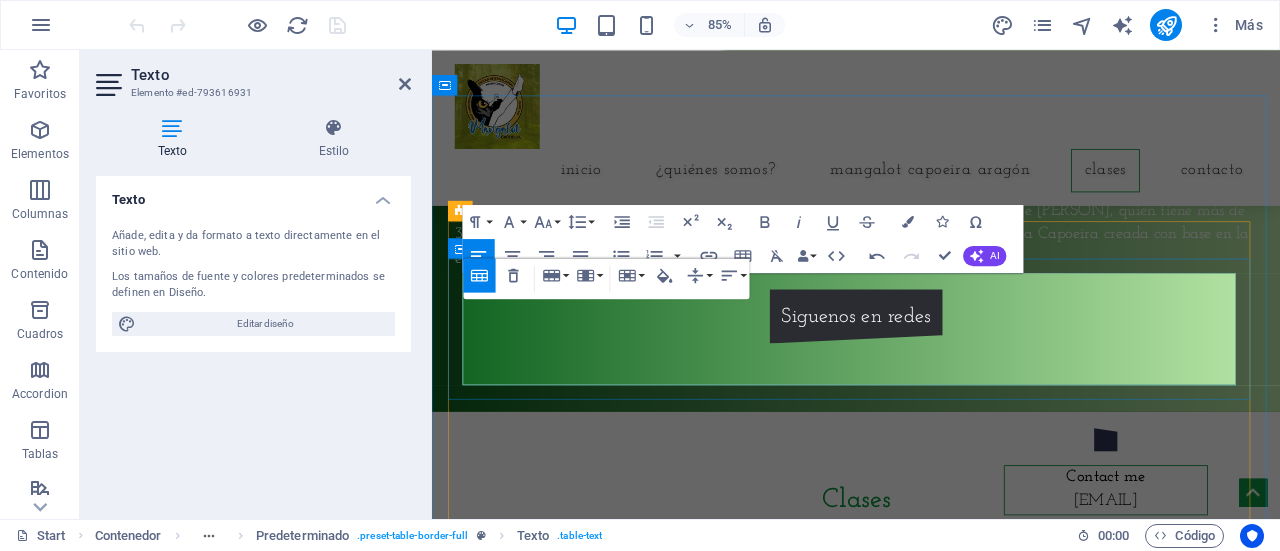 type 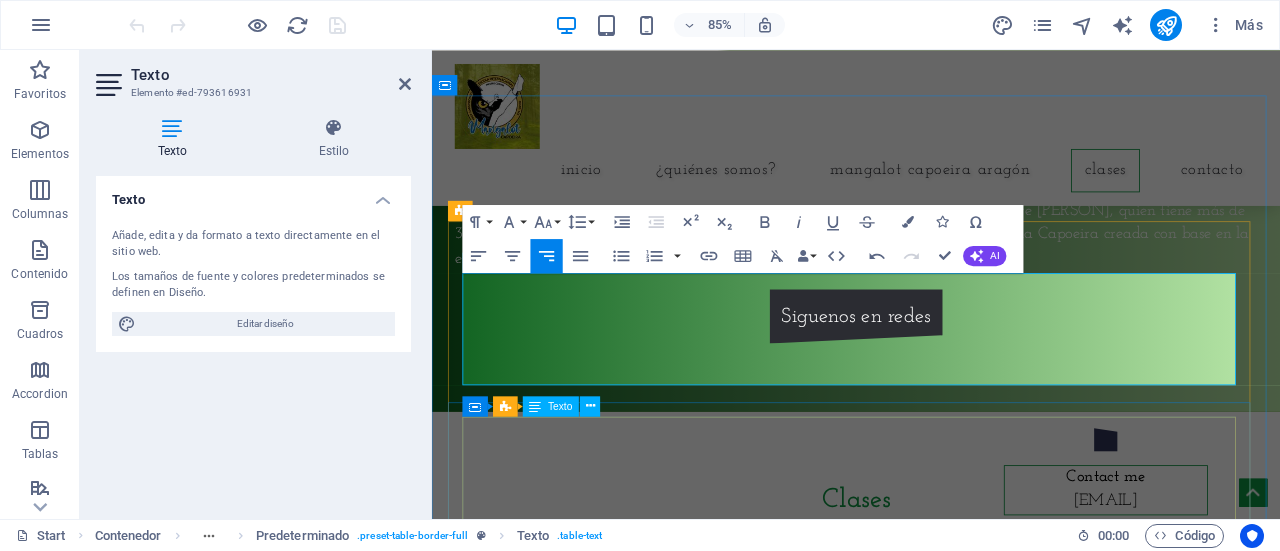 click on "Horario Clase Academia [TIME] – [TIME]. Multinivel Jovenes y Adultos Beyond Healing Center [TIME] – [TIME]. Niñ@s e Iniciantes Centro Cultural Emiliano Zapata" at bounding box center [1629, 760] 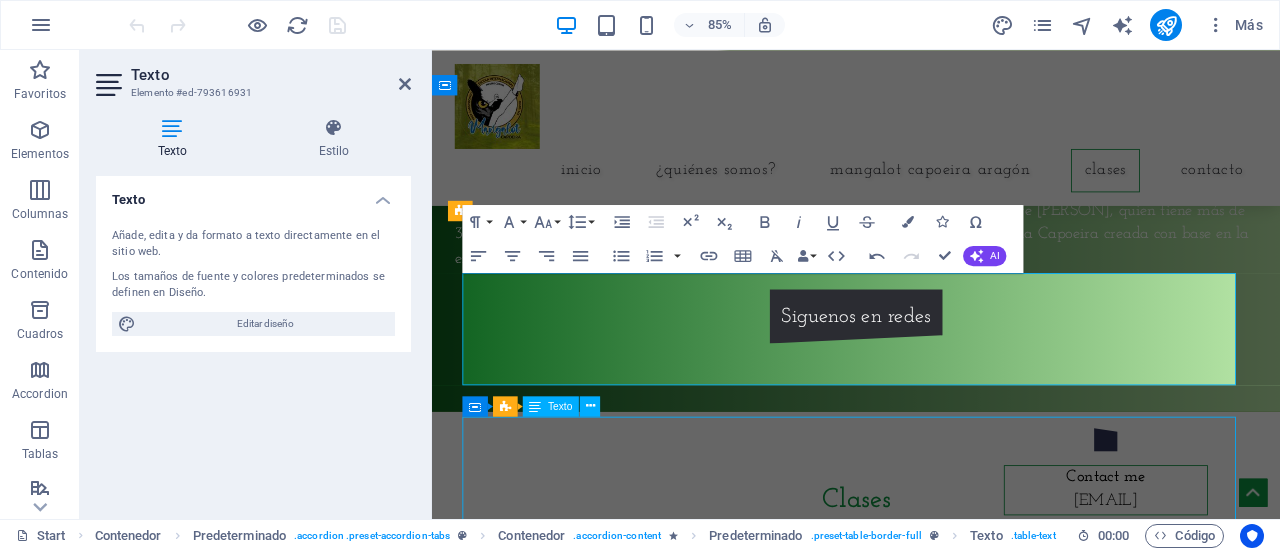 scroll, scrollTop: 1187, scrollLeft: 0, axis: vertical 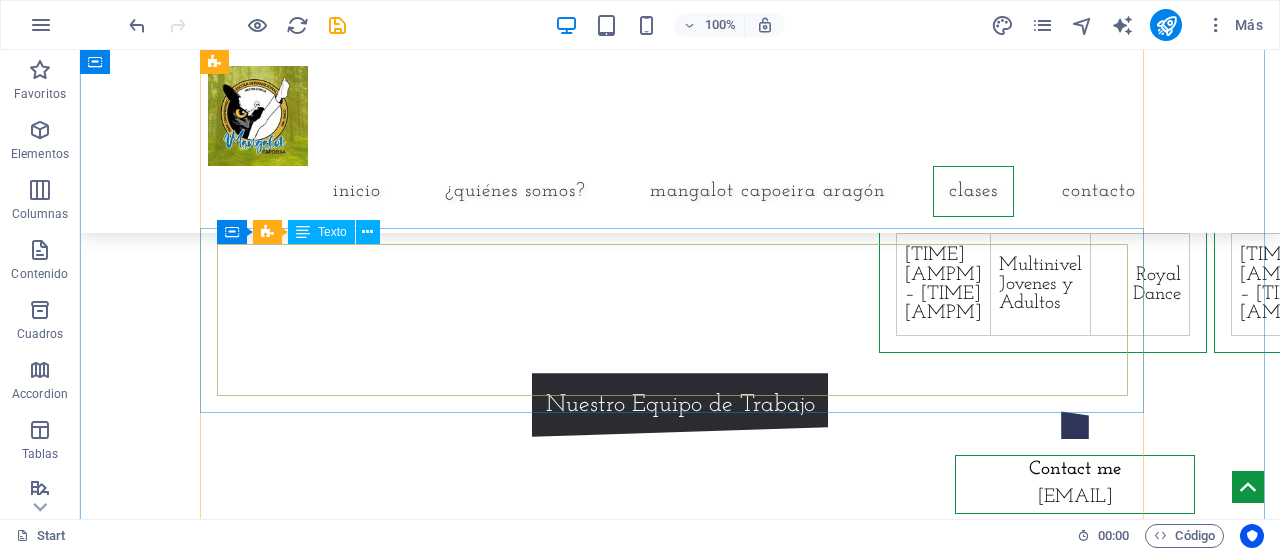 click on "Horario Clase Academia 15:00 p.m. – 16:30 p.m. Niñ@s e Iniciantes Centro Cultural Emiliano Zapata 19:30 p.m. – 21:00 p.m. Multinivel Jovenes y Adultos Royal Dance" at bounding box center (2046, 211) 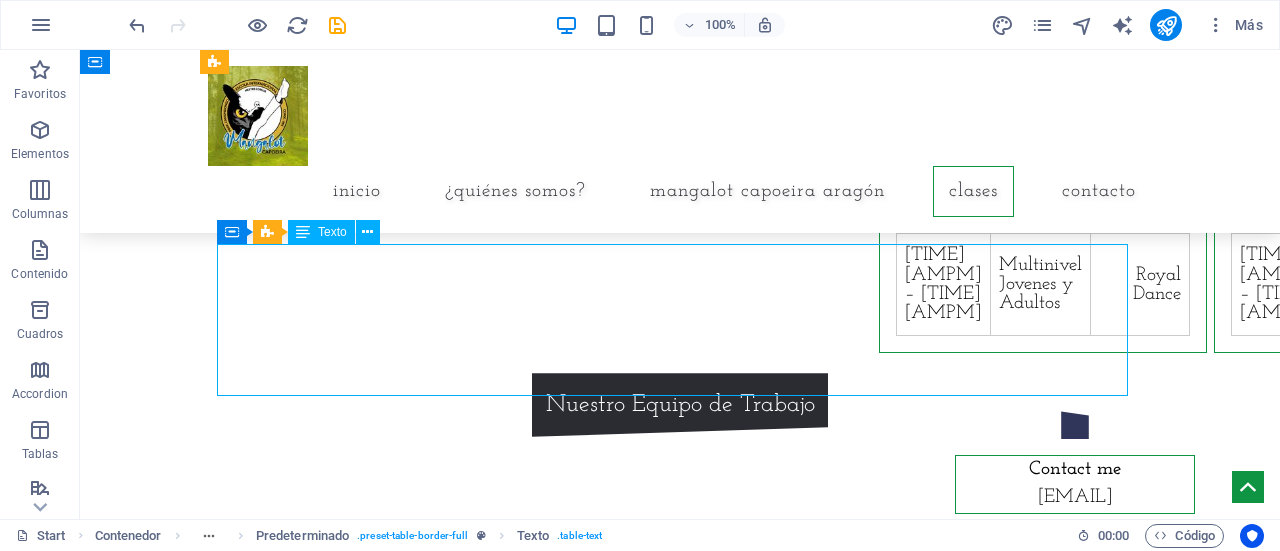 click on "Horario Clase Academia 15:00 p.m. – 16:30 p.m. Niñ@s e Iniciantes Centro Cultural Emiliano Zapata 19:30 p.m. – 21:00 p.m. Multinivel Jovenes y Adultos Royal Dance" at bounding box center [2046, 211] 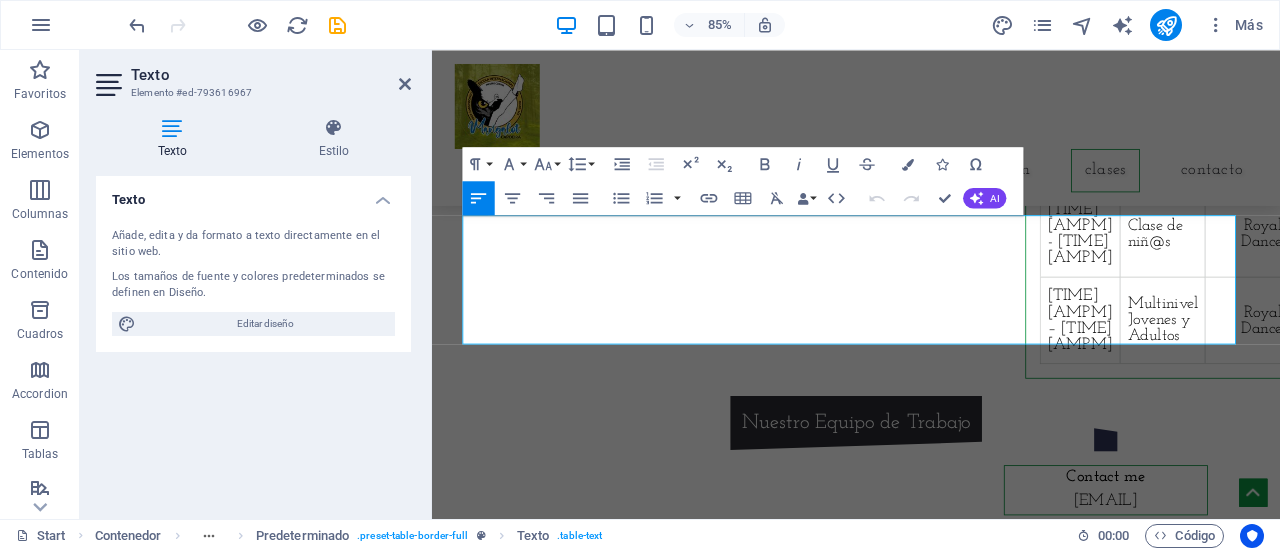 scroll, scrollTop: 1819, scrollLeft: 0, axis: vertical 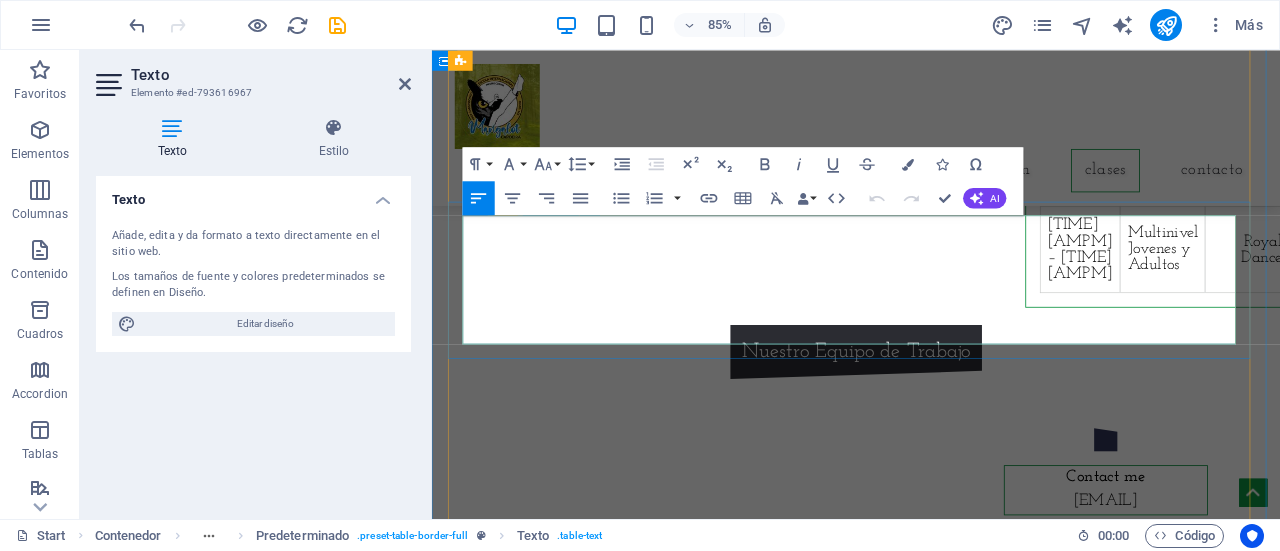 click on "15:00 p.m. – 16:30 p.m." at bounding box center [2198, 183] 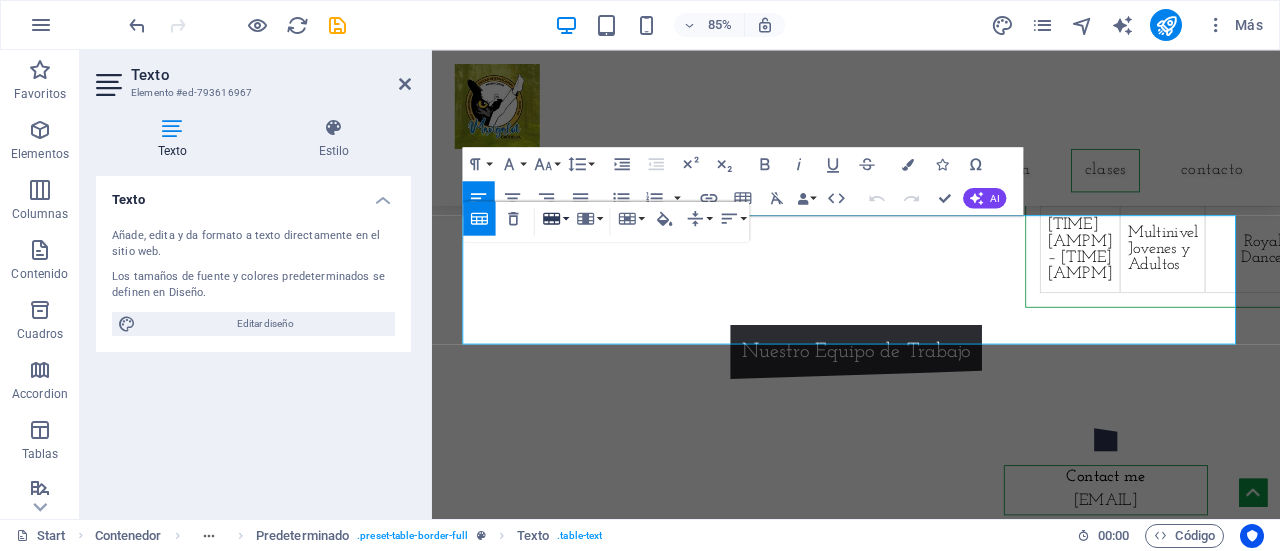 click 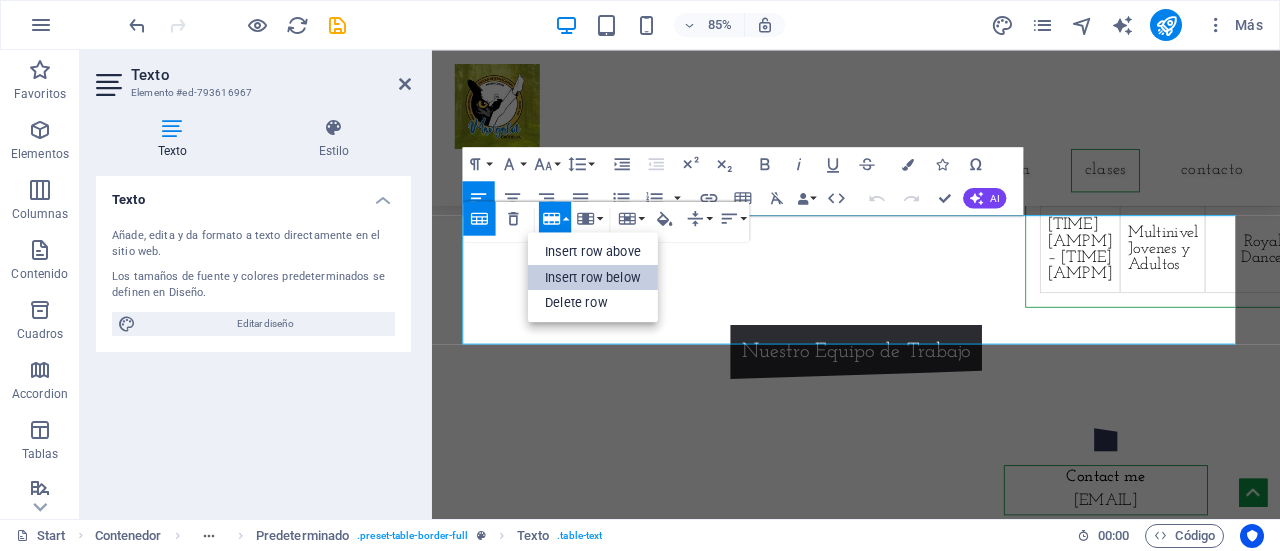 click on "Insert row below" at bounding box center [593, 277] 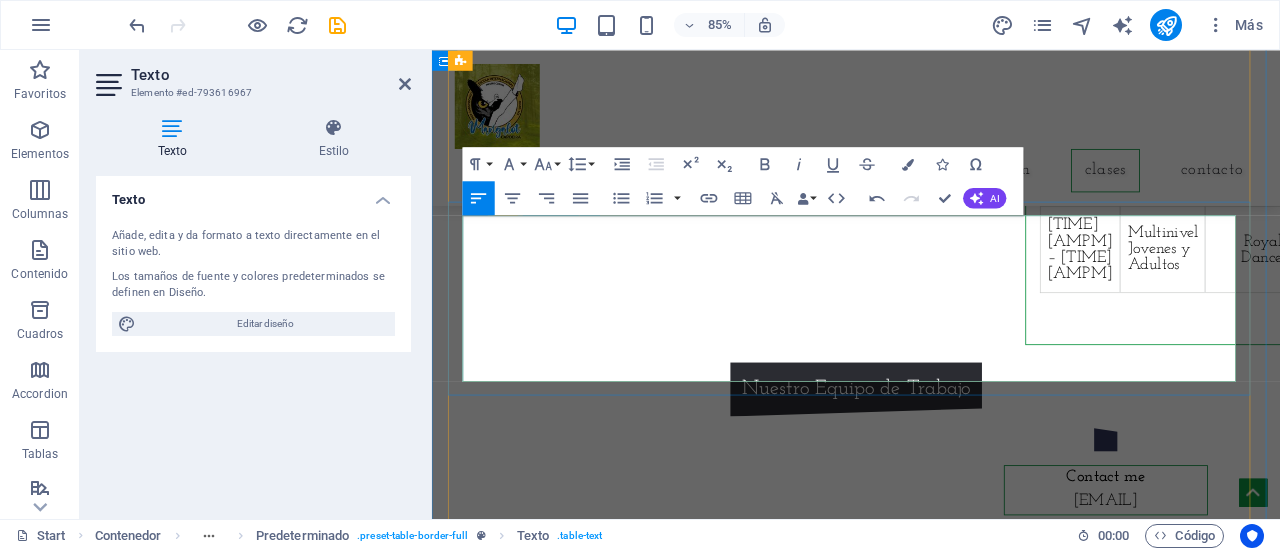 click at bounding box center (2198, 256) 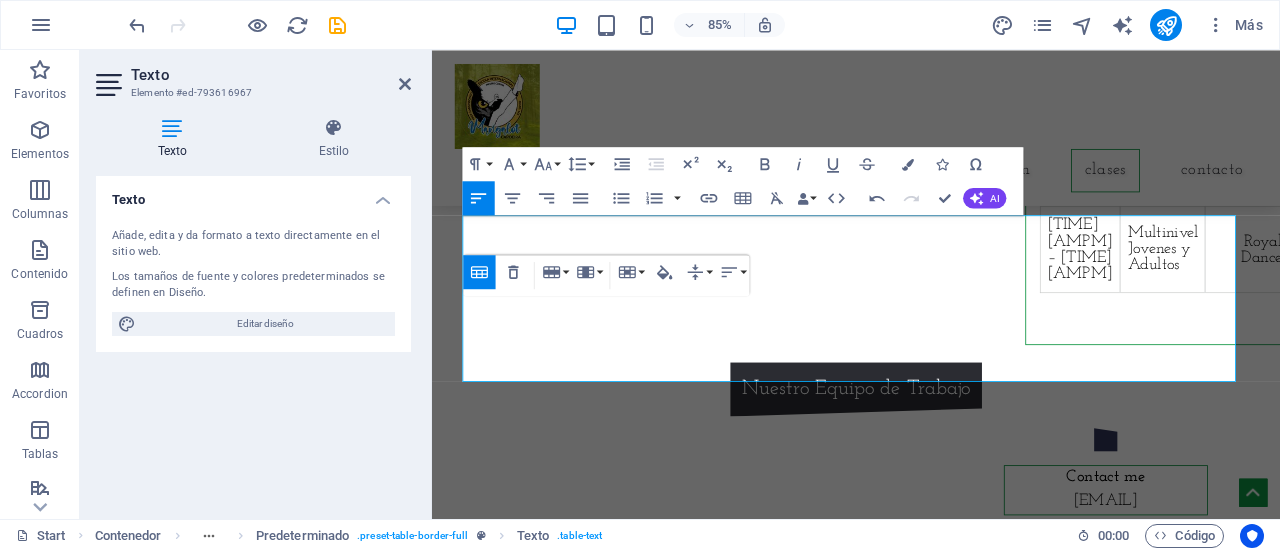 type 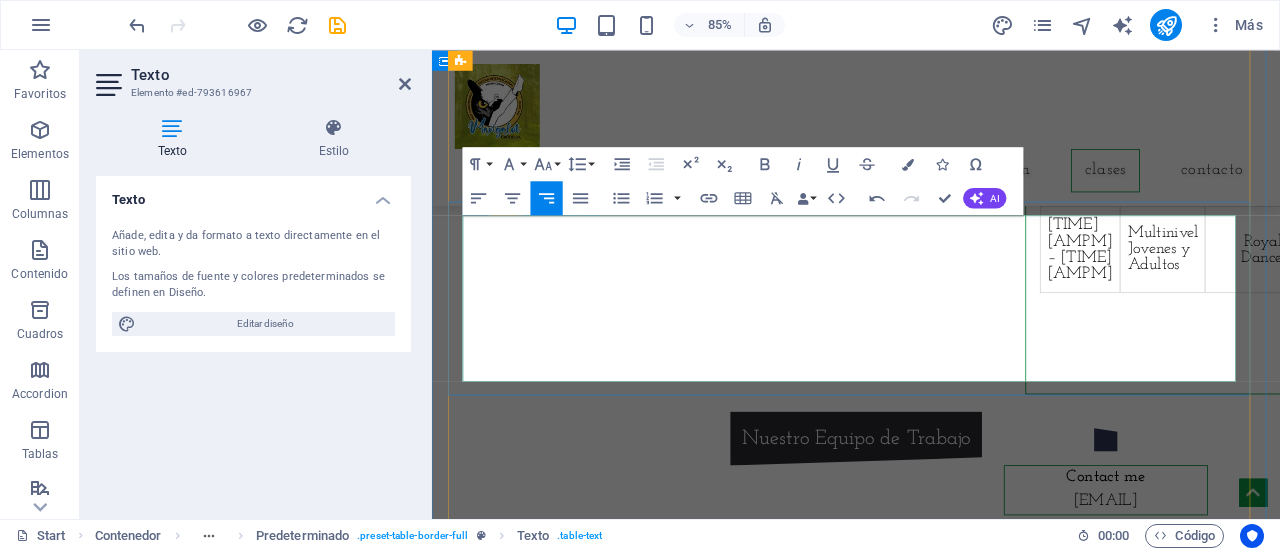 click on "19:30 p.m. – 21:00 p.m." at bounding box center (2198, 387) 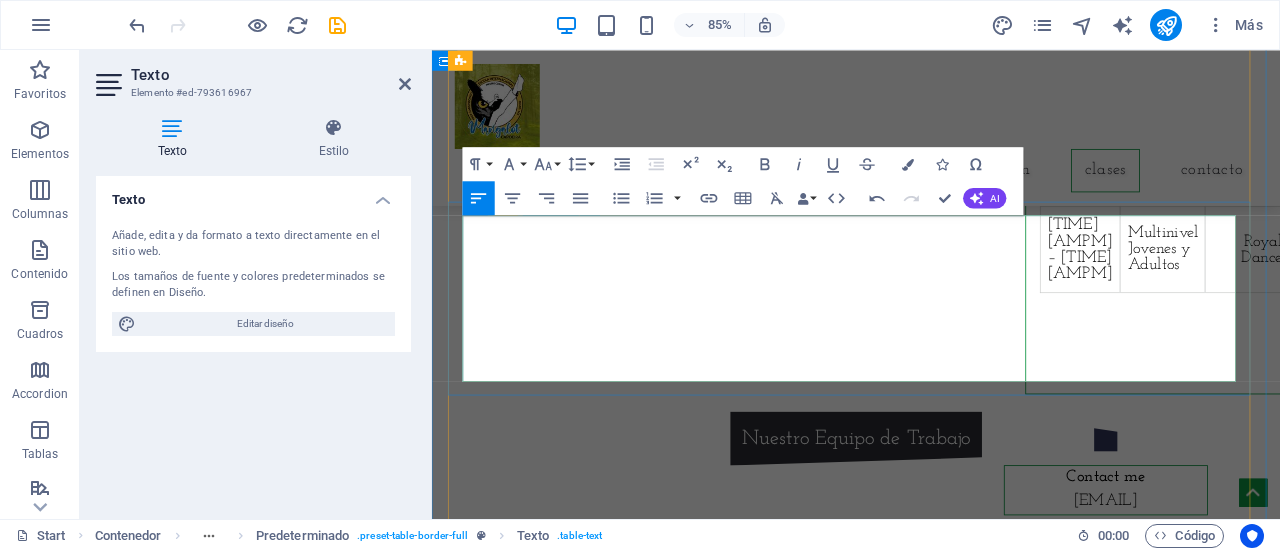 click on "20:30 p.m. – 21:00 p.m." at bounding box center [2198, 387] 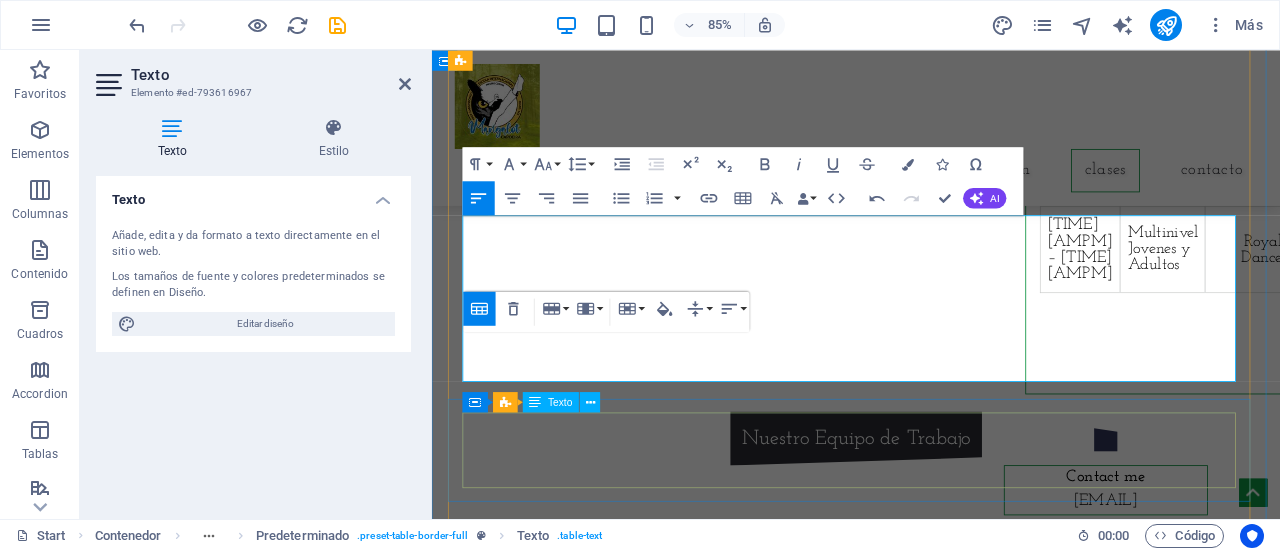 click on "Horario Clase Academia 08:00 a.m. – 09:00 a.m. Multinivel Jovenes y Adultos Beyond Healing Center" at bounding box center [2632, 160] 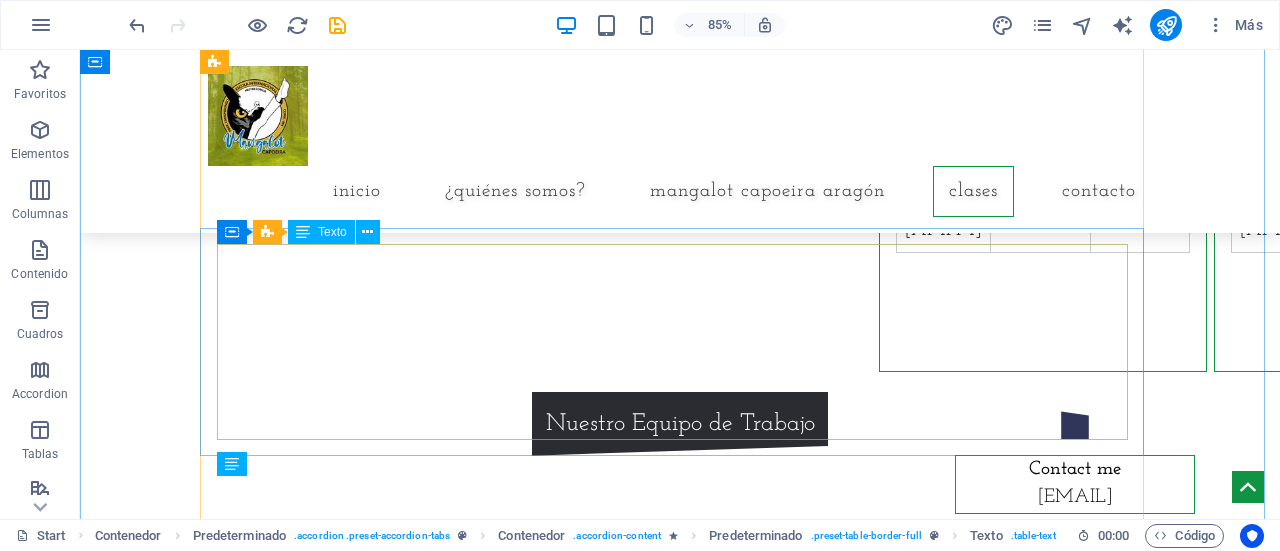 scroll, scrollTop: 1736, scrollLeft: 0, axis: vertical 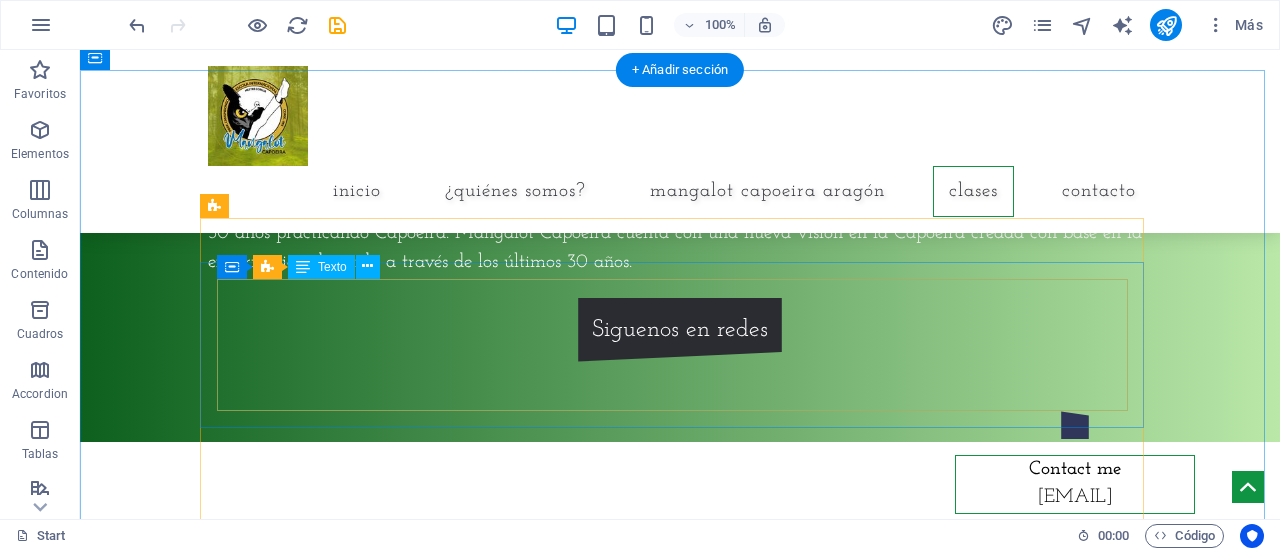 click on "Horario Clase Academia 17:00 p.m. - 18:00 p.m. Clase de niñ@s Royal Dance 20:30 p.m. – 22:00 p.m. Multinivel Jovenes y Adultos  Royal Dance" at bounding box center [1043, 727] 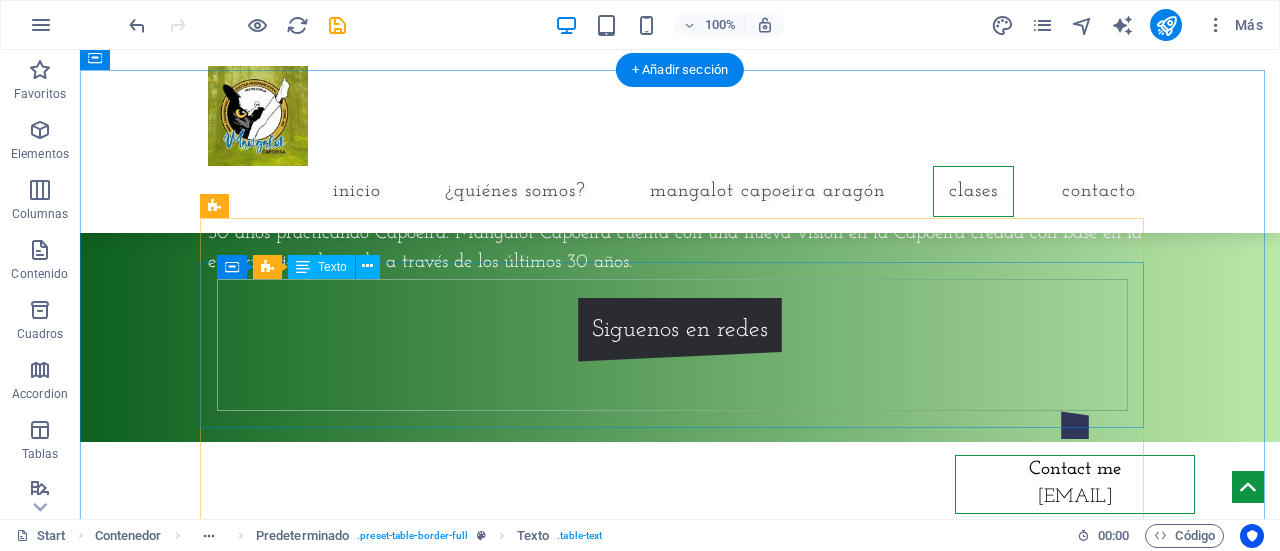 click on "Horario Clase Academia 17:00 p.m. - 18:00 p.m. Clase de niñ@s Royal Dance 20:30 p.m. – 22:00 p.m. Multinivel Jovenes y Adultos  Royal Dance" at bounding box center [1043, 727] 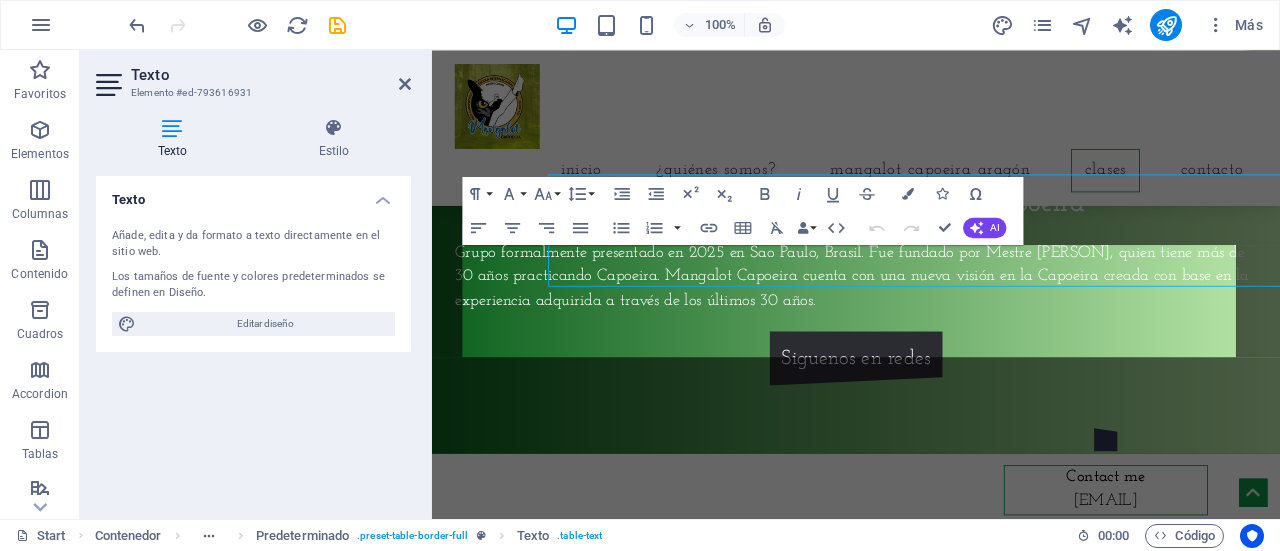 scroll, scrollTop: 1303, scrollLeft: 0, axis: vertical 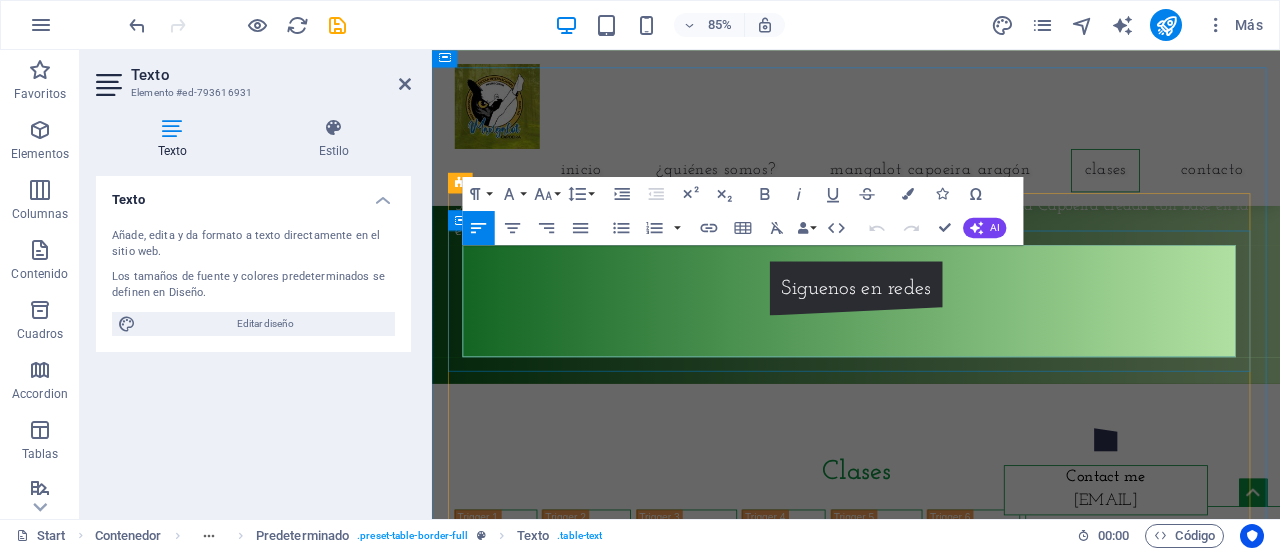 click on "17:00 p.m. - 18:00 p.m." at bounding box center (1195, 699) 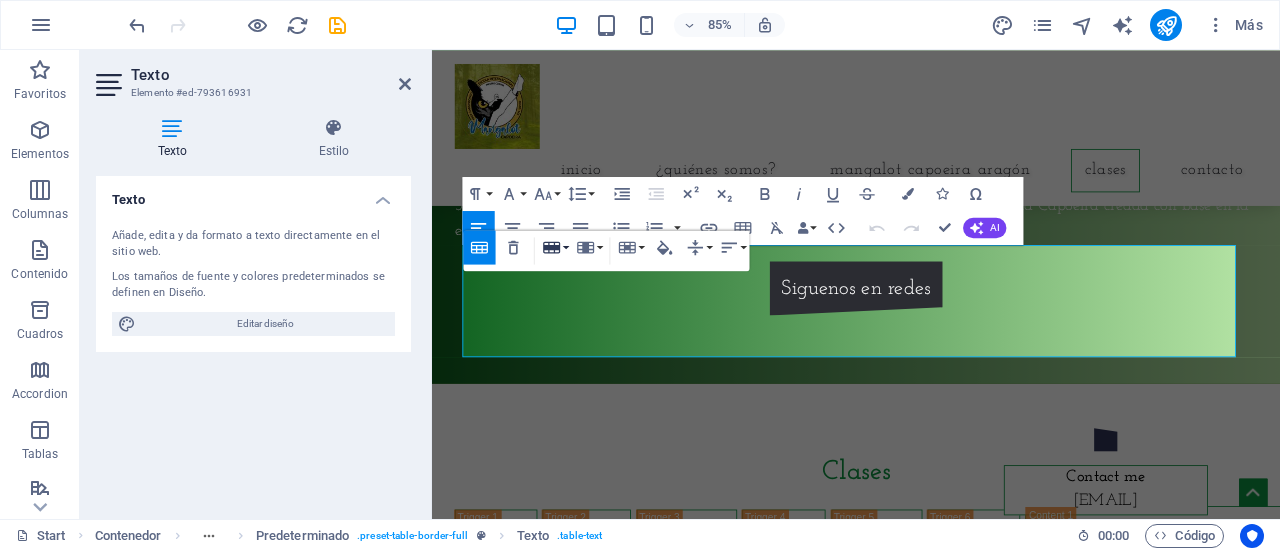 click 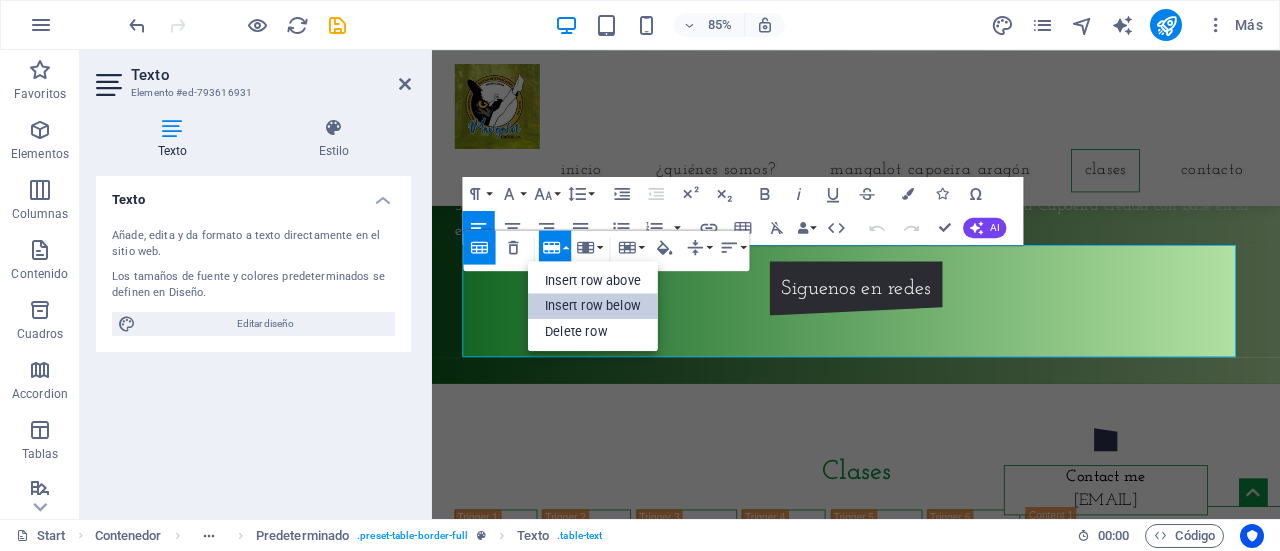 click on "Insert row below" at bounding box center (593, 306) 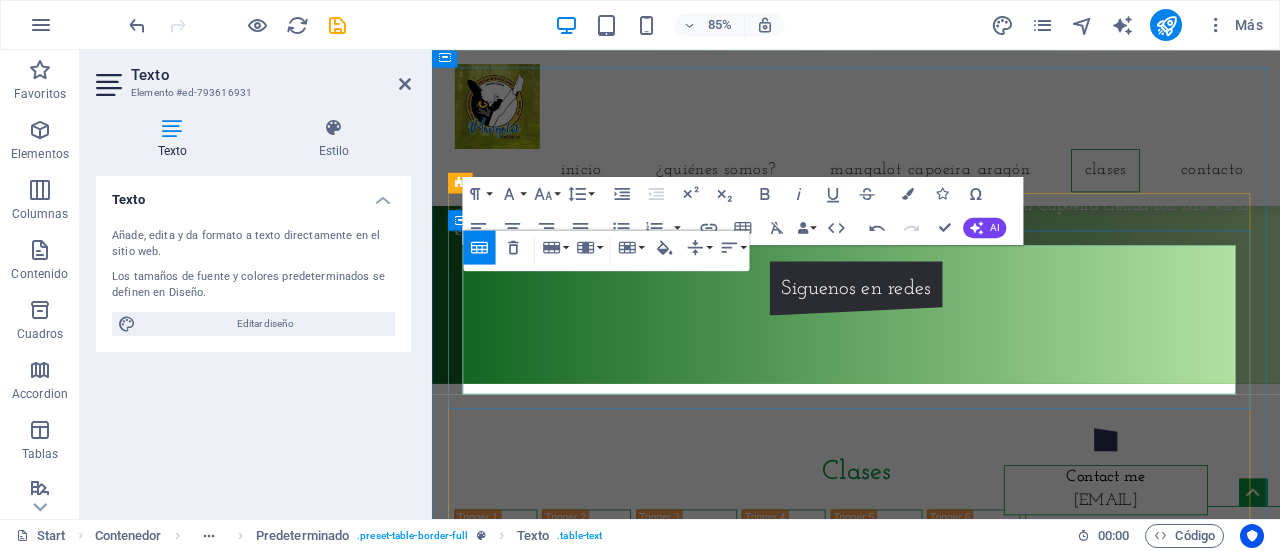 click at bounding box center [1195, 772] 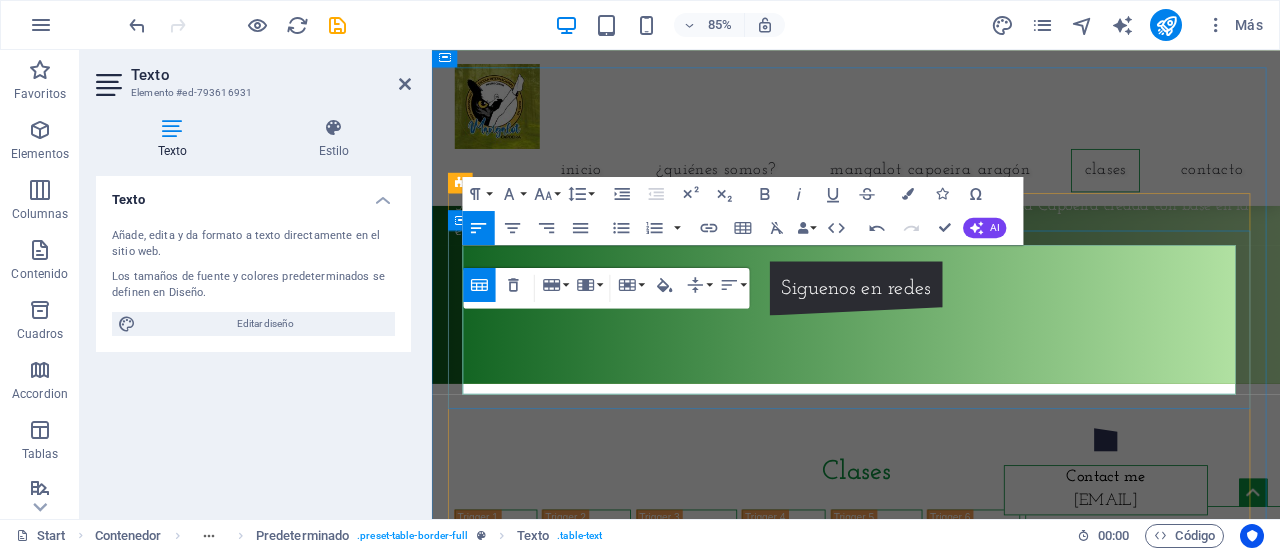 type 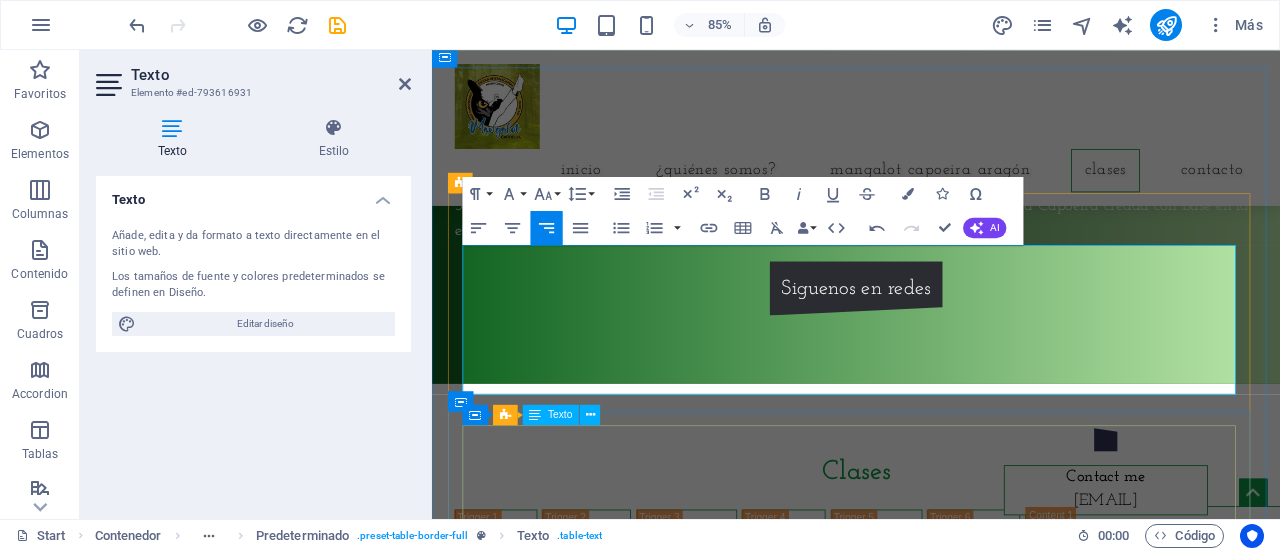 click on "Horario Clase Academia [TIME] – [TIME]. Multinivel Jovenes y Adultos Beyond Healing Center [TIME] – [TIME]. Niñ@s e Iniciantes Centro Cultural Emiliano Zapata" at bounding box center (1703, 727) 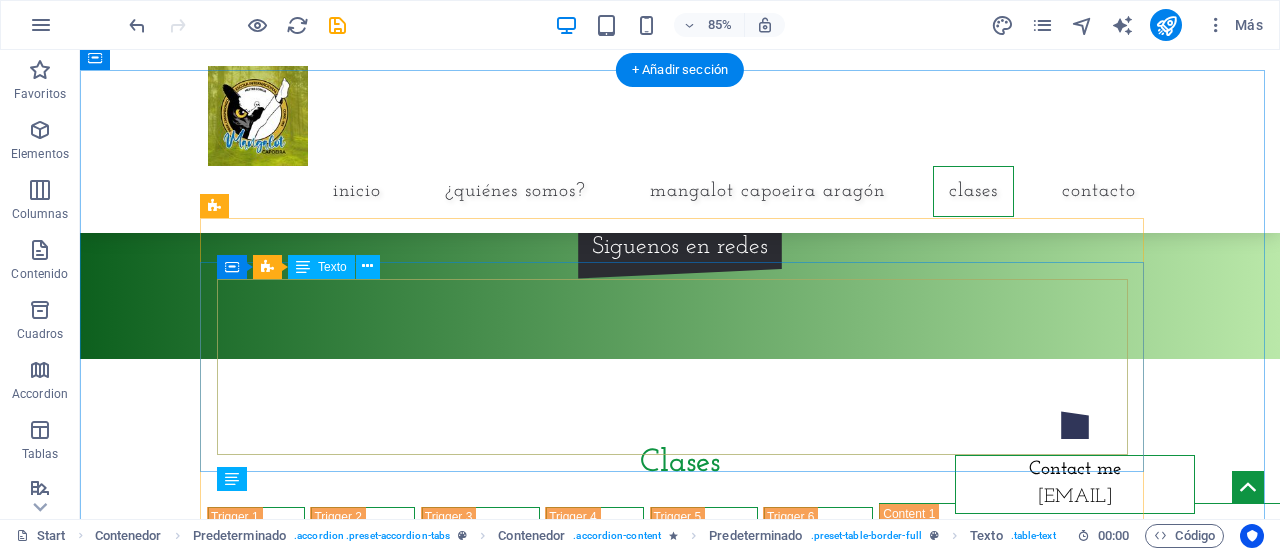 scroll, scrollTop: 1220, scrollLeft: 0, axis: vertical 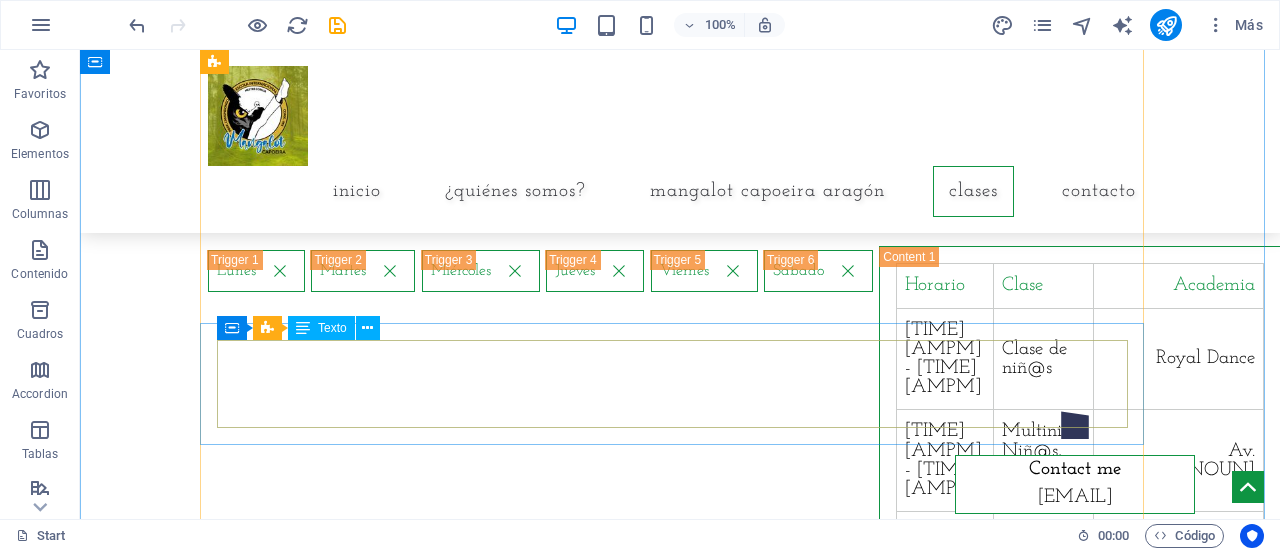 click on "Horario Clase Academia 20:30 p.m. – 22:00 p.m. Multinivel Jovenes y Adultos Royal Dance" at bounding box center [1786, 336] 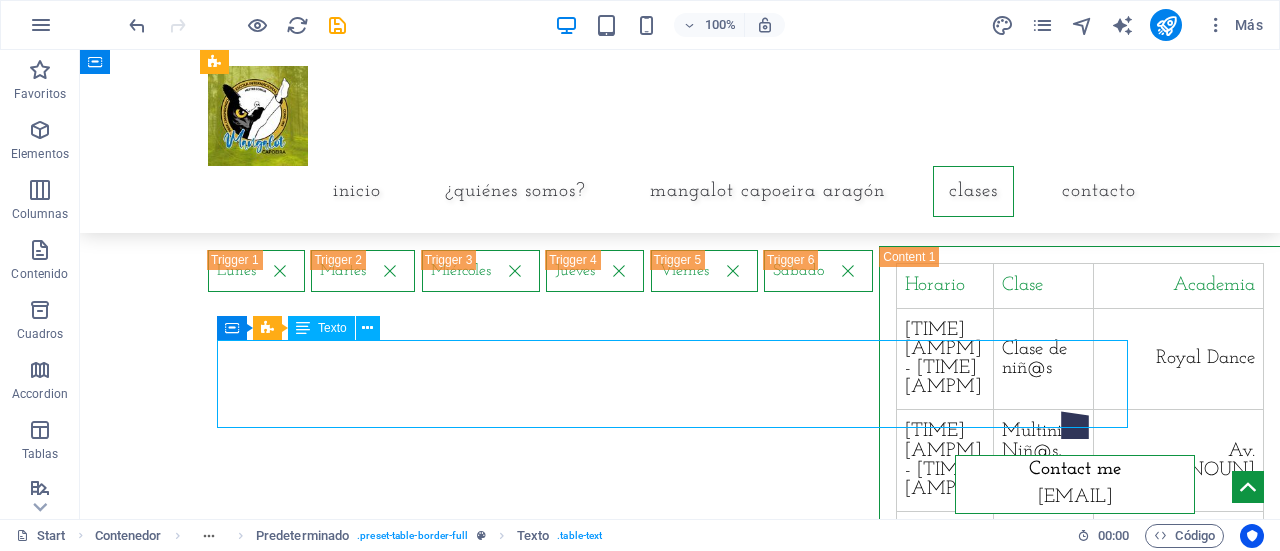click on "Horario Clase Academia 20:30 p.m. – 22:00 p.m. Multinivel Jovenes y Adultos Royal Dance" at bounding box center (1786, 336) 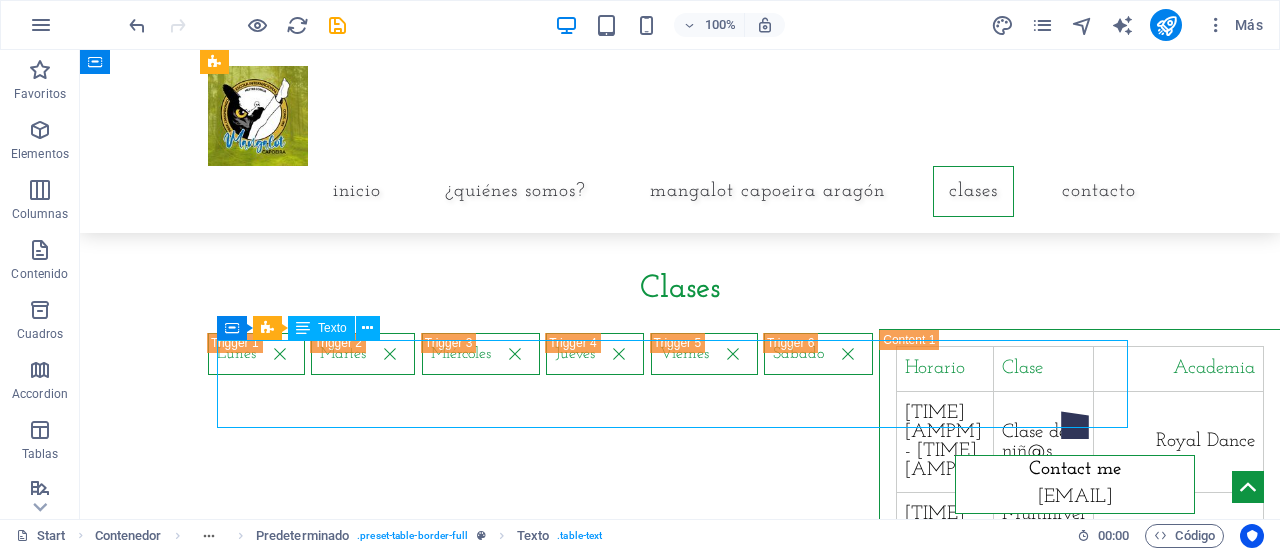scroll, scrollTop: 1642, scrollLeft: 0, axis: vertical 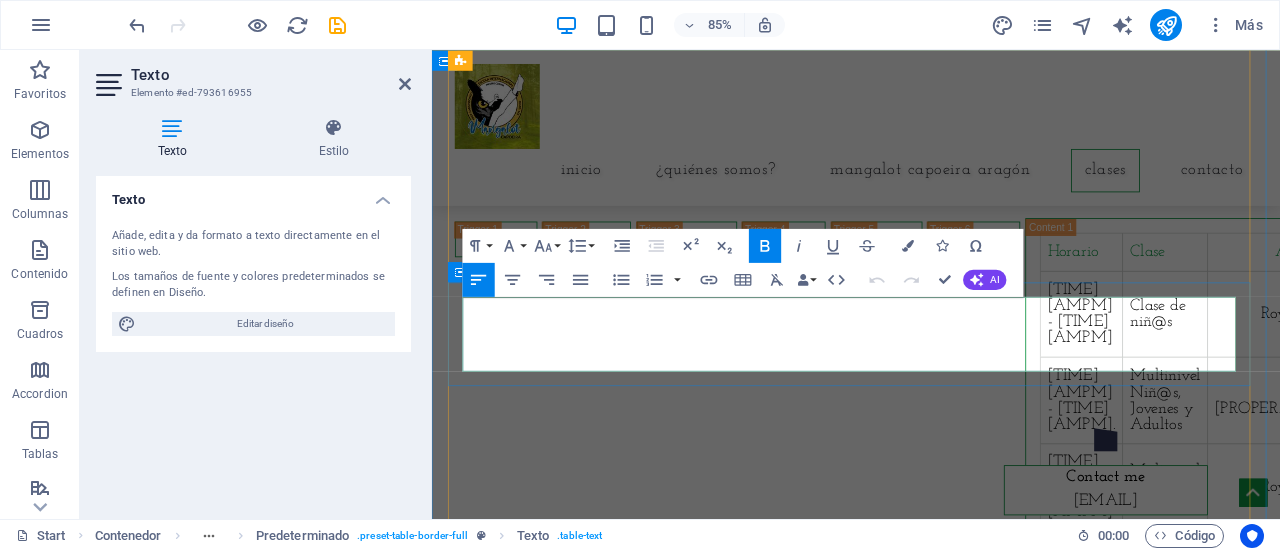 click on "Horario" at bounding box center [1938, 287] 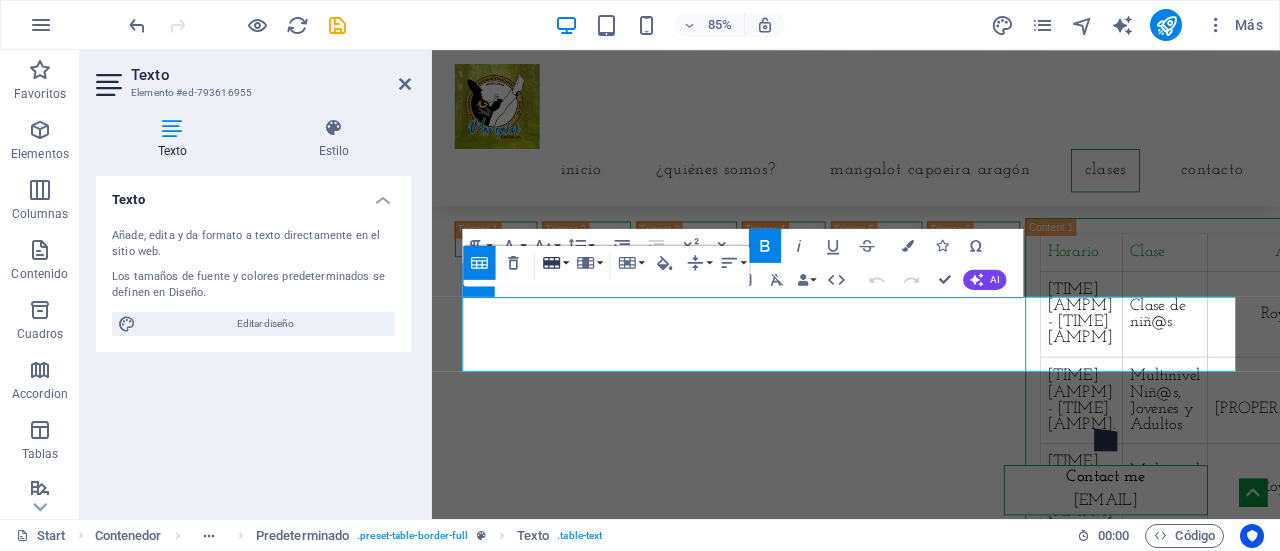 click on "Row" at bounding box center (555, 262) 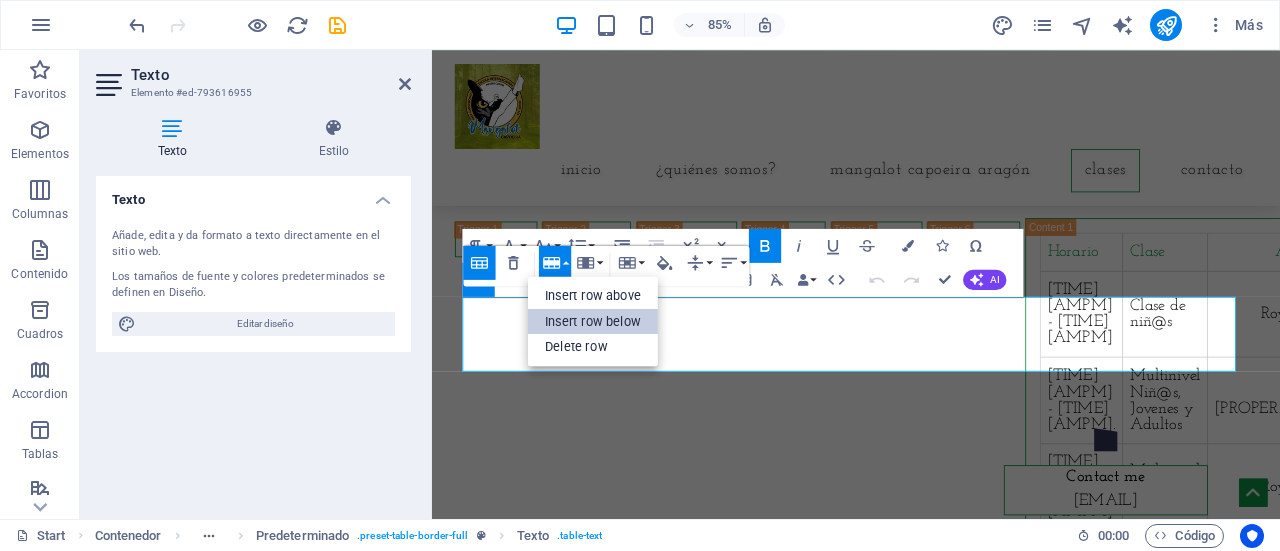 click on "Insert row below" at bounding box center [593, 321] 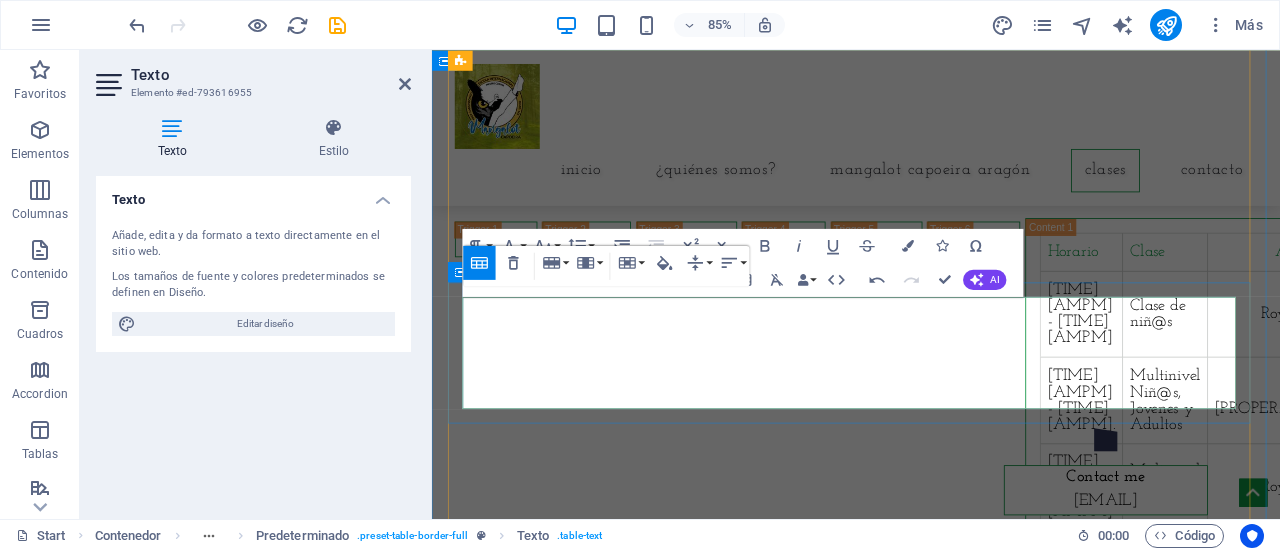 click at bounding box center [1938, 331] 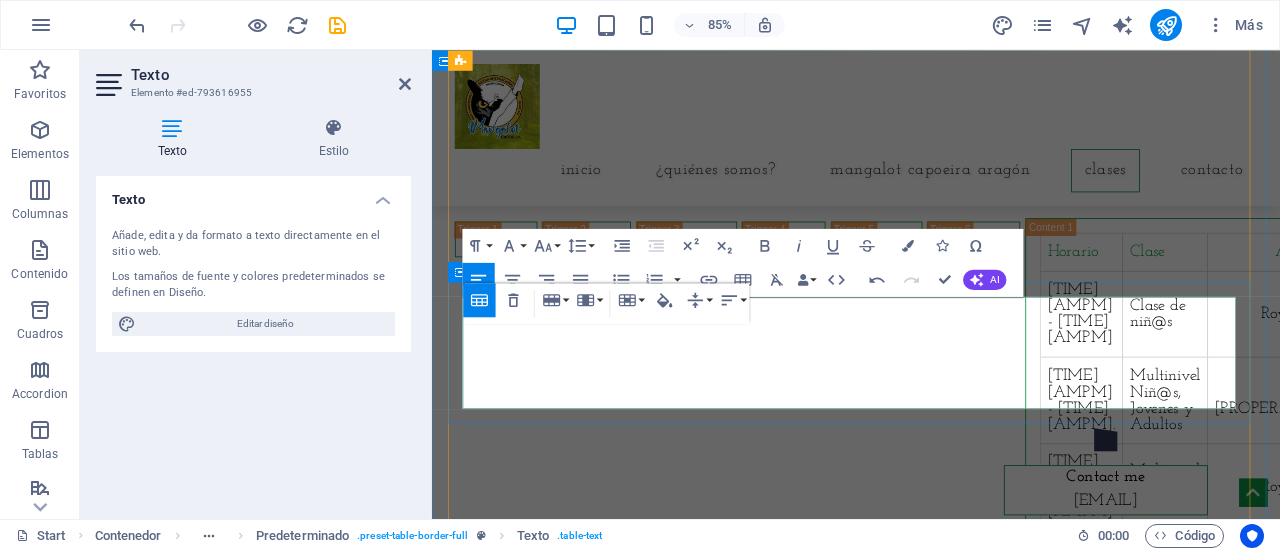type 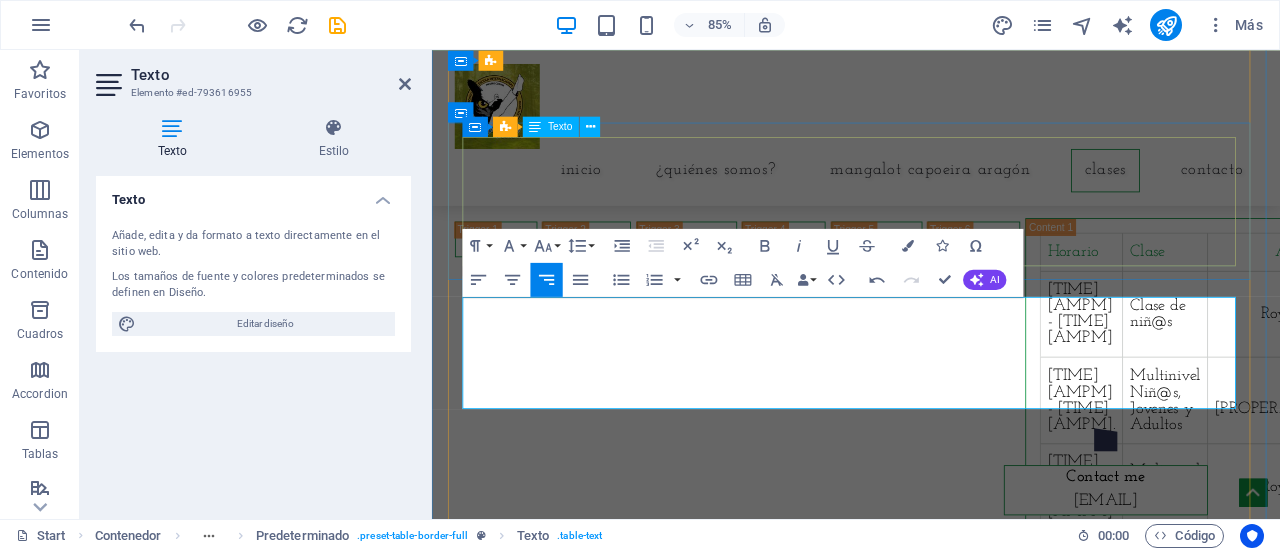 click on "Horario Clase Academia [TIME] – [TIME]. Multinivel Jovenes y Adultos Beyond Healing Center [TIME] – [TIME]. Niñ@s e Iniciantes Centro Cultural Emiliano Zapata" at bounding box center (1703, 388) 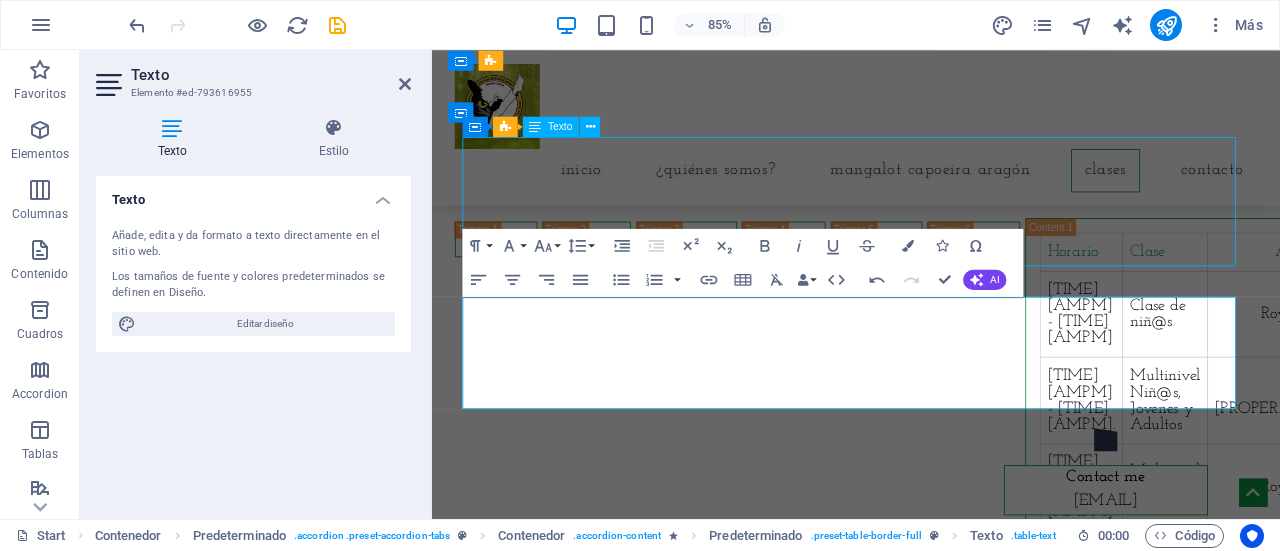click on "Horario Clase Academia [TIME] – [TIME]. Multinivel Jovenes y Adultos Beyond Healing Center [TIME] – [TIME]. Niñ@s e Iniciantes Centro Cultural Emiliano Zapata" at bounding box center [1703, 388] 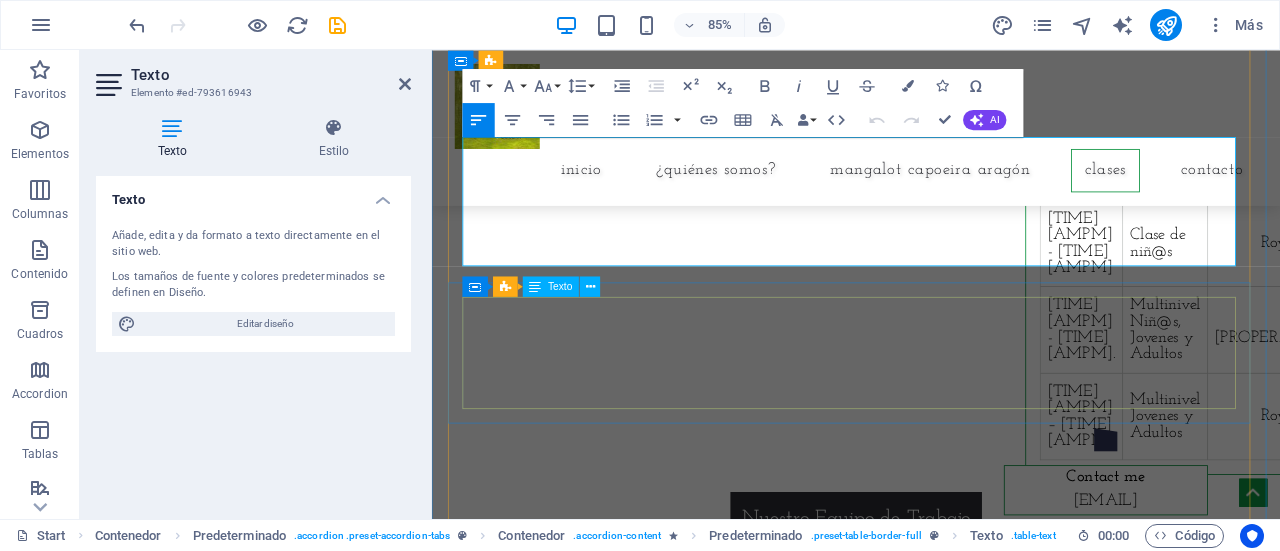 click on "Horario Clase Academia [TIME] - [TIME] Multinivel Niñ@s, Jovenes y Adultos Av. Patriotismo [TIME] – [TIME] Multinivel Jovenes y Adultos Royal Dance" at bounding box center (2074, 305) 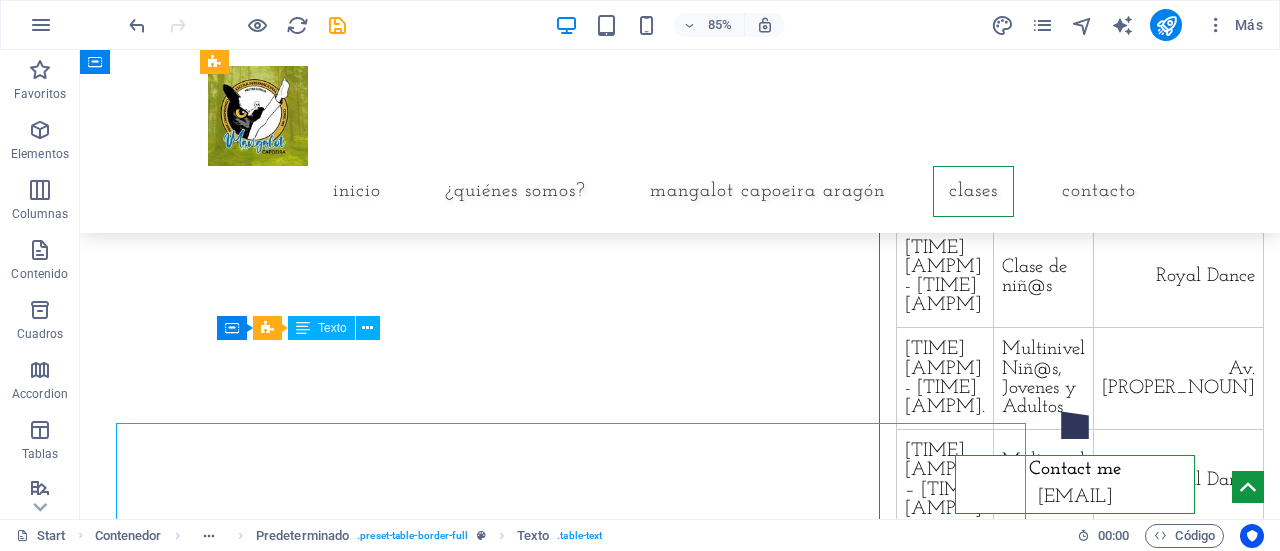 scroll, scrollTop: 1560, scrollLeft: 0, axis: vertical 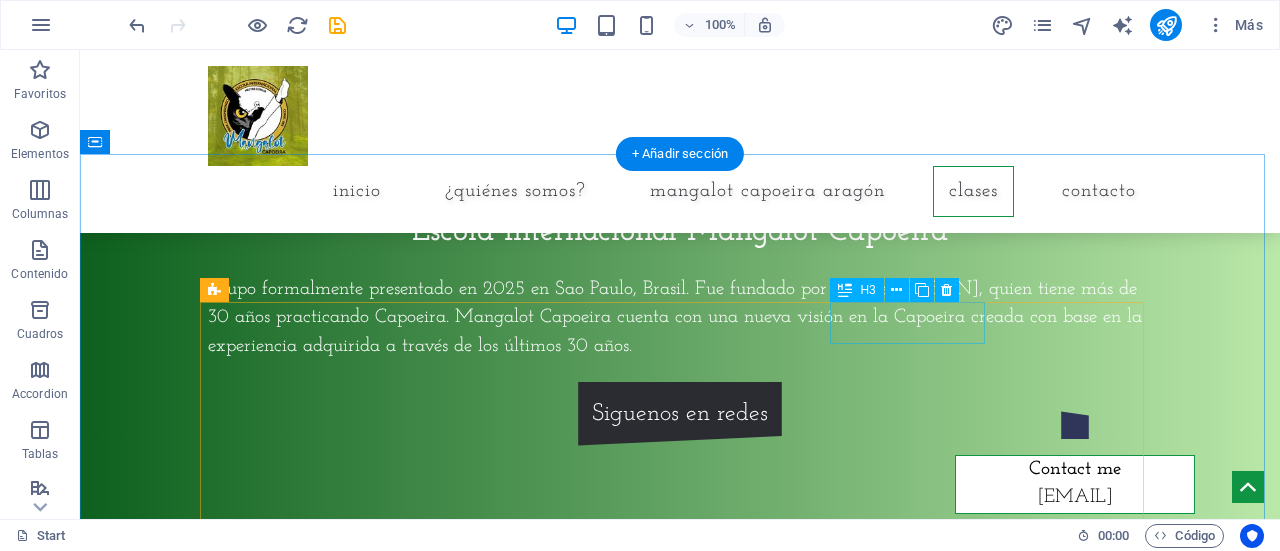 click on "Viernes" at bounding box center [704, 864] 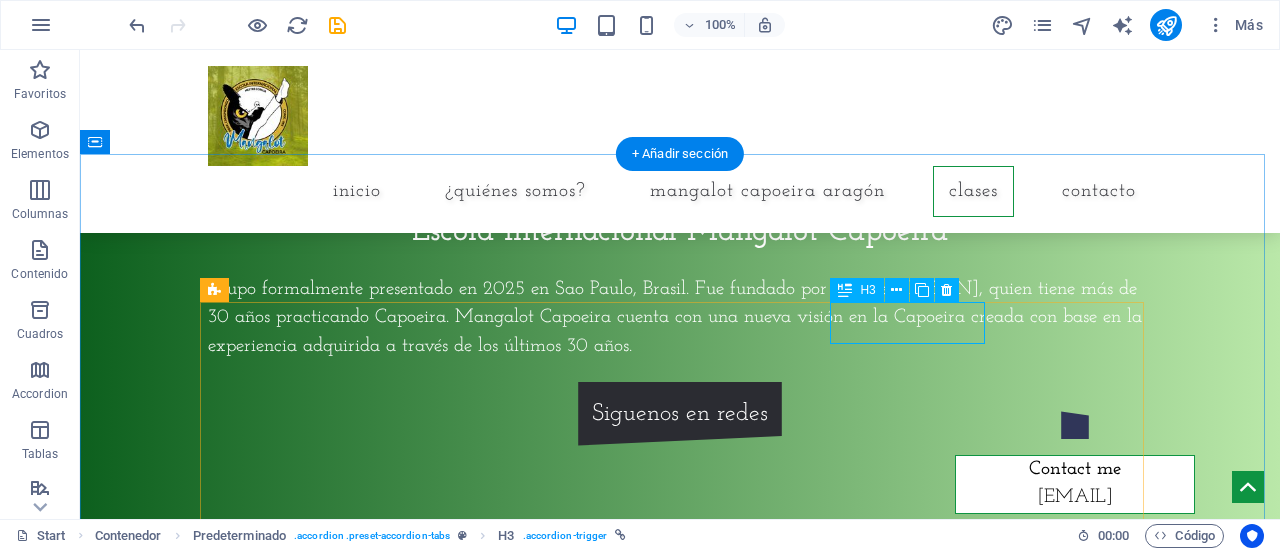 click on "Viernes" at bounding box center [704, 864] 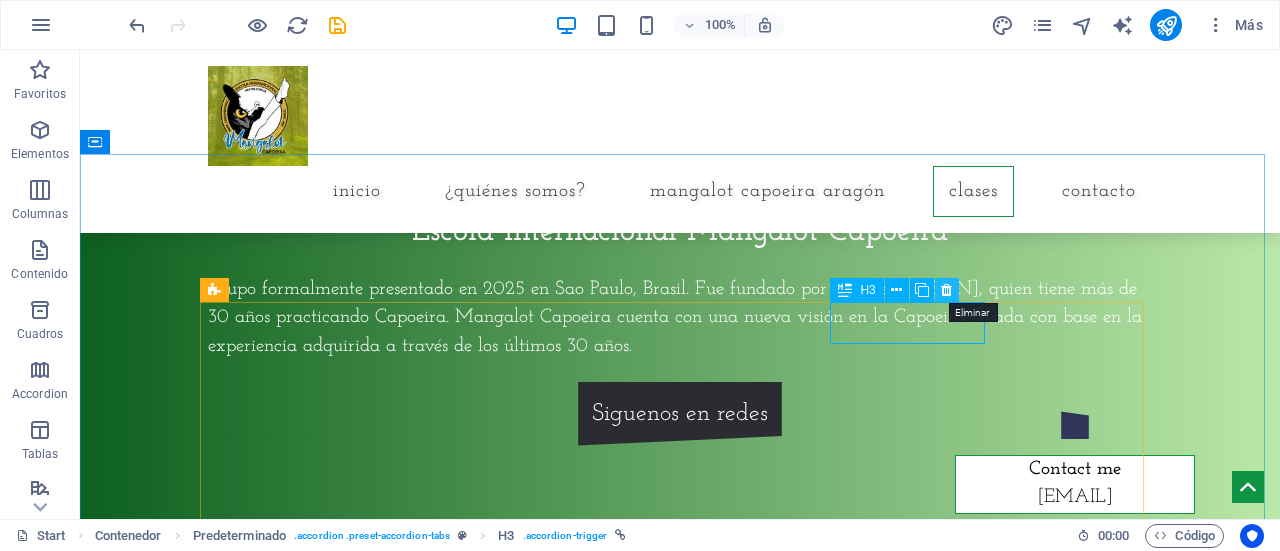 click at bounding box center (946, 290) 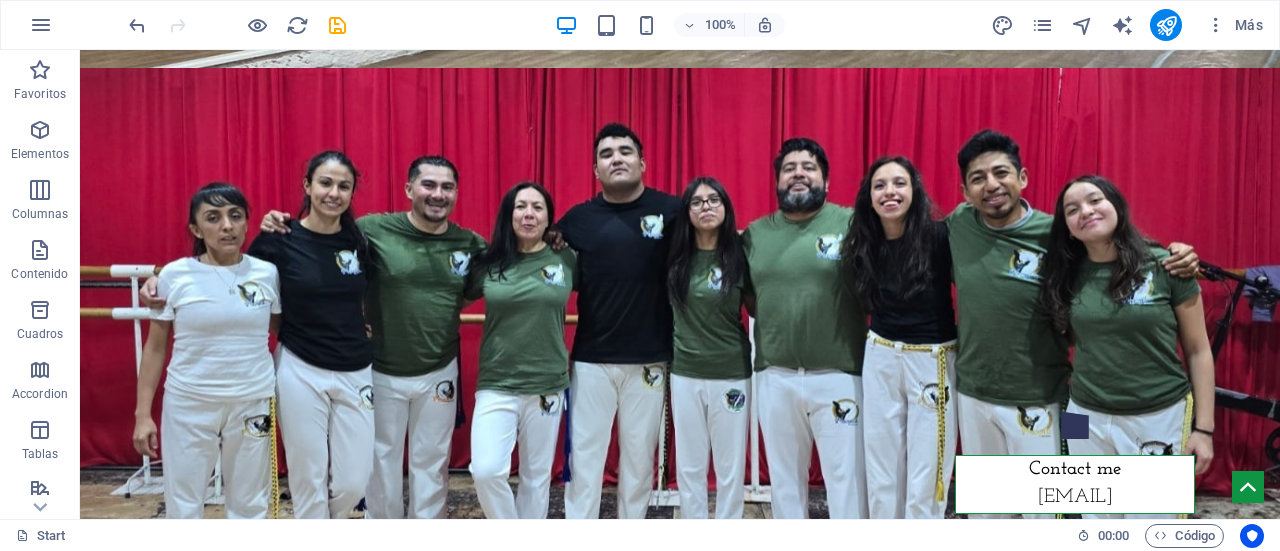 scroll, scrollTop: 0, scrollLeft: 0, axis: both 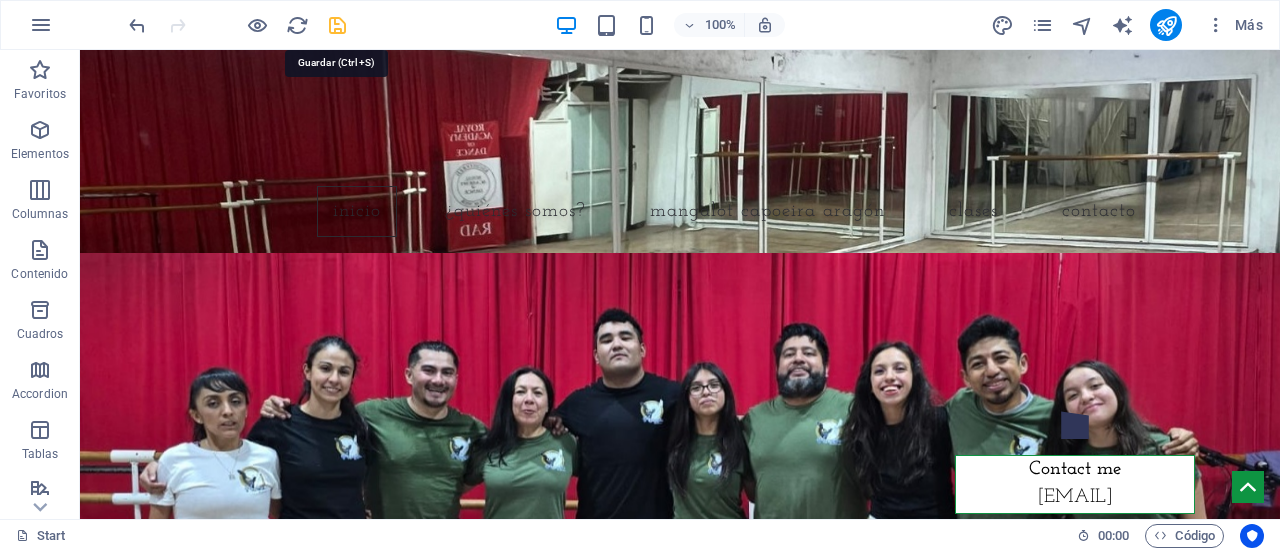 click at bounding box center (337, 25) 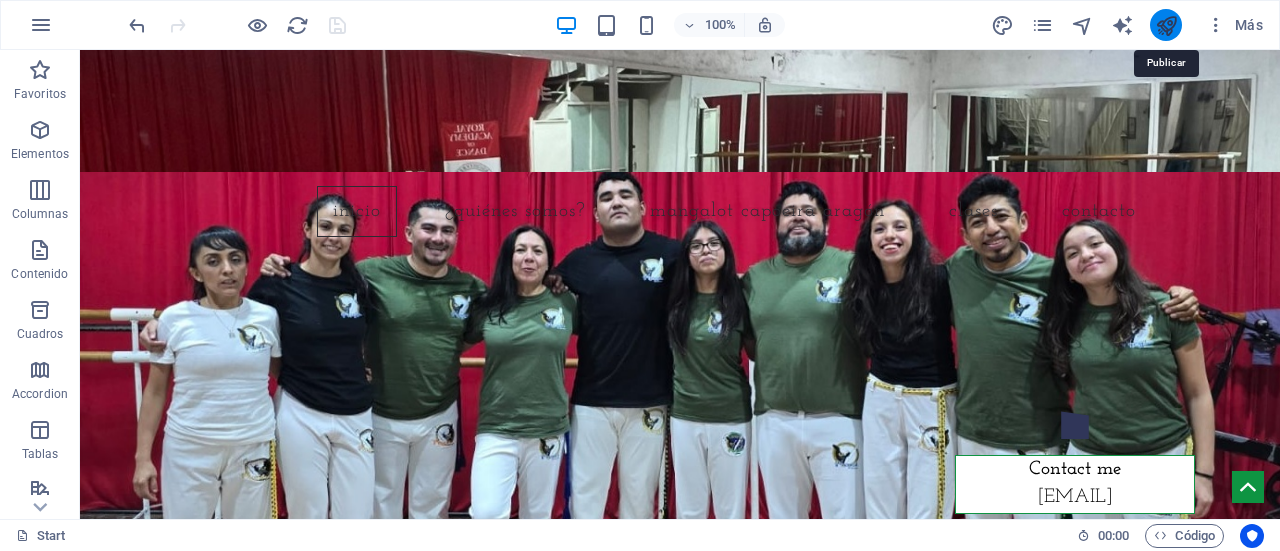 click at bounding box center (1166, 25) 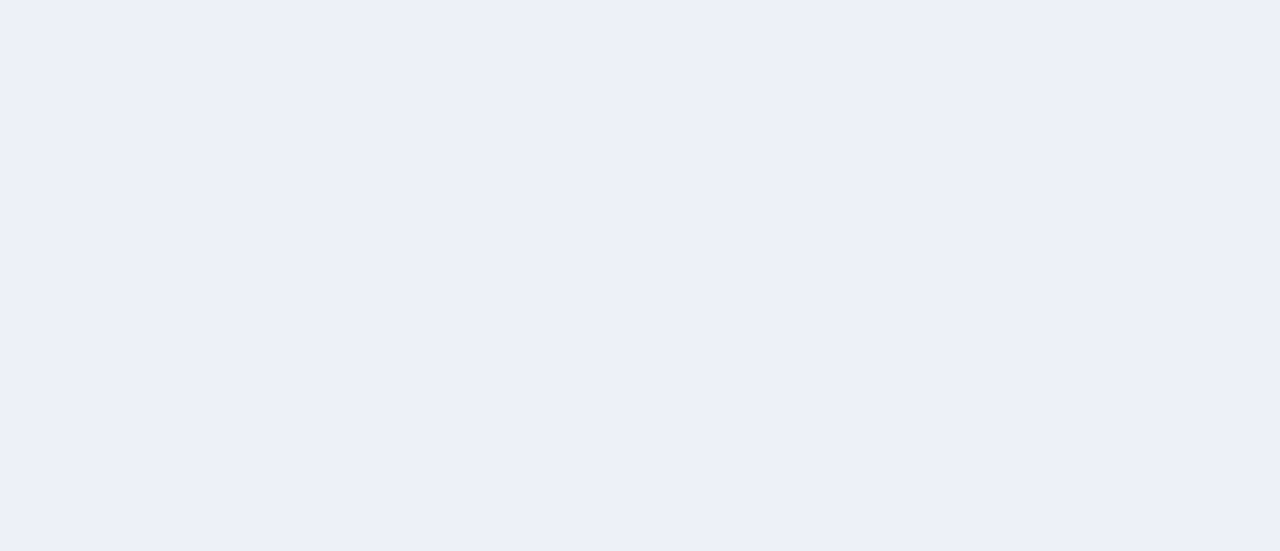 scroll, scrollTop: 0, scrollLeft: 0, axis: both 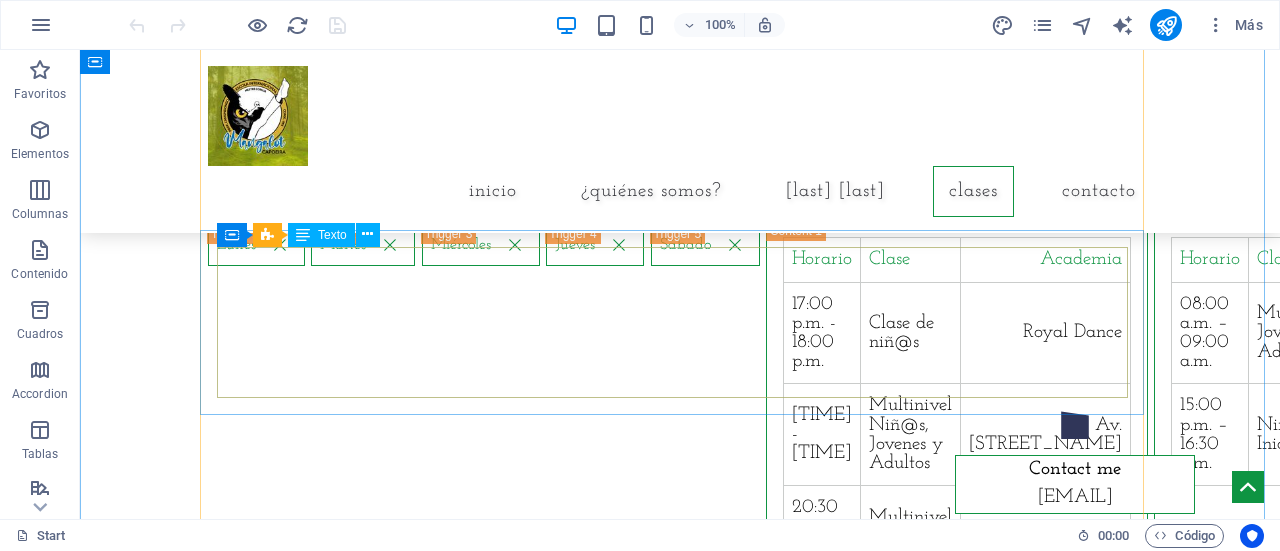 click on "Horario Clase Academia [TIME] – [TIME]. Multinivel Jovenes y Adultos Beyond Healing Center [TIME] – [TIME]. Niñ@s e Iniciantes Centro Cultural Emiliano Zapata" at bounding box center (1309, 361) 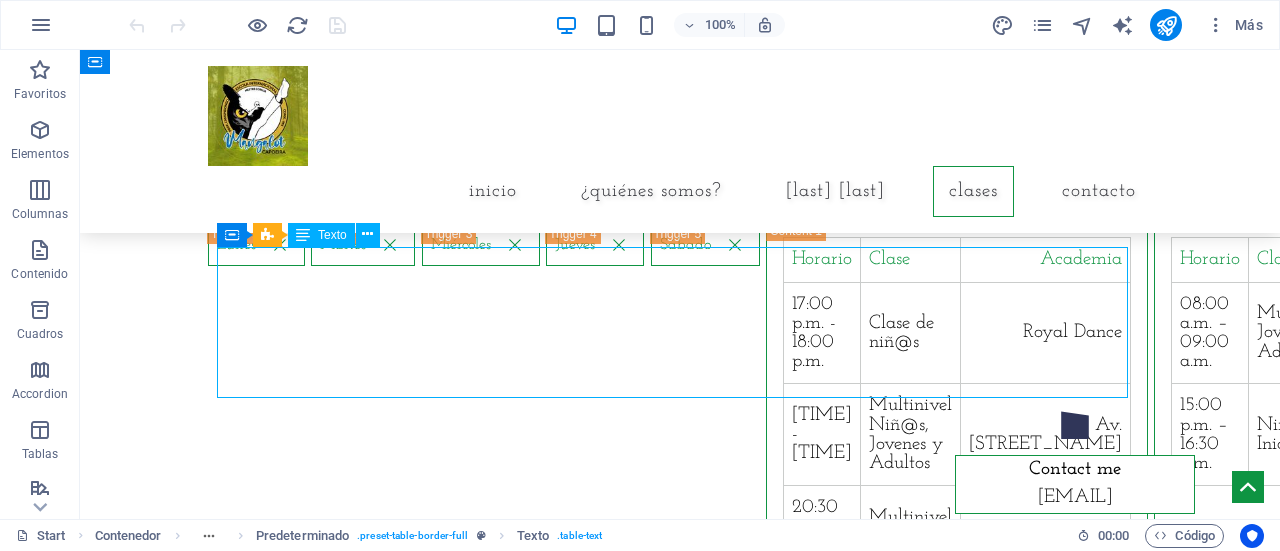 click on "Horario Clase Academia [TIME] – [TIME]. Multinivel Jovenes y Adultos Beyond Healing Center [TIME] – [TIME]. Niñ@s e Iniciantes Centro Cultural Emiliano Zapata" at bounding box center [1309, 361] 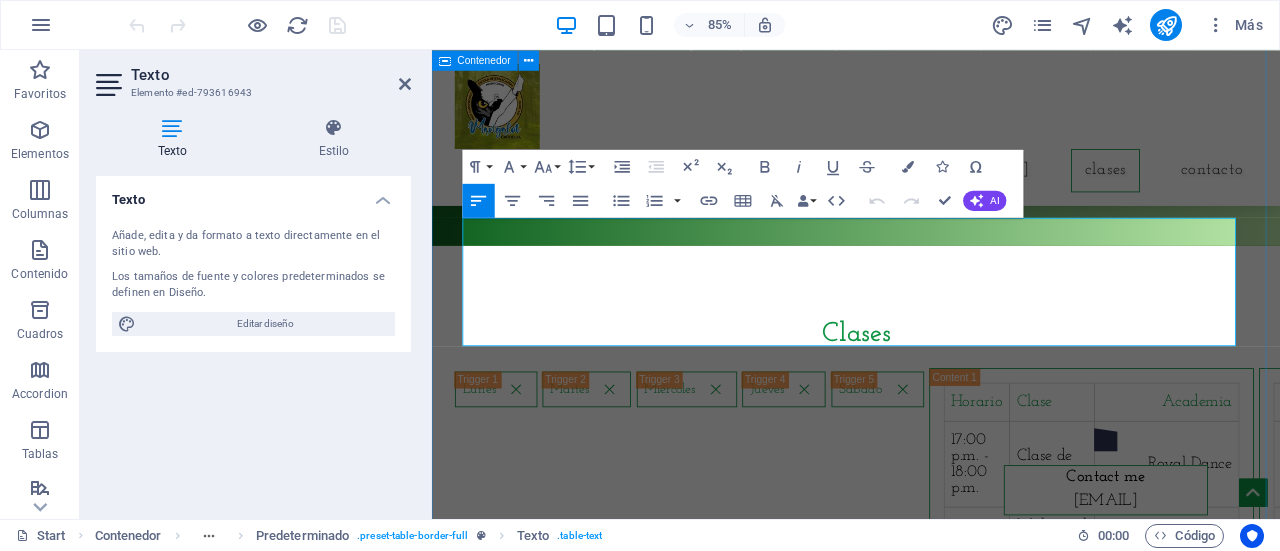 scroll, scrollTop: 1548, scrollLeft: 0, axis: vertical 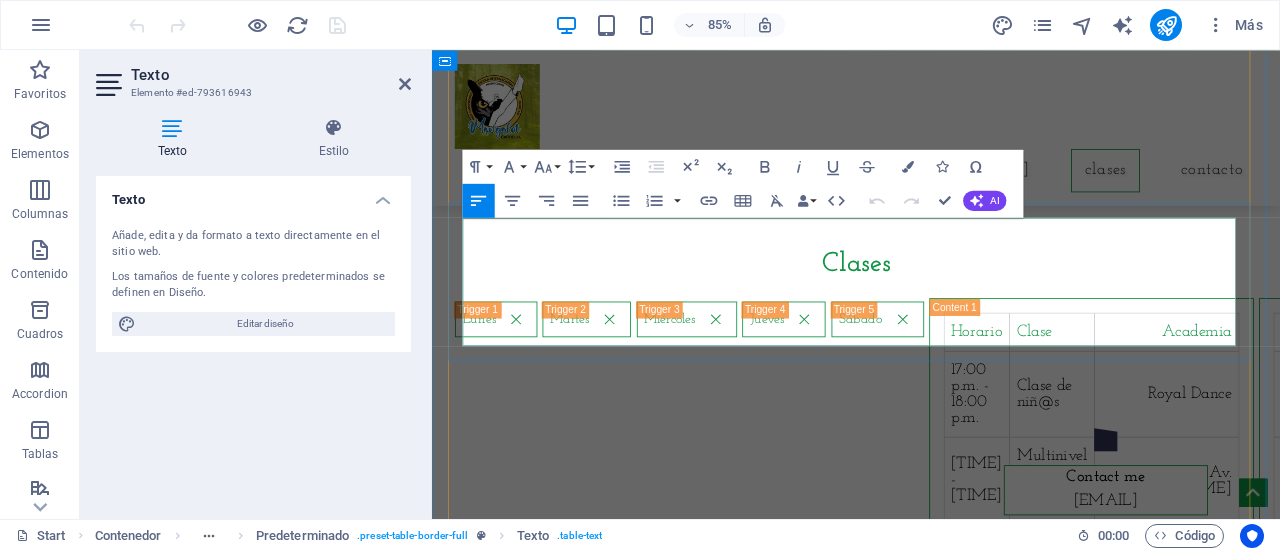 click on "08:00 a.m. – 09:00 a.m." at bounding box center [1461, 454] 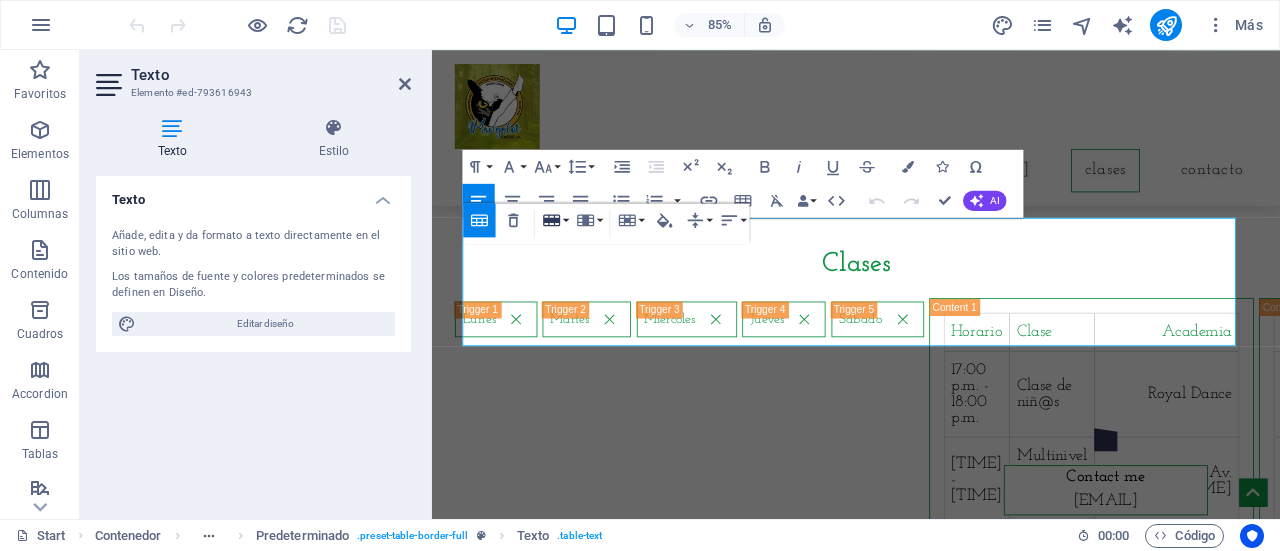 click 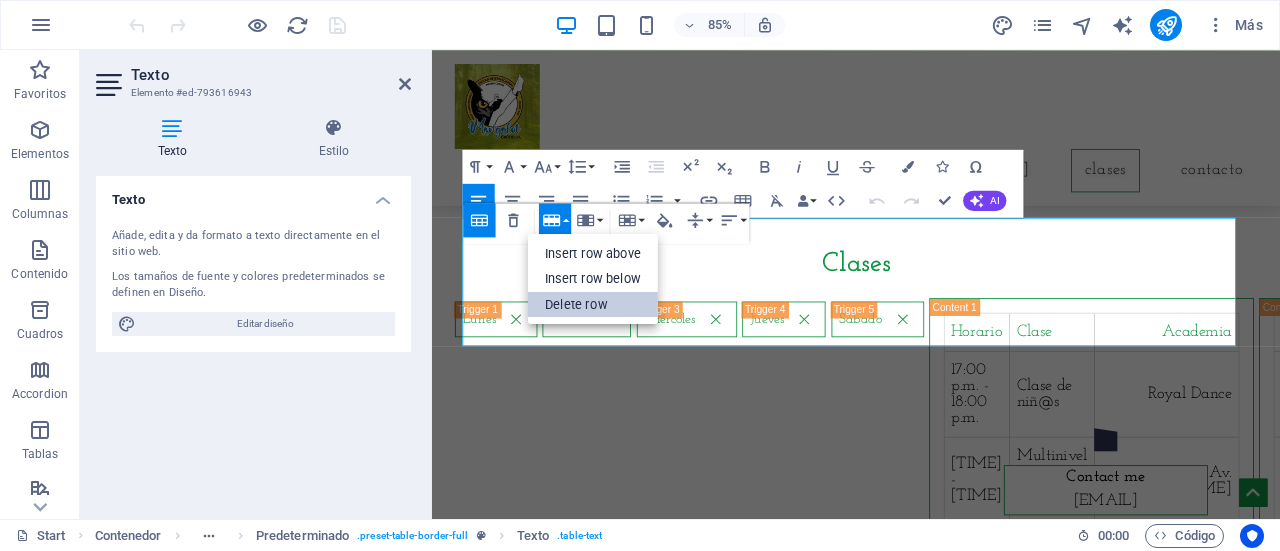 click on "Delete row" at bounding box center [593, 305] 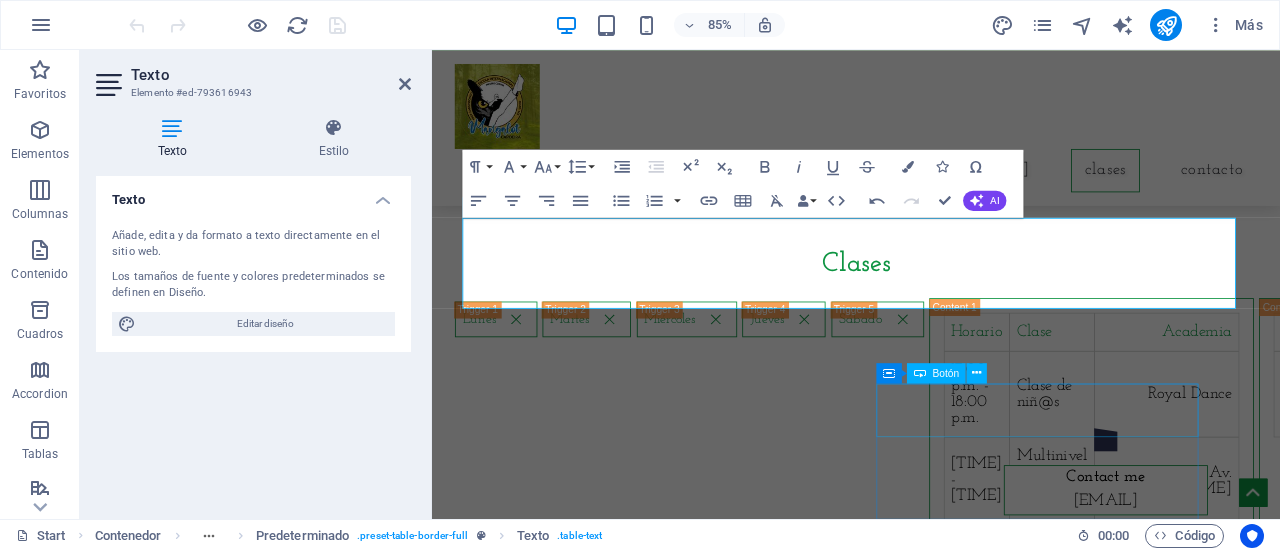 click at bounding box center [1225, 513] 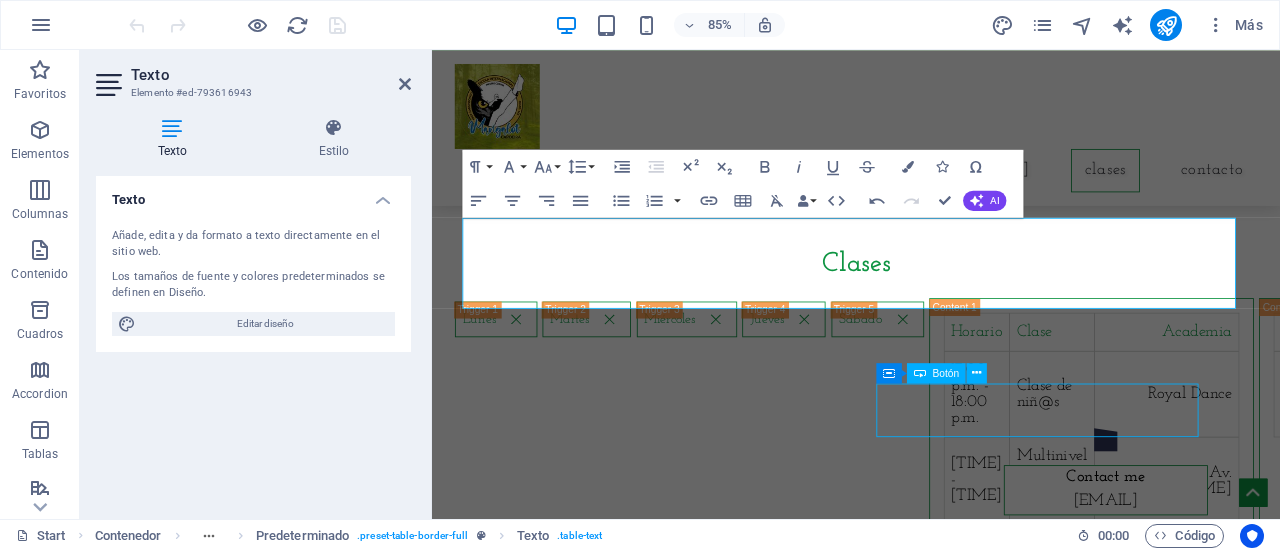 click at bounding box center [1225, 513] 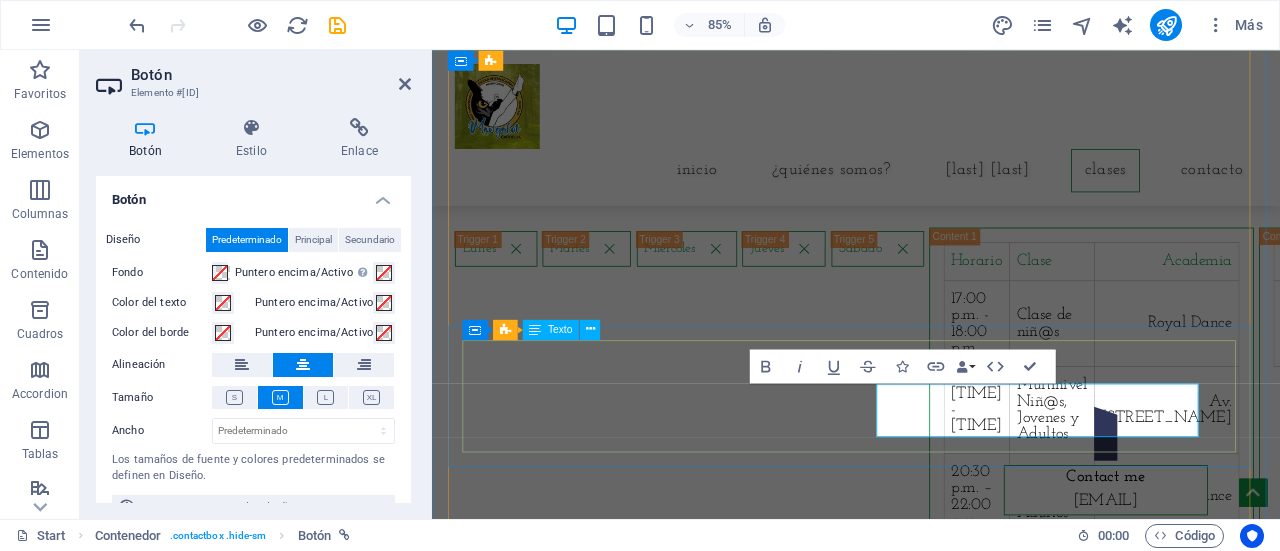 click on "Horario Clase Academia [TIME] - [TIME] Multinivel Niñ@s, Jovenes y Adultos Av. Patriotismo [TIME] – [TIME] Multinivel Jovenes y Adultos Royal Dance" at bounding box center [1904, 399] 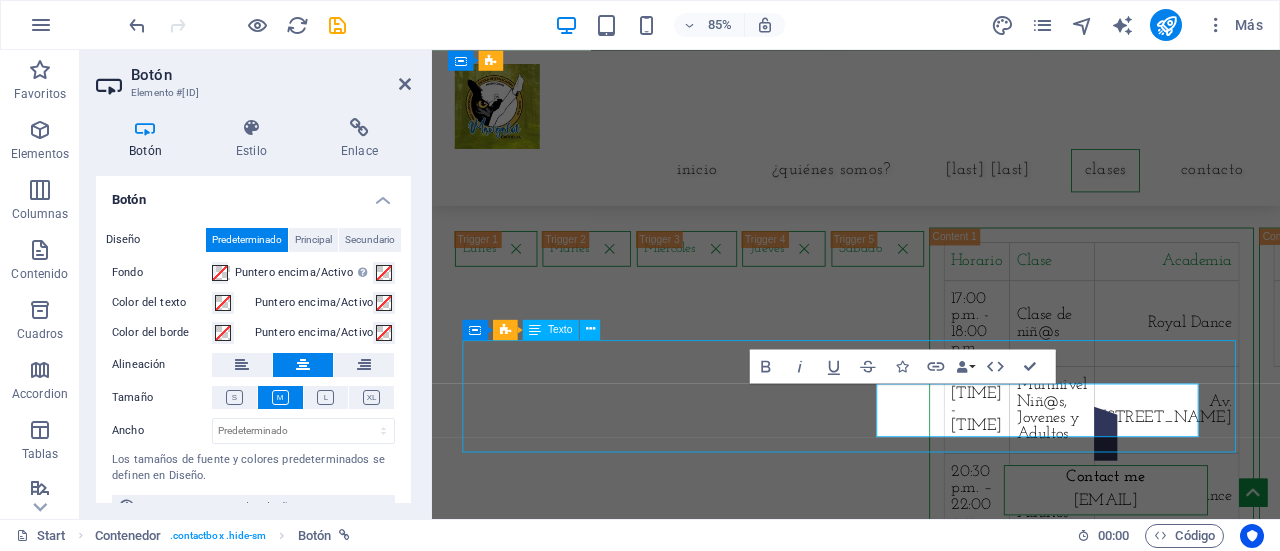 click on "Horario Clase Academia [TIME] - [TIME] Multinivel Niñ@s, Jovenes y Adultos Av. Patriotismo [TIME] – [TIME] Multinivel Jovenes y Adultos Royal Dance" at bounding box center (1904, 399) 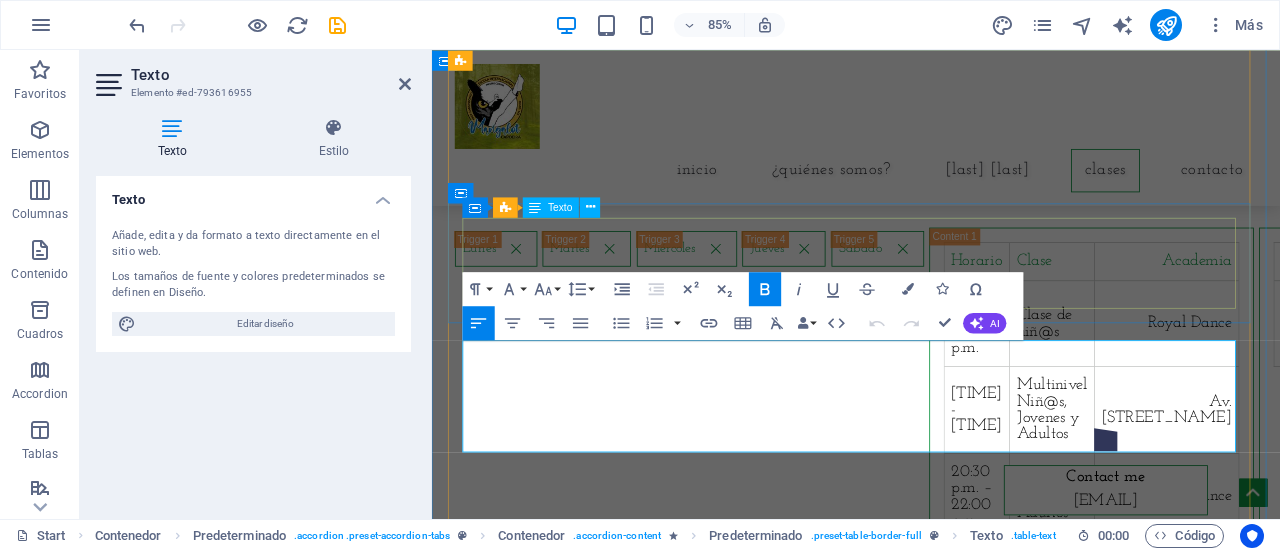 click on "Horario Clase Academia 15:00 p.m. – 16:30 p.m. Niñ@s e Iniciantes Centro Cultural Emiliano Zapata" at bounding box center (1555, 348) 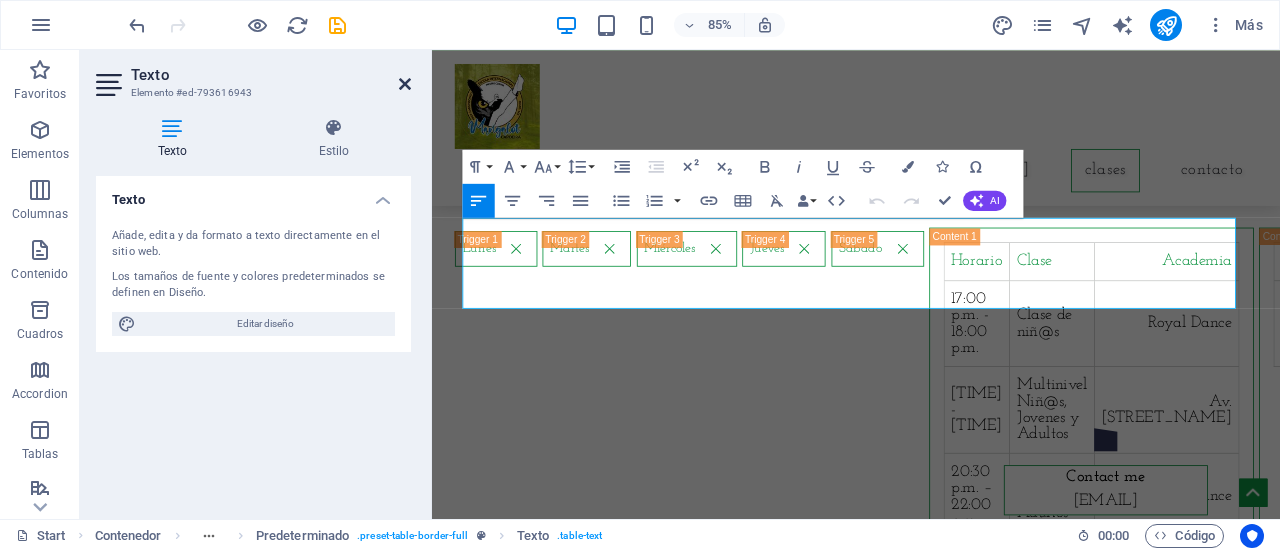 click at bounding box center (405, 84) 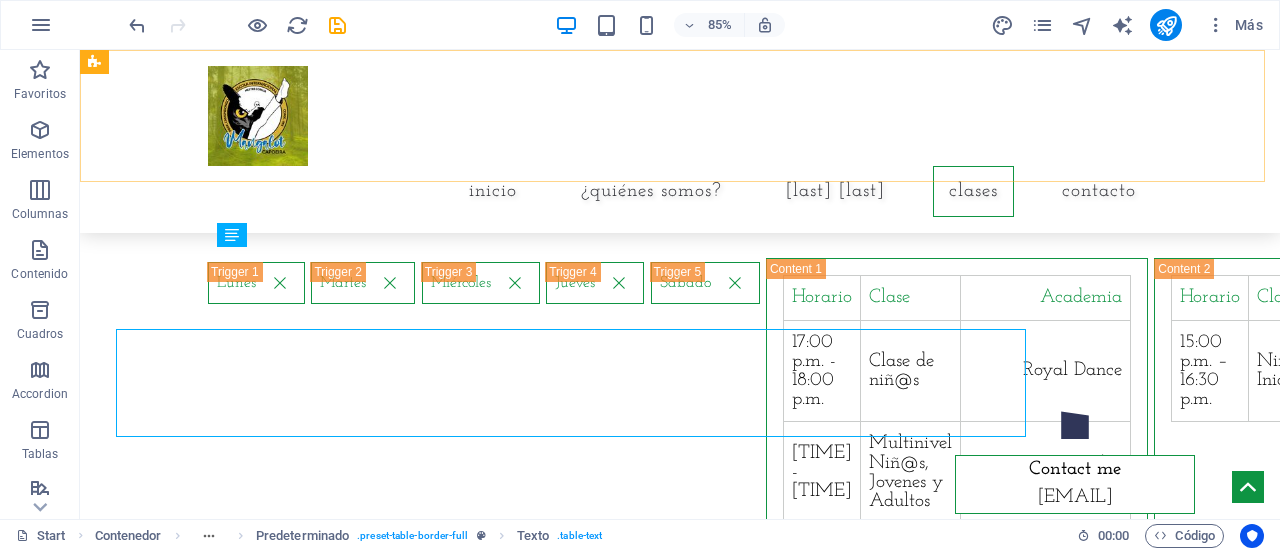 scroll, scrollTop: 1465, scrollLeft: 0, axis: vertical 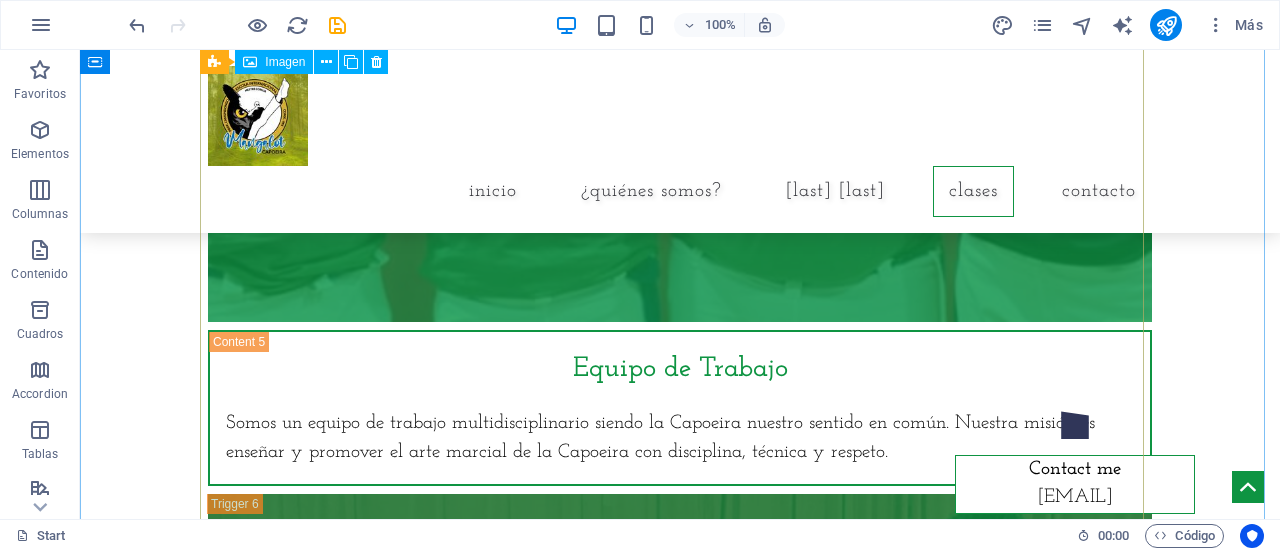 click on "Equipo de Trabajo" at bounding box center (680, 7) 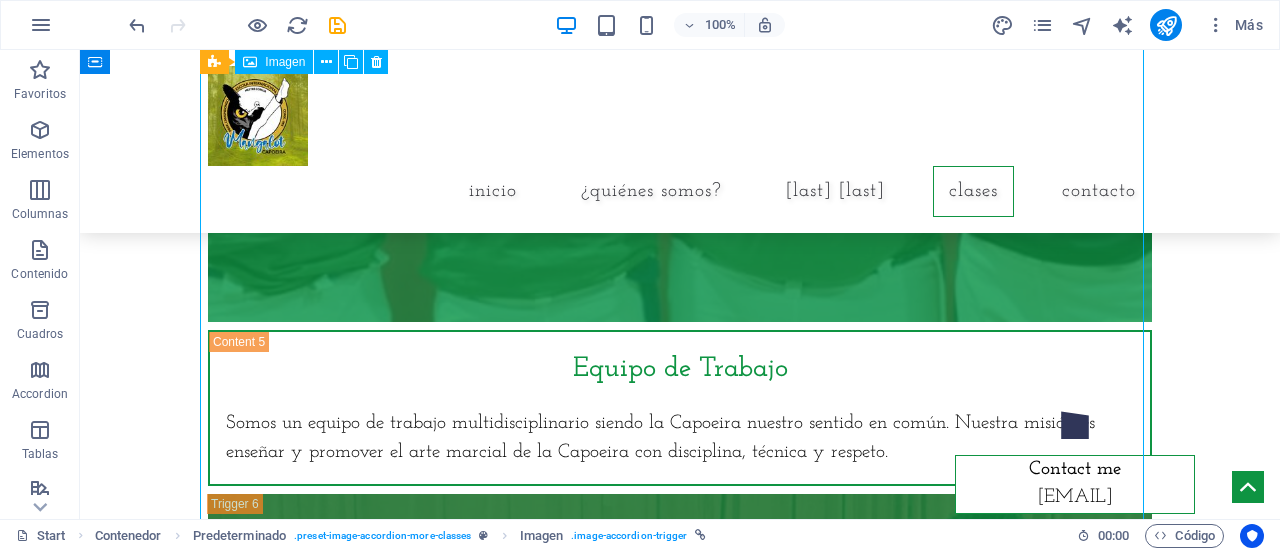 click on "Equipo de Trabajo" at bounding box center (680, 7) 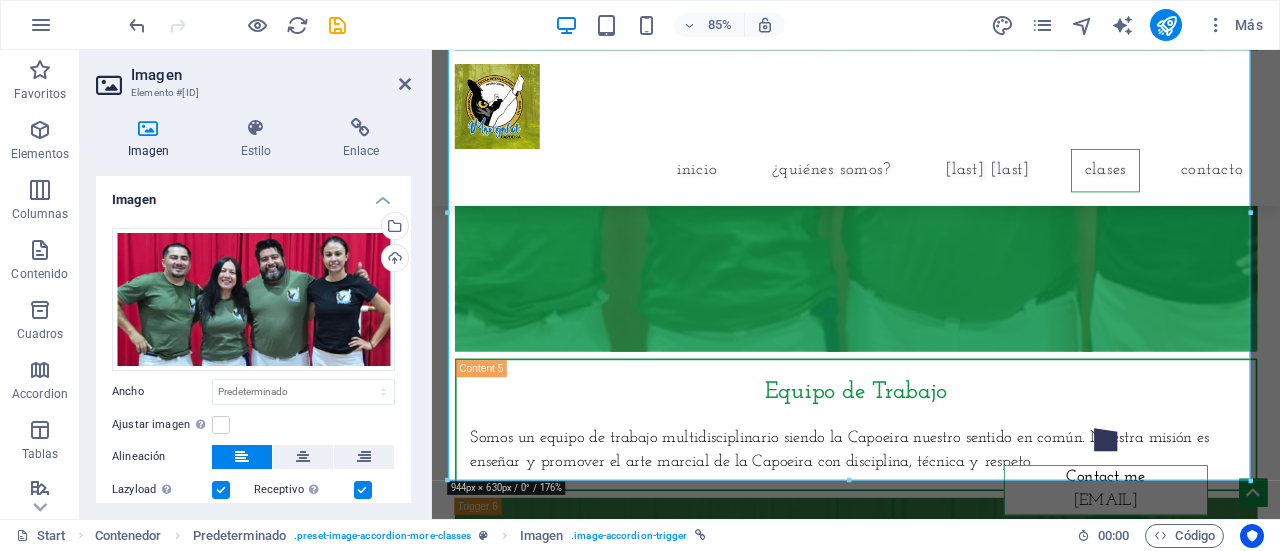 scroll, scrollTop: 6530, scrollLeft: 0, axis: vertical 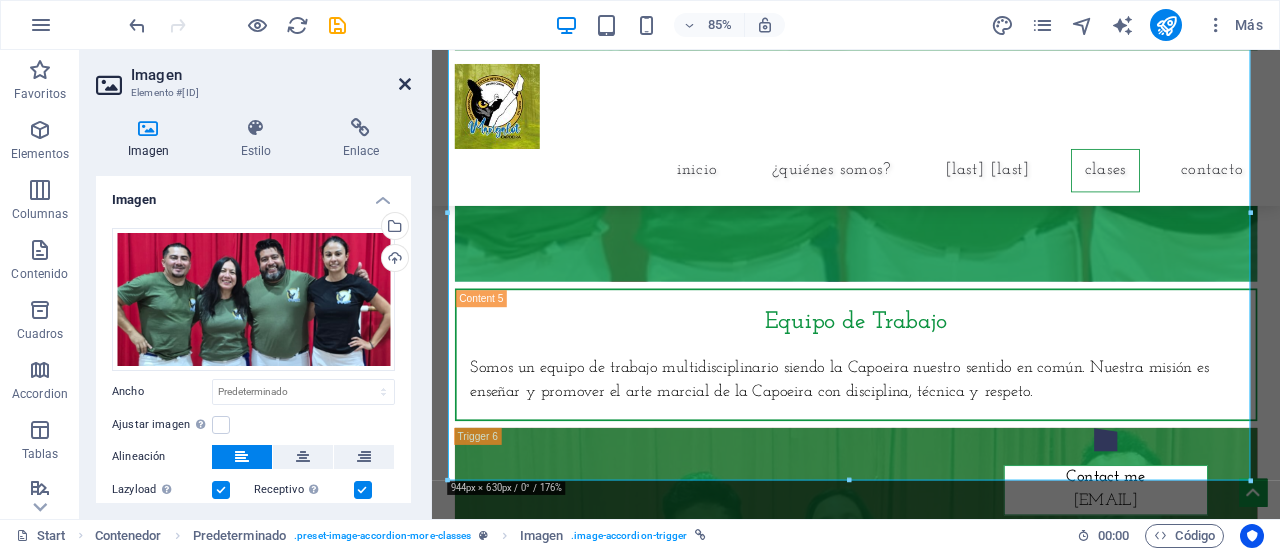 click at bounding box center [405, 84] 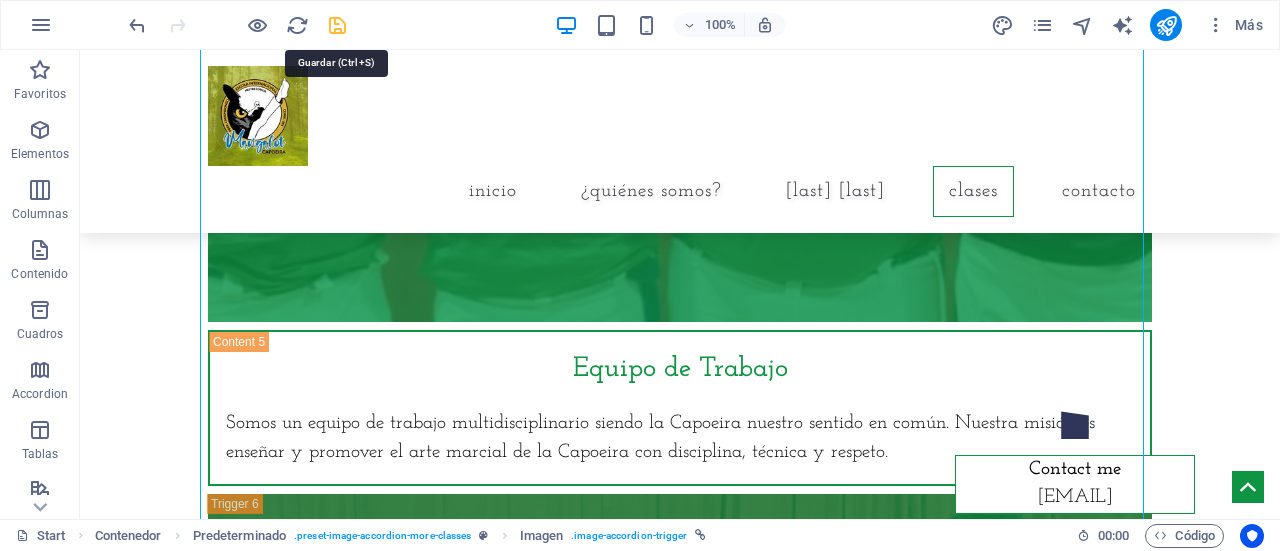 click at bounding box center (337, 25) 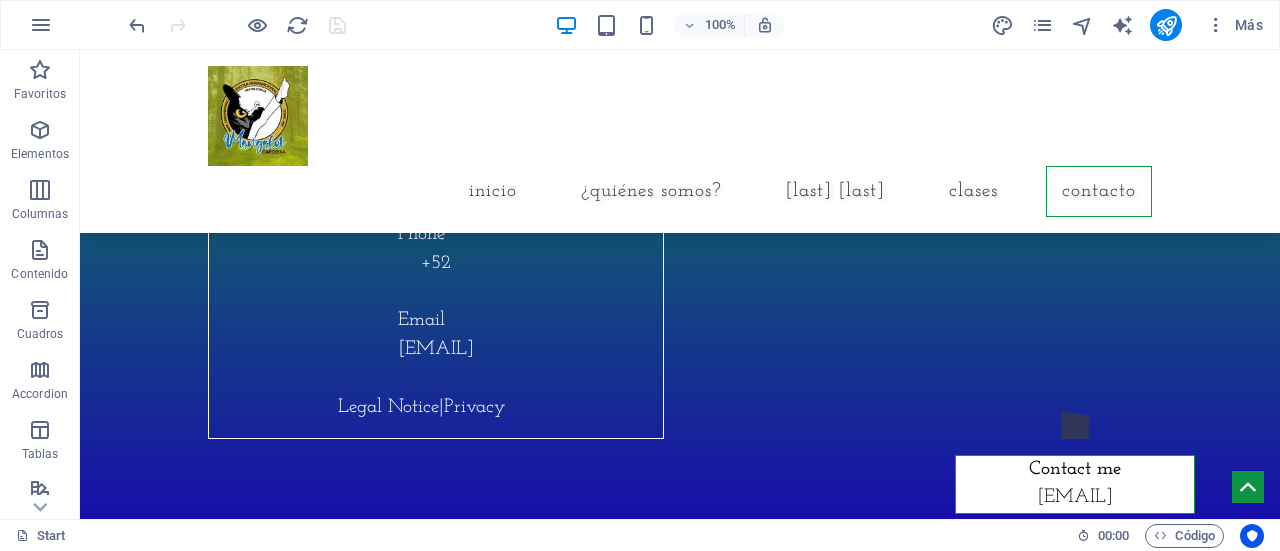 scroll, scrollTop: 10408, scrollLeft: 0, axis: vertical 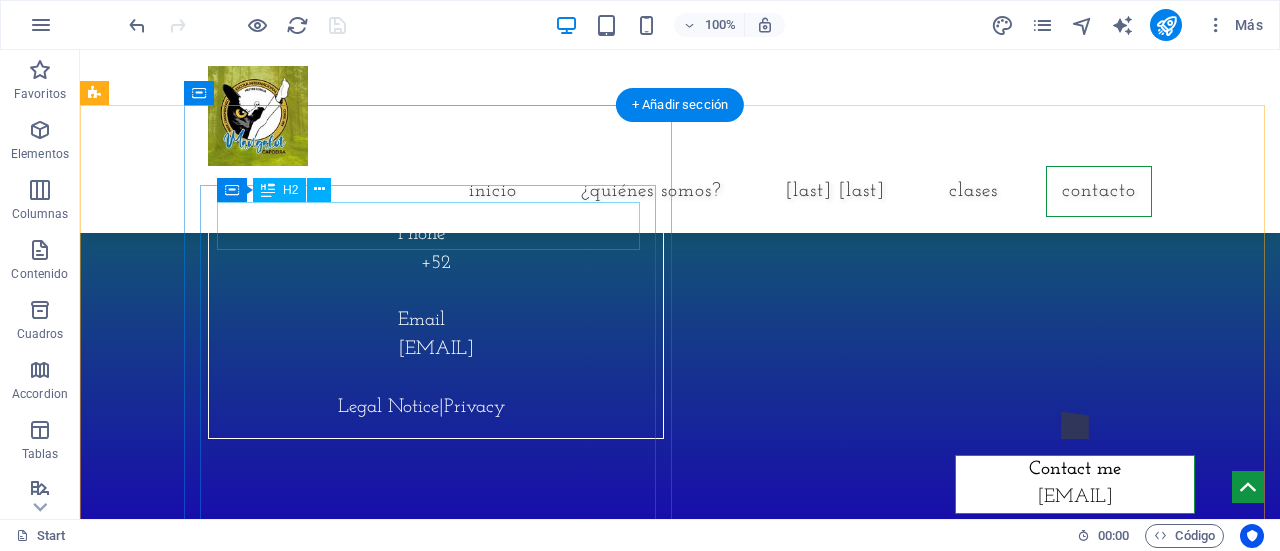 click on "Beyond Healing Center" at bounding box center (436, 82) 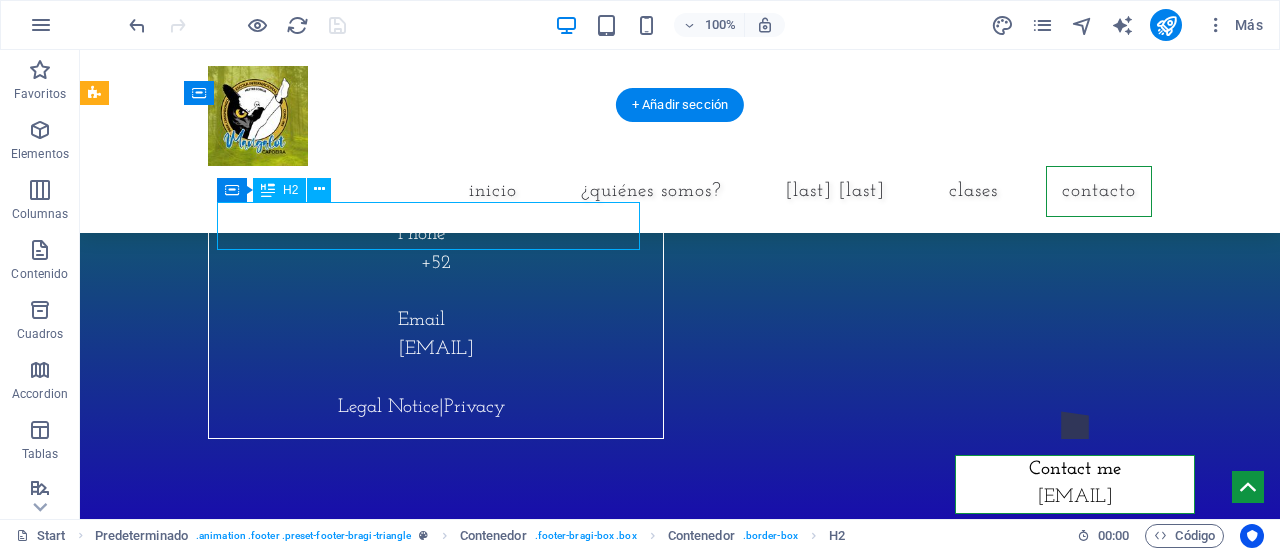 click on "Beyond Healing Center" at bounding box center (436, 82) 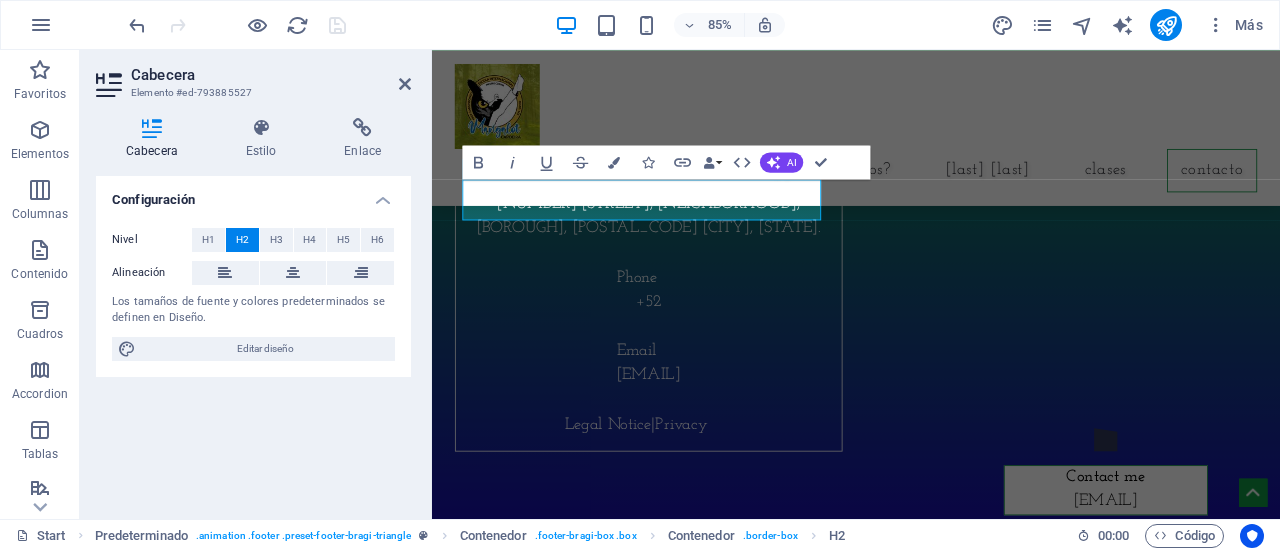 scroll, scrollTop: 10491, scrollLeft: 0, axis: vertical 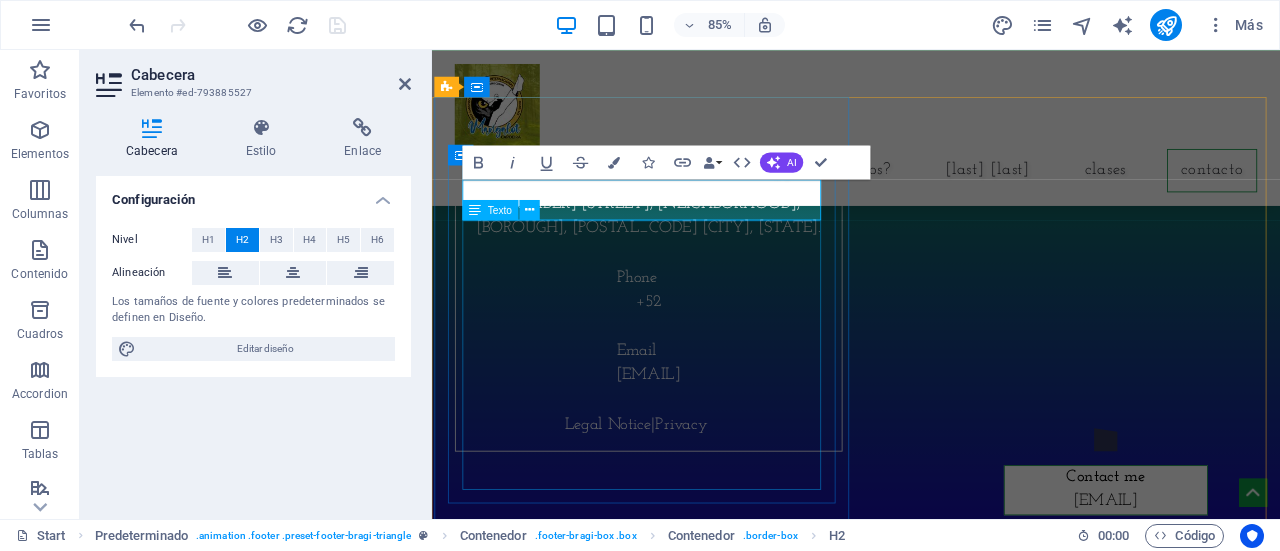 type 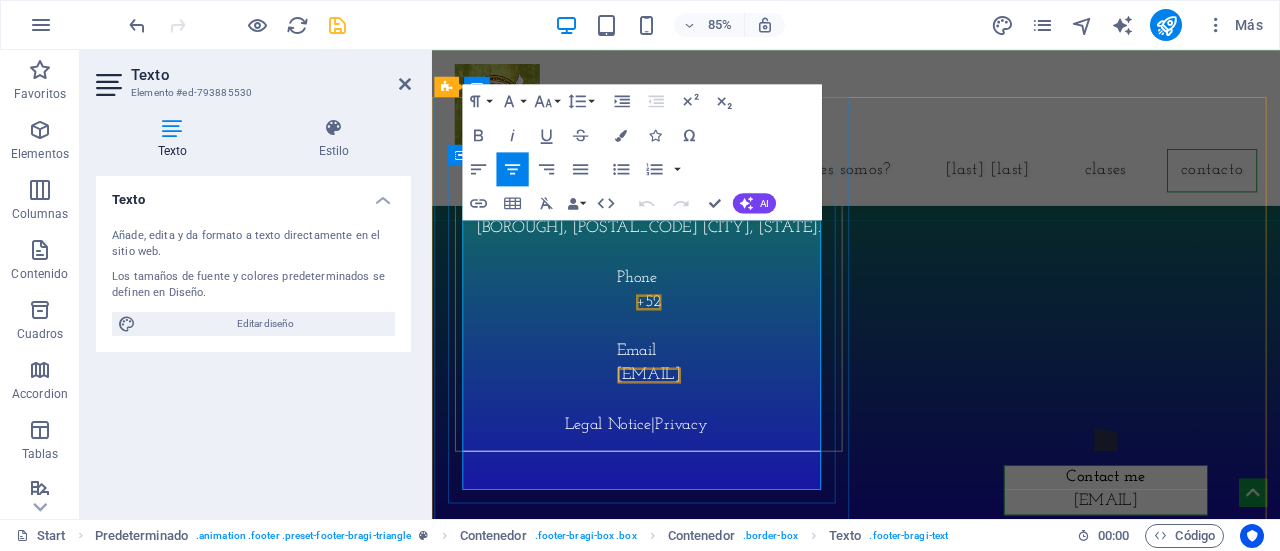 click on "Río San Angel 15, San Ángel, Álvaro Obregón, 01020 Ciudad de México." at bounding box center (687, 246) 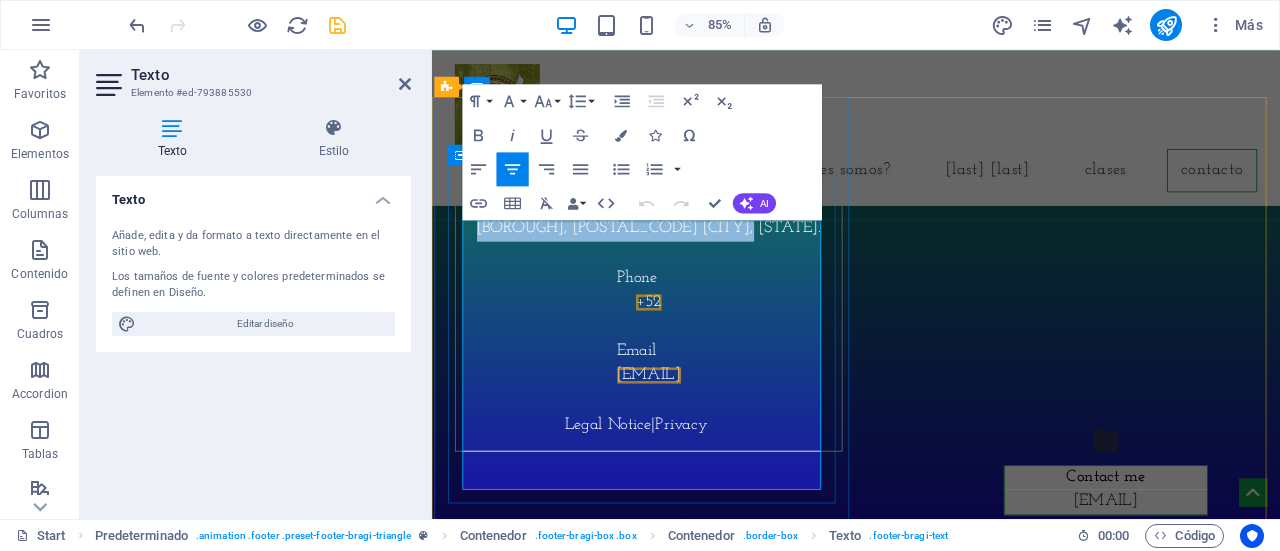 drag, startPoint x: 776, startPoint y: 324, endPoint x: 493, endPoint y: 294, distance: 284.58566 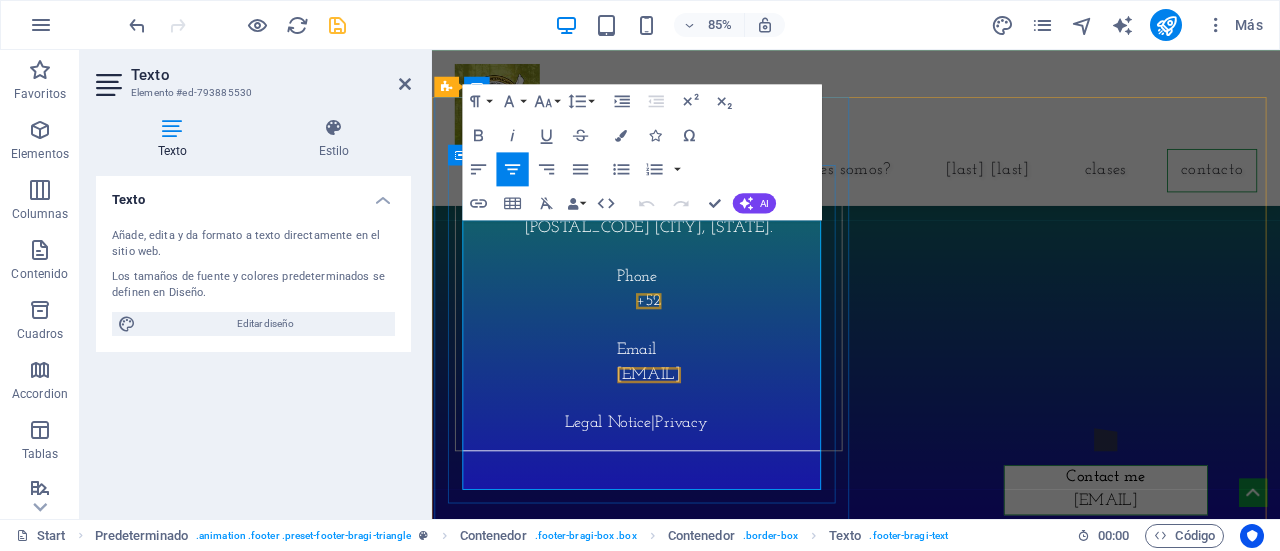 scroll, scrollTop: 1164, scrollLeft: 12, axis: both 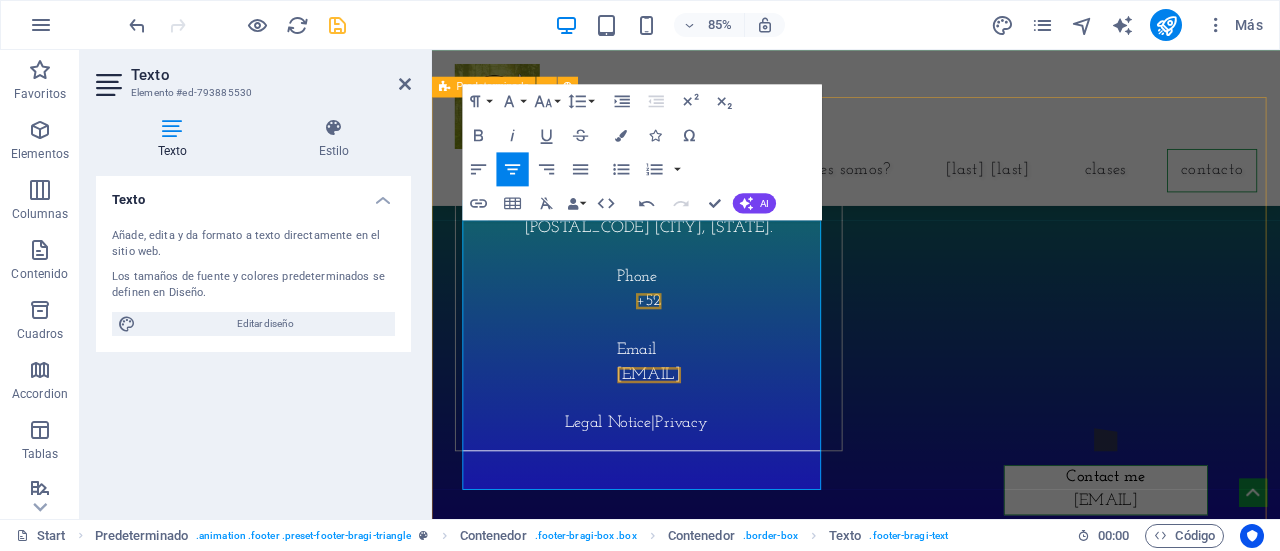 click on "Av. Patriotismo  Location Av. Patriotismo 604, Nonoalco, Benito Juárez, 03700 Ciudad de México, CDMX.  Phone +52  Email mangalotcapoeiraaragon@gmail.com Legal Notice  |  Privacy Av. Patriotismo 604, Nonoalco, Benito Juárez, 03700 Ciudad de México, CDMX" at bounding box center [931, 309] 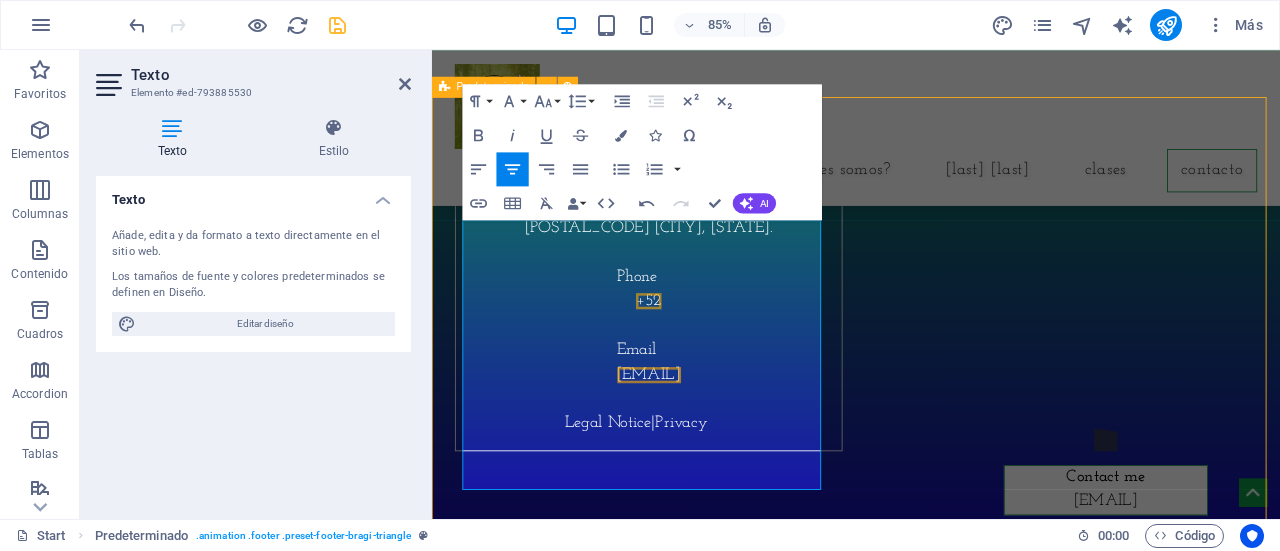 click on "Av. Patriotismo  Location Av. Patriotismo 604, Nonoalco, Benito Juárez, 03700 Ciudad de México, CDMX.  Phone +52  Email mangalotcapoeiraaragon@gmail.com Legal Notice  |  Privacy Av. Patriotismo 604, Nonoalco, Benito Juárez, 03700 Ciudad de México, CDMX" at bounding box center [931, 309] 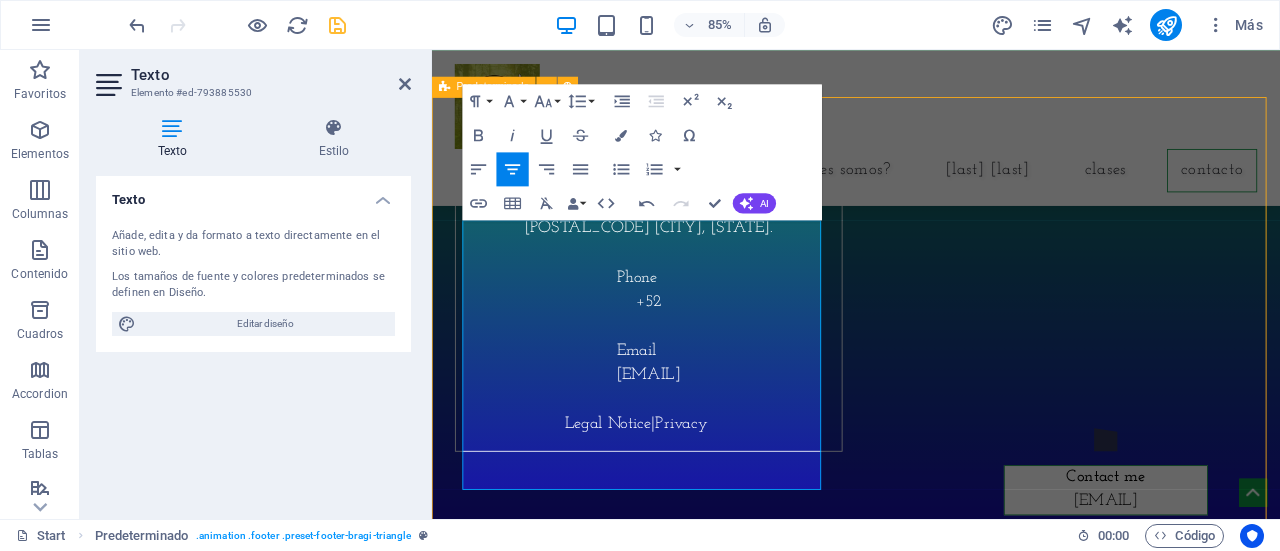 select on "footer" 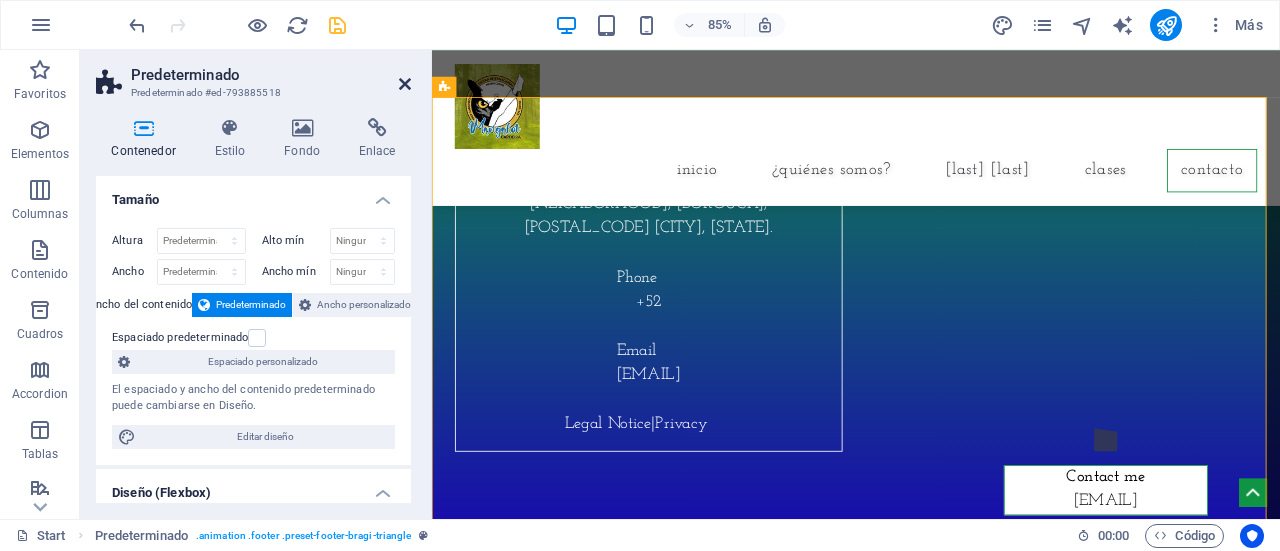 click at bounding box center (405, 84) 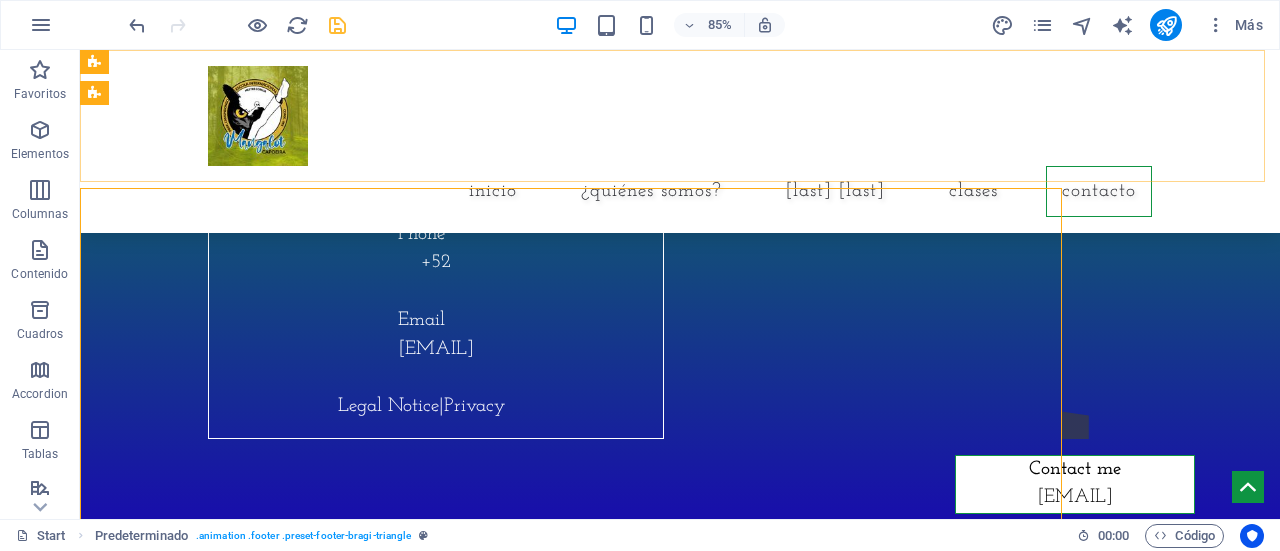 scroll, scrollTop: 10408, scrollLeft: 0, axis: vertical 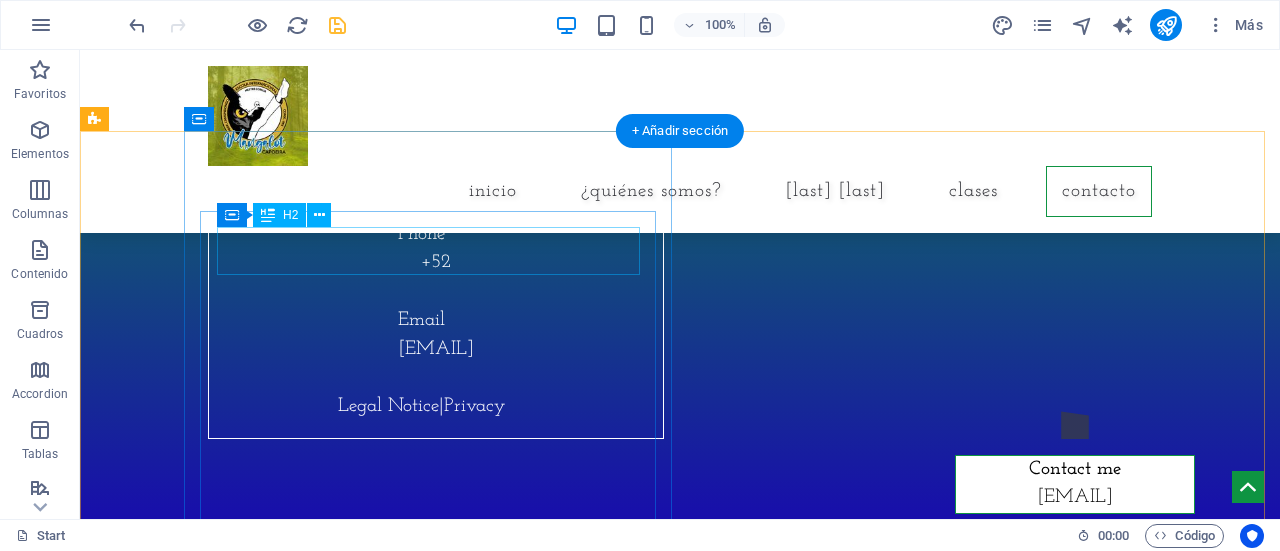 click on "Av. Patriotismo" at bounding box center (436, 53) 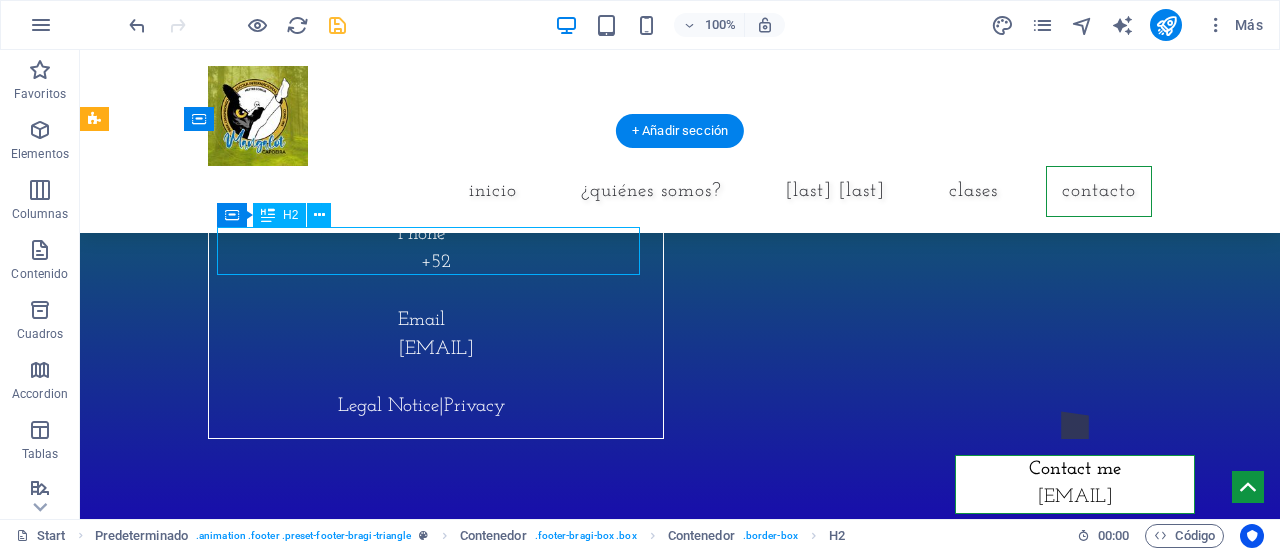 click on "Av. Patriotismo" at bounding box center (436, 53) 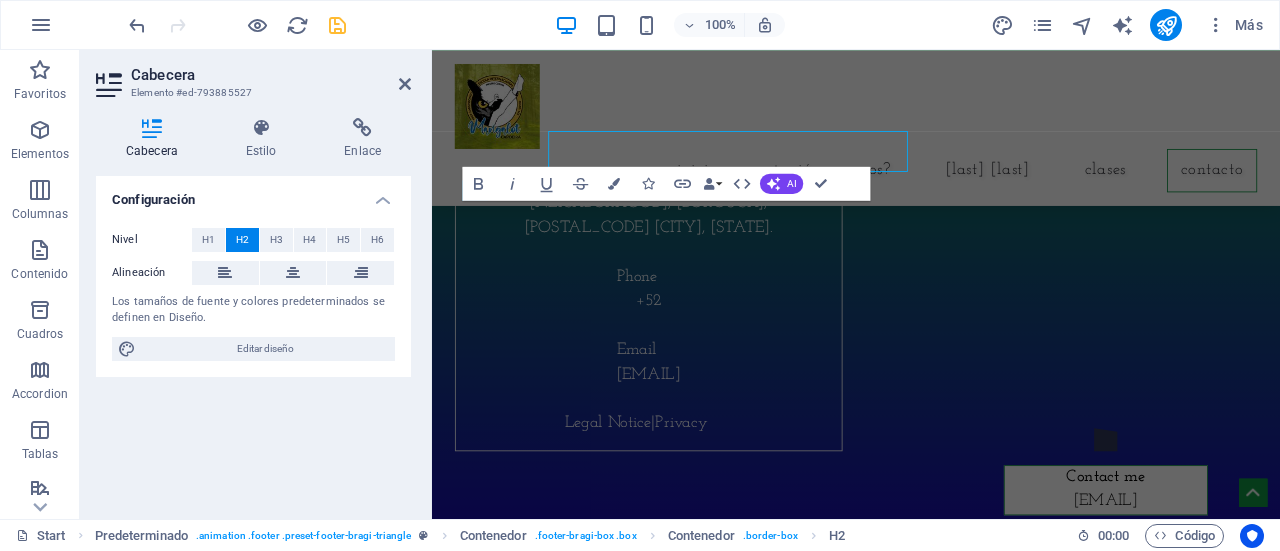 scroll, scrollTop: 10466, scrollLeft: 0, axis: vertical 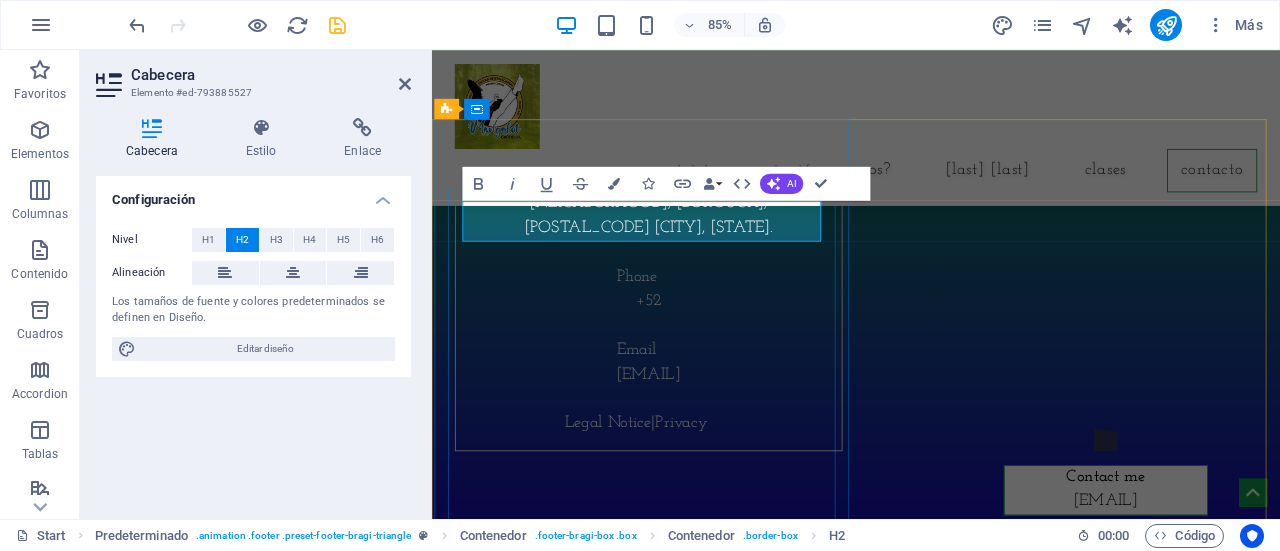click on "Av. Patriotismo" at bounding box center [687, 136] 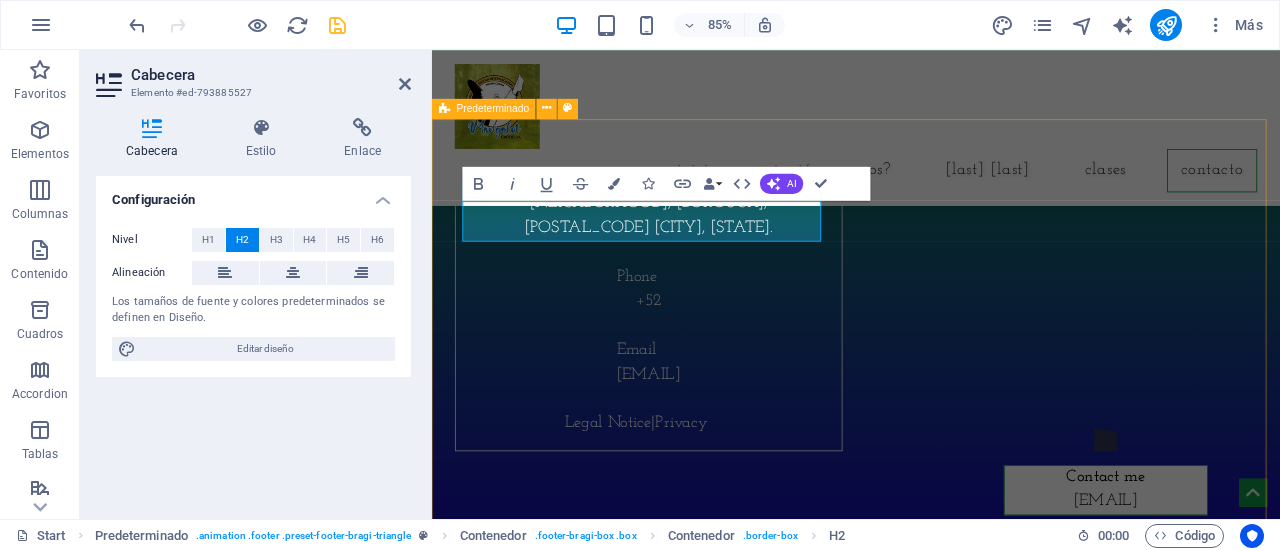 click on "Academia Av. Patriotismo  Location Av. Patriotismo 604, Nonoalco, Benito Juárez, 03700 Ciudad de México, CDMX.  Phone +52  Email mangalotcapoeiraaragon@gmail.com Legal Notice  |  Privacy" at bounding box center (931, 309) 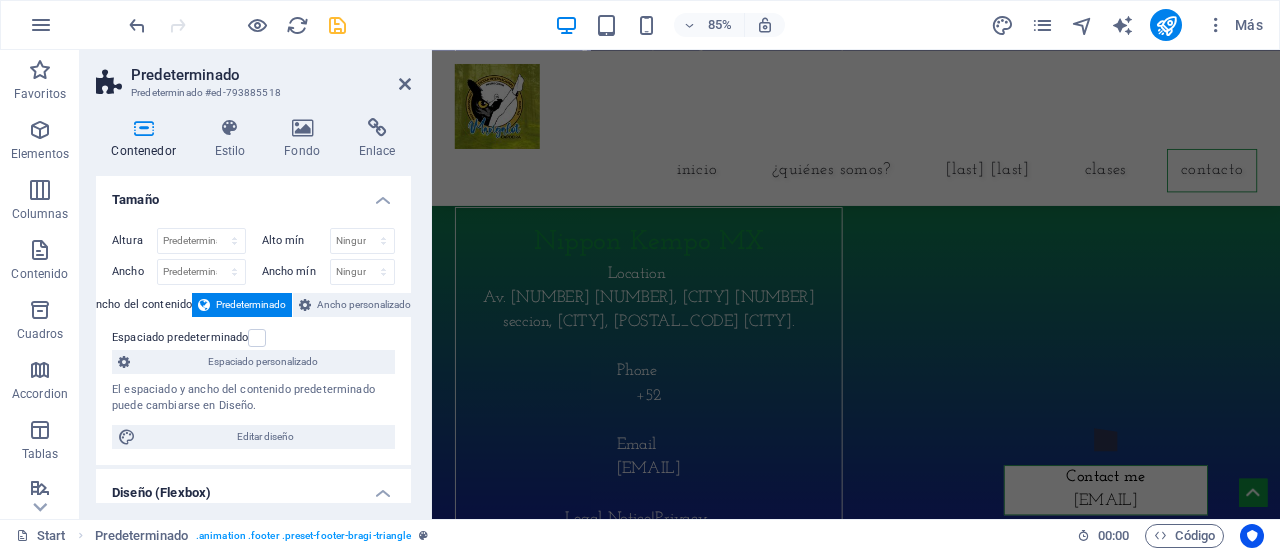 scroll, scrollTop: 9549, scrollLeft: 0, axis: vertical 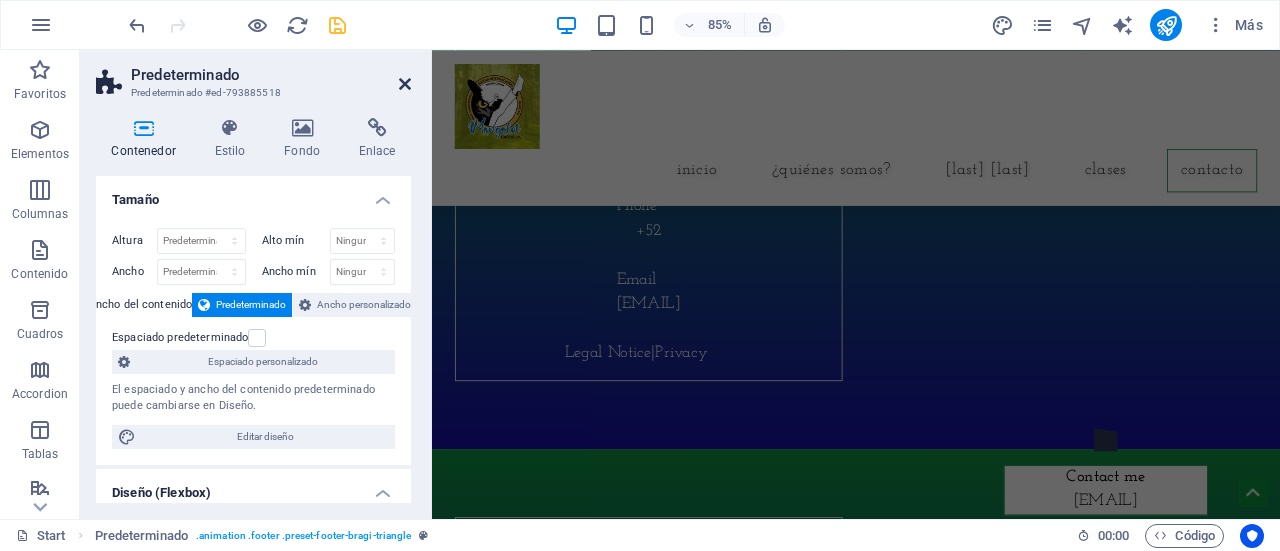 click at bounding box center (405, 84) 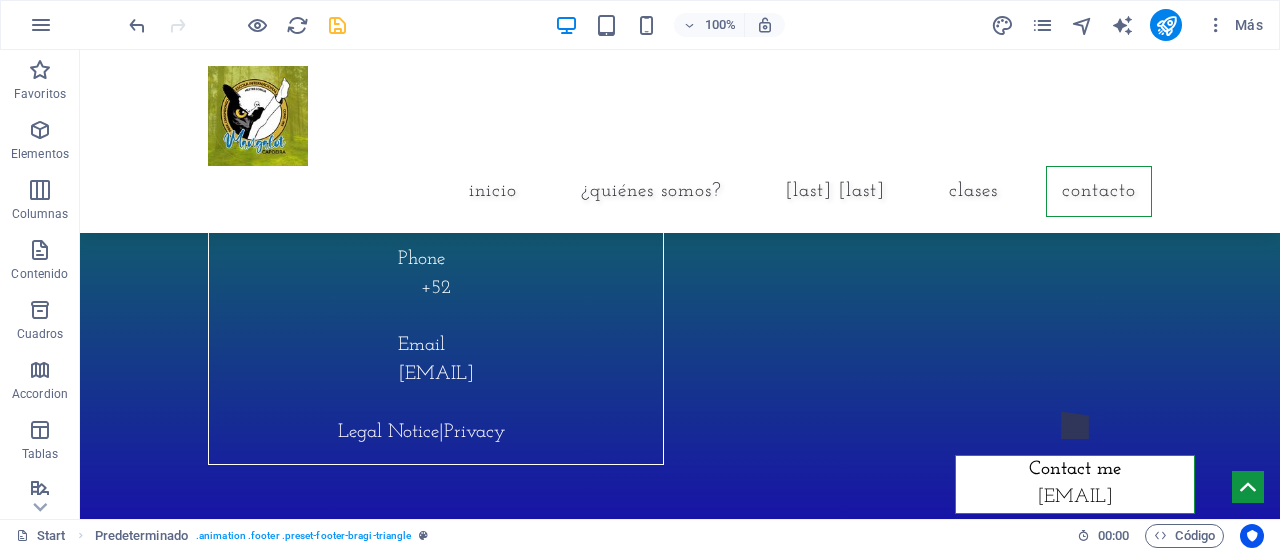 scroll, scrollTop: 9618, scrollLeft: 0, axis: vertical 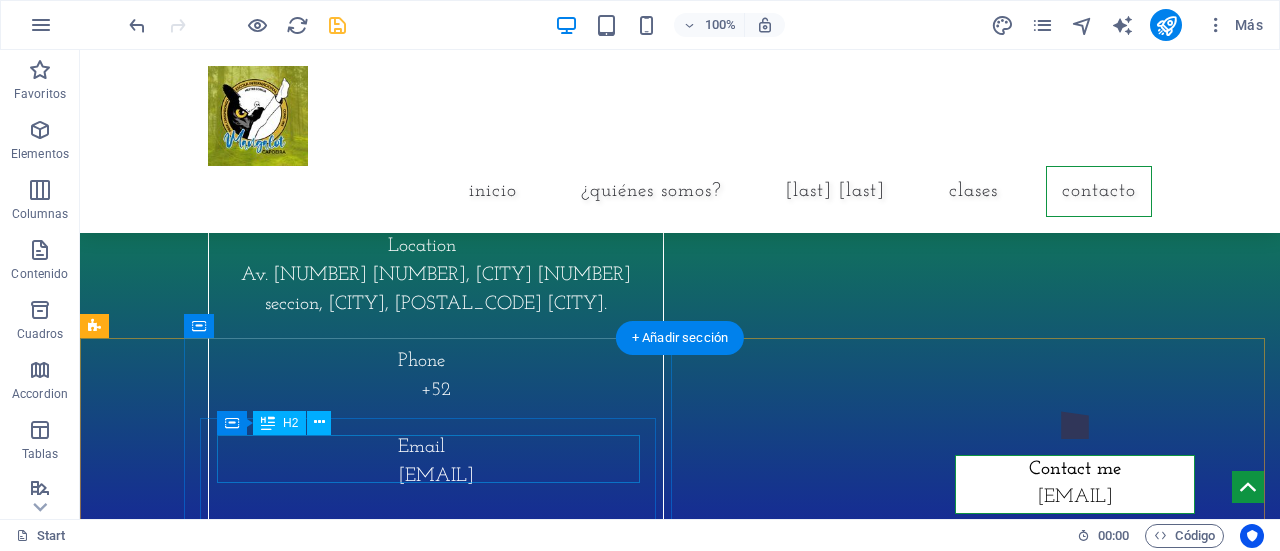 click on "Nippon Kempo MX" at bounding box center [436, 209] 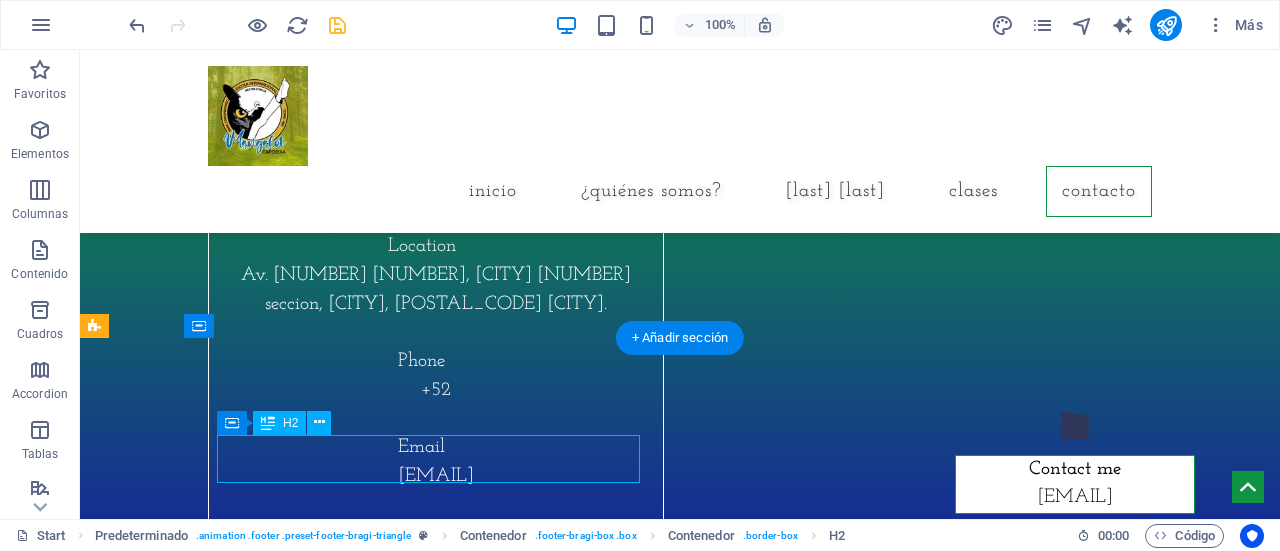 click on "Nippon Kempo MX" at bounding box center (436, 209) 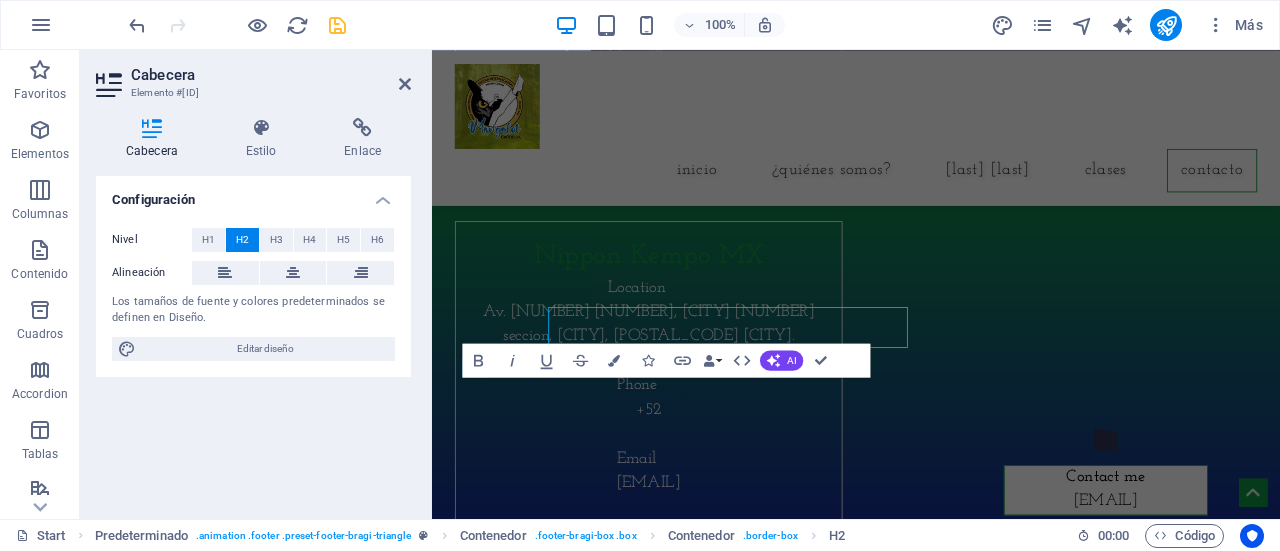 scroll, scrollTop: 9700, scrollLeft: 0, axis: vertical 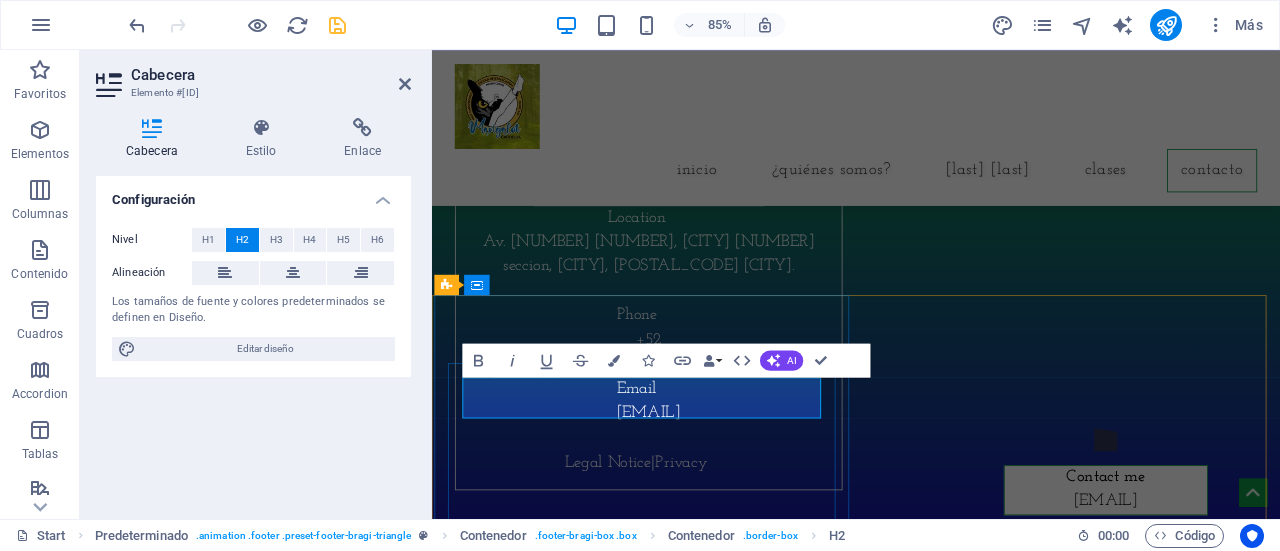 click on "Nippon Kempo MX" at bounding box center (687, 210) 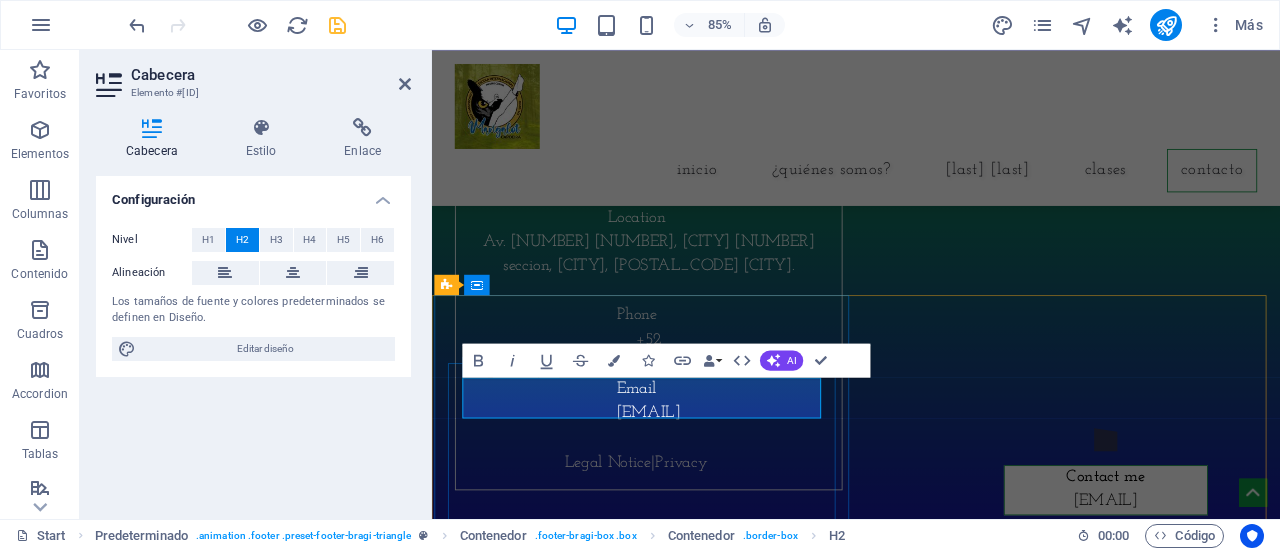 type 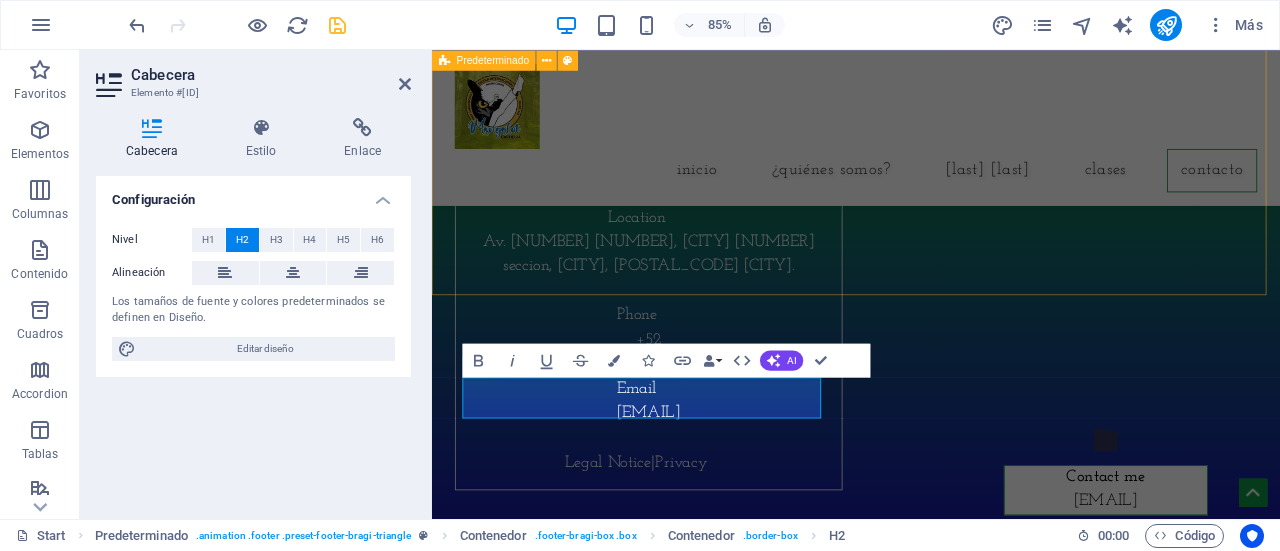 click on "Academia Centro Cultural Emiliano Zapata  Location Josefa Ortiz de Domínguez Manzana 032, Sauces 1 A, 55269 Ecatepec de Morelos, Méx.  Phone +52  Email mangalotcapoeiraaragon@gmail.com Legal Notice  |  Privacy" at bounding box center [931, -205] 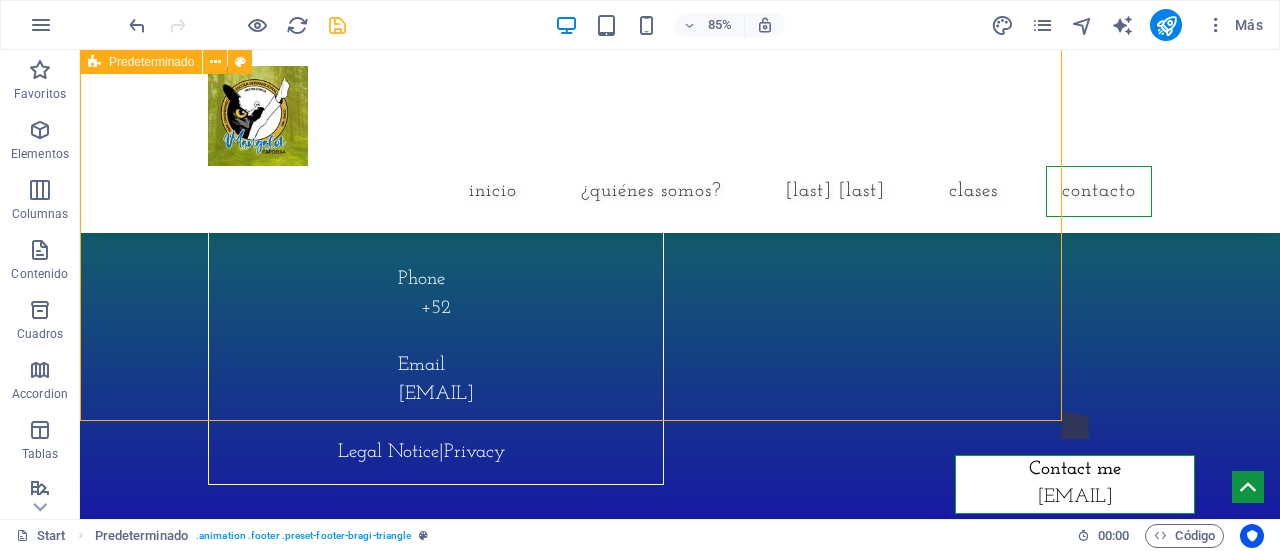 scroll, scrollTop: 9618, scrollLeft: 0, axis: vertical 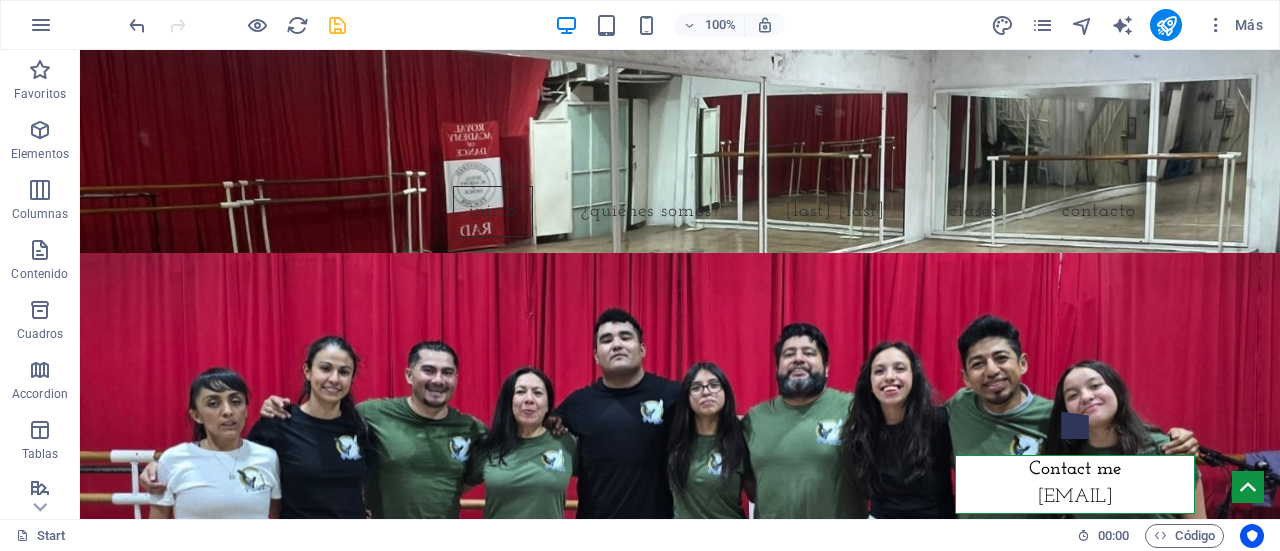 drag, startPoint x: 1272, startPoint y: 449, endPoint x: 1314, endPoint y: 80, distance: 371.38254 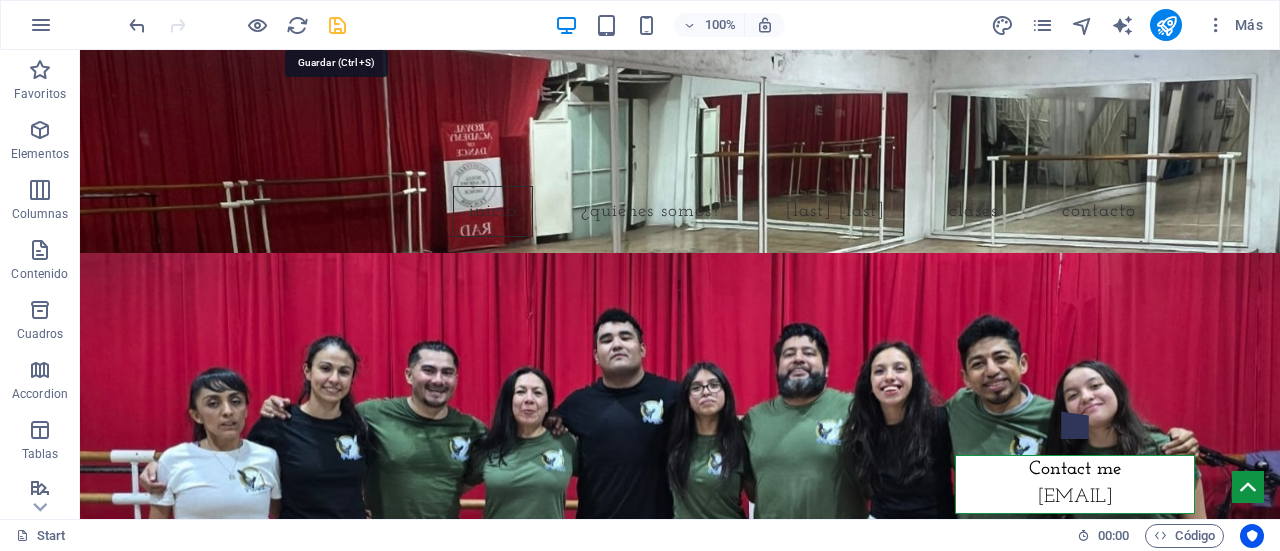 click at bounding box center [337, 25] 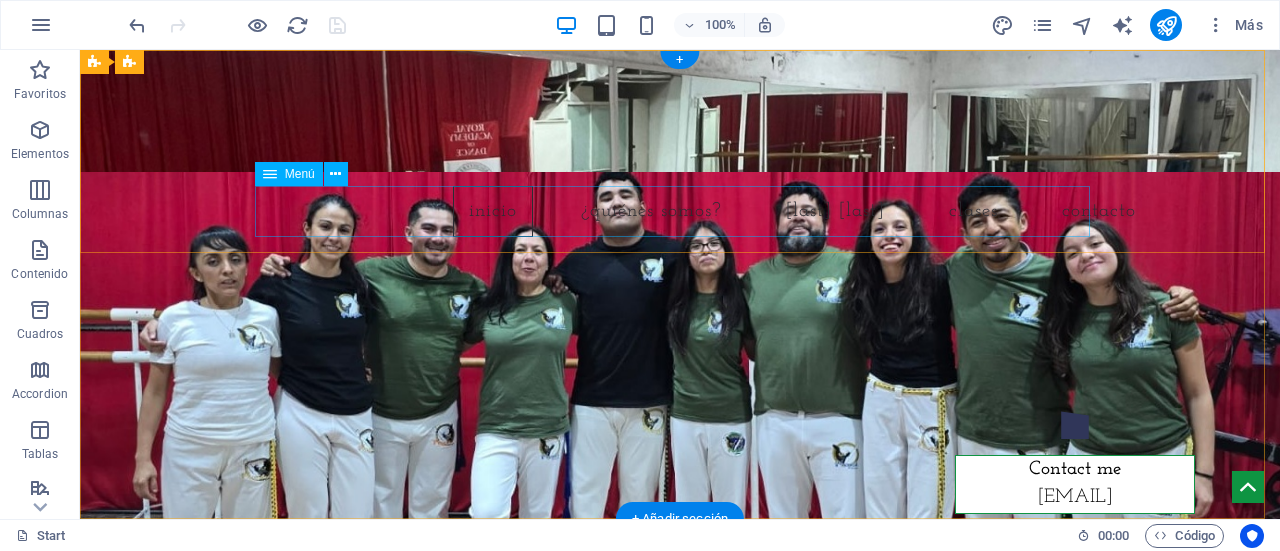 click on "Inicio ¿Quiénes Somos? Mangalot Capoeira Aragón Clases Contacto" at bounding box center [680, 211] 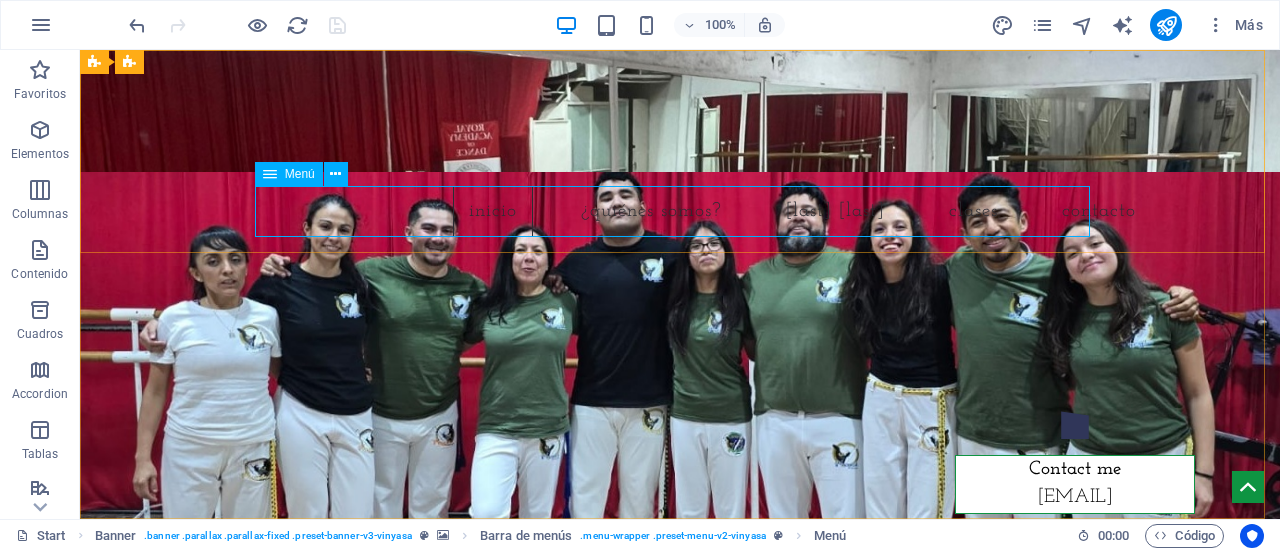 click on "Menú" at bounding box center [300, 174] 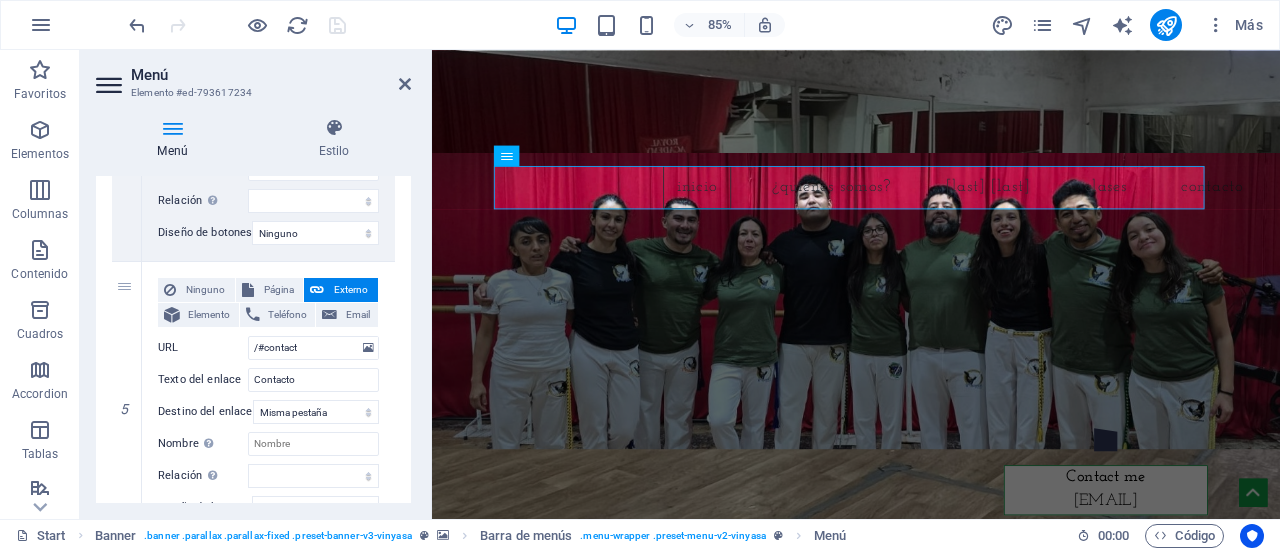 scroll, scrollTop: 1213, scrollLeft: 0, axis: vertical 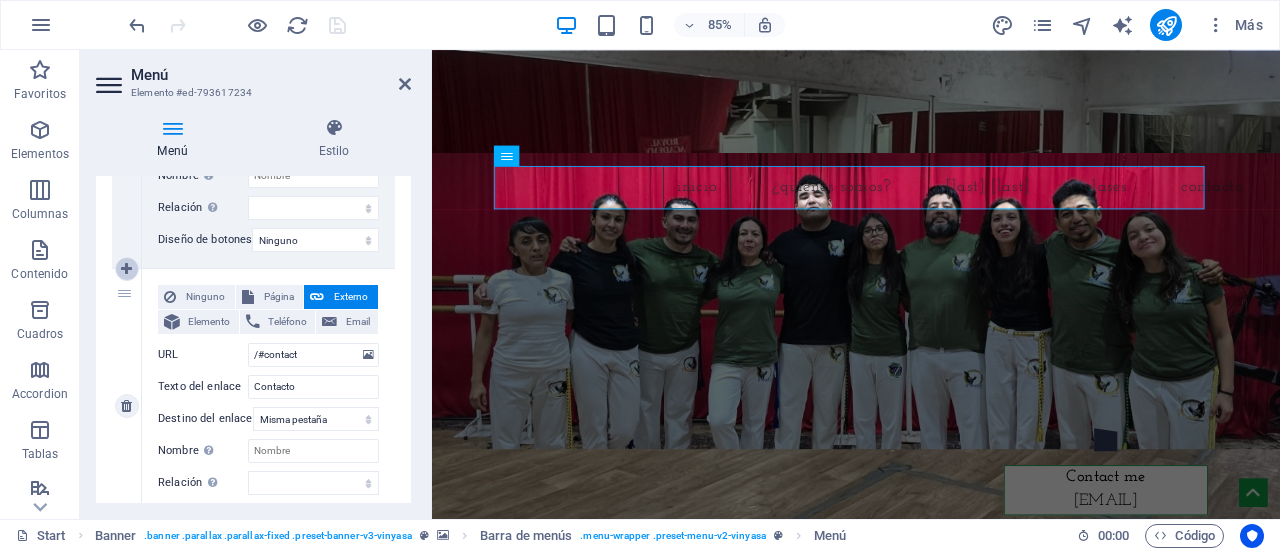click at bounding box center (126, 269) 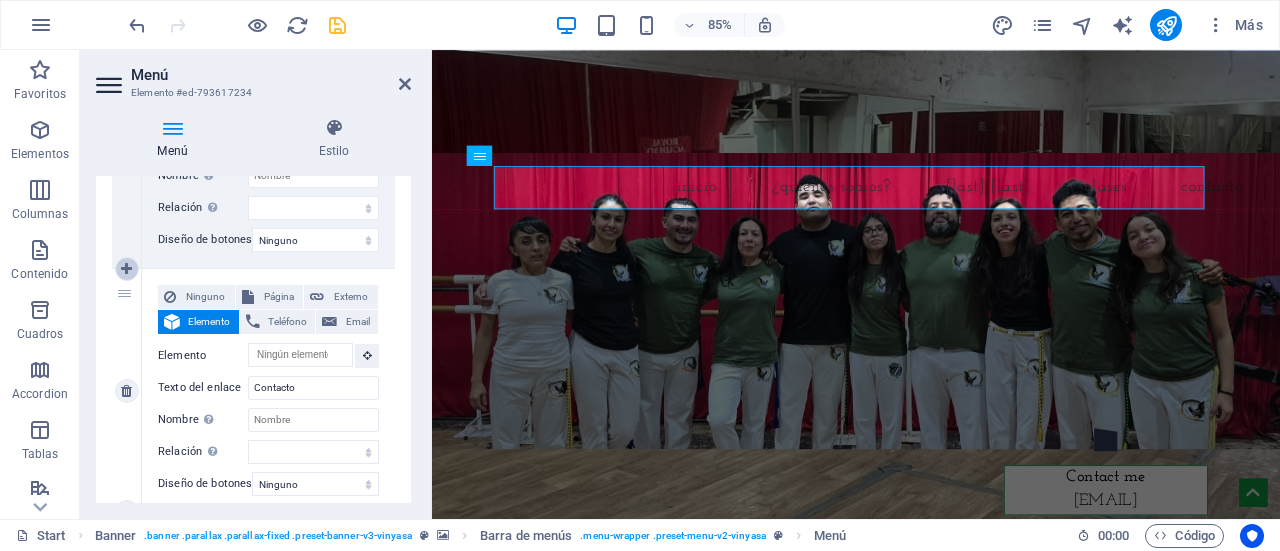 select 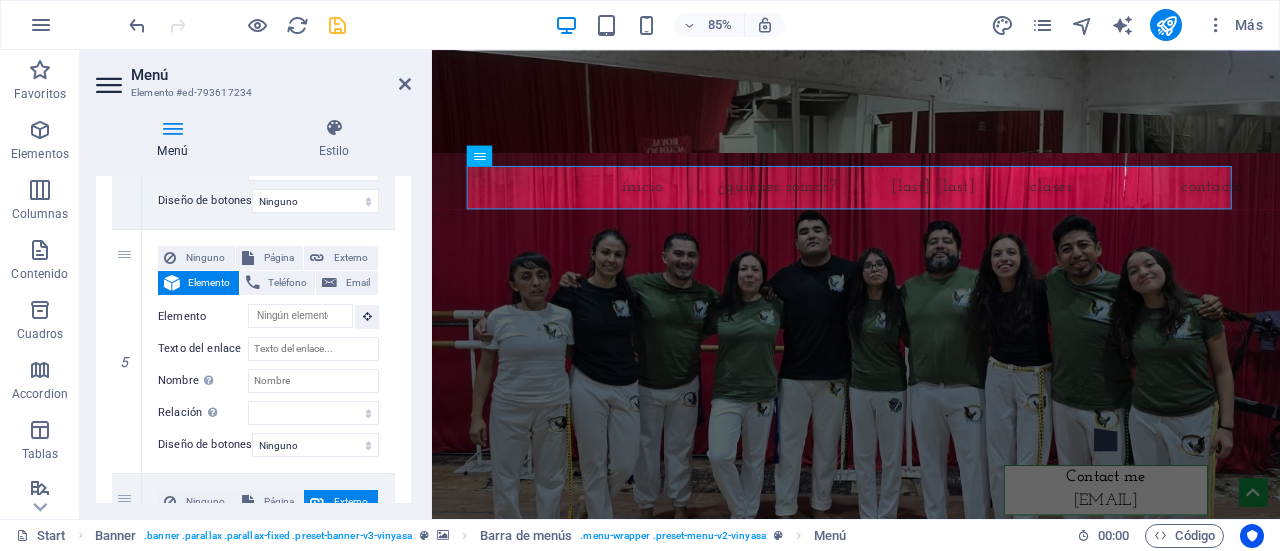scroll, scrollTop: 1253, scrollLeft: 0, axis: vertical 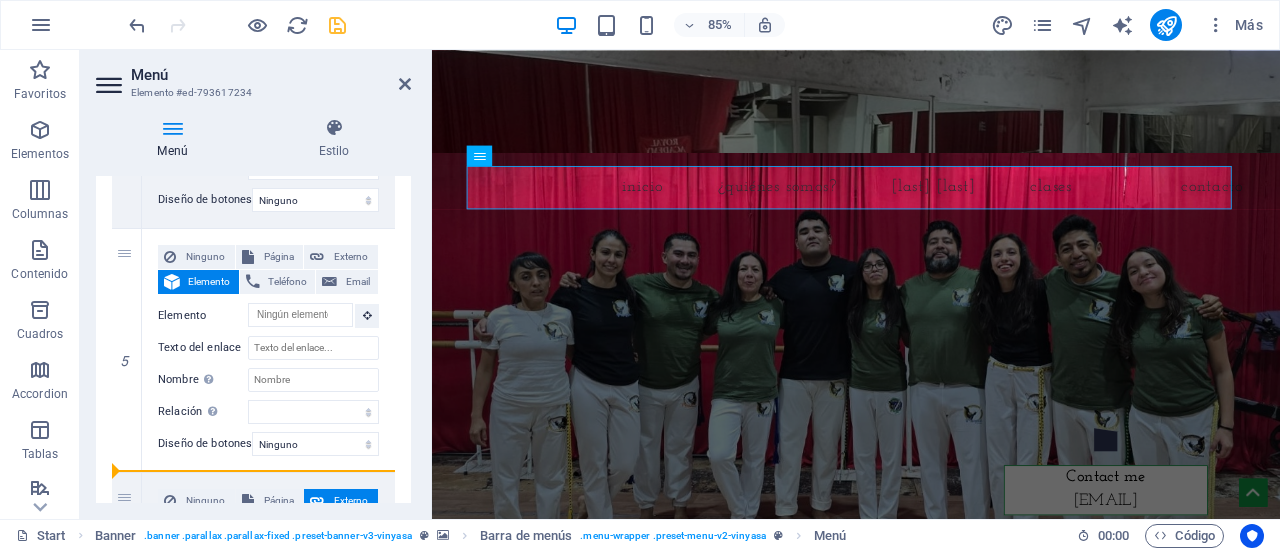 drag, startPoint x: 128, startPoint y: 328, endPoint x: 110, endPoint y: 513, distance: 185.87361 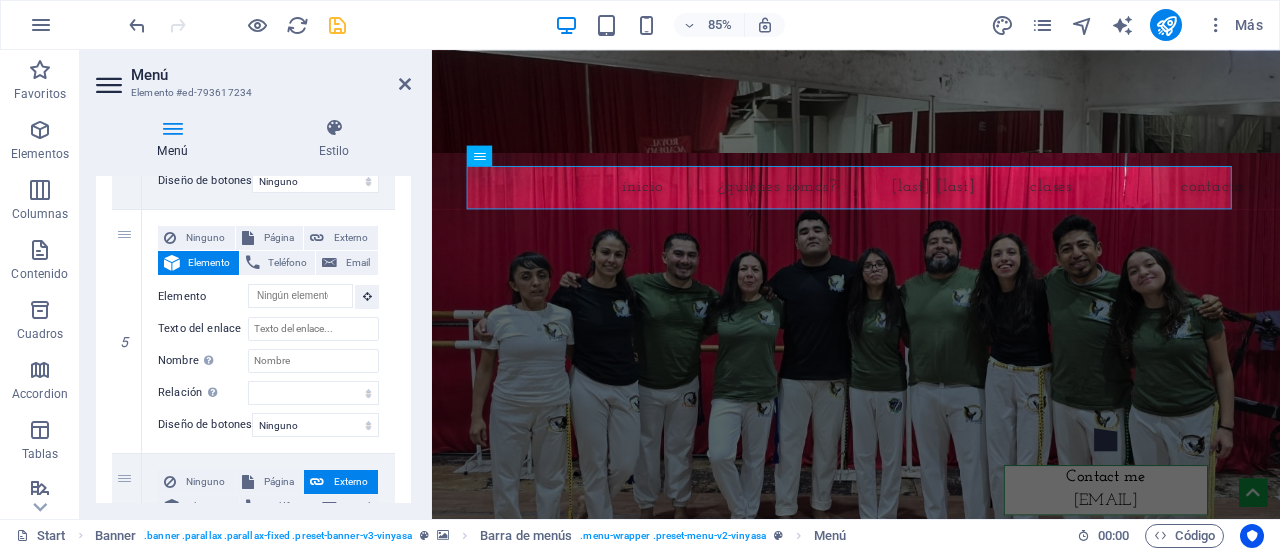scroll, scrollTop: 1314, scrollLeft: 0, axis: vertical 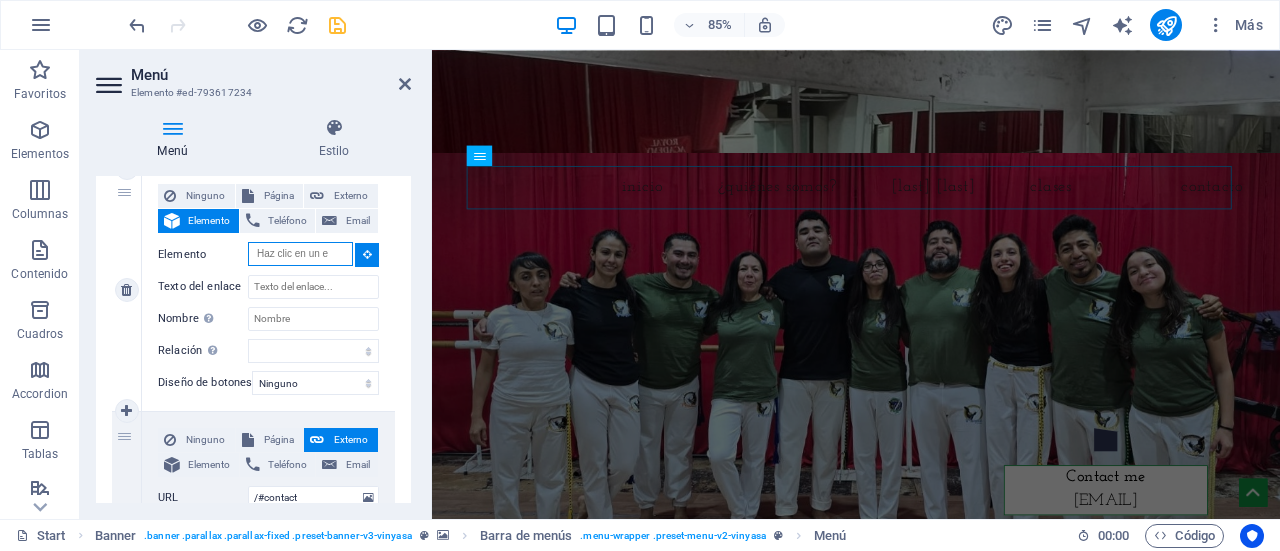 click on "Elemento" at bounding box center (300, 254) 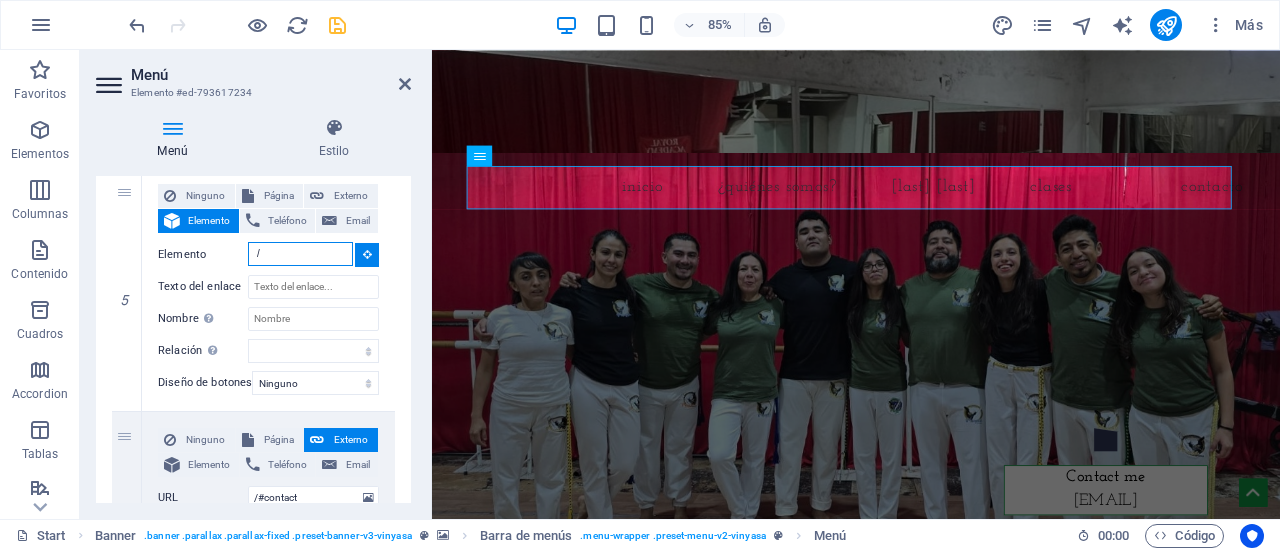 type on "/" 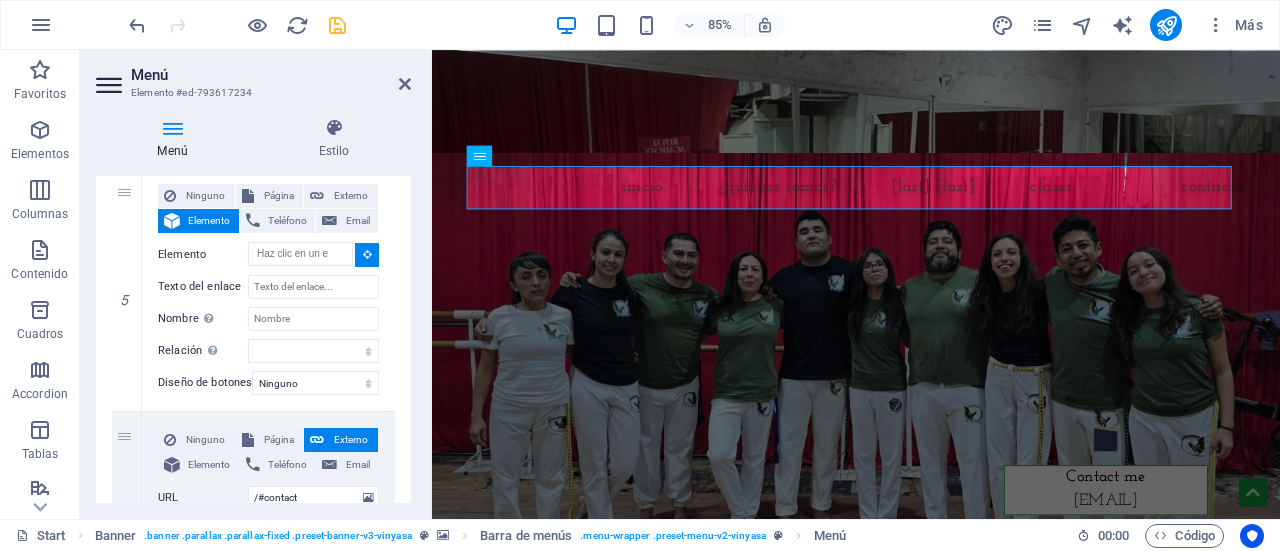 click on "Menú Estilo Menú Automático Personalizado Crear elementos de menú personalizados para este menú. Se recomienda en el caso de sitios web de una sola página. Gestionar páginas Elementos de menú 1 Ninguno Página Externo Elemento Teléfono Email Página Start Subpage Legal Notice Privacy Elemento
URL /#home Teléfono Email Texto del enlace Inicio Destino del enlace Nueva pestaña Misma pestaña Superposición Nombre Una descripción adicional del enlace no debería ser igual al texto del enlace. El título suele mostrarse como un texto de información cuando se mueve el ratón por encima del elemento. Déjalo en blanco en caso de dudas. Relación Define la  relación de este enlace con el destino del enlace . Por ejemplo, el valor "nofollow" indica a los buscadores que no sigan al enlace. Puede dejarse vacío. alternativo autor marcador externo ayuda licencia siguiente nofollow noreferrer noopener ant buscar etiqueta Diseño de botones Ninguno Predeterminado Principal Secundario 2" at bounding box center (253, 310) 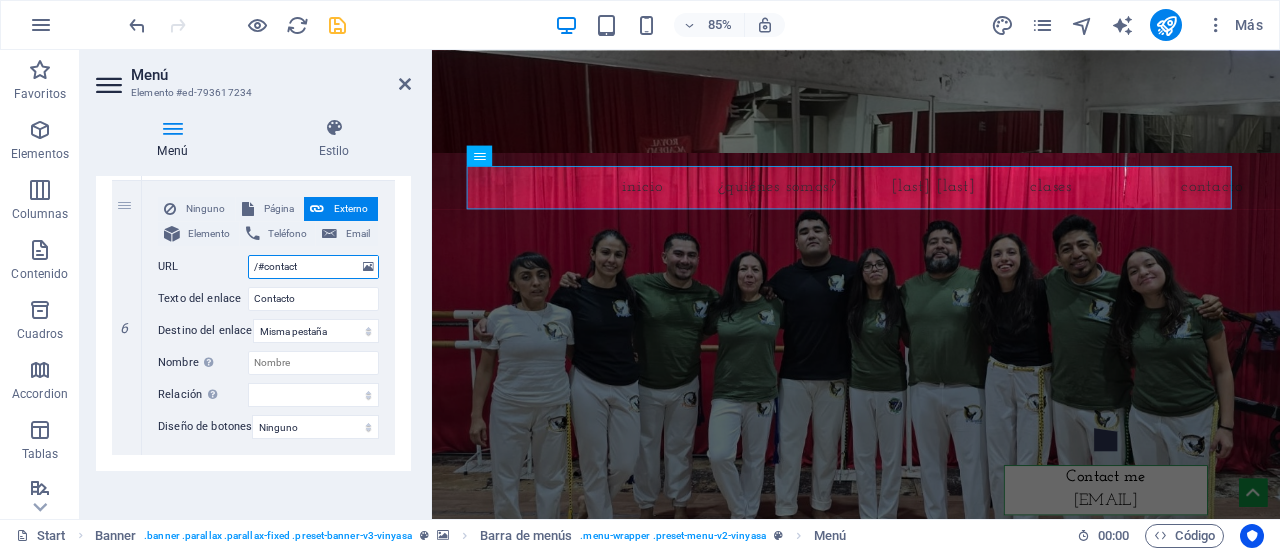 scroll, scrollTop: 1564, scrollLeft: 0, axis: vertical 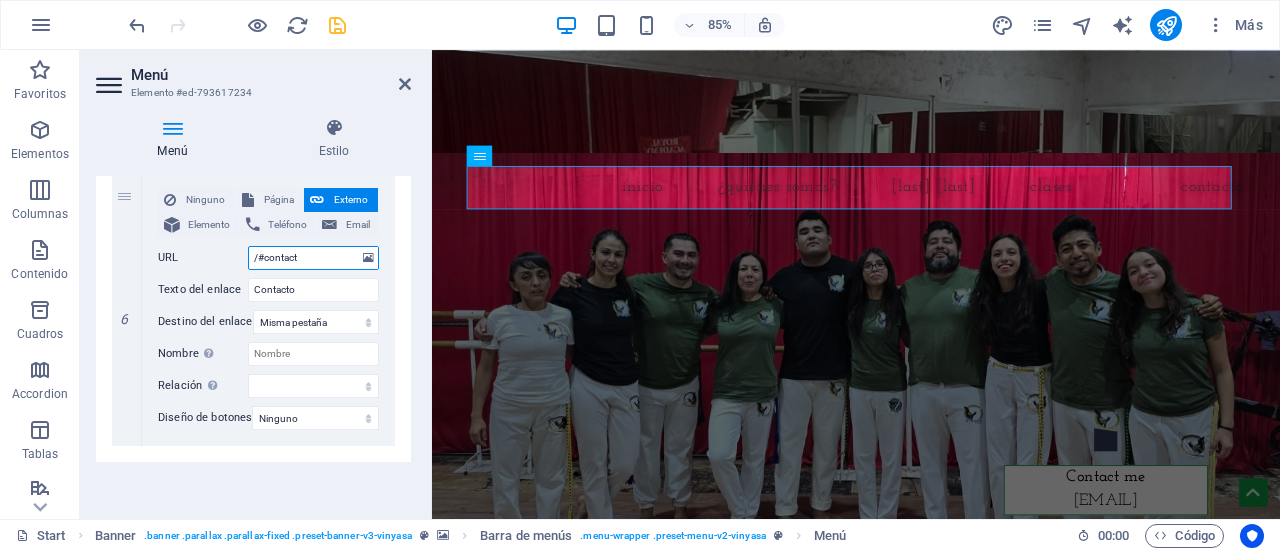 drag, startPoint x: 312, startPoint y: 501, endPoint x: 240, endPoint y: 493, distance: 72.443085 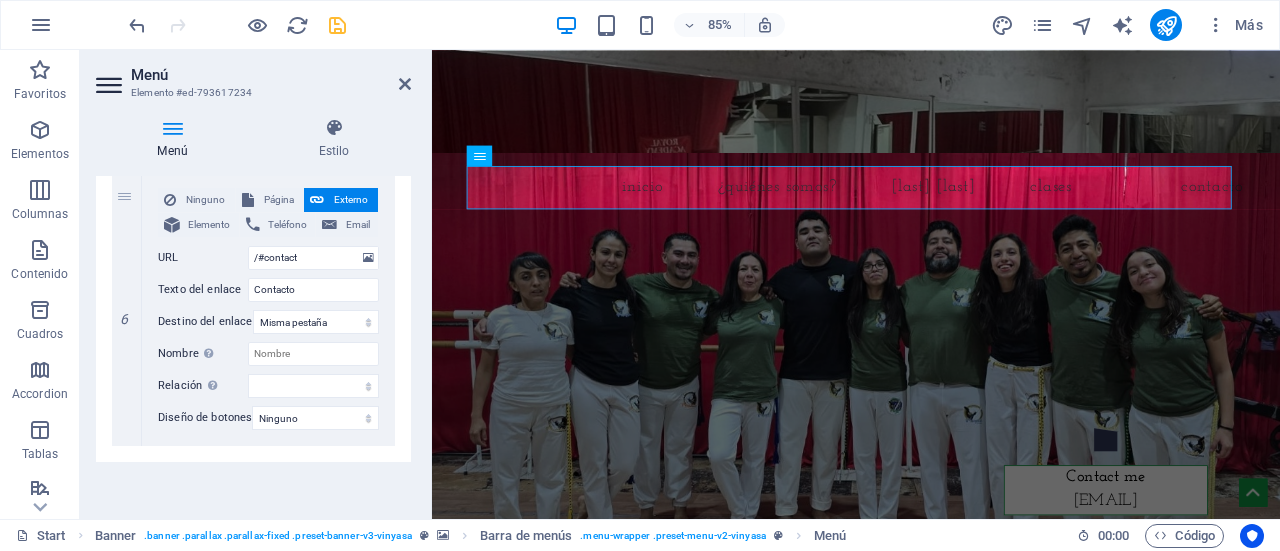 drag, startPoint x: 412, startPoint y: 473, endPoint x: 408, endPoint y: 452, distance: 21.377558 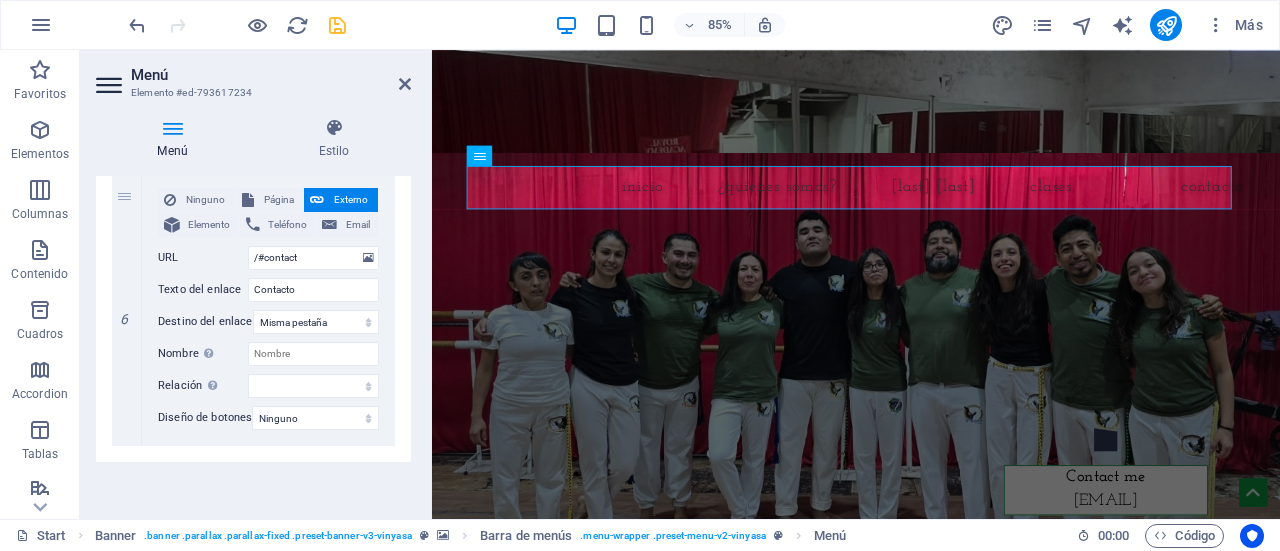 drag, startPoint x: 402, startPoint y: 477, endPoint x: 402, endPoint y: 415, distance: 62 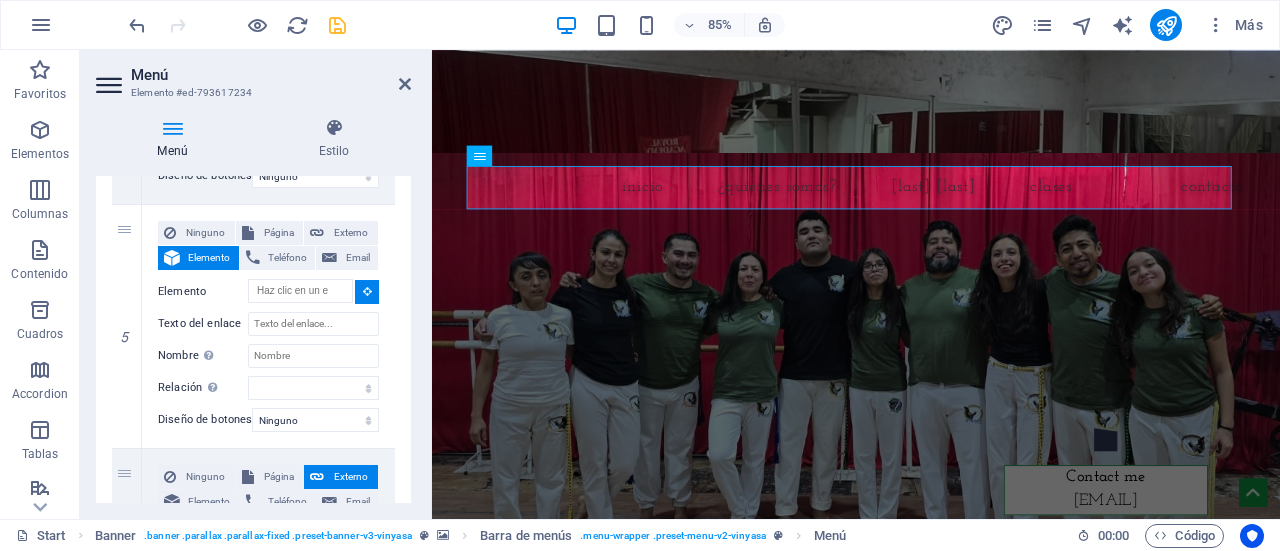 scroll, scrollTop: 990, scrollLeft: 0, axis: vertical 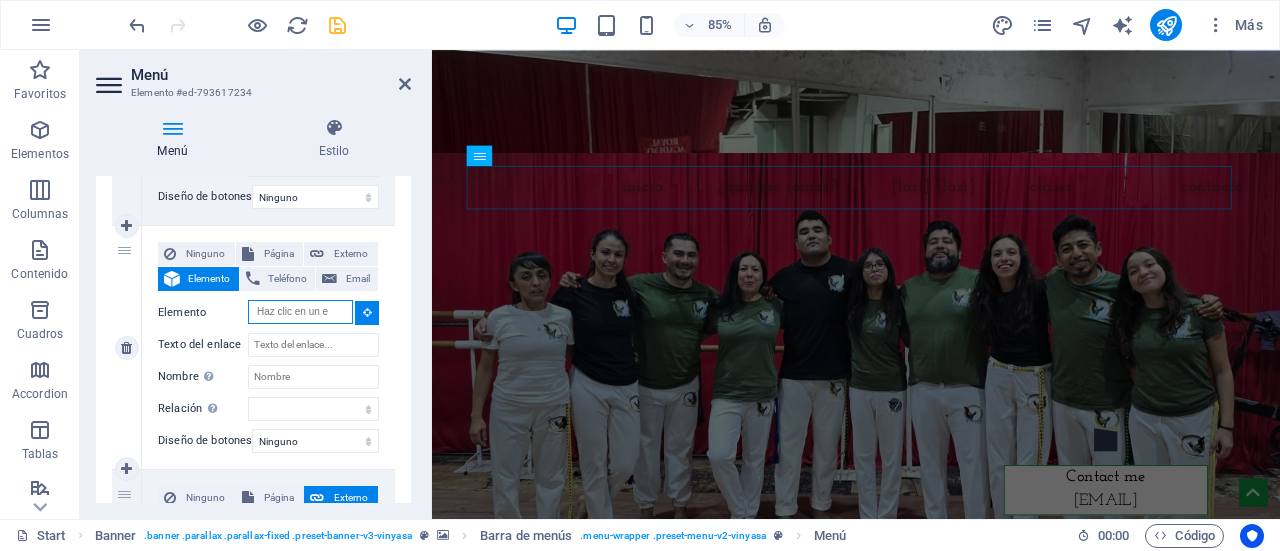 click on "Elemento" at bounding box center (300, 312) 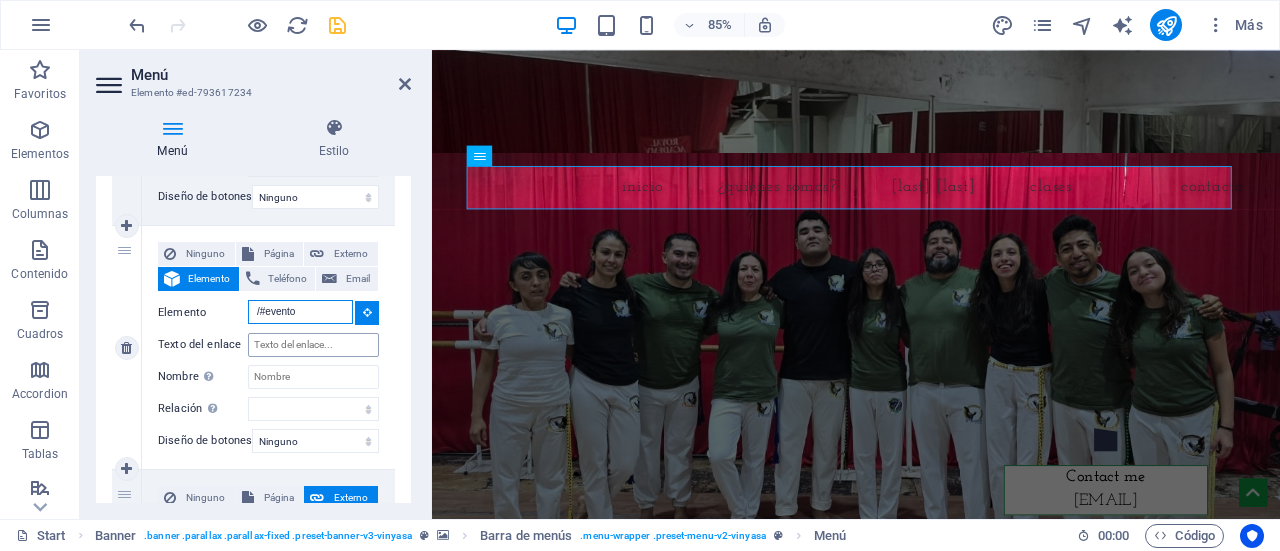type on "/#evento" 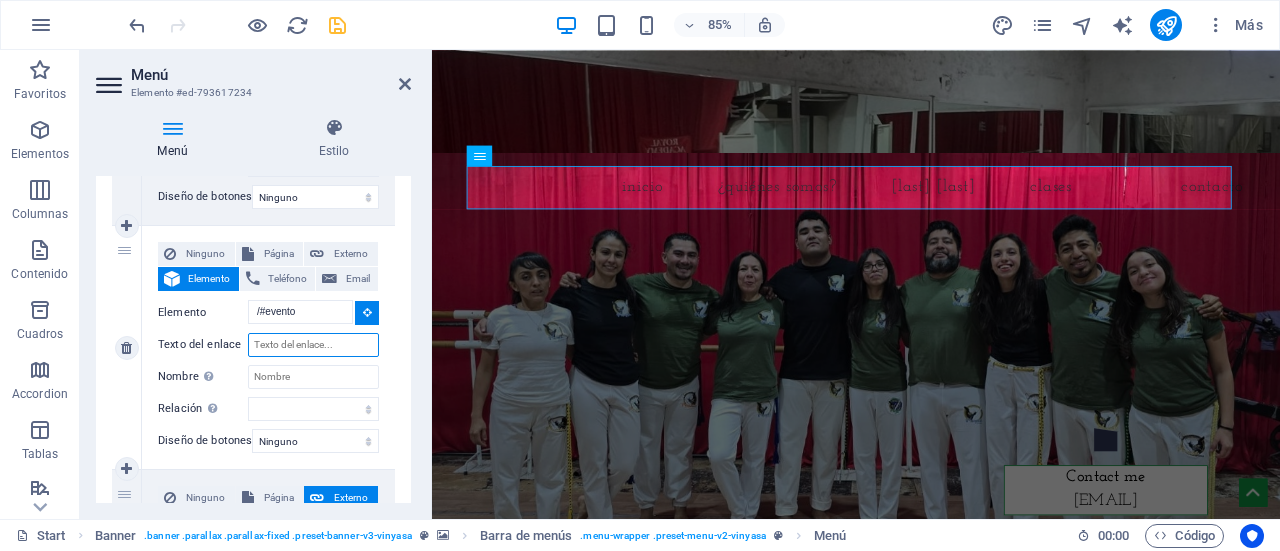 type 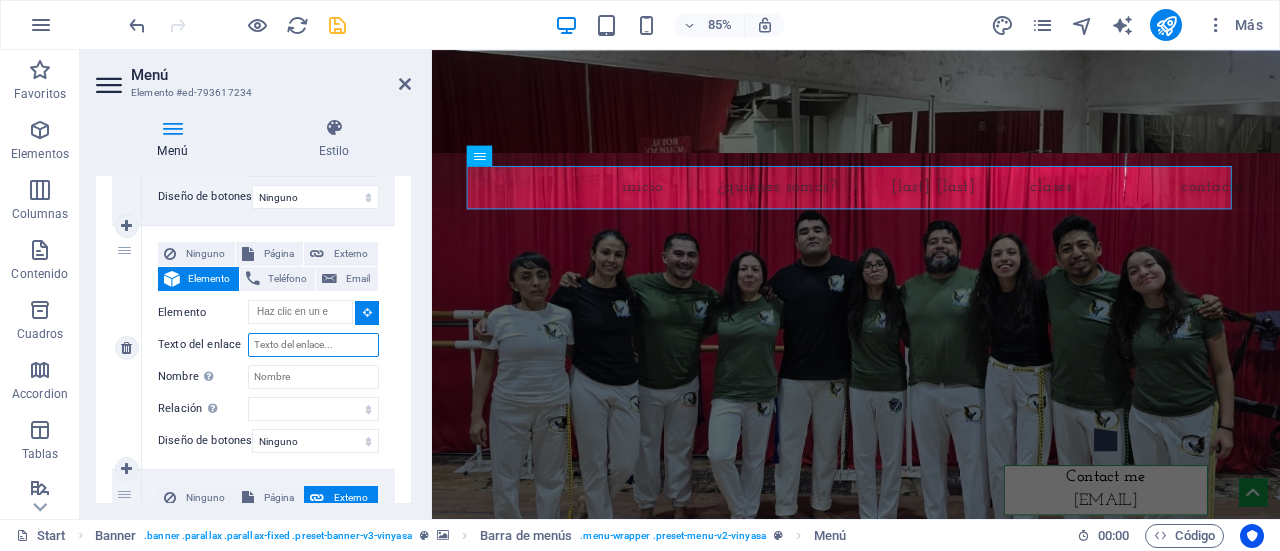 click on "Texto del enlace" at bounding box center (313, 345) 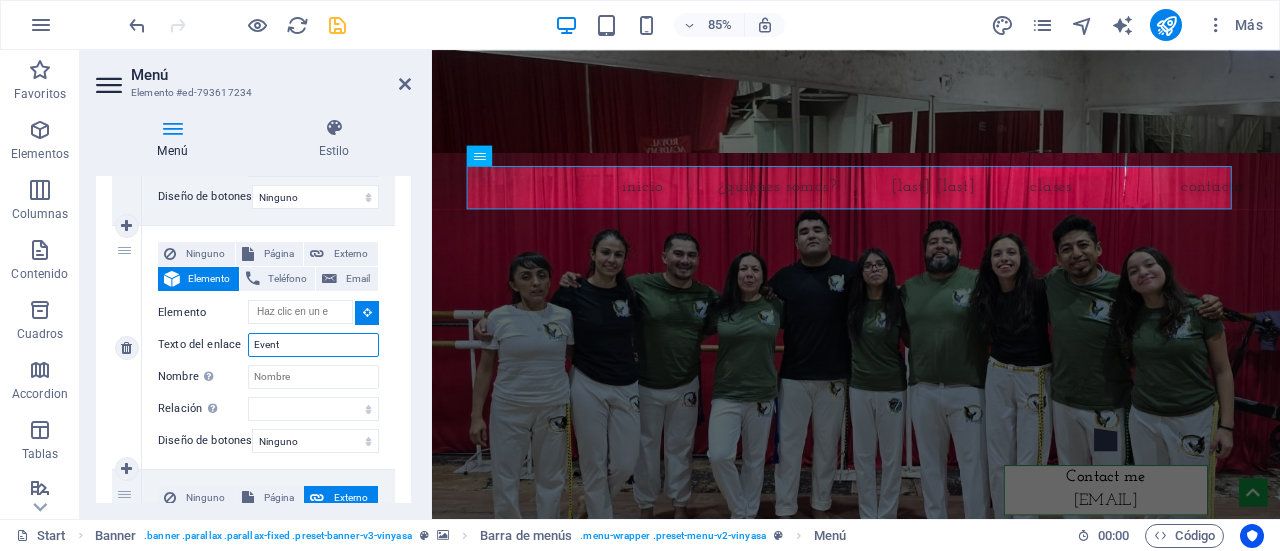 type on "Evento" 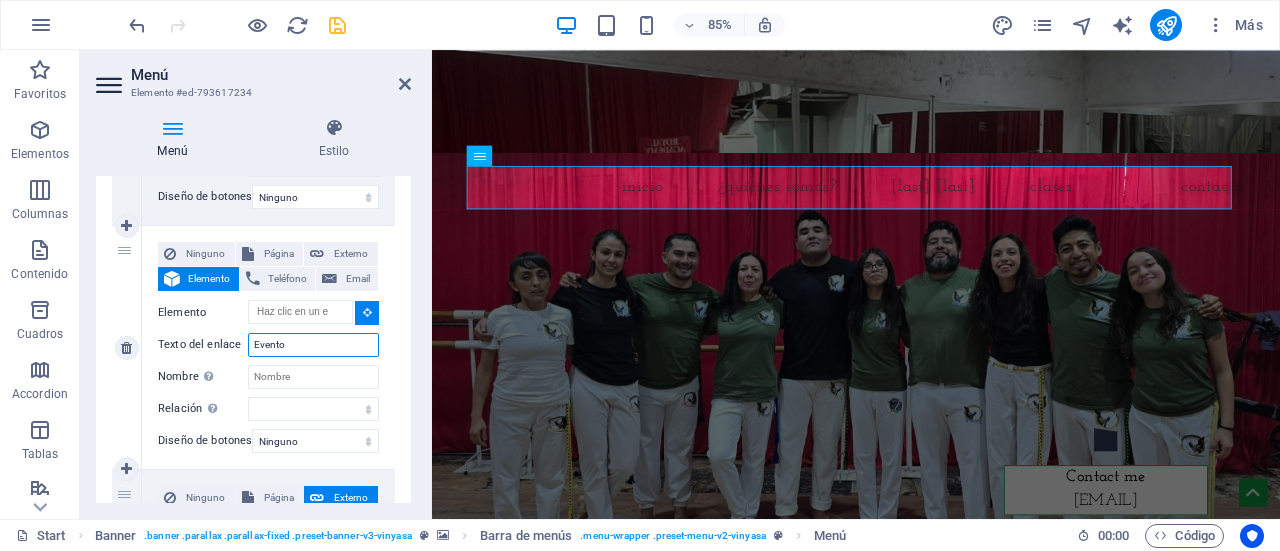 select 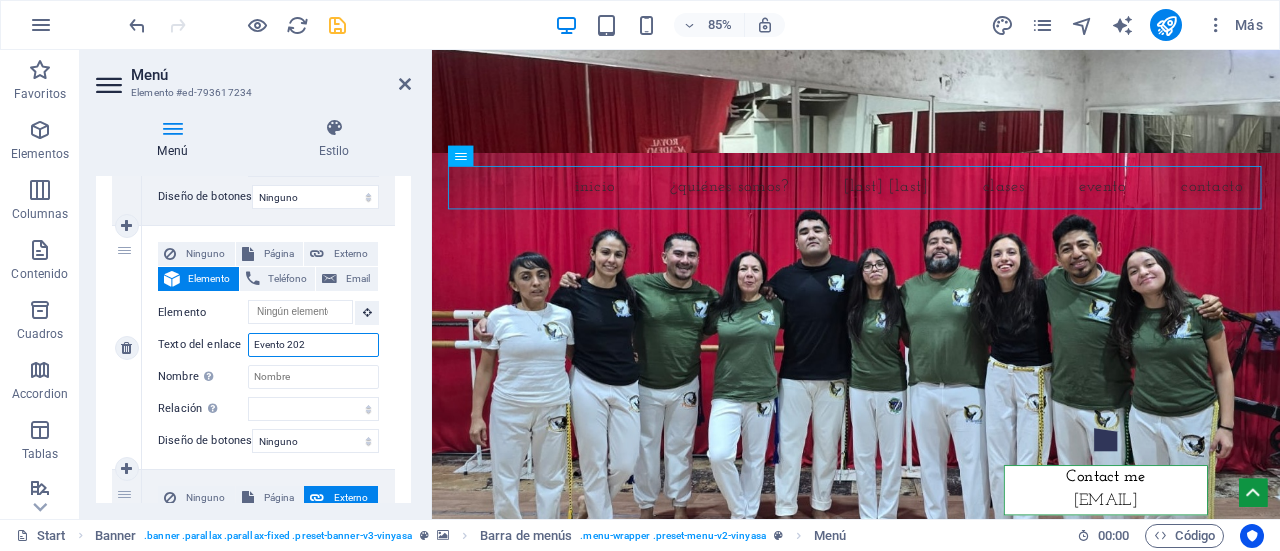 type on "Evento 2025" 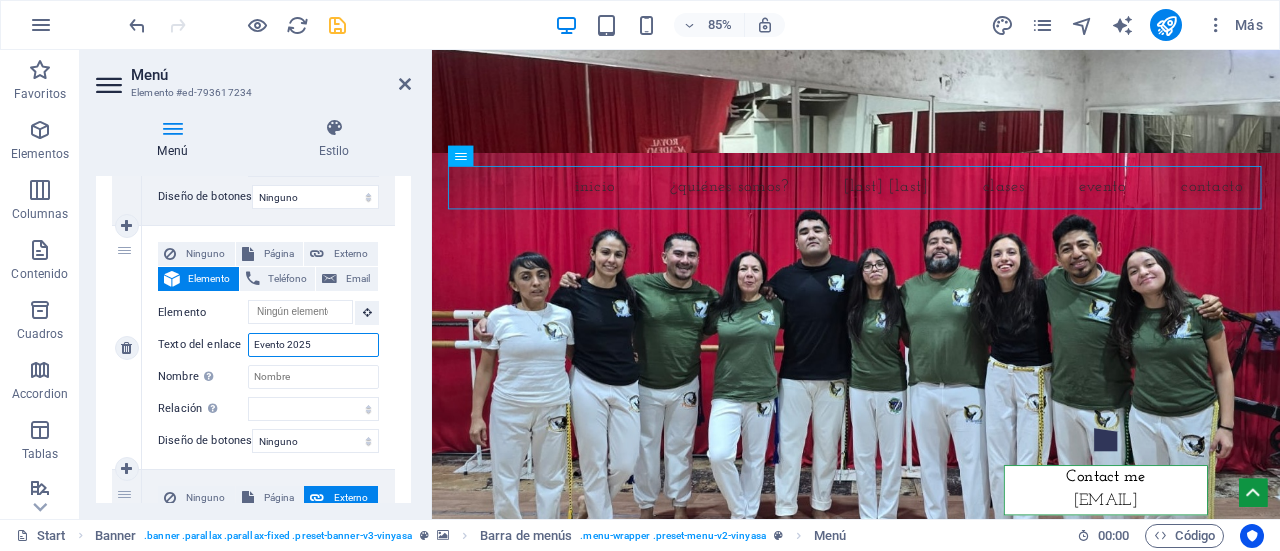 select 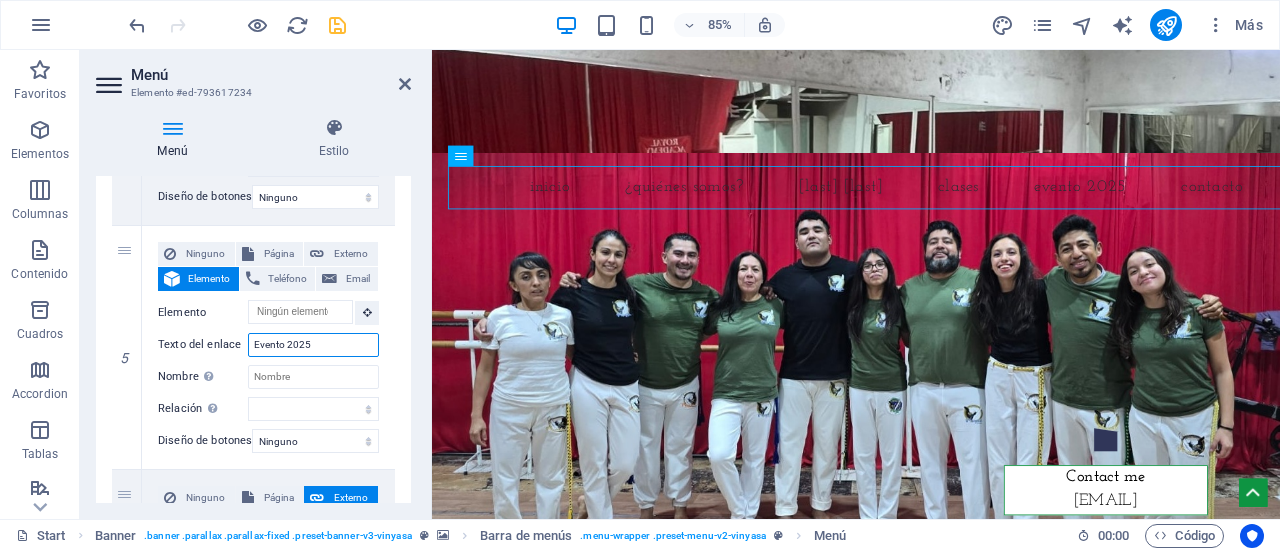 type on "Evento 2025" 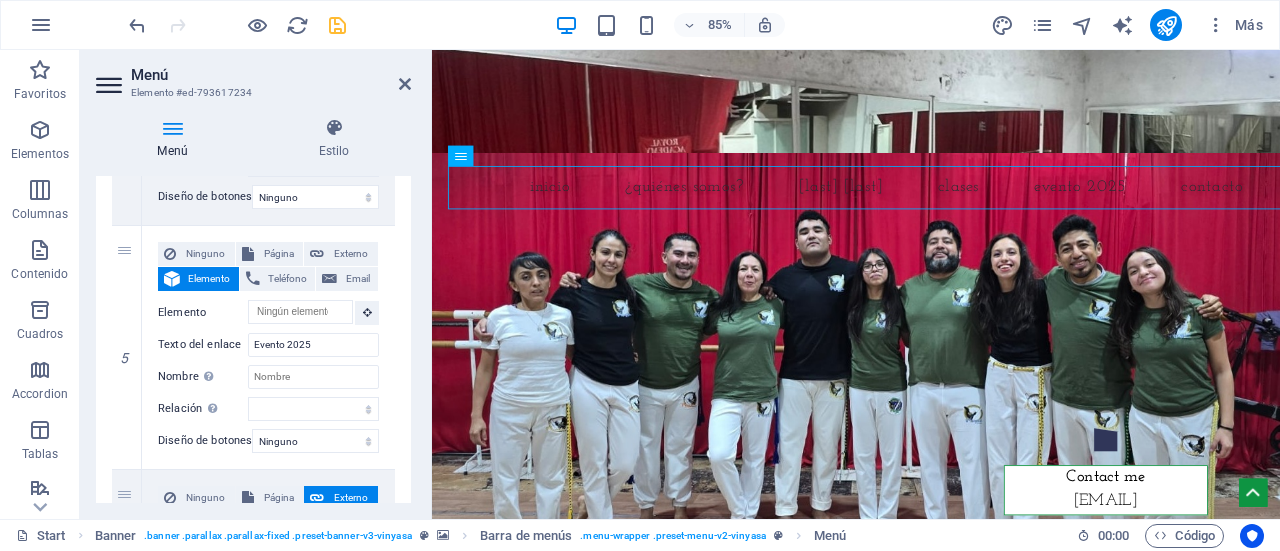 drag, startPoint x: 412, startPoint y: 431, endPoint x: 408, endPoint y: 444, distance: 13.601471 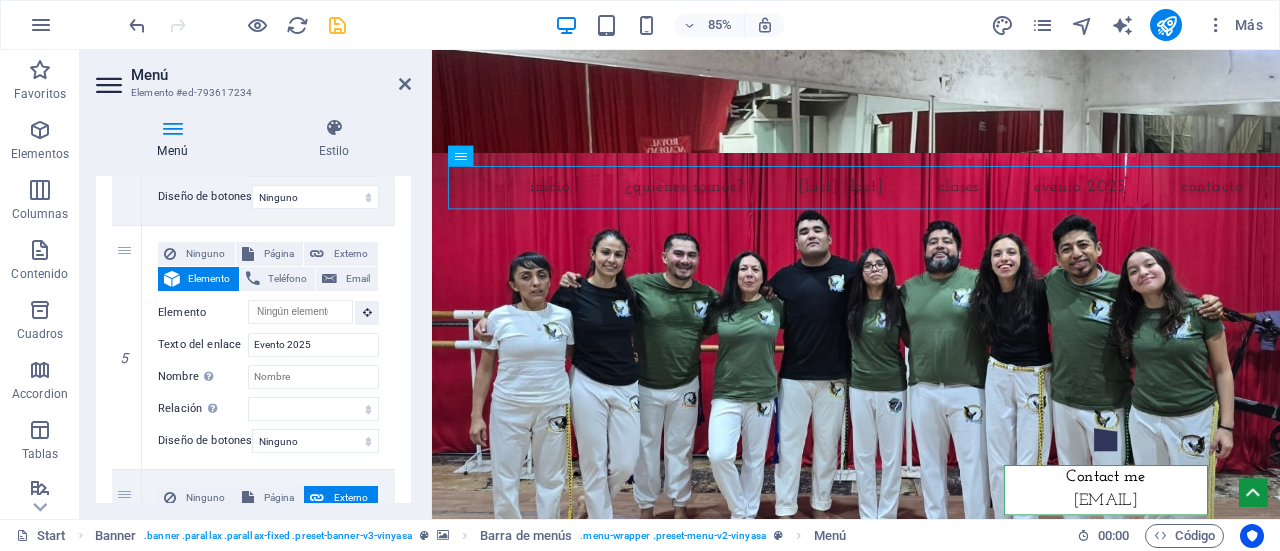 scroll, scrollTop: 1237, scrollLeft: 0, axis: vertical 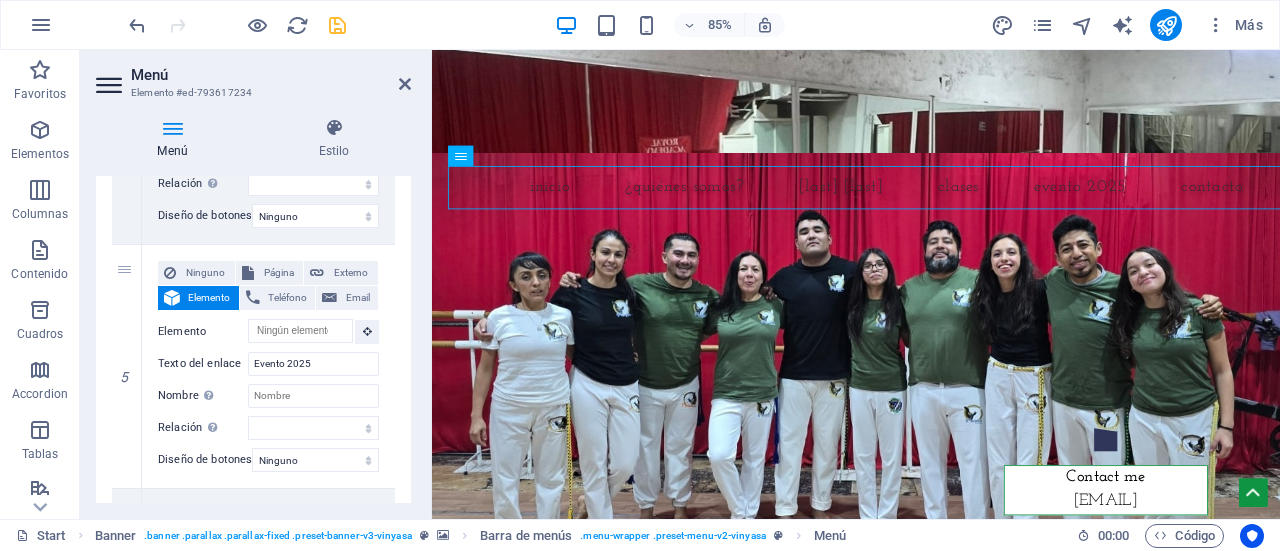 drag, startPoint x: 406, startPoint y: 427, endPoint x: 406, endPoint y: 446, distance: 19 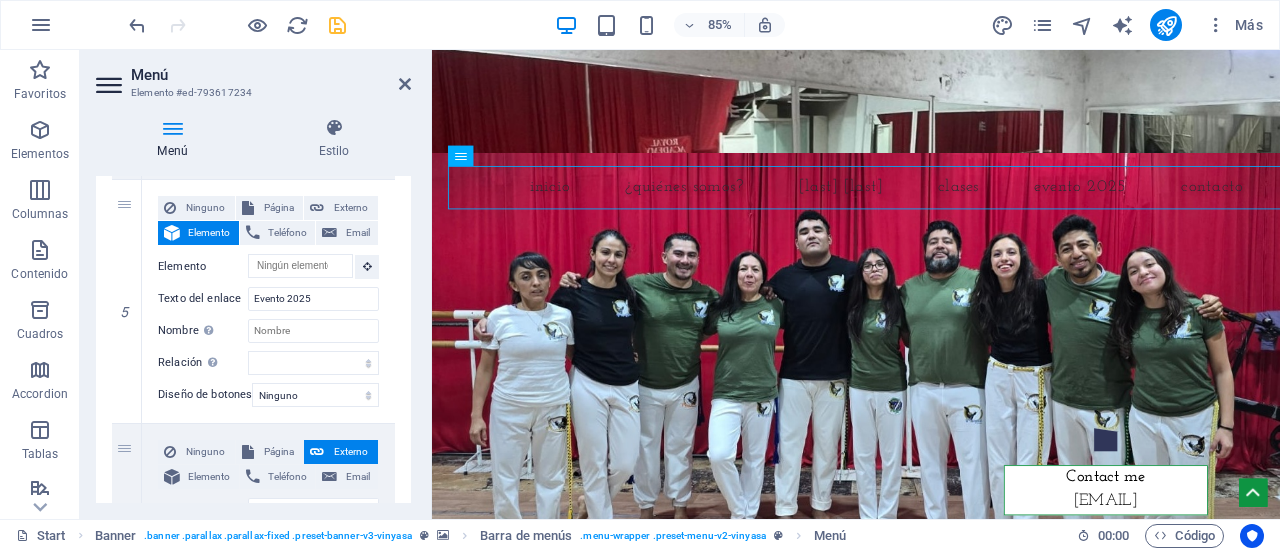 scroll, scrollTop: 1294, scrollLeft: 0, axis: vertical 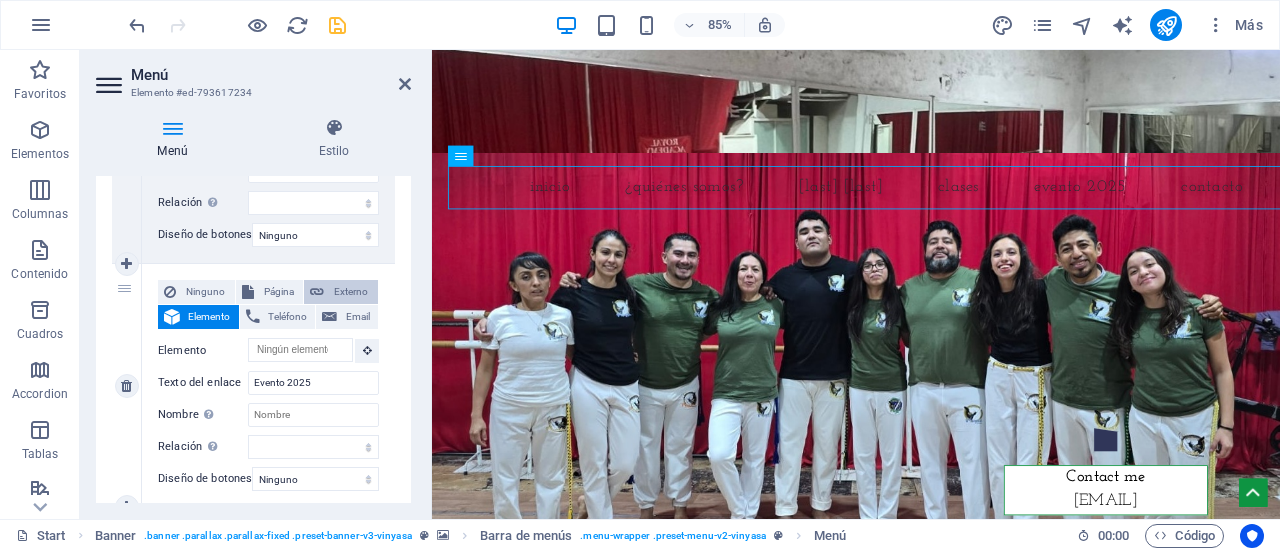 click on "Externo" at bounding box center [351, 292] 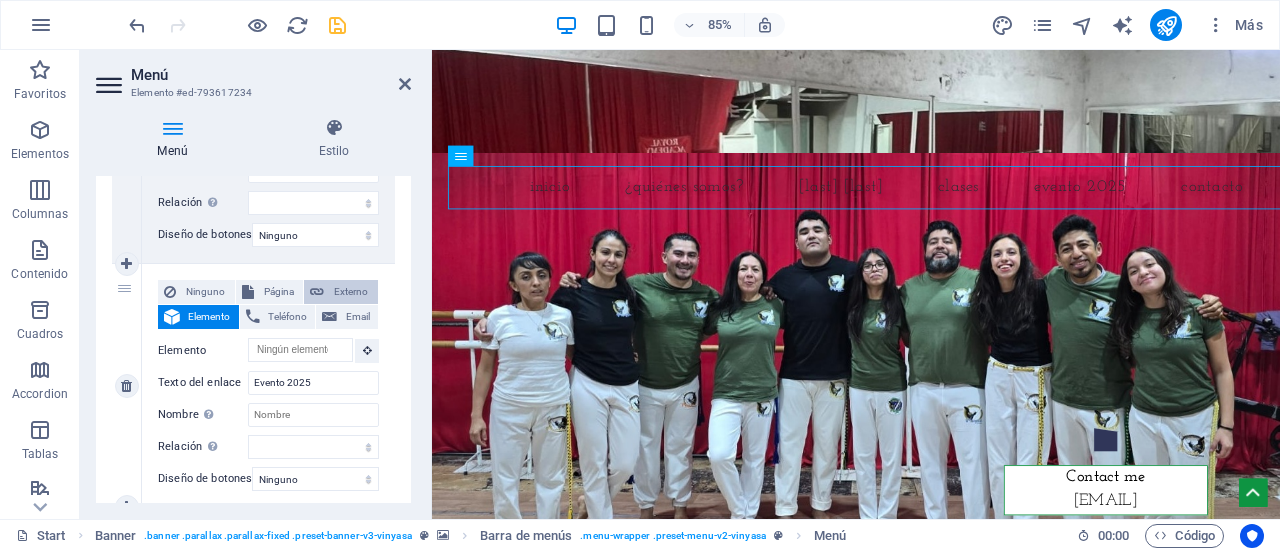 select 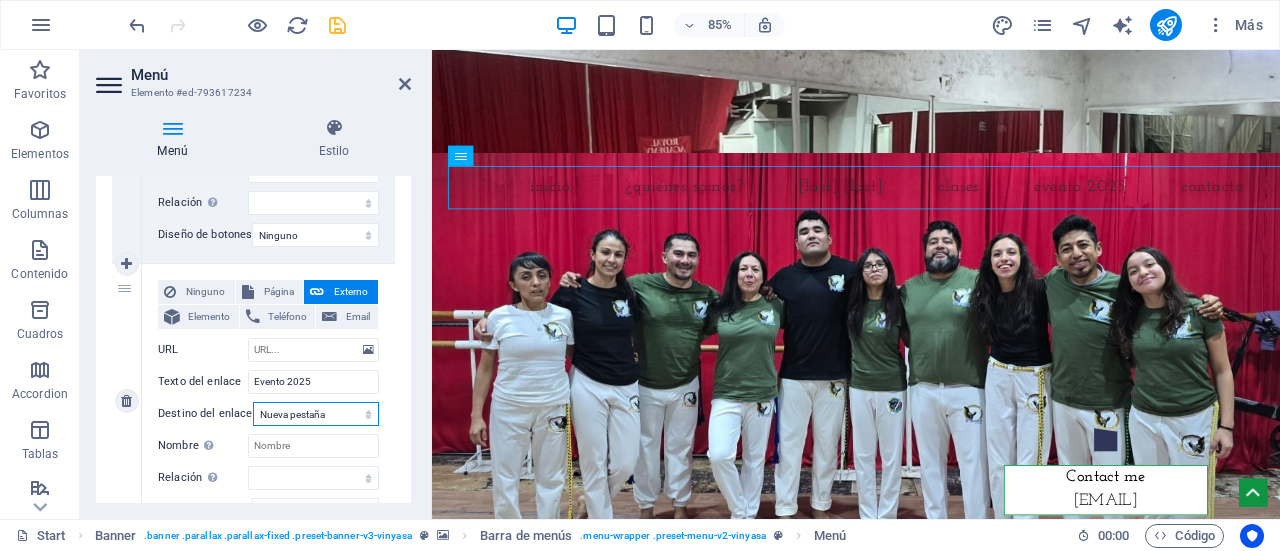 click on "Nueva pestaña Misma pestaña Superposición" at bounding box center (316, 414) 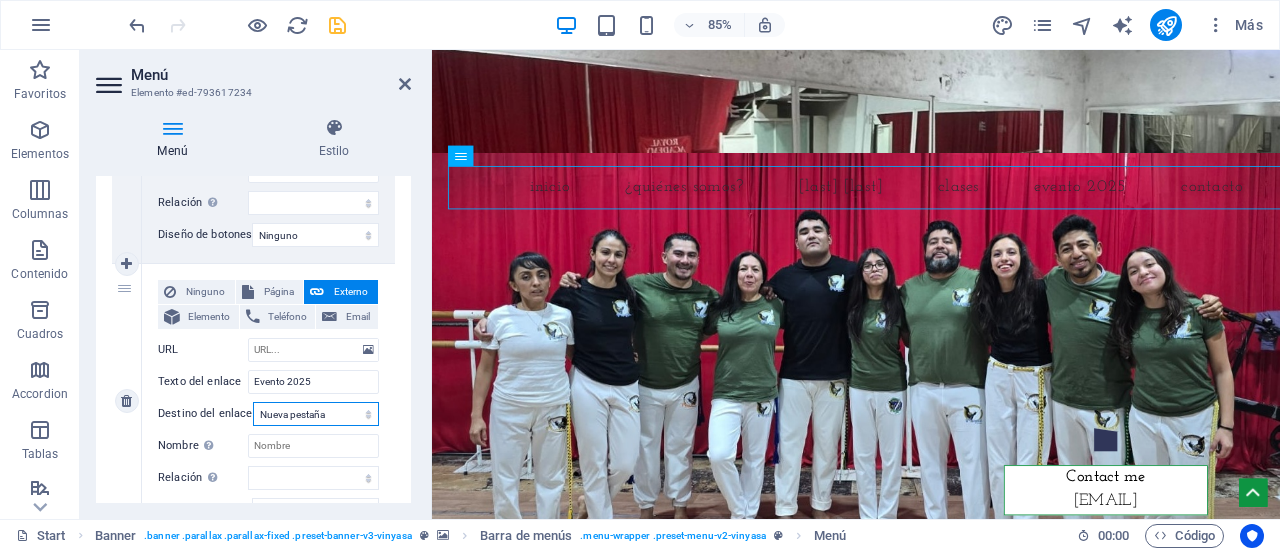select 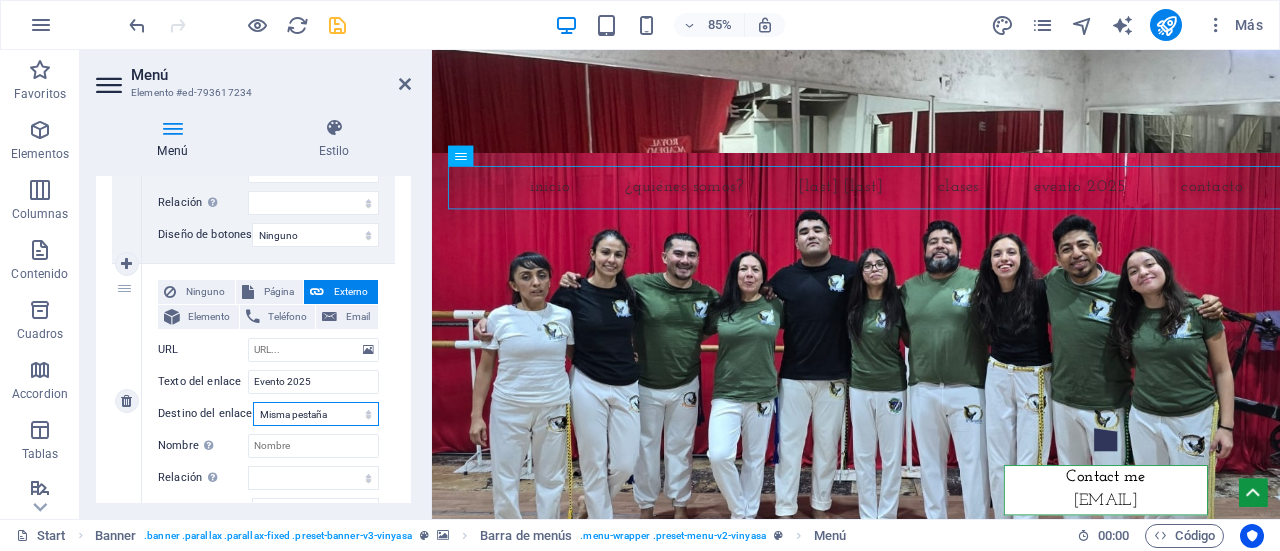 click on "Nueva pestaña Misma pestaña Superposición" at bounding box center (316, 414) 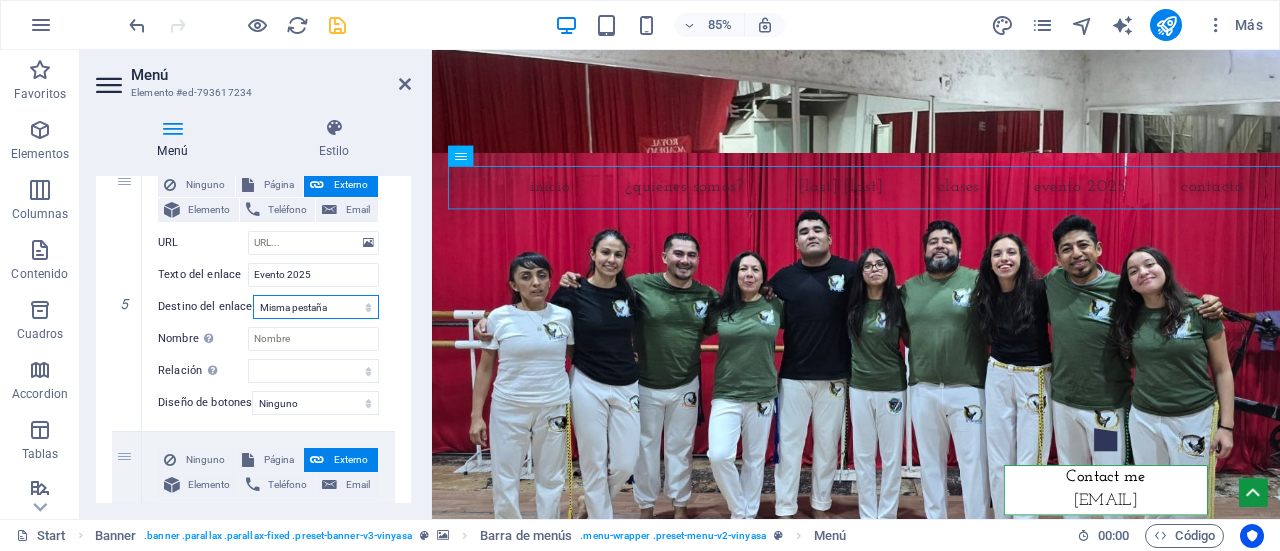 scroll, scrollTop: 1317, scrollLeft: 0, axis: vertical 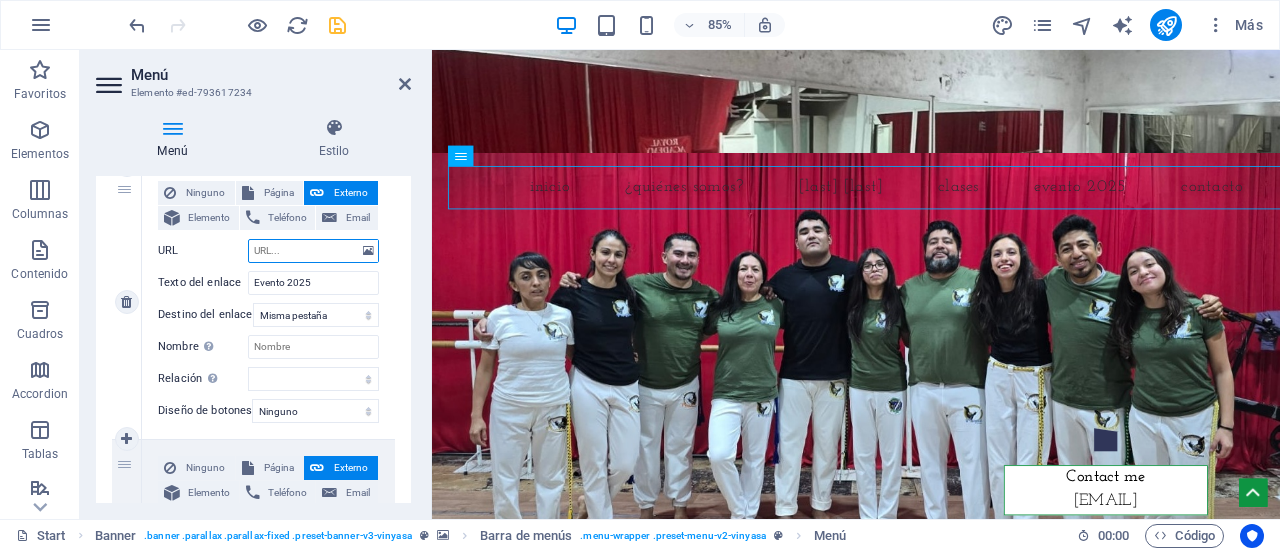 click on "URL" at bounding box center [313, 251] 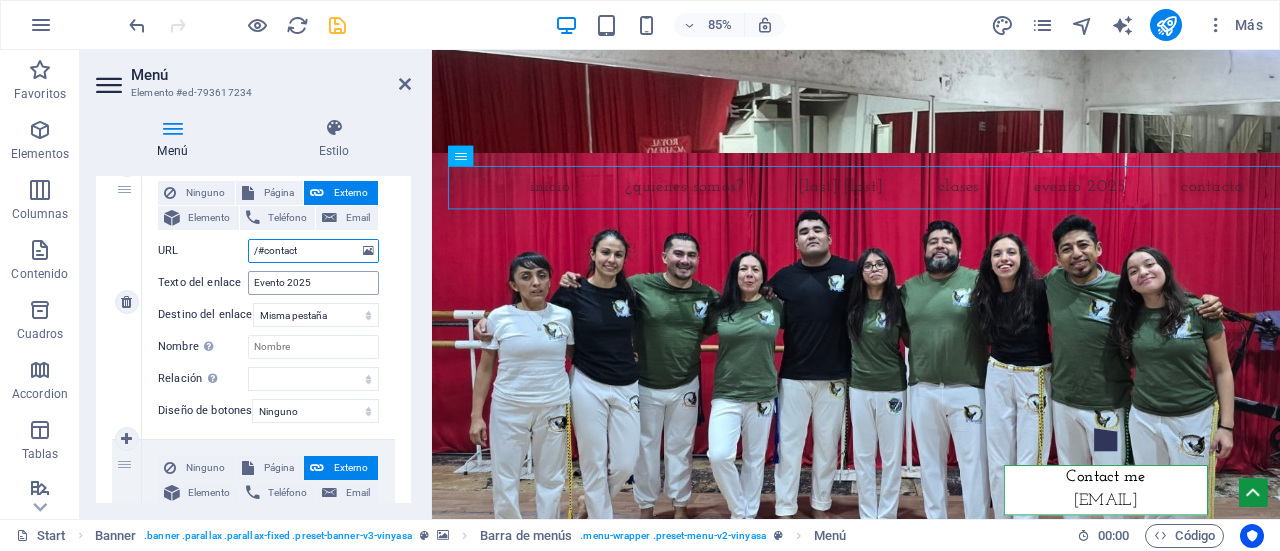 select 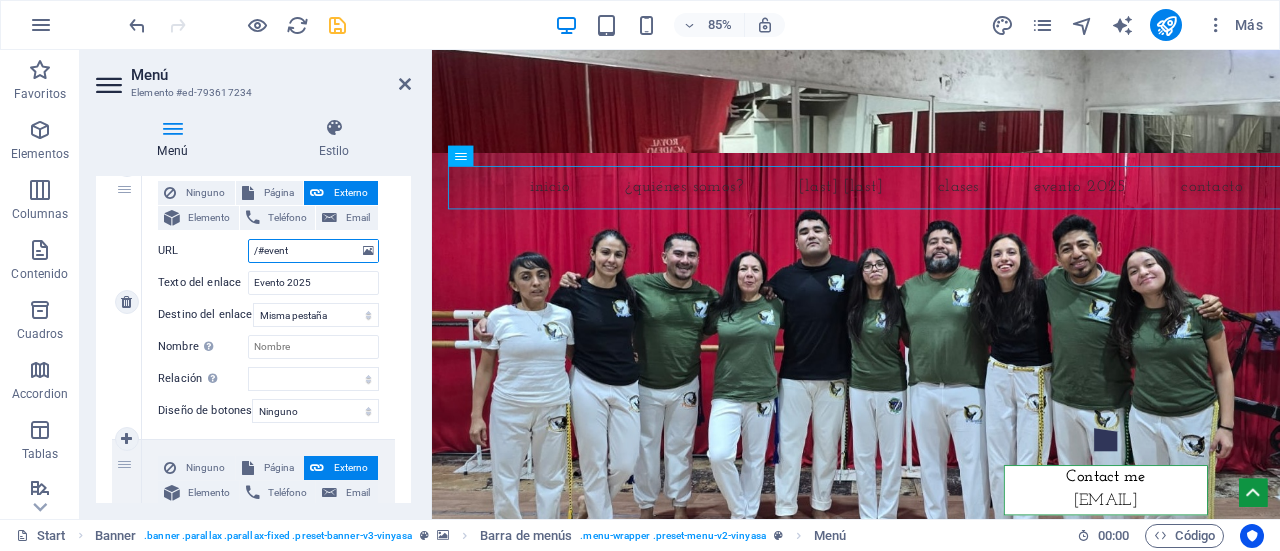 type on "/#evento" 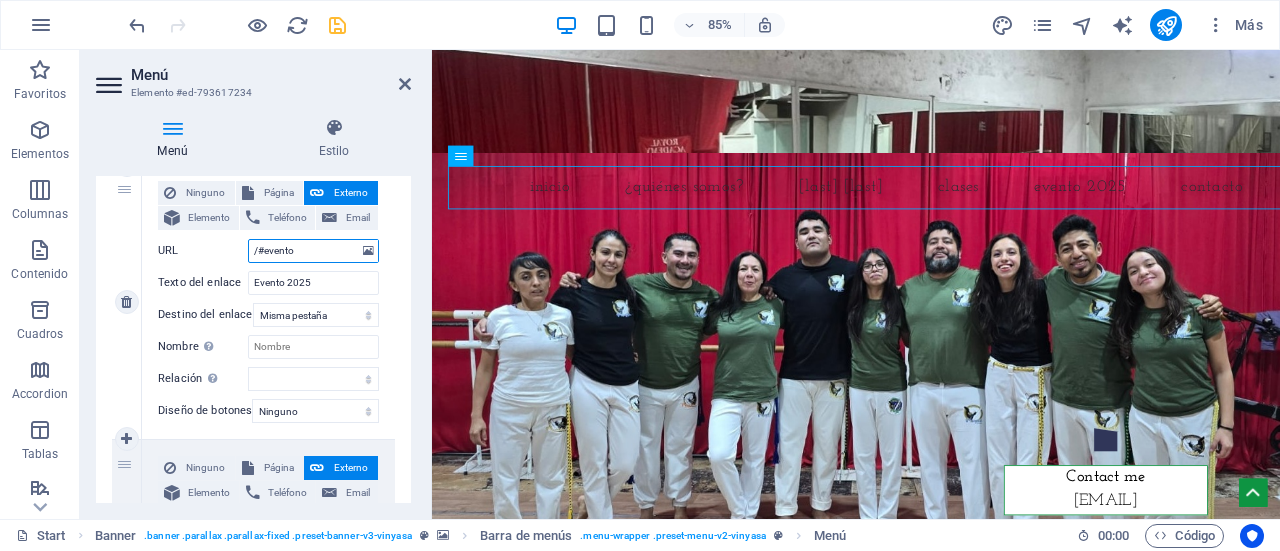 select 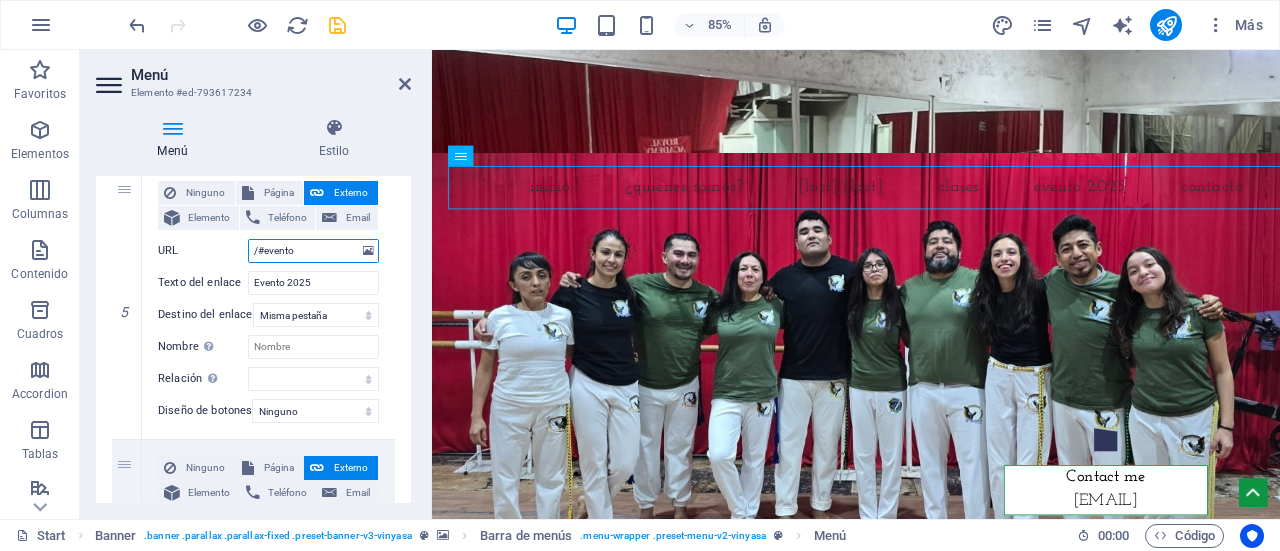 type on "/#evento" 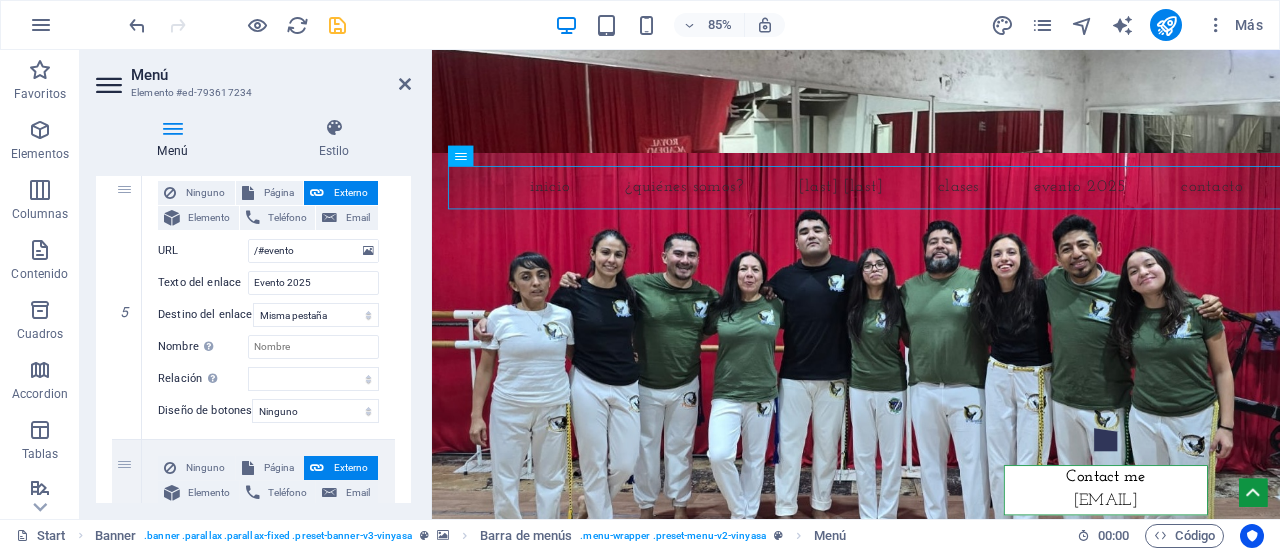 drag, startPoint x: 406, startPoint y: 433, endPoint x: 409, endPoint y: 463, distance: 30.149628 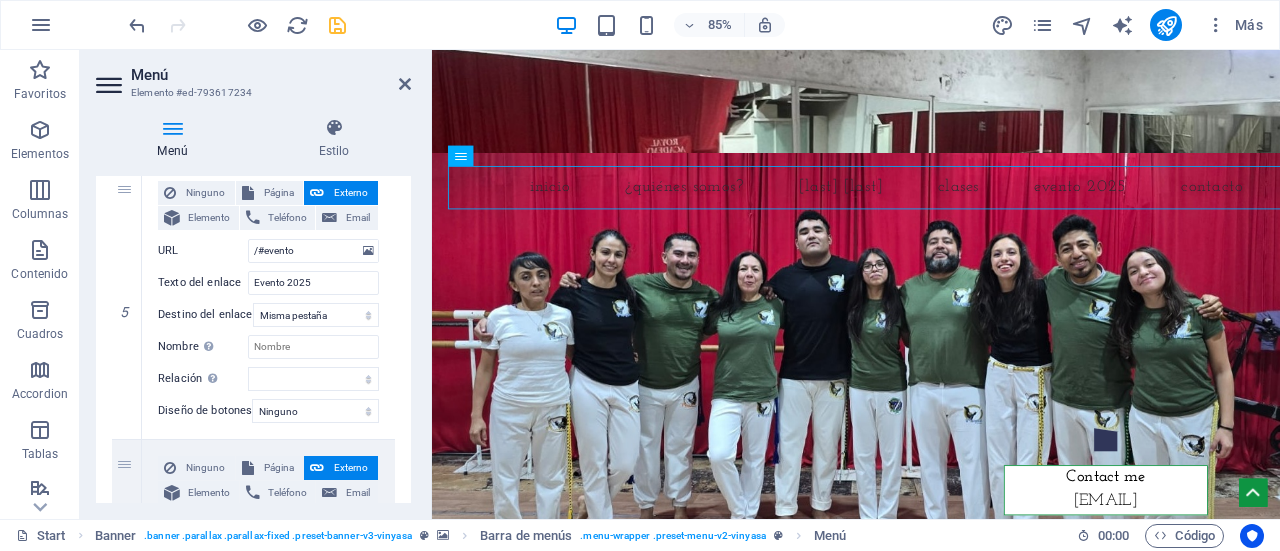 click on "Menú Automático Personalizado Crear elementos de menú personalizados para este menú. Se recomienda en el caso de sitios web de una sola página. Gestionar páginas Elementos de menú 1 Ninguno Página Externo Elemento Teléfono Email Página Start Subpage Legal Notice Privacy Elemento
URL /#home Teléfono Email Texto del enlace Inicio Destino del enlace Nueva pestaña Misma pestaña Superposición Nombre Una descripción adicional del enlace no debería ser igual al texto del enlace. El título suele mostrarse como un texto de información cuando se mueve el ratón por encima del elemento. Déjalo en blanco en caso de dudas. Relación Define la  relación de este enlace con el destino del enlace . Por ejemplo, el valor "nofollow" indica a los buscadores que no sigan al enlace. Puede dejarse vacío. alternativo autor marcador externo ayuda licencia siguiente nofollow noreferrer noopener ant buscar etiqueta Diseño de botones Ninguno Predeterminado Principal Secundario 2 Ninguno URL" at bounding box center [253, 339] 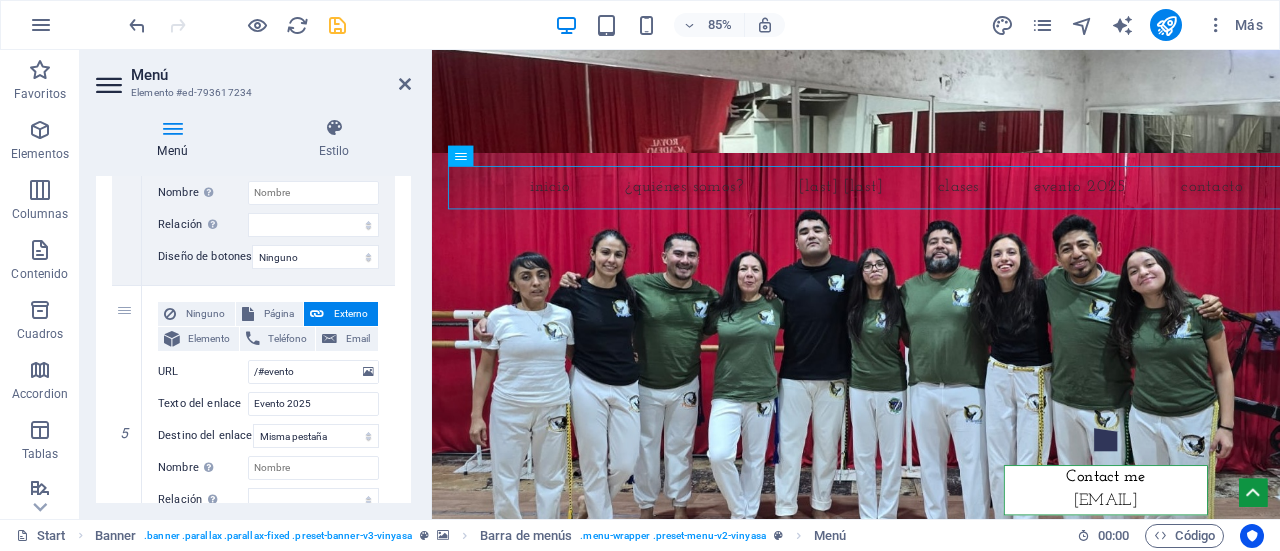 scroll, scrollTop: 1204, scrollLeft: 0, axis: vertical 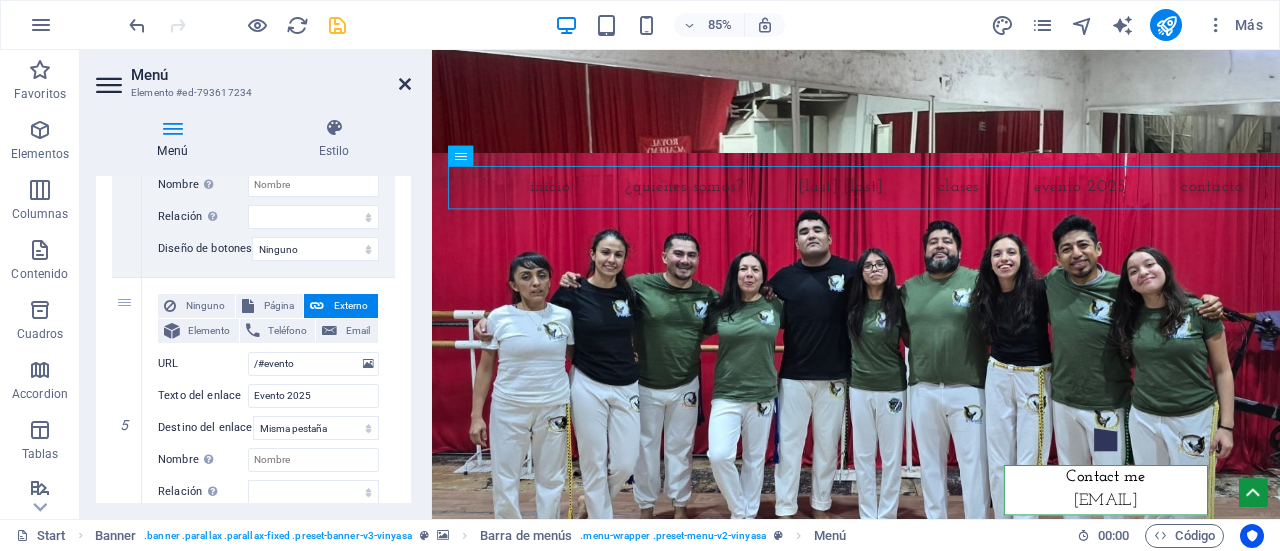 click at bounding box center [405, 84] 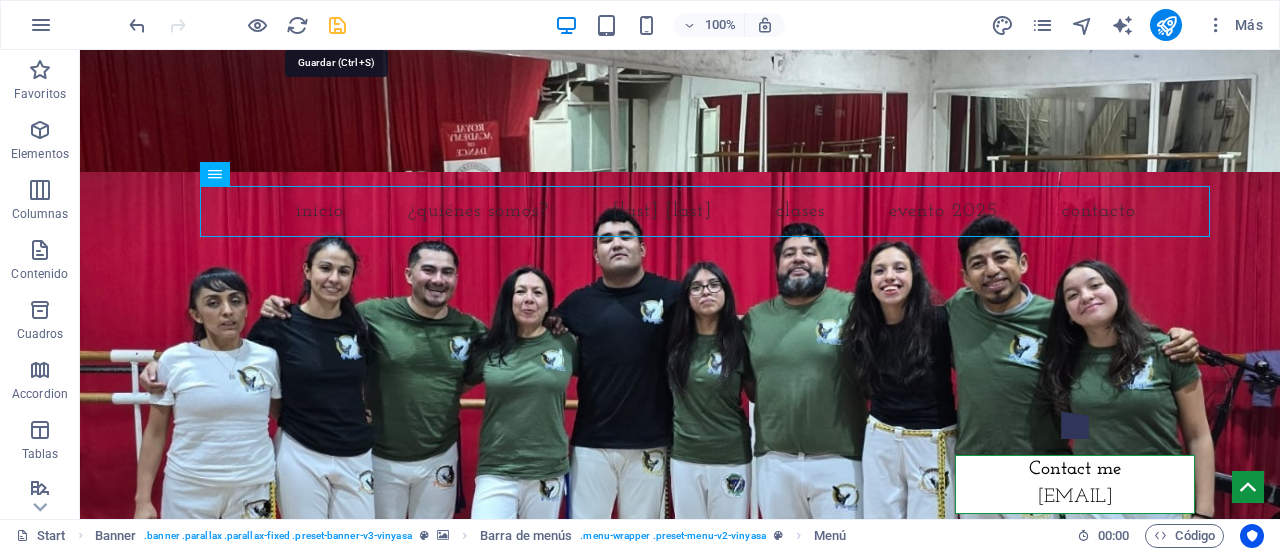 click at bounding box center [337, 25] 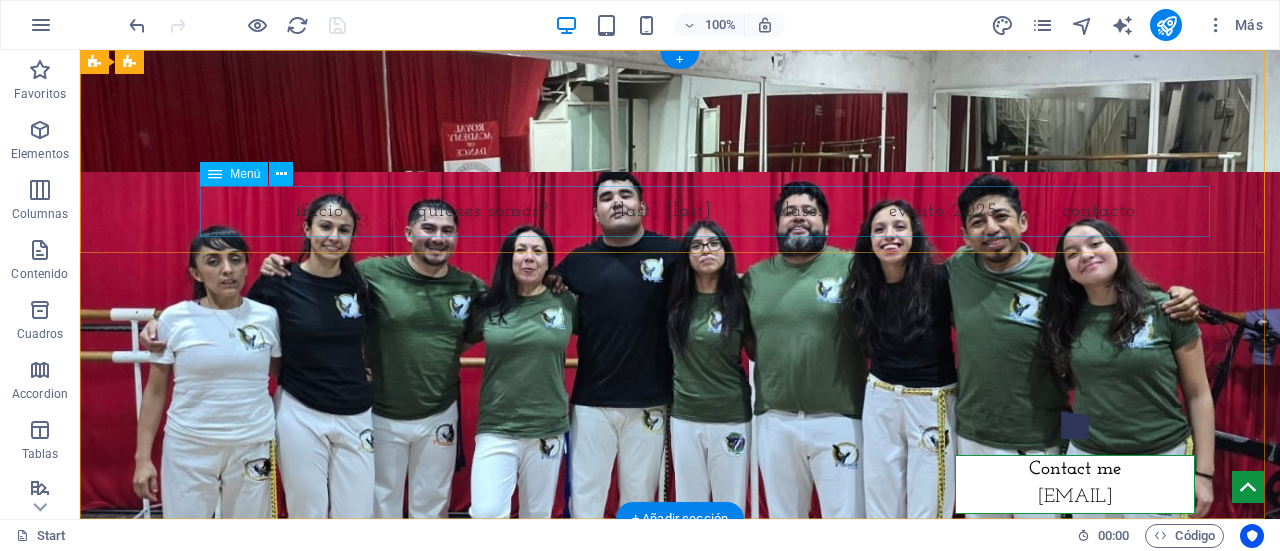 click on "Inicio ¿Quiénes Somos? Mangalot Capoeira Aragón Clases Evento 2025 Contacto" at bounding box center [680, 211] 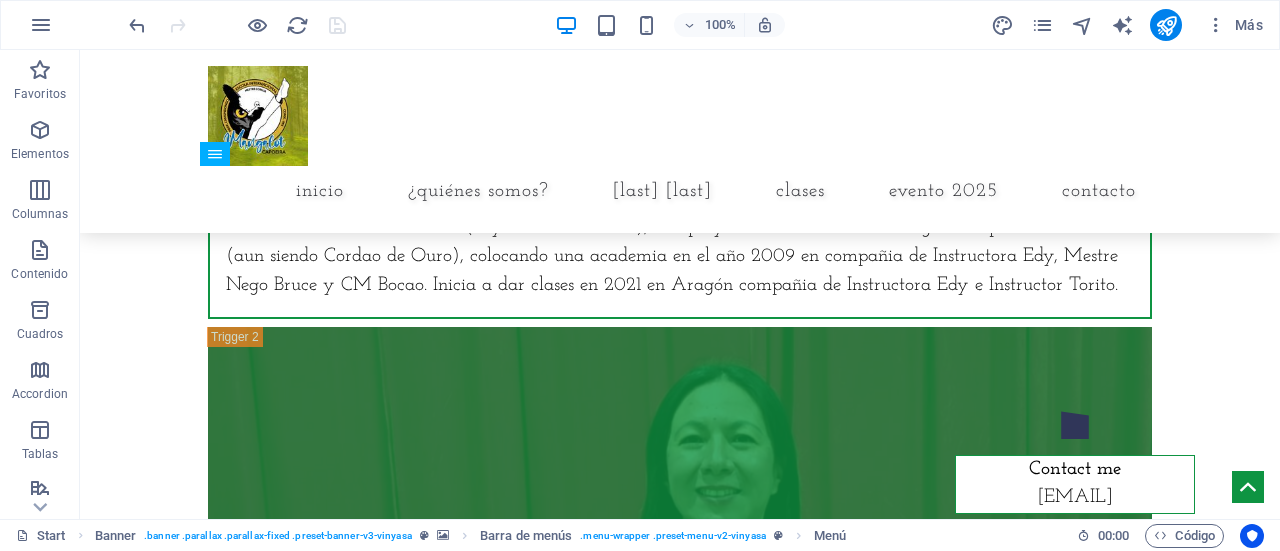 scroll, scrollTop: 3206, scrollLeft: 0, axis: vertical 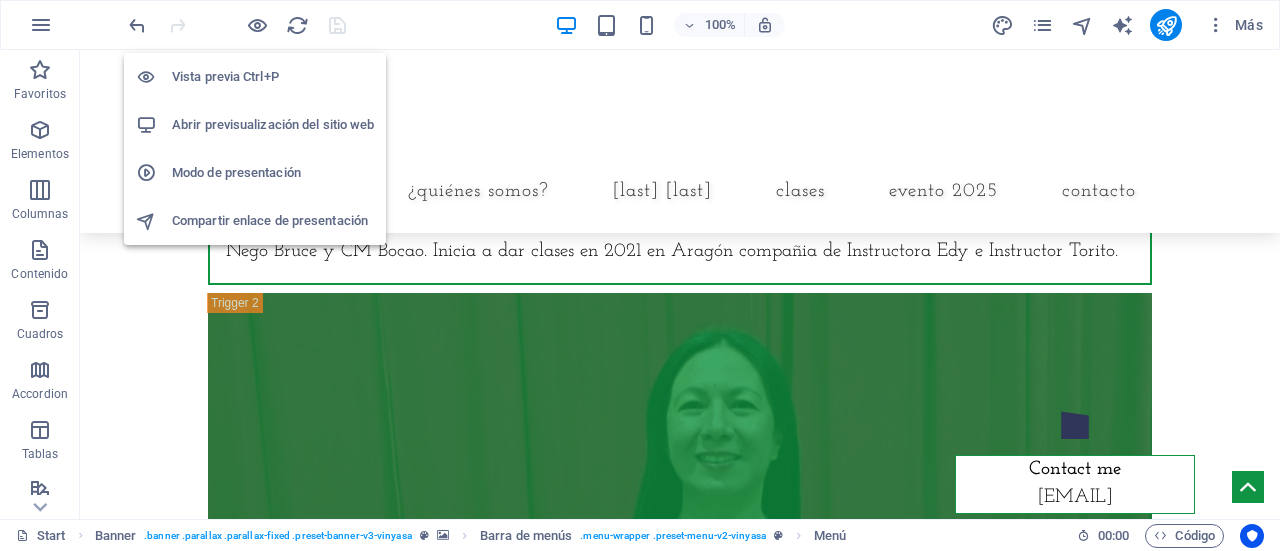 click on "Abrir previsualización del sitio web" at bounding box center (273, 125) 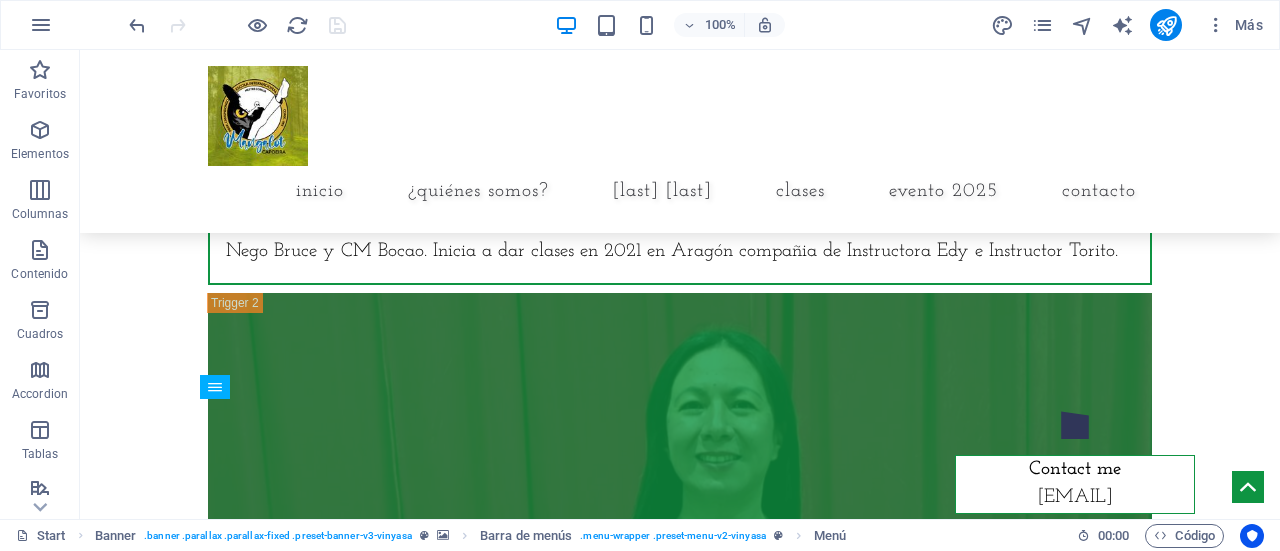 scroll, scrollTop: 2796, scrollLeft: 0, axis: vertical 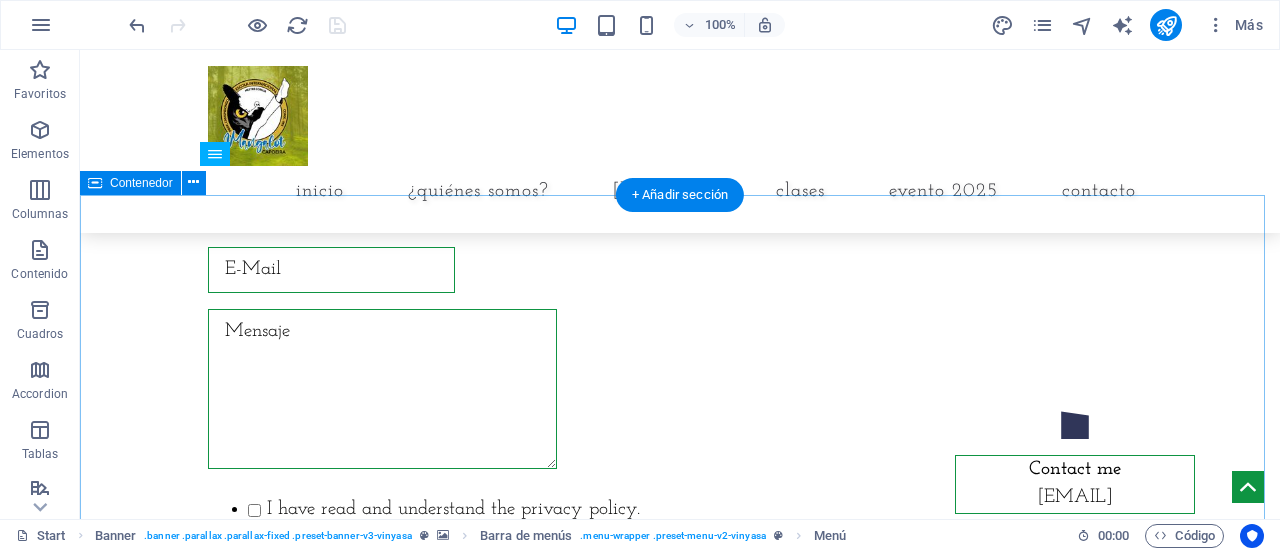 click on "Agenda una clase con nosotros o ¿Tienes alguna duda?, mandanos un mensaje con gusto te responderemos   I have read and understand the privacy policy. ¿Ilegible? Cargar nuevo Enviar" at bounding box center [680, 332] 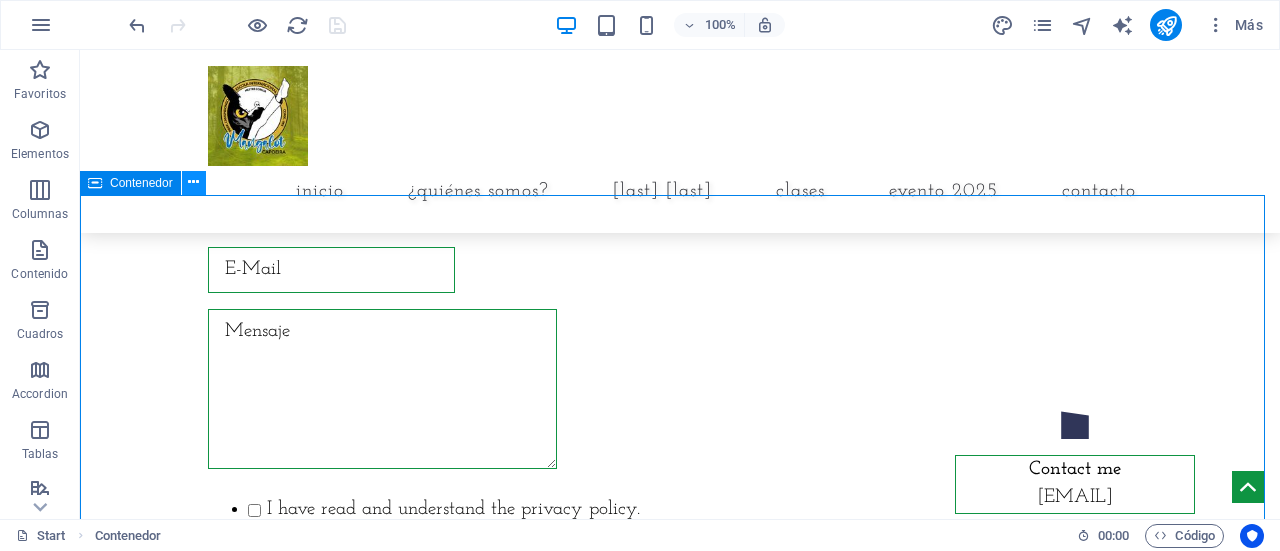 click at bounding box center (193, 182) 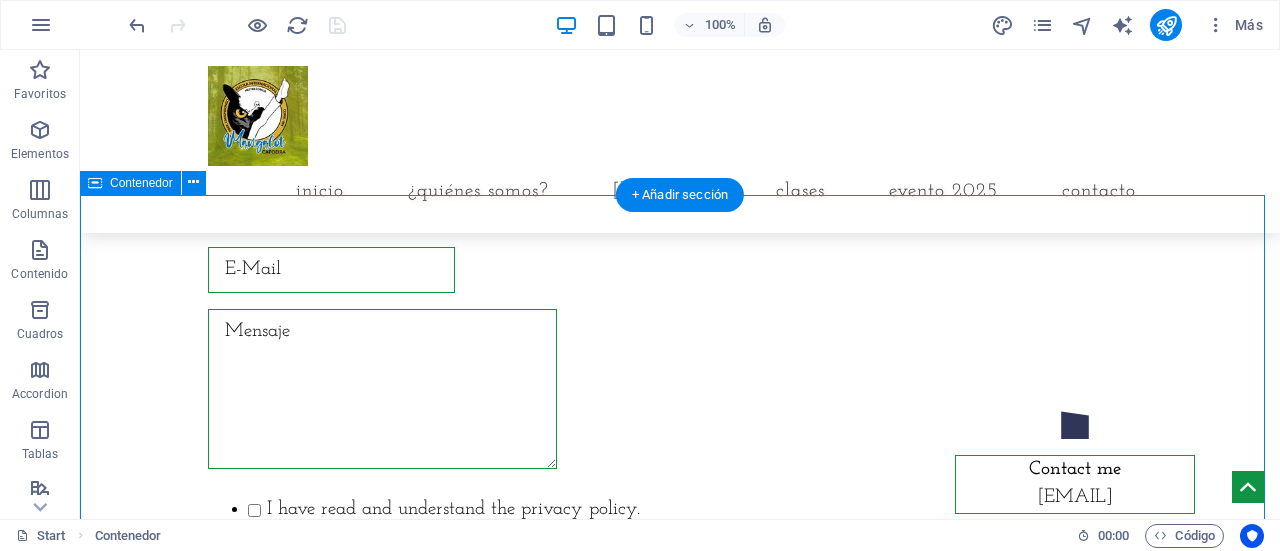 click on "Agenda una clase con nosotros o ¿Tienes alguna duda?, mandanos un mensaje con gusto te responderemos   I have read and understand the privacy policy. ¿Ilegible? Cargar nuevo Enviar" at bounding box center [680, 332] 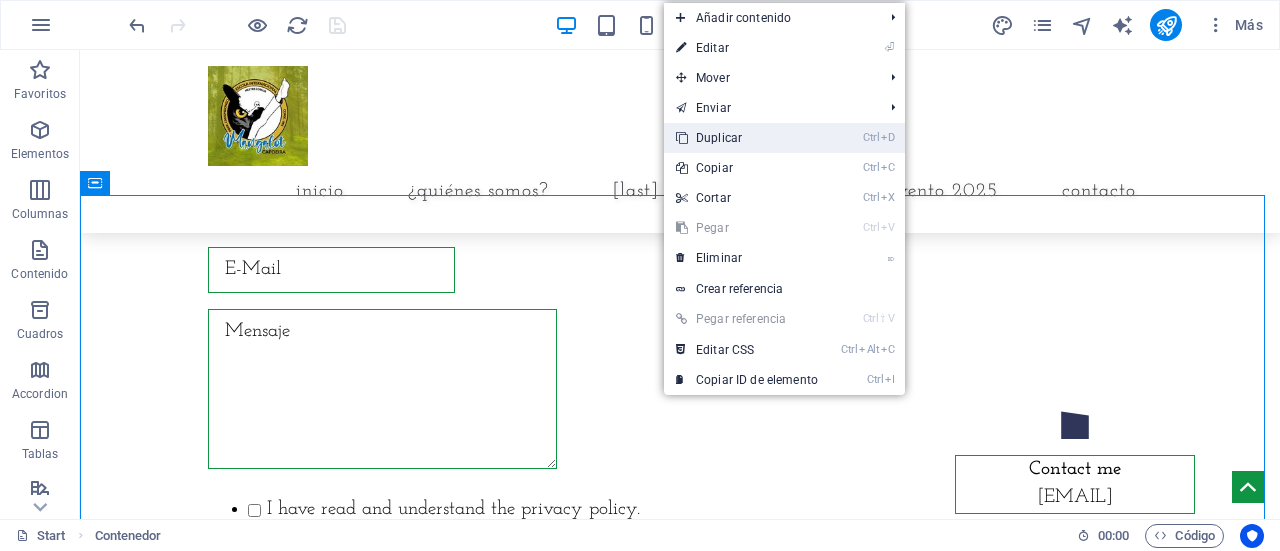click on "Ctrl D  Duplicar" at bounding box center [747, 138] 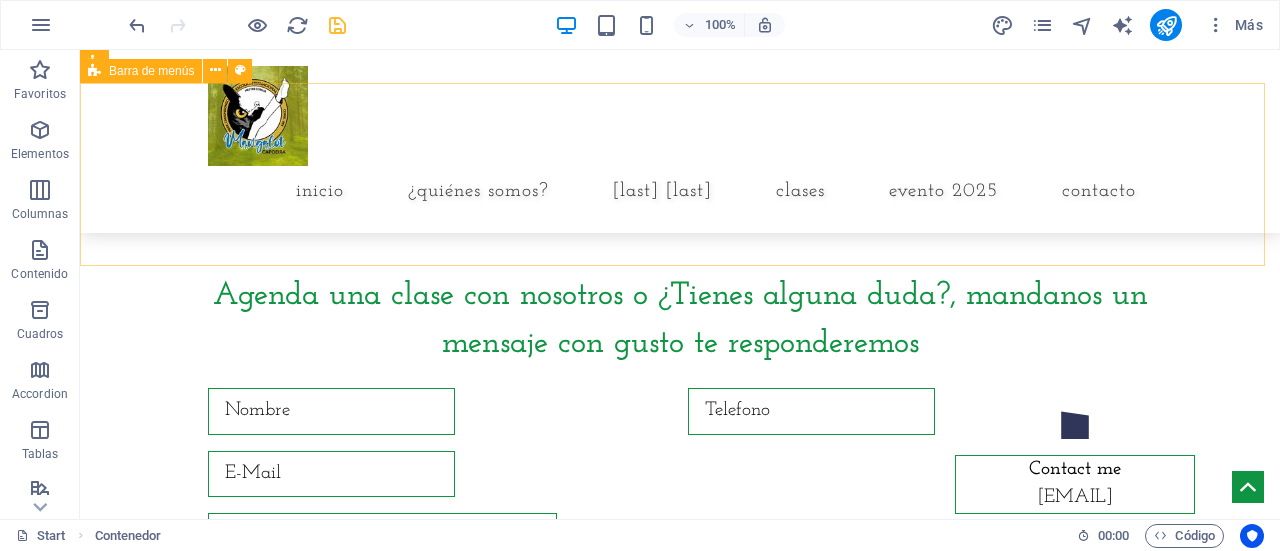 scroll, scrollTop: 8809, scrollLeft: 0, axis: vertical 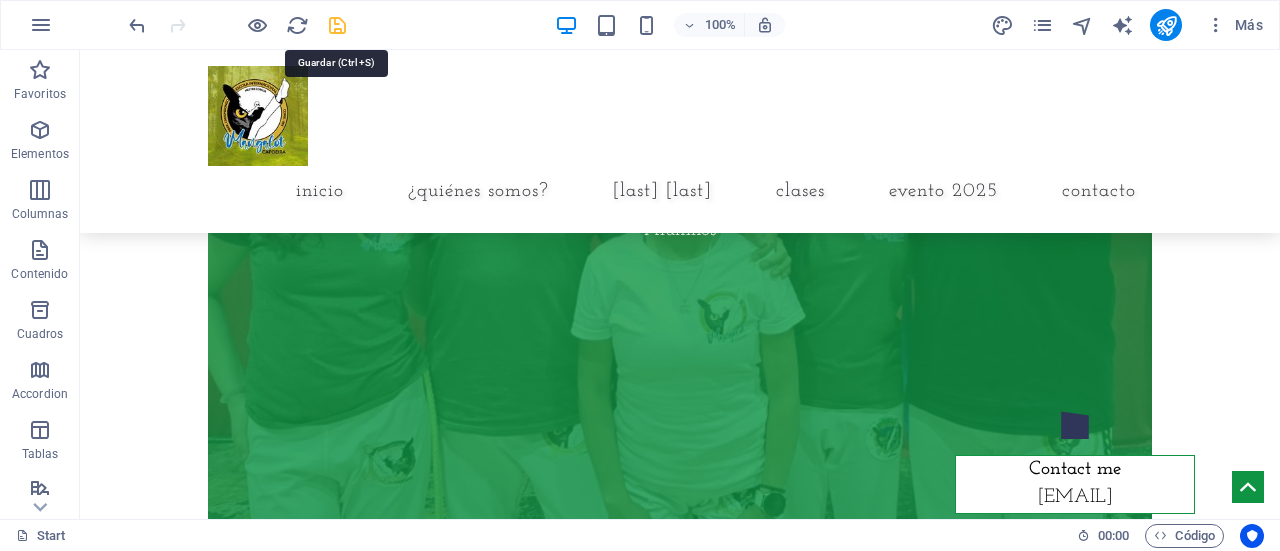 click at bounding box center [337, 25] 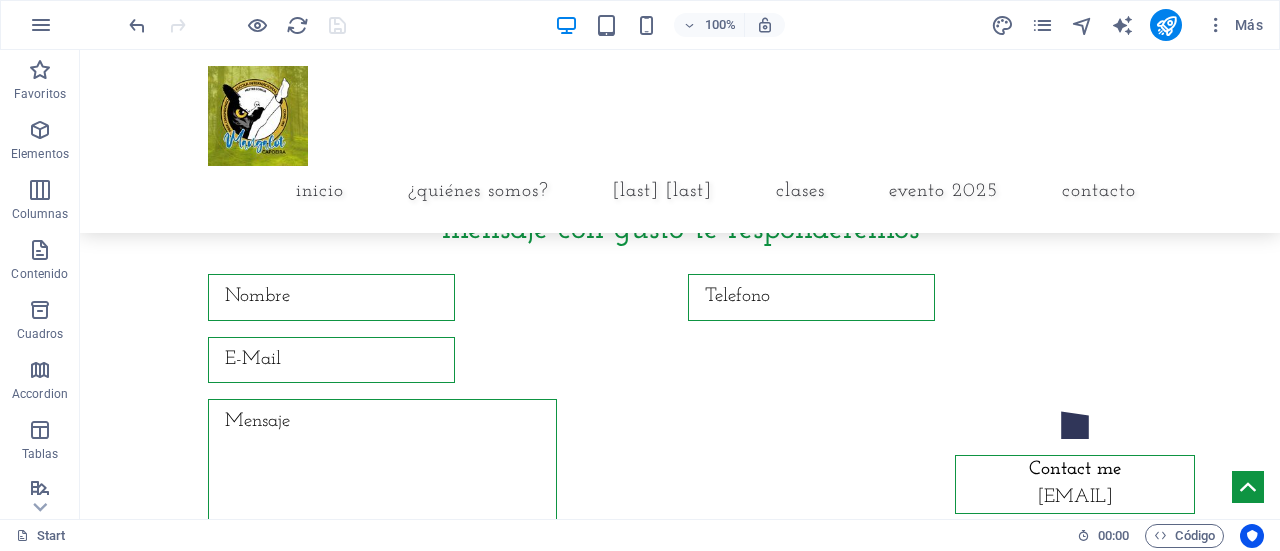 scroll, scrollTop: 8576, scrollLeft: 0, axis: vertical 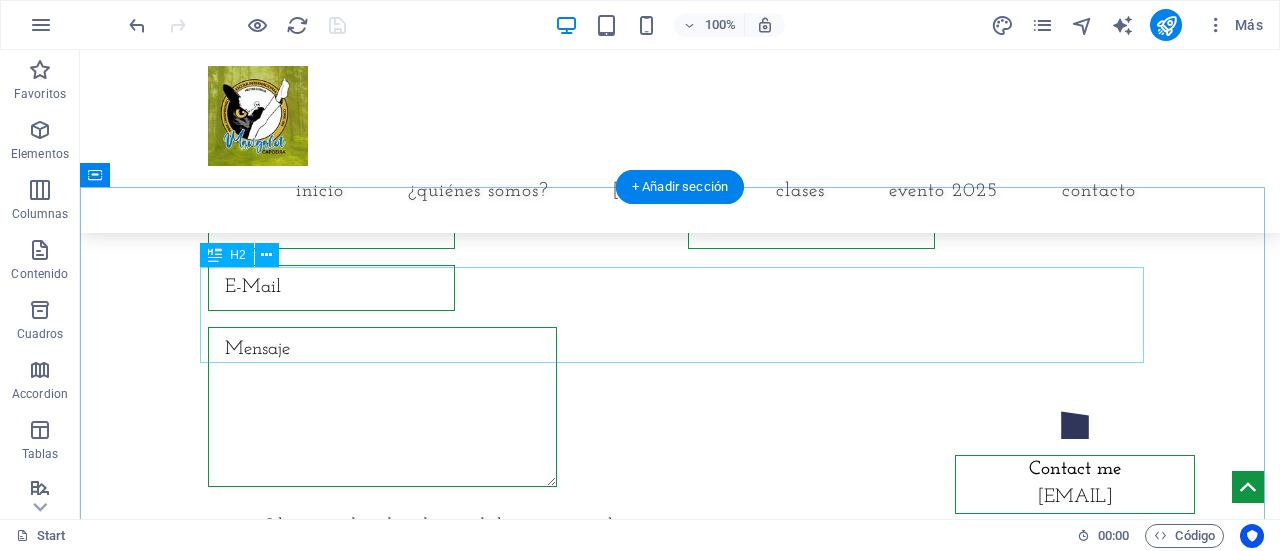 click on "Agenda una clase con nosotros o ¿Tienes alguna duda?, mandanos un mensaje con gusto te responderemos" at bounding box center (680, 134) 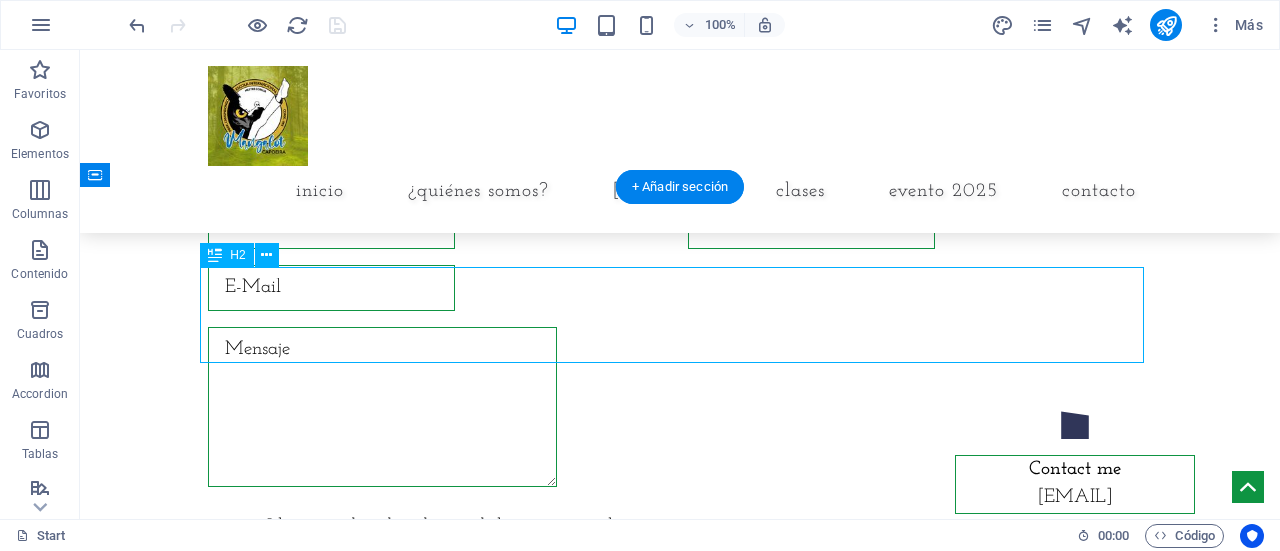 click on "Agenda una clase con nosotros o ¿Tienes alguna duda?, mandanos un mensaje con gusto te responderemos" at bounding box center (680, 134) 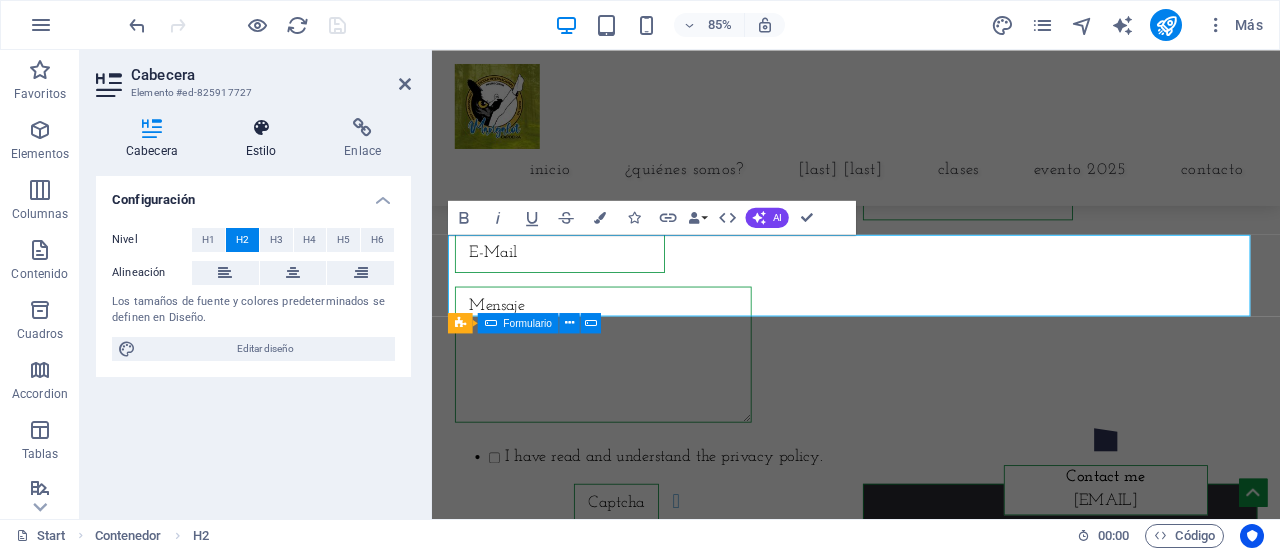 click on "Estilo" at bounding box center [265, 139] 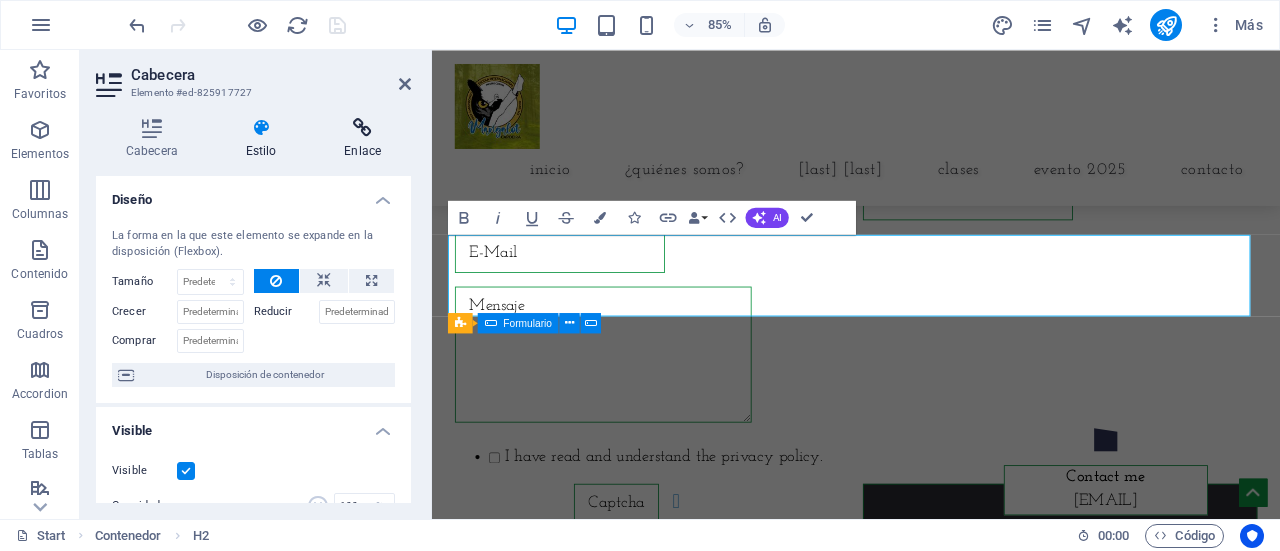 click at bounding box center (362, 128) 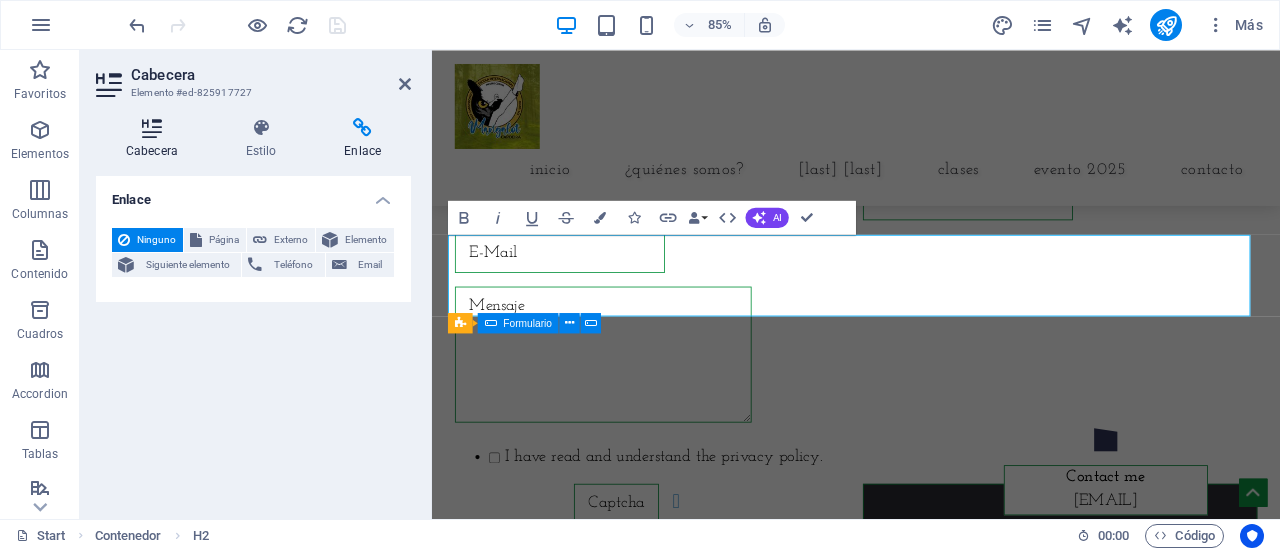click on "Cabecera" at bounding box center (156, 139) 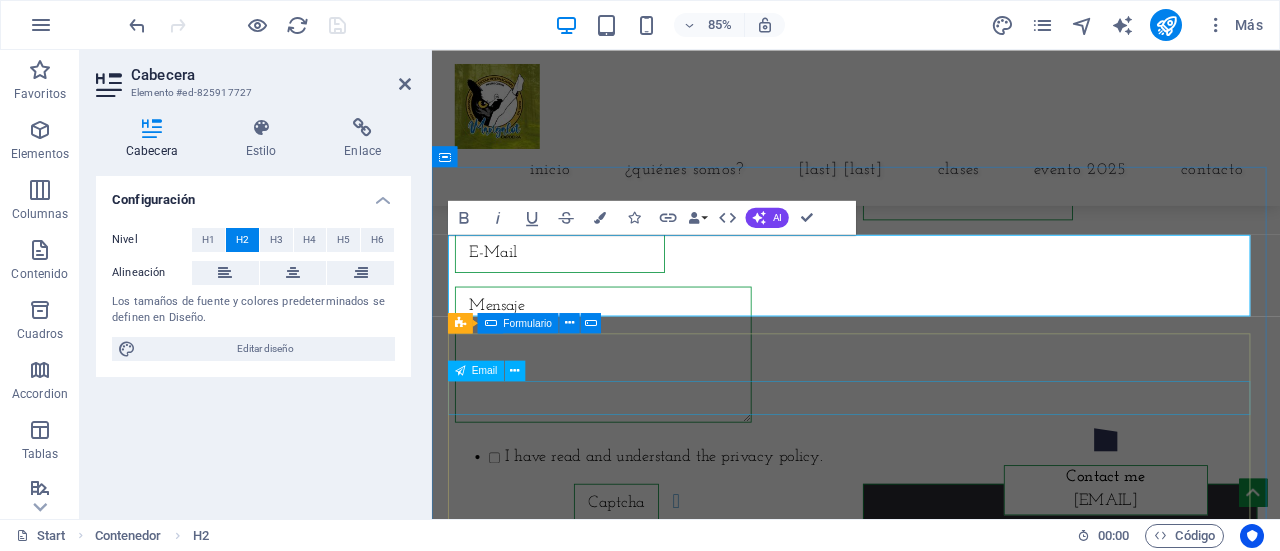 click at bounding box center (931, 289) 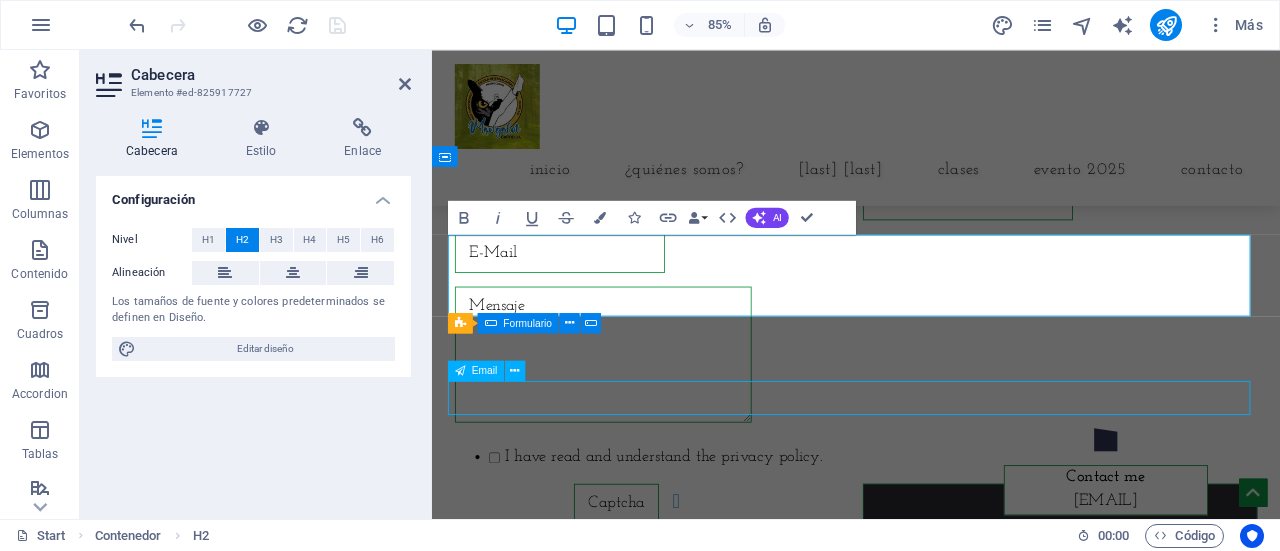 click at bounding box center [931, 289] 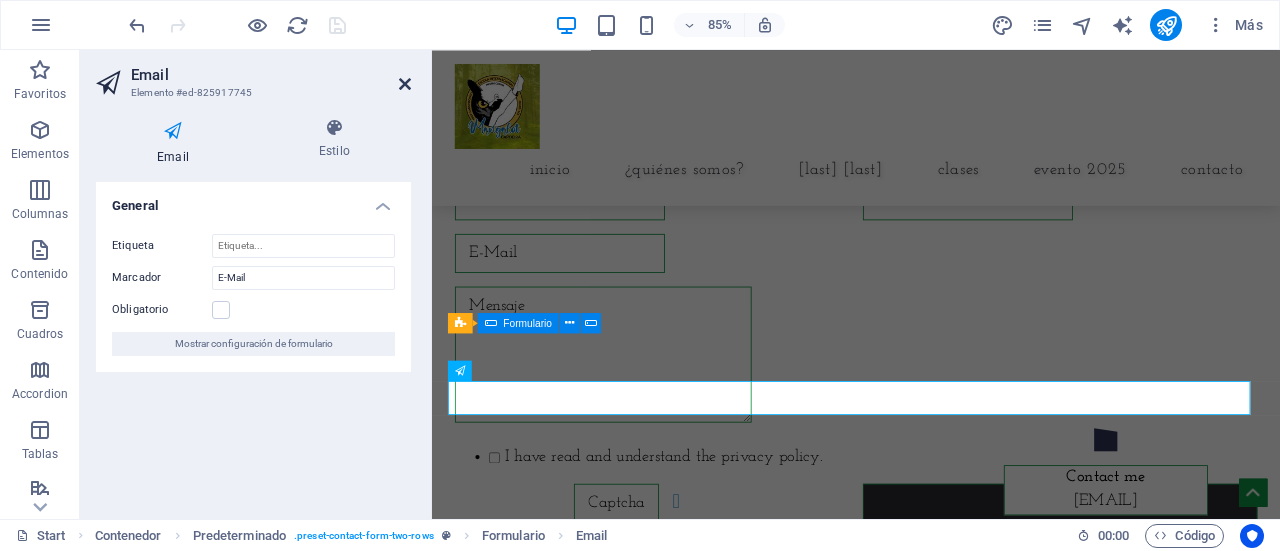 click at bounding box center (405, 84) 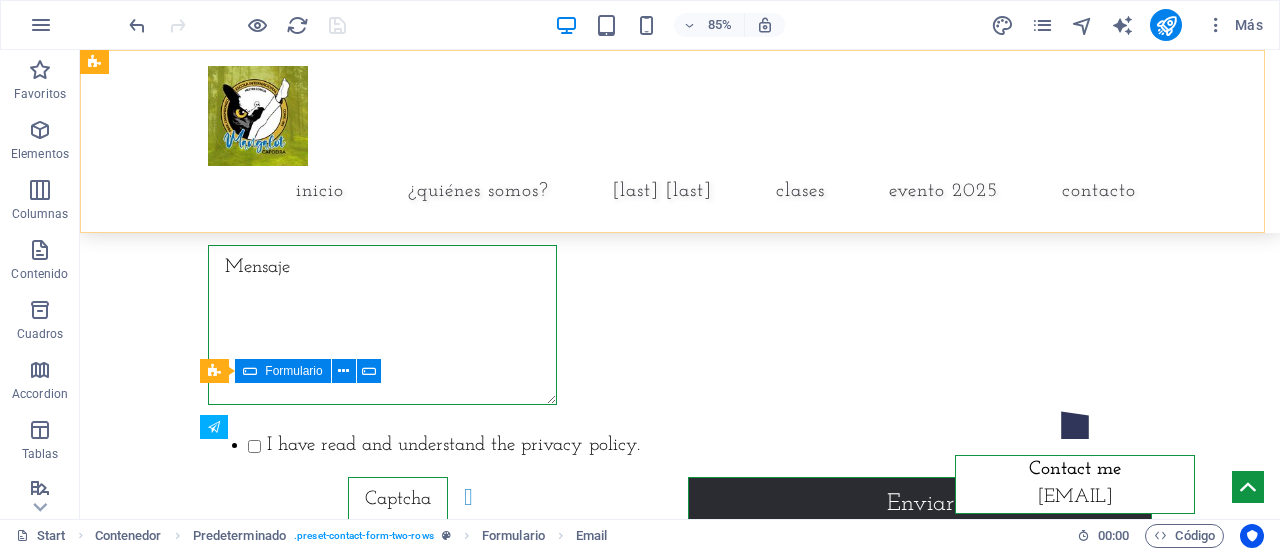 scroll, scrollTop: 8576, scrollLeft: 0, axis: vertical 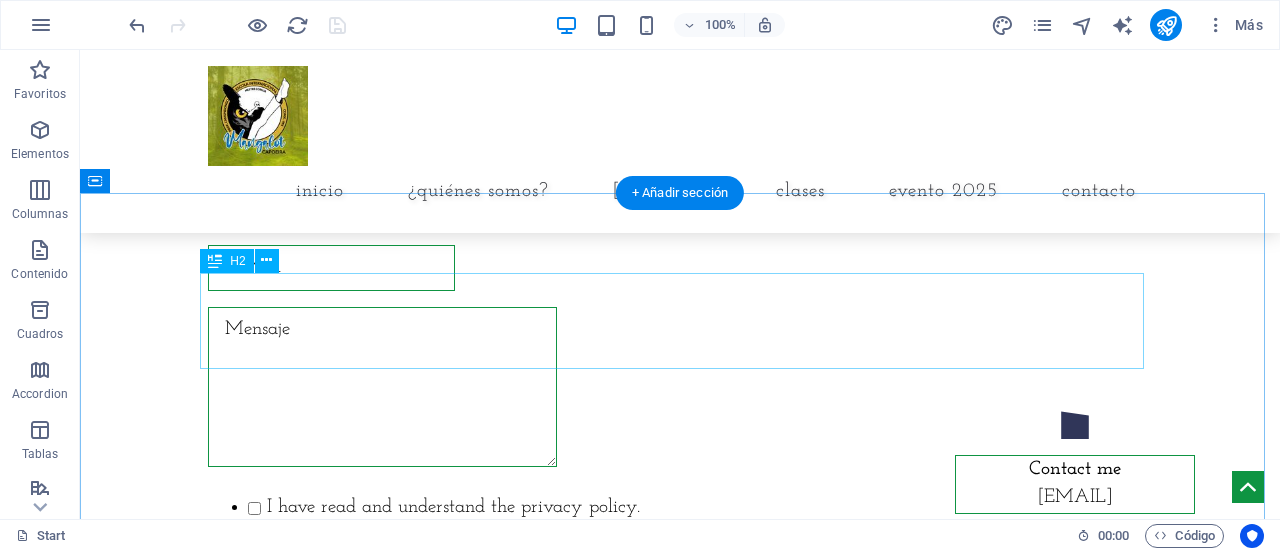 click on "Agenda una clase con nosotros o ¿Tienes alguna duda?, mandanos un mensaje con gusto te responderemos" at bounding box center (680, 114) 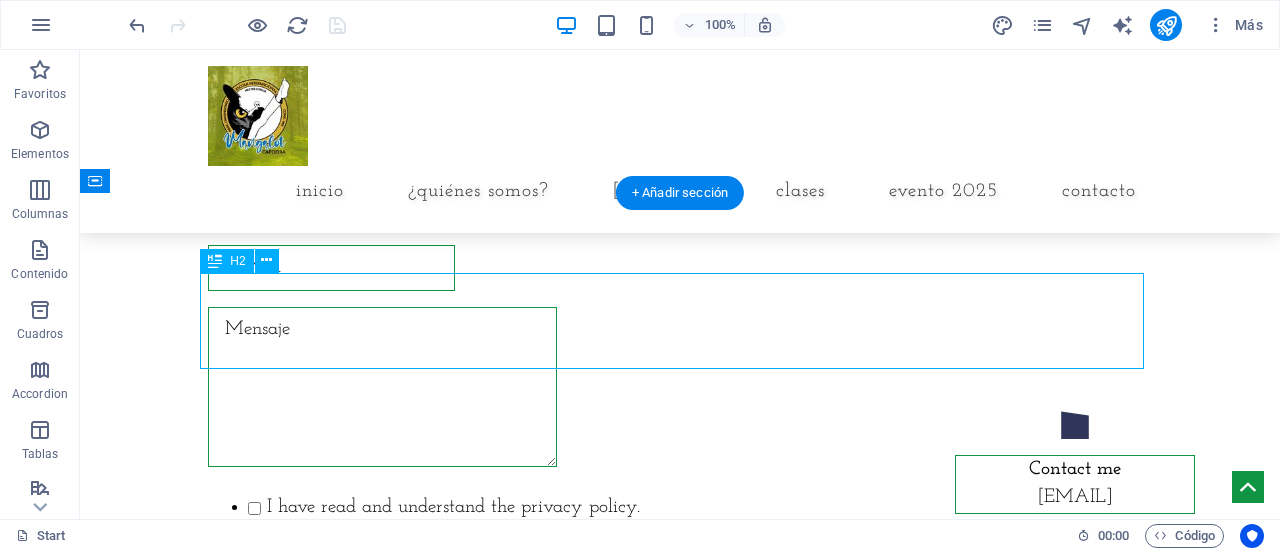 click on "Agenda una clase con nosotros o ¿Tienes alguna duda?, mandanos un mensaje con gusto te responderemos" at bounding box center (680, 114) 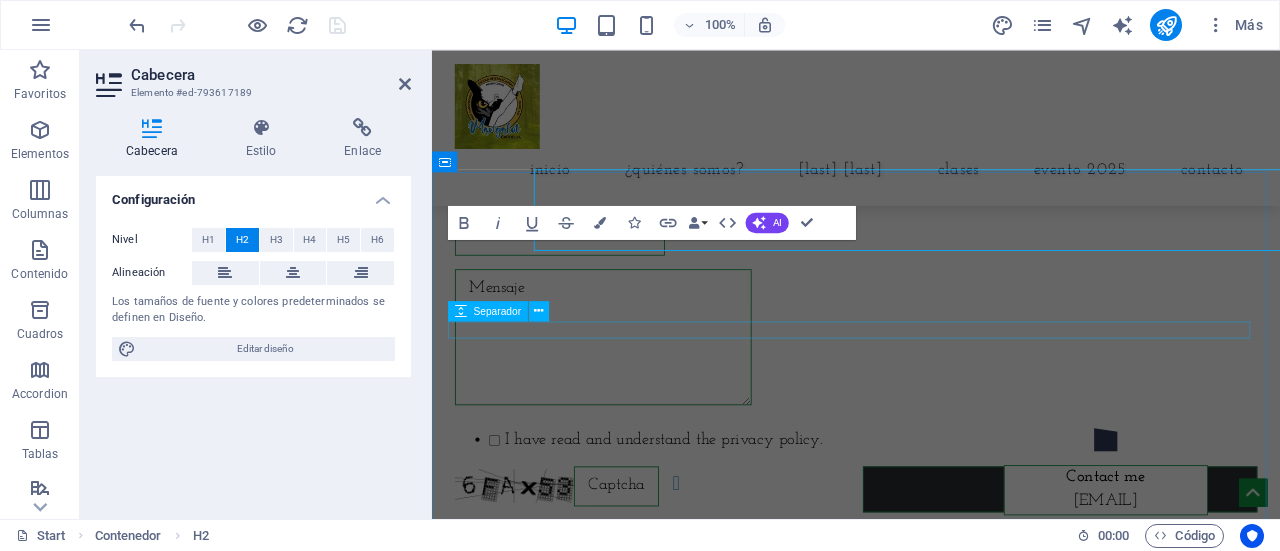 scroll, scrollTop: 7990, scrollLeft: 0, axis: vertical 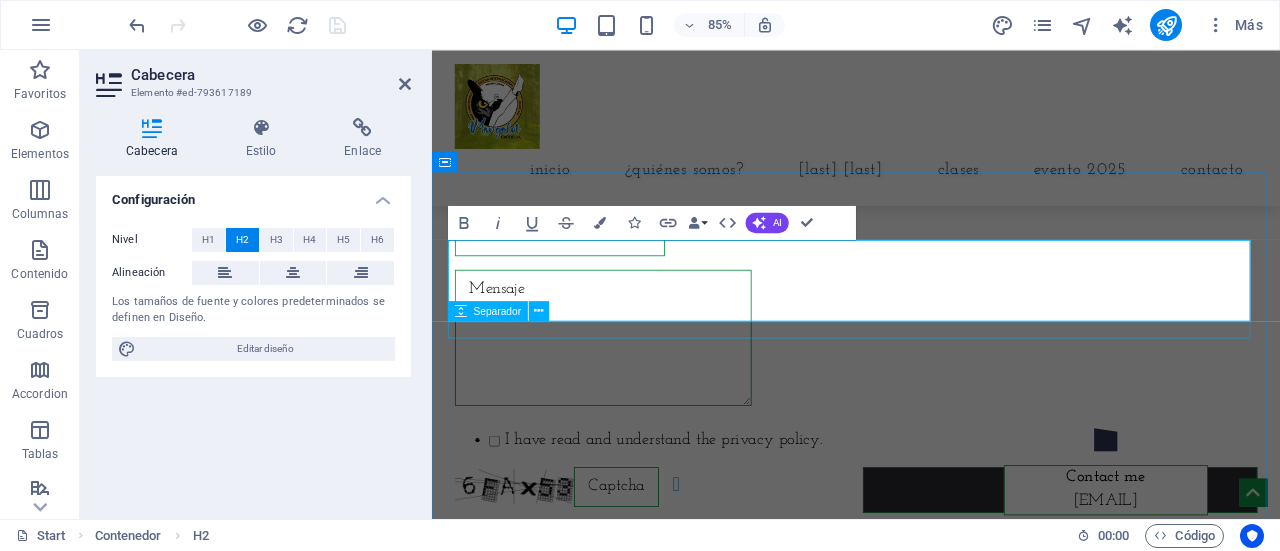 type 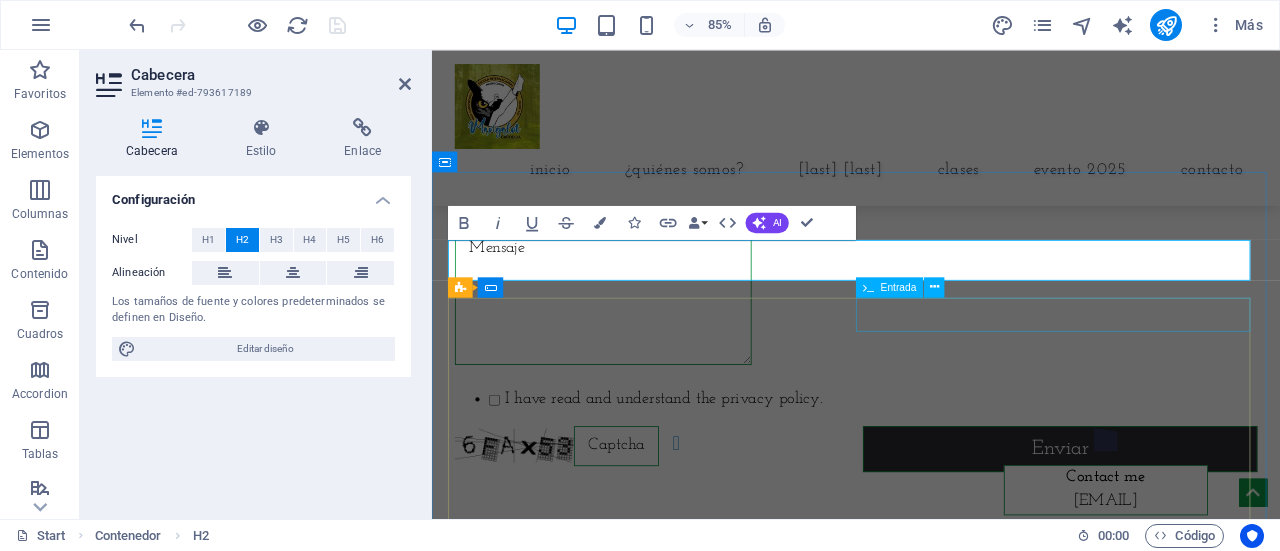 click at bounding box center [1171, 158] 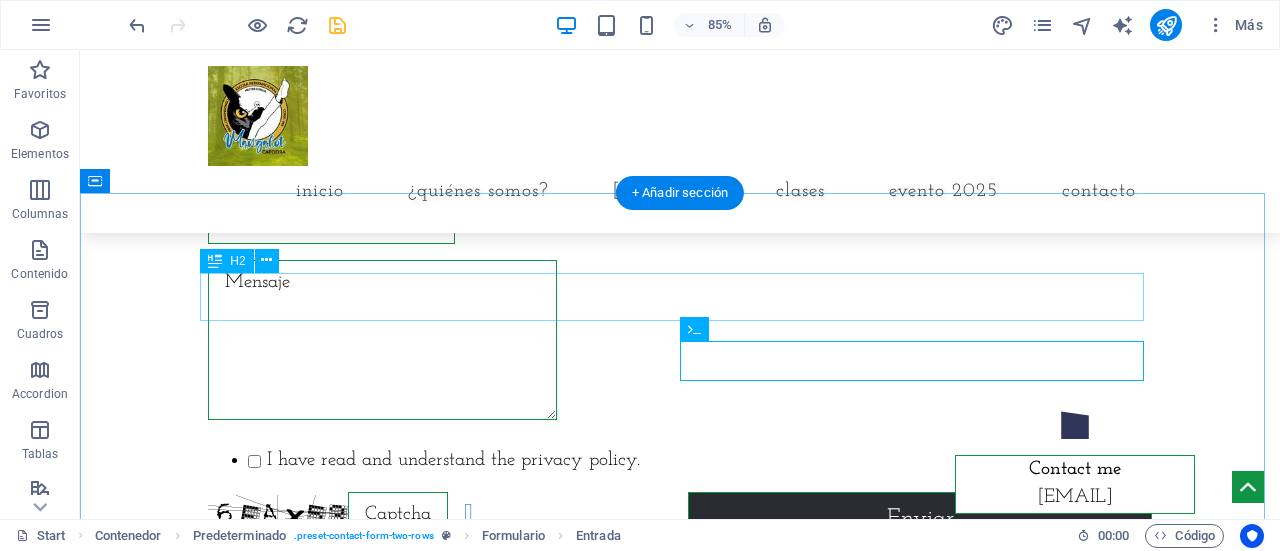 scroll, scrollTop: 7908, scrollLeft: 0, axis: vertical 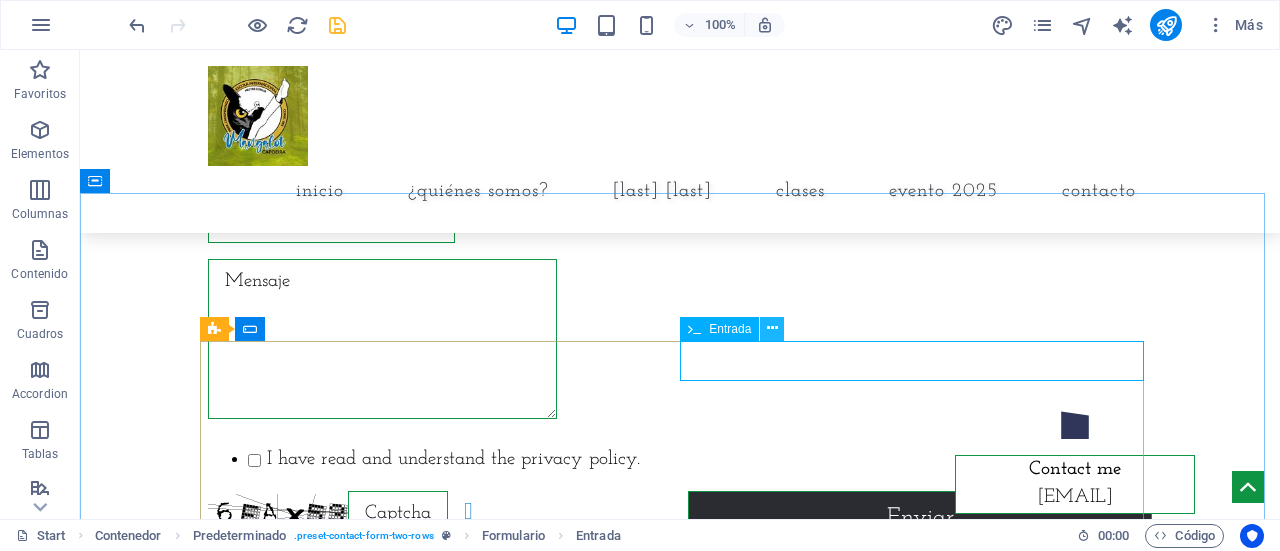 click at bounding box center (772, 328) 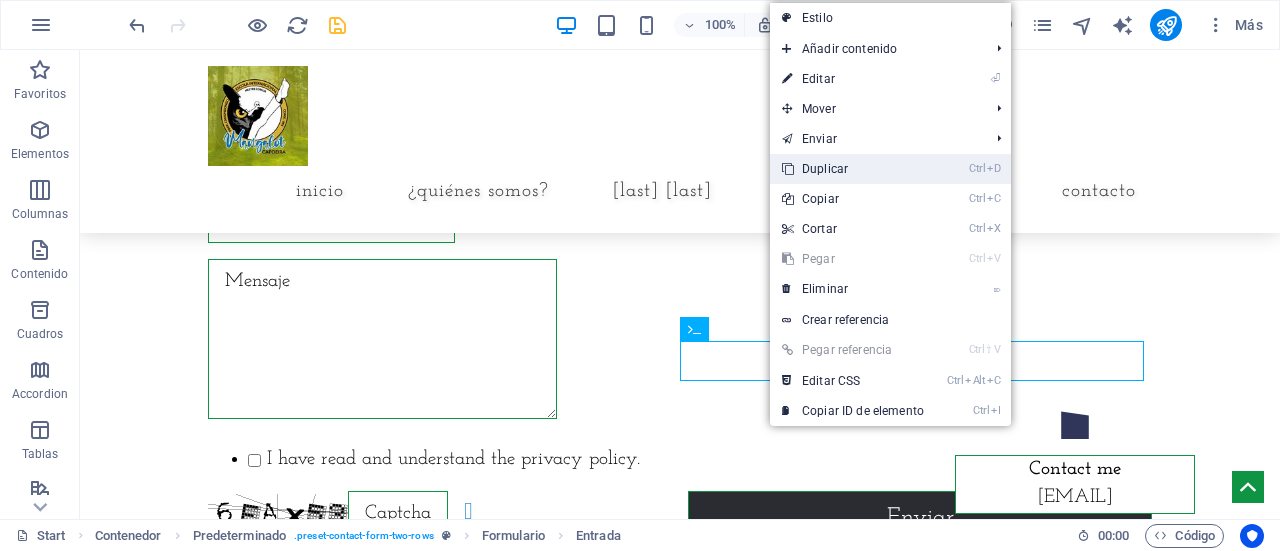 click on "Ctrl D  Duplicar" at bounding box center (853, 169) 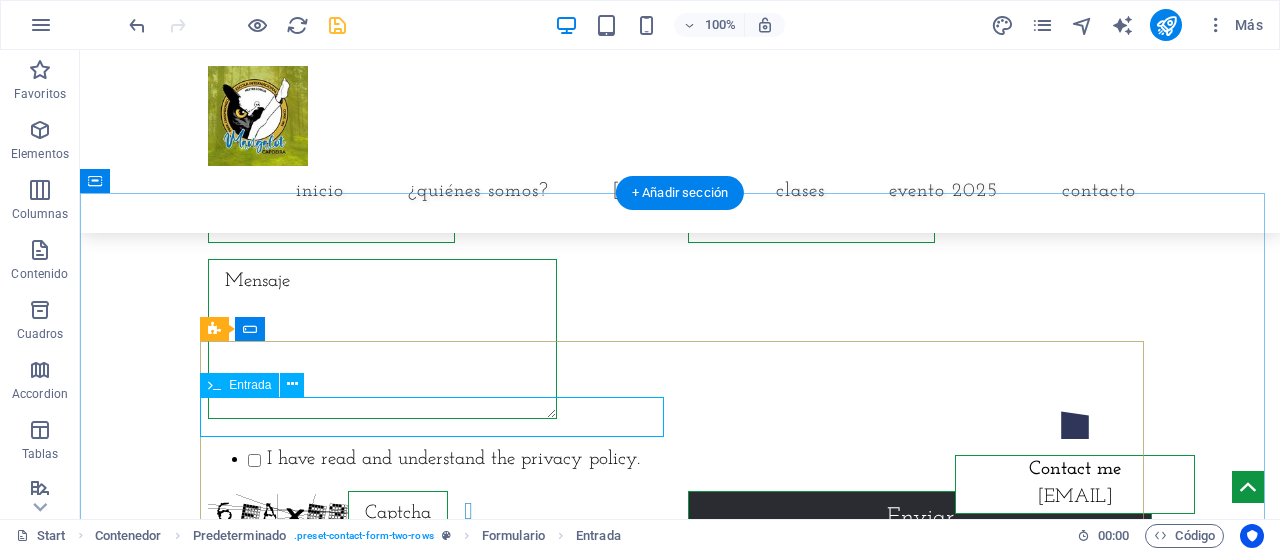 click at bounding box center [440, 220] 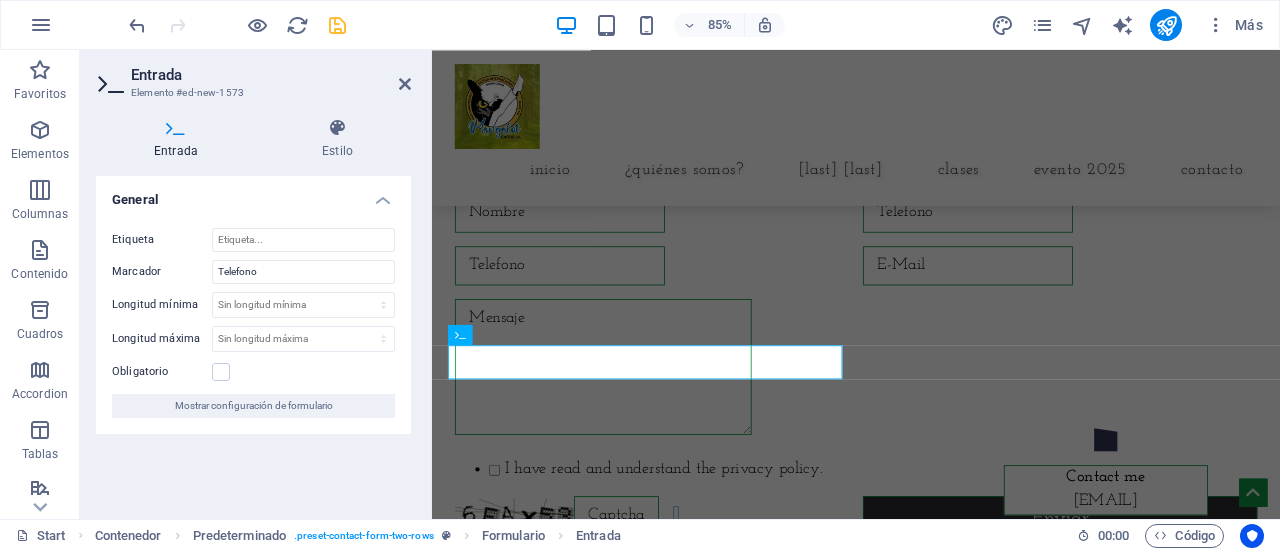 scroll, scrollTop: 7990, scrollLeft: 0, axis: vertical 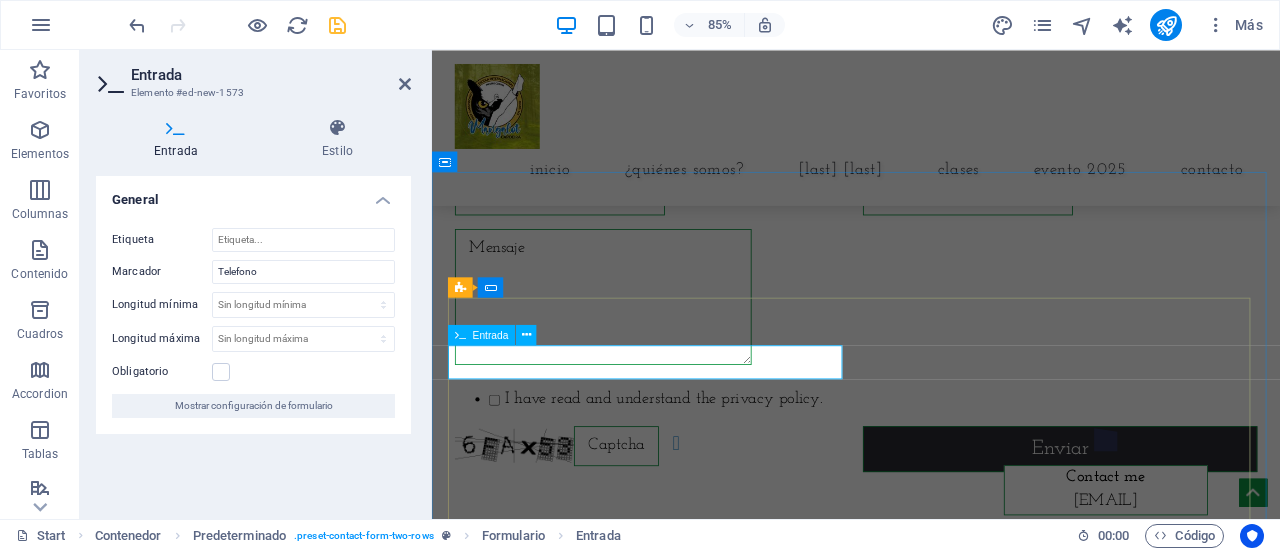 click at bounding box center [582, 221] 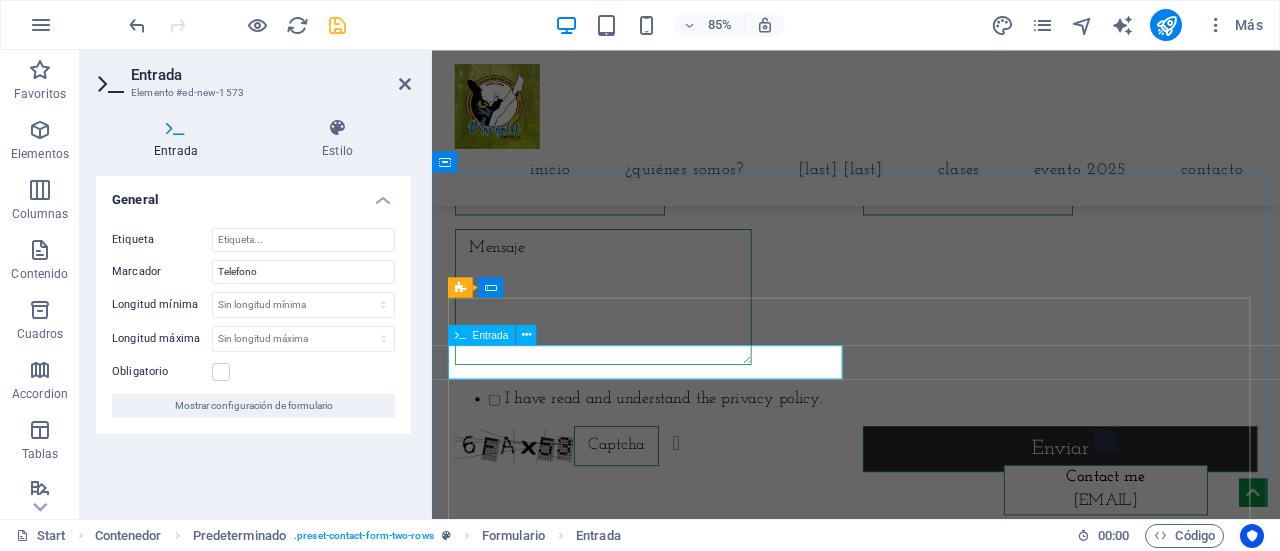 drag, startPoint x: 467, startPoint y: 424, endPoint x: 542, endPoint y: 415, distance: 75.53807 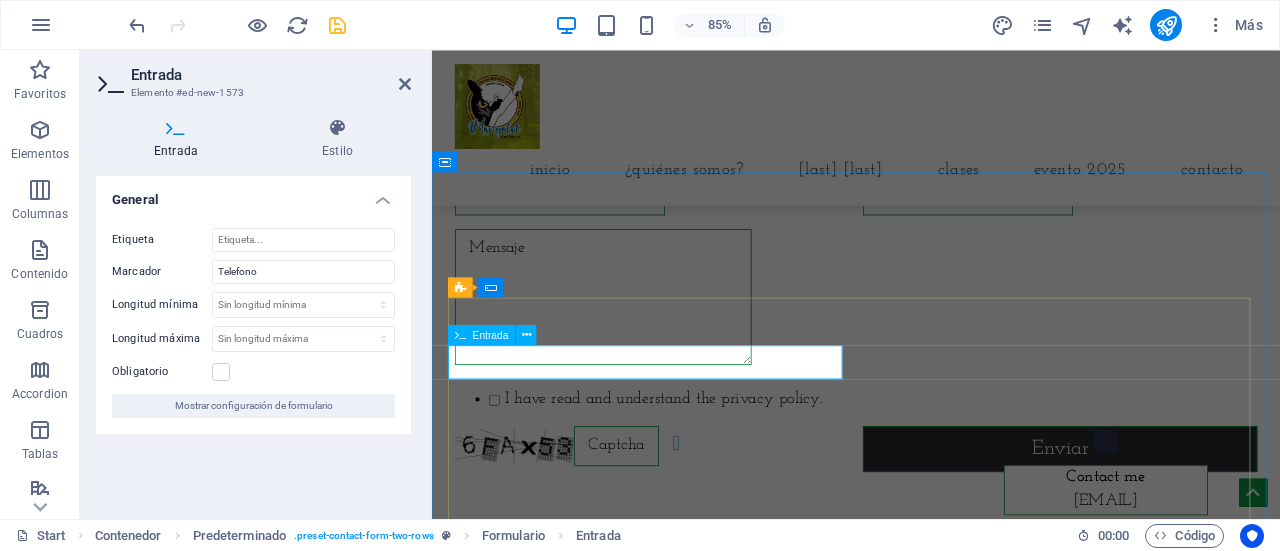 click at bounding box center [582, 221] 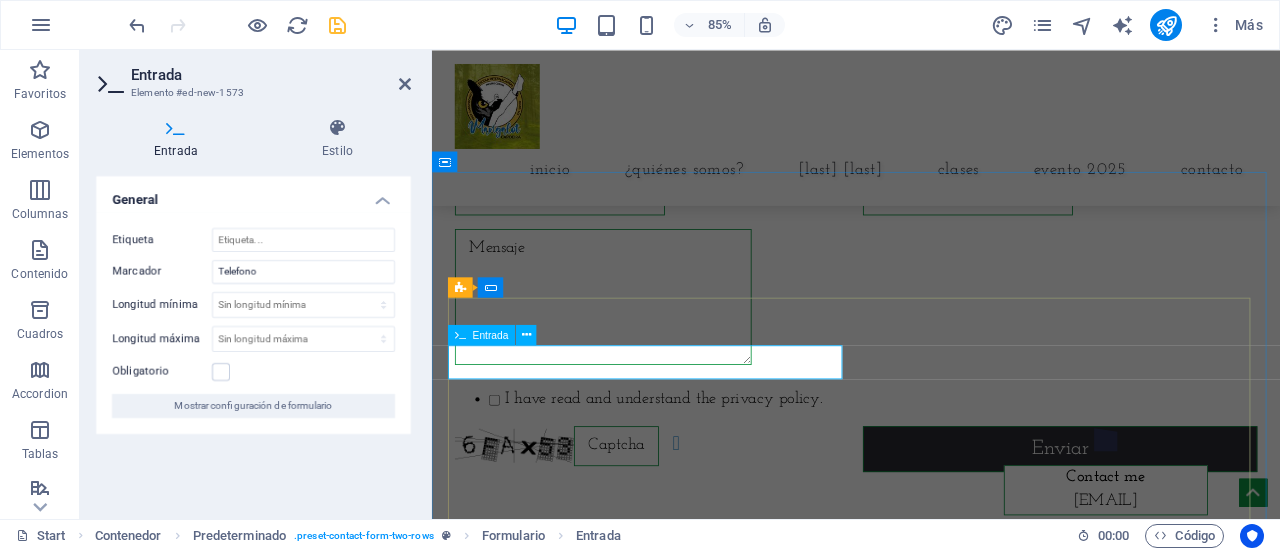 drag, startPoint x: 542, startPoint y: 415, endPoint x: 485, endPoint y: 427, distance: 58.249462 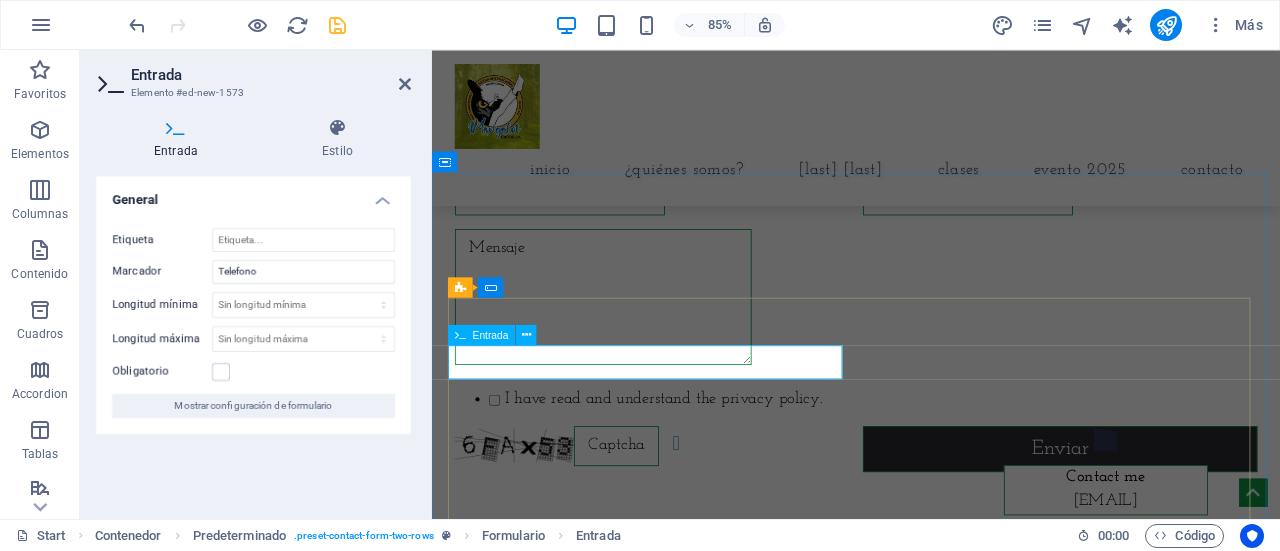 click at bounding box center [582, 221] 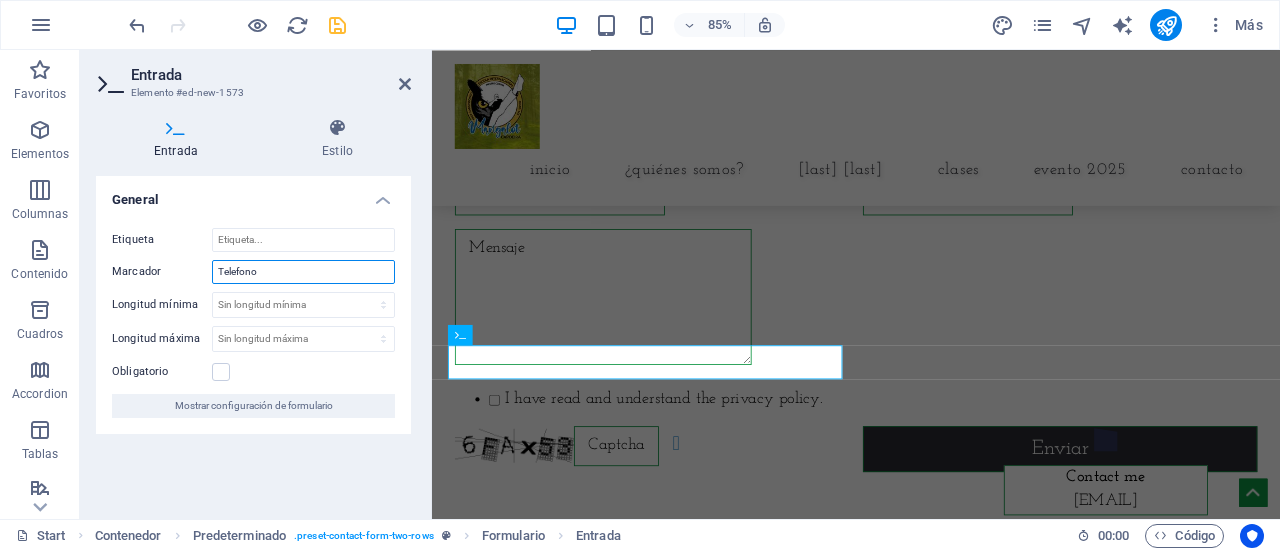 click on "Telefono" at bounding box center (303, 272) 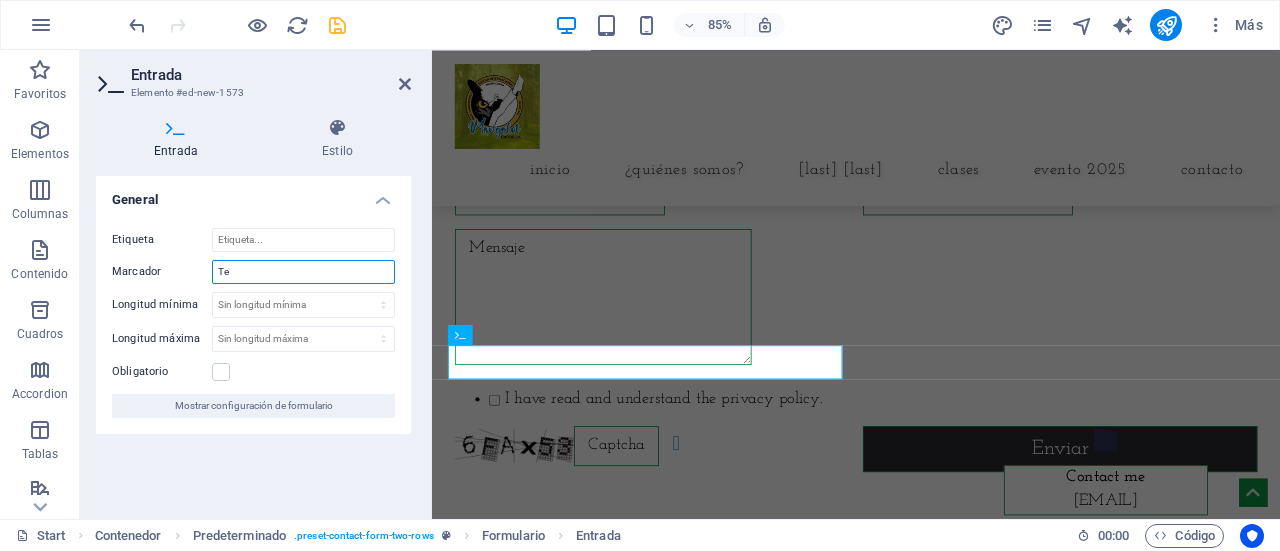 type on "T" 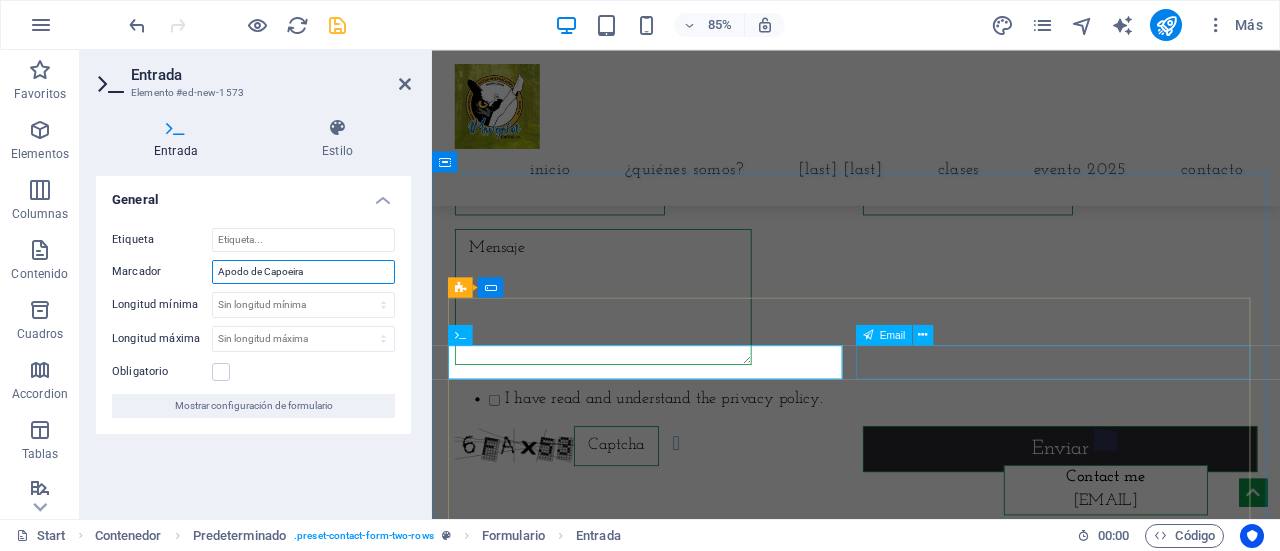 type on "Apodo de Capoeira" 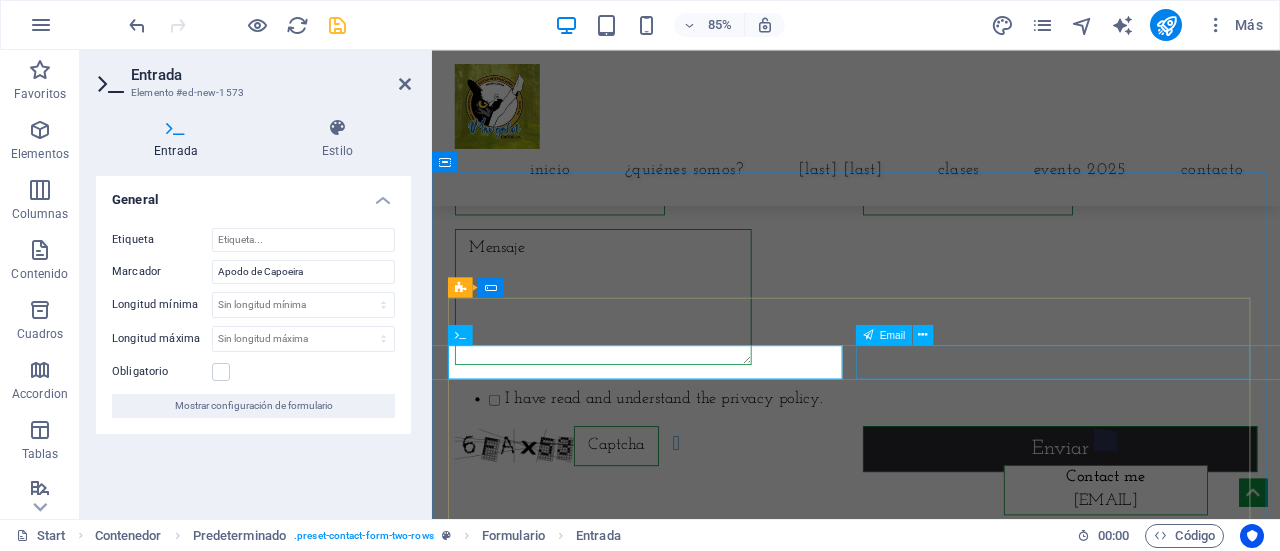 click at bounding box center (1171, 221) 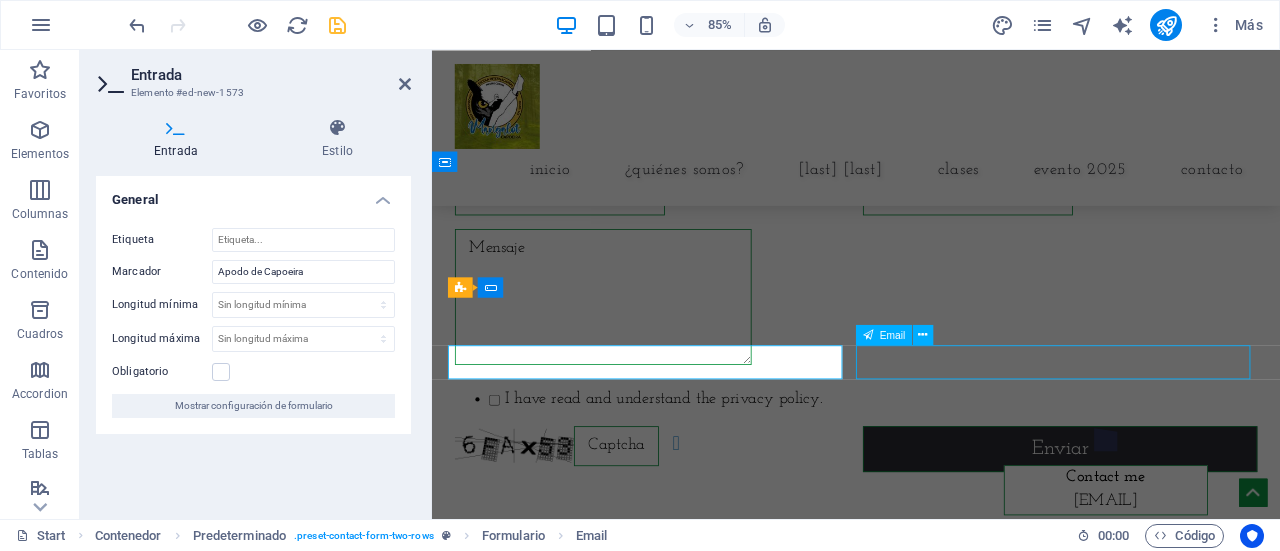 scroll, scrollTop: 7908, scrollLeft: 0, axis: vertical 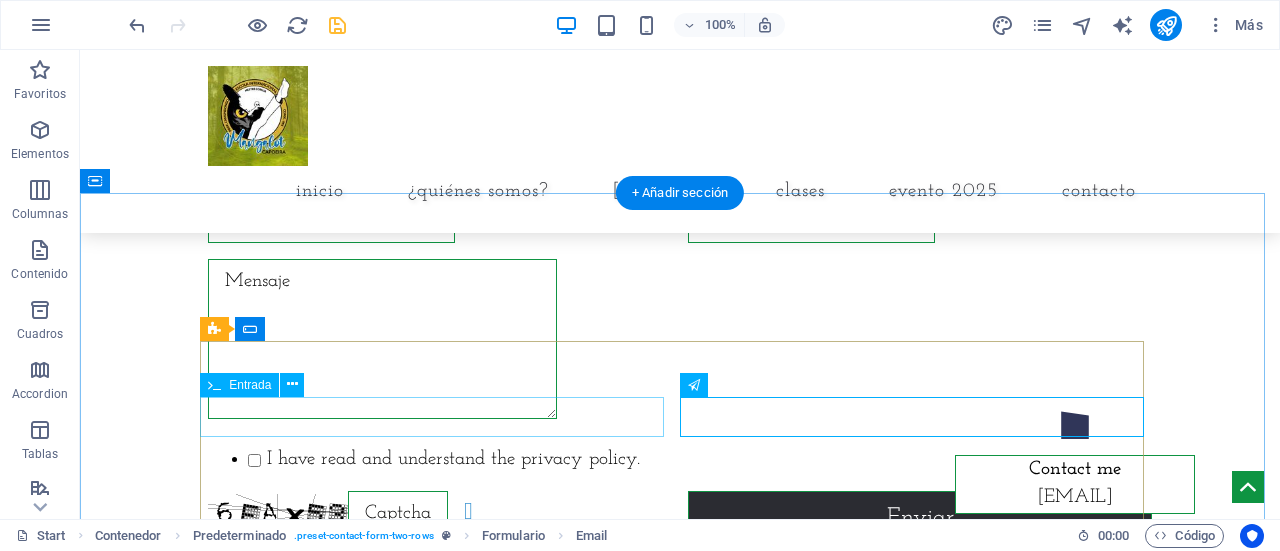 click at bounding box center (440, 220) 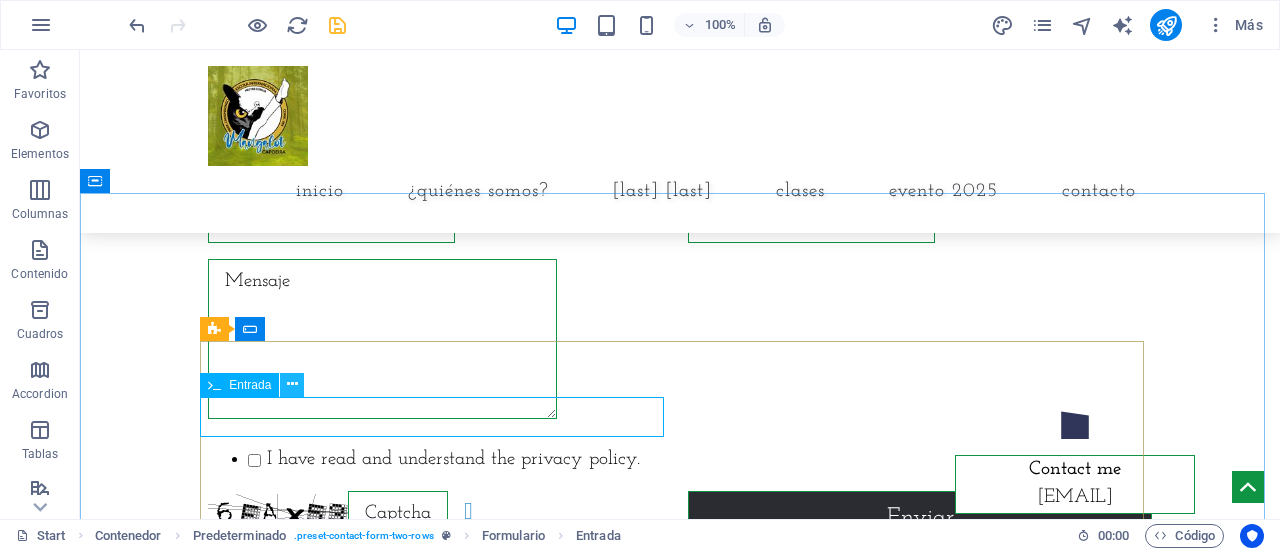 click at bounding box center (292, 384) 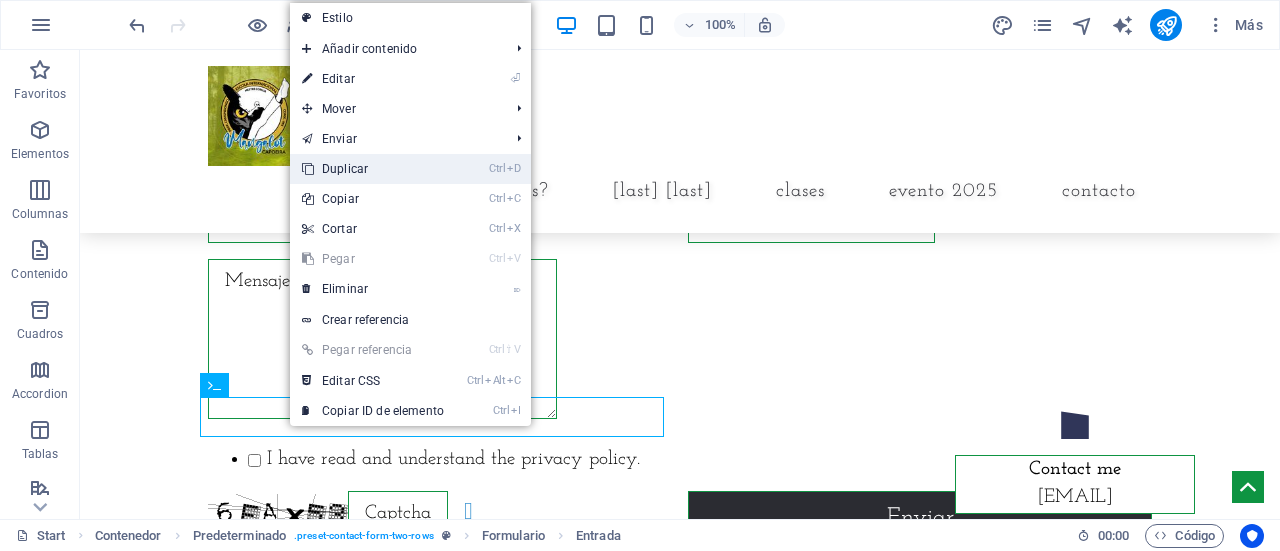 click on "Ctrl D  Duplicar" at bounding box center (373, 169) 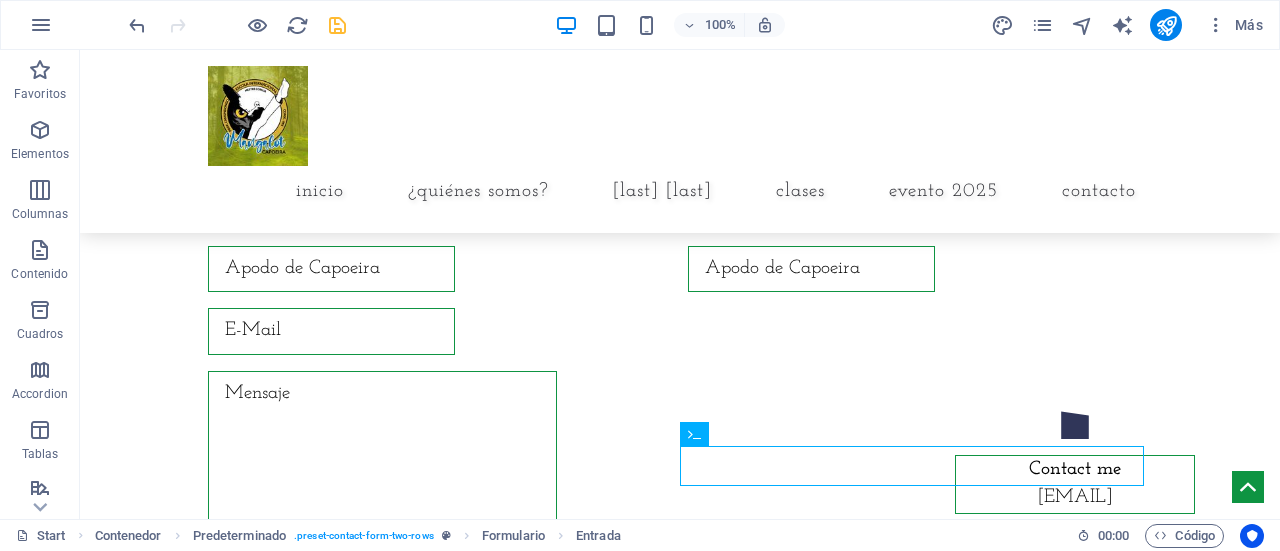 scroll, scrollTop: 7968, scrollLeft: 0, axis: vertical 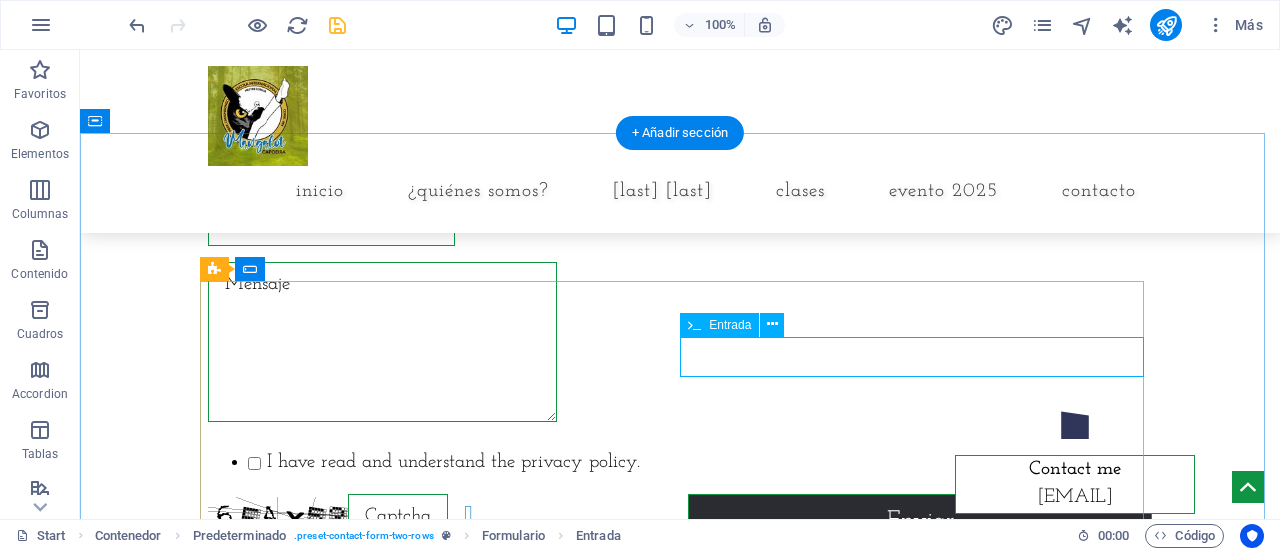 click at bounding box center [920, 160] 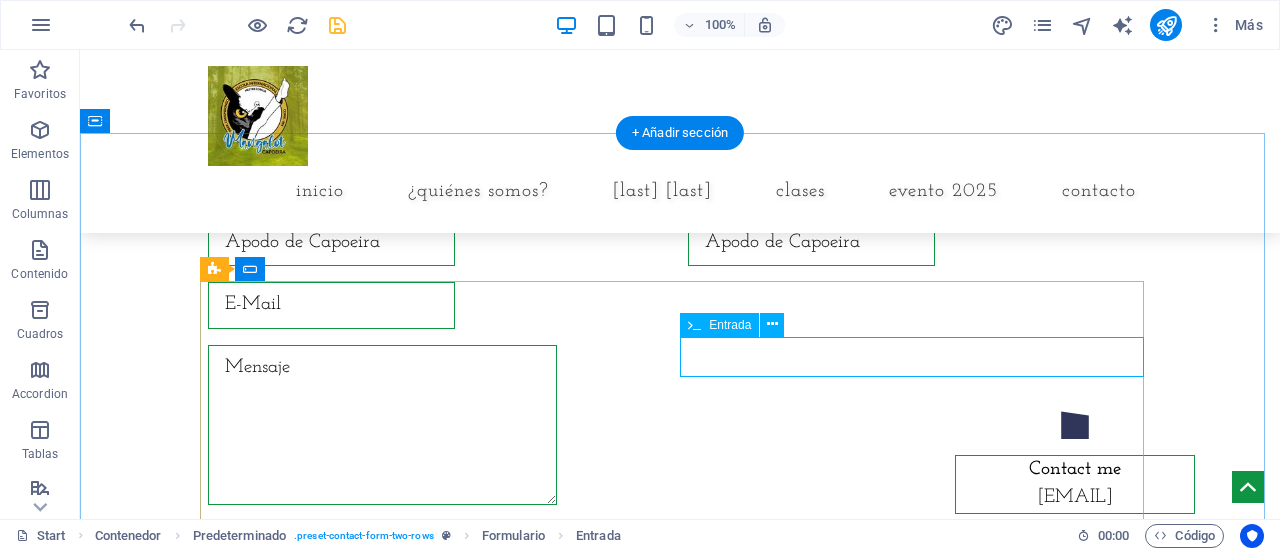 scroll, scrollTop: 8050, scrollLeft: 0, axis: vertical 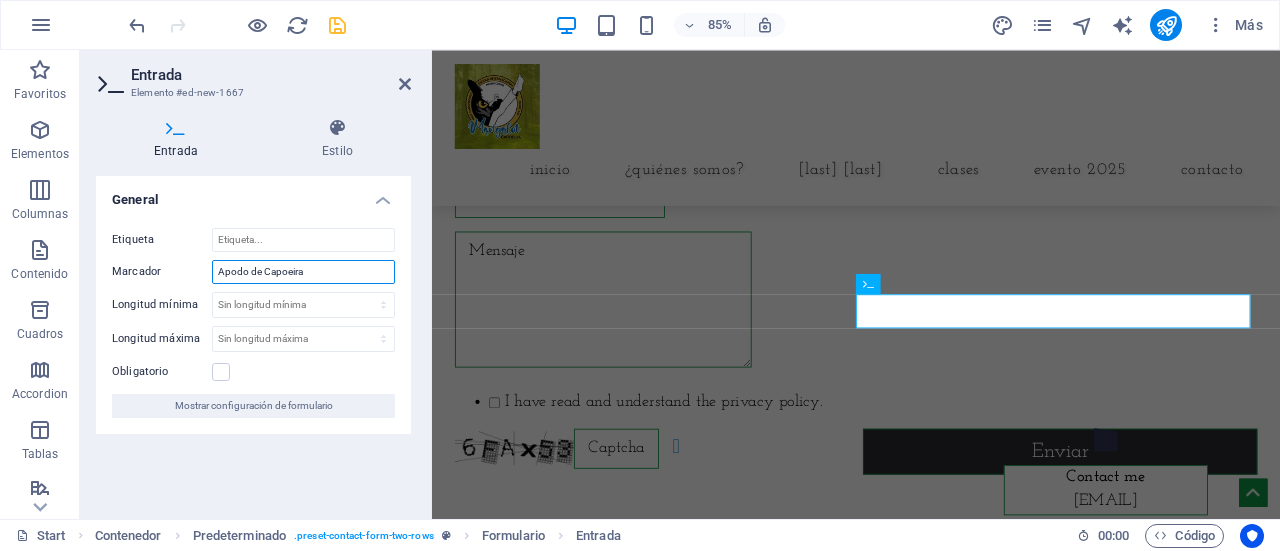drag, startPoint x: 330, startPoint y: 275, endPoint x: 151, endPoint y: 265, distance: 179.27911 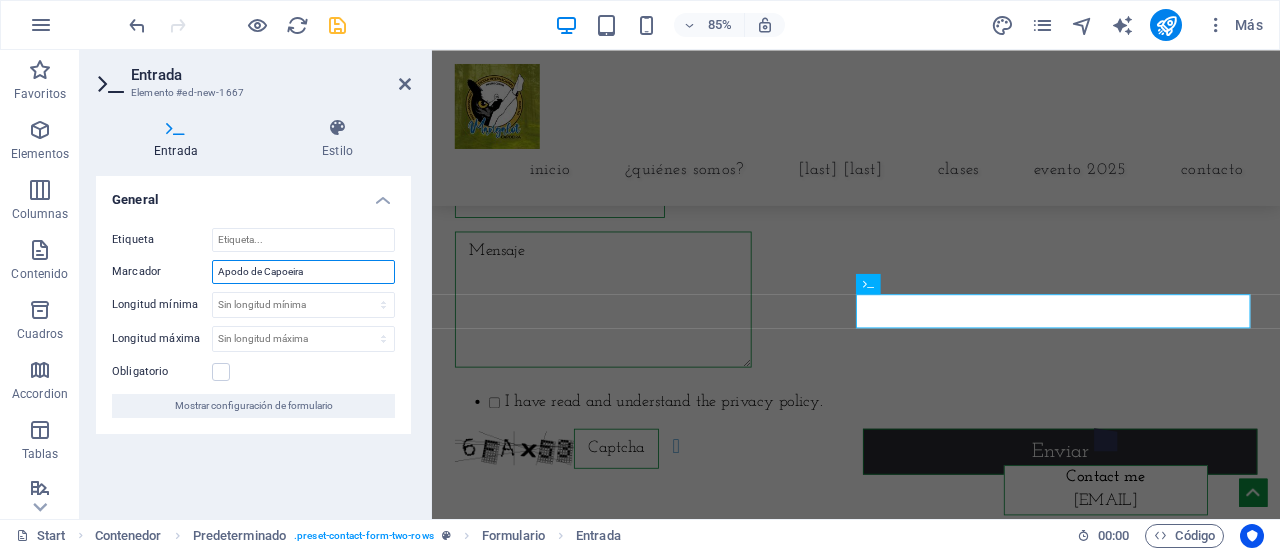 click on "Marcador Apodo de Capoeira" at bounding box center [253, 272] 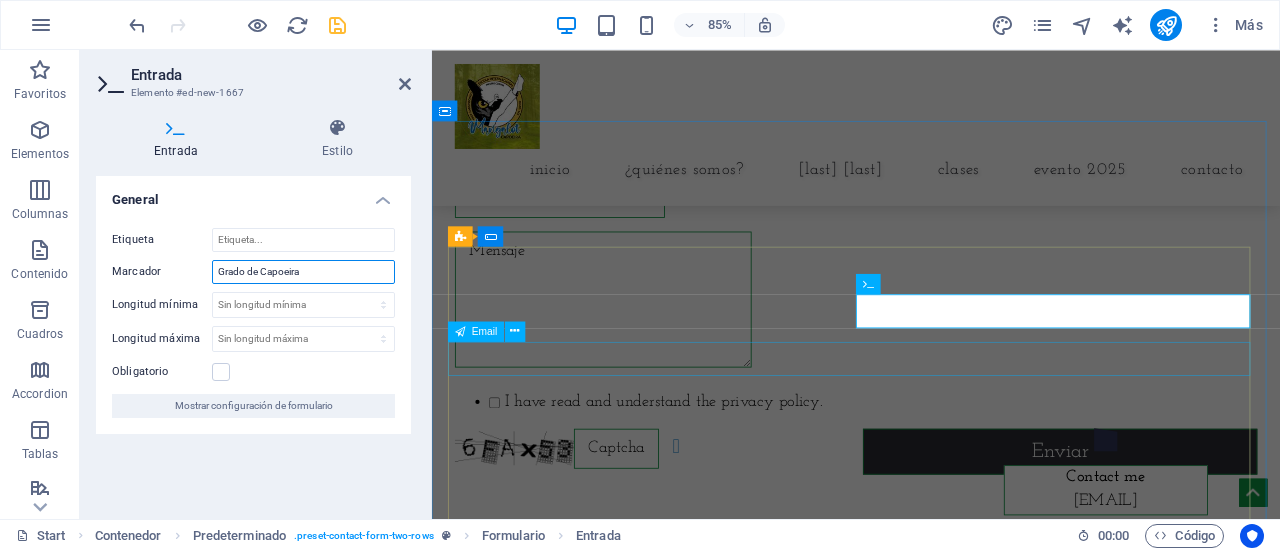 type on "Grado de Capoeira" 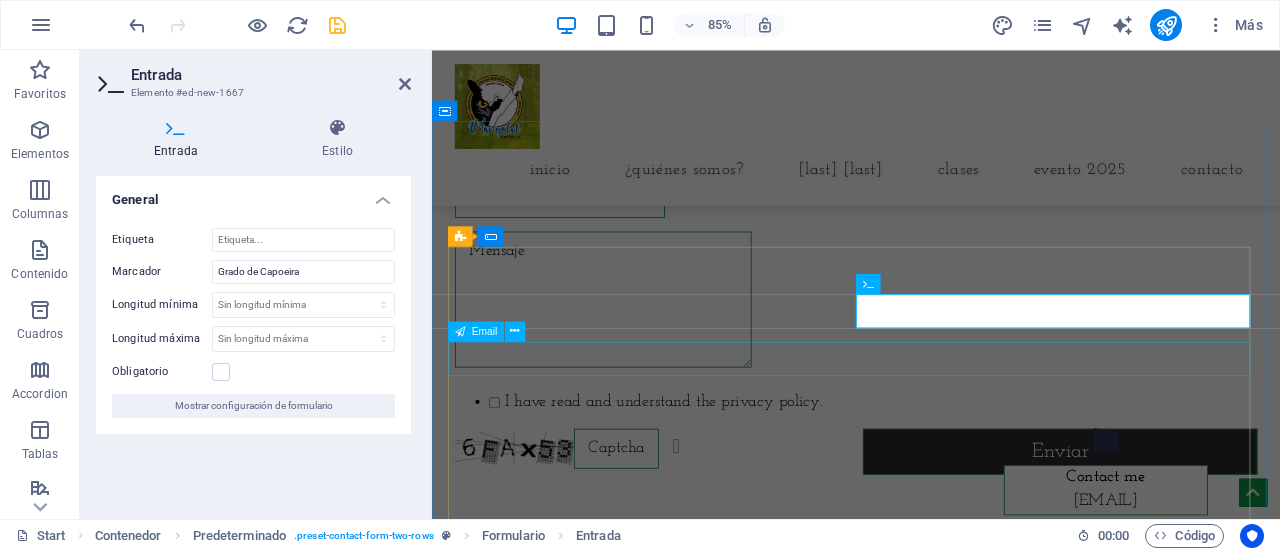 click at bounding box center (931, 223) 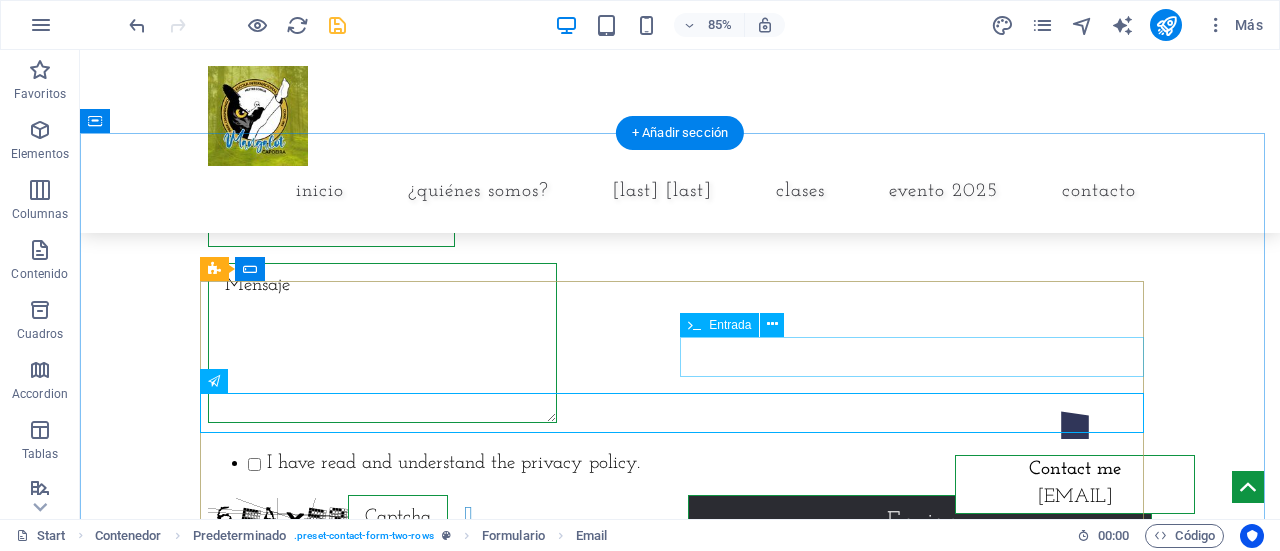 scroll, scrollTop: 7968, scrollLeft: 0, axis: vertical 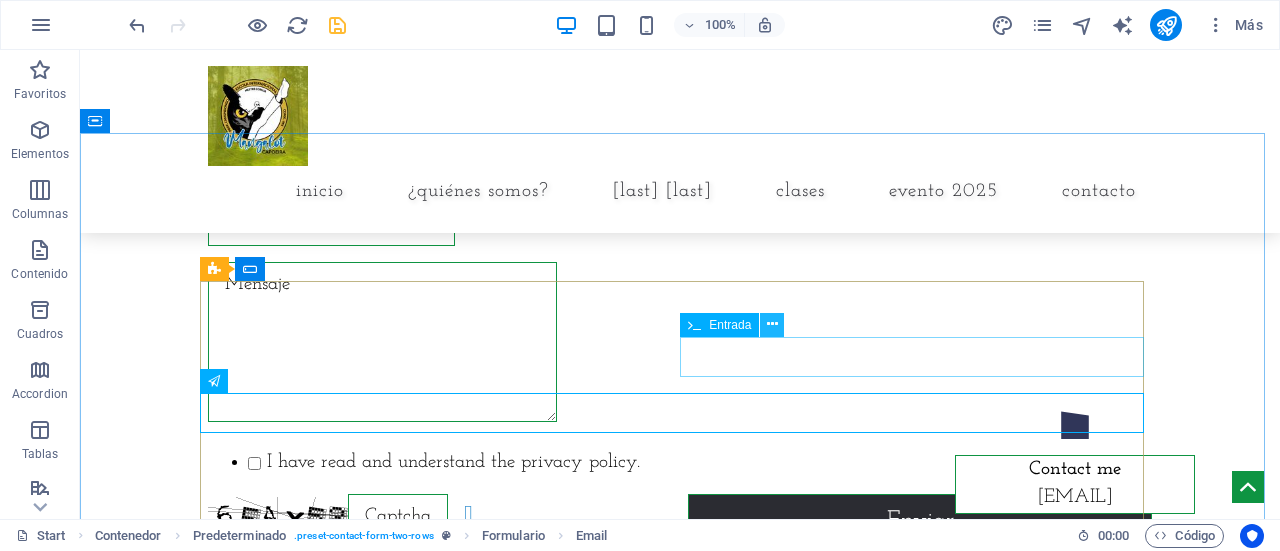 click at bounding box center (772, 324) 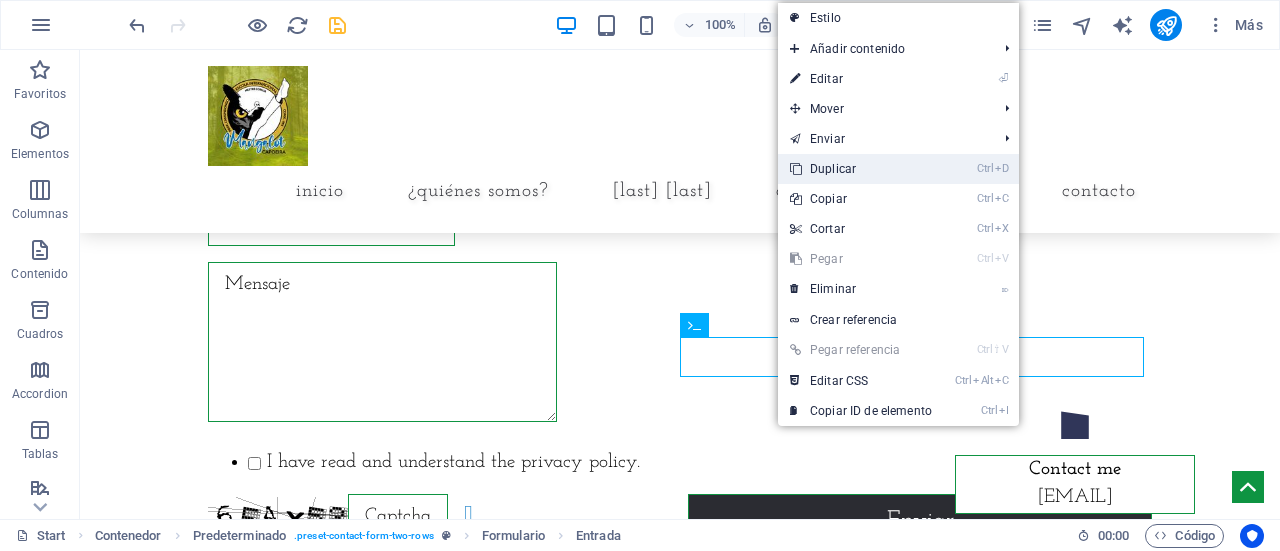 click on "Ctrl D  Duplicar" at bounding box center (861, 169) 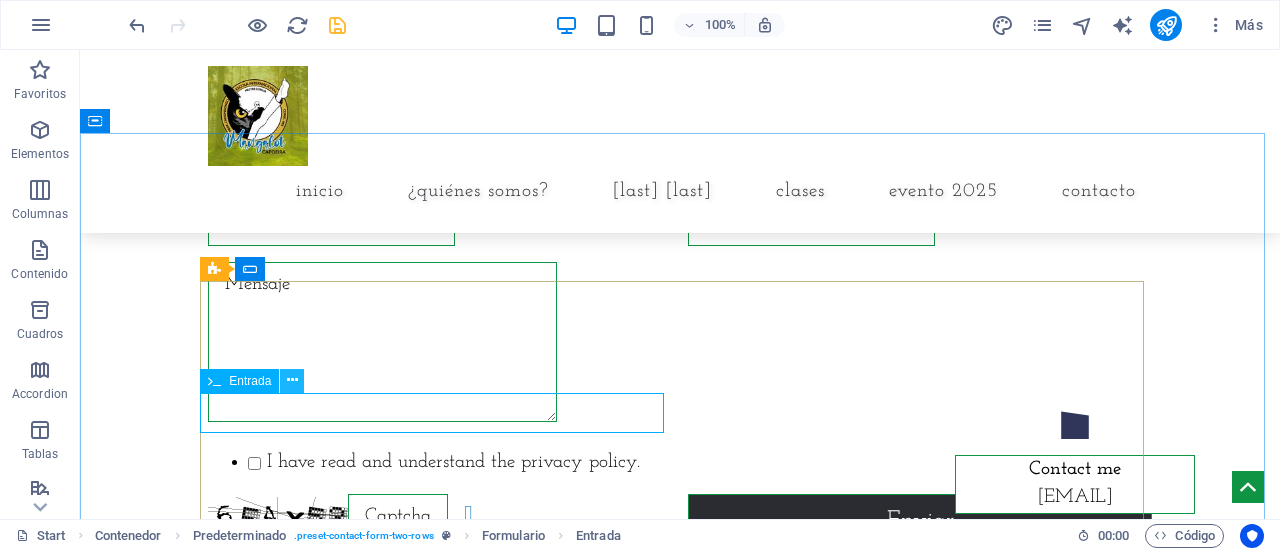 click at bounding box center (292, 381) 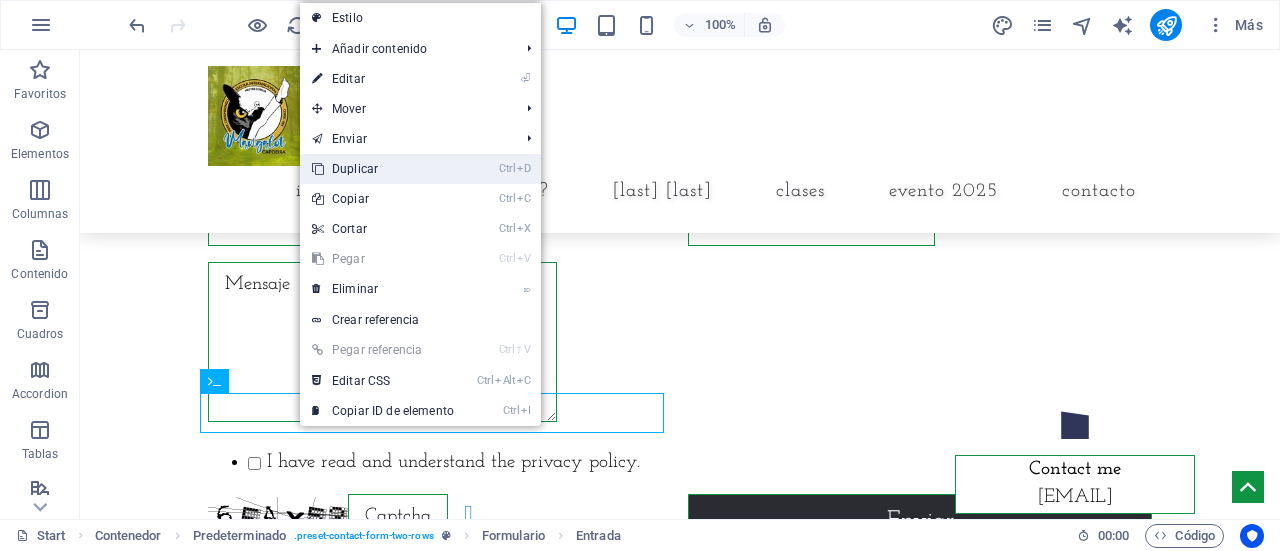 click on "Ctrl D  Duplicar" at bounding box center (383, 169) 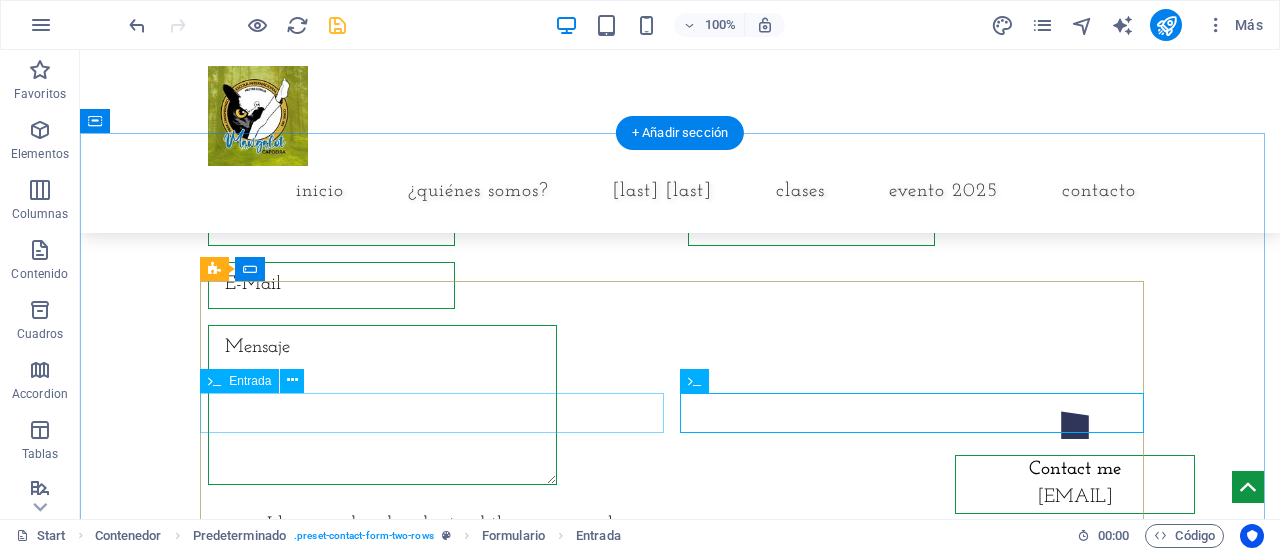 click at bounding box center (440, 222) 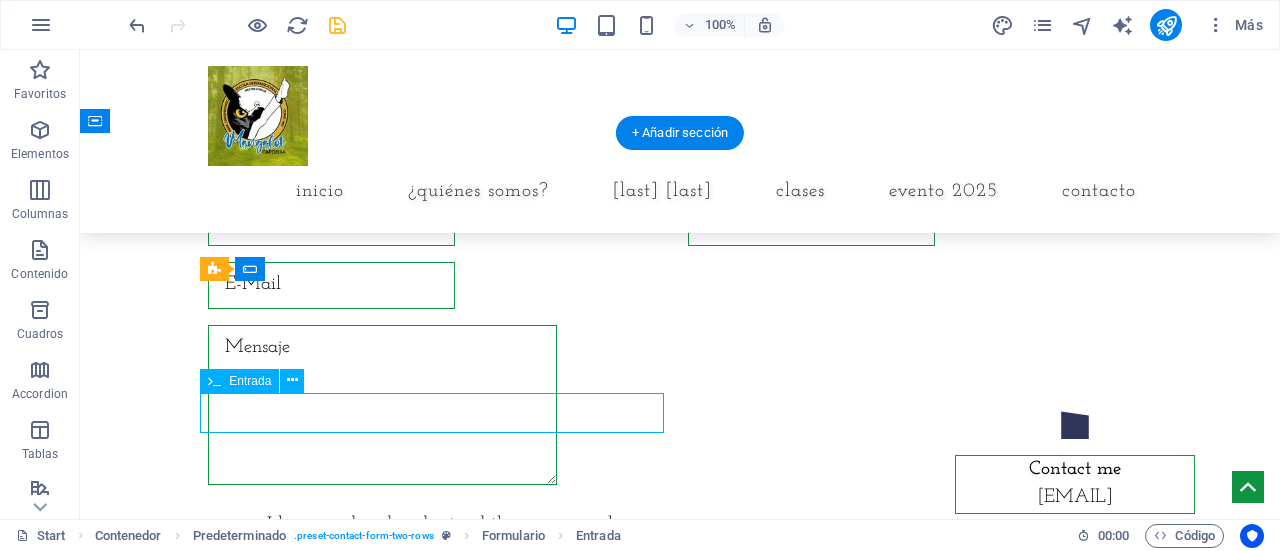 click at bounding box center [440, 222] 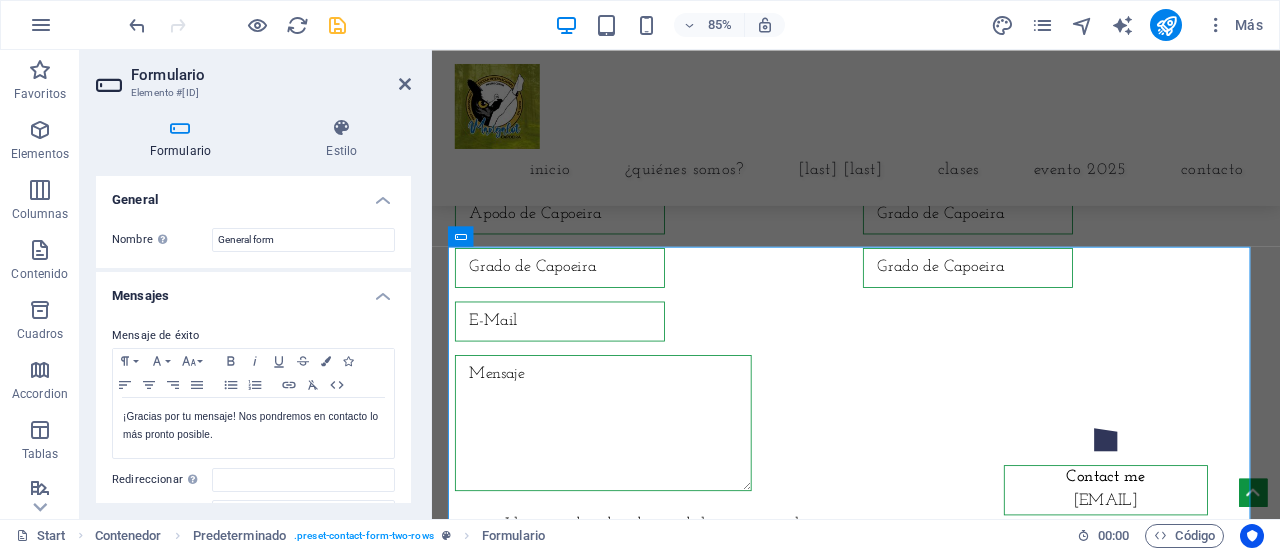 scroll, scrollTop: 8050, scrollLeft: 0, axis: vertical 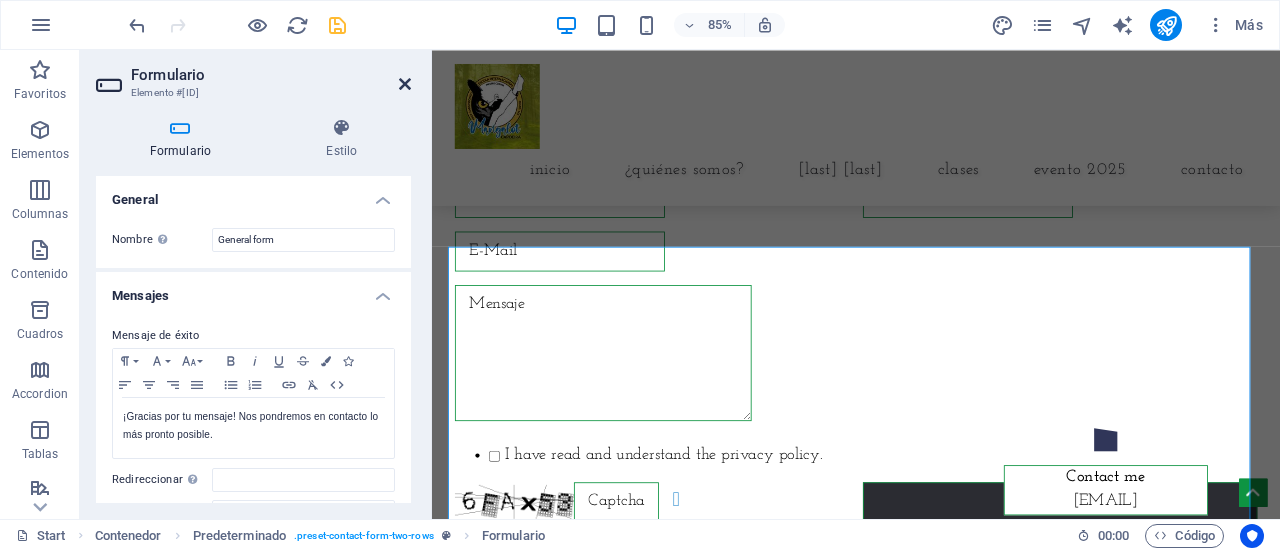 click at bounding box center (405, 84) 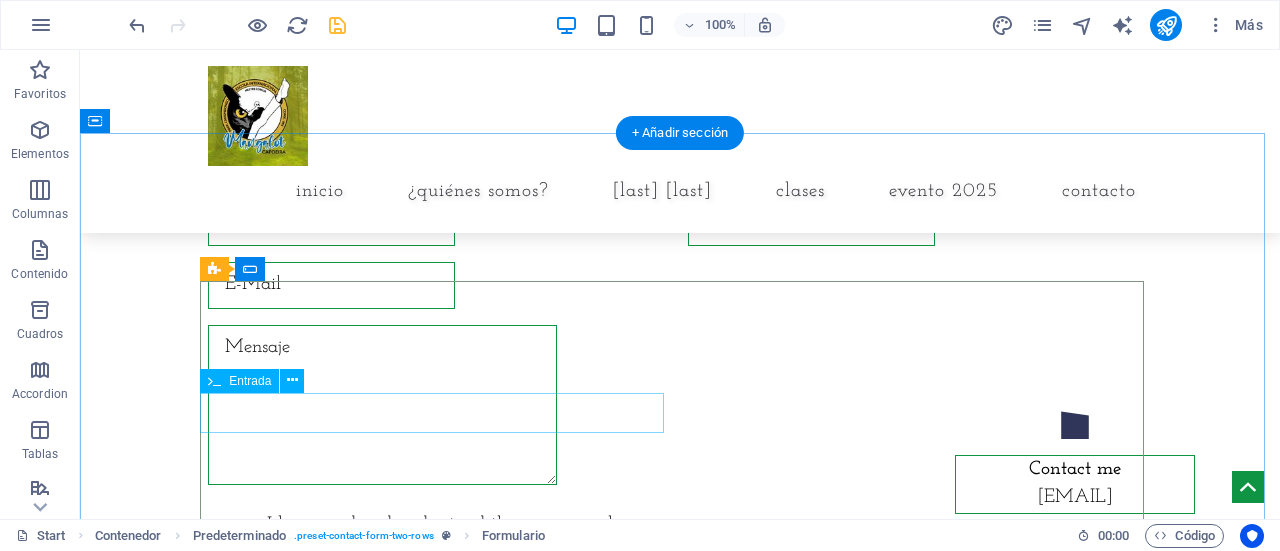 click at bounding box center (440, 222) 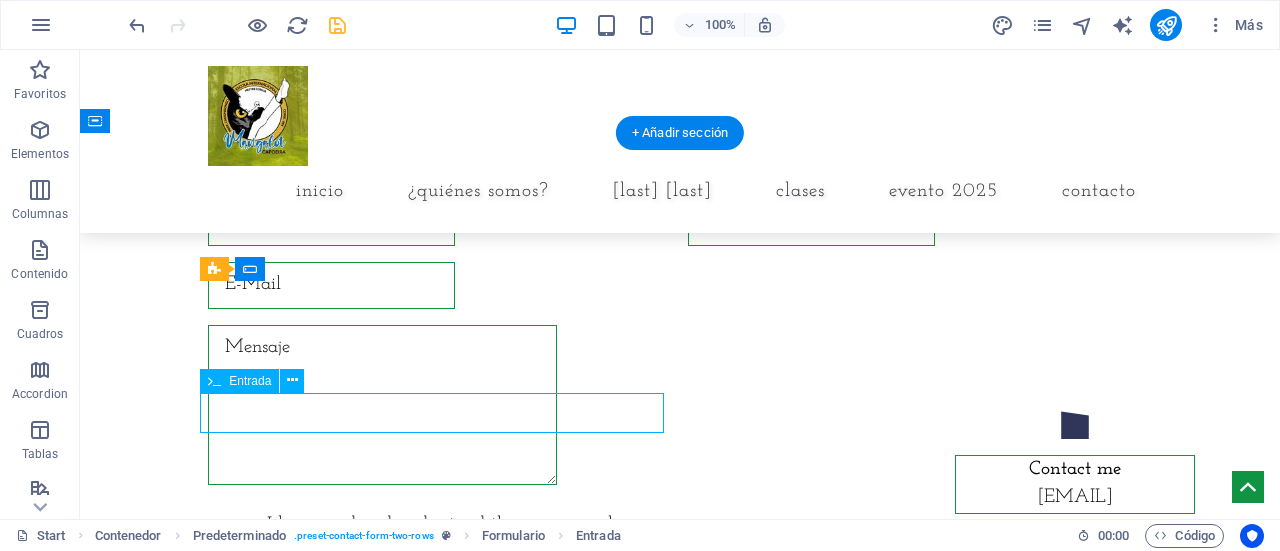 click at bounding box center [440, 222] 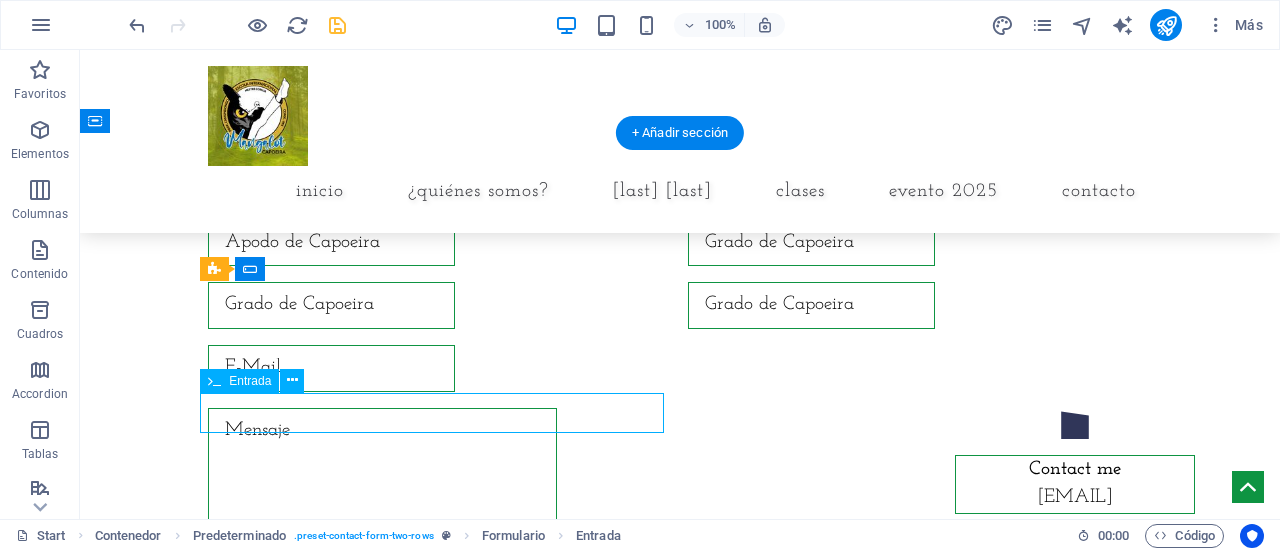 scroll, scrollTop: 8050, scrollLeft: 0, axis: vertical 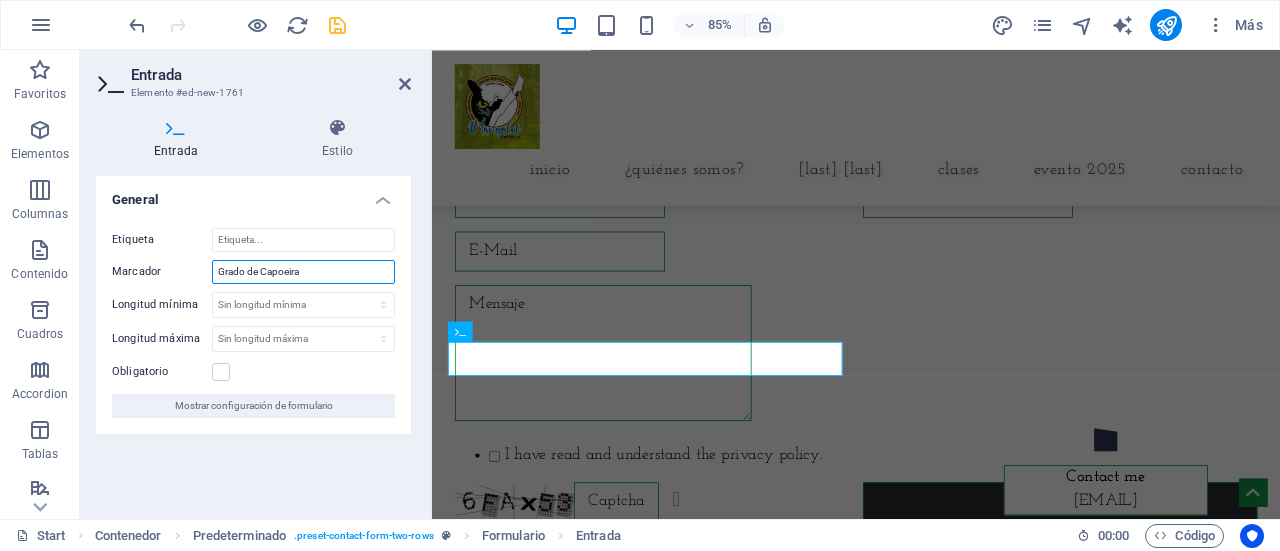 drag, startPoint x: 334, startPoint y: 267, endPoint x: 142, endPoint y: 271, distance: 192.04166 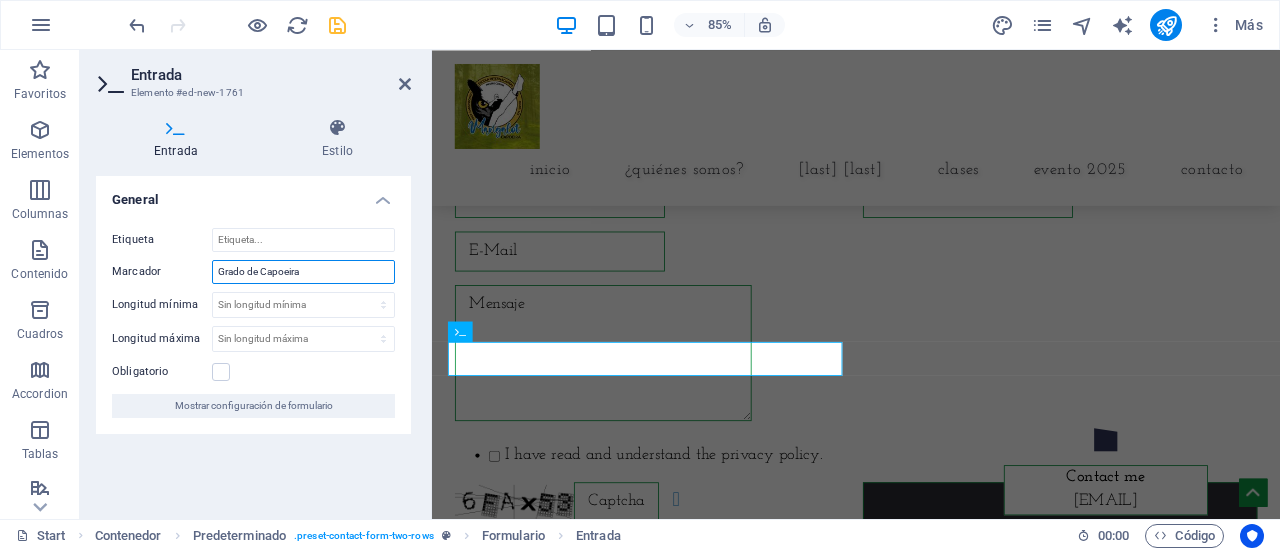 click on "Marcador Grado de Capoeira" at bounding box center (253, 272) 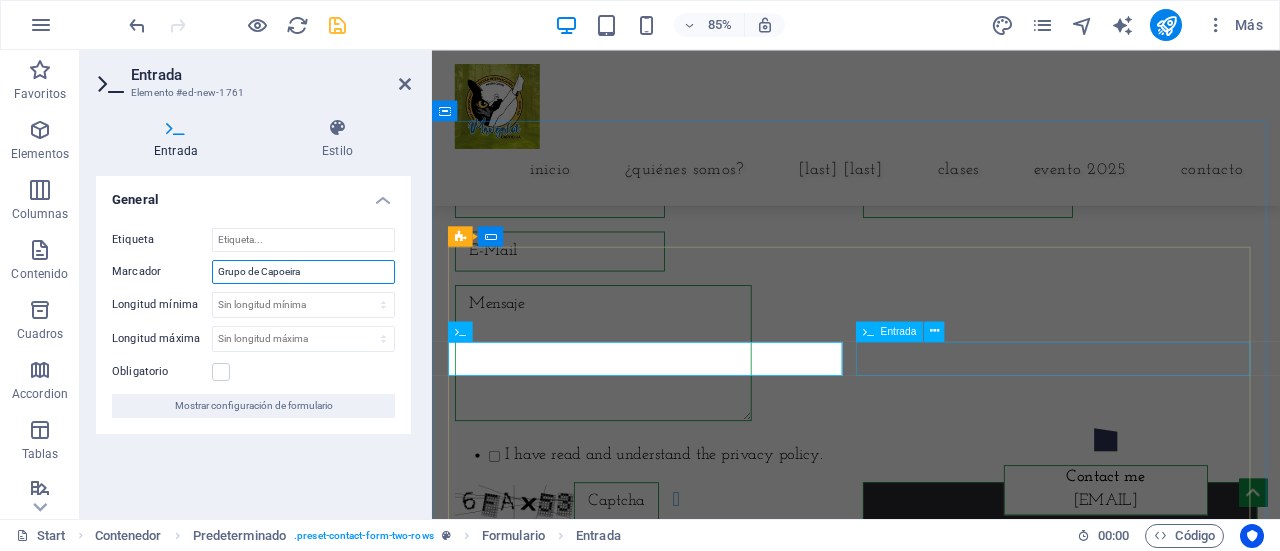 type on "Grupo de Capoeira" 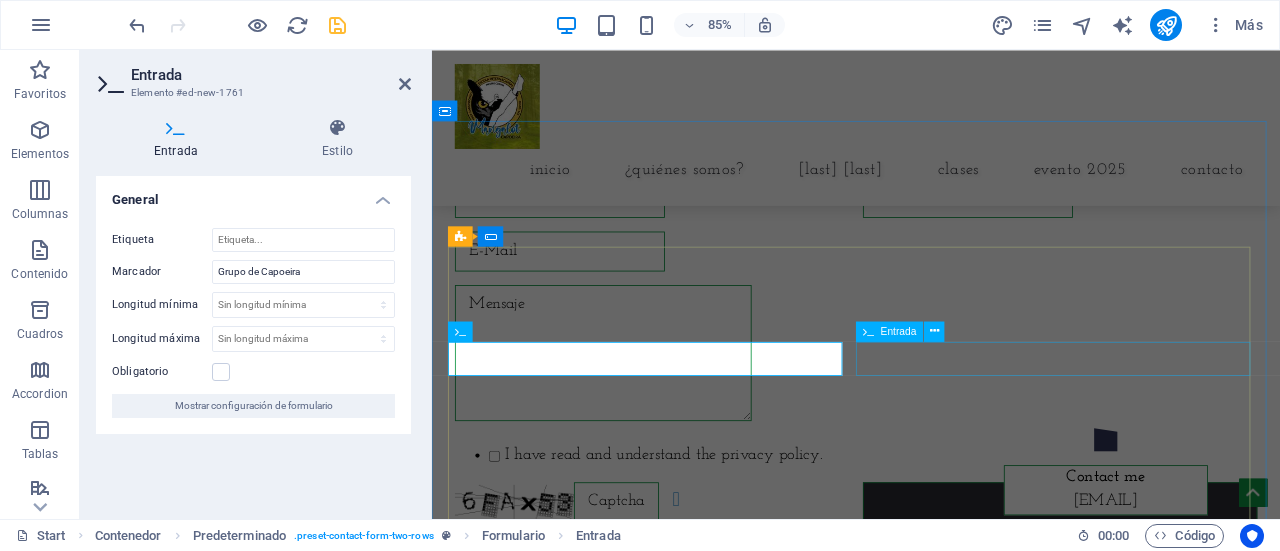click at bounding box center [1171, 223] 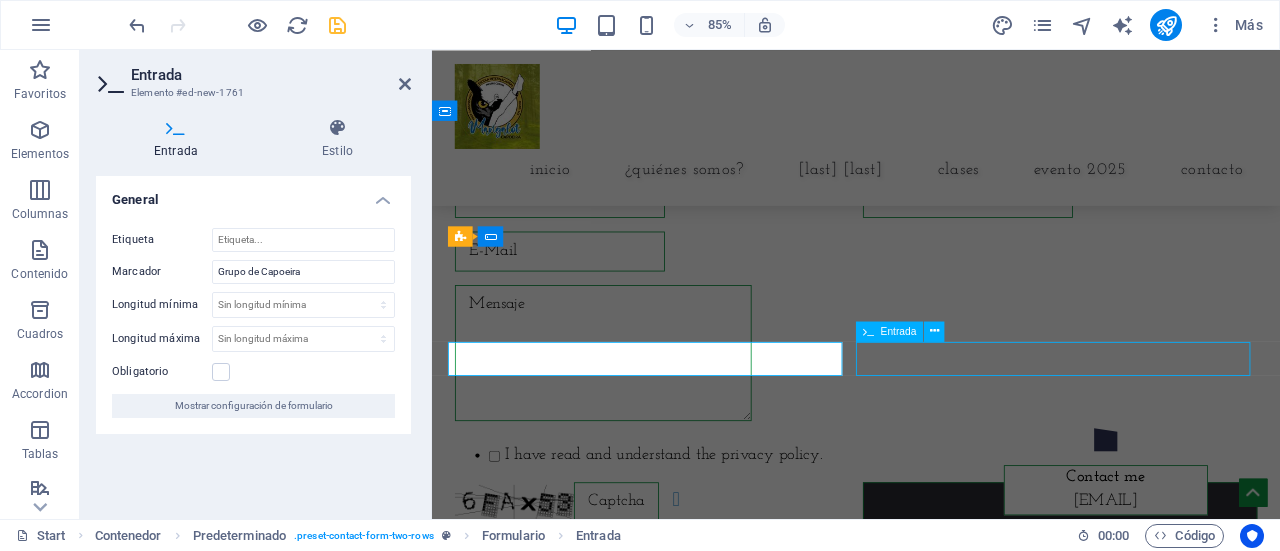 click at bounding box center (1171, 223) 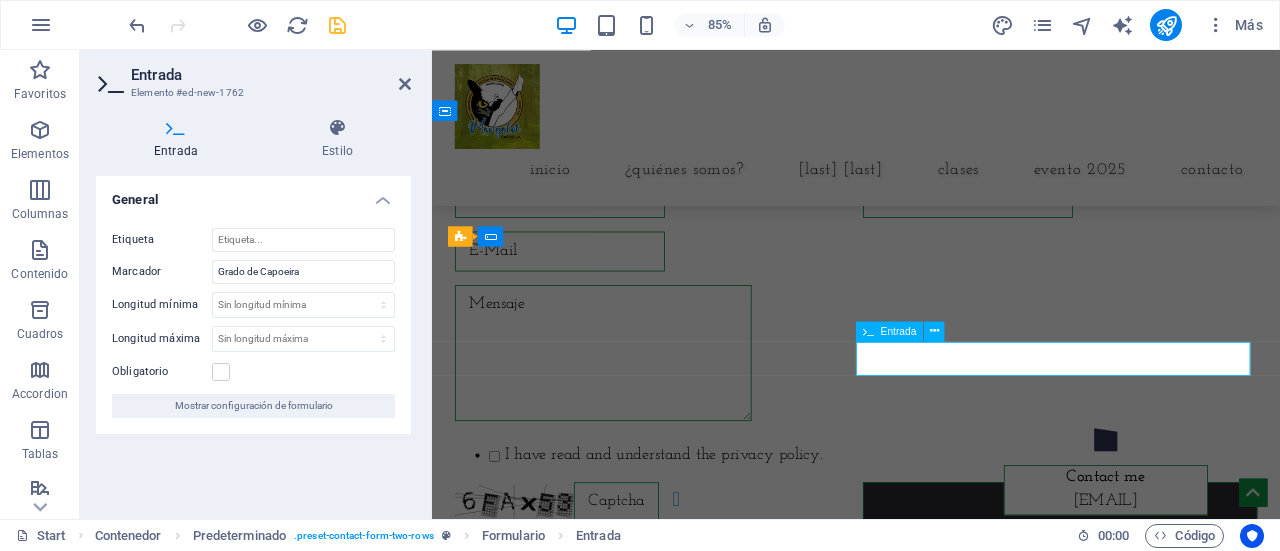 click at bounding box center [1062, 223] 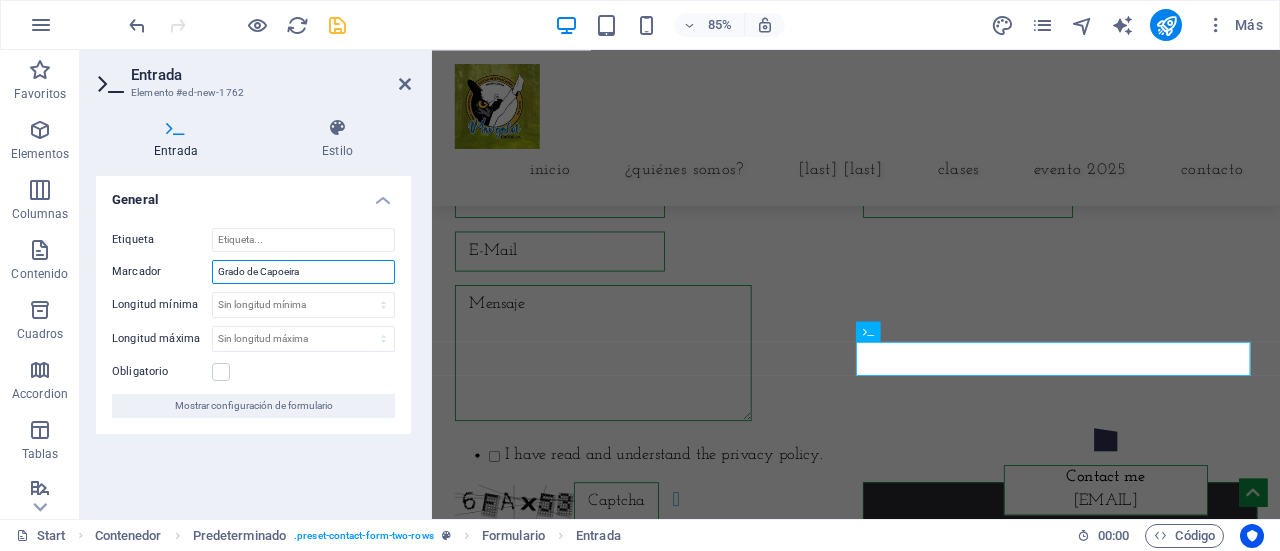 drag, startPoint x: 340, startPoint y: 273, endPoint x: 89, endPoint y: 271, distance: 251.00797 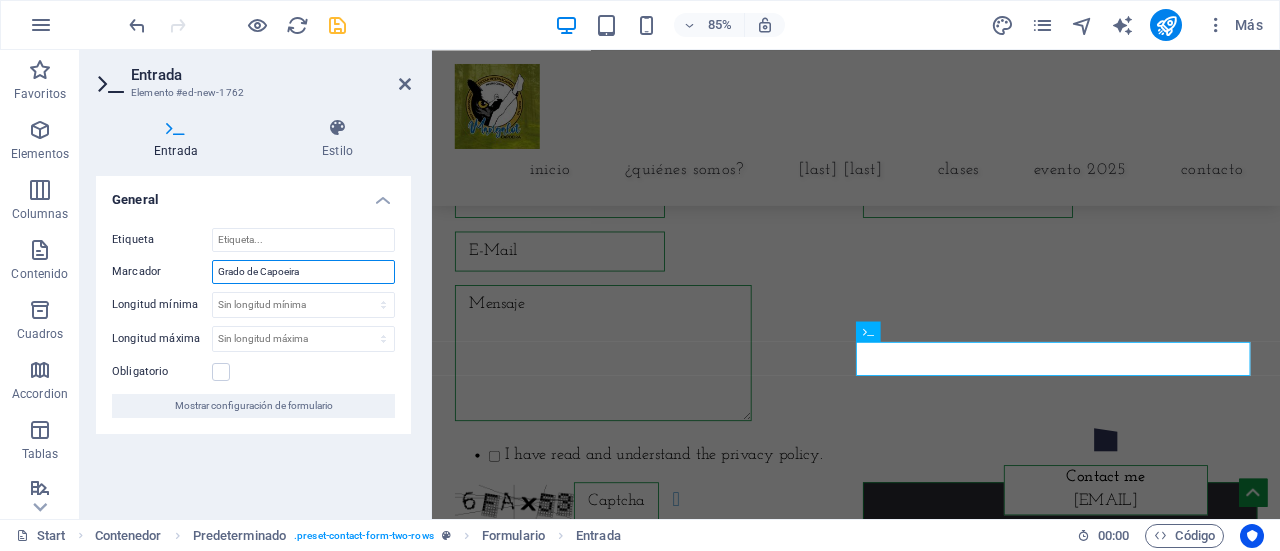click on "Entrada Estilo General Etiqueta Marcador Grado de Capoeira Longitud mínima Sin longitud mínima carácteres Longitud máxima Sin longitud máxima carácteres Obligatorio Mostrar configuración de formulario Predeterminado Element Diseño La forma en la que este elemento se expande en la disposición (Flexbox). Tamaño Predeterminado automático px % 1/1 1/2 1/3 1/4 1/5 1/6 1/7 1/8 1/9 1/10 Crecer Reducir Comprar Disposición de contenedor Visible Visible Opacidad 100 % Desbordamiento Espaciado Margen Predeterminado automático px % rem vw vh Personalizado Personalizado automático px % rem vw vh automático px % rem vw vh automático px % rem vw vh automático px % rem vw vh Espaciado Predeterminado px rem % vh vw Personalizado Personalizado px rem % vh vw px rem % vh vw px rem % vh vw px rem % vh vw Borde Estilo              - Ancho 1 automático px rem % vh vw Personalizado Personalizado 1 automático px rem % vh vw 1 automático px rem % vh vw 1 automático px rem % vh vw 1 automático px rem % %" at bounding box center (253, 310) 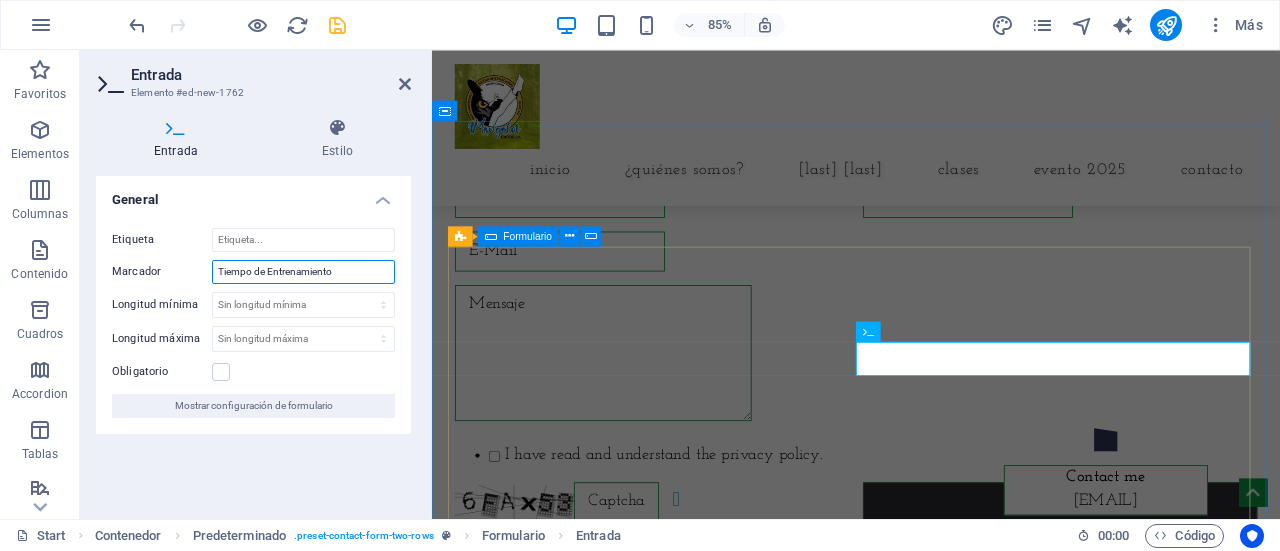 type on "Tiempo de Entrenamiento" 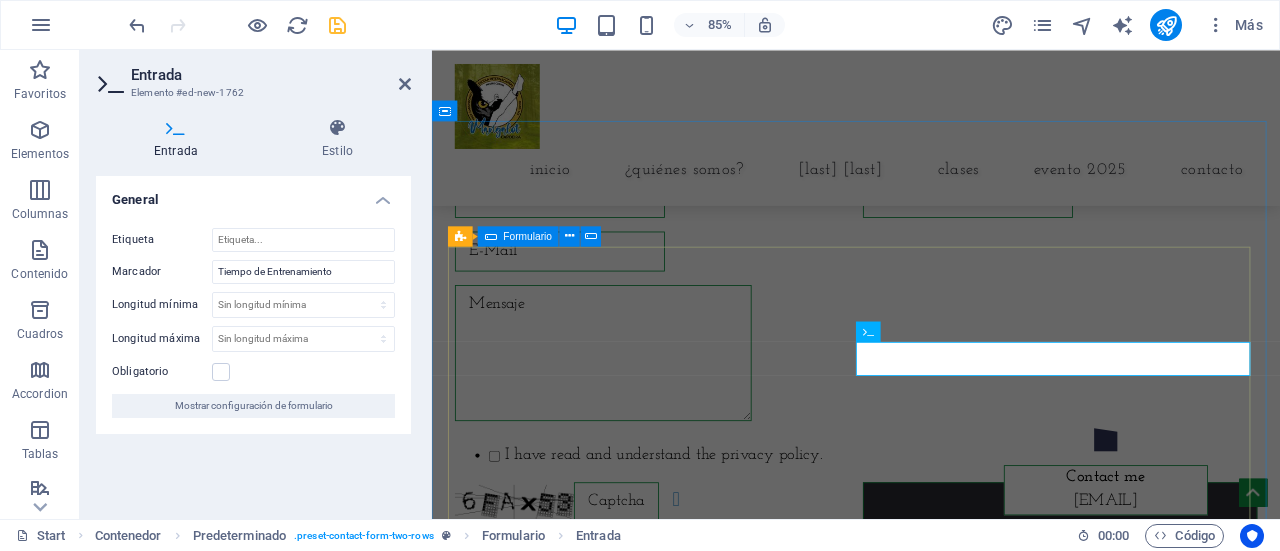 click on "I have read and understand the privacy policy. ¿Ilegible? Cargar nuevo Enviar" at bounding box center [931, 344] 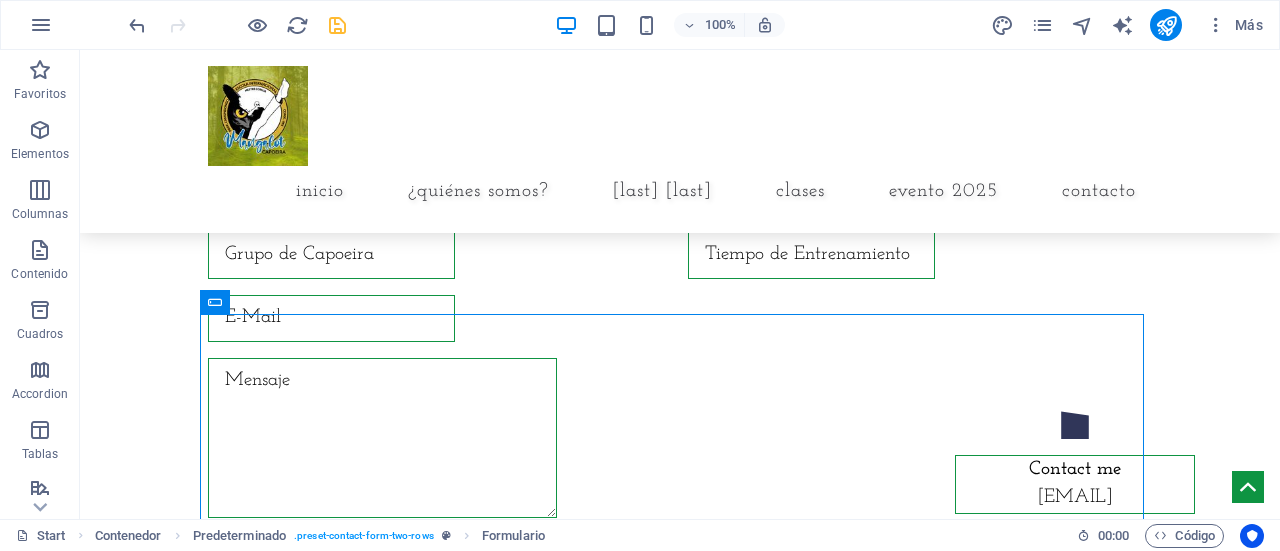 scroll, scrollTop: 8116, scrollLeft: 0, axis: vertical 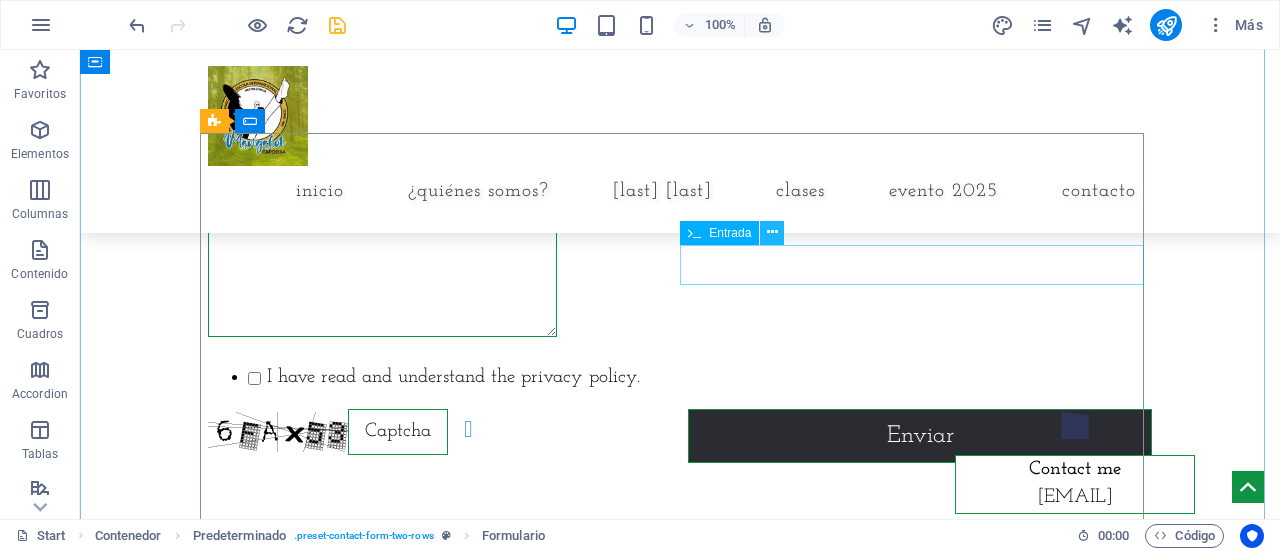 click at bounding box center (772, 233) 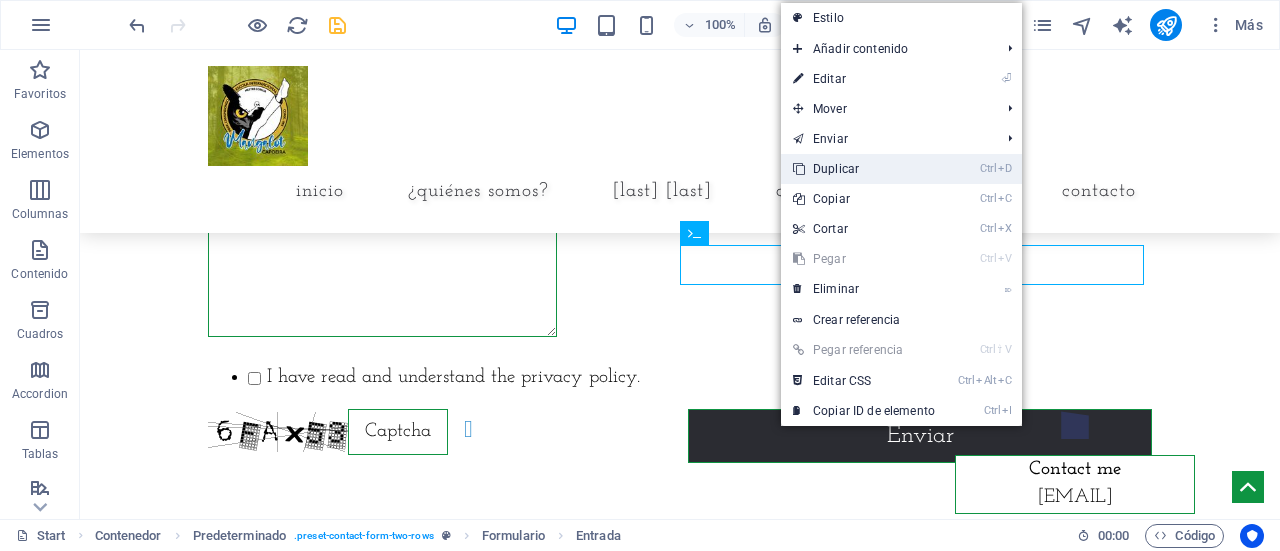 click on "Ctrl D  Duplicar" at bounding box center [864, 169] 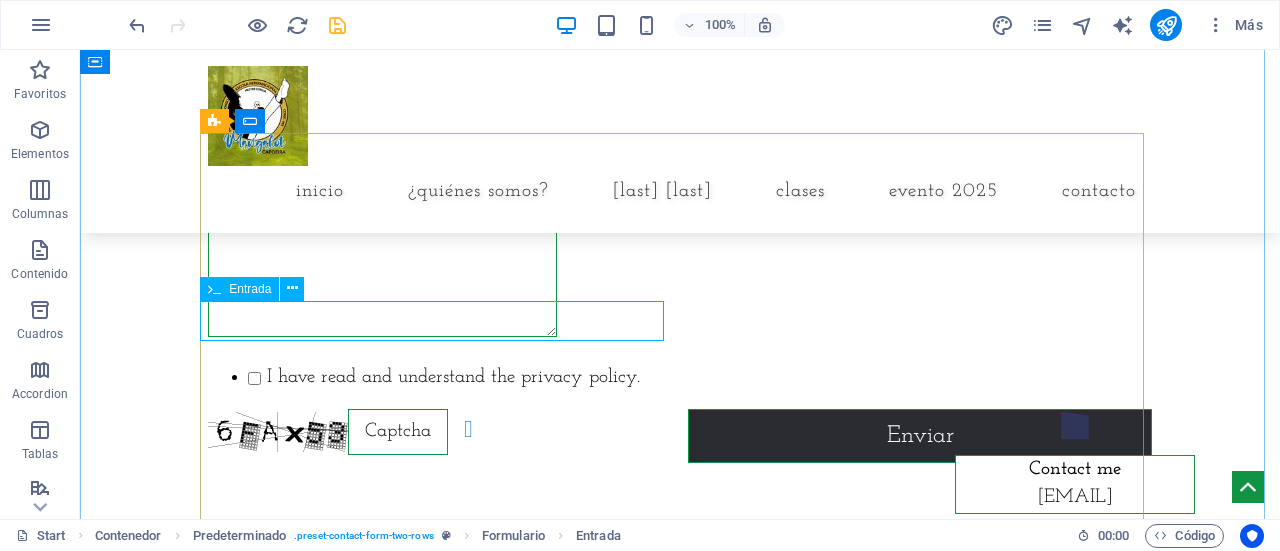 click at bounding box center [440, 137] 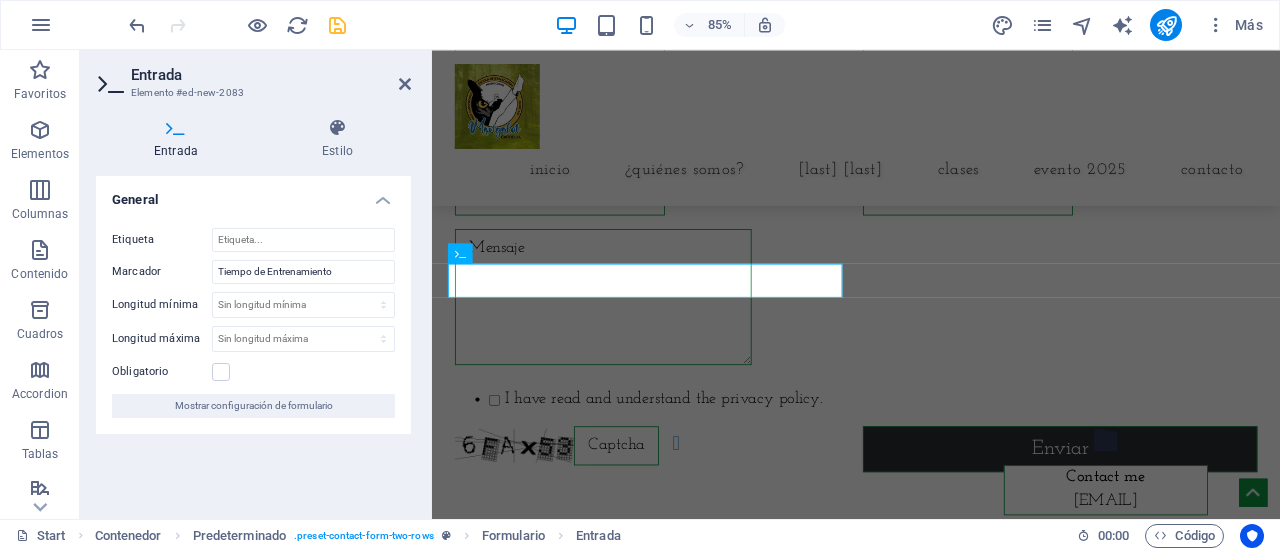 scroll, scrollTop: 8198, scrollLeft: 0, axis: vertical 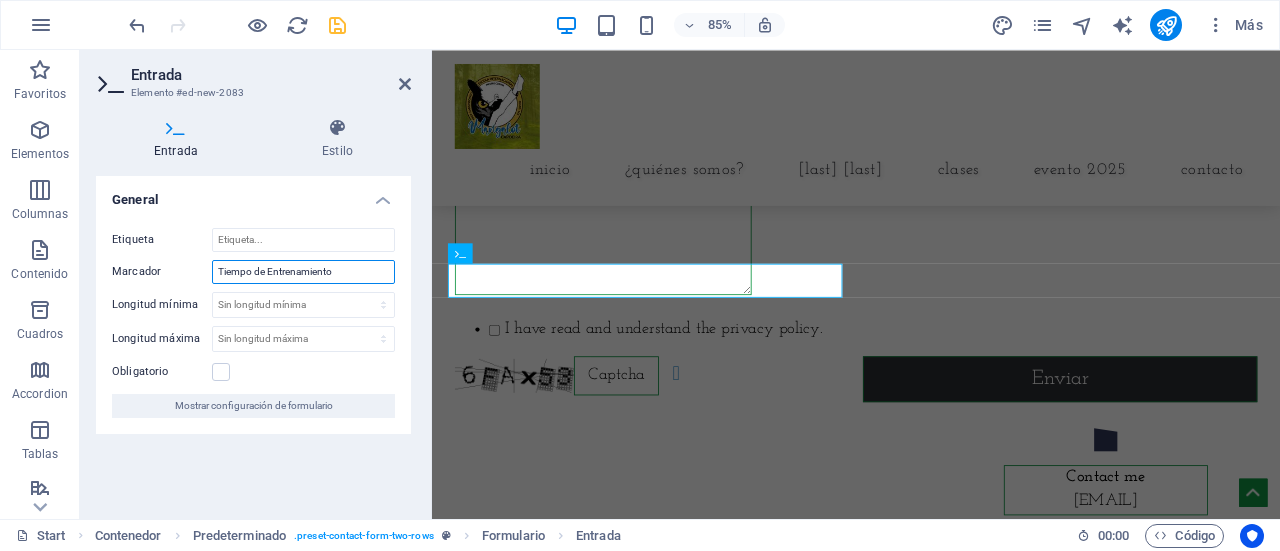 drag, startPoint x: 342, startPoint y: 265, endPoint x: 134, endPoint y: 265, distance: 208 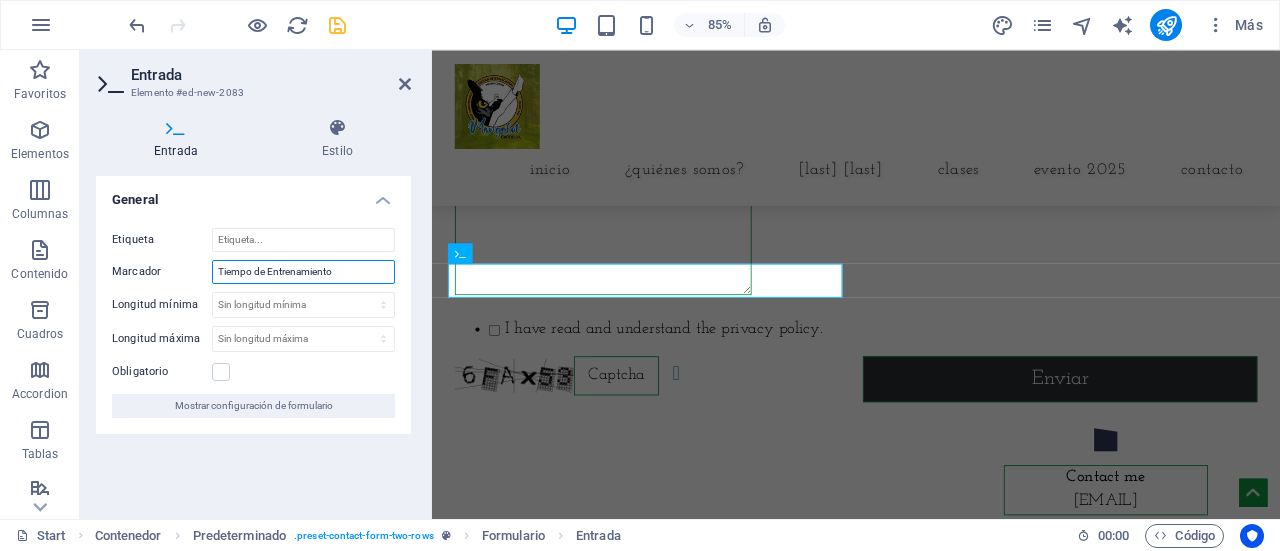 click on "Marcador Tiempo de Entrenamiento" at bounding box center (253, 272) 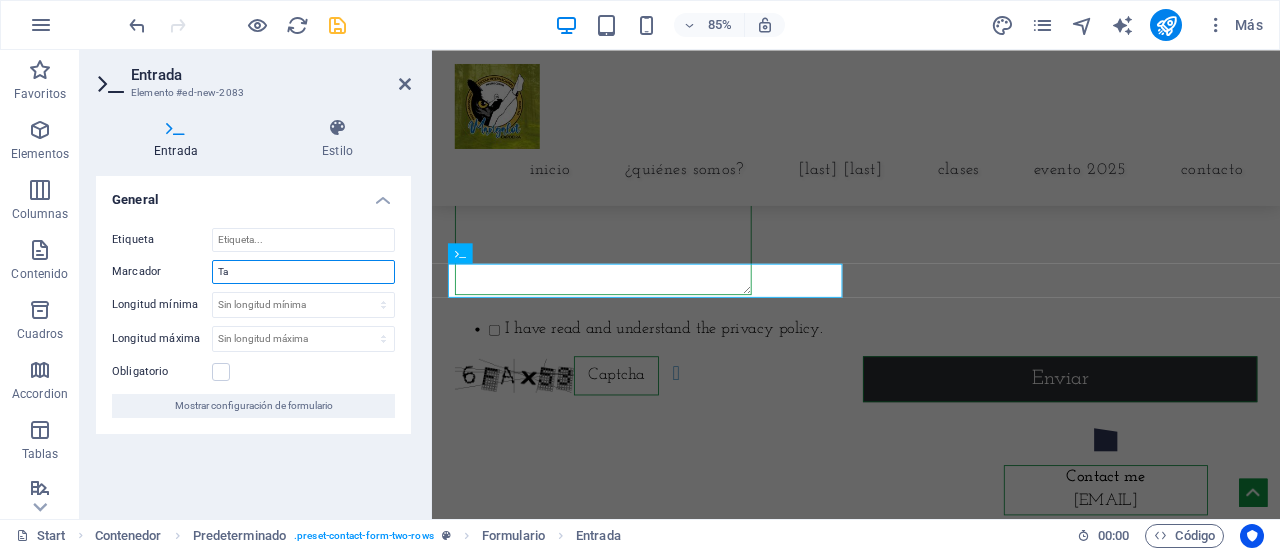 type on "T" 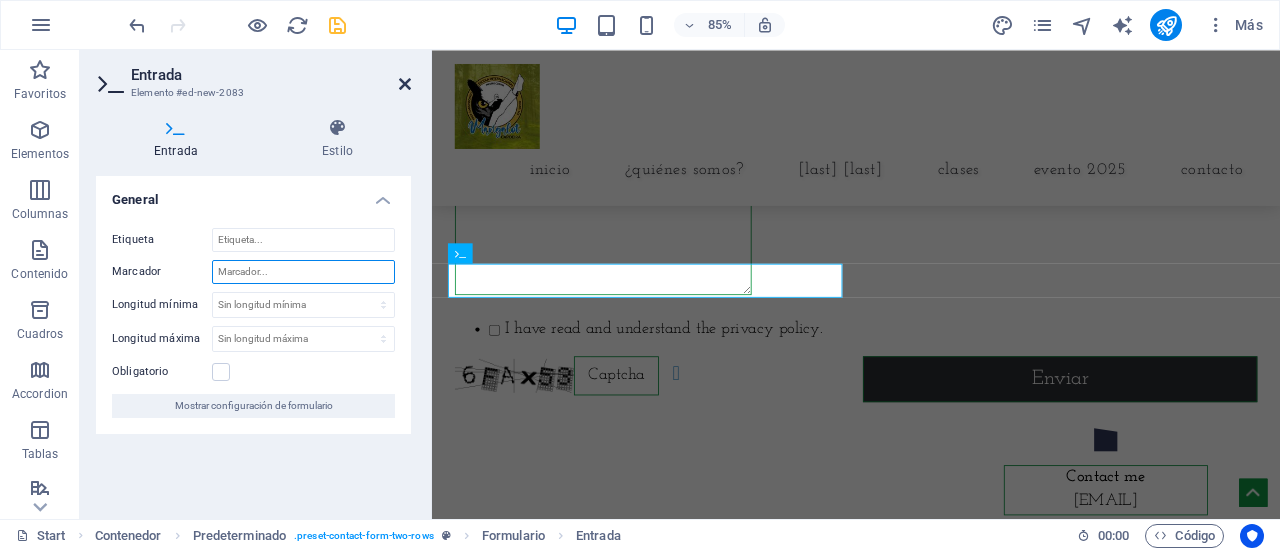 type 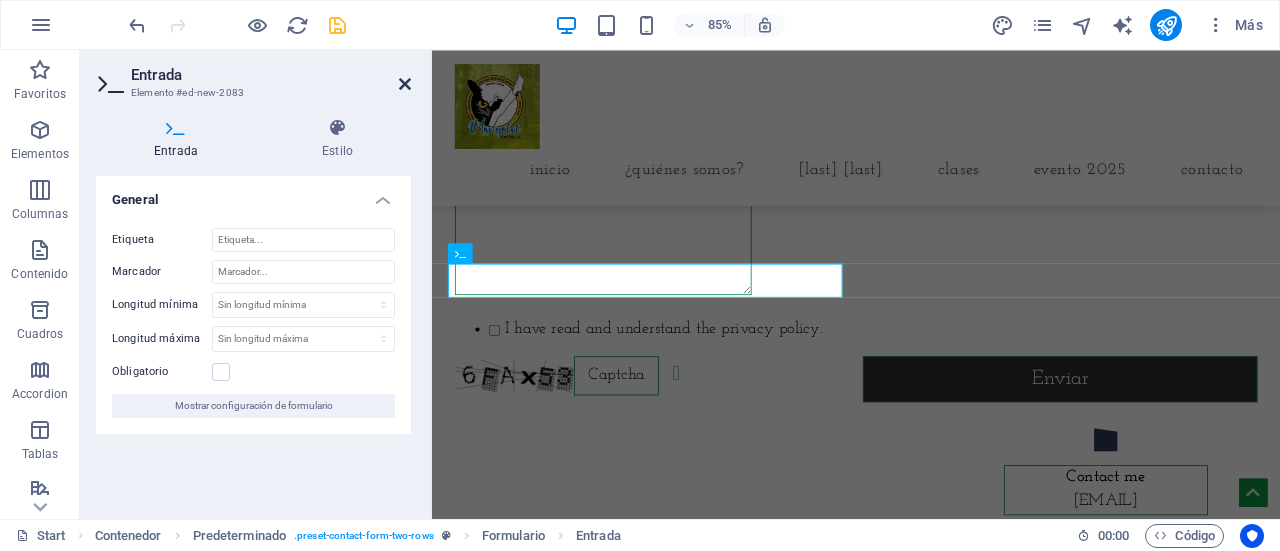 click at bounding box center [405, 84] 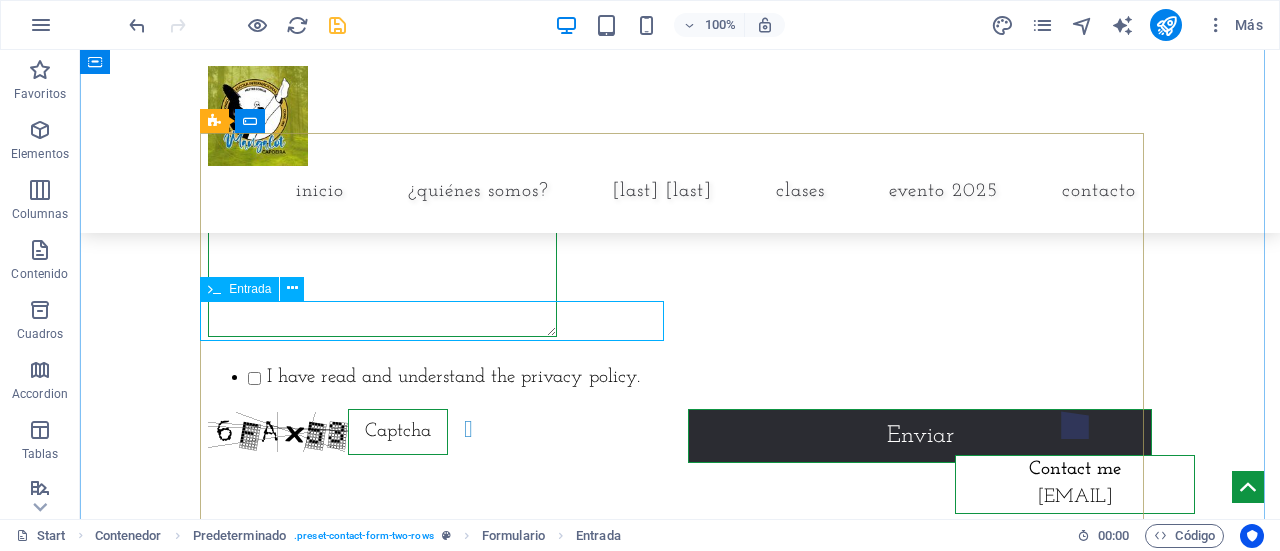 click at bounding box center (440, 137) 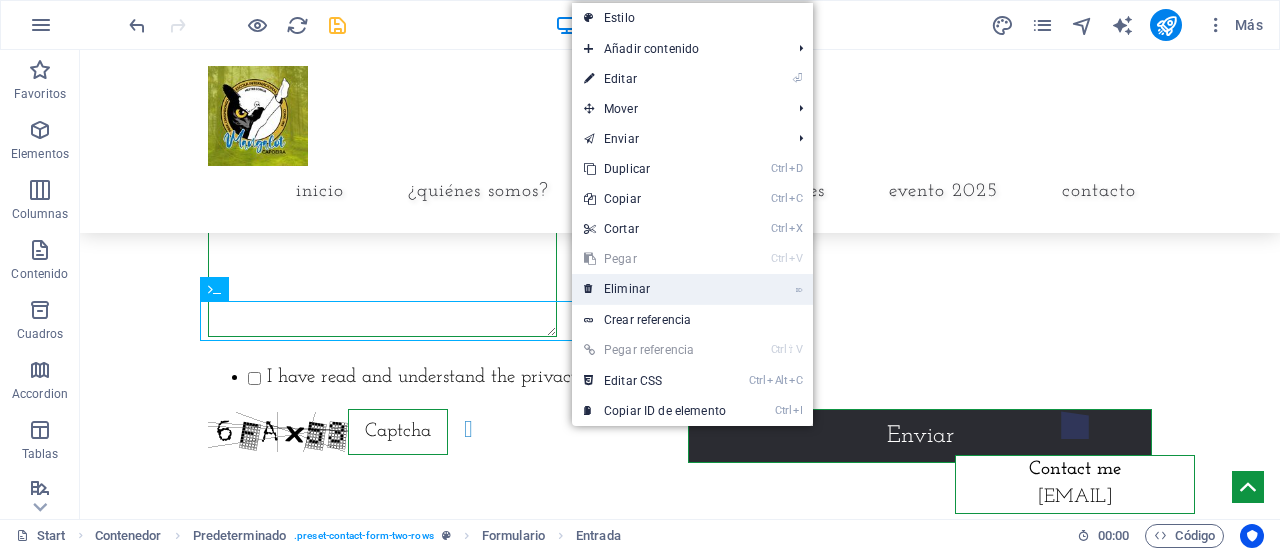 click on "⌦  Eliminar" at bounding box center [655, 289] 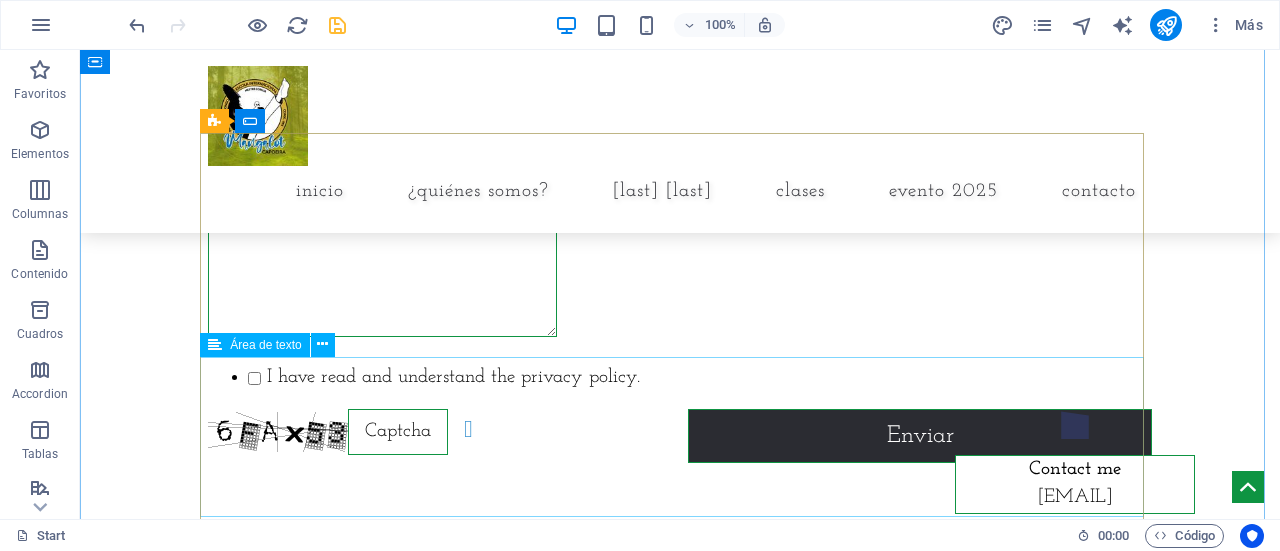 click at bounding box center (680, 262) 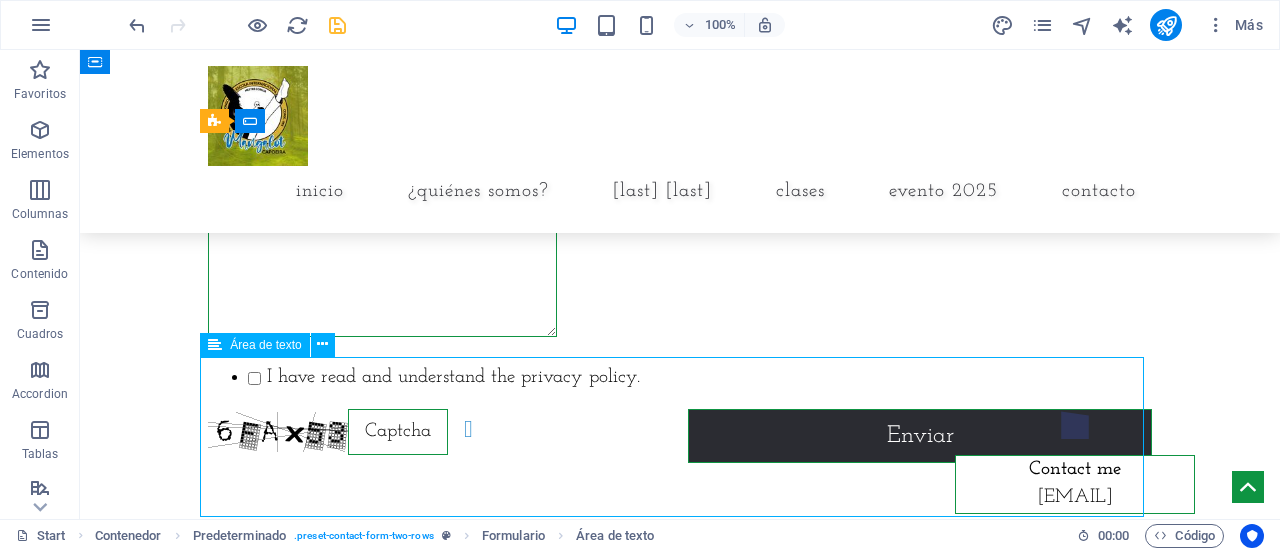 click at bounding box center (680, 262) 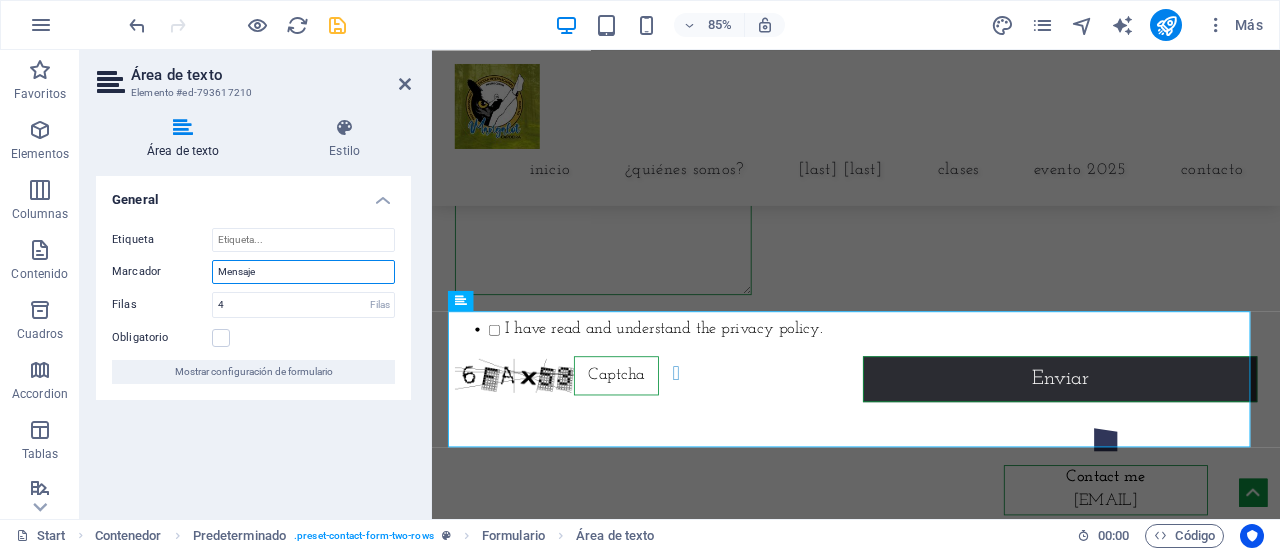 drag, startPoint x: 300, startPoint y: 273, endPoint x: 126, endPoint y: 275, distance: 174.01149 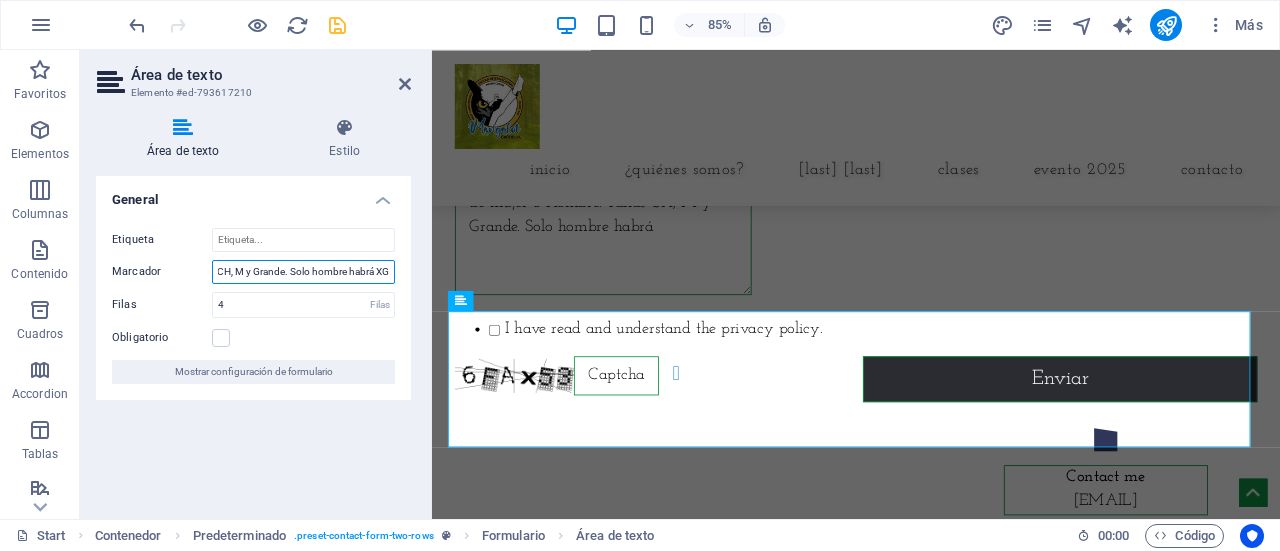 scroll, scrollTop: 0, scrollLeft: 293, axis: horizontal 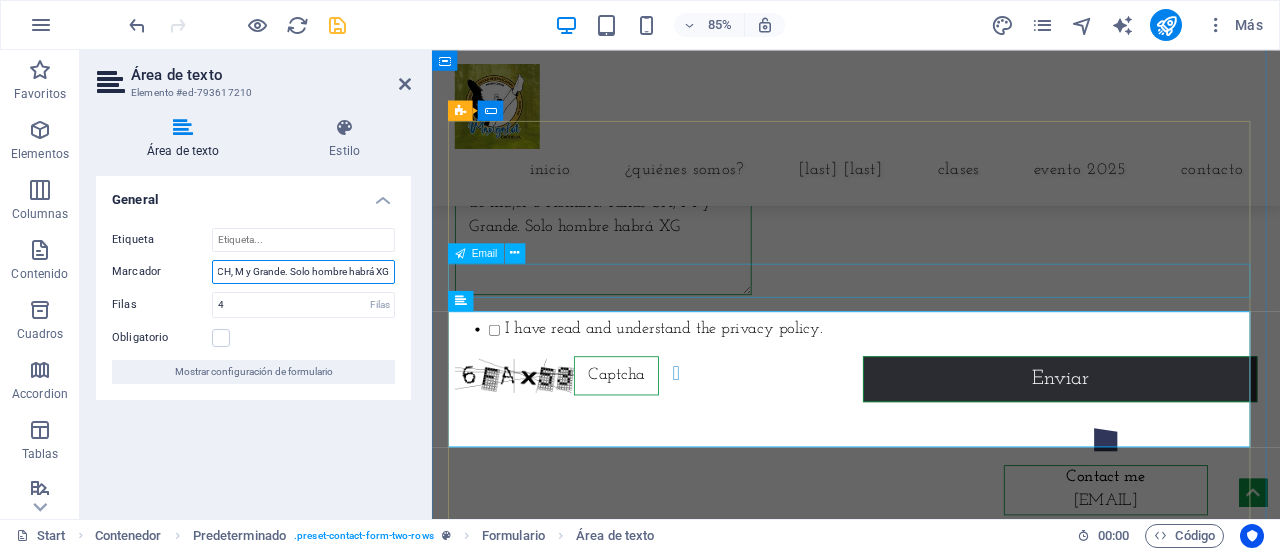 type on "Talla de playera, espeficicar si es corte de mujer o Hombre. Tallas CH, M y Grande. Solo hombre habrá XG" 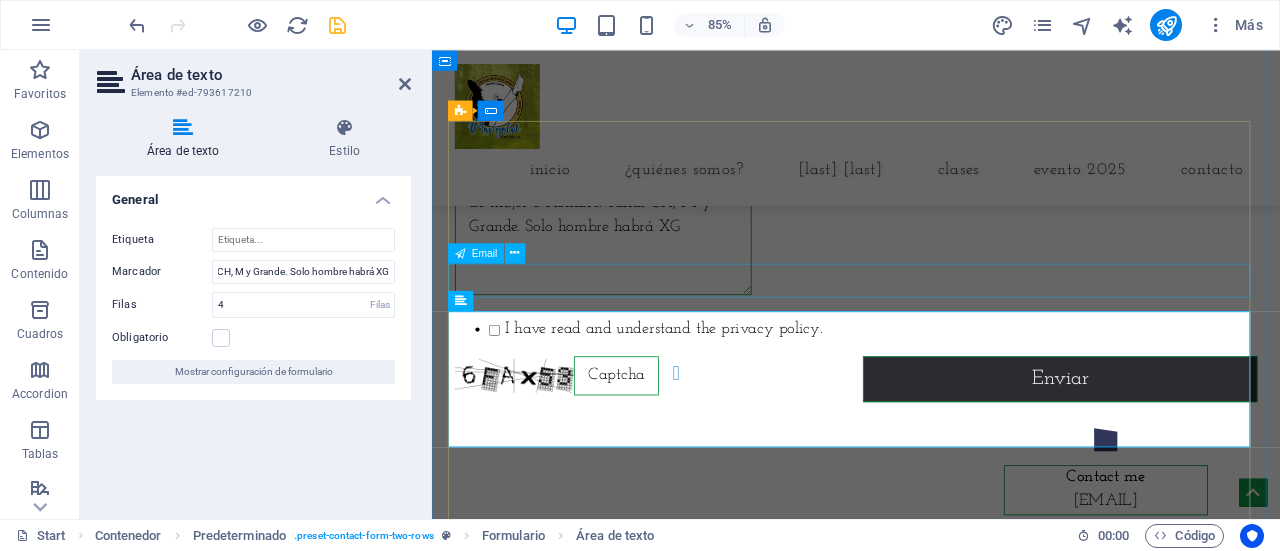 click at bounding box center [931, 138] 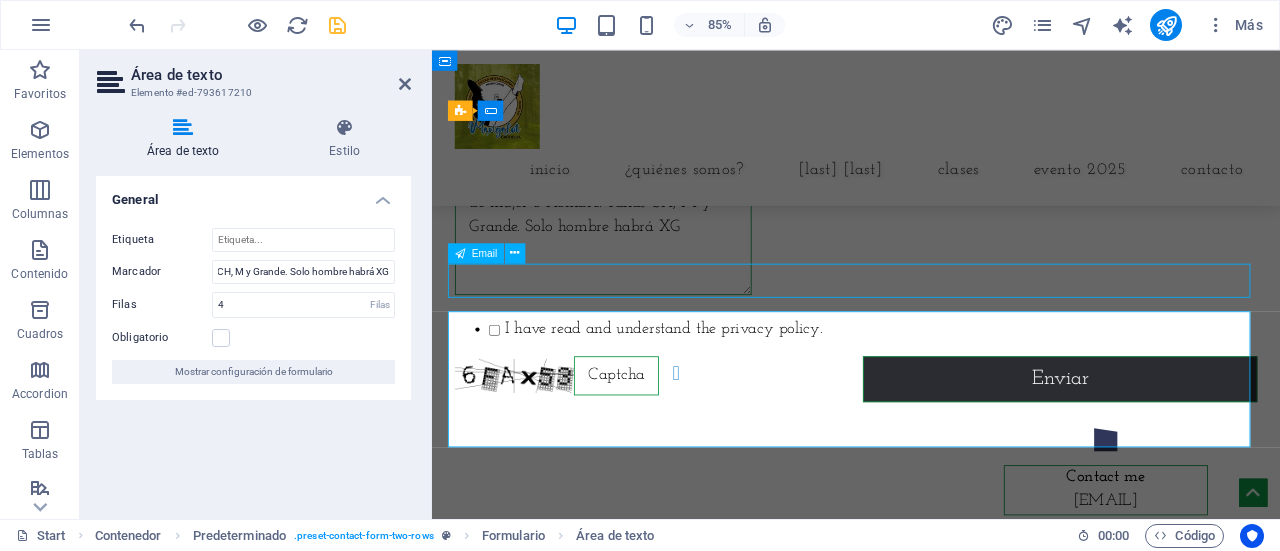 scroll, scrollTop: 0, scrollLeft: 0, axis: both 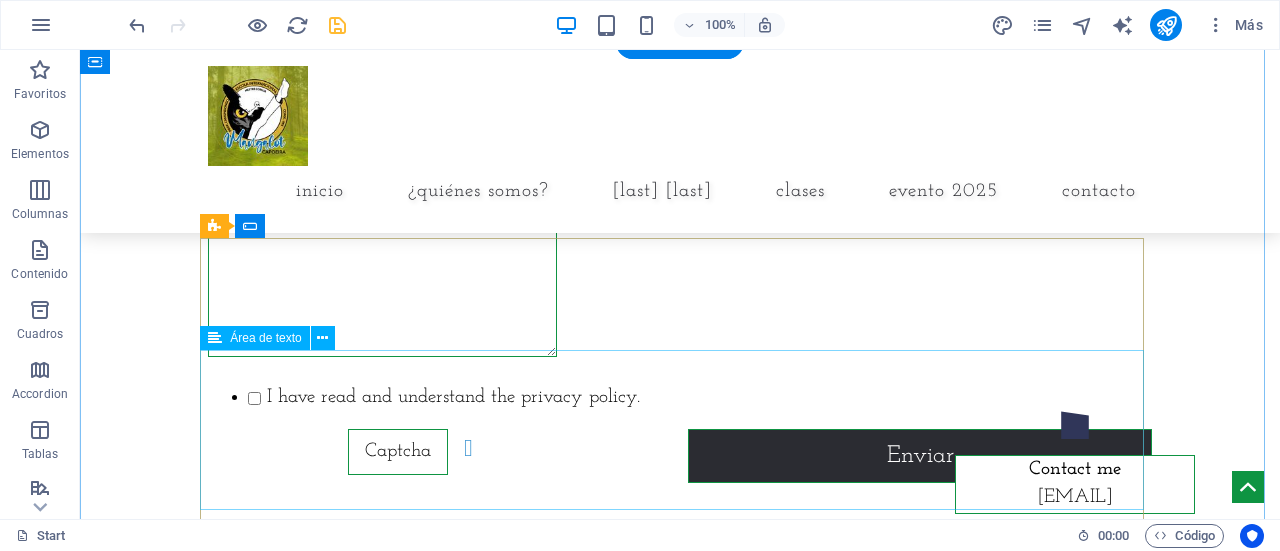 click at bounding box center [680, 282] 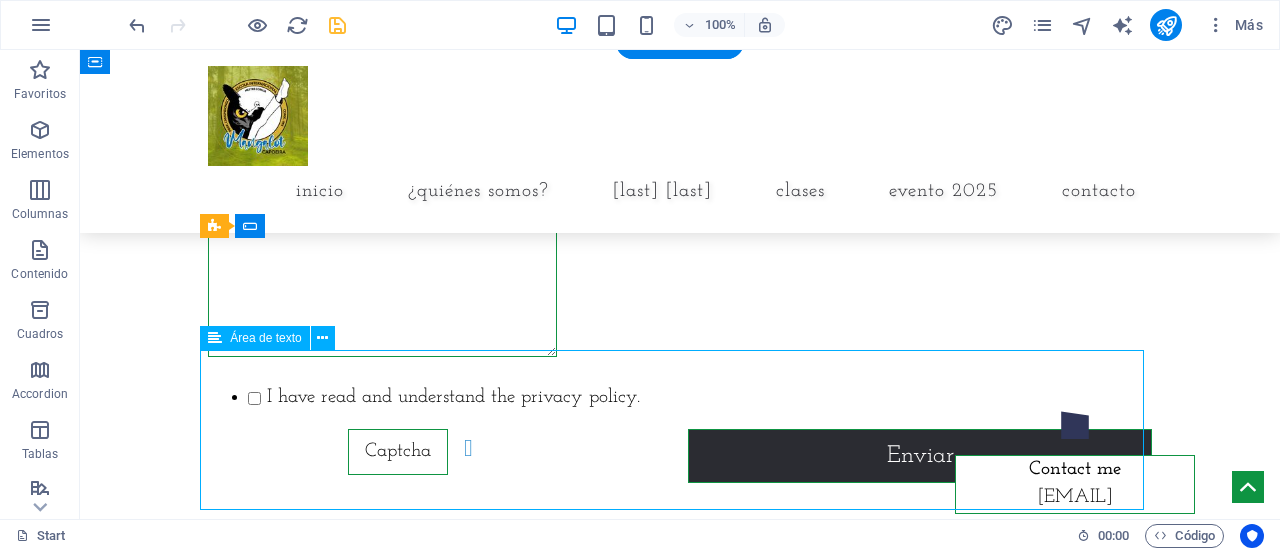 click at bounding box center (680, 282) 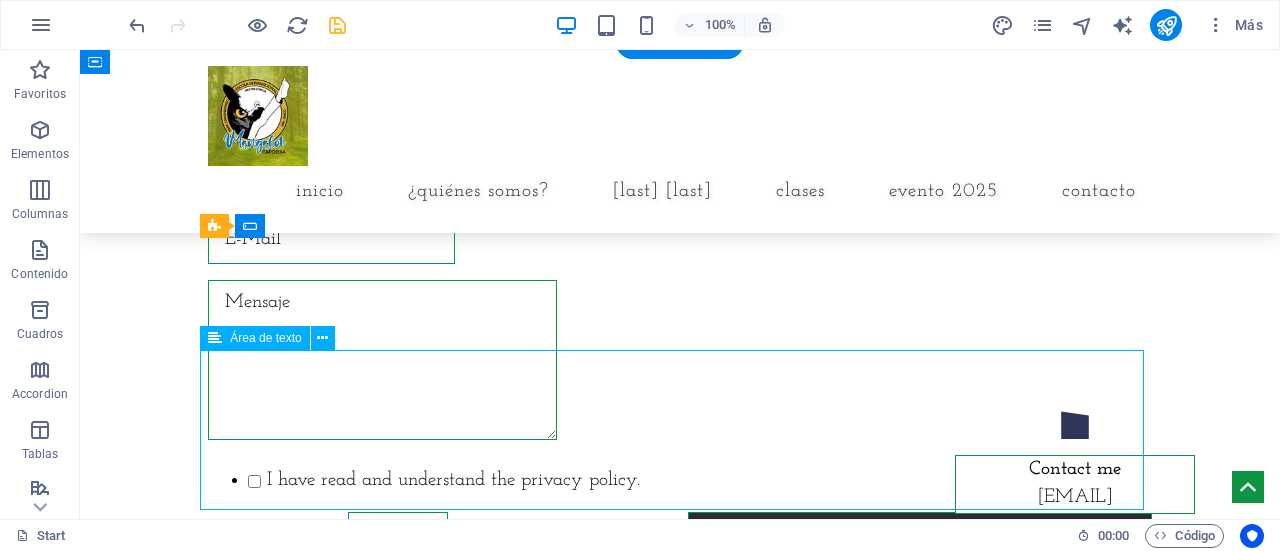 scroll, scrollTop: 8867, scrollLeft: 0, axis: vertical 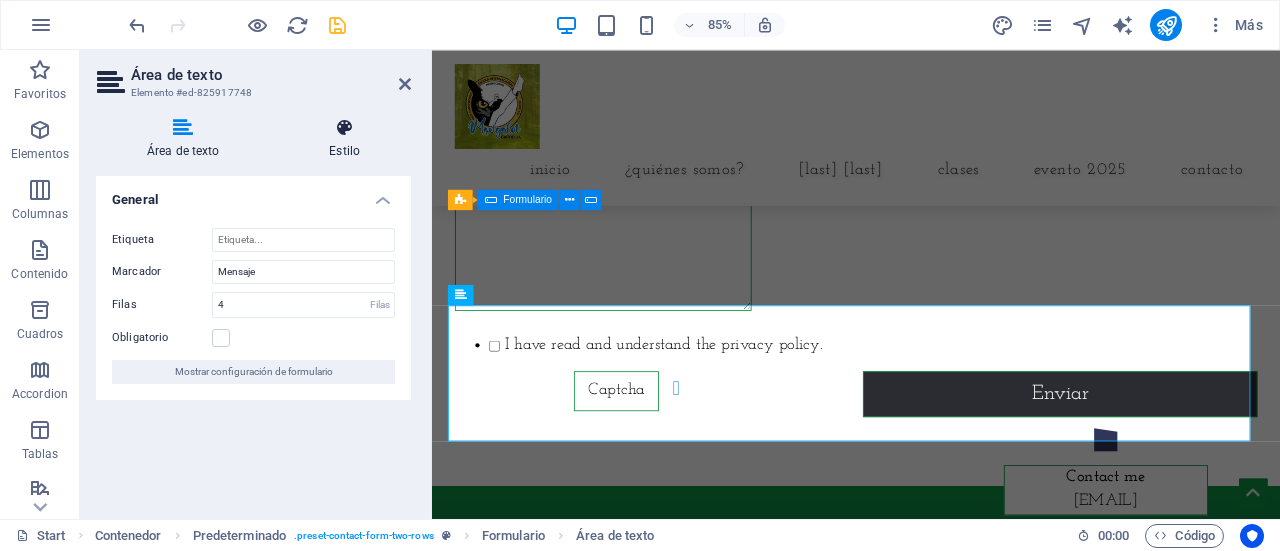 click at bounding box center [344, 128] 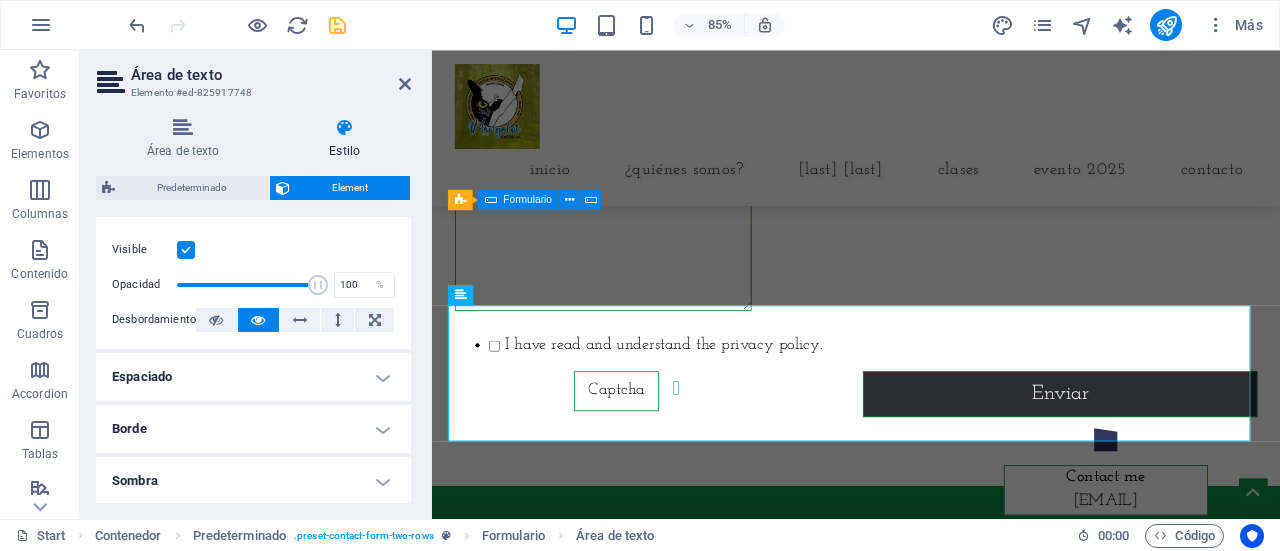 scroll, scrollTop: 0, scrollLeft: 0, axis: both 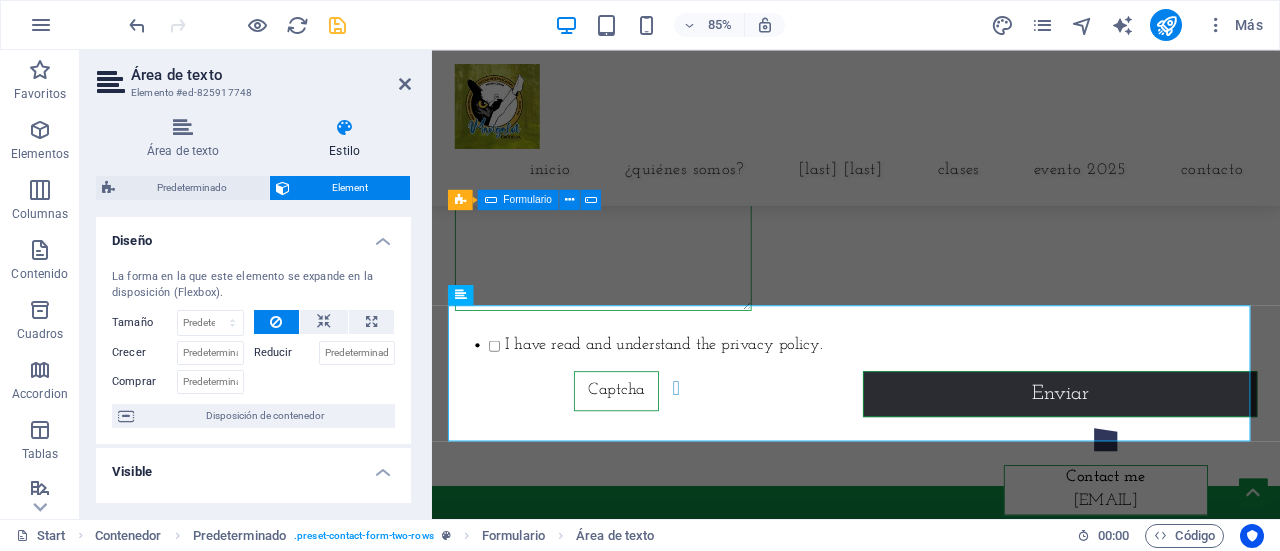 drag, startPoint x: 408, startPoint y: 259, endPoint x: 3, endPoint y: 30, distance: 465.25906 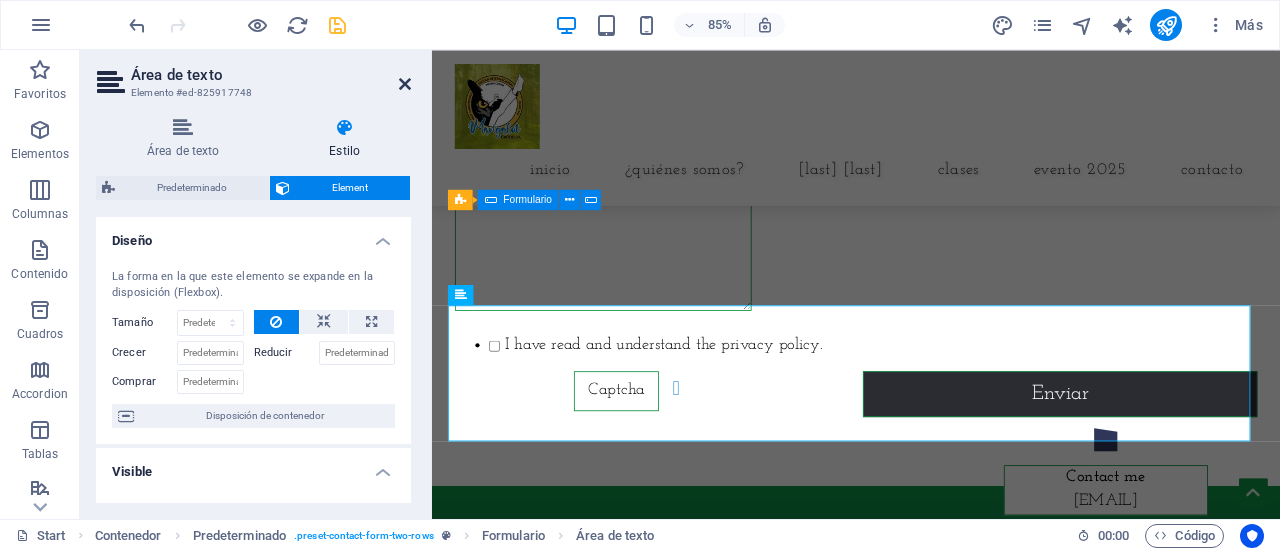 click at bounding box center (405, 84) 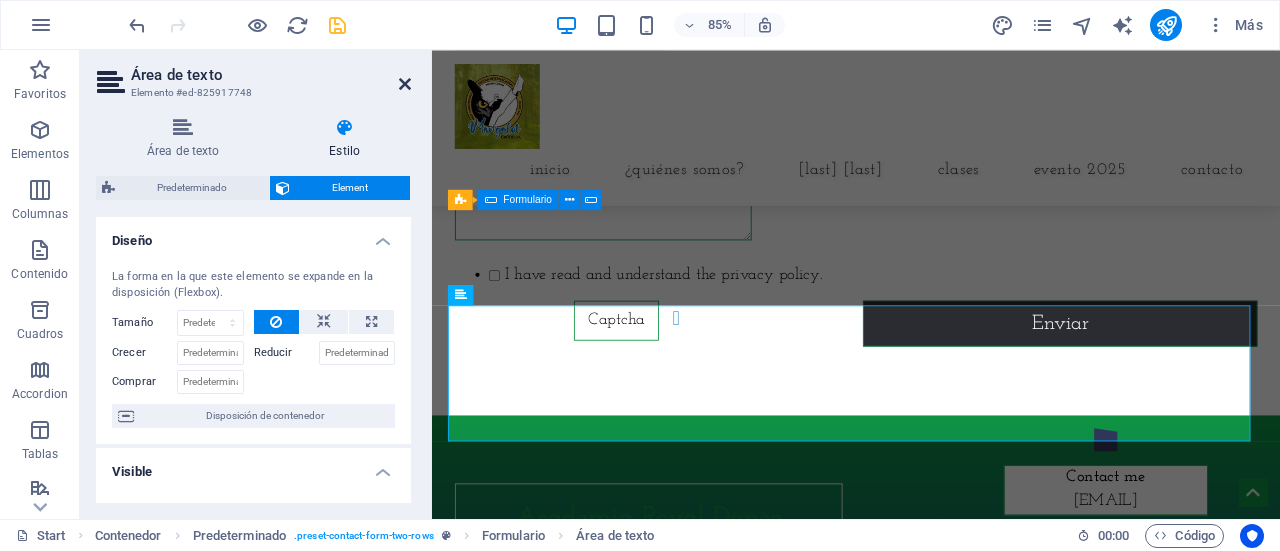 scroll, scrollTop: 8784, scrollLeft: 0, axis: vertical 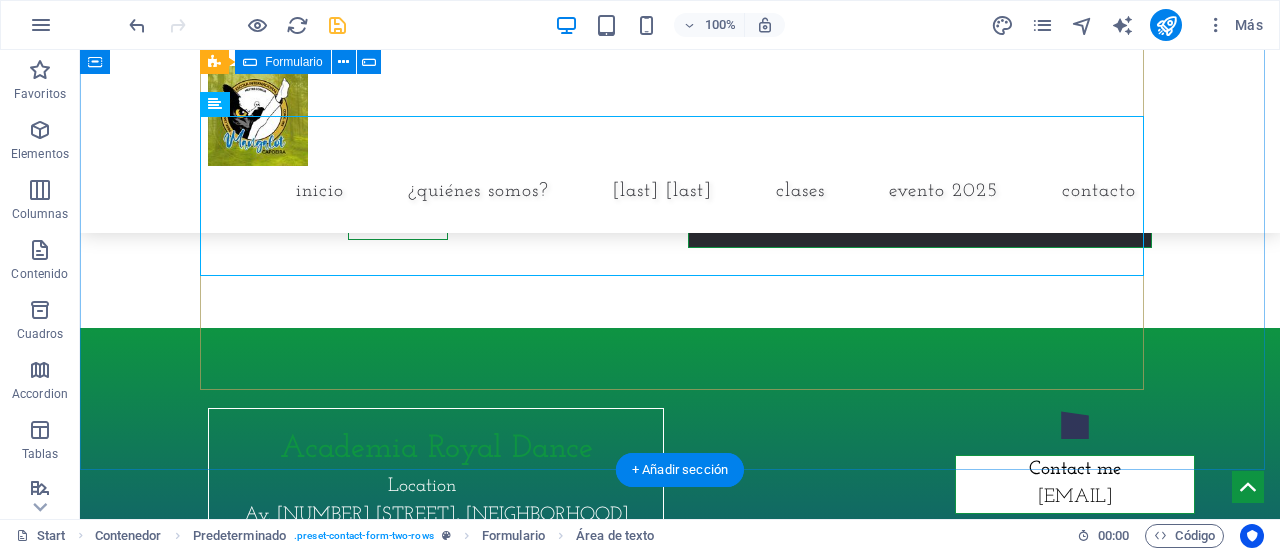 click on "I have read and understand the privacy policy. ¿Ilegible? Cargar nuevo Enviar" at bounding box center (680, 42) 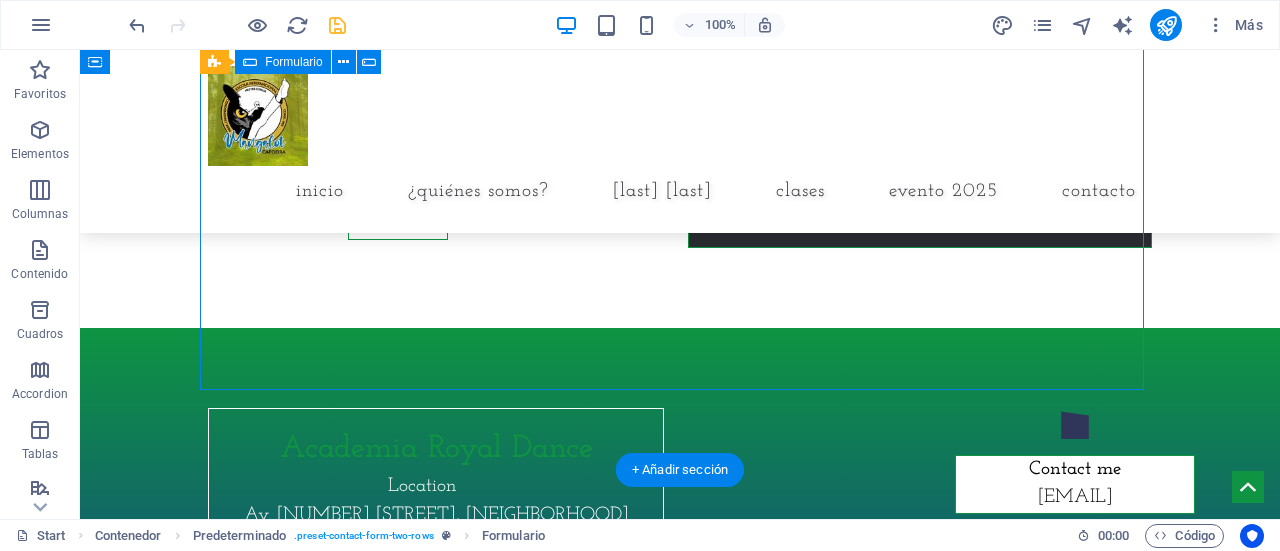 click on "I have read and understand the privacy policy. ¿Ilegible? Cargar nuevo Enviar" at bounding box center [680, 42] 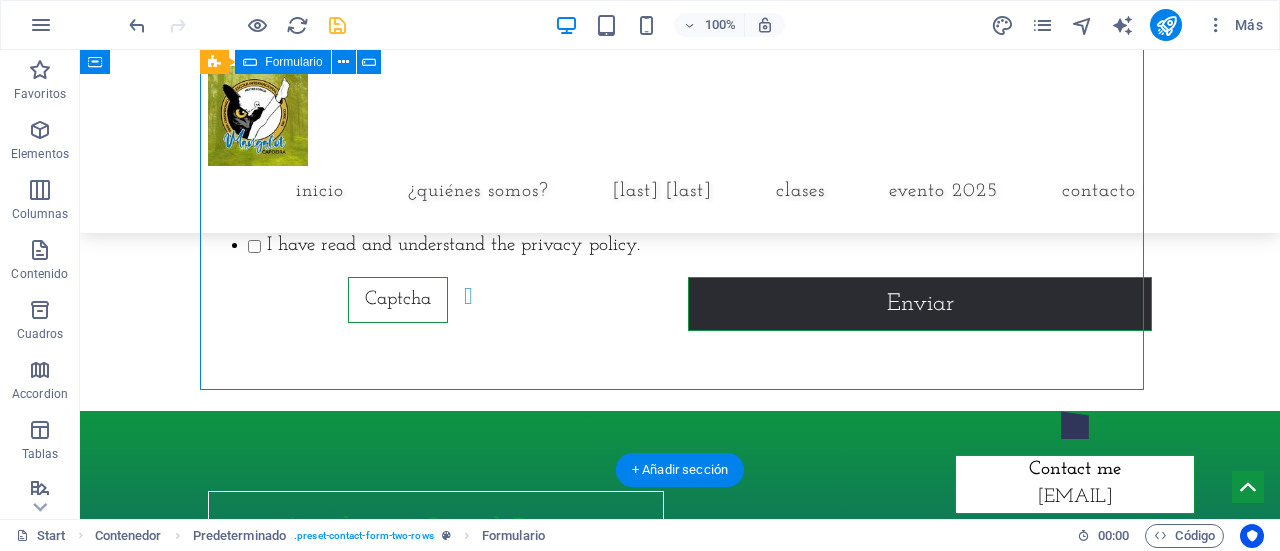 scroll, scrollTop: 9102, scrollLeft: 0, axis: vertical 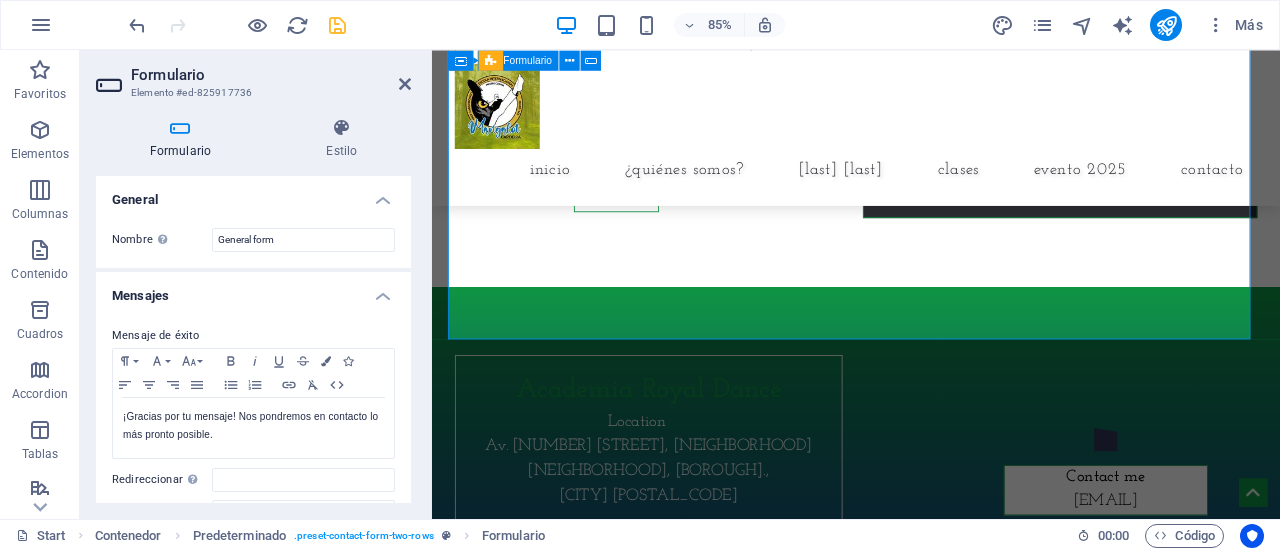 drag, startPoint x: 404, startPoint y: 224, endPoint x: 402, endPoint y: 266, distance: 42.047592 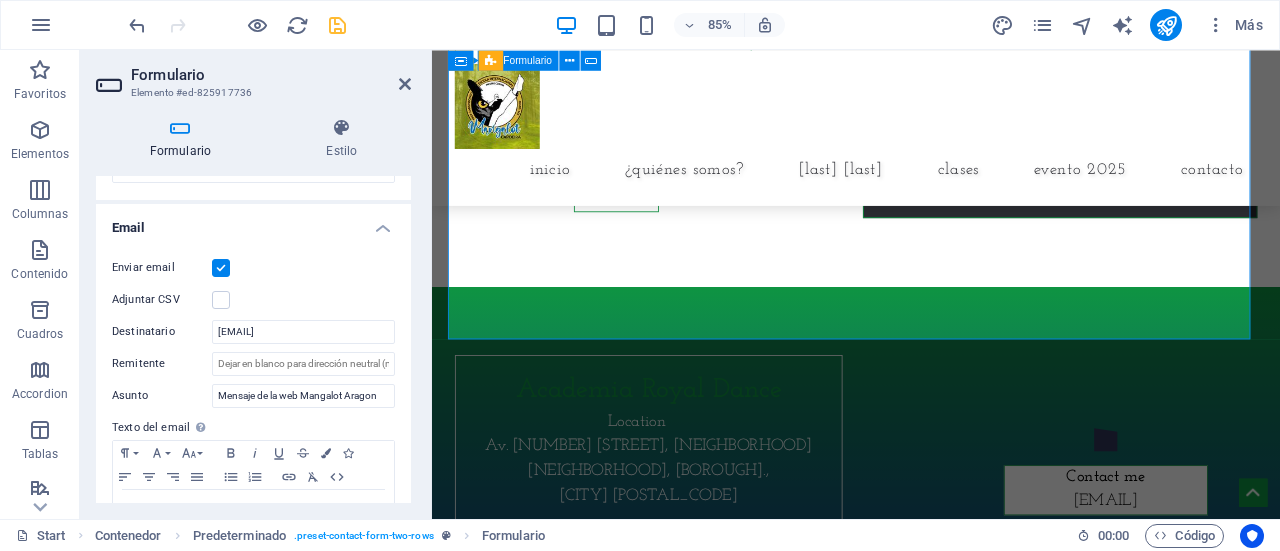 scroll, scrollTop: 497, scrollLeft: 0, axis: vertical 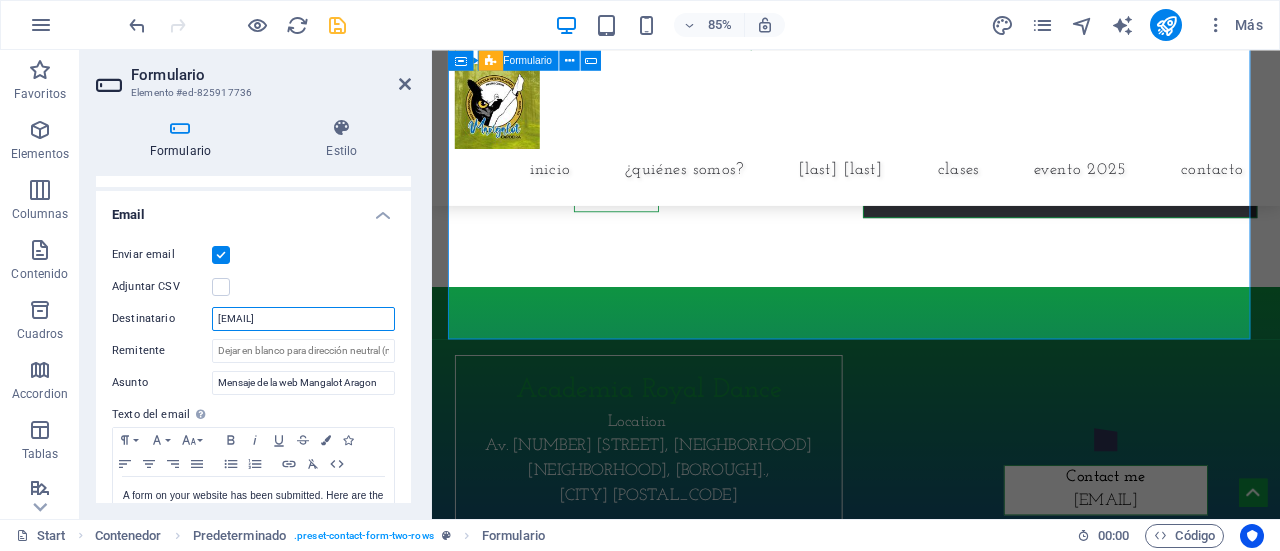 click on "[EMAIL]" at bounding box center [303, 319] 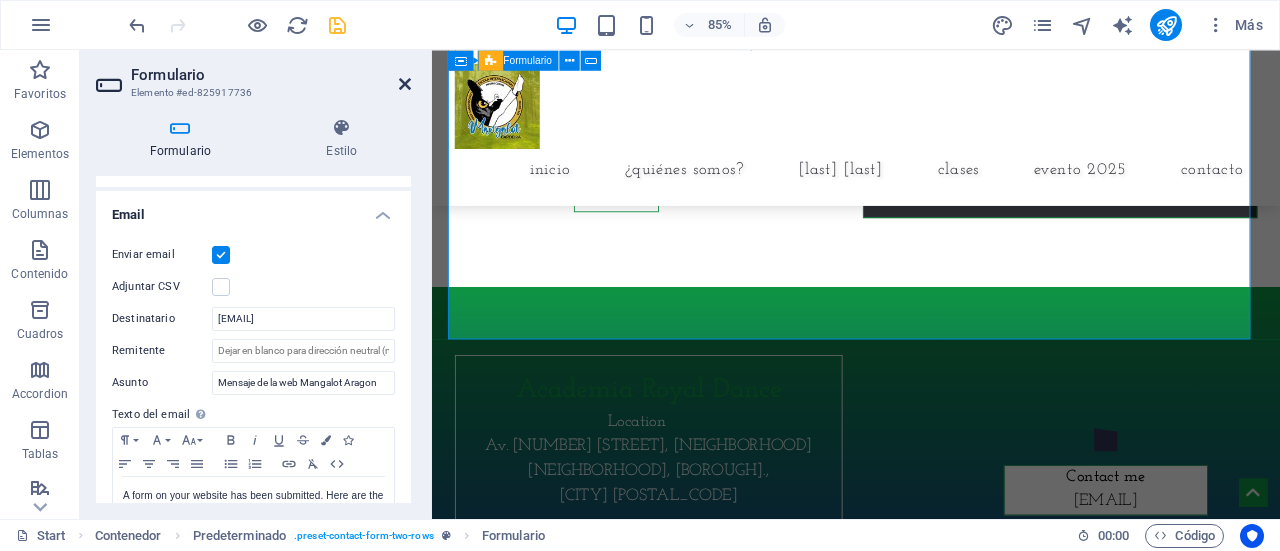 click at bounding box center (405, 84) 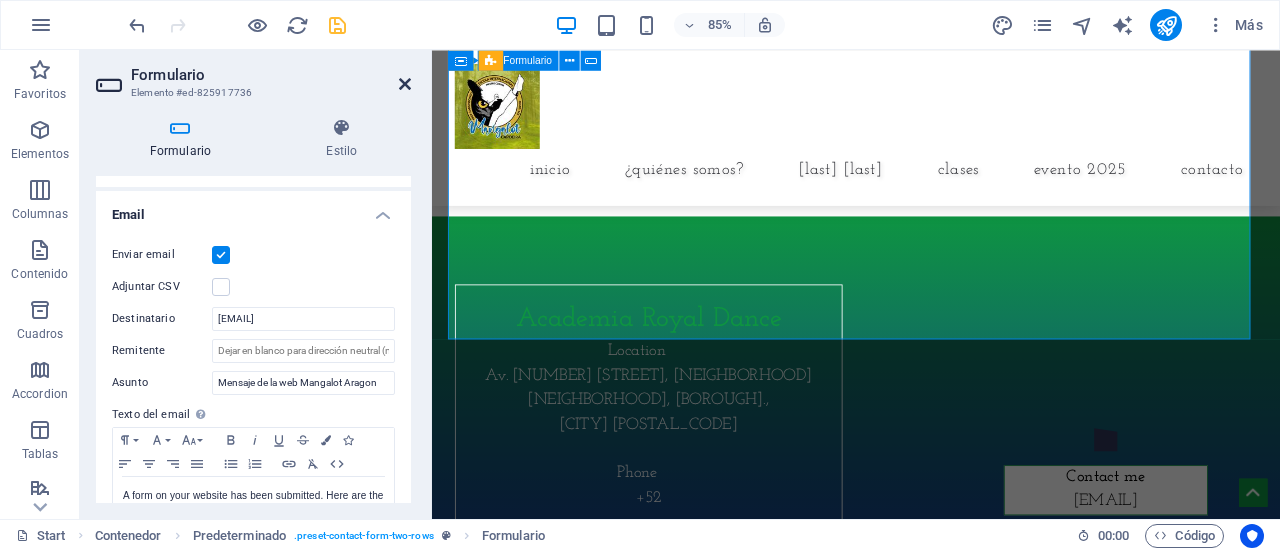 scroll, scrollTop: 9019, scrollLeft: 0, axis: vertical 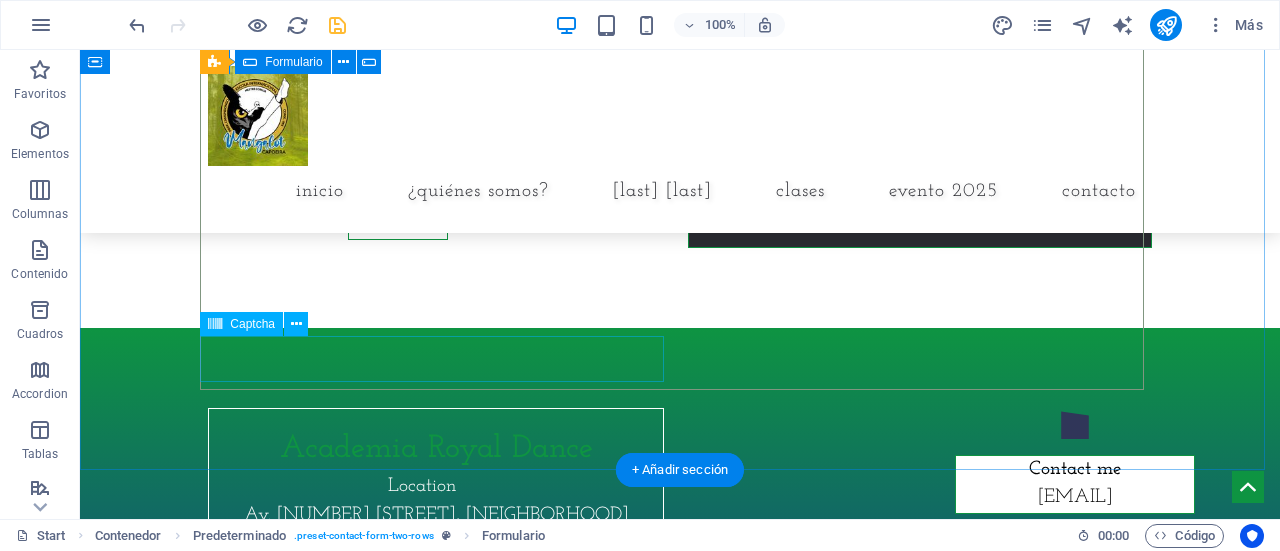 click on "¿Ilegible? Cargar nuevo" at bounding box center (440, 217) 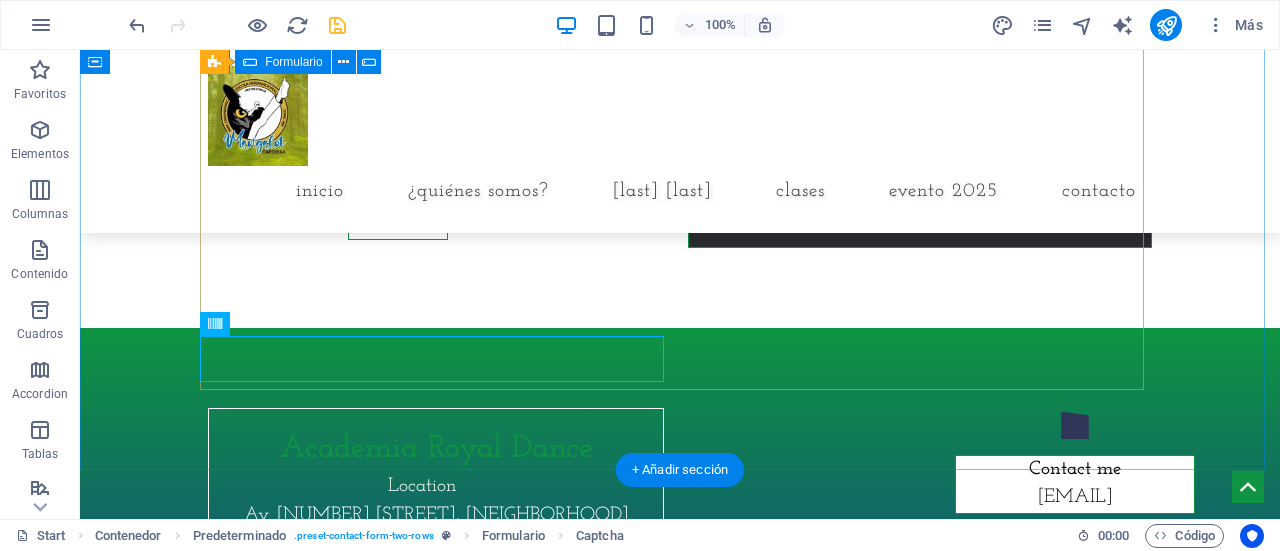 click on "I have read and understand the privacy policy. ¿Ilegible? Cargar nuevo Enviar" at bounding box center (680, 42) 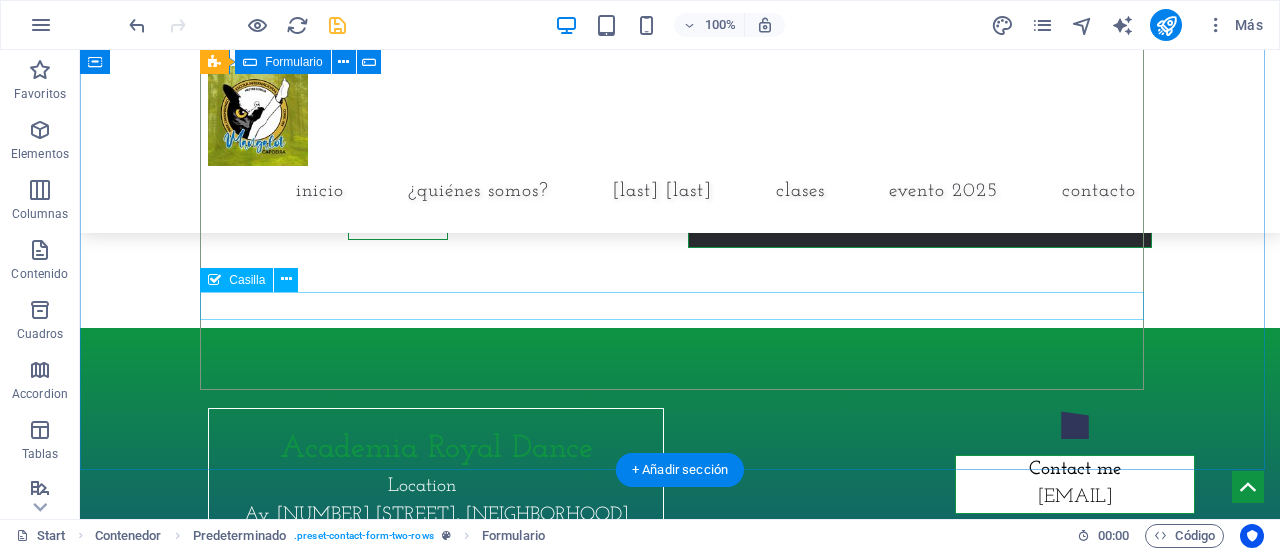 click on "I have read and understand the privacy policy." at bounding box center [680, 163] 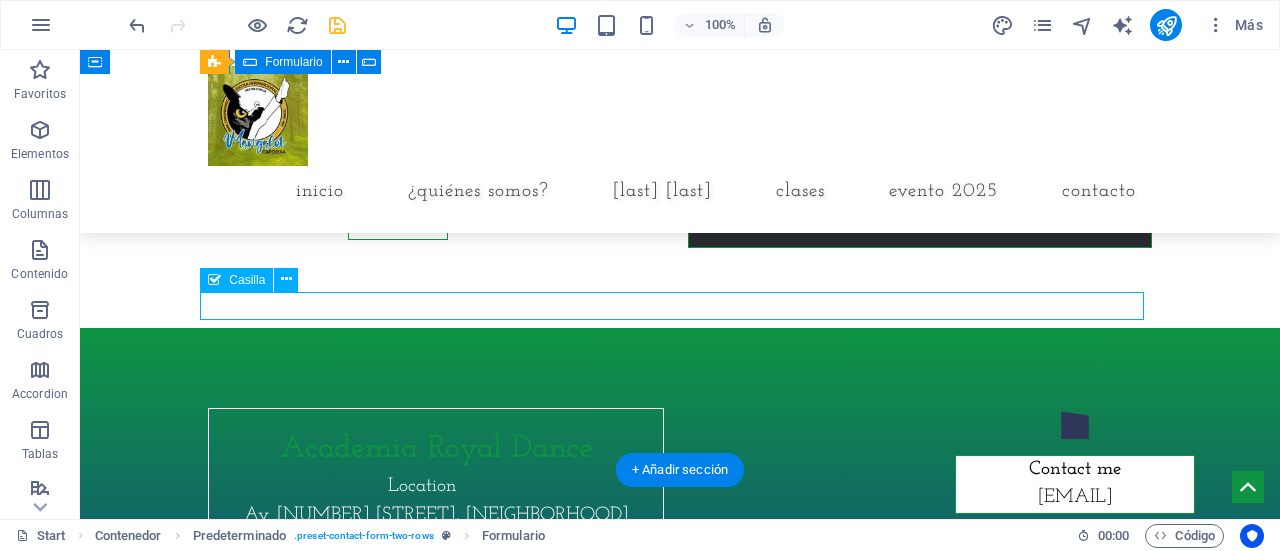 click on "I have read and understand the privacy policy." at bounding box center [680, 163] 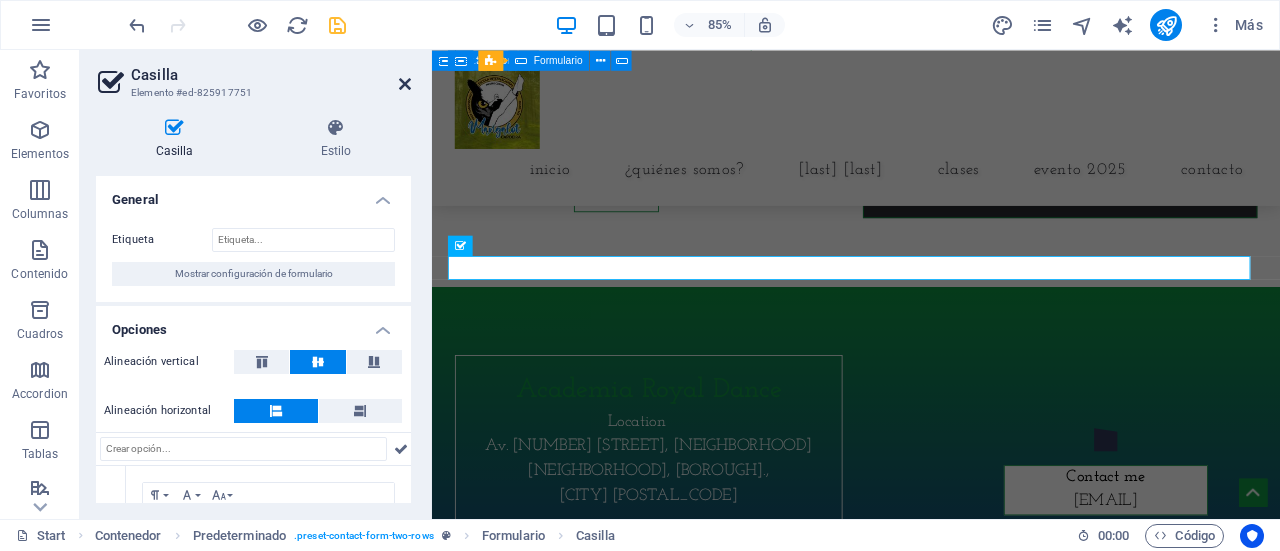 click at bounding box center [405, 84] 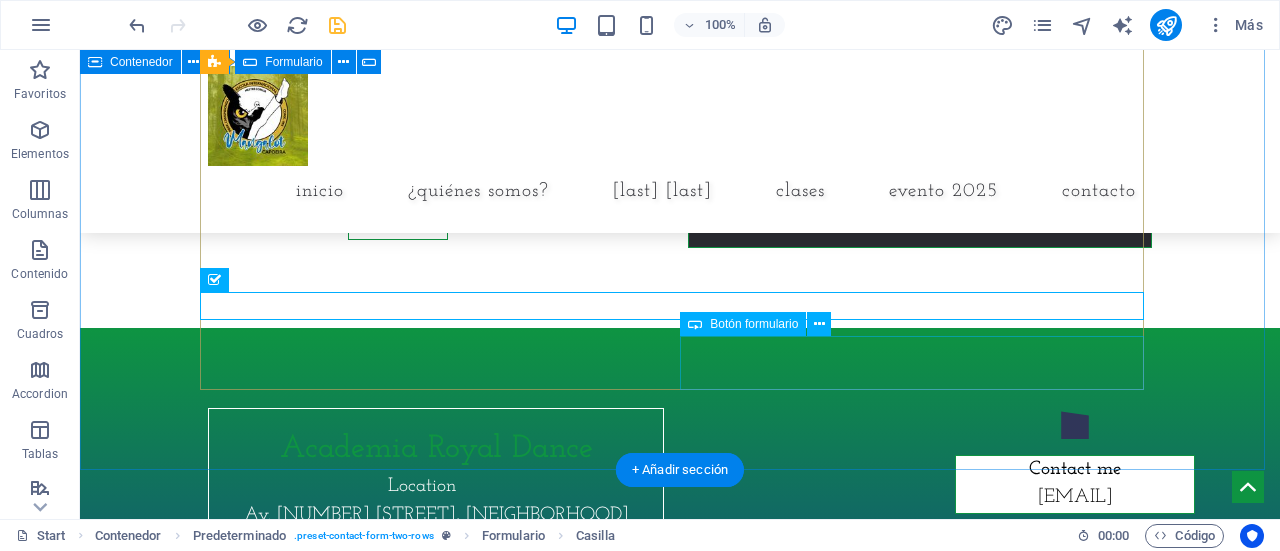 click on "Enviar" at bounding box center (920, 221) 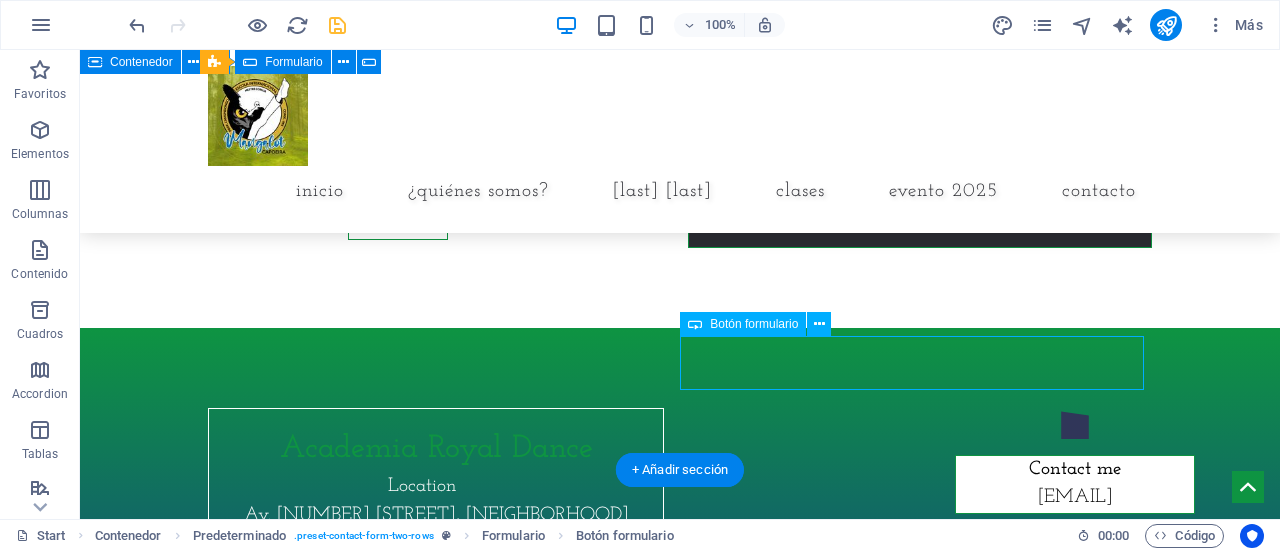 click on "Enviar" at bounding box center [920, 221] 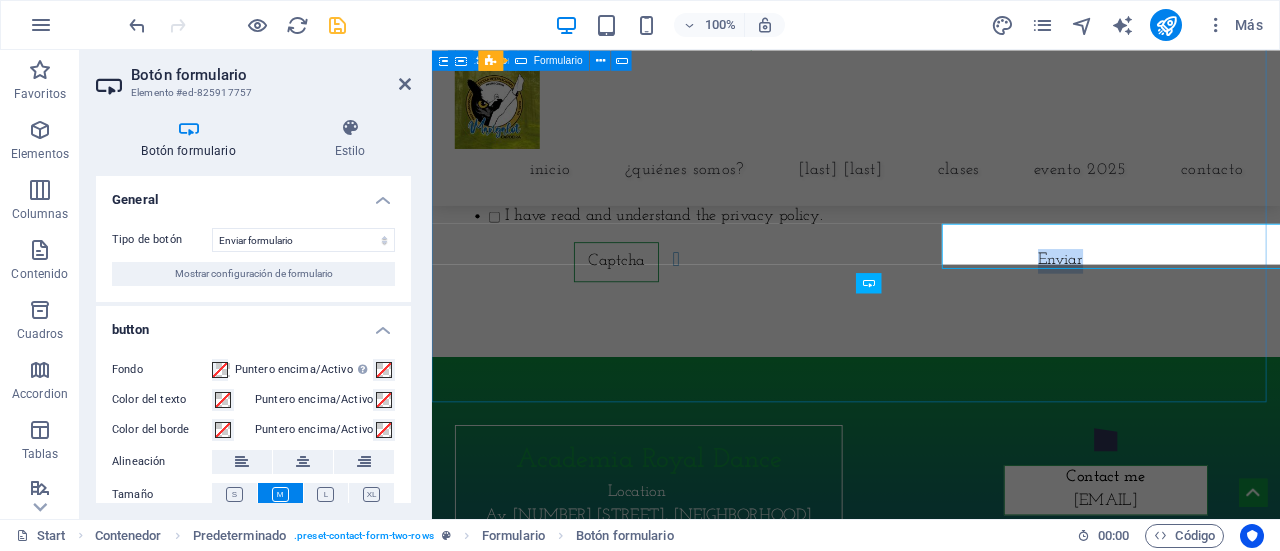 scroll, scrollTop: 9102, scrollLeft: 0, axis: vertical 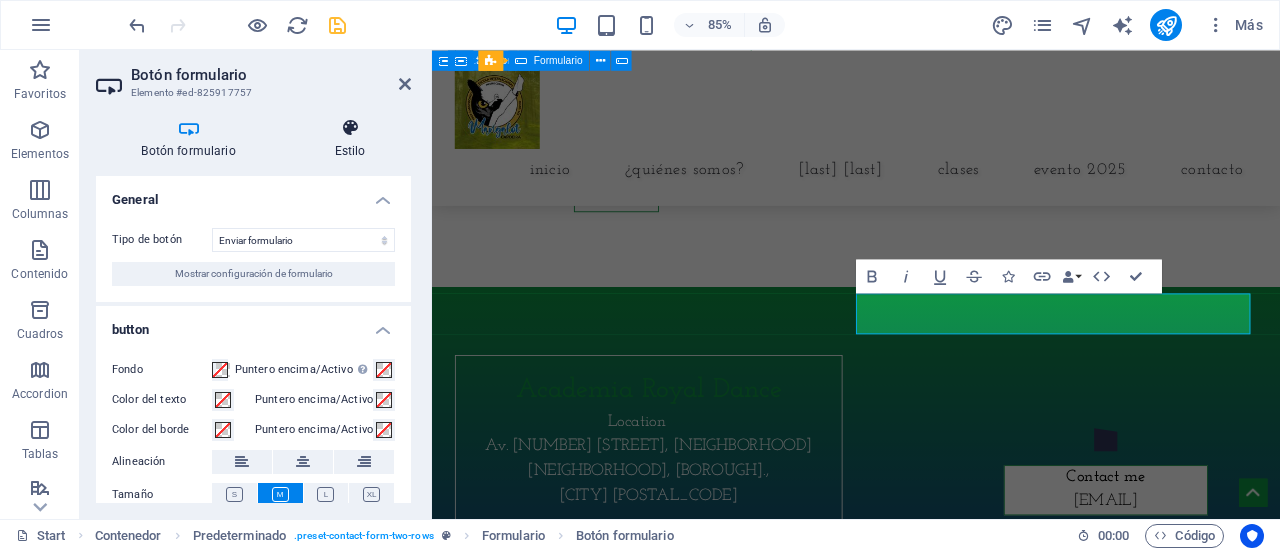 click at bounding box center (350, 128) 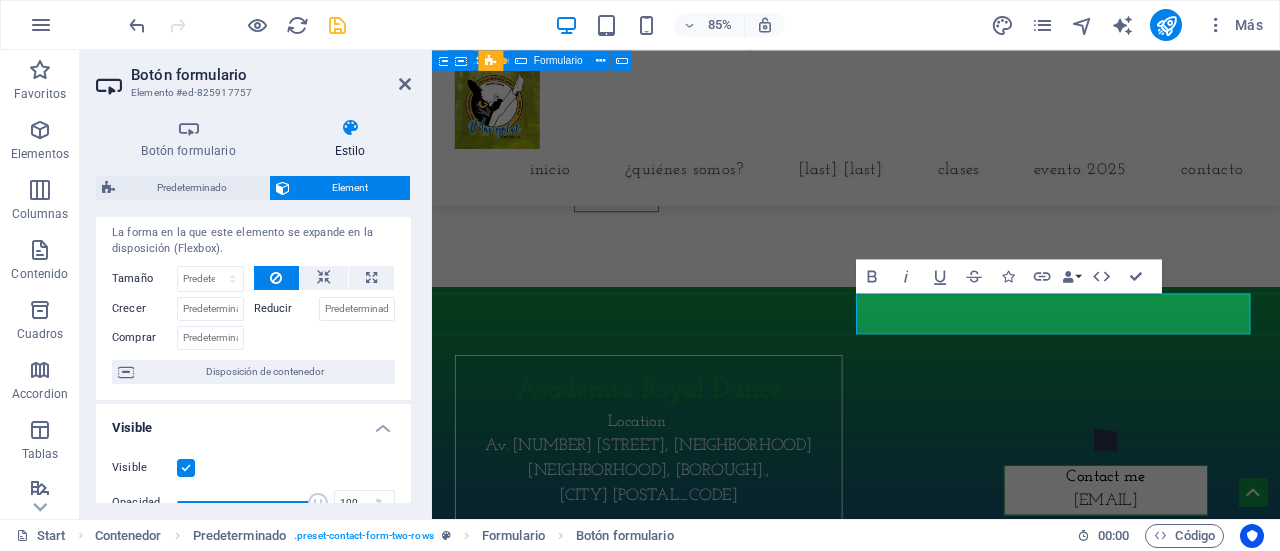 scroll, scrollTop: 0, scrollLeft: 0, axis: both 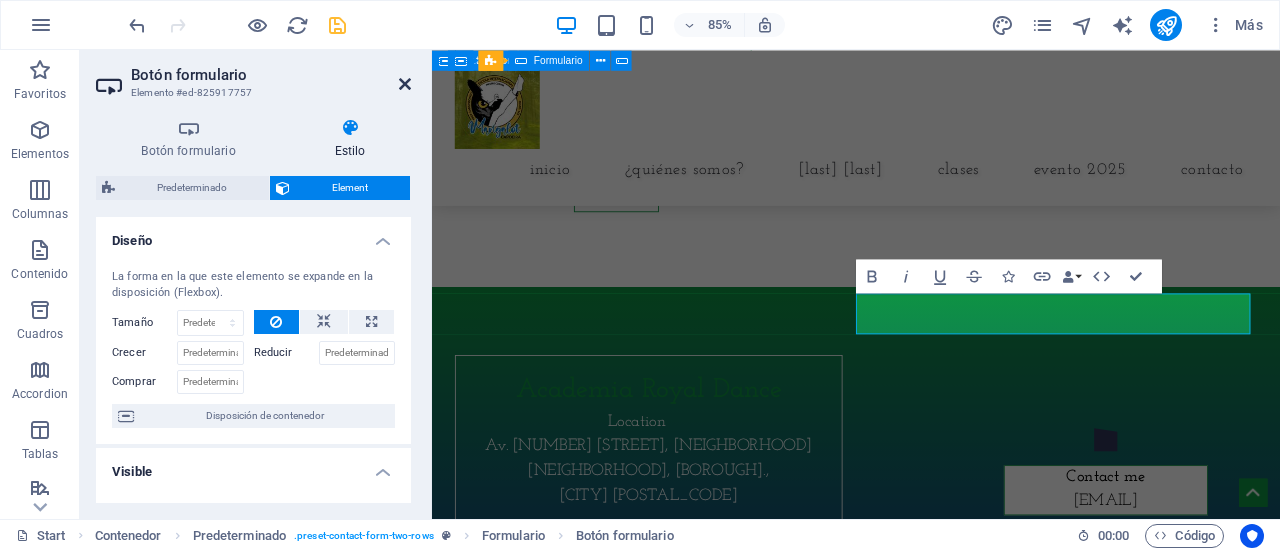 click at bounding box center (405, 84) 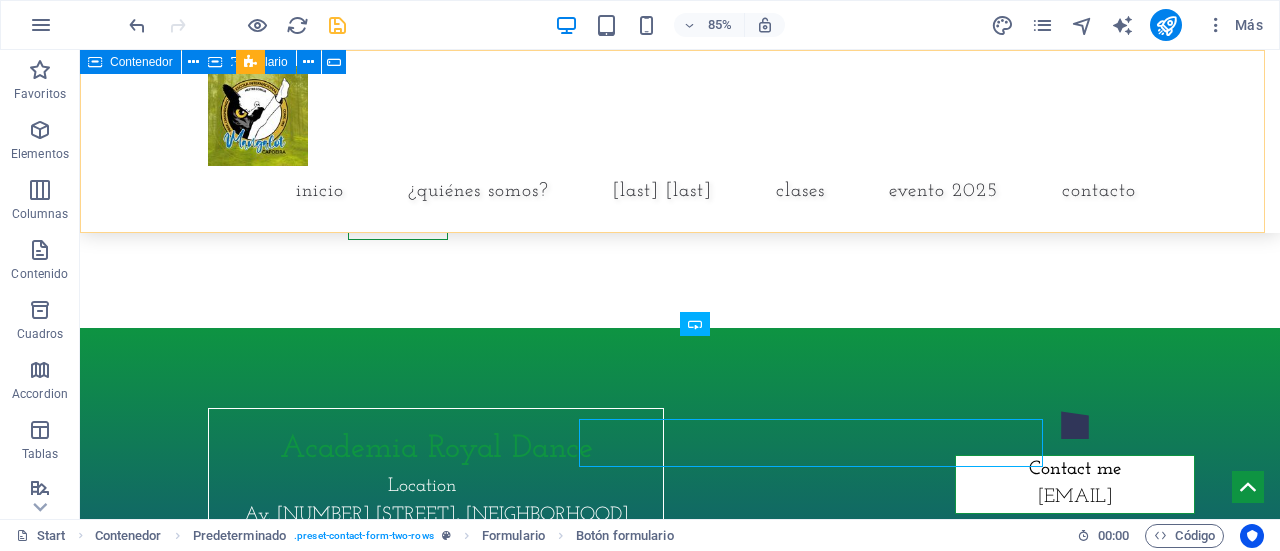 scroll, scrollTop: 9019, scrollLeft: 0, axis: vertical 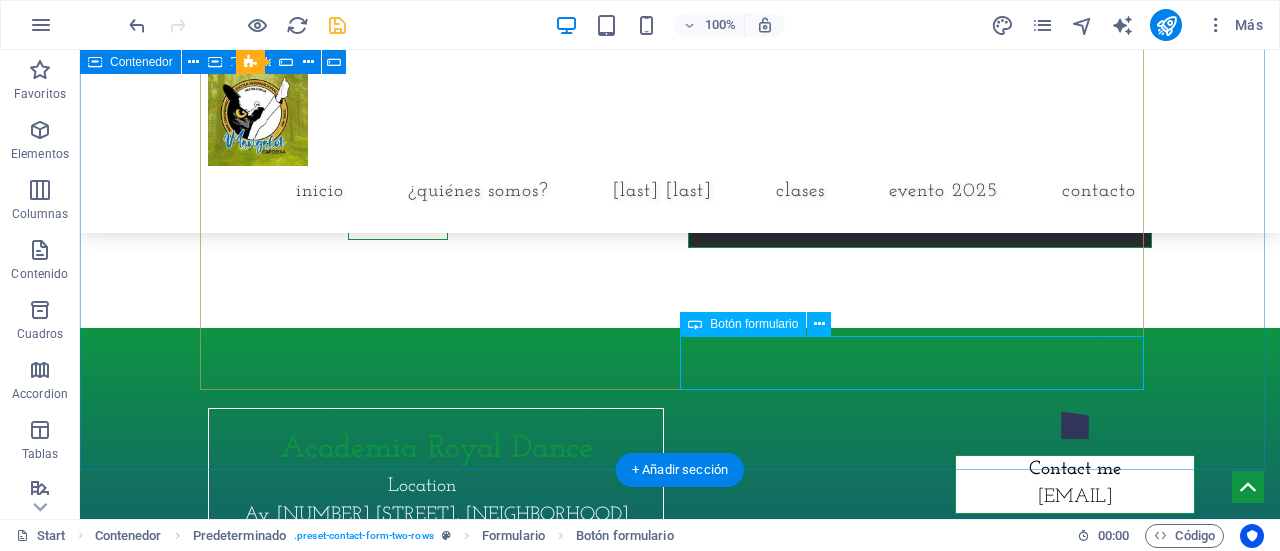 click on "Enviar" at bounding box center (920, 221) 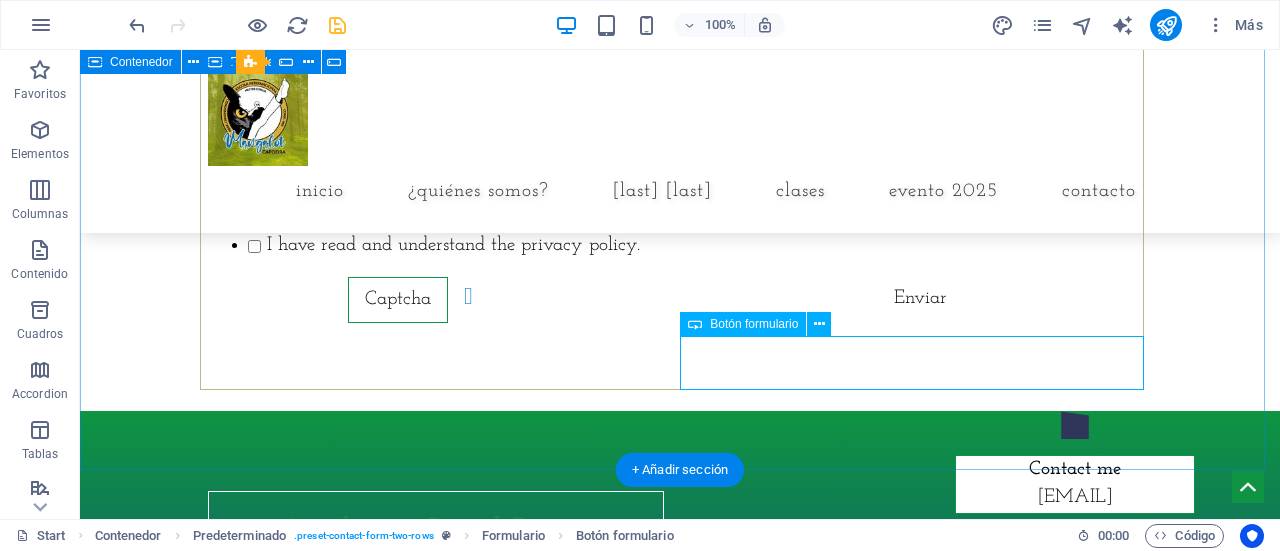 scroll, scrollTop: 9102, scrollLeft: 0, axis: vertical 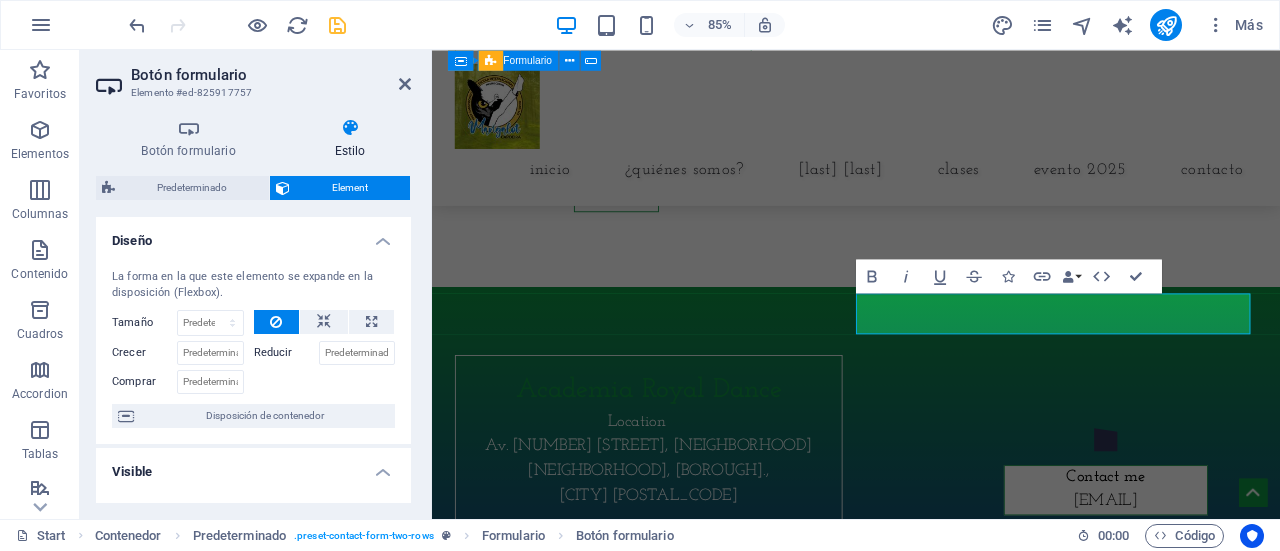 click on "Botón formulario" at bounding box center [271, 75] 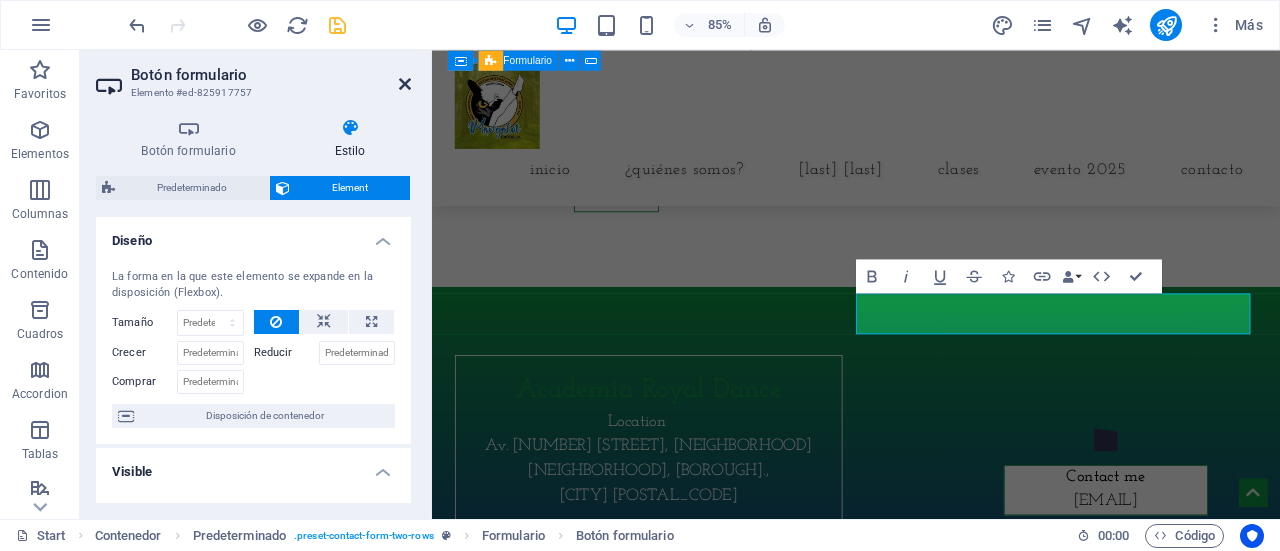 click at bounding box center (405, 84) 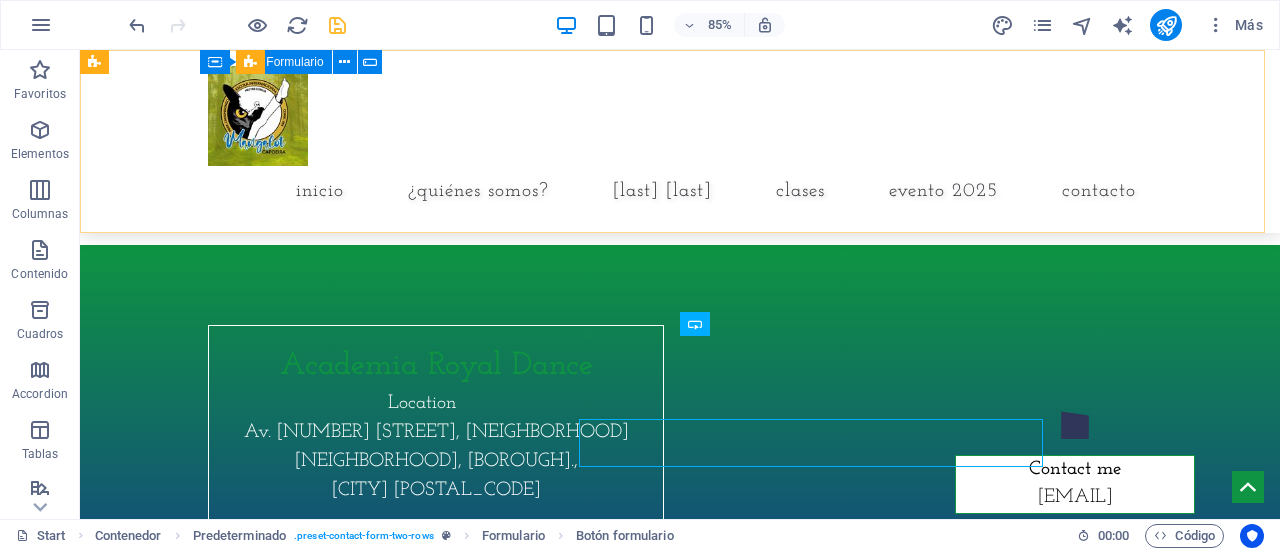scroll, scrollTop: 9019, scrollLeft: 0, axis: vertical 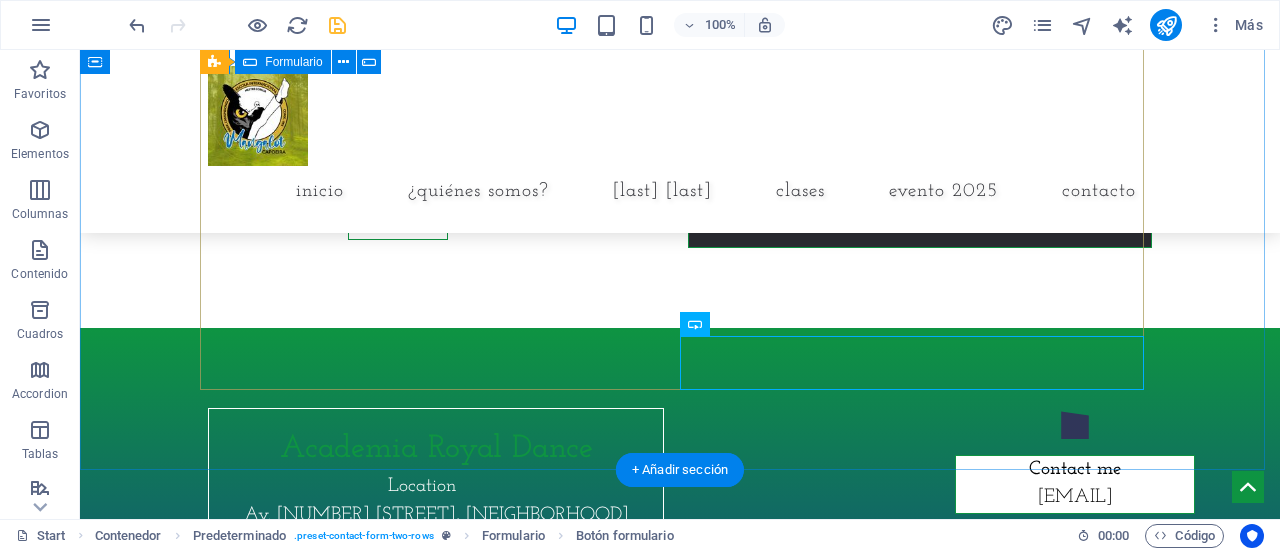 click on "I have read and understand the privacy policy. ¿Ilegible? Cargar nuevo Enviar" at bounding box center (680, 42) 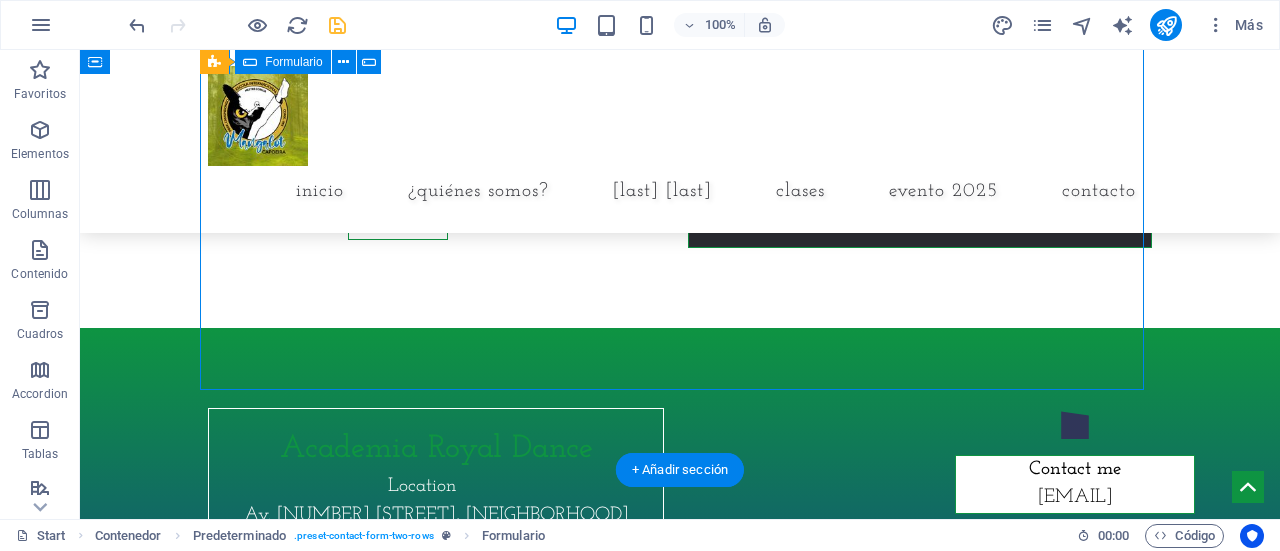 click on "I have read and understand the privacy policy. ¿Ilegible? Cargar nuevo Enviar" at bounding box center [680, 42] 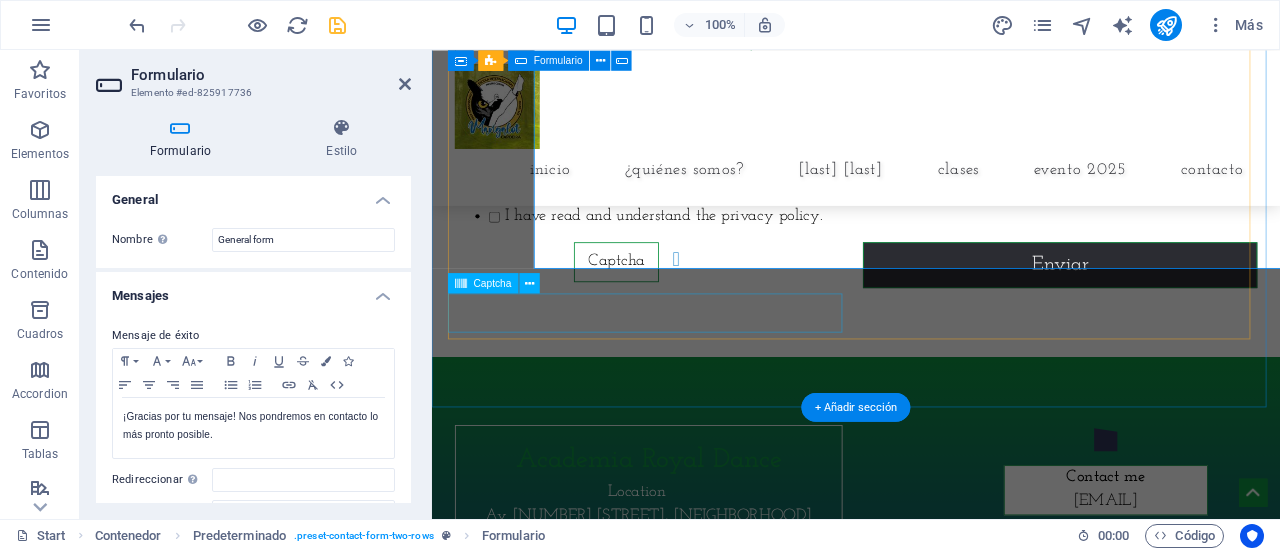 scroll, scrollTop: 9102, scrollLeft: 0, axis: vertical 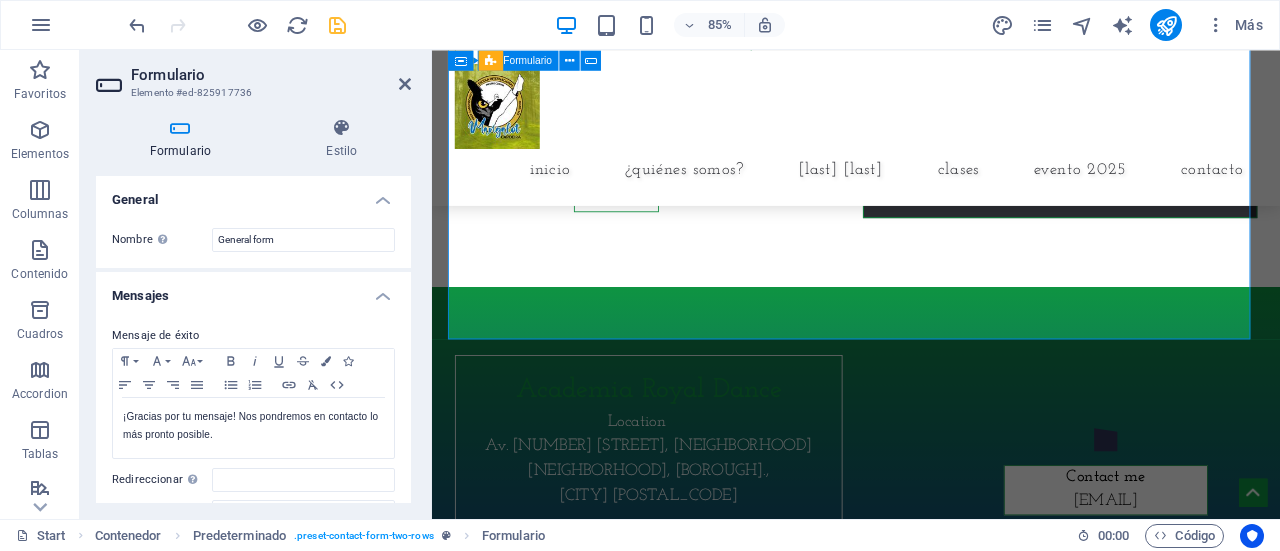 drag, startPoint x: 406, startPoint y: 206, endPoint x: 406, endPoint y: 238, distance: 32 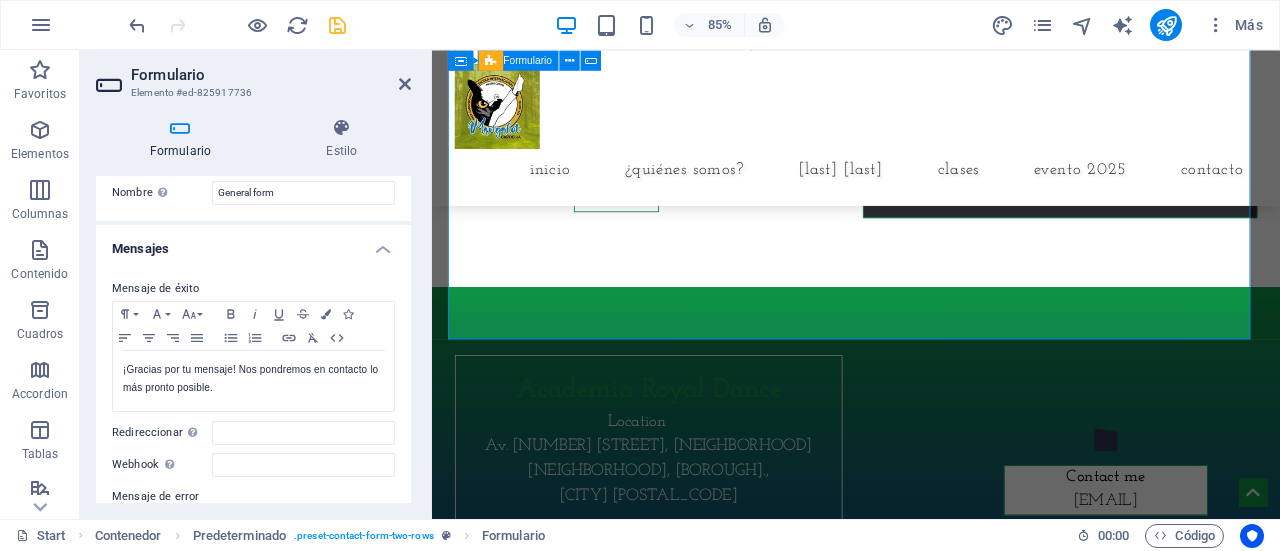 scroll, scrollTop: 42, scrollLeft: 0, axis: vertical 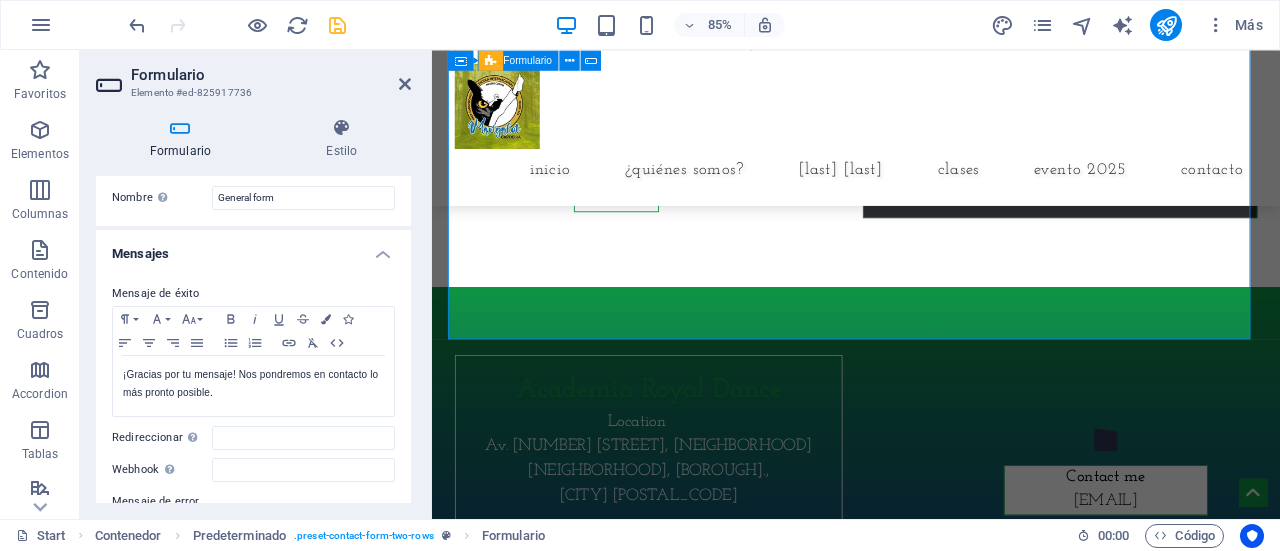 drag, startPoint x: 407, startPoint y: 219, endPoint x: 46, endPoint y: 201, distance: 361.4485 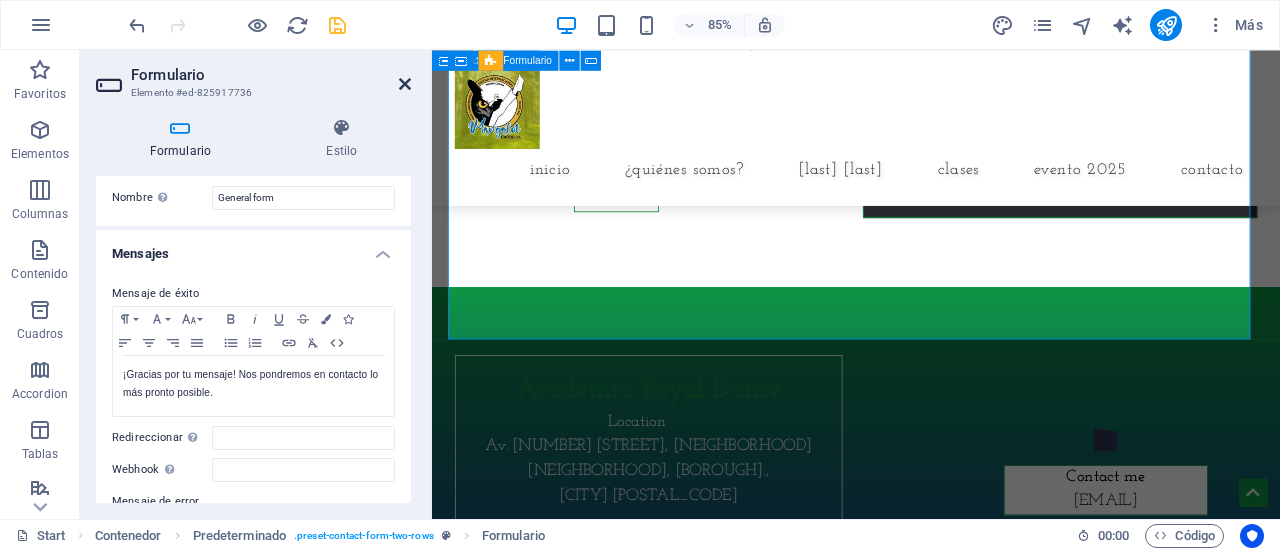 click at bounding box center (405, 84) 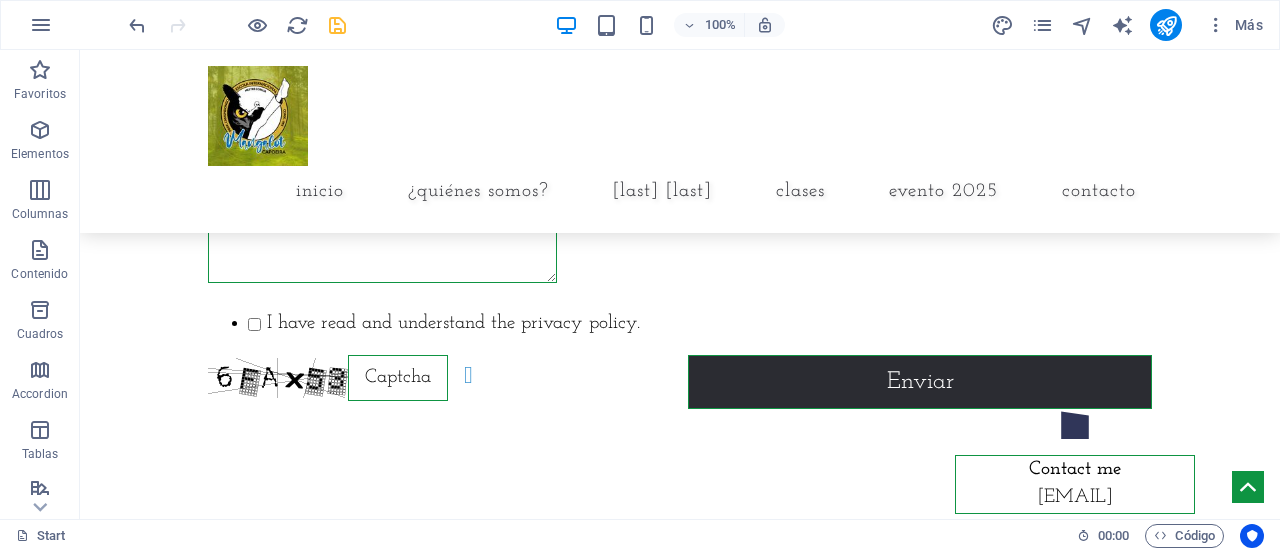 scroll, scrollTop: 8251, scrollLeft: 0, axis: vertical 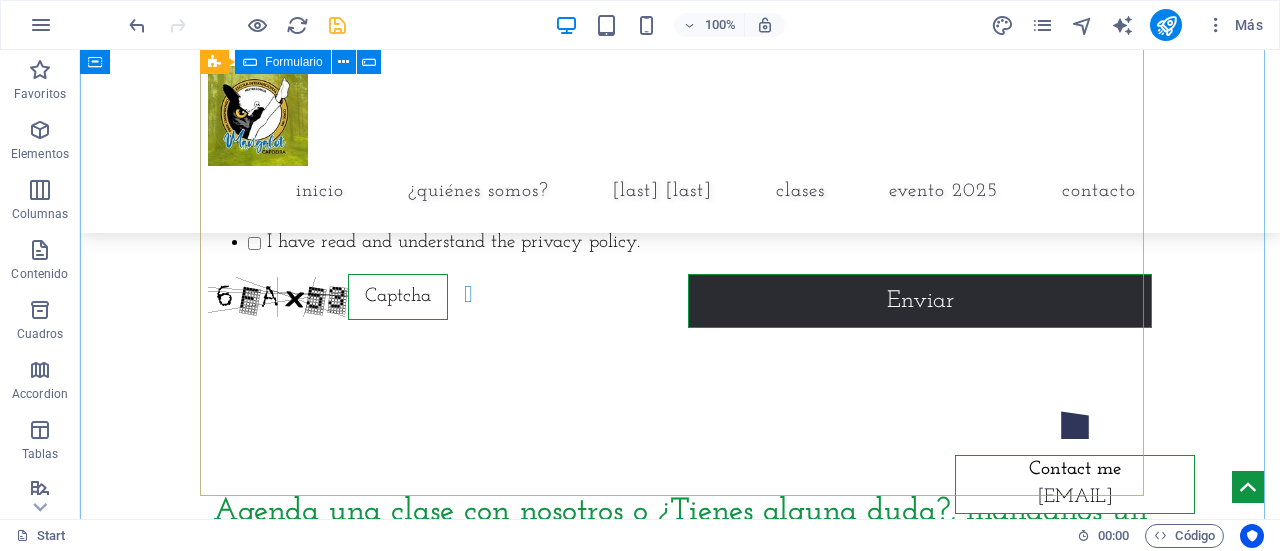click on "I have read and understand the privacy policy. ¿Ilegible? Cargar nuevo Enviar" at bounding box center (680, 60) 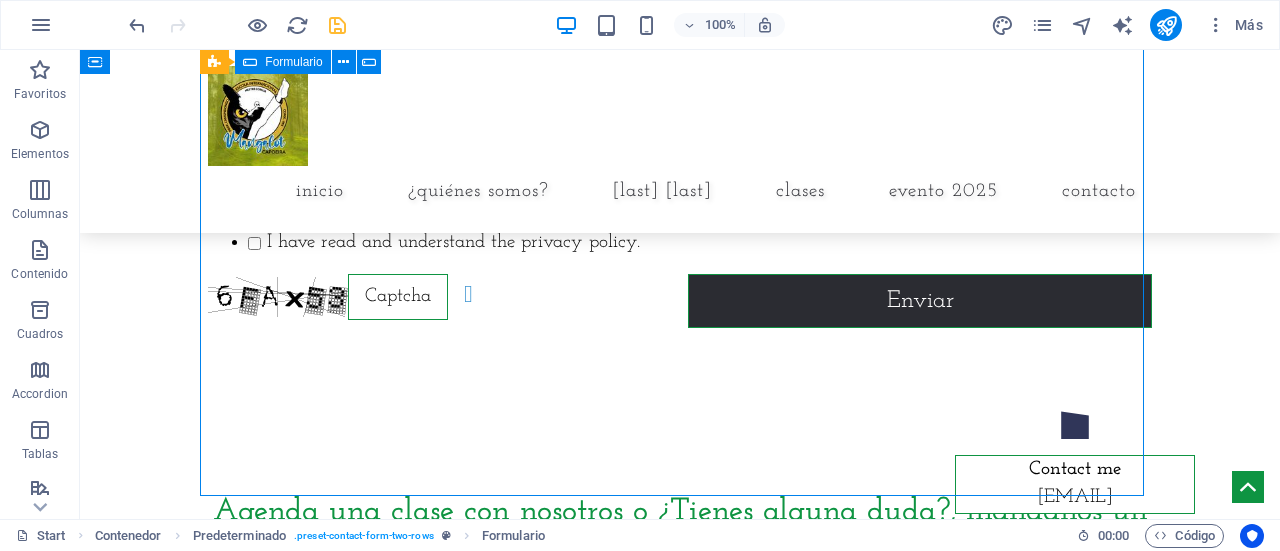 click on "I have read and understand the privacy policy. ¿Ilegible? Cargar nuevo Enviar" at bounding box center [680, 60] 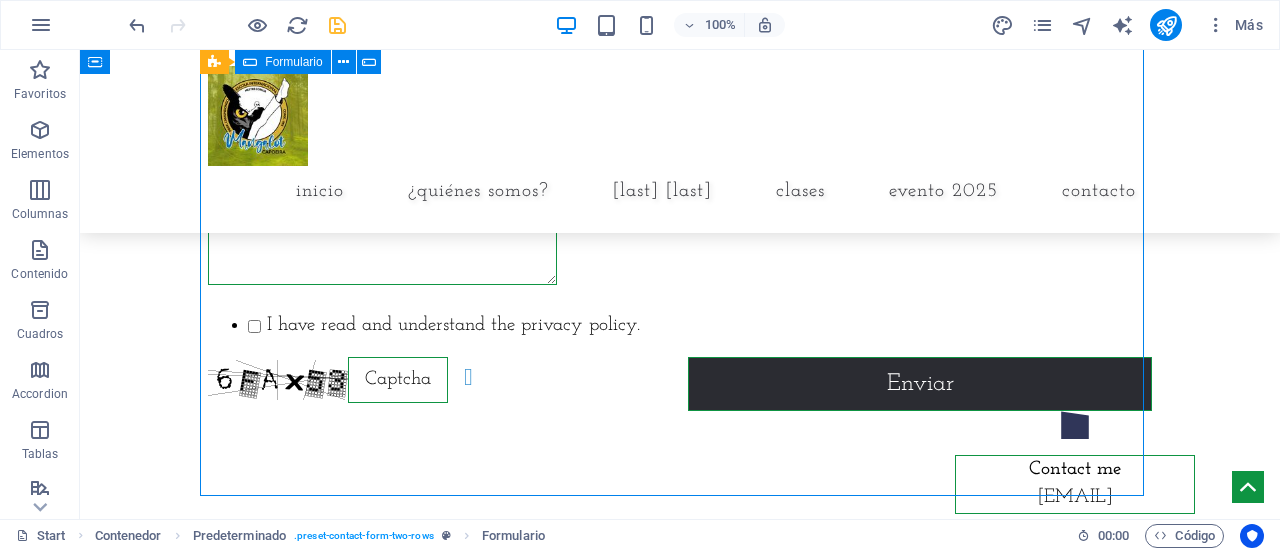 scroll, scrollTop: 8334, scrollLeft: 0, axis: vertical 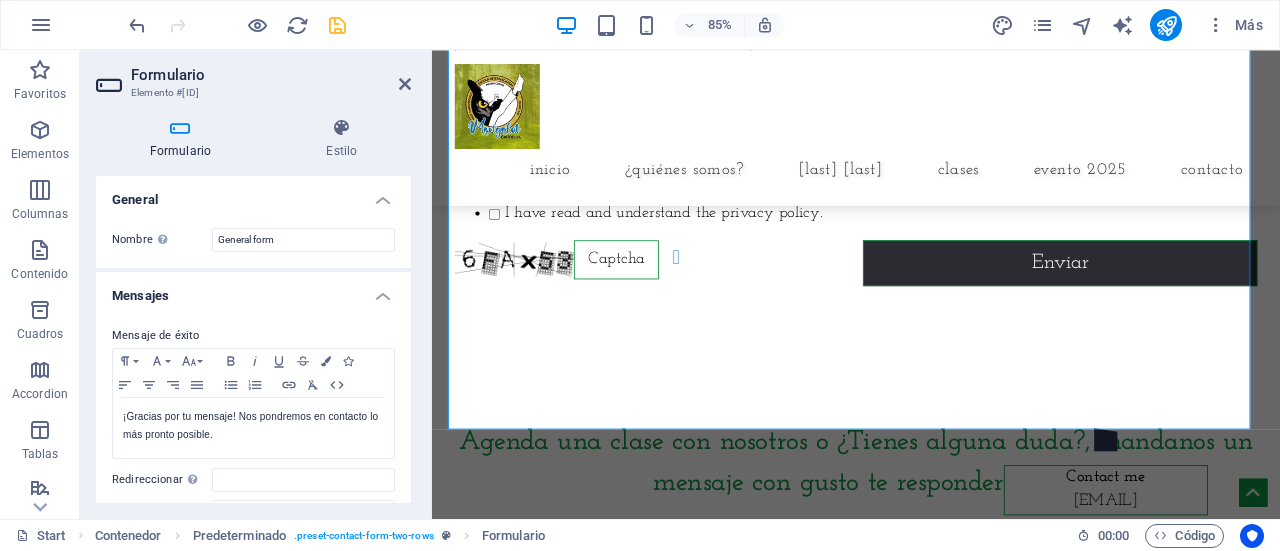 drag, startPoint x: 412, startPoint y: 197, endPoint x: 404, endPoint y: 239, distance: 42.755116 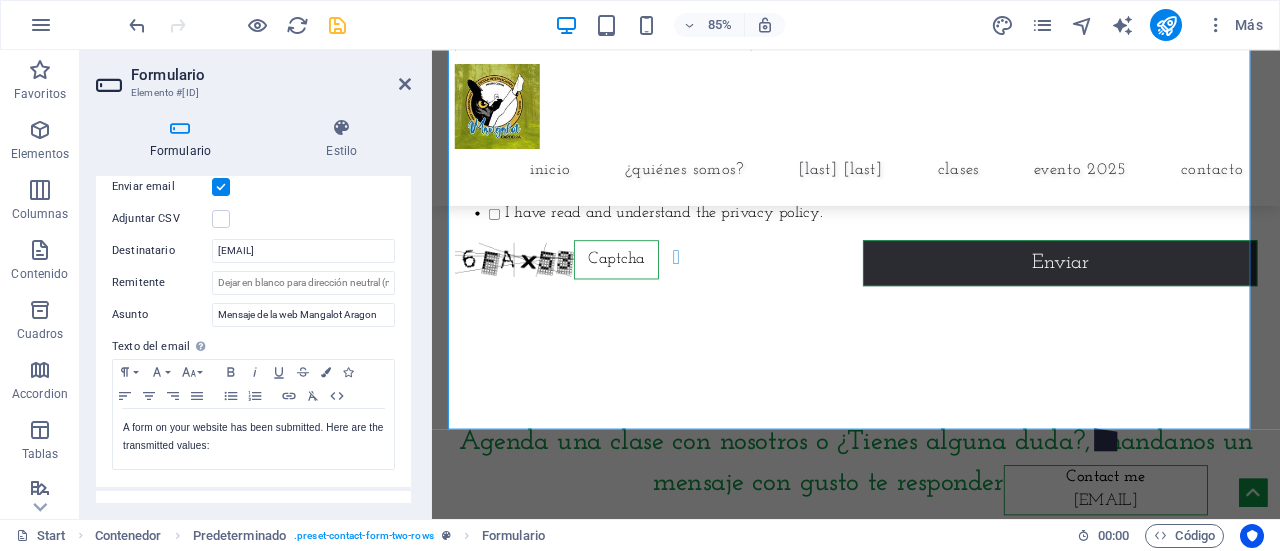 scroll, scrollTop: 568, scrollLeft: 0, axis: vertical 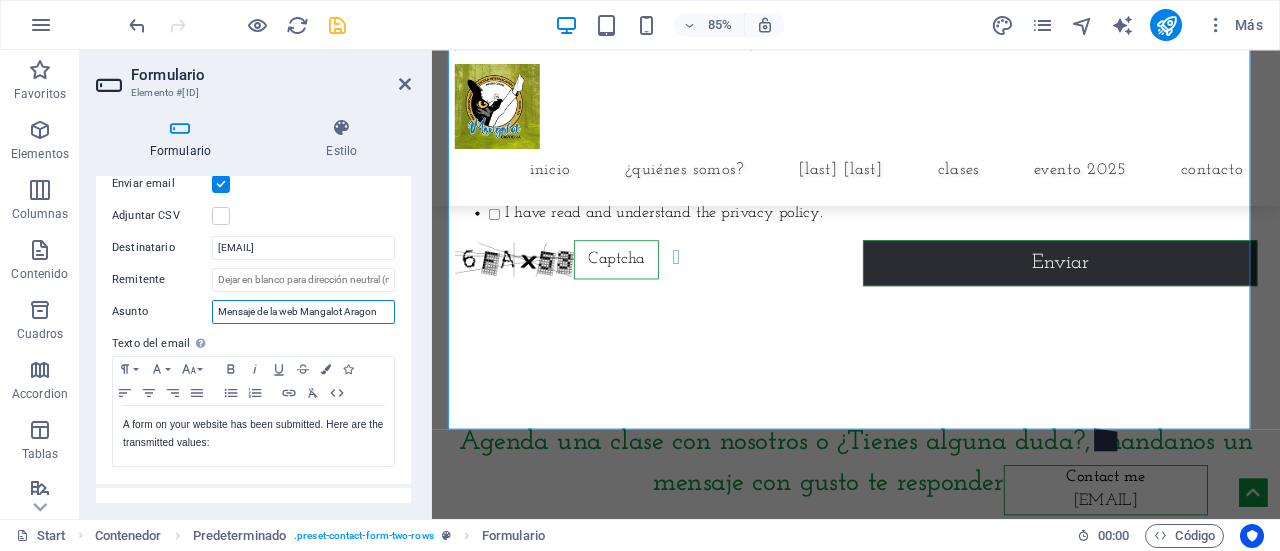 drag, startPoint x: 388, startPoint y: 309, endPoint x: 270, endPoint y: 311, distance: 118.016945 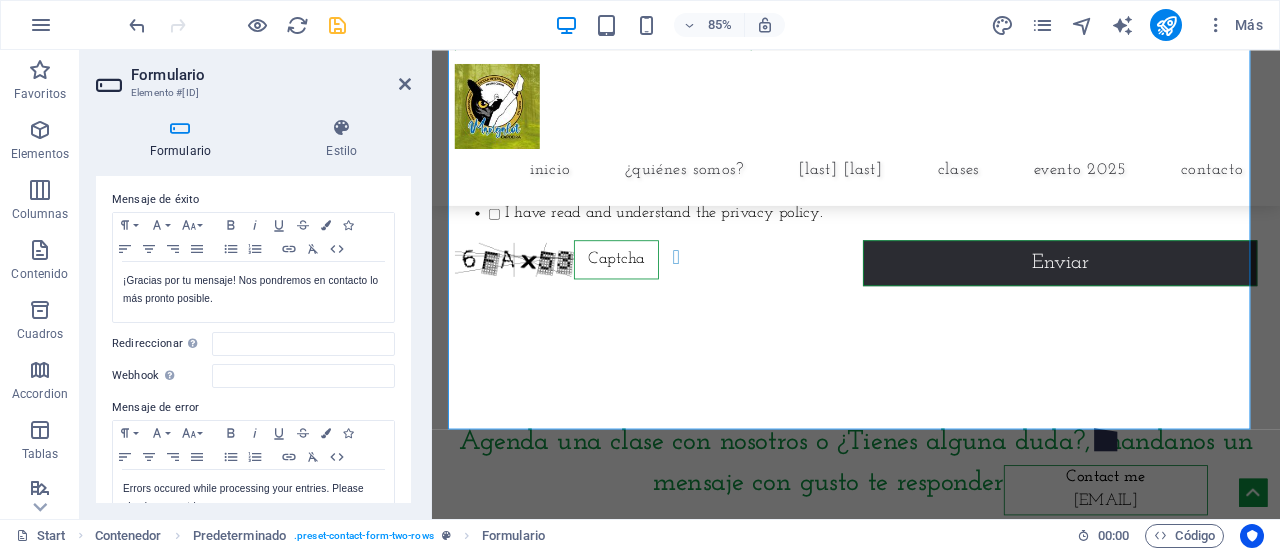 scroll, scrollTop: 116, scrollLeft: 0, axis: vertical 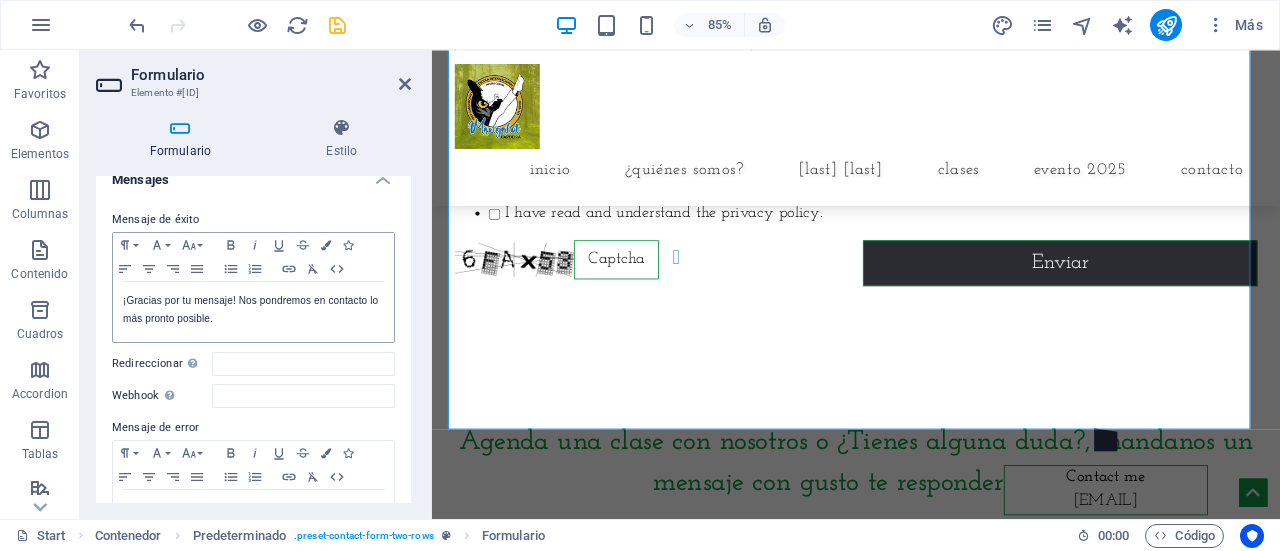 type on "Mensaje de inscripción del evento" 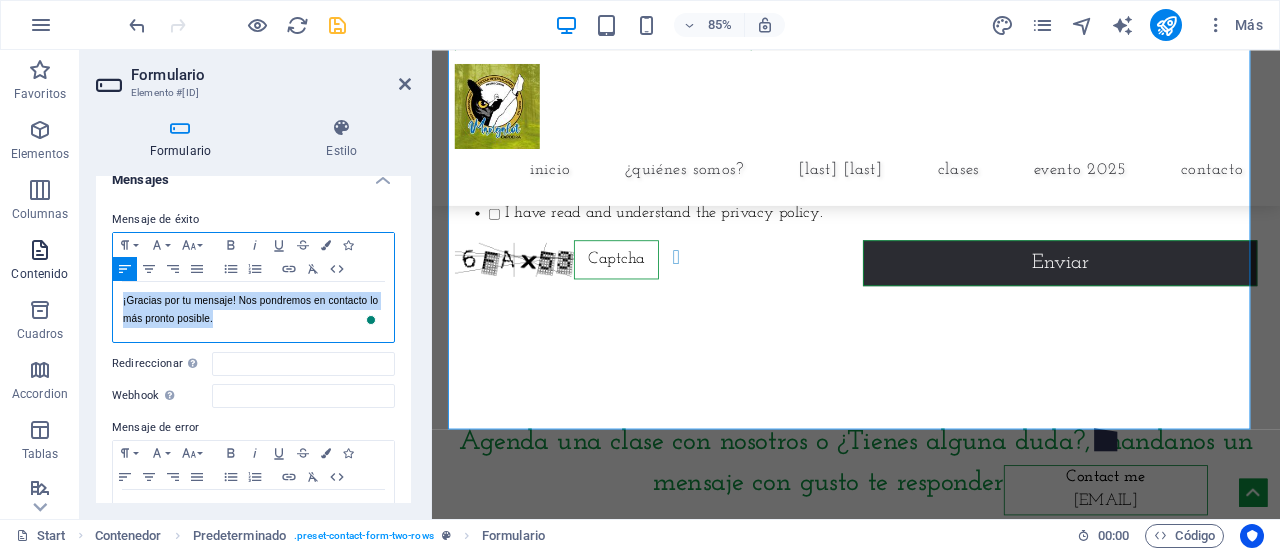 drag, startPoint x: 213, startPoint y: 319, endPoint x: 69, endPoint y: 275, distance: 150.57224 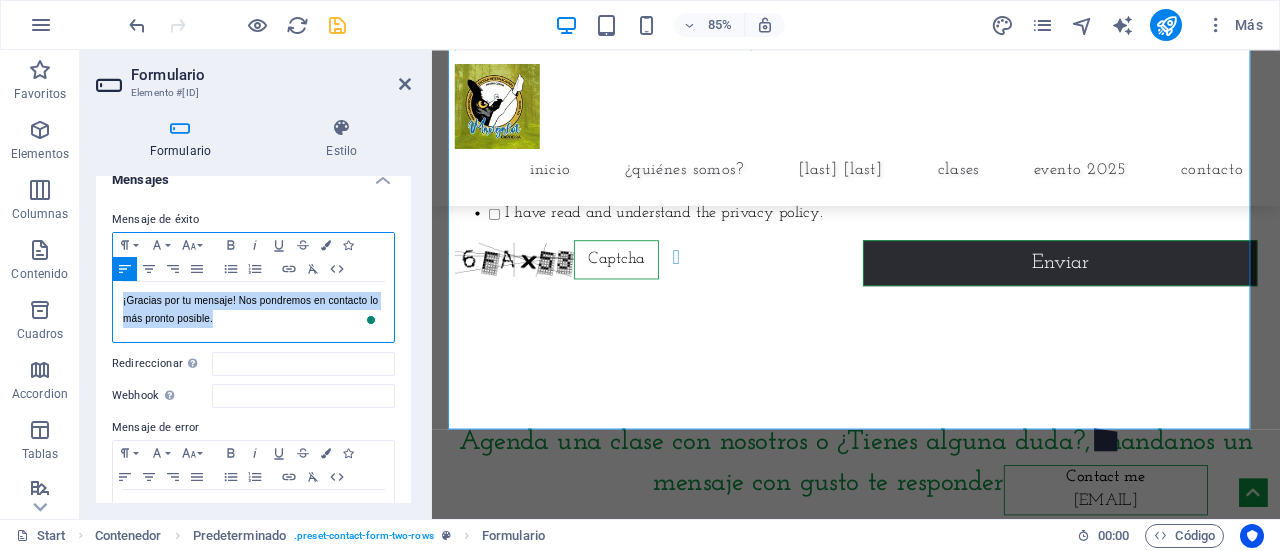 click on "¡Gracias por tu mensaje! Nos pondremos en contacto lo más pronto posible." at bounding box center (253, 310) 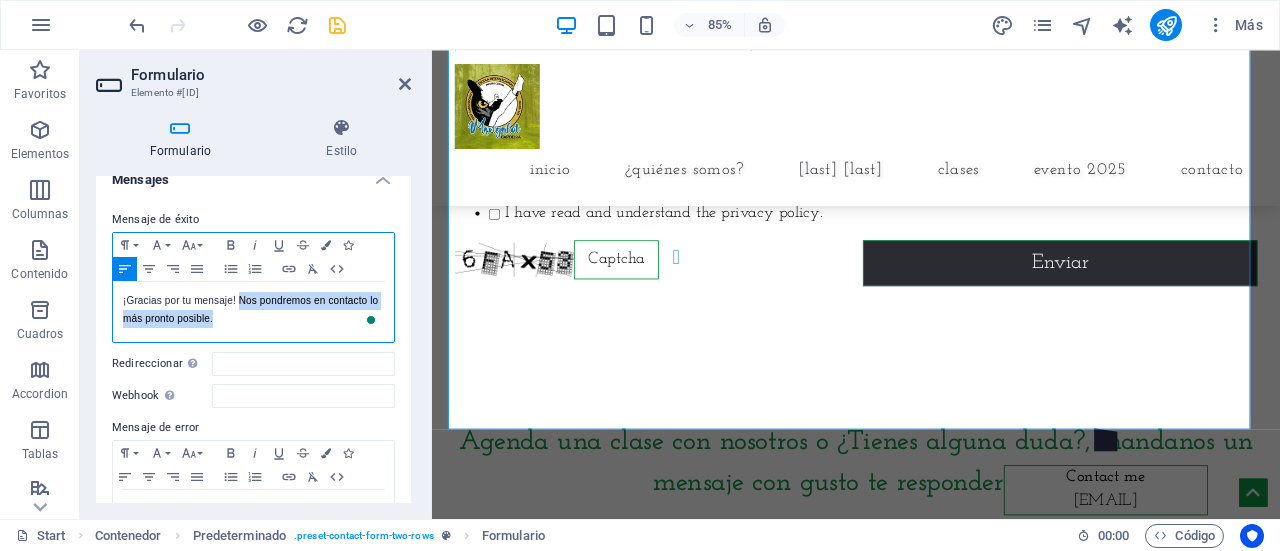 drag, startPoint x: 238, startPoint y: 301, endPoint x: 247, endPoint y: 328, distance: 28.460499 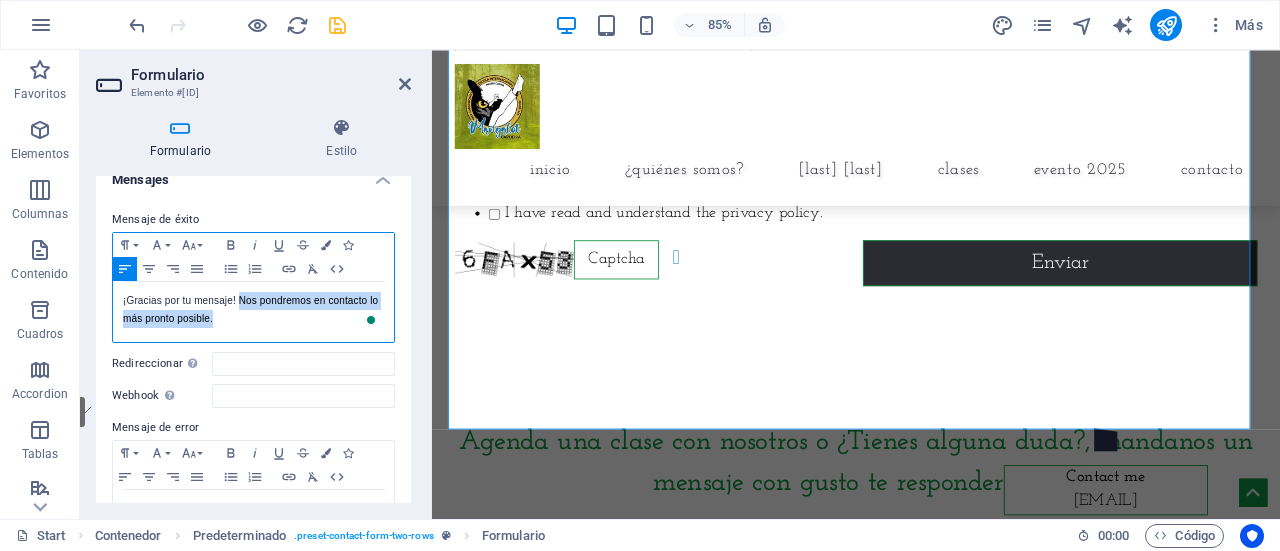 scroll, scrollTop: 116, scrollLeft: 0, axis: vertical 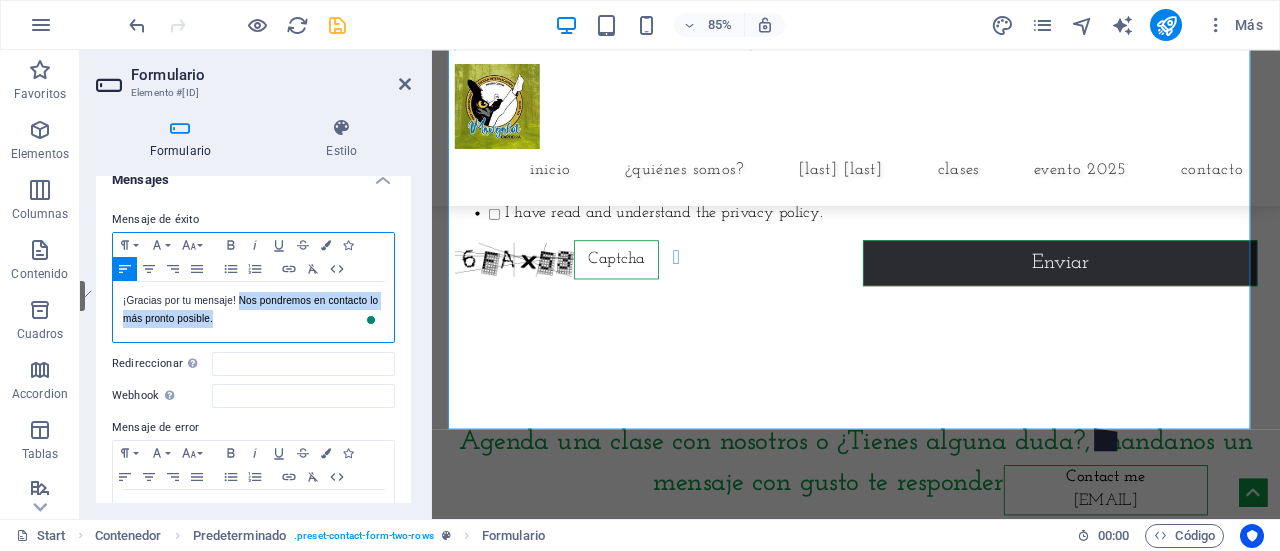 type 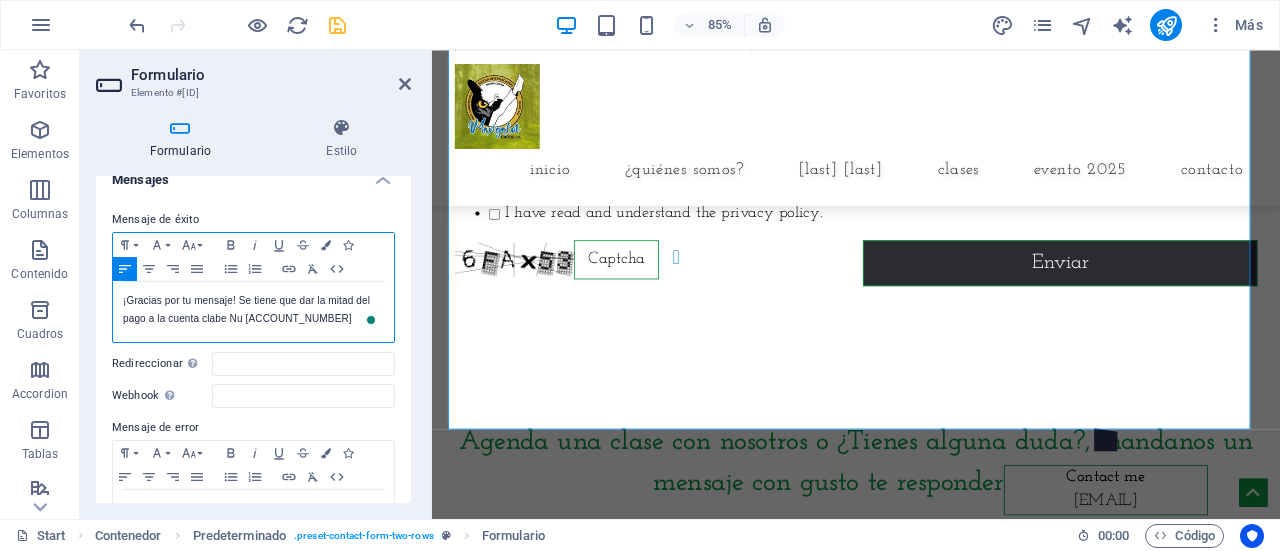 click on "¡Gracias por tu mensaje! Se tiene que dar la mitad del pago a la cuenta clabe Nu 638180000119250787" at bounding box center [253, 310] 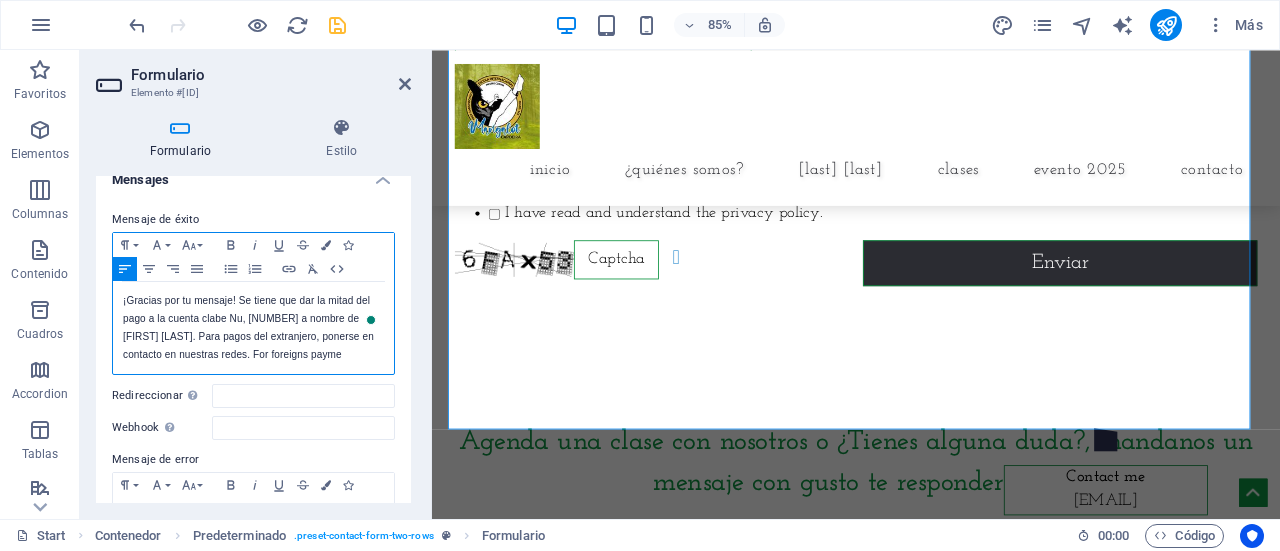 click on "¡Gracias por tu mensaje! Se tiene que dar la mitad del pago a la cuenta clabe Nu, 638180000119250787" at bounding box center (253, 328) 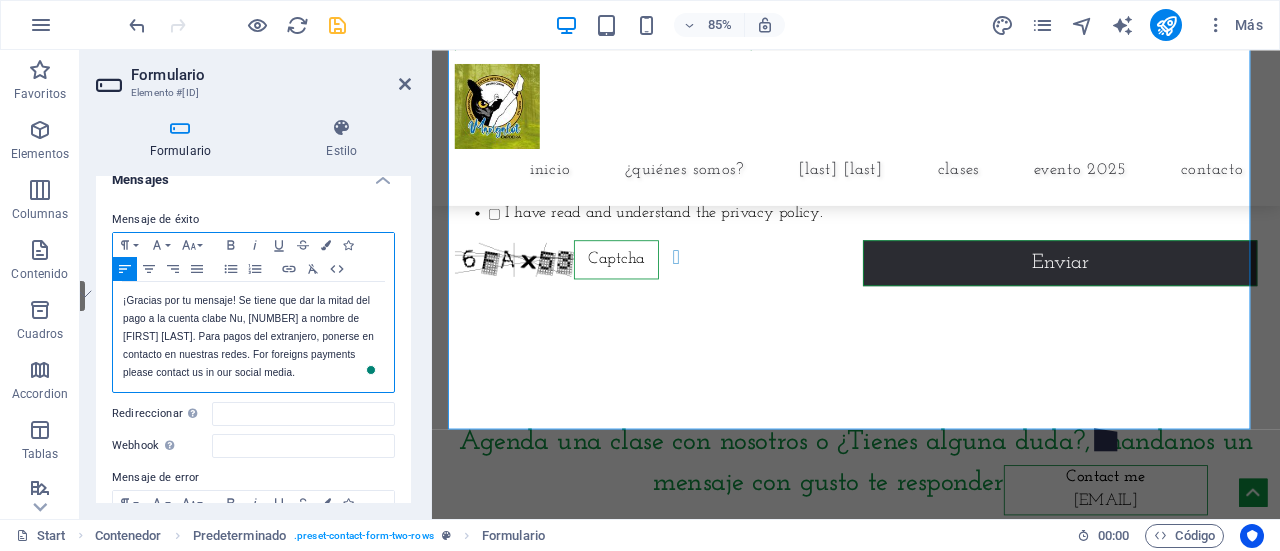 drag, startPoint x: 355, startPoint y: 363, endPoint x: 310, endPoint y: 358, distance: 45.276924 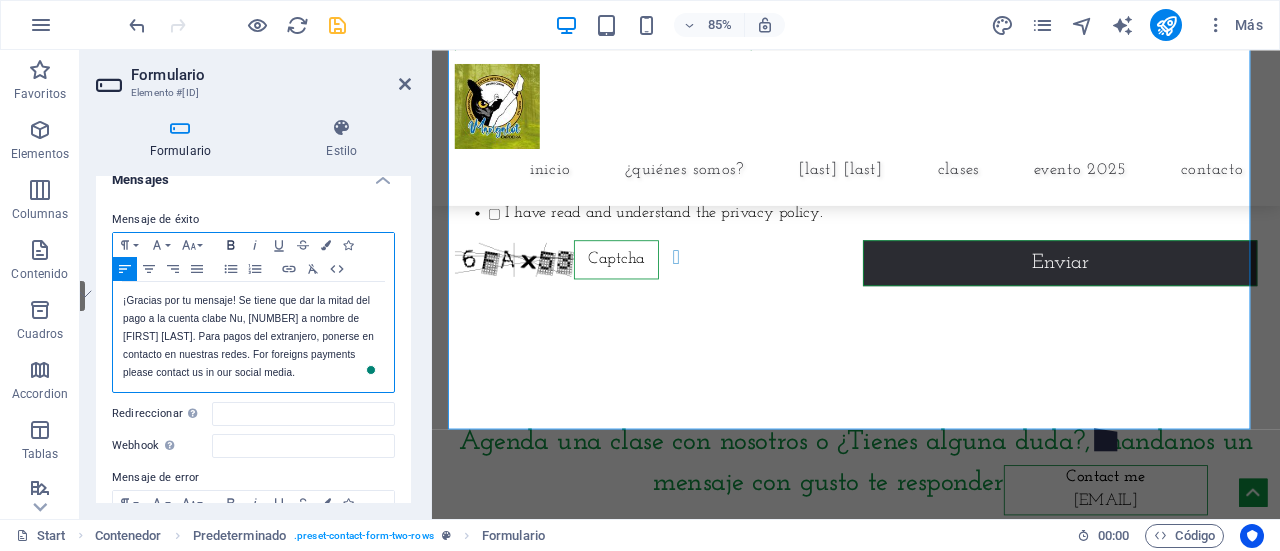 click 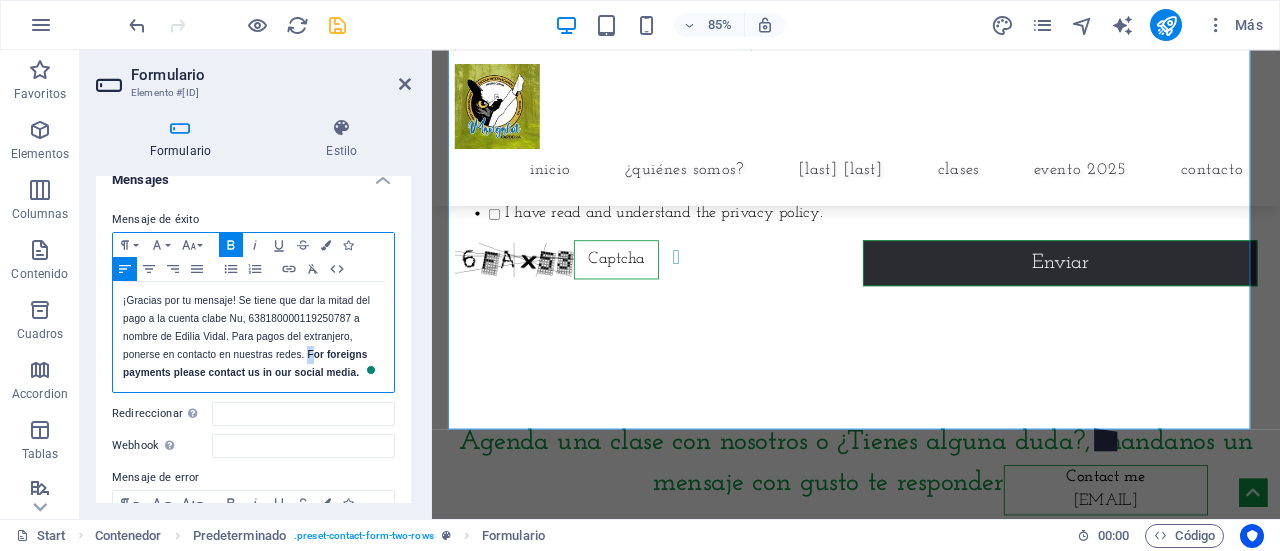 click on "¡Gracias por tu mensaje! Se tiene que dar la mitad del pago a la cuenta clabe Nu, 638180000119250787 a nombre de Edilia Vidal. Para pagos del extranjero, ponerse en contacto en nuestras redes. F or foreigns payments please contact us in our social media." at bounding box center [253, 337] 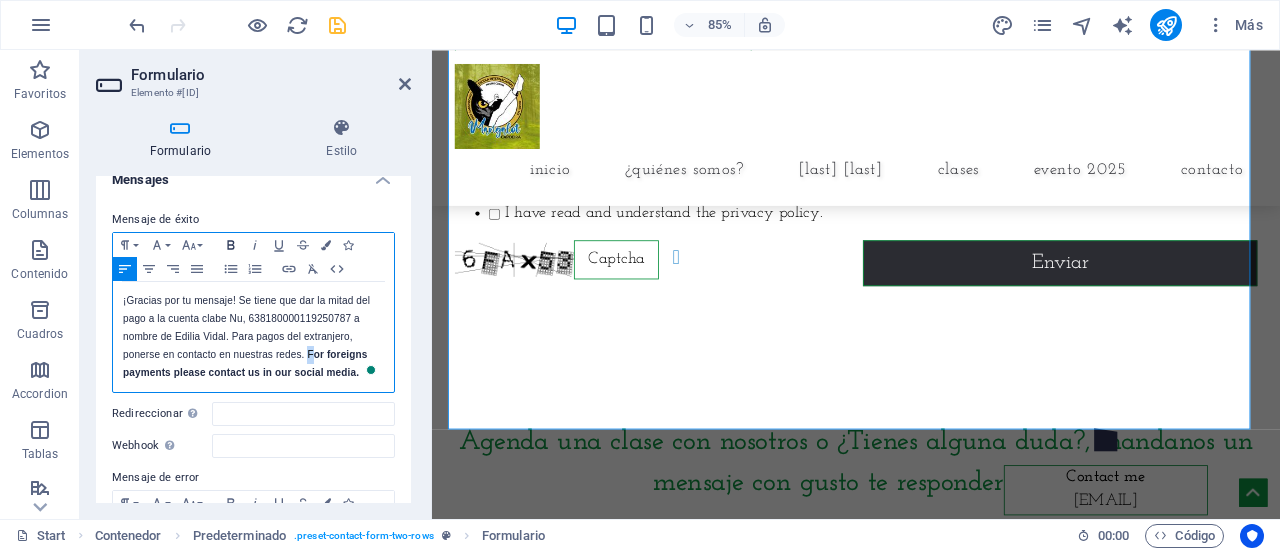 click 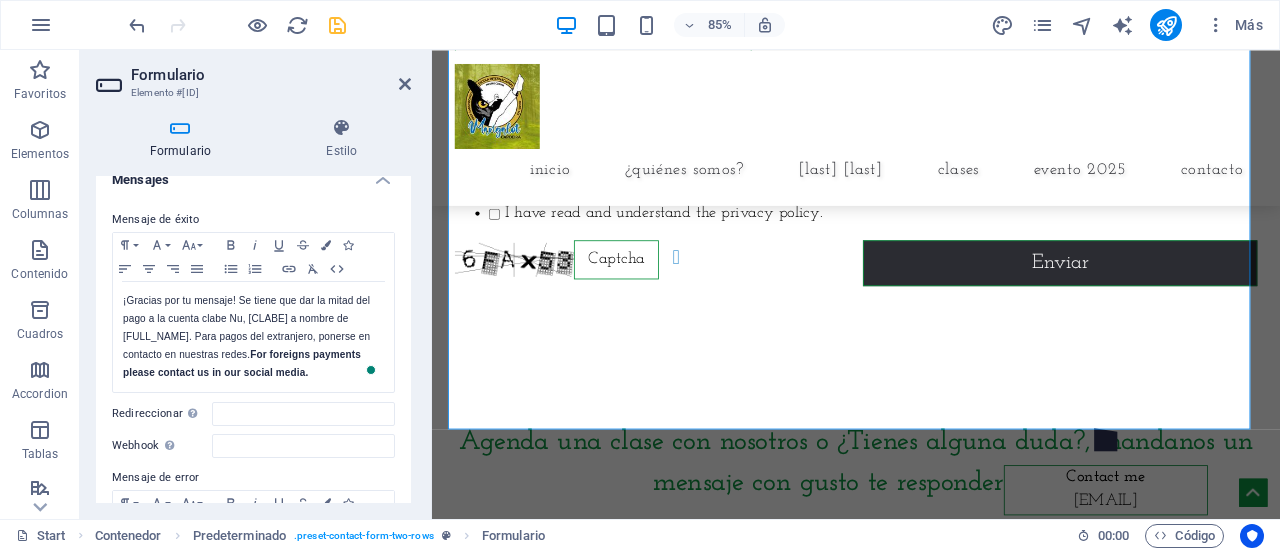 drag, startPoint x: 411, startPoint y: 291, endPoint x: 407, endPoint y: 353, distance: 62.1289 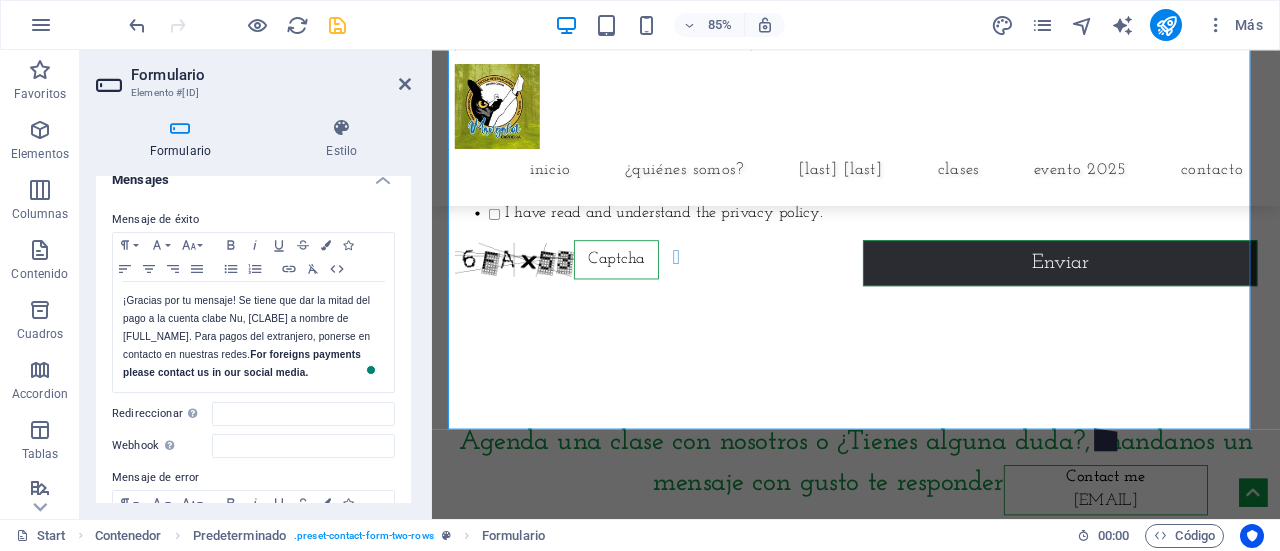 drag, startPoint x: 405, startPoint y: 290, endPoint x: 405, endPoint y: 321, distance: 31 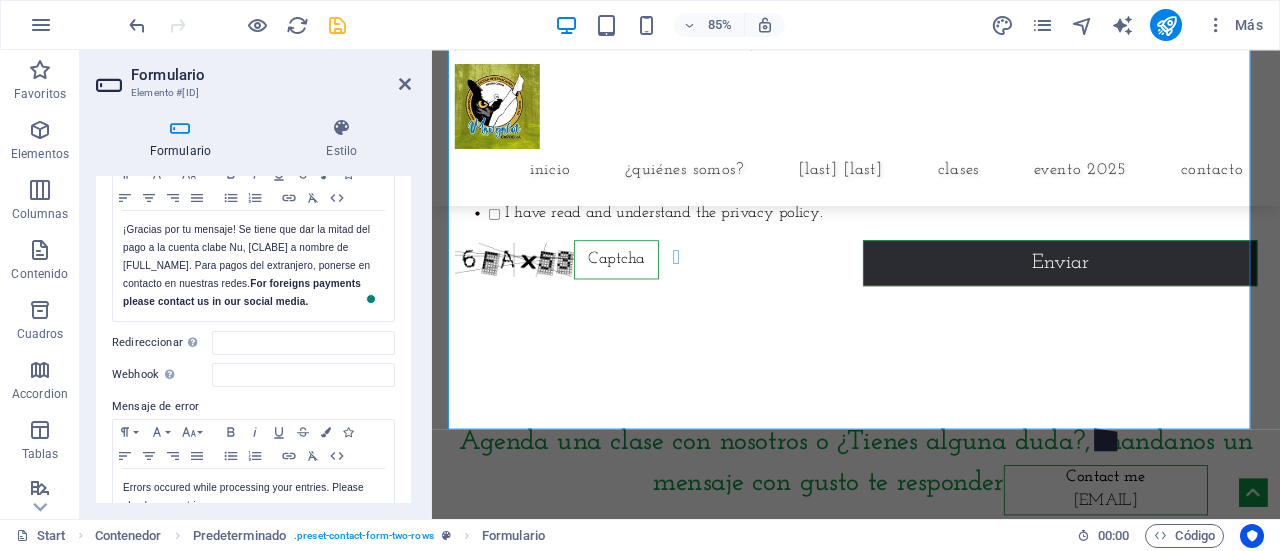 scroll, scrollTop: 213, scrollLeft: 0, axis: vertical 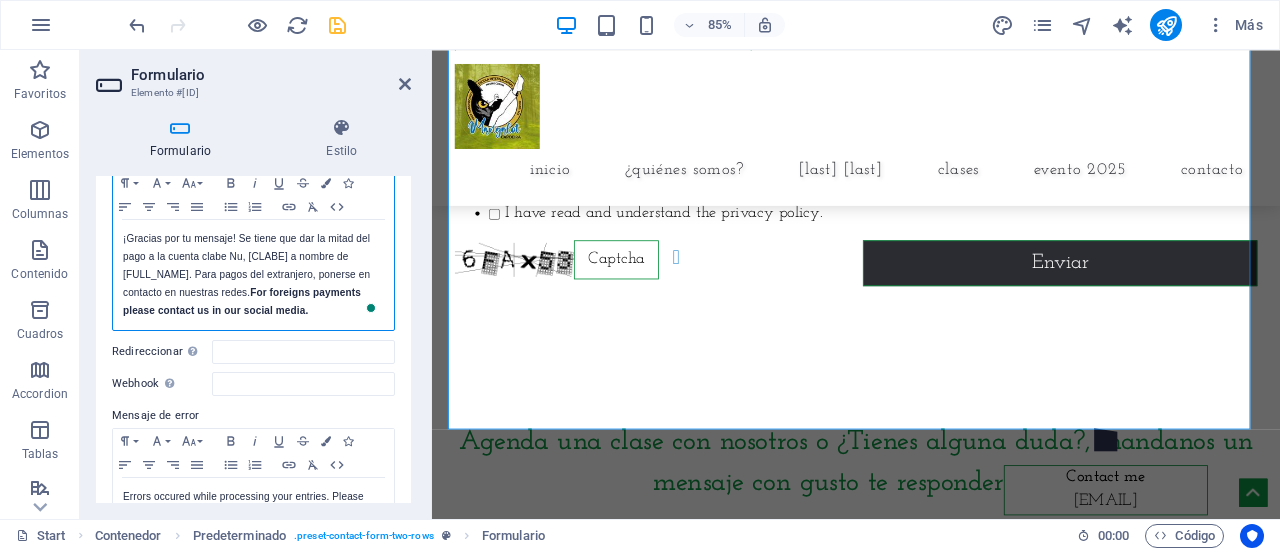 click on "¡Gracias por tu mensaje! Se tiene que dar la mitad del pago a la cuenta clabe Nu, 638180000119250787 a nombre de Edilia Vidal. Para pagos del extranjero, ponerse en contacto en nuestras redes.  F or foreigns payments please contact us in our social media." at bounding box center [253, 275] 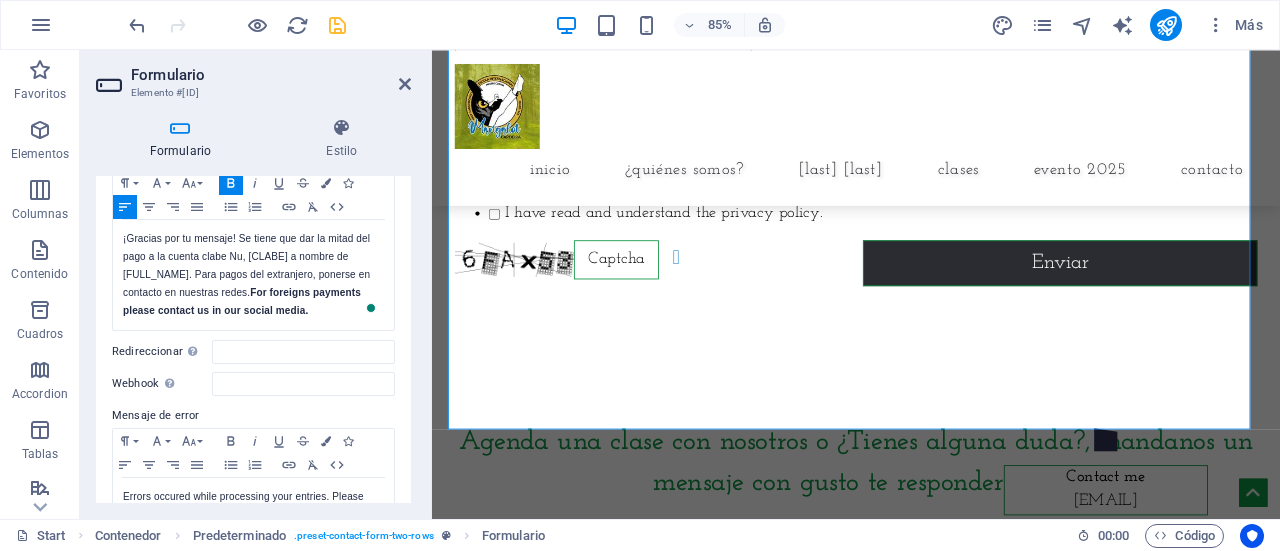 click on "Formulario Estilo General Nombre Define un nombre para el formulario. General form Mensajes Mensaje de éxito Paragraph Format Normal Heading 1 Heading 2 Heading 3 Heading 4 Heading 5 Heading 6 Code Font Family Arial Georgia Impact Tahoma Times New Roman Verdana Josefin Slab Lato Open Sans Font Size 8 9 10 11 12 14 18 24 30 36 48 60 72 96 Bold Italic Underline Strikethrough Colors Icons Align Left Align Center Align Right Align Justify Unordered List Ordered List Insert Link Clear Formatting HTML ¡Gracias por tu mensaje! Se tiene que dar la mitad del pago a la cuenta clabe Nu, 638180000119250787 a nombre de Edilia Vidal. Para pagos del extranjero, ponerse en contacto en nuestras redes.  F or foreigns payments please contact us in our social media.  Se muestra una vez el formulario se ha enviado correctamente... Redireccionar Defina un destino de redireccionamiento cuando un formulario se envíe correctamente. Por ejemplo, una página de éxito. Webhook Mensaje de error Paragraph Format Normal Heading 1 Code" at bounding box center [253, 310] 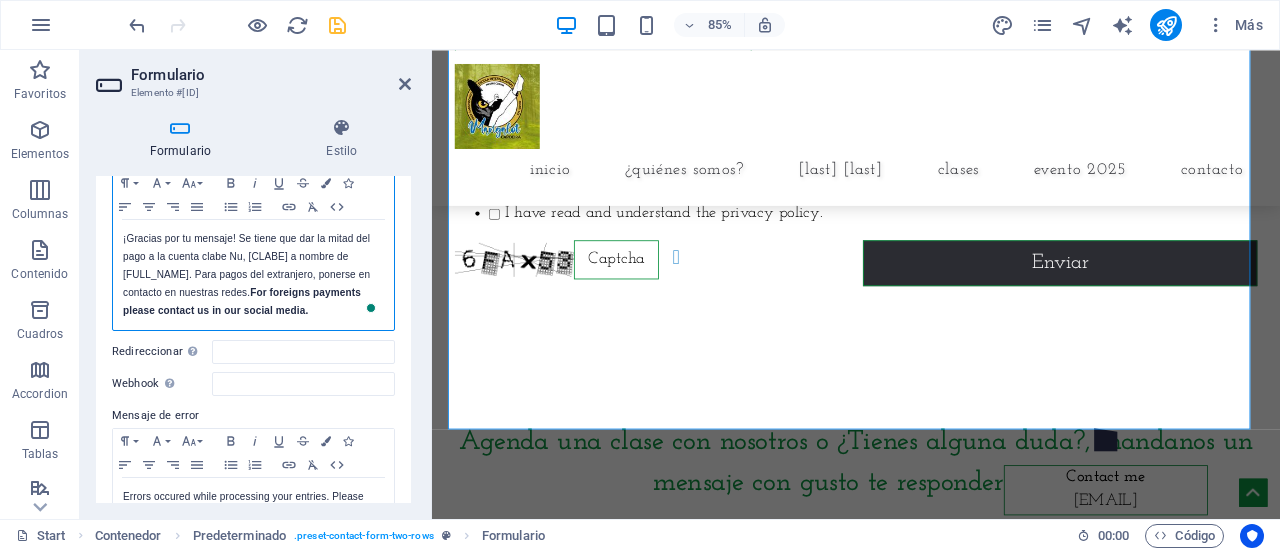 click on "or foreigns payments please contact us in our social media." at bounding box center [242, 301] 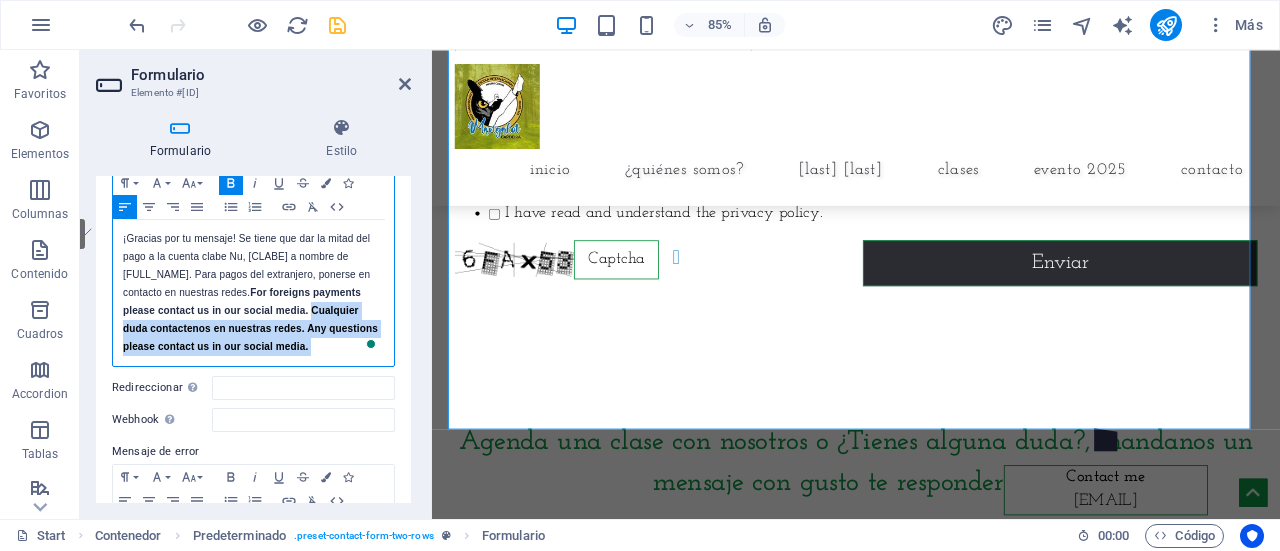 drag, startPoint x: 124, startPoint y: 327, endPoint x: 425, endPoint y: 346, distance: 301.59906 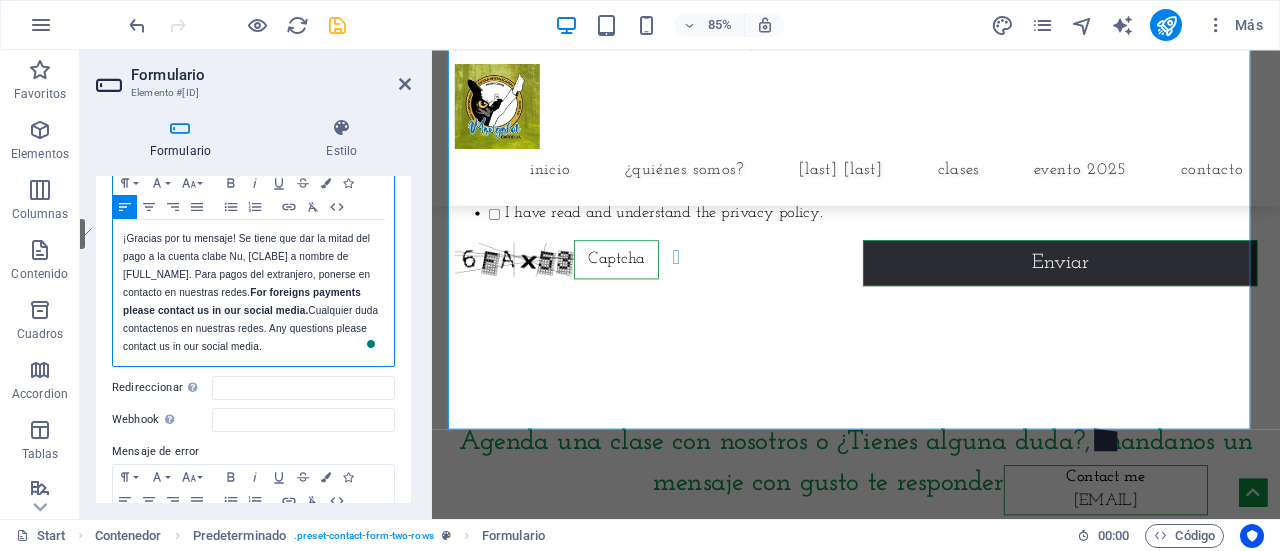 click on "¡Gracias por tu mensaje! Se tiene que dar la mitad del pago a la cuenta clabe Nu, 638180000119250787 a nombre de Edilia Vidal. Para pagos del extranjero, ponerse en contacto en nuestras redes.  F or foreigns payments please contact us in our social media.  Cualquier duda contactenos en nuestras redes. Any questions please contact us in our social media." at bounding box center [253, 293] 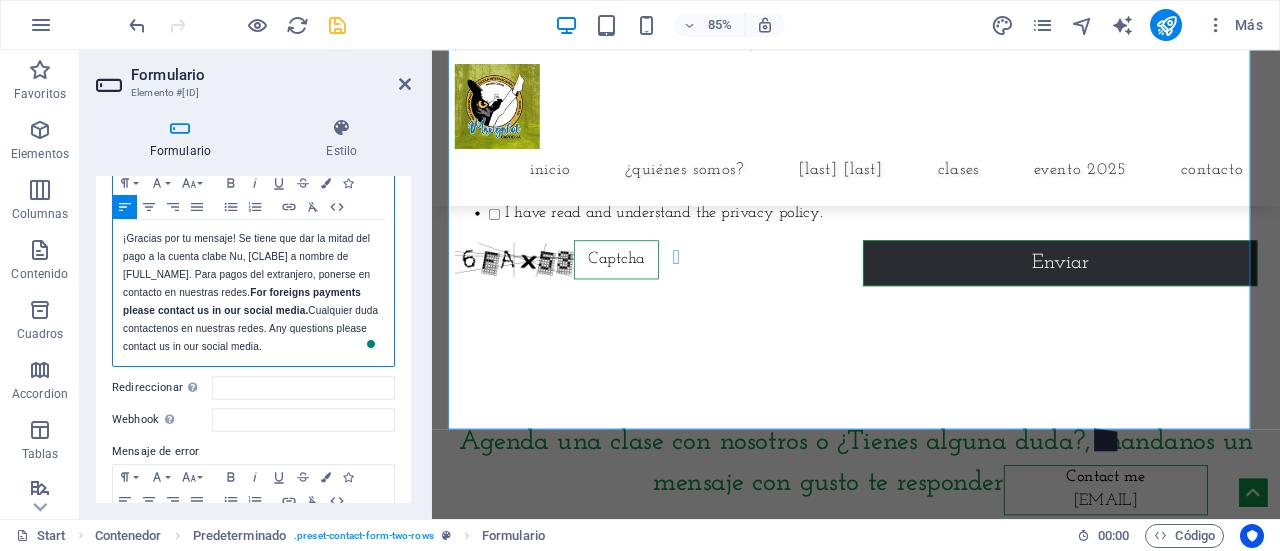 scroll, scrollTop: 232, scrollLeft: 0, axis: vertical 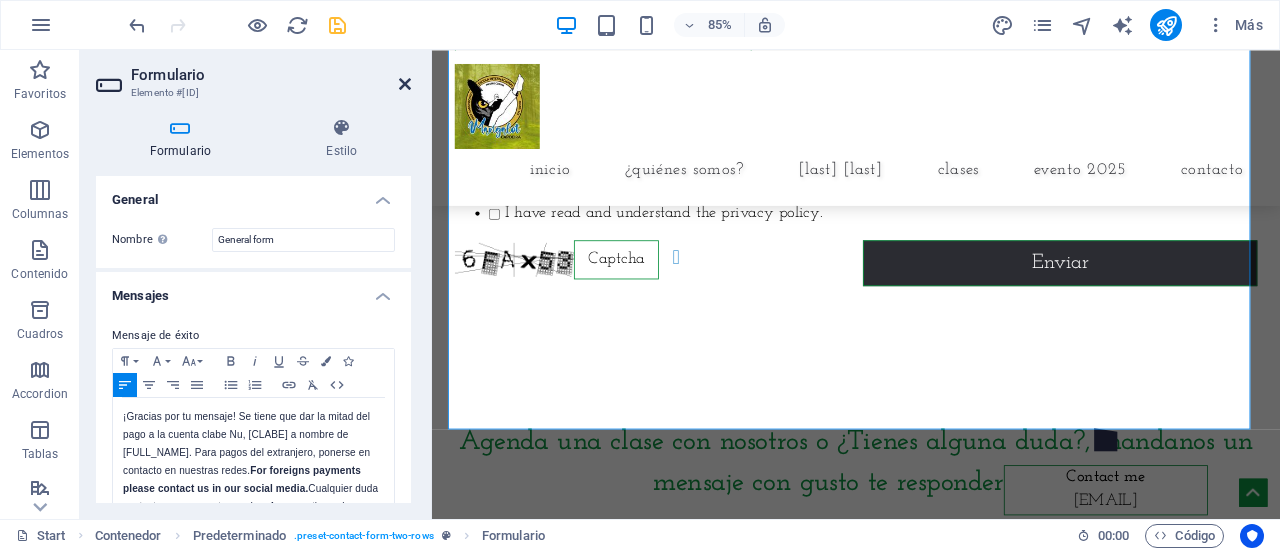 click at bounding box center (405, 84) 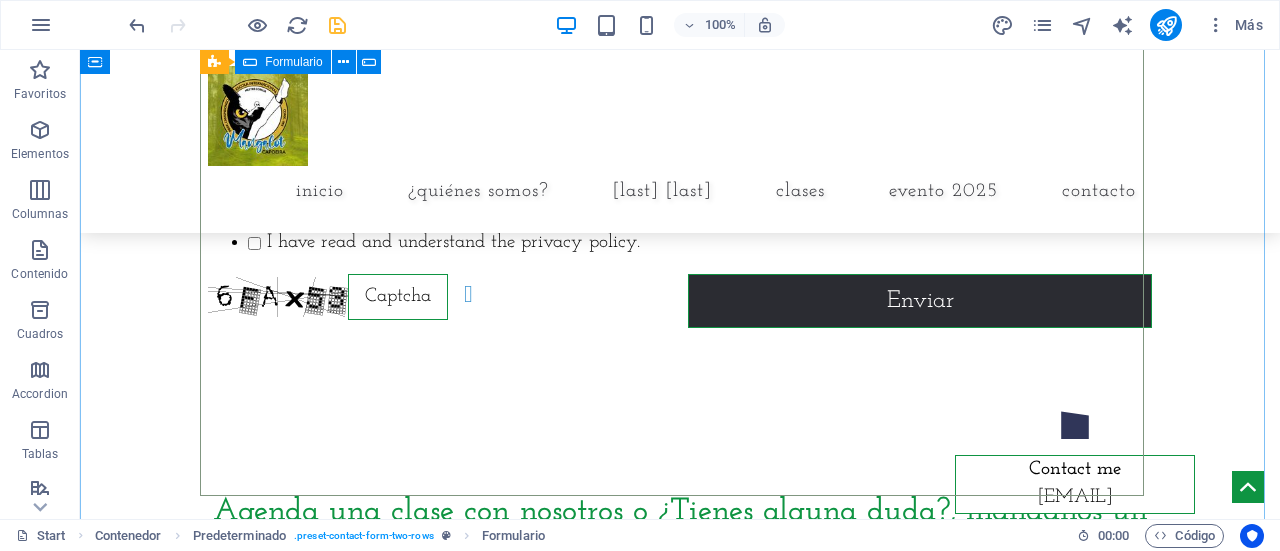click on "I have read and understand the privacy policy. ¿Ilegible? Cargar nuevo Enviar" at bounding box center [680, 60] 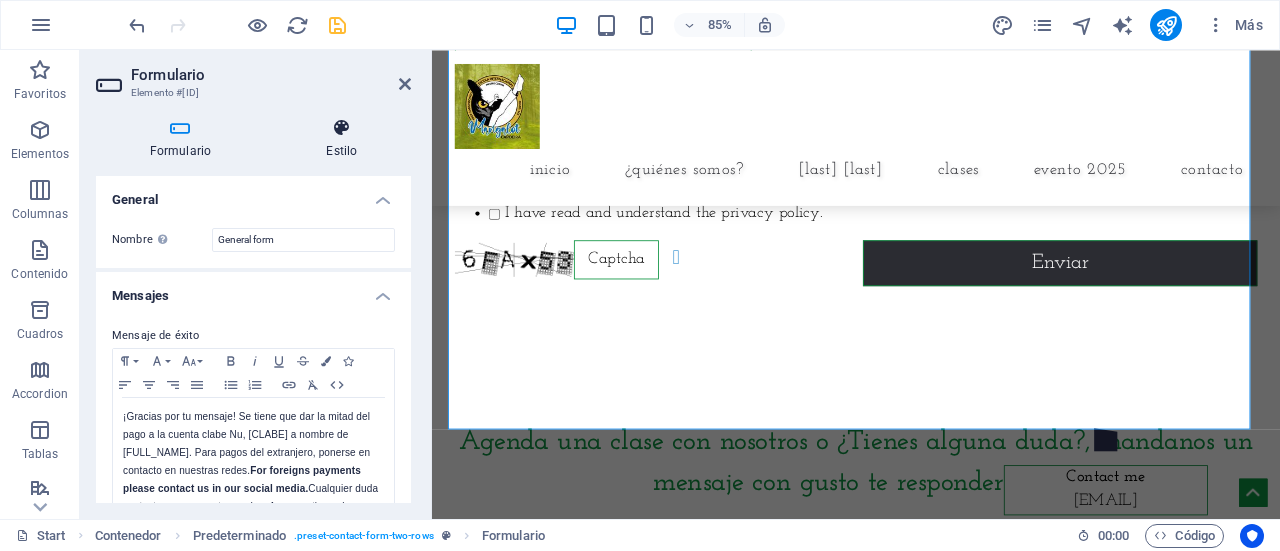click on "Estilo" at bounding box center (342, 139) 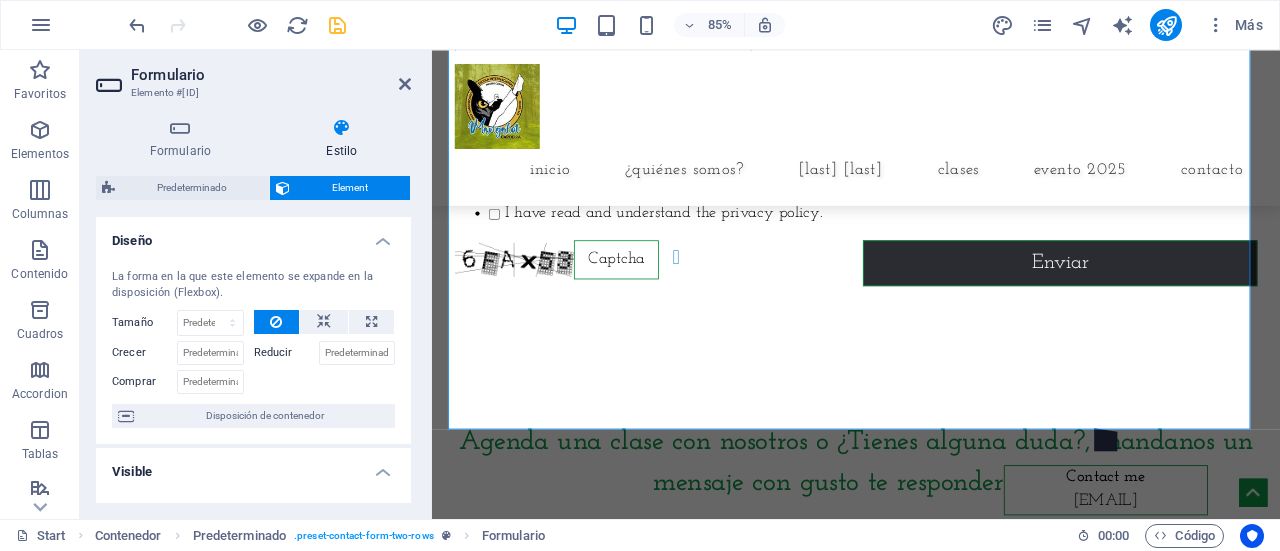 drag, startPoint x: 411, startPoint y: 265, endPoint x: 406, endPoint y: 309, distance: 44.28318 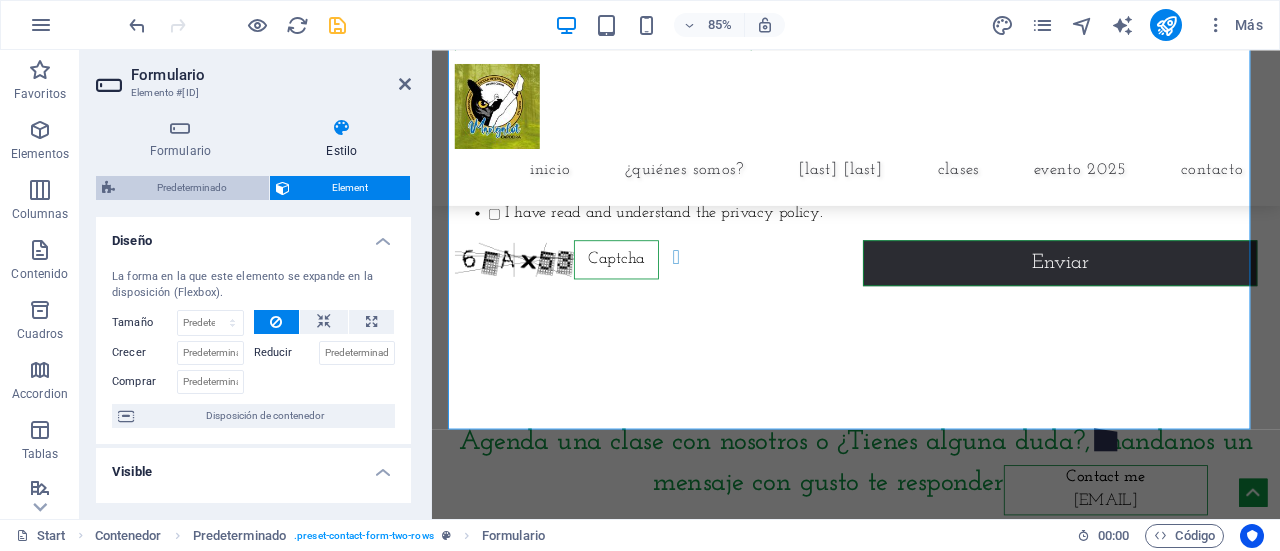 click on "Predeterminado" at bounding box center (192, 188) 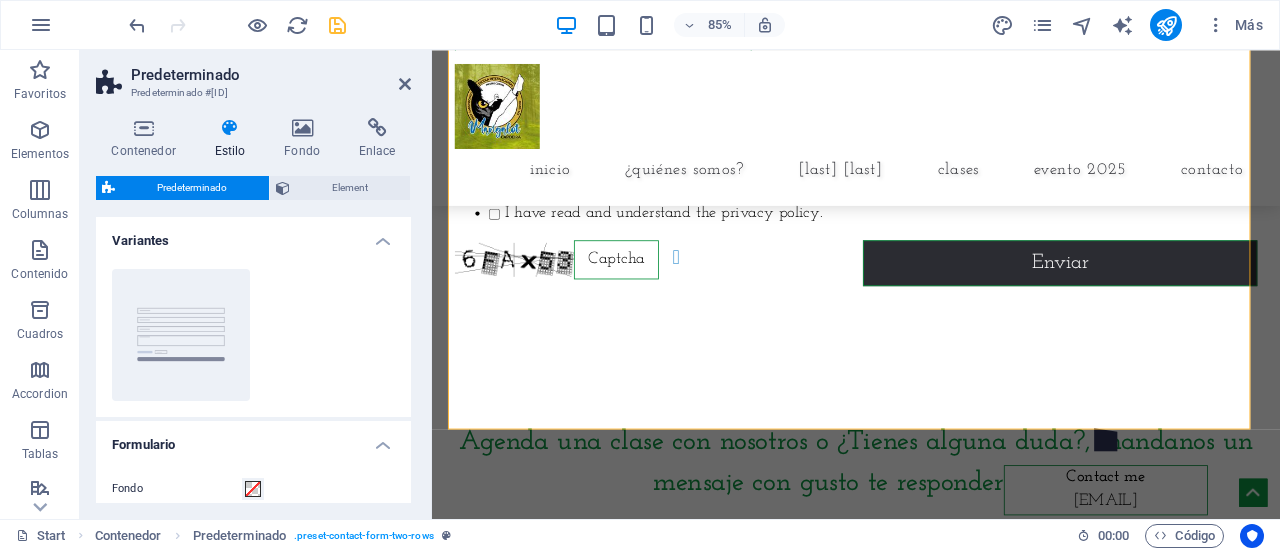drag, startPoint x: 409, startPoint y: 253, endPoint x: 18, endPoint y: 168, distance: 400.13248 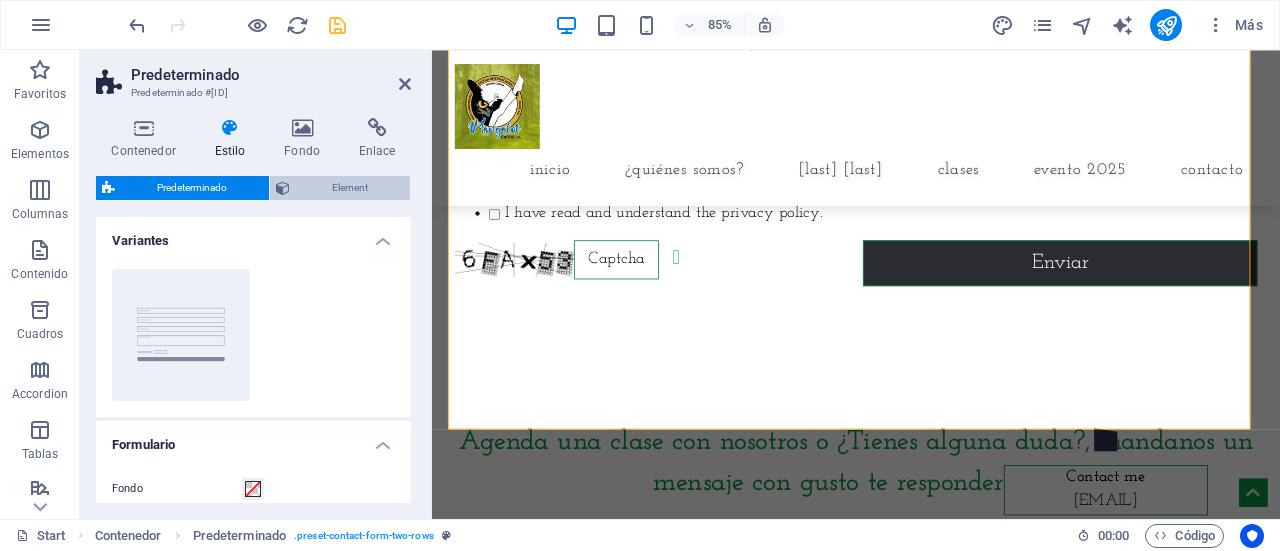 click on "Element" at bounding box center [350, 188] 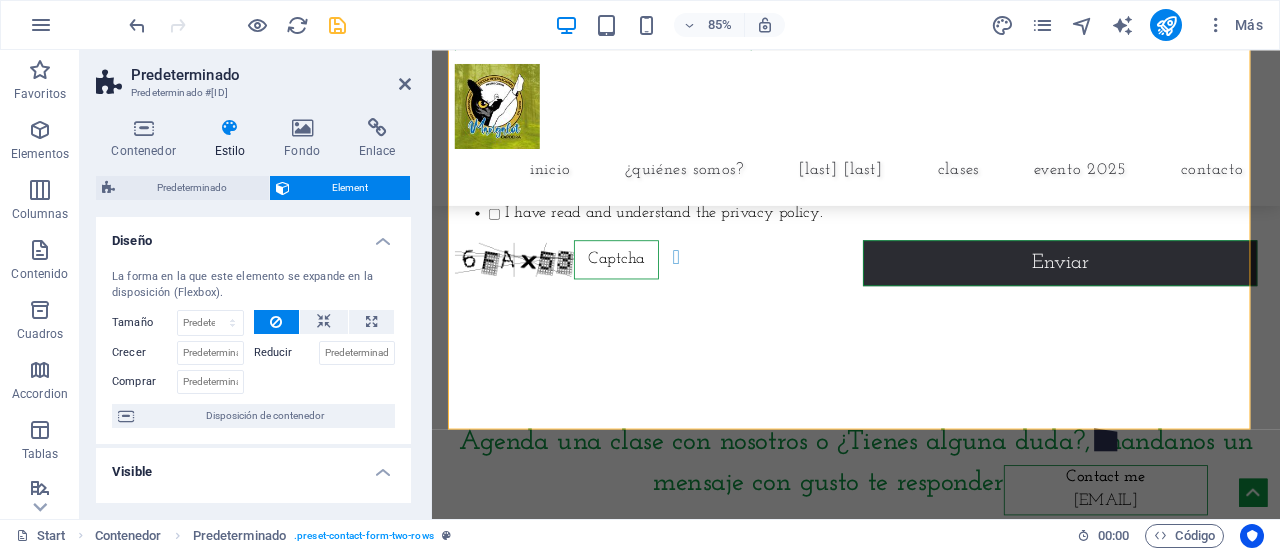 drag, startPoint x: 406, startPoint y: 267, endPoint x: 407, endPoint y: 296, distance: 29.017237 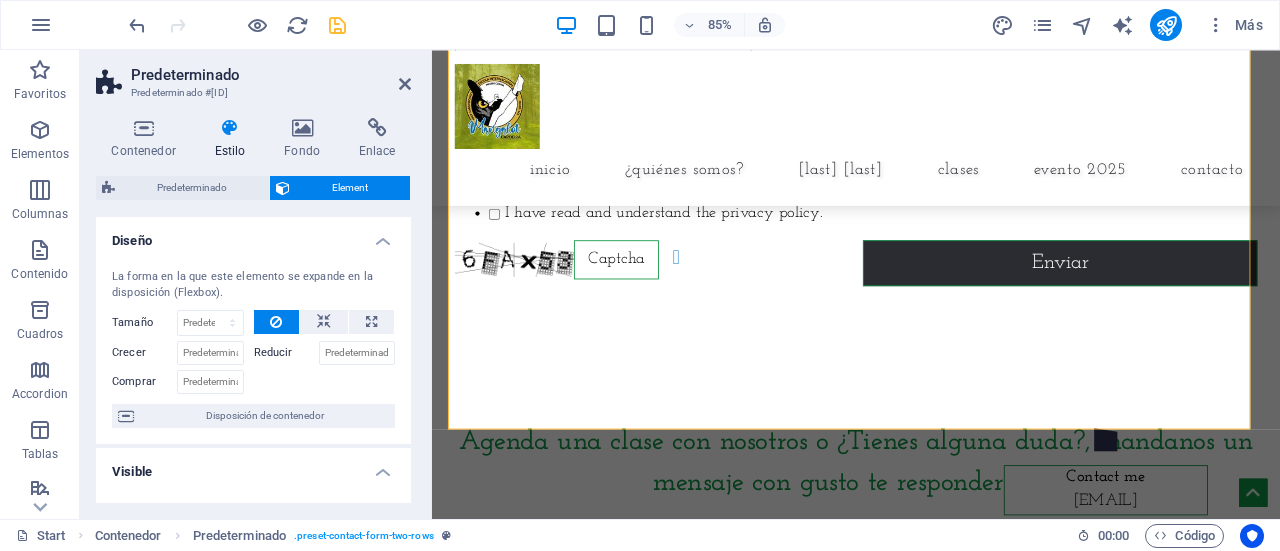 drag, startPoint x: 408, startPoint y: 296, endPoint x: 889, endPoint y: 196, distance: 491.28506 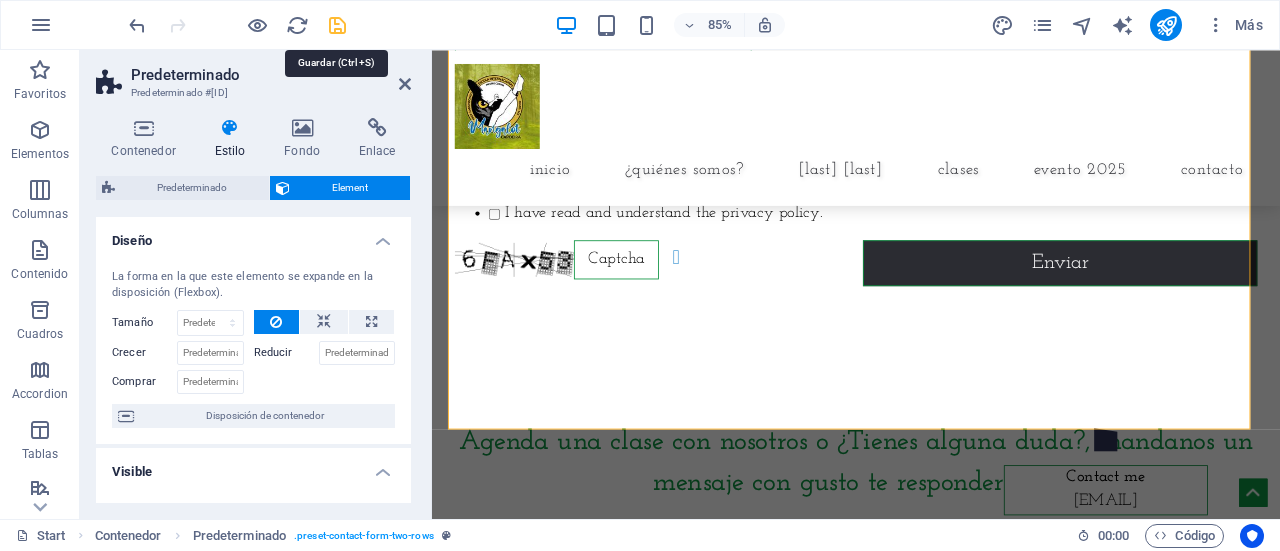 click at bounding box center [337, 25] 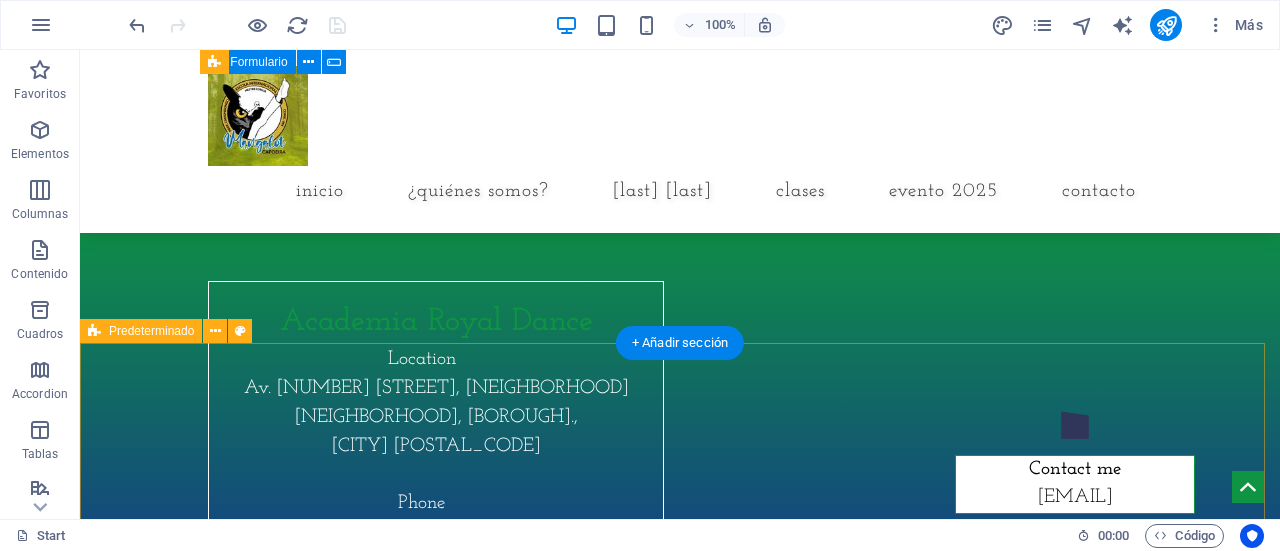 click on "Academia Royal Dance  Location Av. 608 175, San Juan de Aragón III Secc, Gustavo A. Madero. ,  Ciudad de México   07970  Phone +52  Email mangalotcapoeiraaragon@gmail.com Legal Notice  |  Privacy" at bounding box center [680, 495] 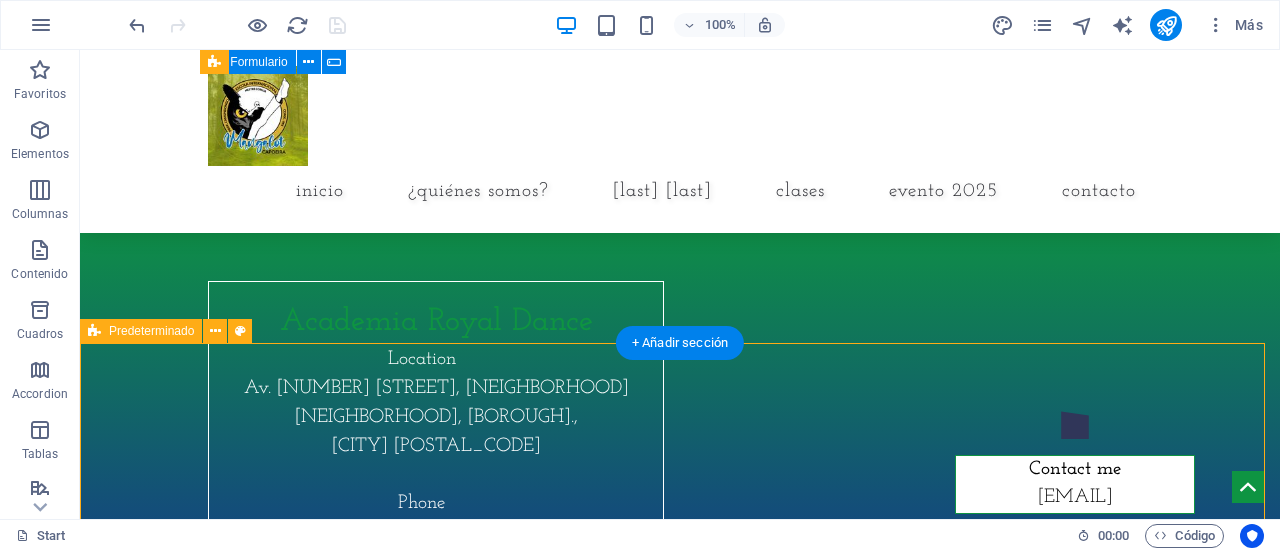 click on "Academia Royal Dance  Location Av. 608 175, San Juan de Aragón III Secc, Gustavo A. Madero. ,  Ciudad de México   07970  Phone +52  Email mangalotcapoeiraaragon@gmail.com Legal Notice  |  Privacy" at bounding box center (680, 495) 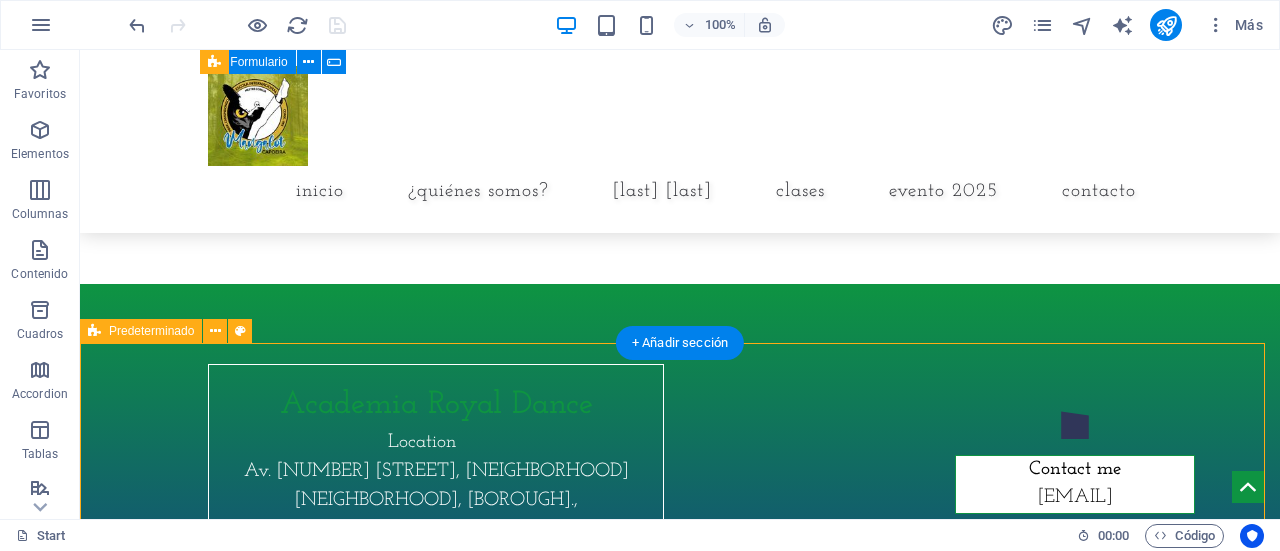 select on "footer" 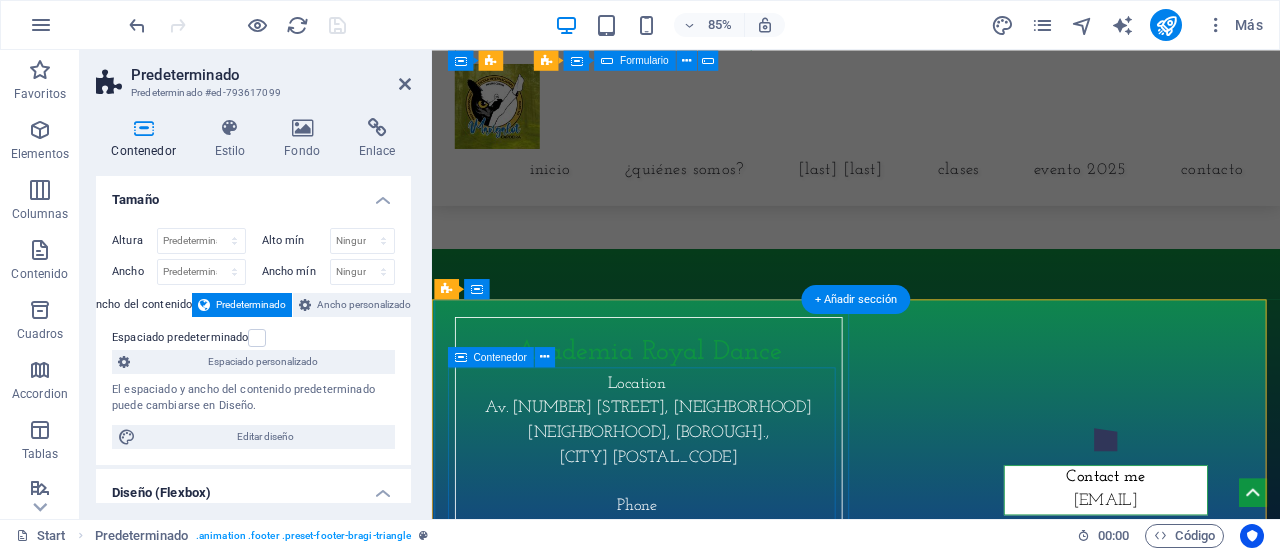 scroll, scrollTop: 9228, scrollLeft: 0, axis: vertical 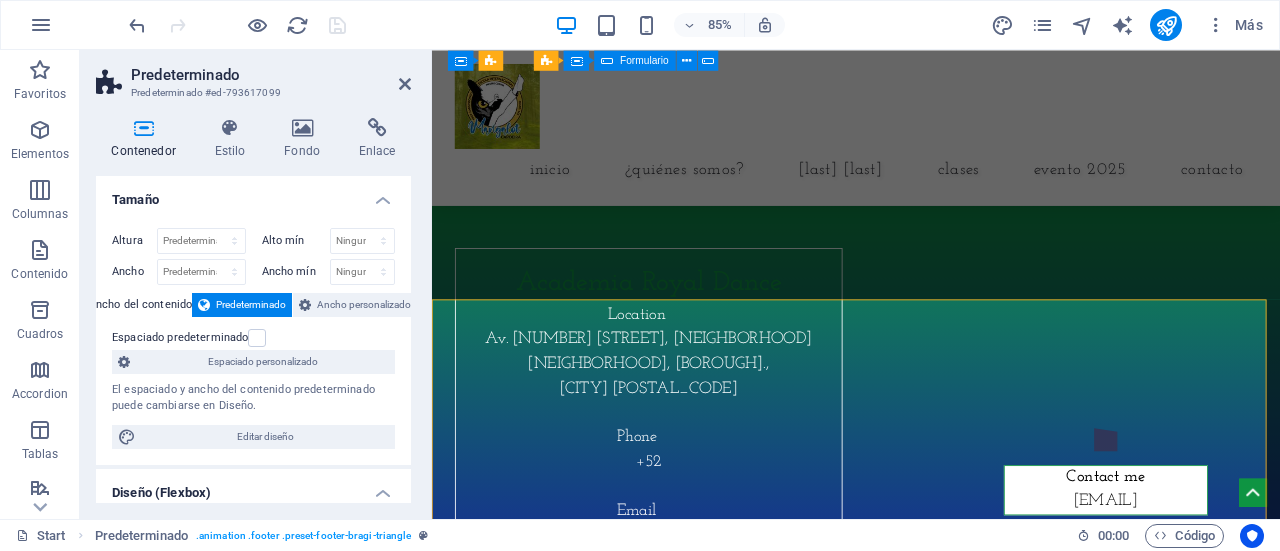 drag, startPoint x: 406, startPoint y: 215, endPoint x: 405, endPoint y: 235, distance: 20.024984 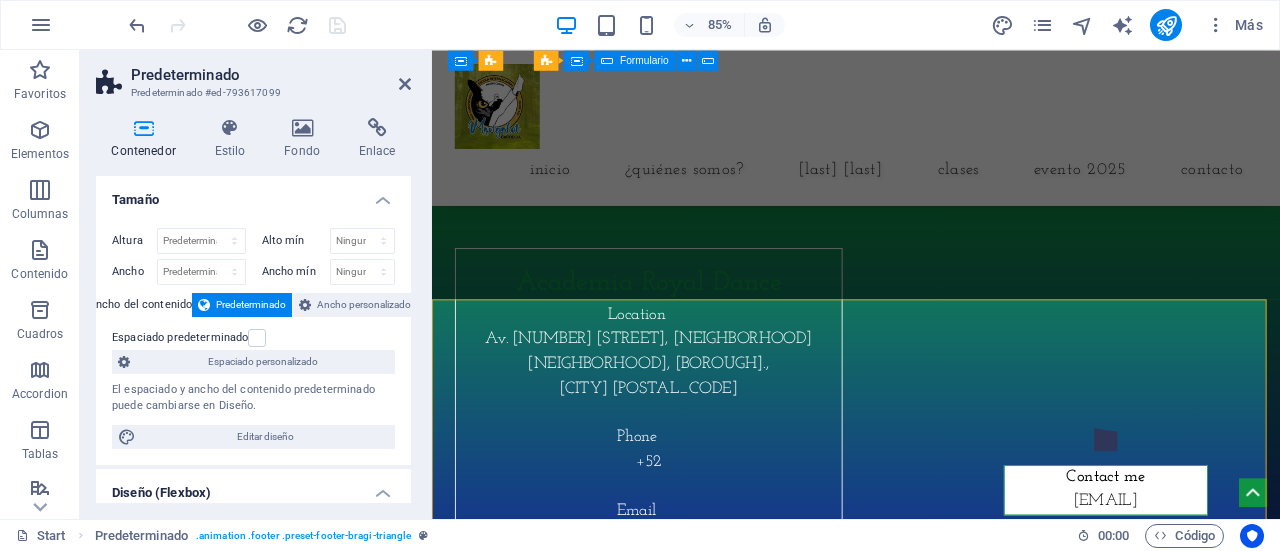 click on "Contenedor Estilo Fondo Enlace Tamaño Altura Predeterminado px rem % vh vw Alto mín Ninguno px rem % vh vw Ancho Predeterminado px rem % em vh vw Ancho mín Ninguno px rem % vh vw Ancho del contenido Predeterminado Ancho personalizado Ancho Predeterminado px rem % em vh vw Ancho mín Ninguno px rem % vh vw Espaciado predeterminado Espaciado personalizado El espaciado y ancho del contenido predeterminado puede cambiarse en Diseño. Editar diseño Diseño (Flexbox) Alineación Determina flex-direction. Predeterminado Eje principal Determina la forma en la que los elementos deberían comportarse por el eje principal en este contenedor (contenido justificado). Predeterminado Eje lateral Controla la dirección vertical del elemento en el contenedor (alinear elementos). Predeterminado Ajuste Predeterminado Habilitado Deshabilitado Relleno Controla las distancias y la dirección de los elementos en el eje Y en varias líneas (alinear contenido). Predeterminado Accesibilidad Rol Ninguno Alert Timer" at bounding box center [253, 310] 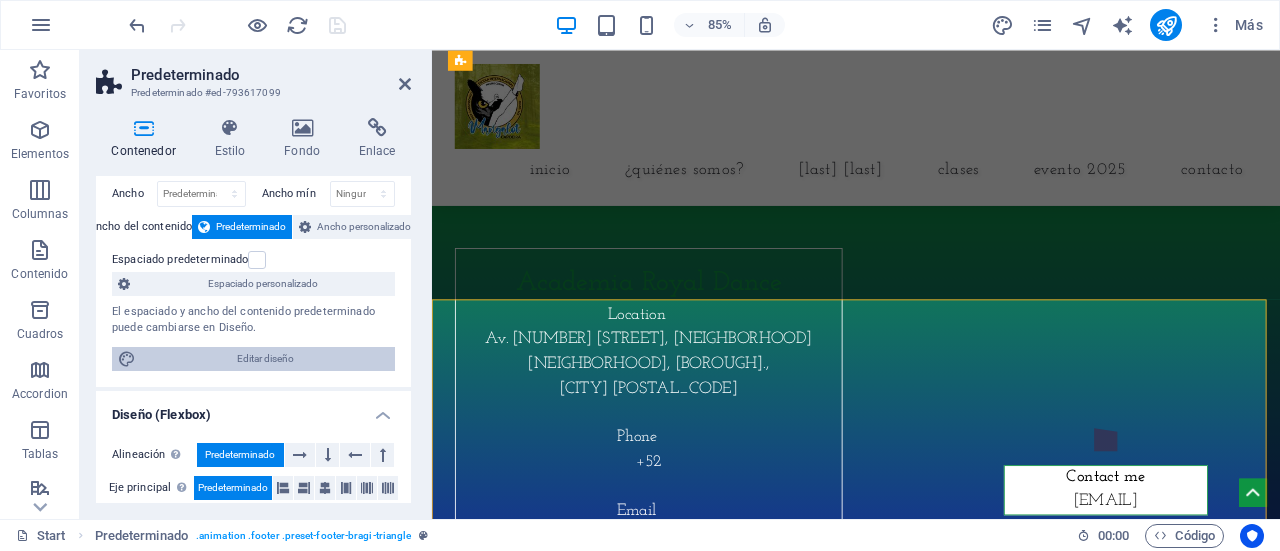 scroll, scrollTop: 0, scrollLeft: 0, axis: both 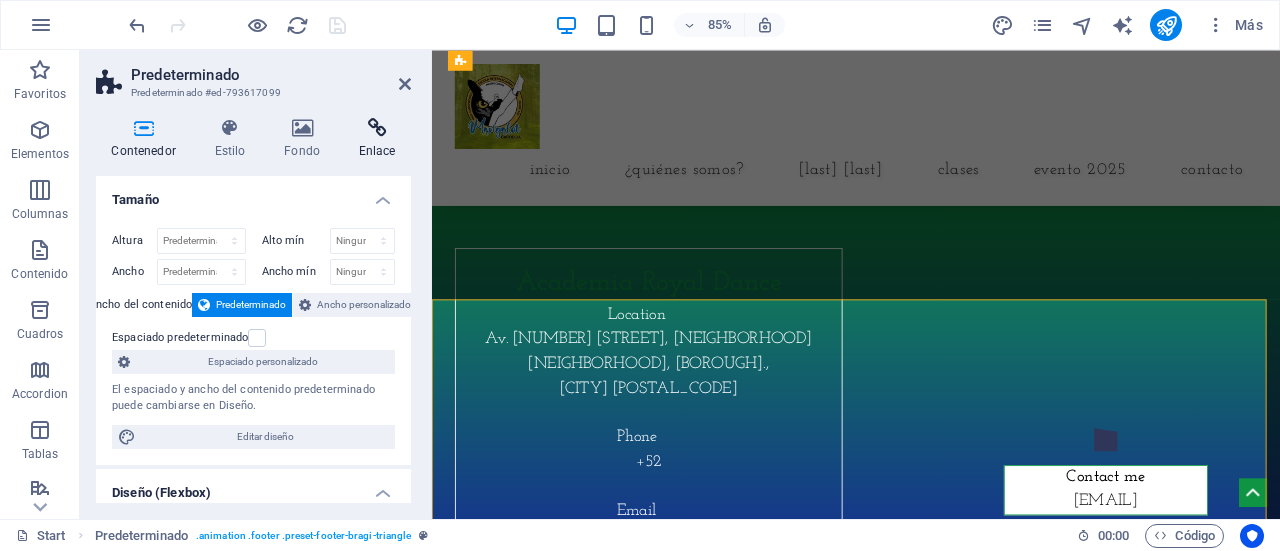 click at bounding box center [377, 128] 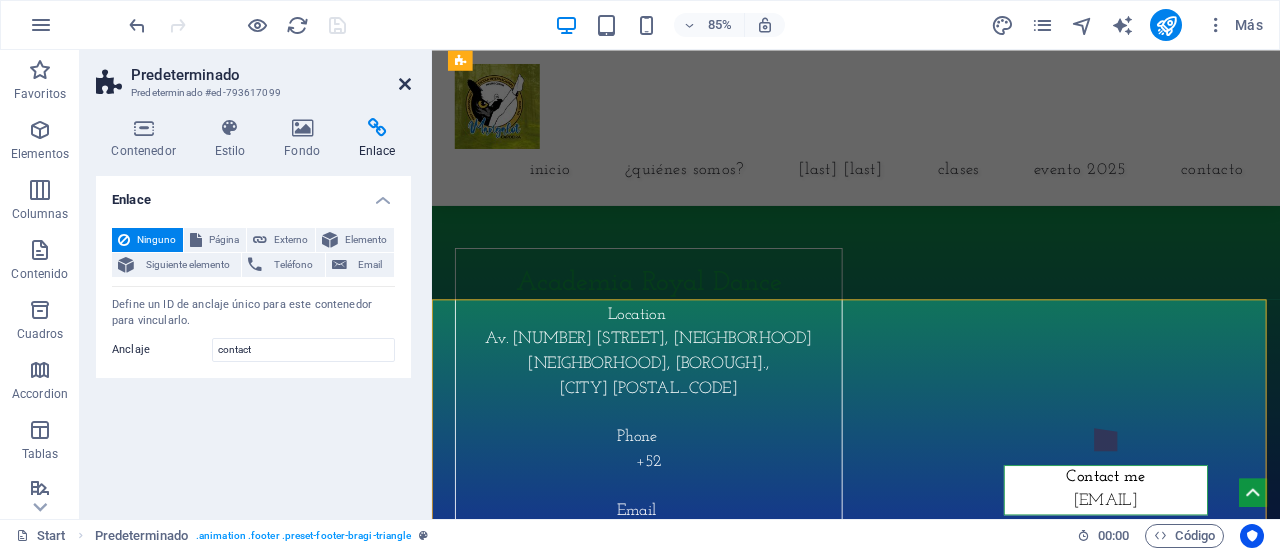 click at bounding box center [405, 84] 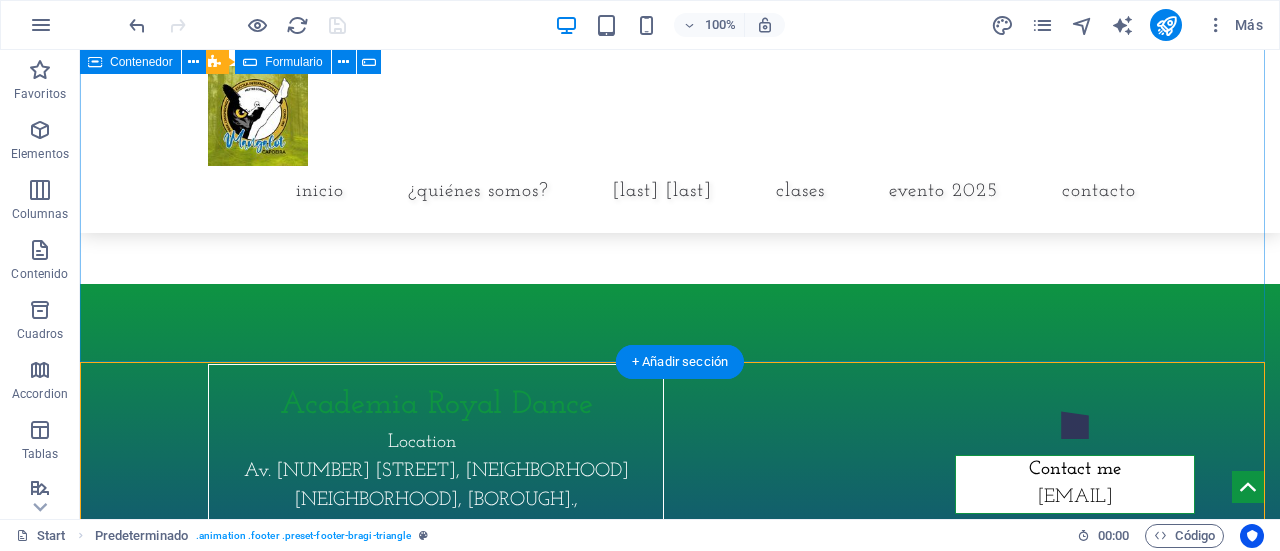 scroll, scrollTop: 9046, scrollLeft: 0, axis: vertical 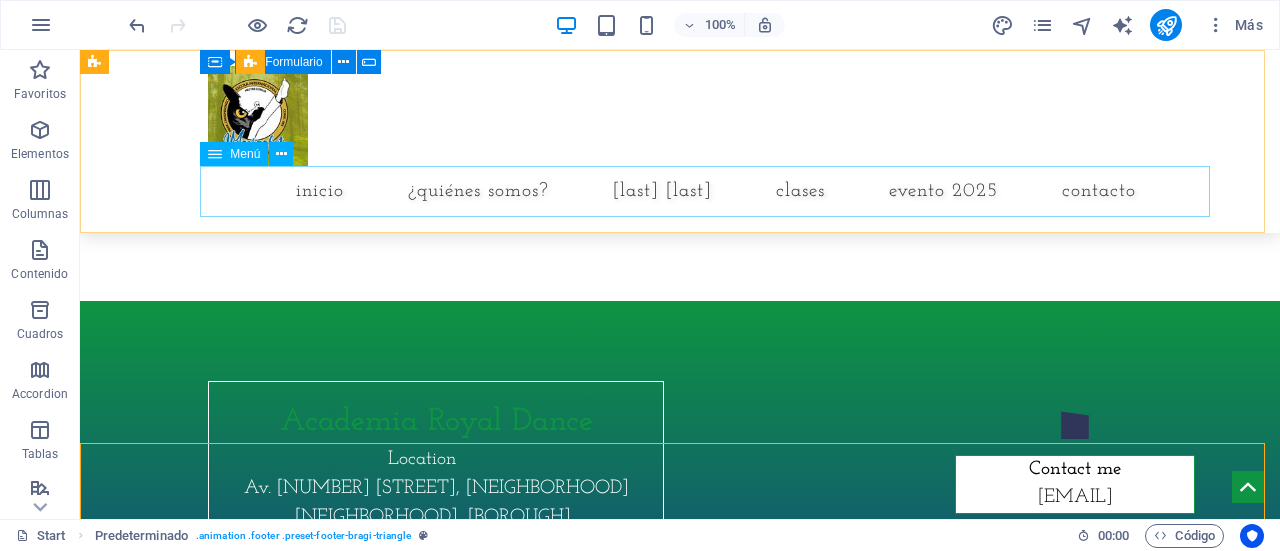 click on "Inicio ¿Quiénes Somos? Mangalot Capoeira Aragón Clases Evento 2025 Contacto" at bounding box center [680, 191] 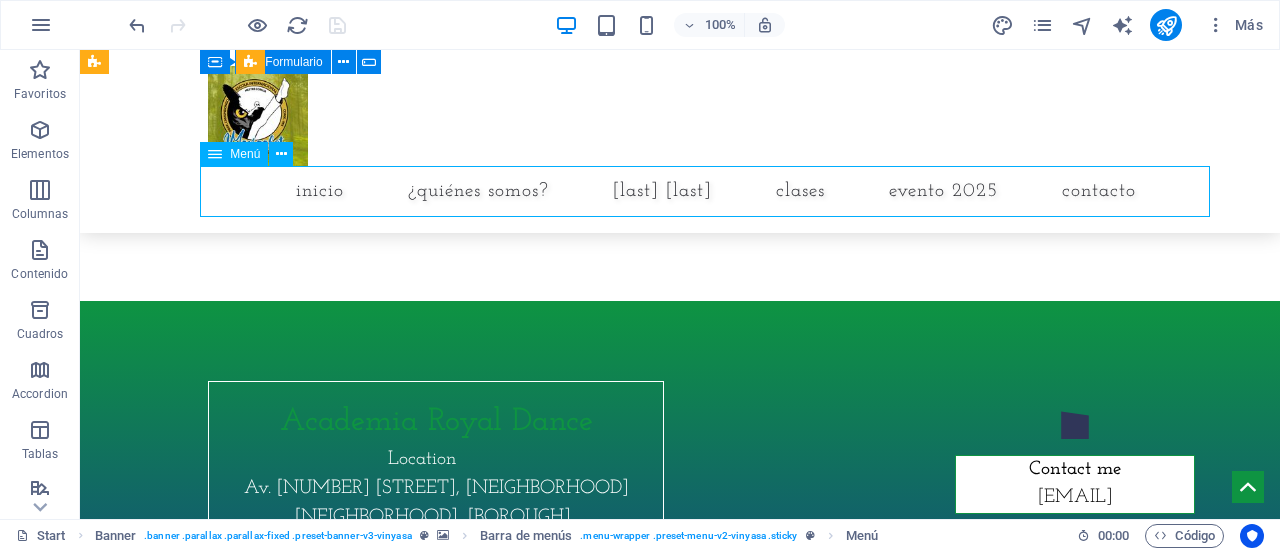 click on "Inicio ¿Quiénes Somos? Mangalot Capoeira Aragón Clases Evento 2025 Contacto" at bounding box center (680, 191) 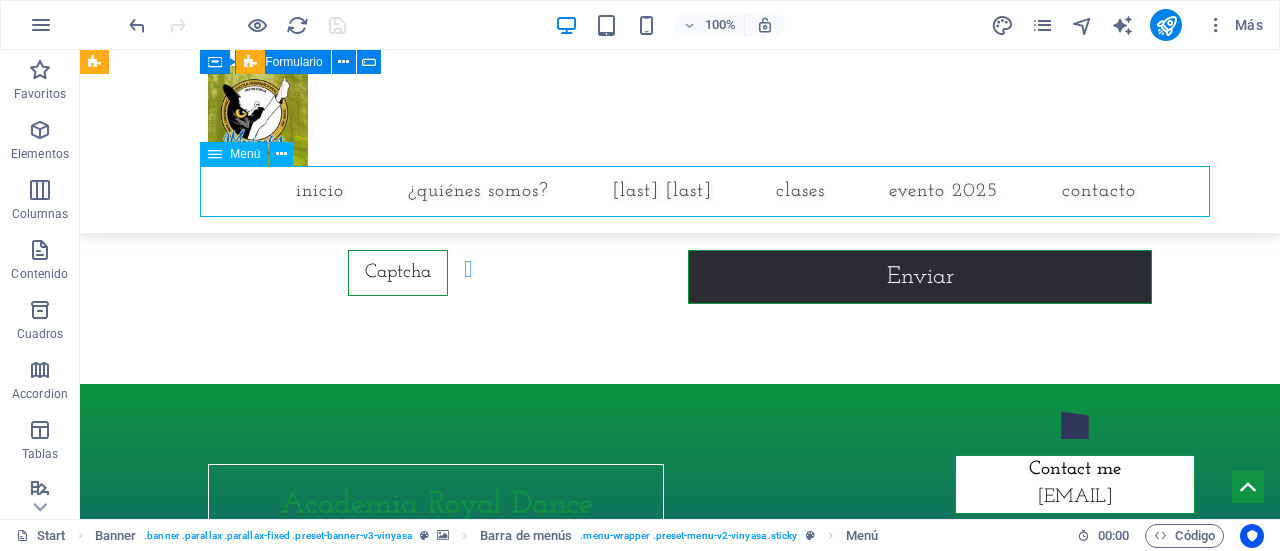 scroll, scrollTop: 9128, scrollLeft: 0, axis: vertical 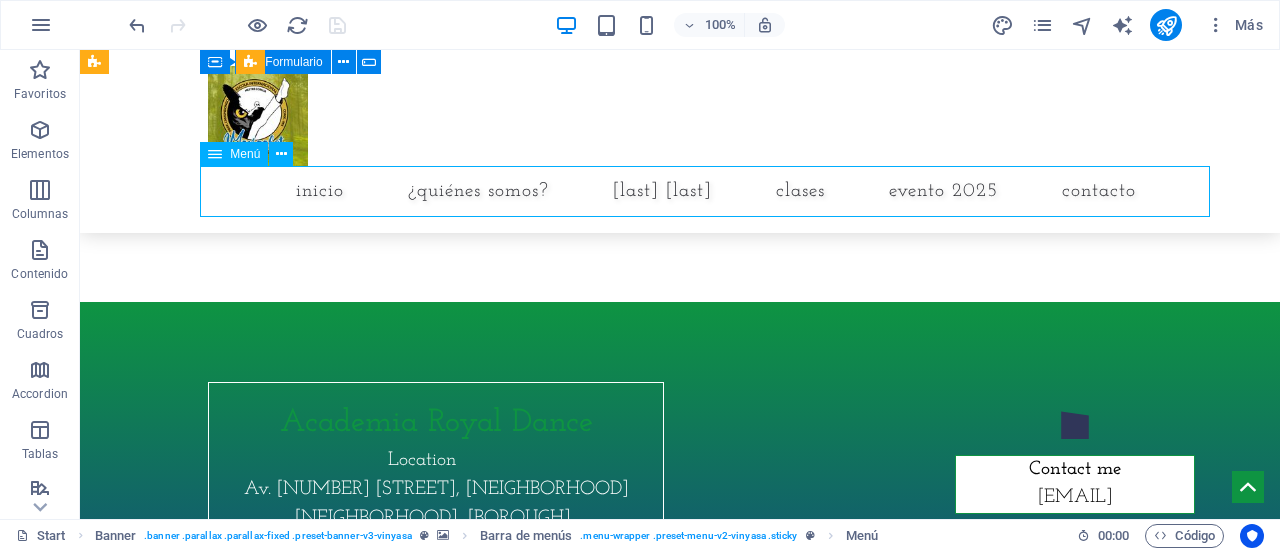 select 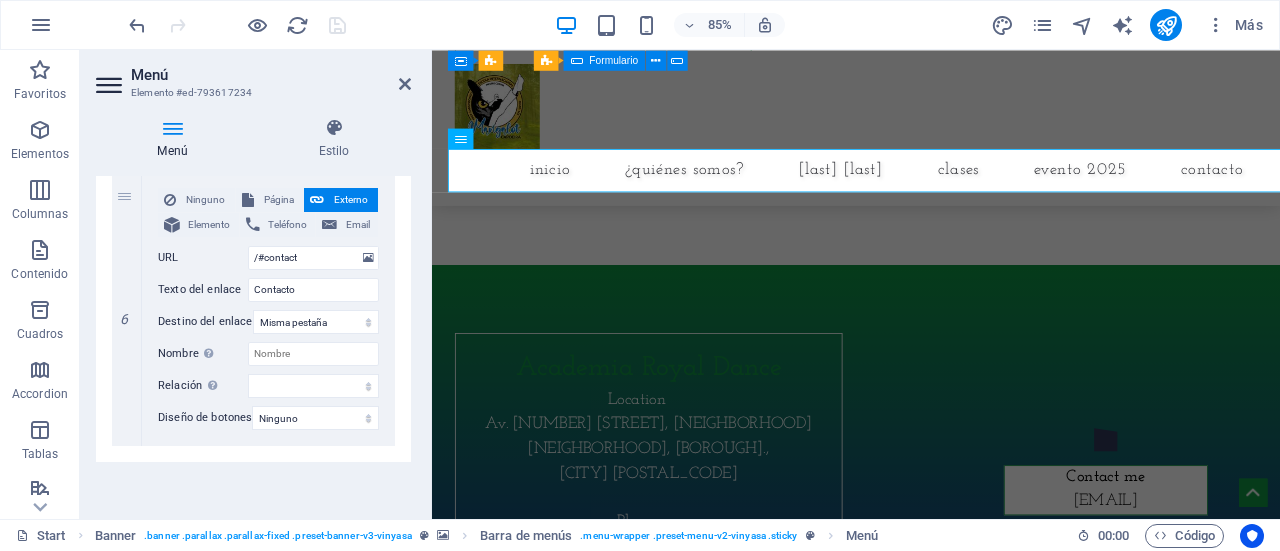 scroll, scrollTop: 1595, scrollLeft: 0, axis: vertical 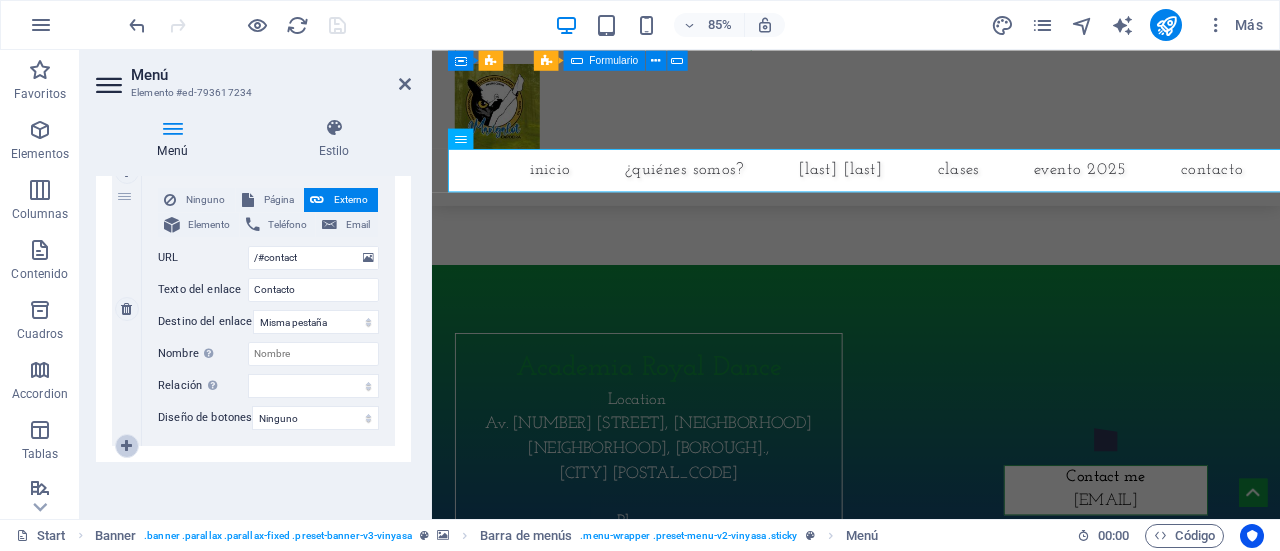 click at bounding box center [127, 446] 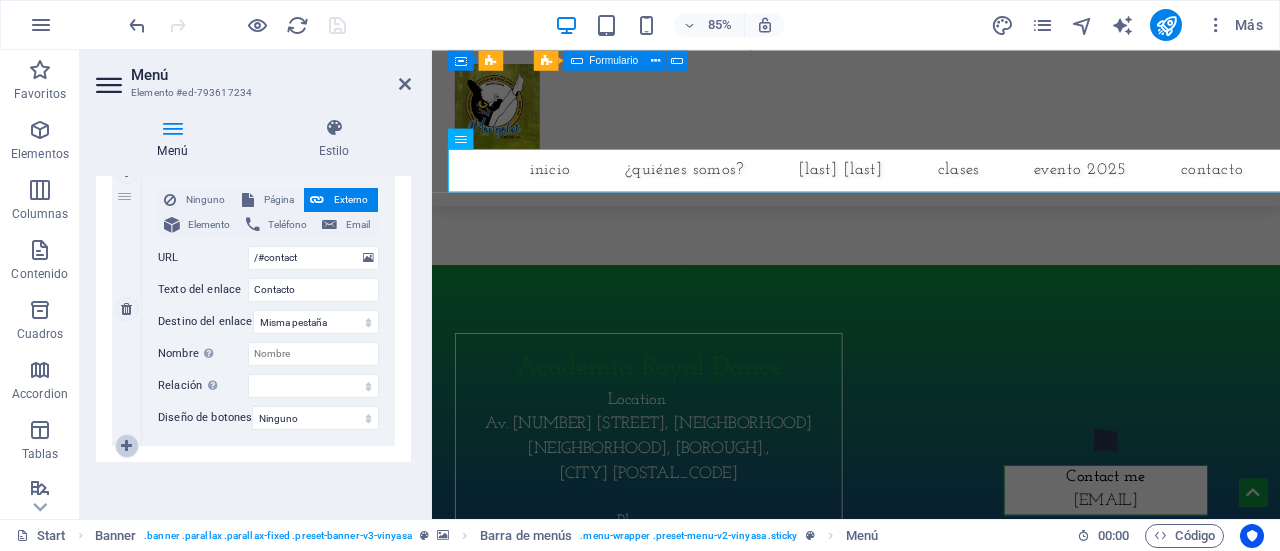 select 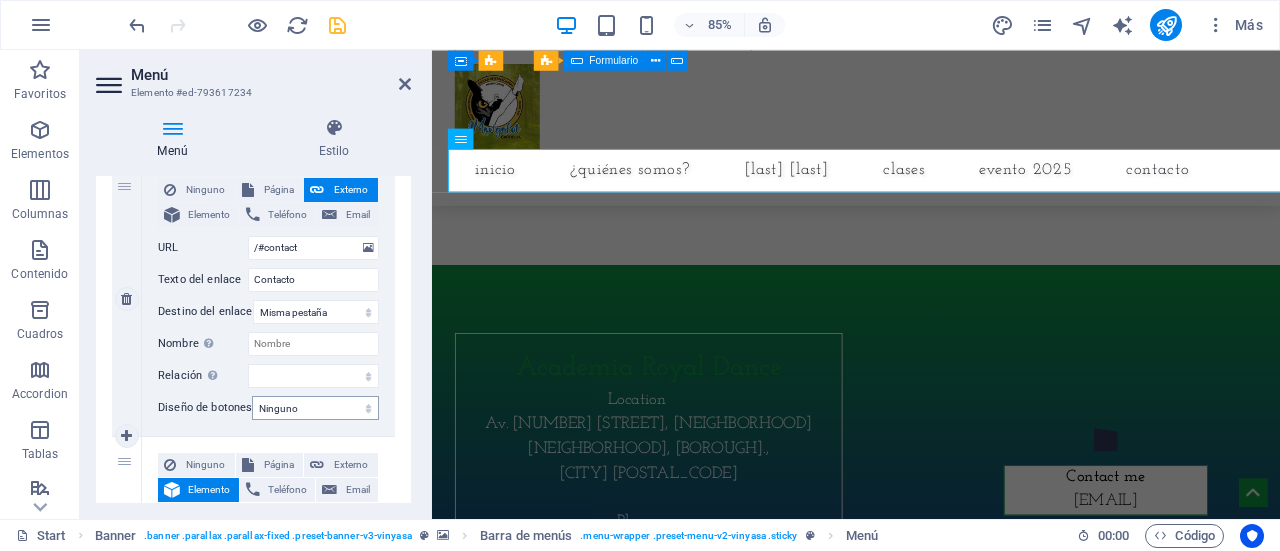 scroll, scrollTop: 1695, scrollLeft: 0, axis: vertical 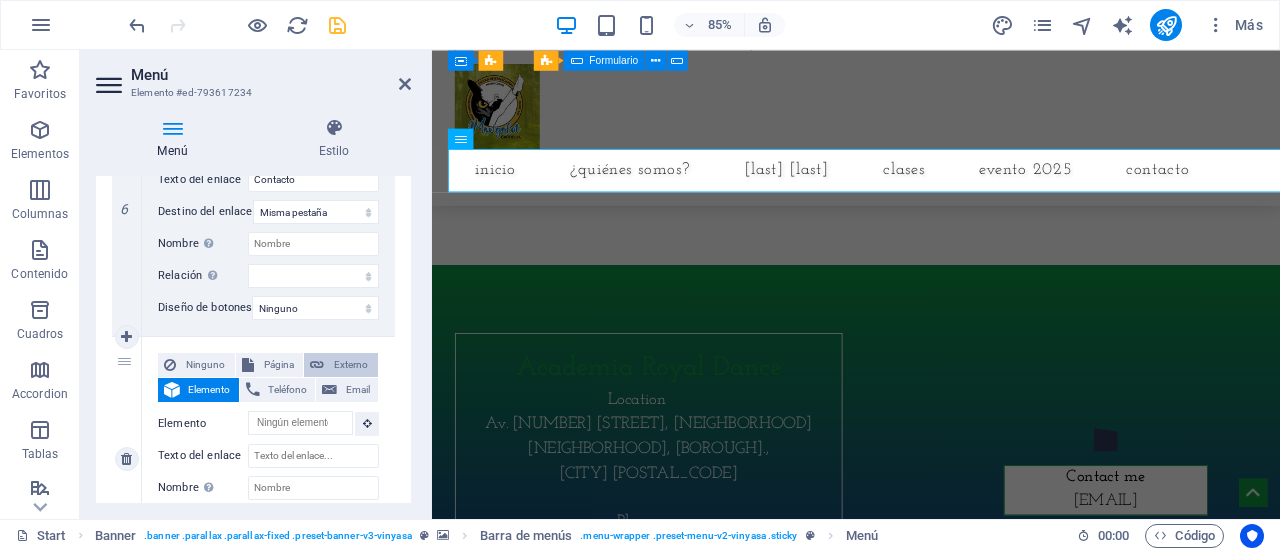 click on "Externo" at bounding box center (351, 365) 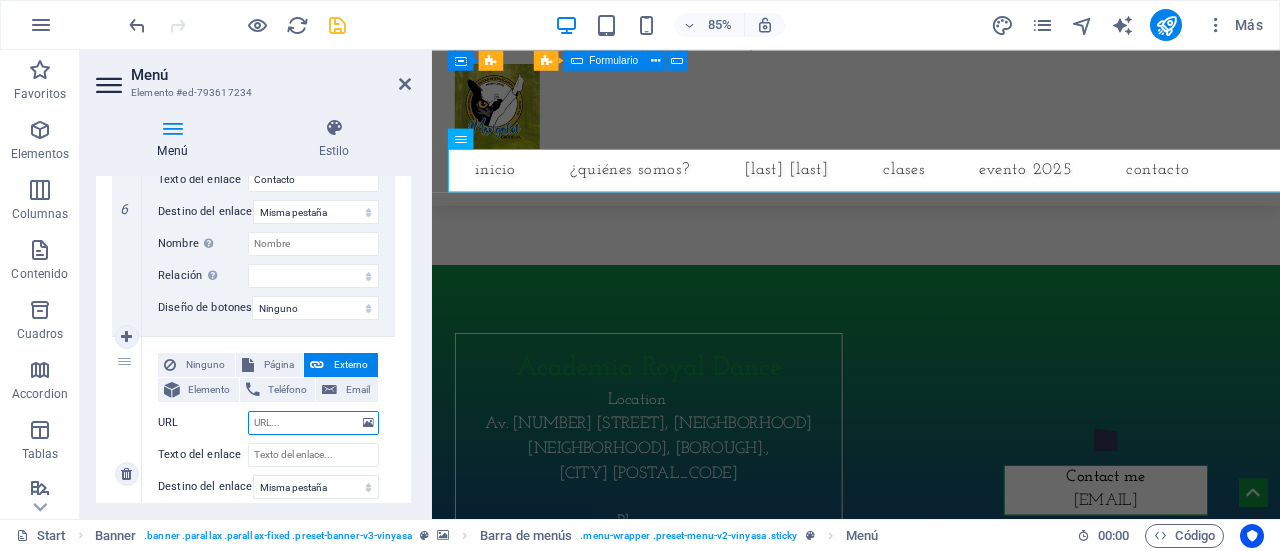 select 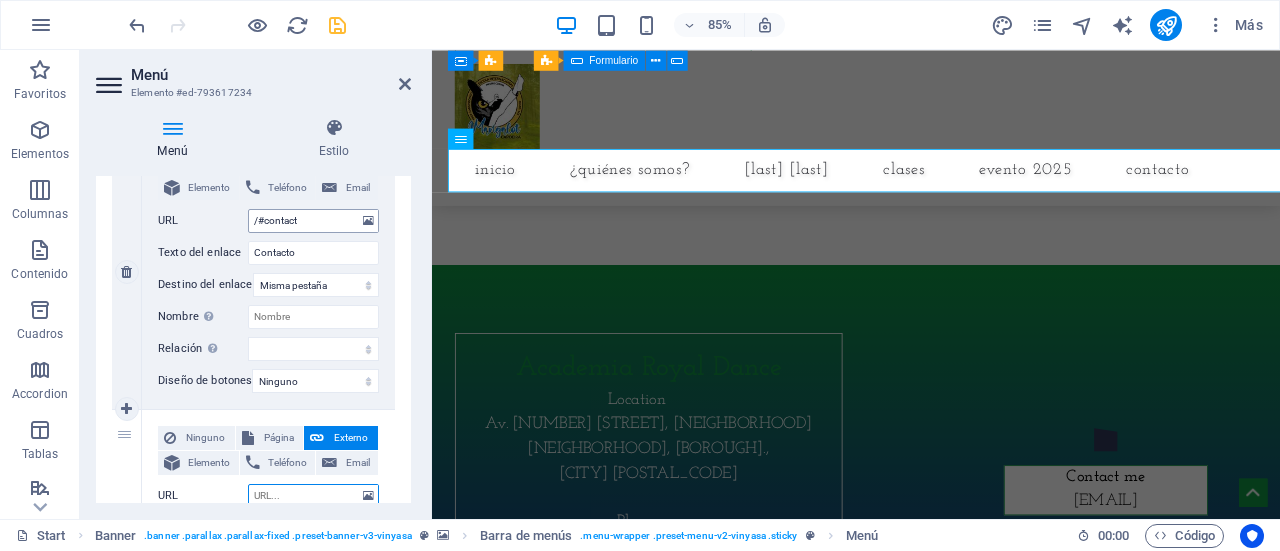 scroll, scrollTop: 1595, scrollLeft: 0, axis: vertical 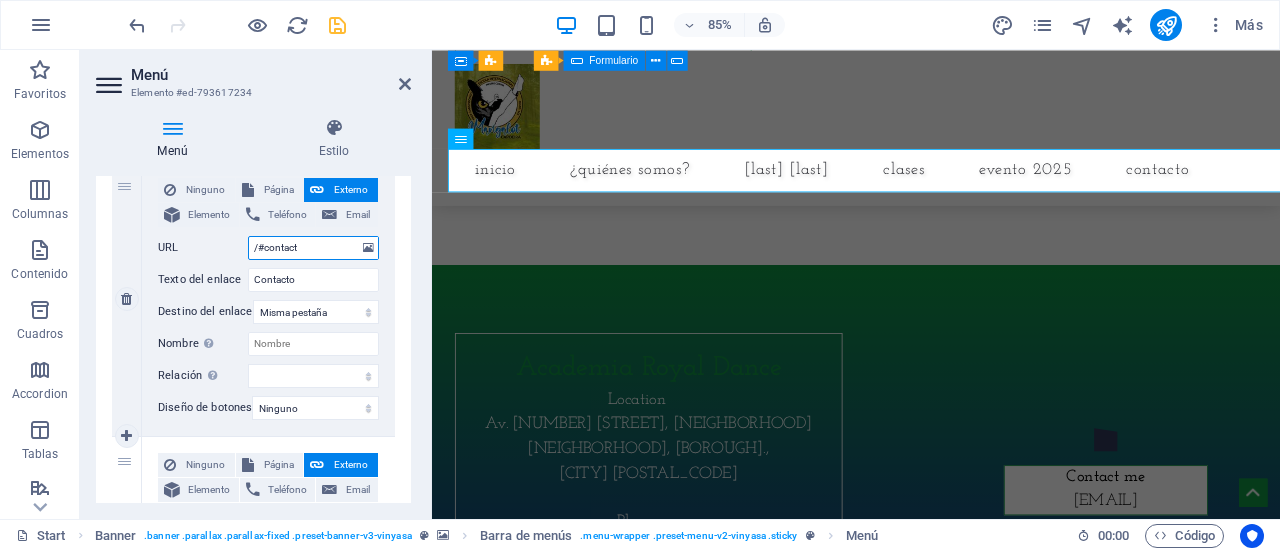 drag, startPoint x: 316, startPoint y: 243, endPoint x: 243, endPoint y: 247, distance: 73.109505 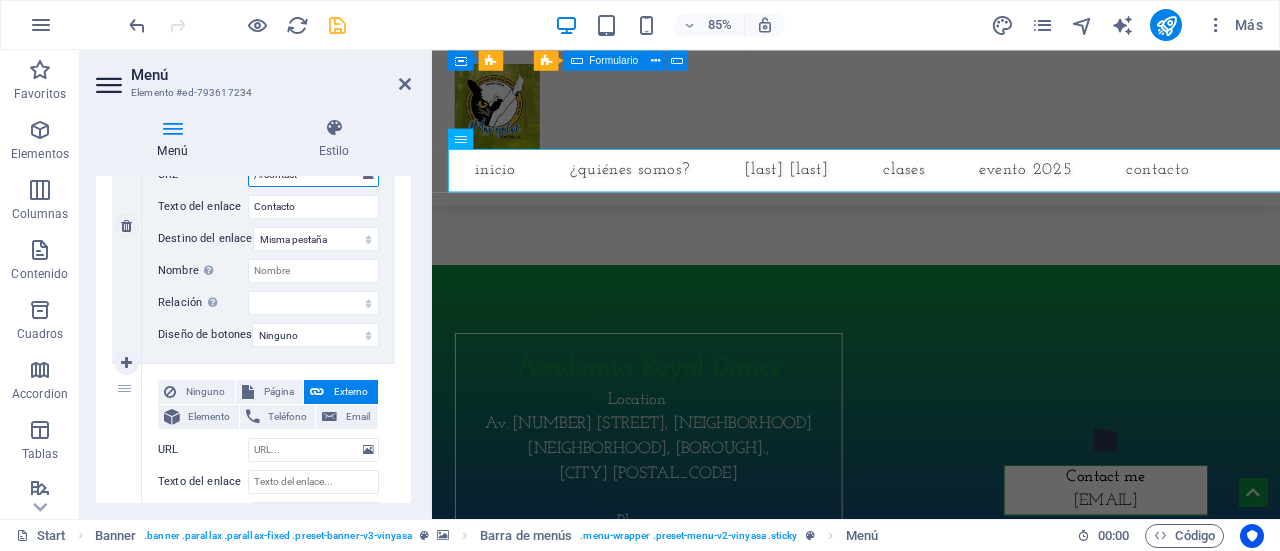 scroll, scrollTop: 1795, scrollLeft: 0, axis: vertical 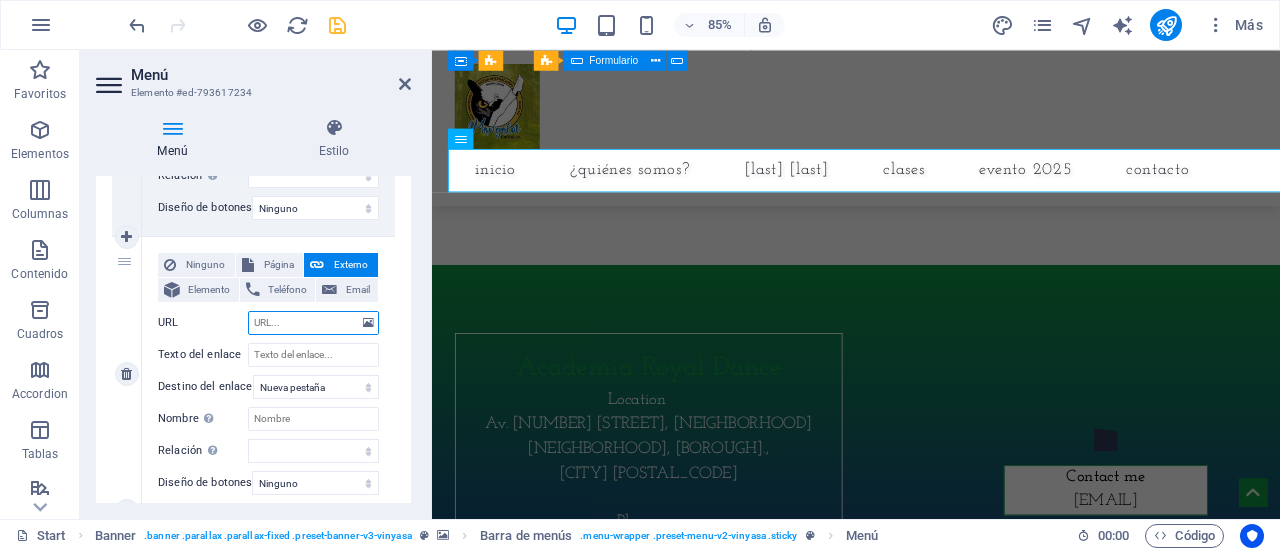 click on "URL" at bounding box center [313, 323] 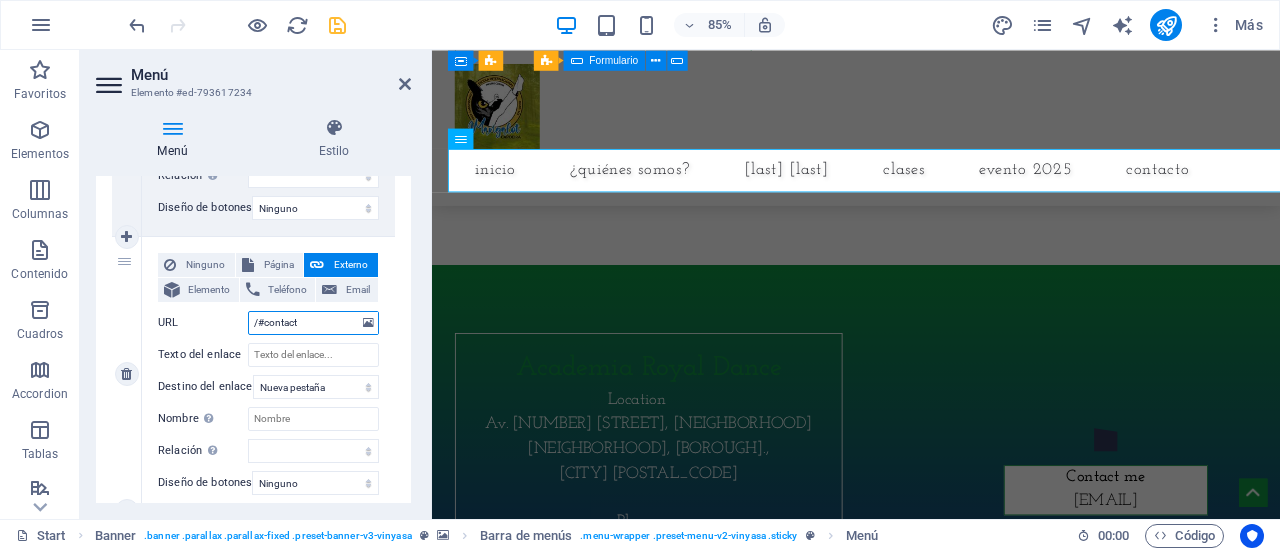 select 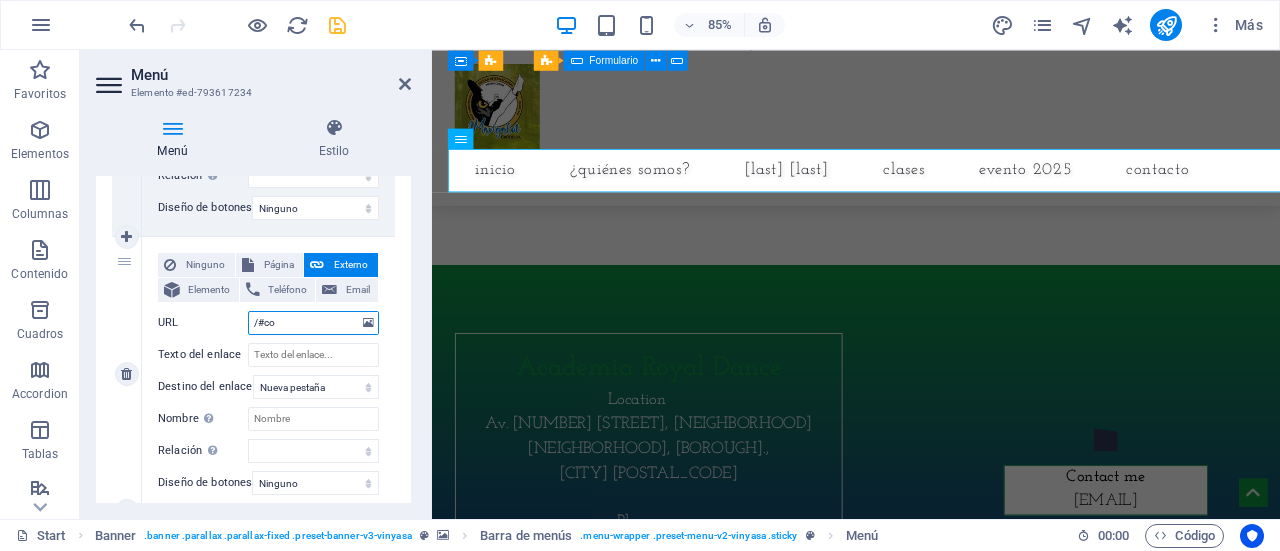 type on "/#c" 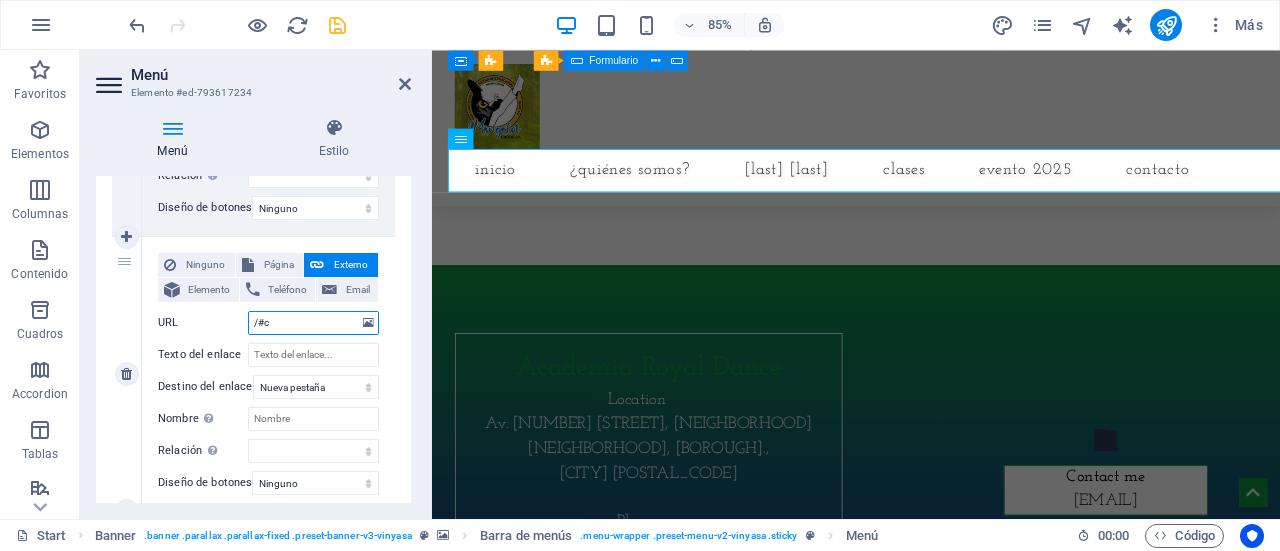select 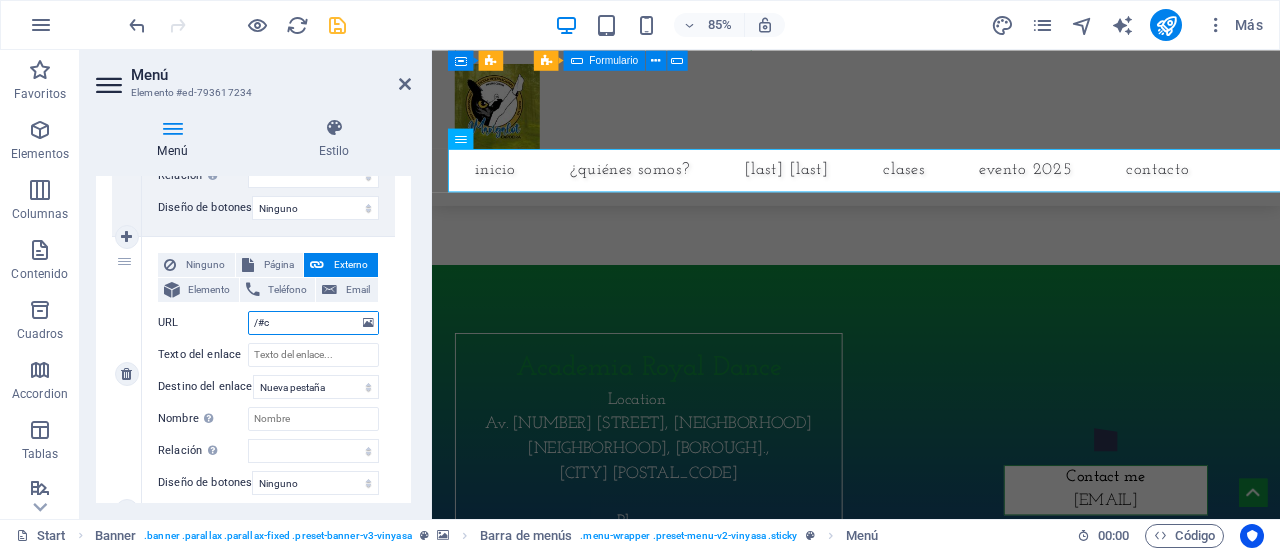 select 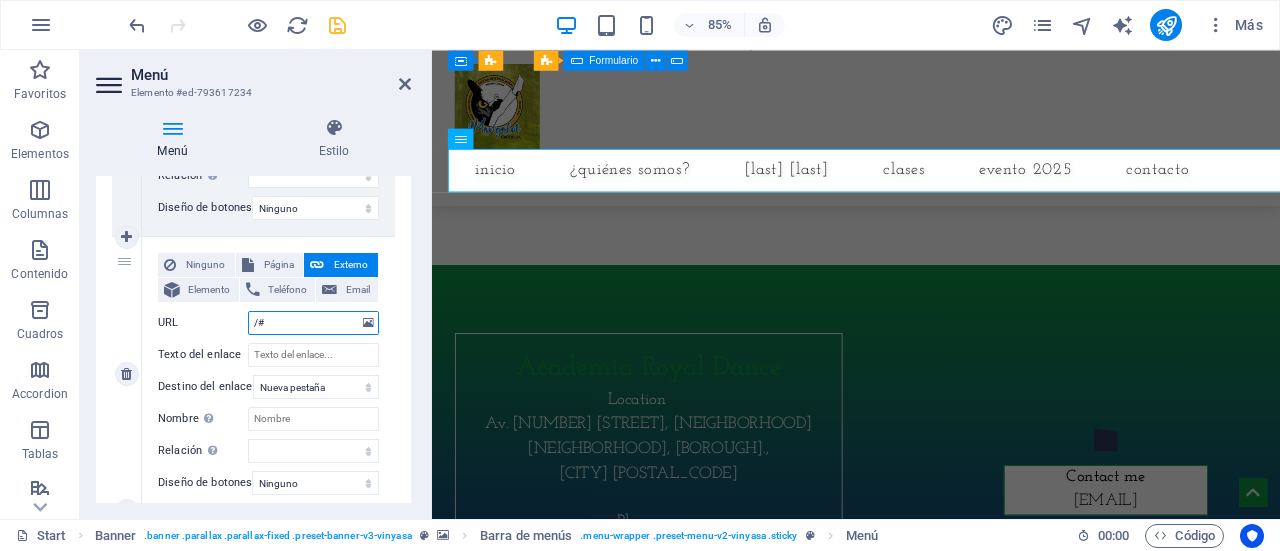 type on "/#d" 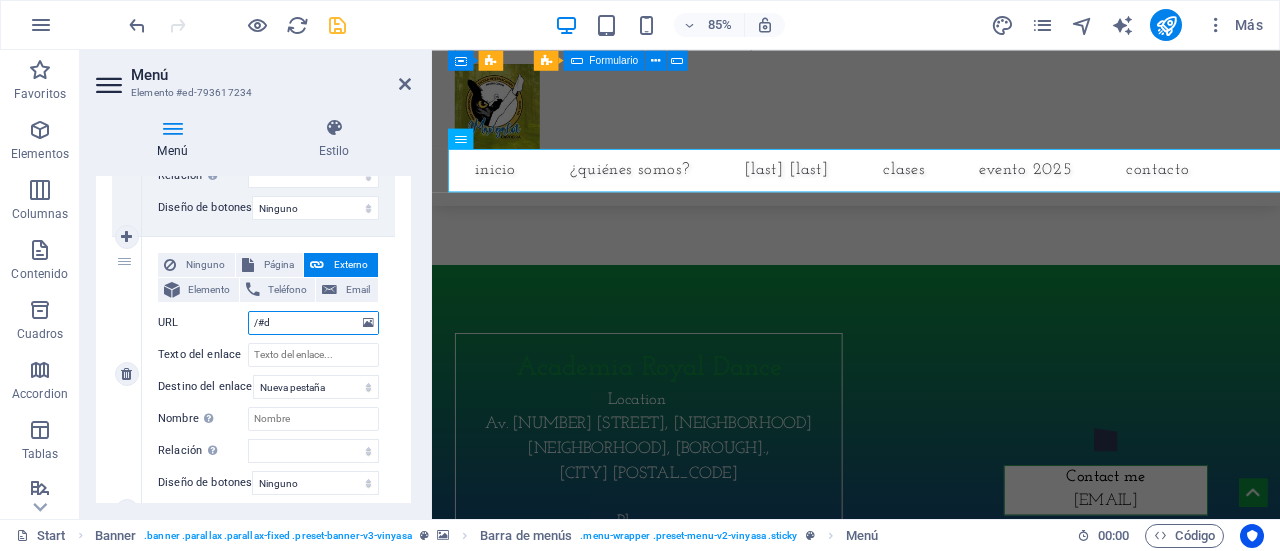select 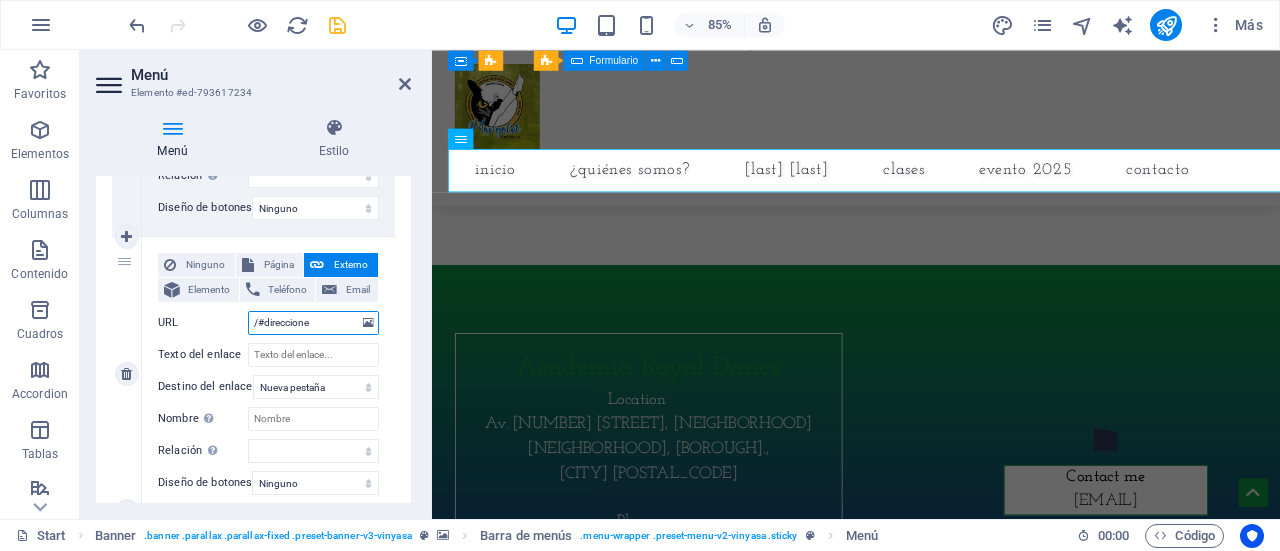 type on "/#direcciones" 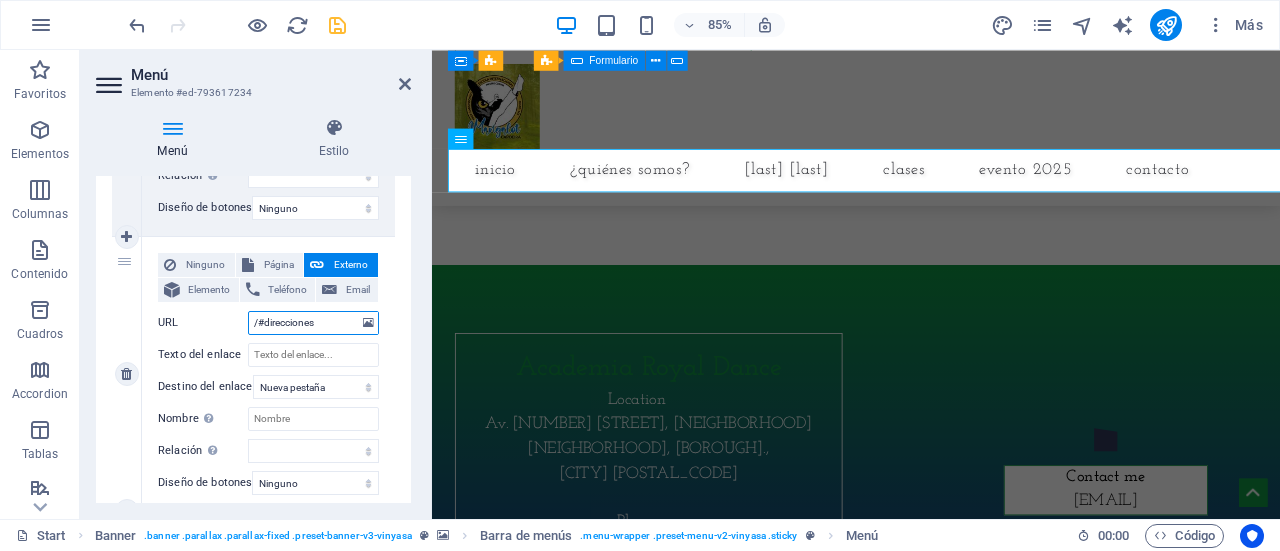select 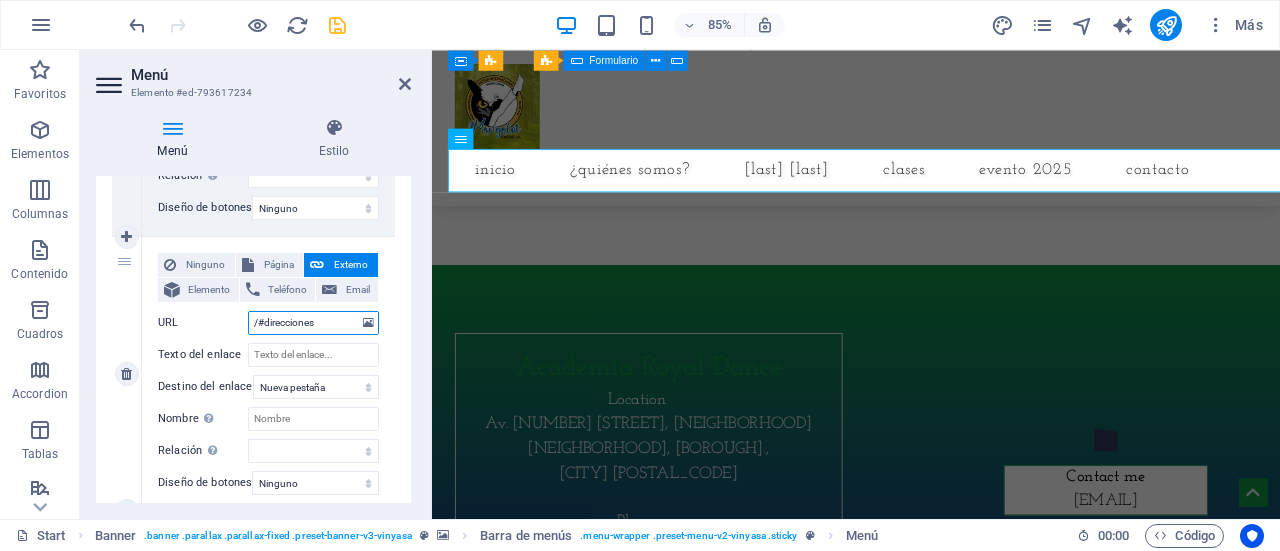 select 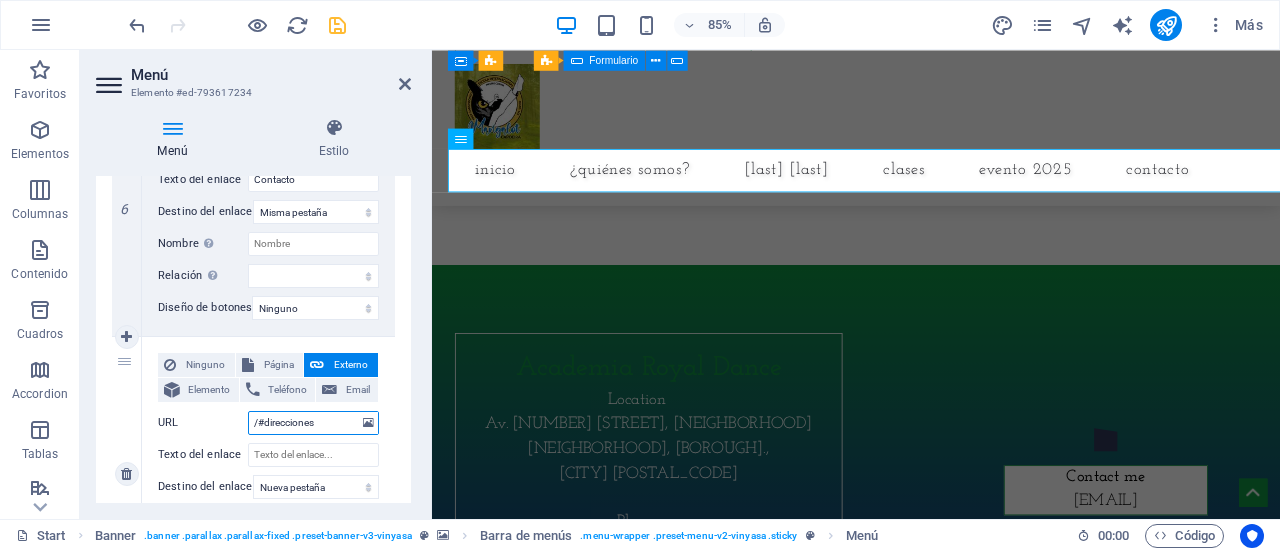 scroll, scrollTop: 1870, scrollLeft: 0, axis: vertical 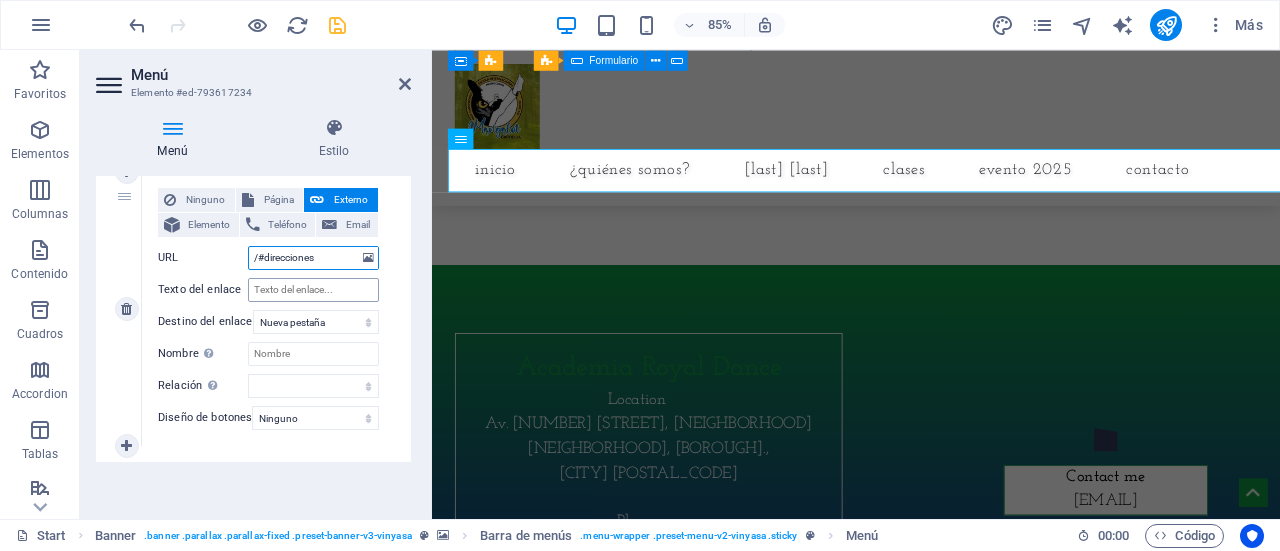 type on "/#direcciones" 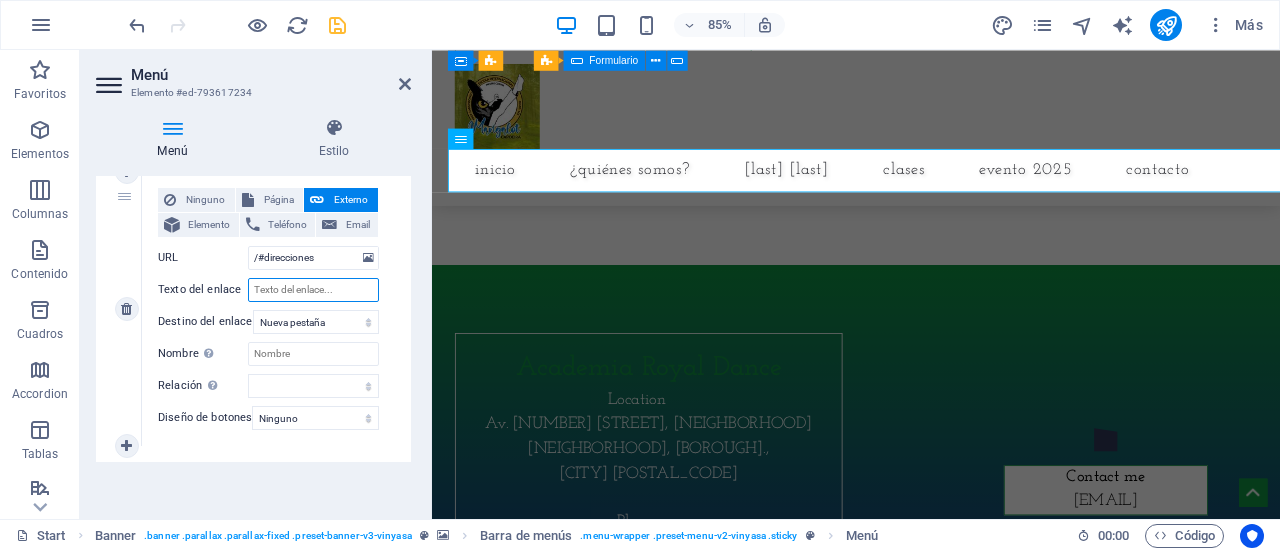 click on "Texto del enlace" at bounding box center [313, 290] 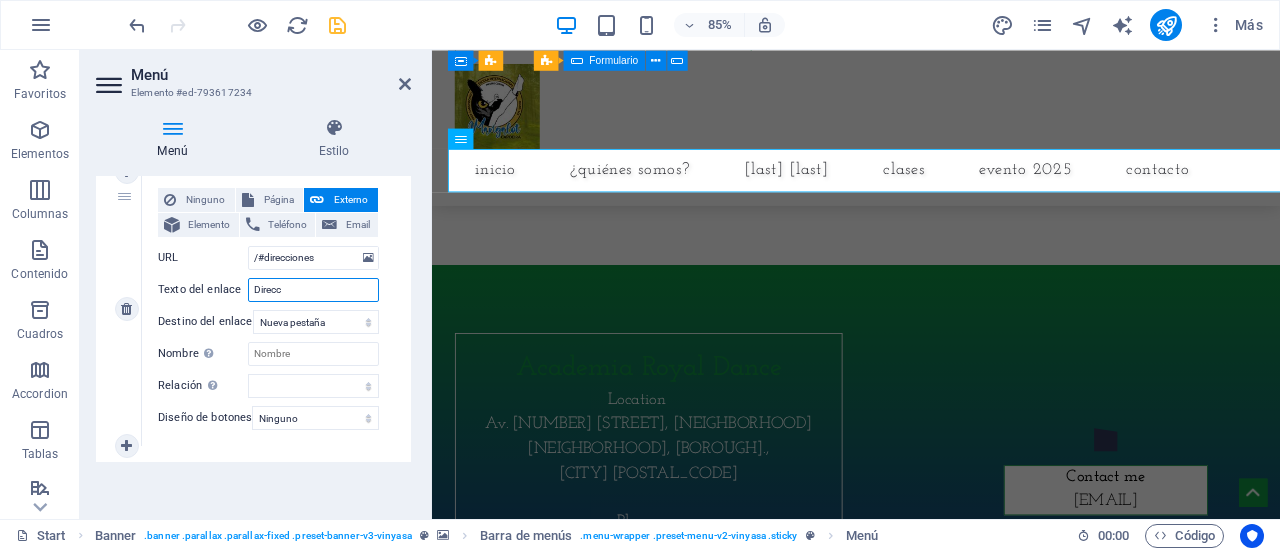 type on "Direcci" 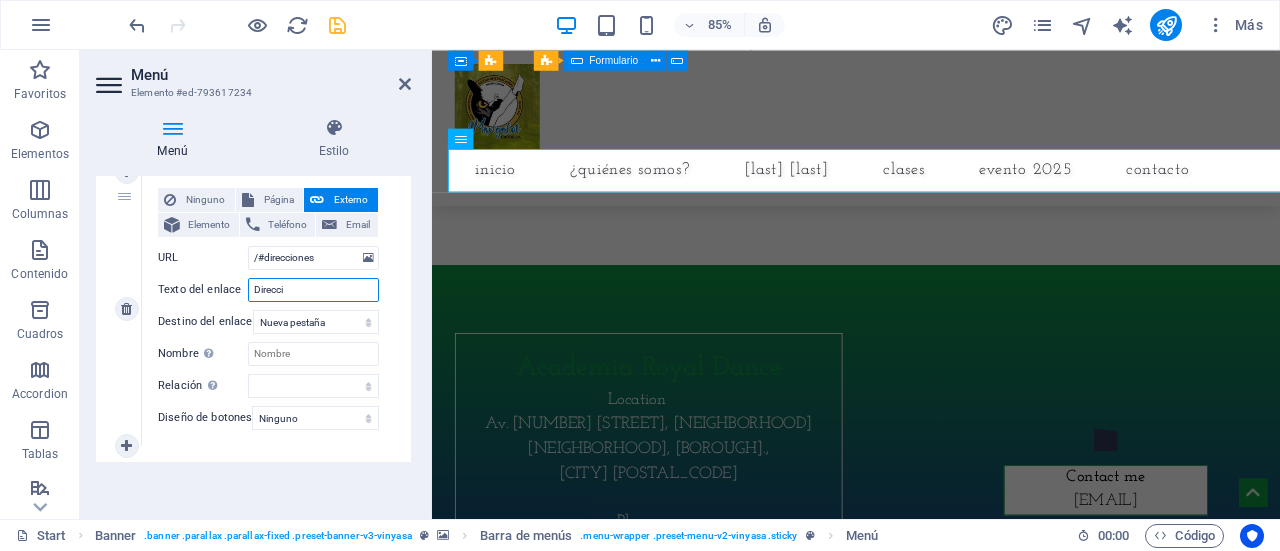 select 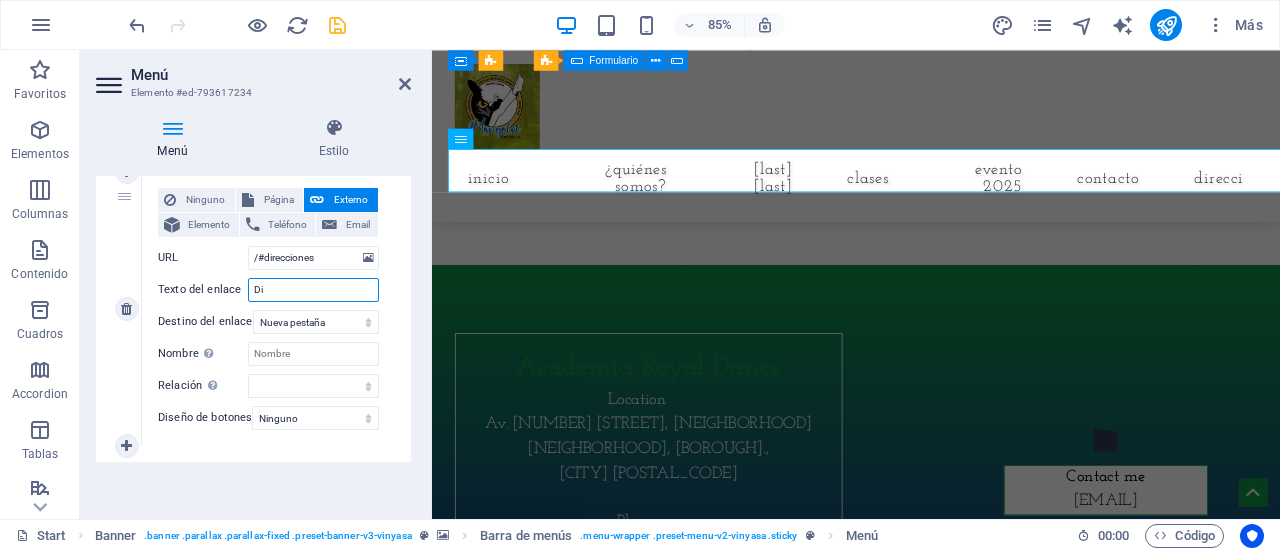 type on "D" 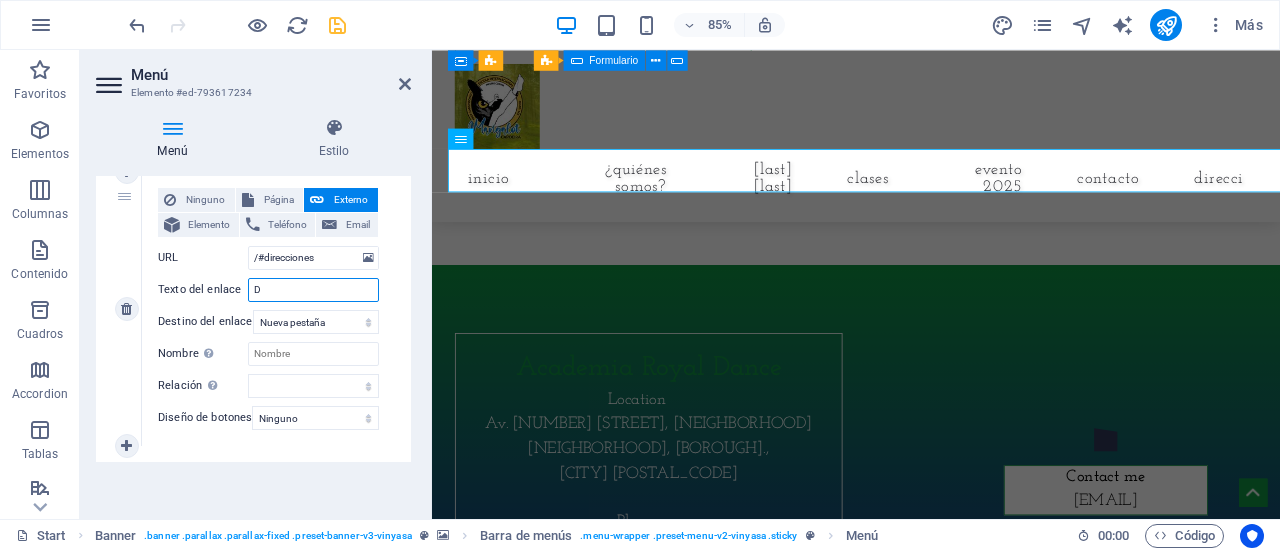 type 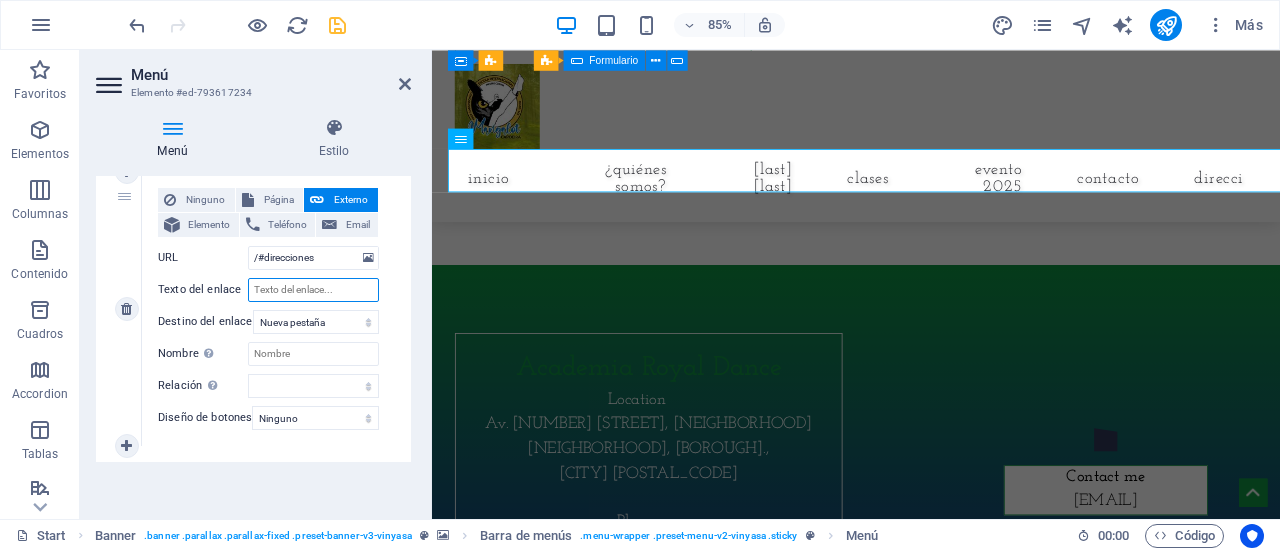 select 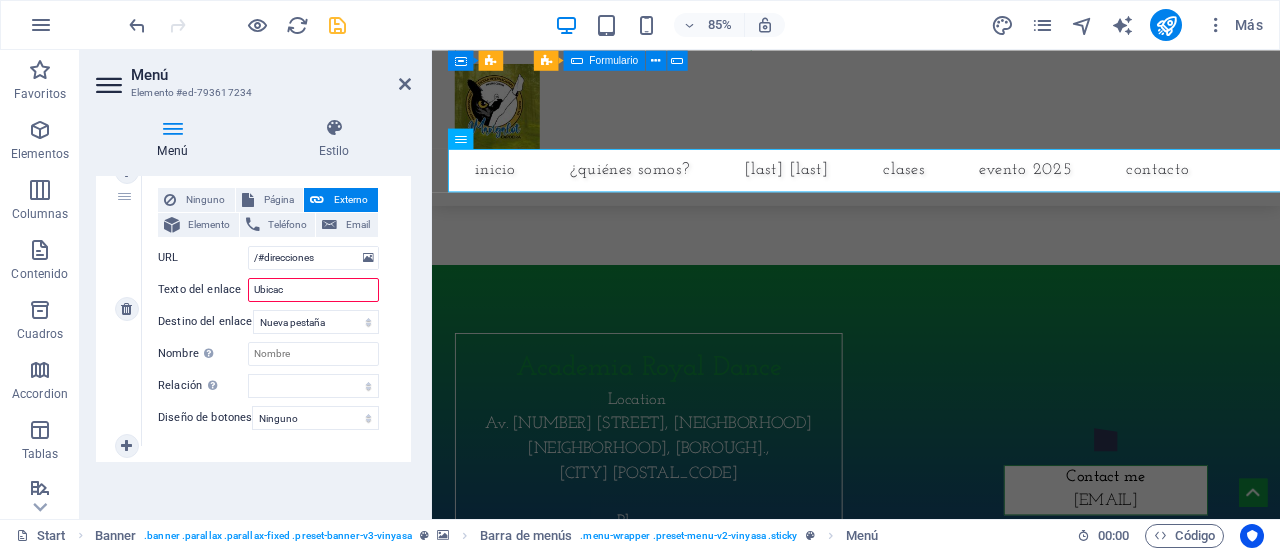 type on "Ubicaci" 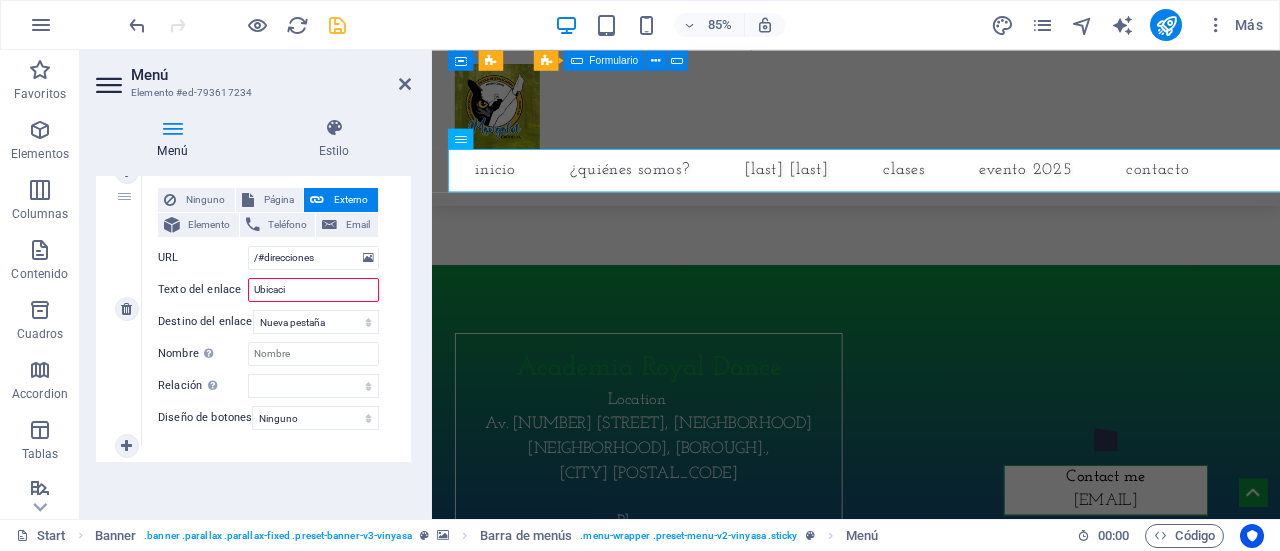select 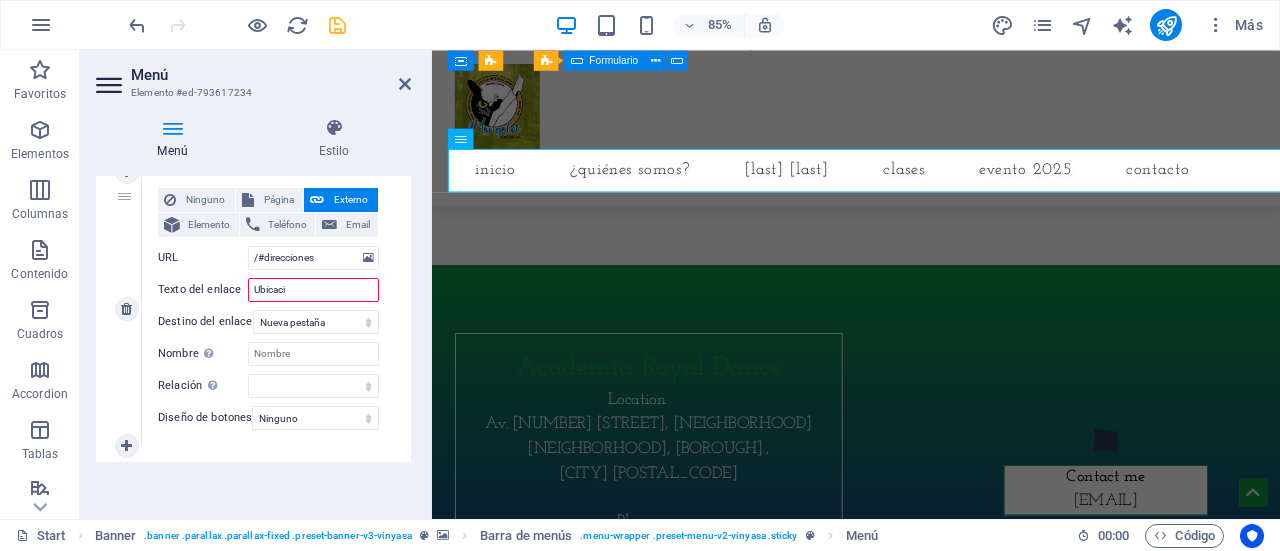 select 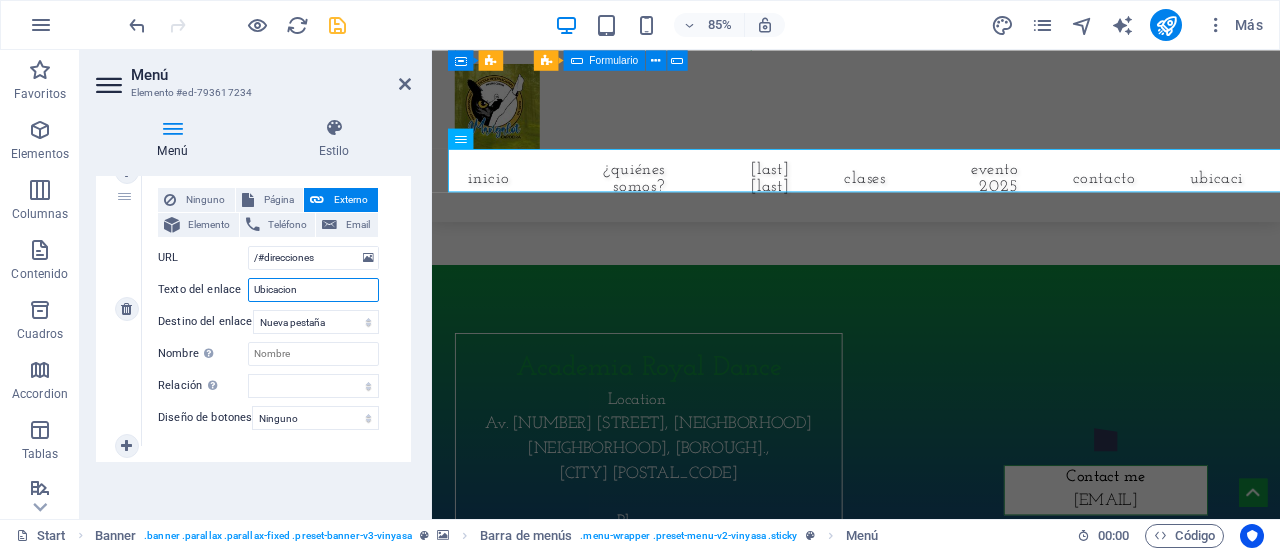 type on "Ubicacion d" 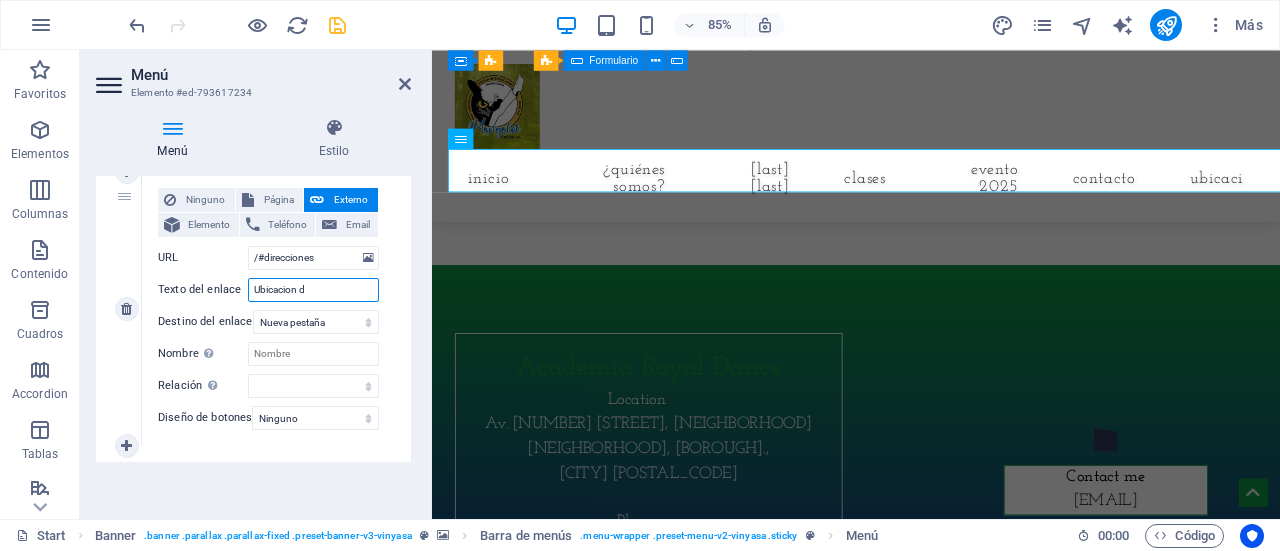 select 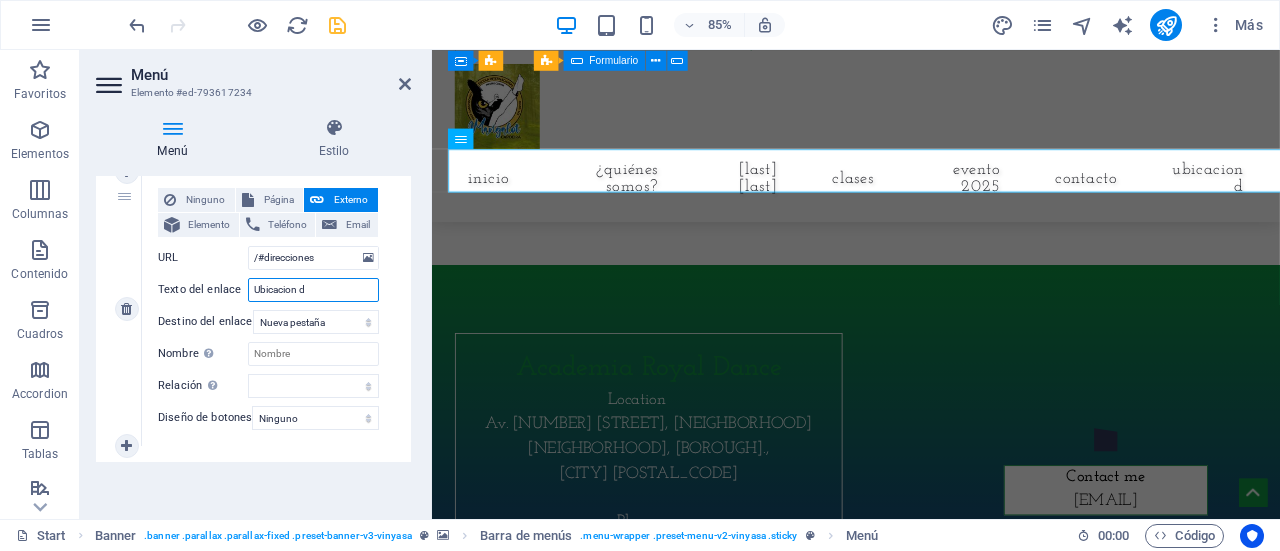 type on "Ubicacion de" 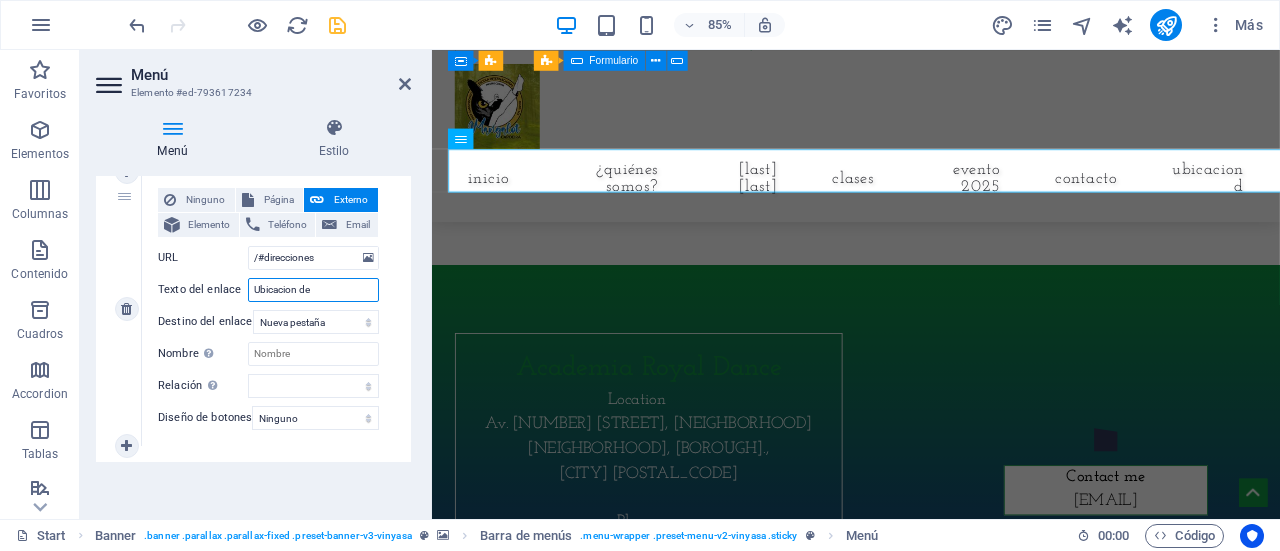 select 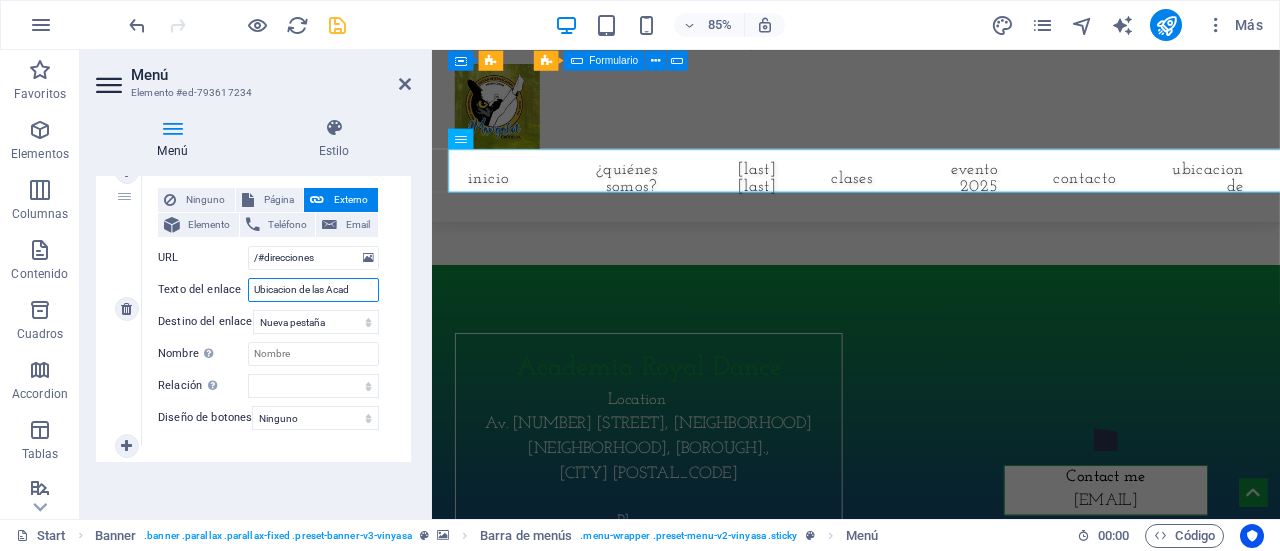 type on "Ubicacion de las Acade" 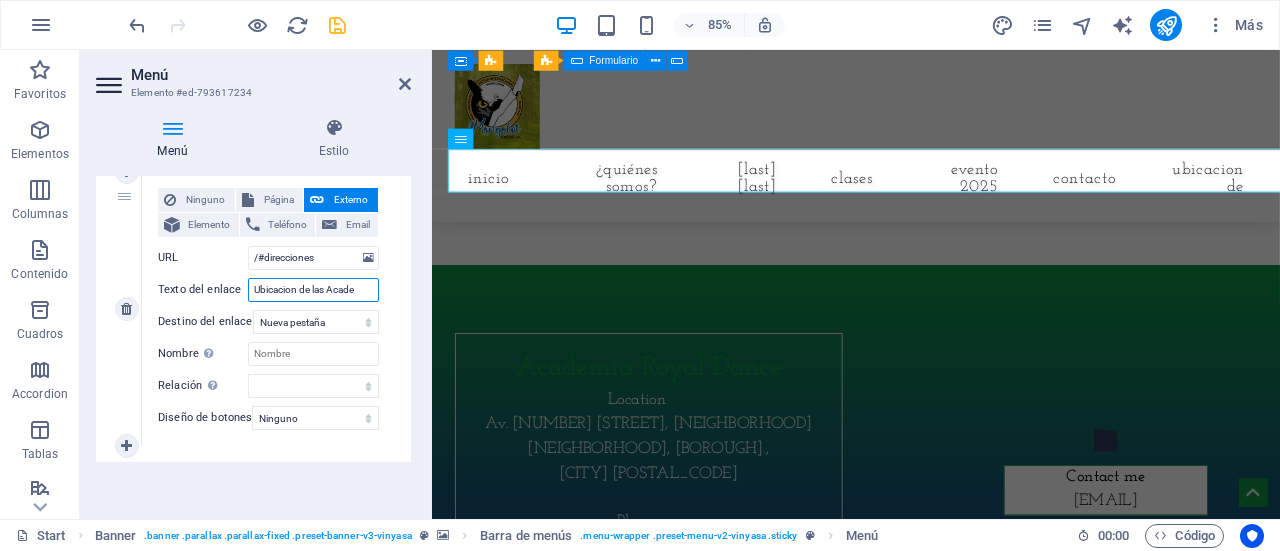 select 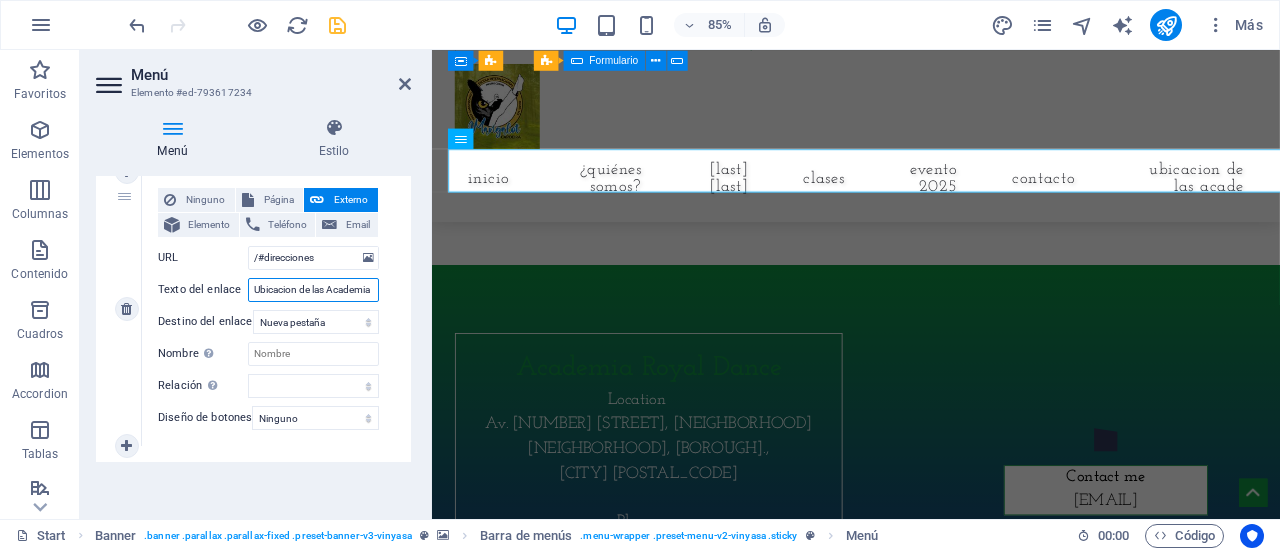 type on "Ubicacion de las Academias" 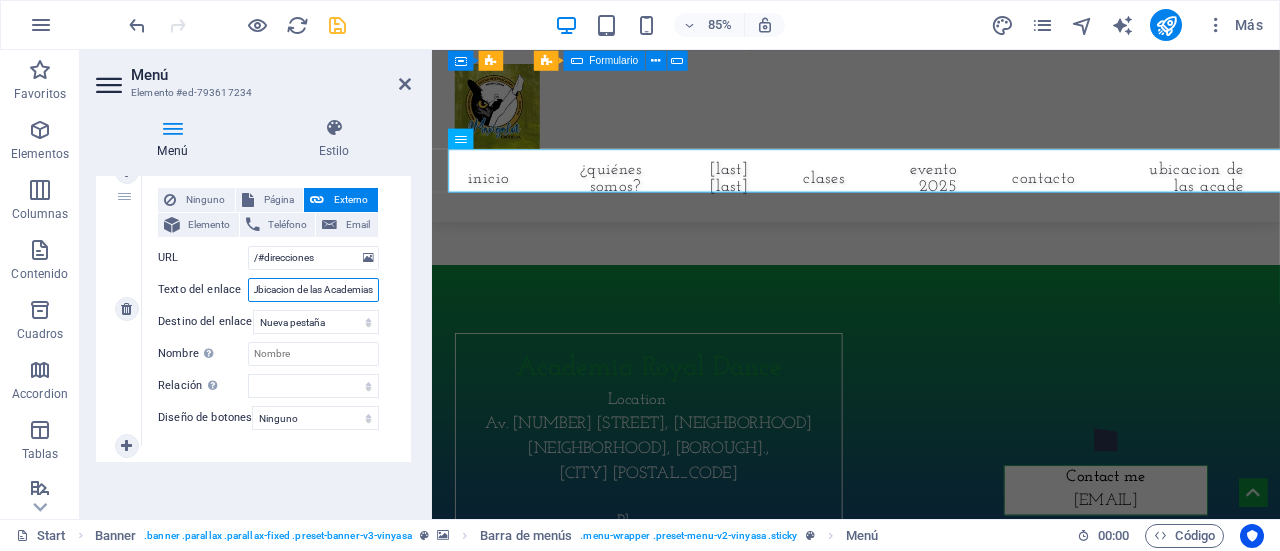 scroll, scrollTop: 0, scrollLeft: 9, axis: horizontal 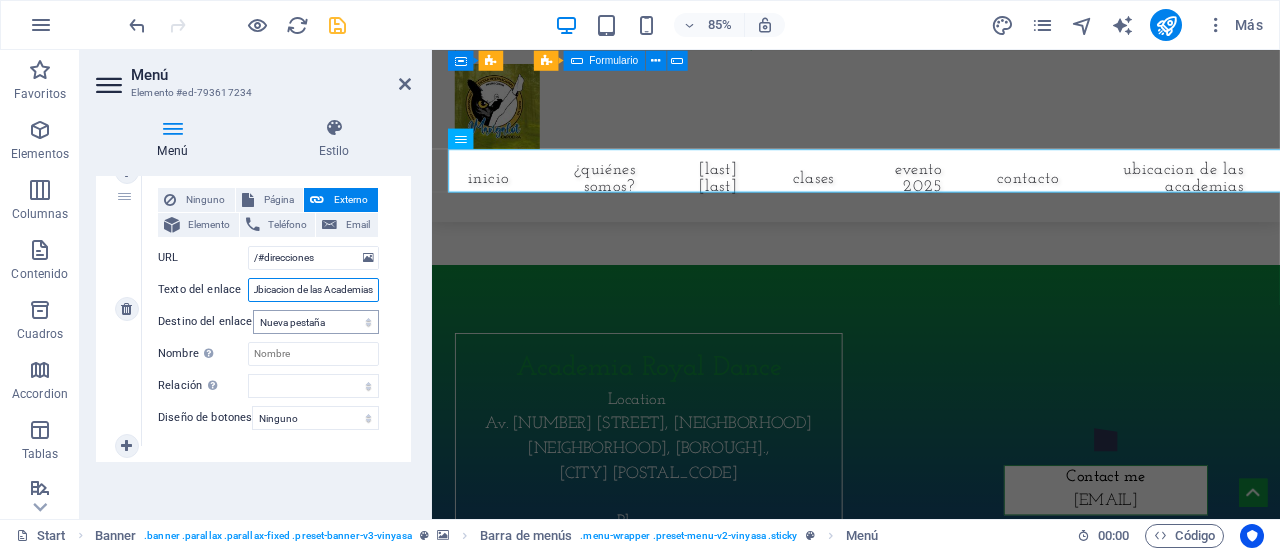 type on "Ubicacion de las Academias" 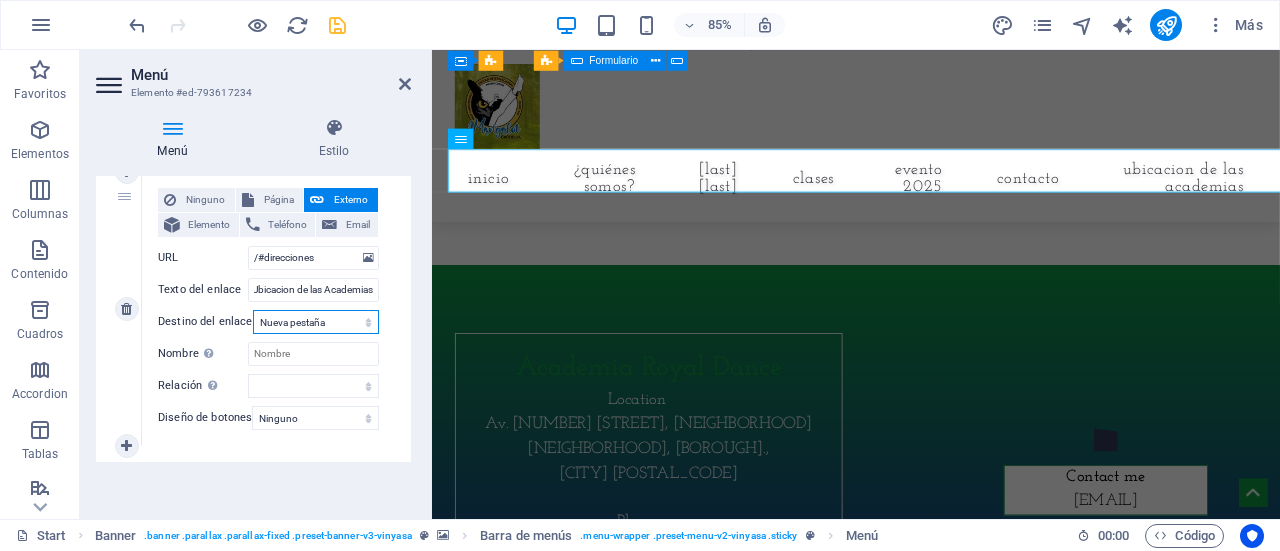 click on "Nueva pestaña Misma pestaña Superposición" at bounding box center [316, 322] 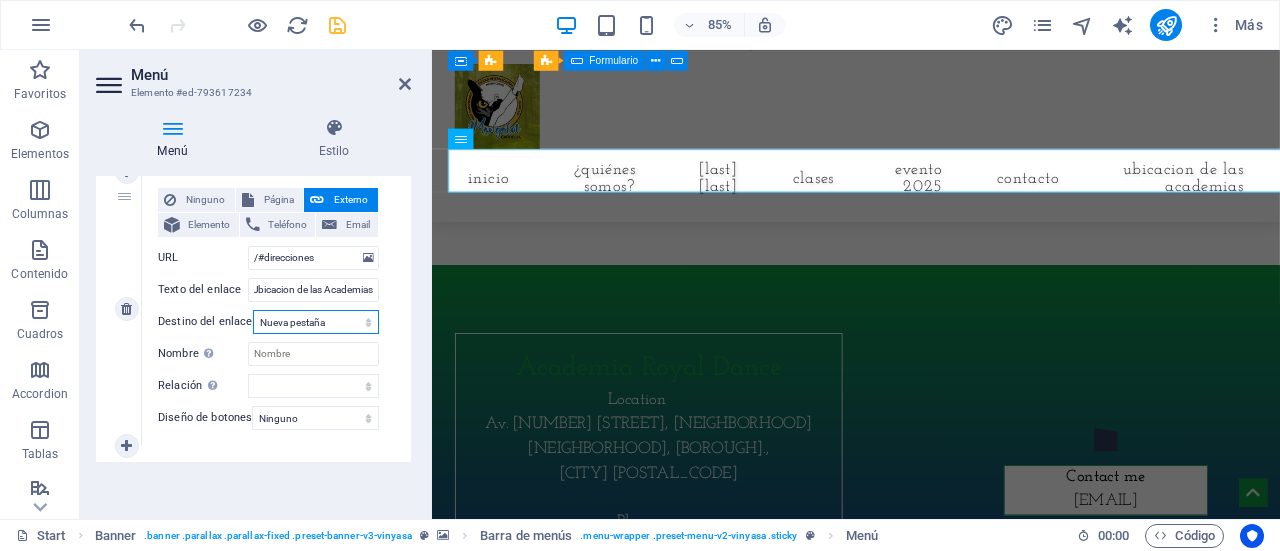 scroll, scrollTop: 0, scrollLeft: 0, axis: both 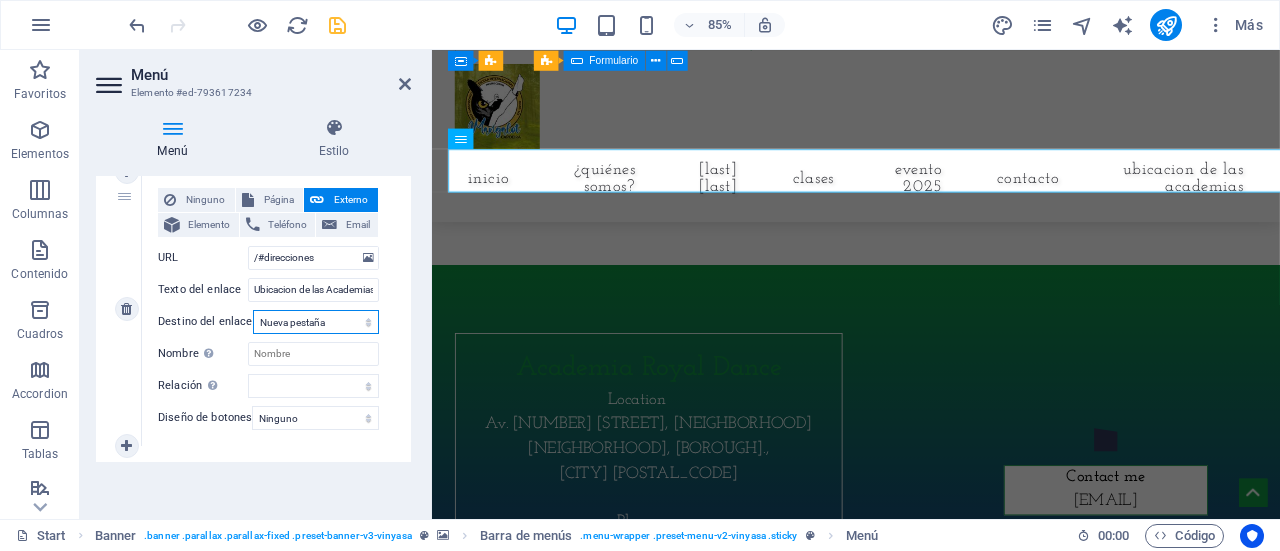 select 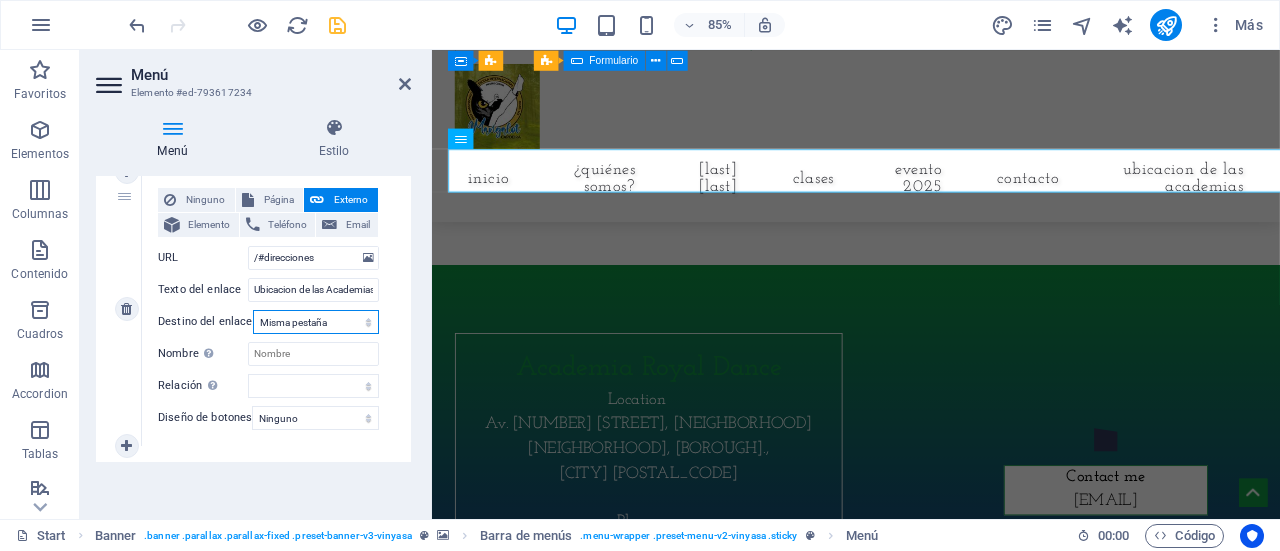 click on "Nueva pestaña Misma pestaña Superposición" at bounding box center [316, 322] 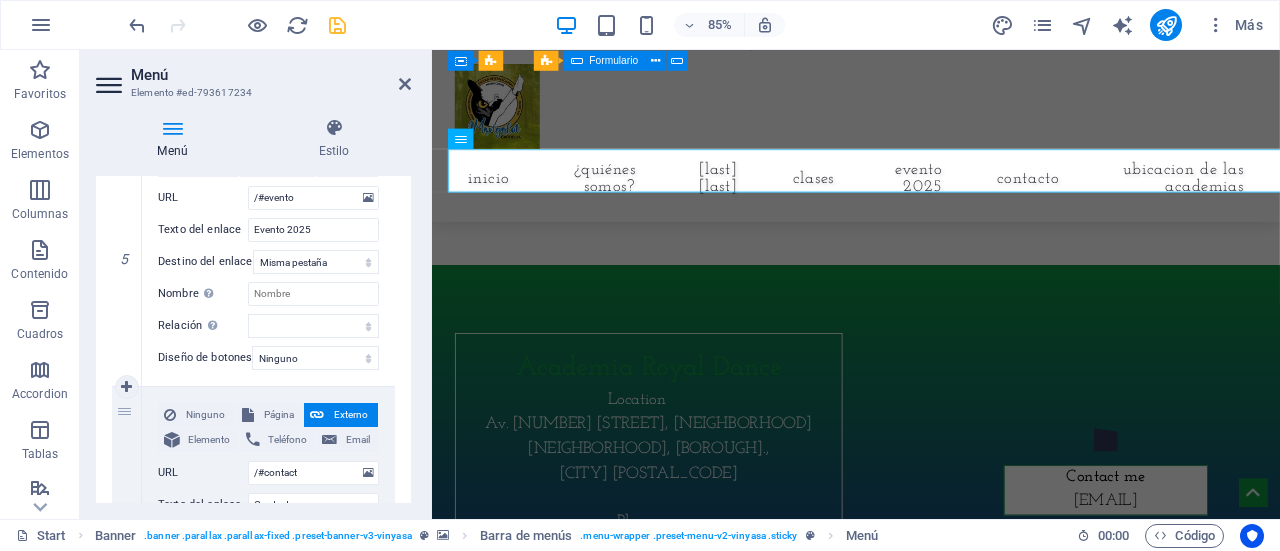 scroll, scrollTop: 1470, scrollLeft: 0, axis: vertical 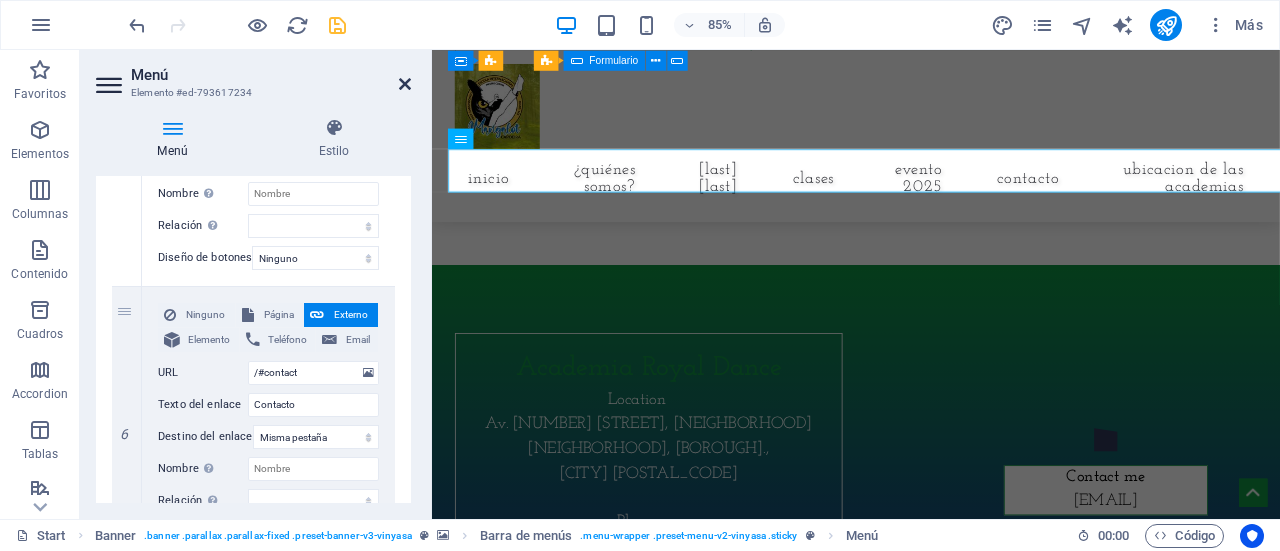 click at bounding box center (405, 84) 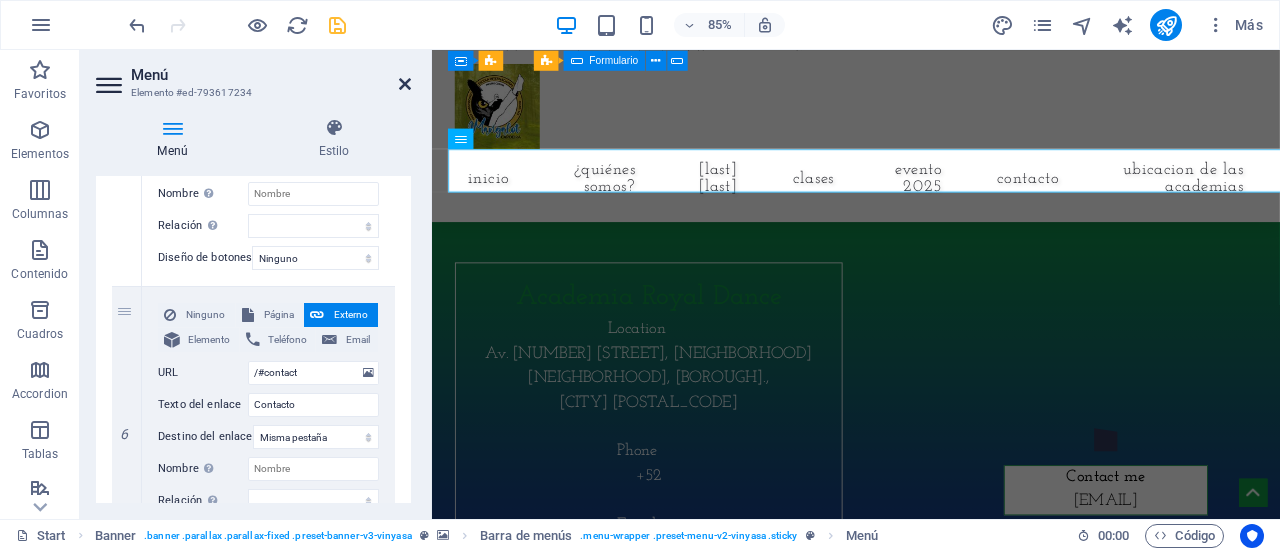 scroll, scrollTop: 9046, scrollLeft: 0, axis: vertical 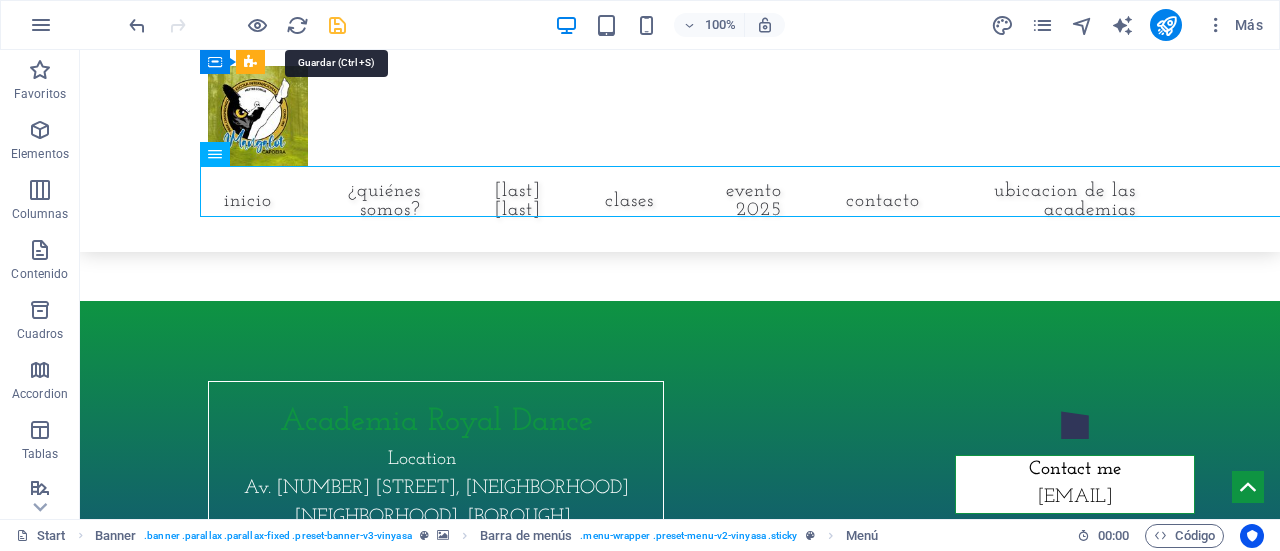 click at bounding box center (337, 25) 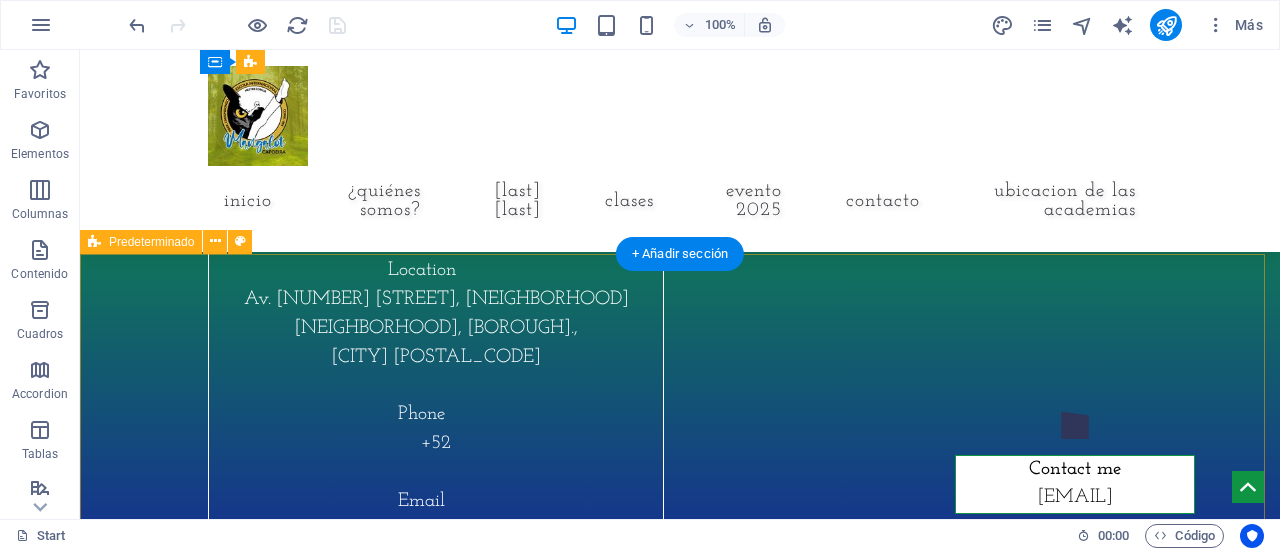 scroll, scrollTop: 9146, scrollLeft: 0, axis: vertical 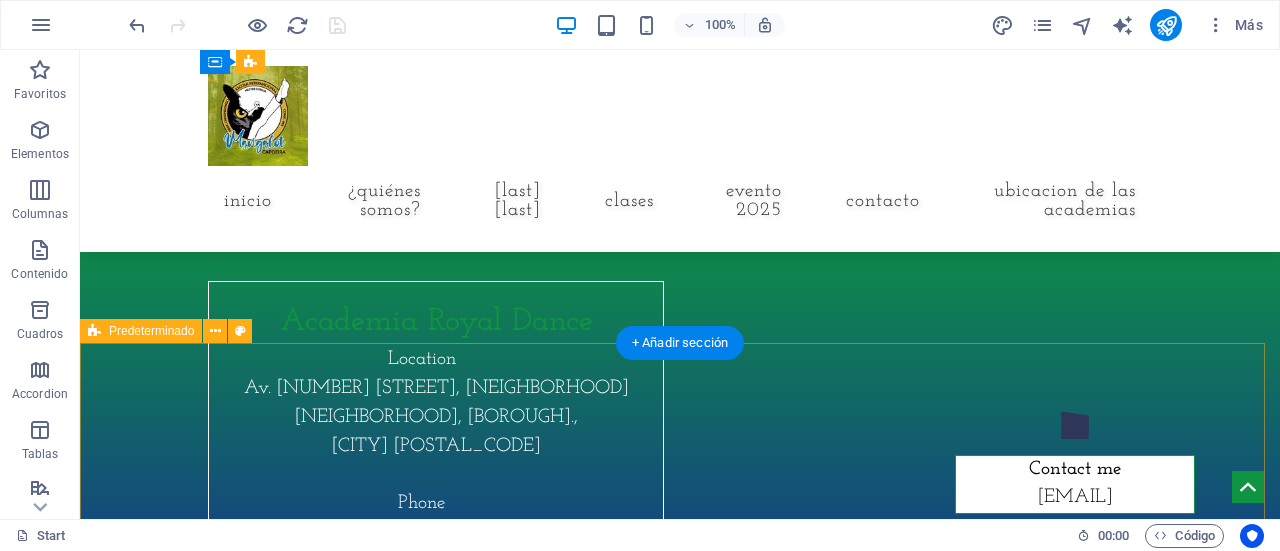 click on "Academia Royal Dance  Location Av. 608 175, San Juan de Aragón III Secc, Gustavo A. Madero. ,  Ciudad de México   07970  Phone +52  Email mangalotcapoeiraaragon@gmail.com Legal Notice  |  Privacy" at bounding box center [680, 495] 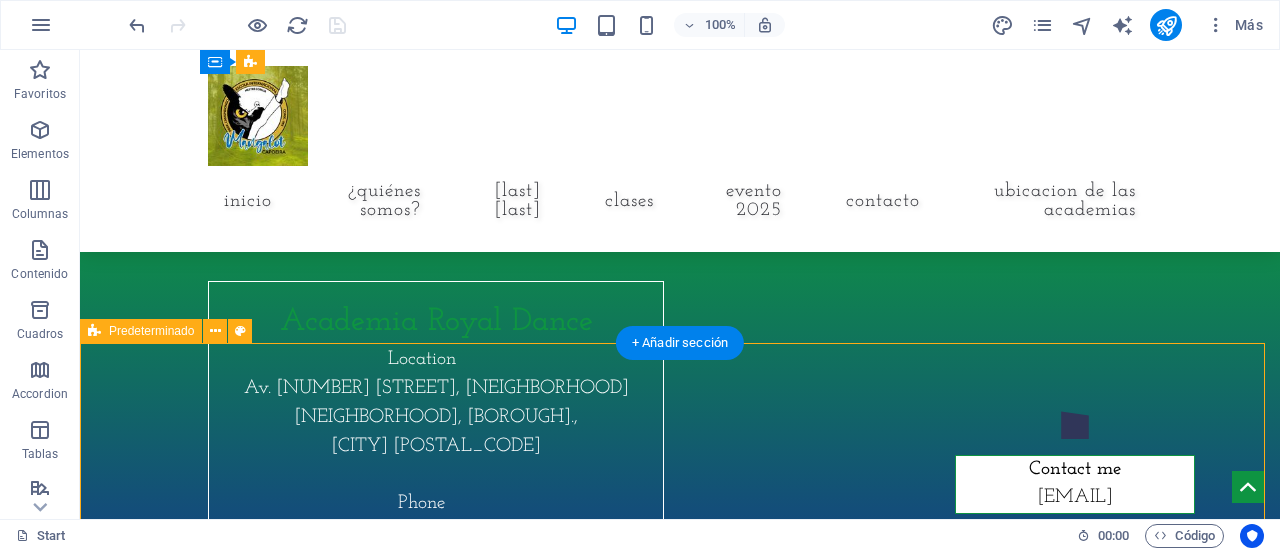 click on "Academia Royal Dance  Location Av. 608 175, San Juan de Aragón III Secc, Gustavo A. Madero. ,  Ciudad de México   07970  Phone +52  Email mangalotcapoeiraaragon@gmail.com Legal Notice  |  Privacy" at bounding box center (680, 495) 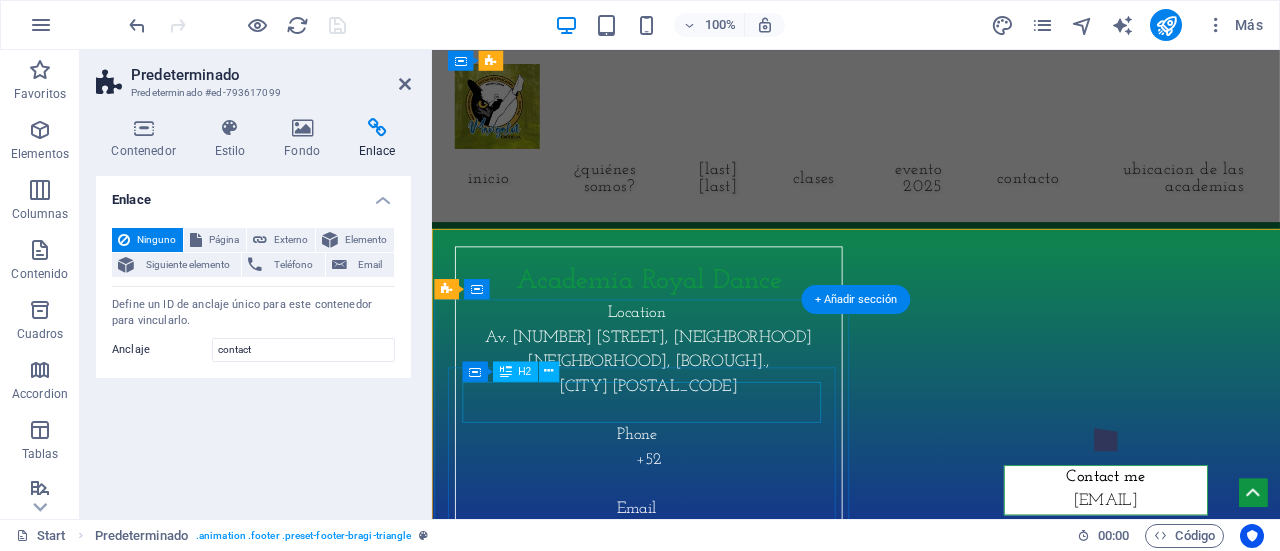 scroll, scrollTop: 9228, scrollLeft: 0, axis: vertical 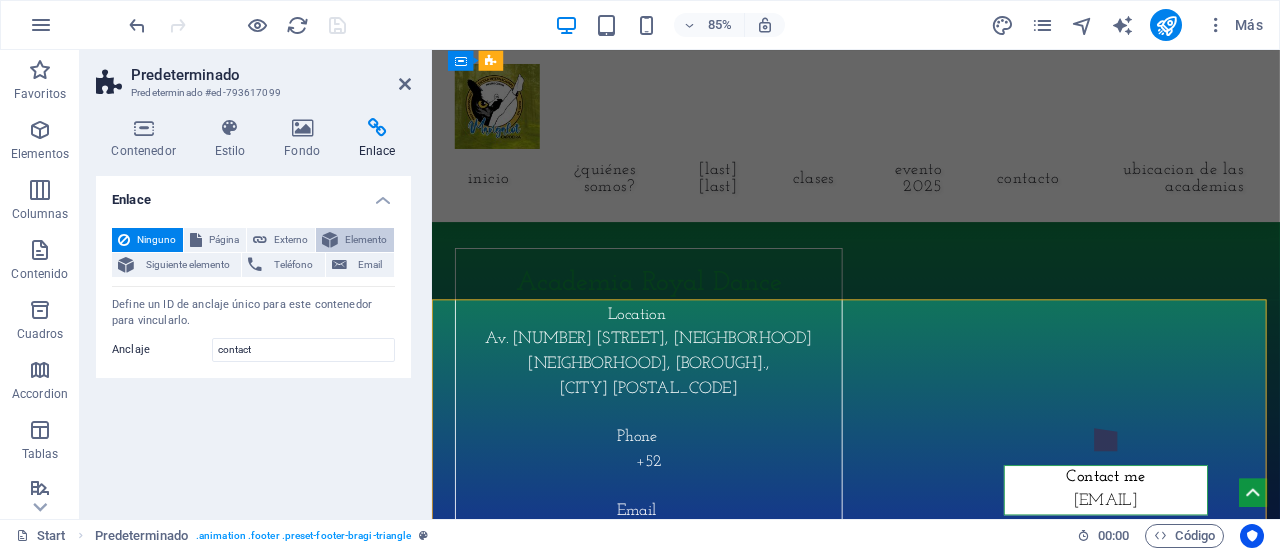 click on "Elemento" at bounding box center (355, 240) 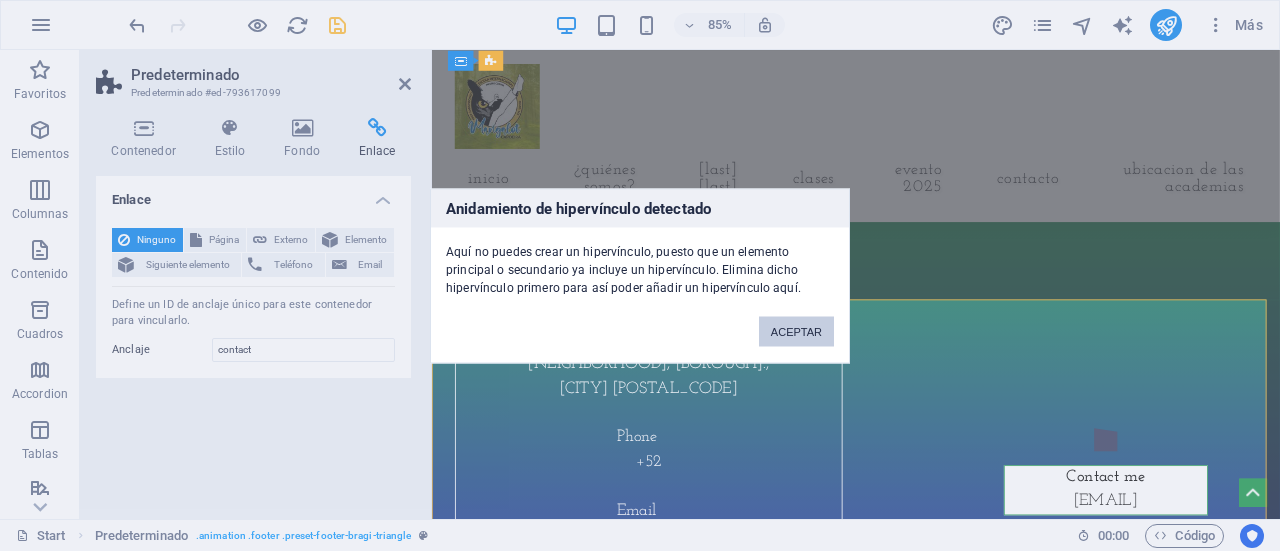 click on "ACEPTAR" at bounding box center [796, 331] 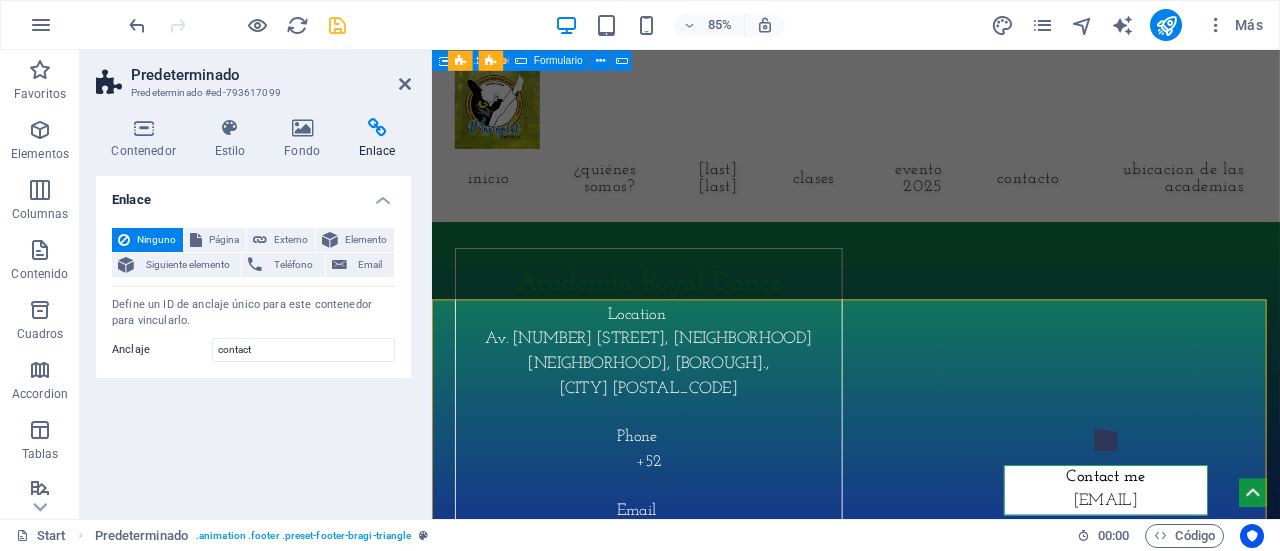 click at bounding box center (377, 128) 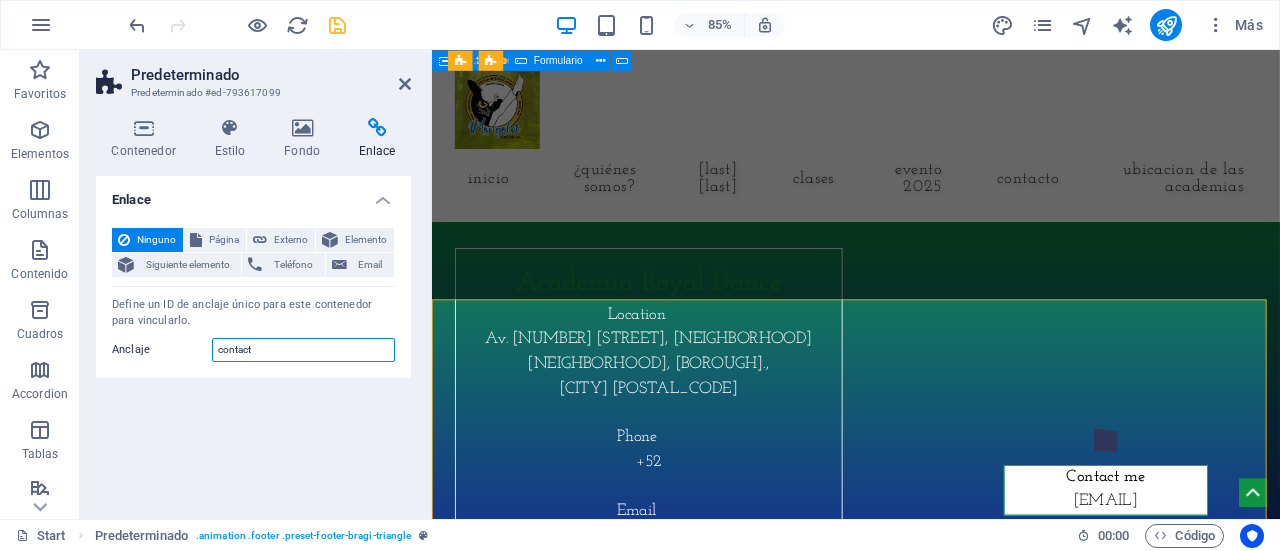 drag, startPoint x: 271, startPoint y: 347, endPoint x: 175, endPoint y: 346, distance: 96.00521 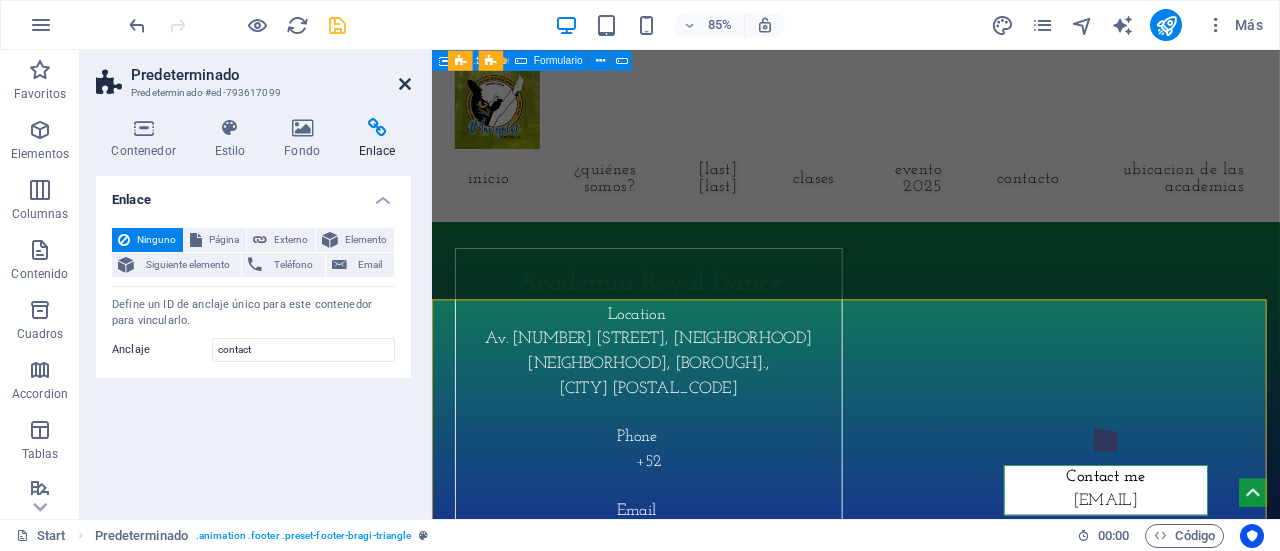 click at bounding box center [405, 84] 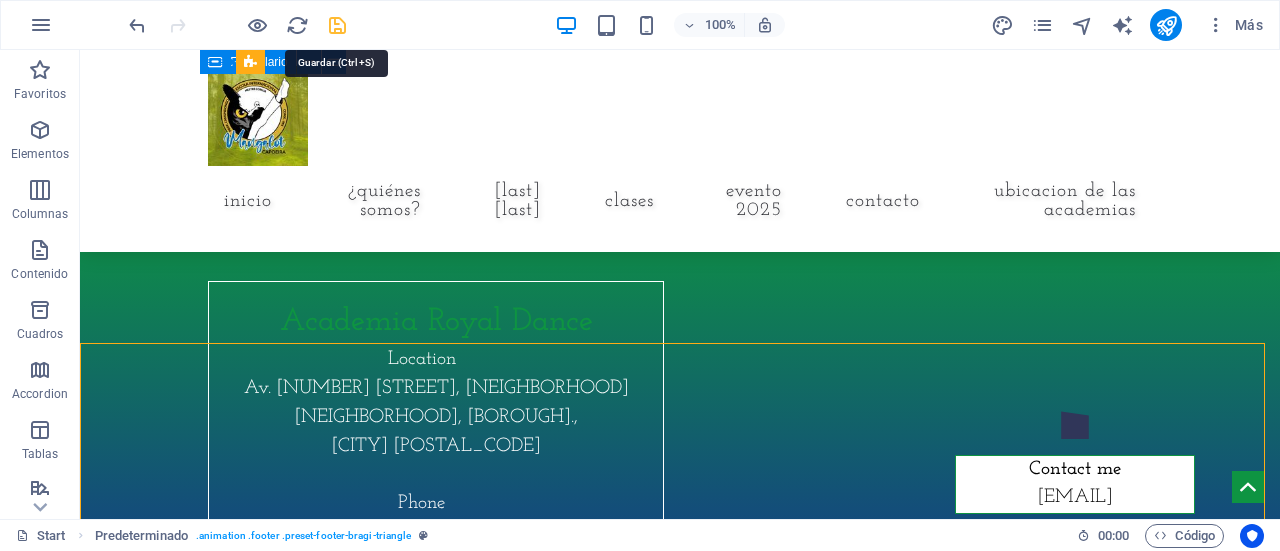 click at bounding box center [337, 25] 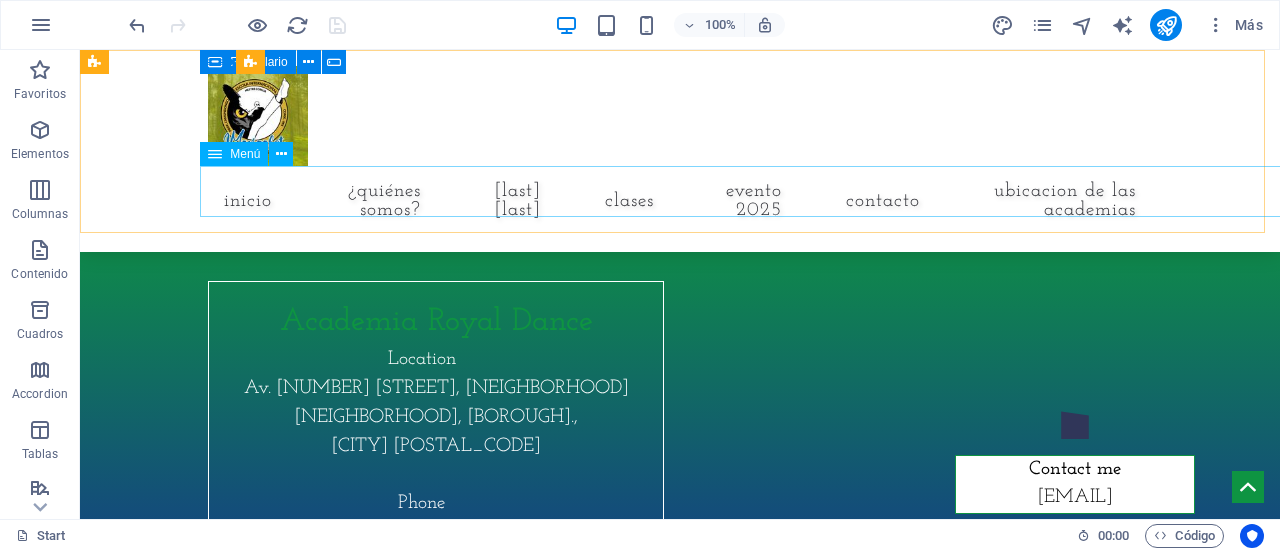 click on "Inicio ¿Quiénes Somos? Mangalot Capoeira Aragón Clases Evento 2025 Contacto Ubicacion de las Academias" at bounding box center (680, 201) 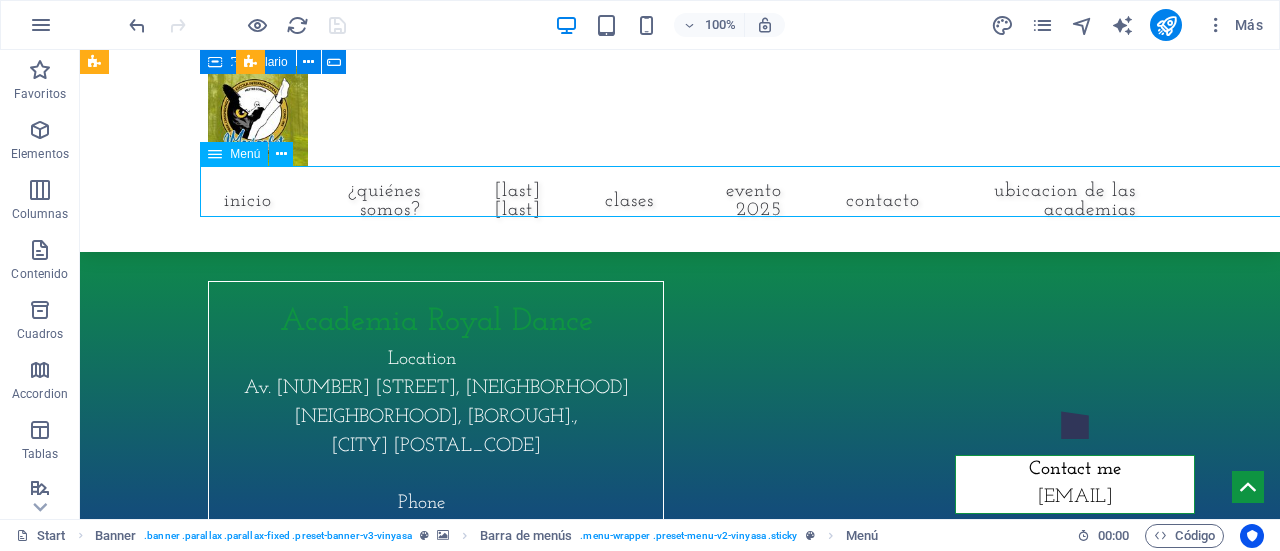click on "Inicio ¿Quiénes Somos? Mangalot Capoeira Aragón Clases Evento 2025 Contacto Ubicacion de las Academias" at bounding box center [680, 201] 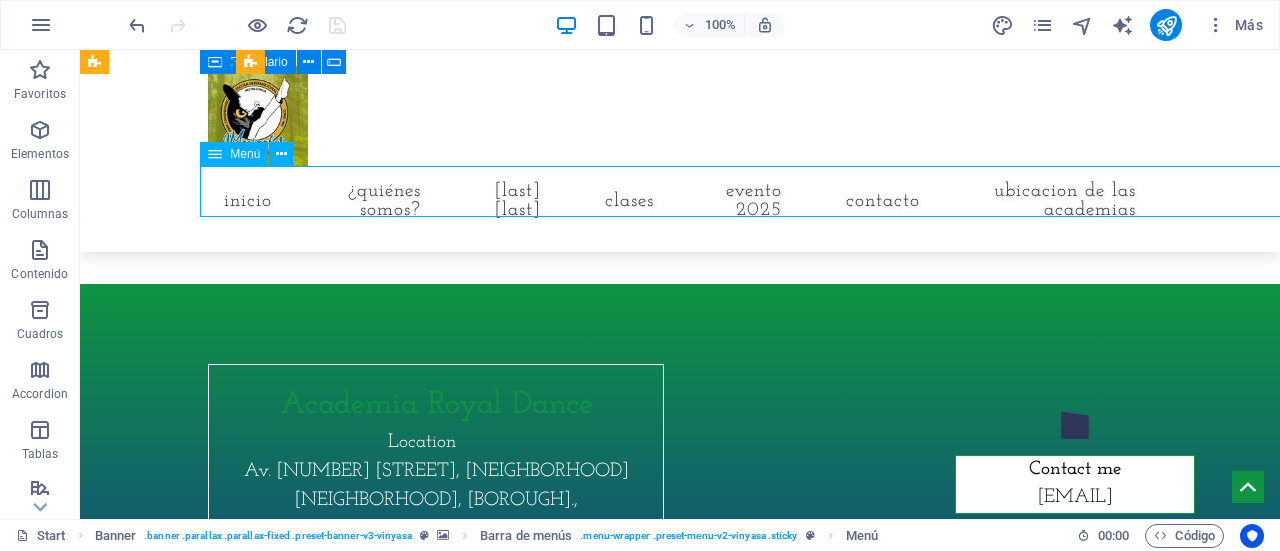 scroll, scrollTop: 9228, scrollLeft: 0, axis: vertical 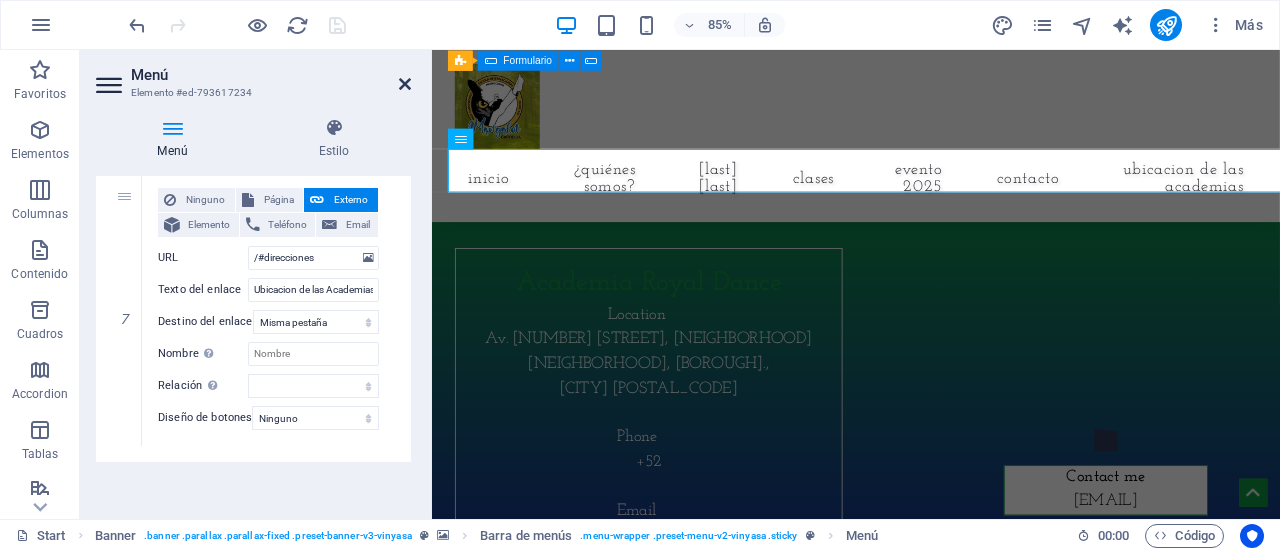 click at bounding box center [405, 84] 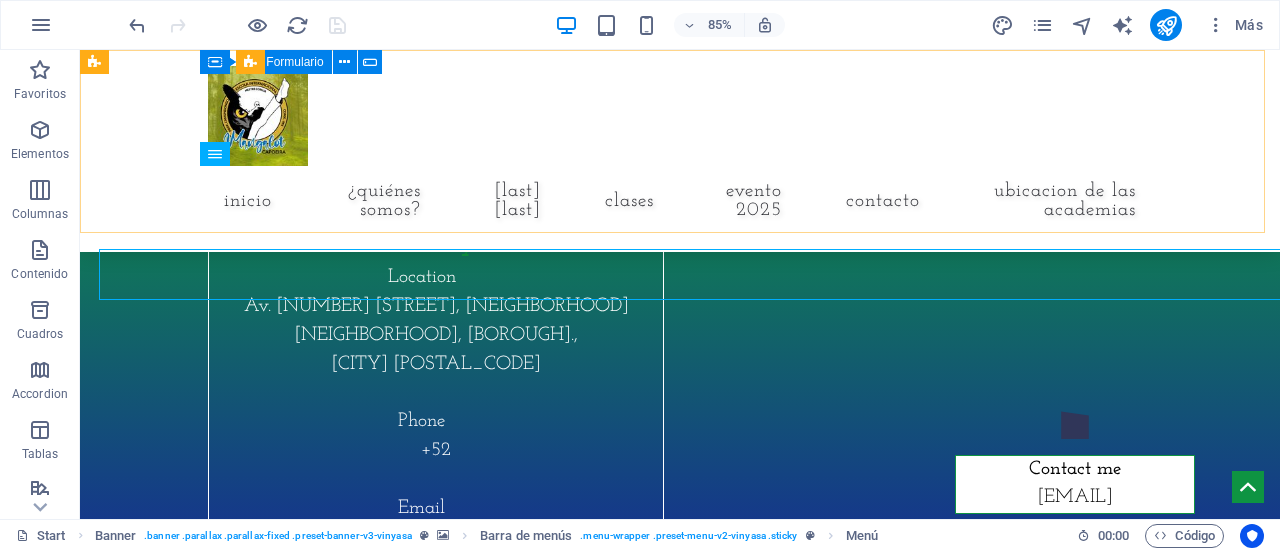 scroll, scrollTop: 9146, scrollLeft: 0, axis: vertical 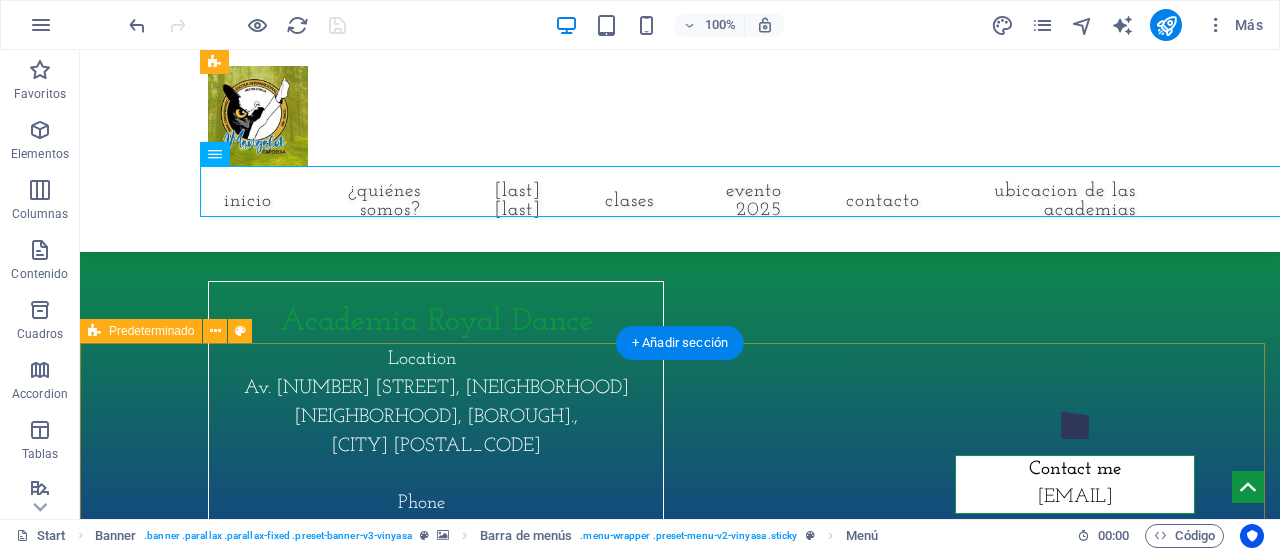 click on "Academia Royal Dance  Location Av. 608 175, San Juan de Aragón III Secc, Gustavo A. Madero. ,  Ciudad de México   07970  Phone +52  Email mangalotcapoeiraaragon@gmail.com Legal Notice  |  Privacy" at bounding box center (680, 495) 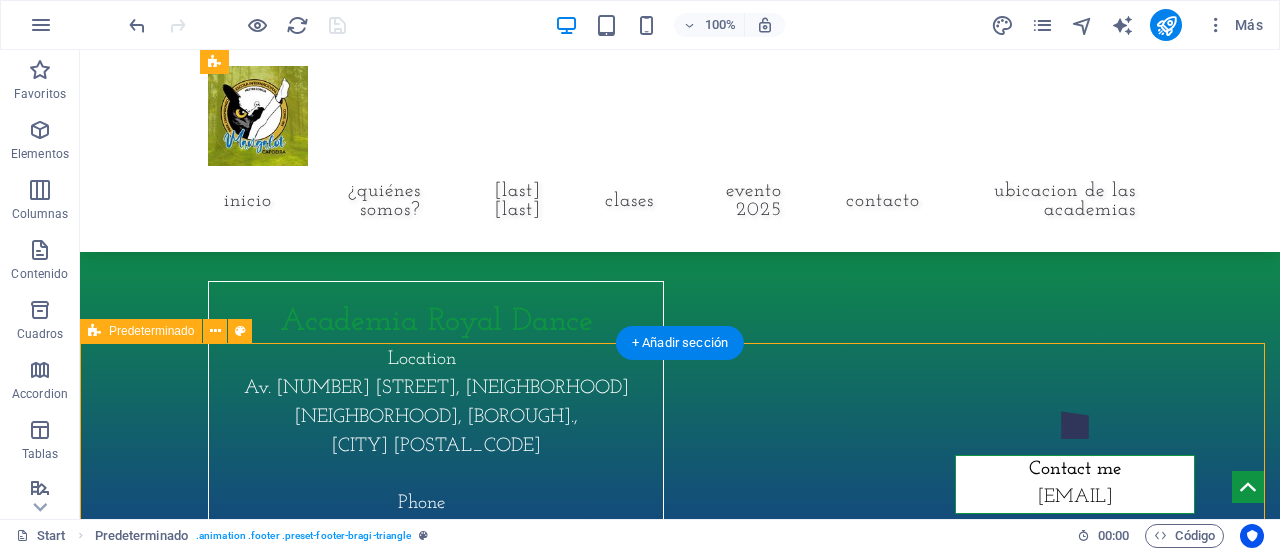 click on "Academia Royal Dance  Location Av. 608 175, San Juan de Aragón III Secc, Gustavo A. Madero. ,  Ciudad de México   07970  Phone +52  Email mangalotcapoeiraaragon@gmail.com Legal Notice  |  Privacy" at bounding box center [680, 495] 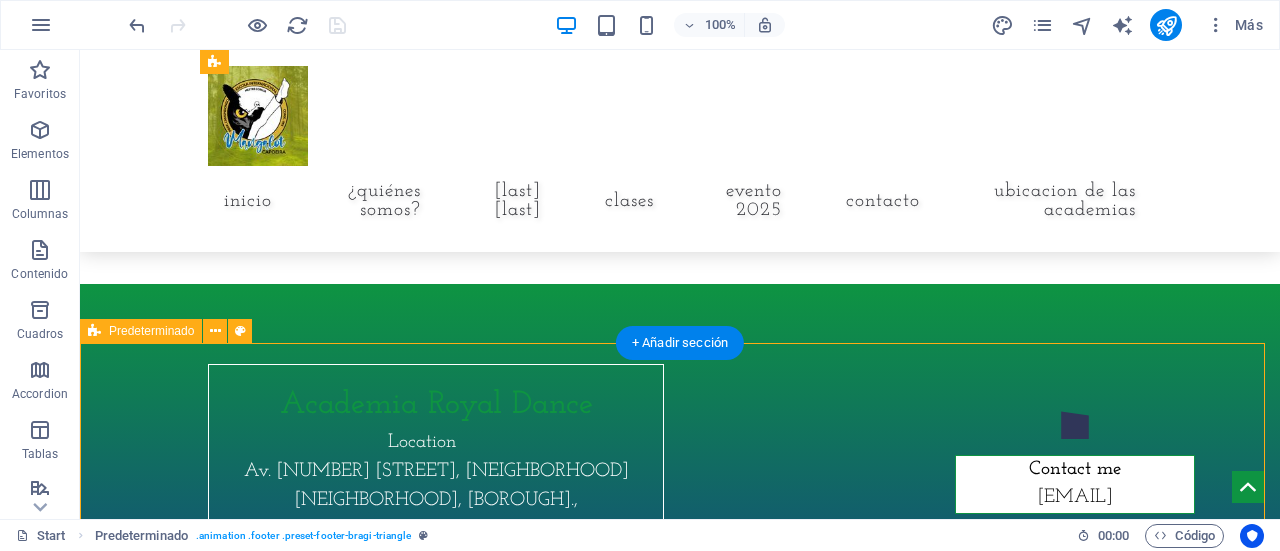 scroll, scrollTop: 9228, scrollLeft: 0, axis: vertical 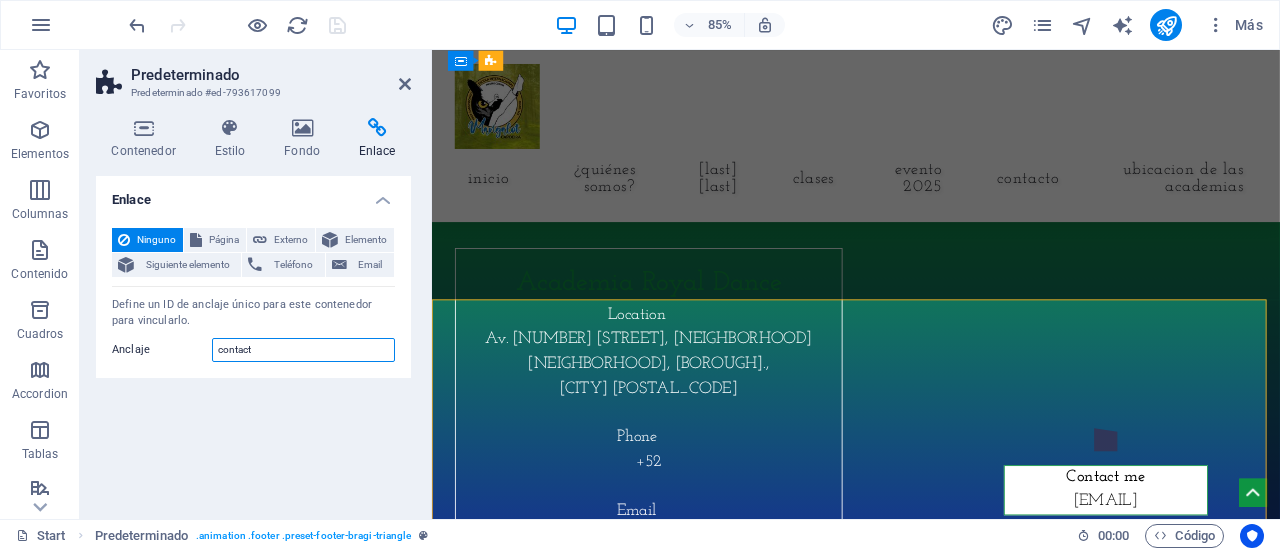 drag, startPoint x: 292, startPoint y: 345, endPoint x: 176, endPoint y: 341, distance: 116.06895 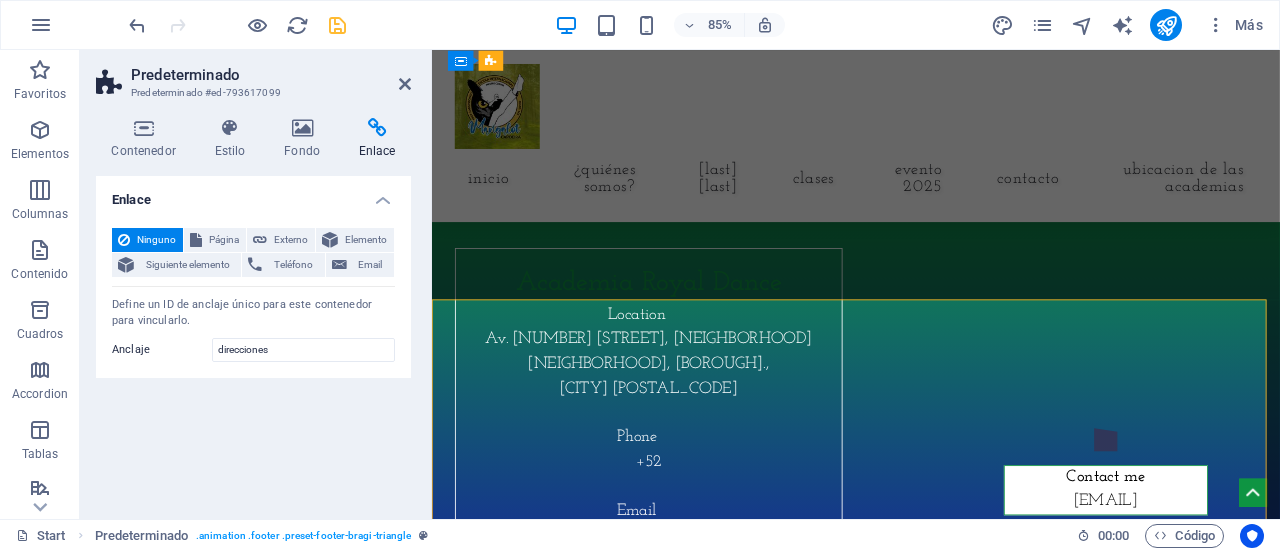 click on "Enlace Ninguno Página Externo Elemento Siguiente elemento Teléfono Email Página Start Subpage Legal Notice Privacy Elemento
URL Teléfono Email Destino del enlace Nueva pestaña Misma pestaña Superposición Nombre Una descripción adicional del enlace no debería ser igual al texto del enlace. El título suele mostrarse como un texto de información cuando se mueve el ratón por encima del elemento. Déjalo en blanco en caso de dudas. Relación Define la  relación de este enlace con el destino del enlace . Por ejemplo, el valor "nofollow" indica a los buscadores que no sigan al enlace. Puede dejarse vacío. alternativo autor marcador externo ayuda licencia siguiente nofollow noreferrer noopener ant buscar etiqueta Define un ID de anclaje único para este contenedor para vincularlo. Anclaje direcciones" at bounding box center (253, 339) 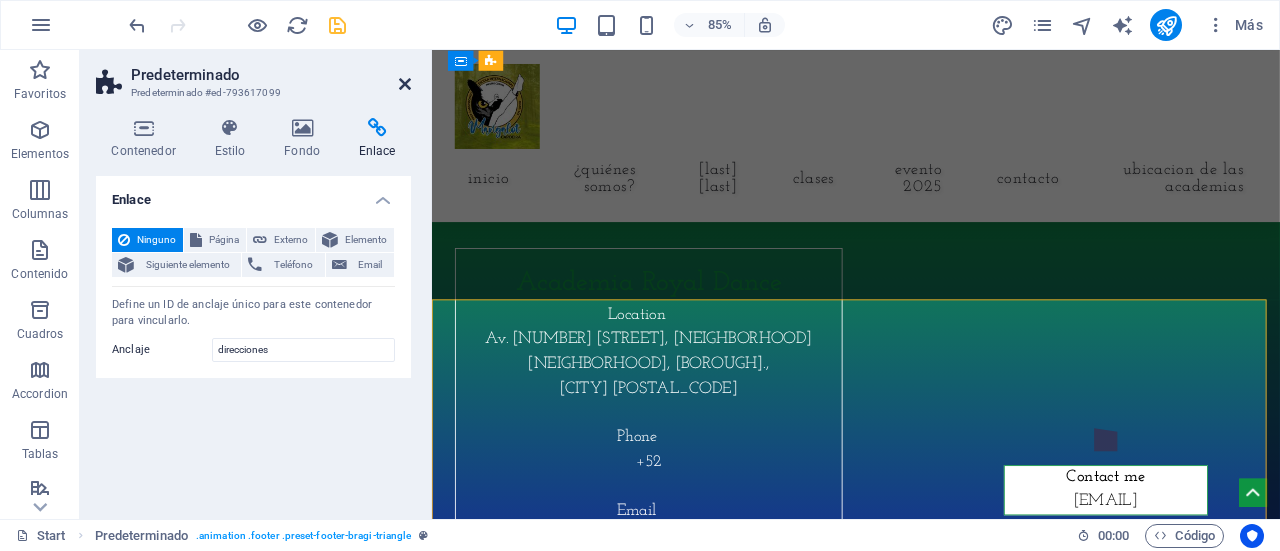 click at bounding box center [405, 84] 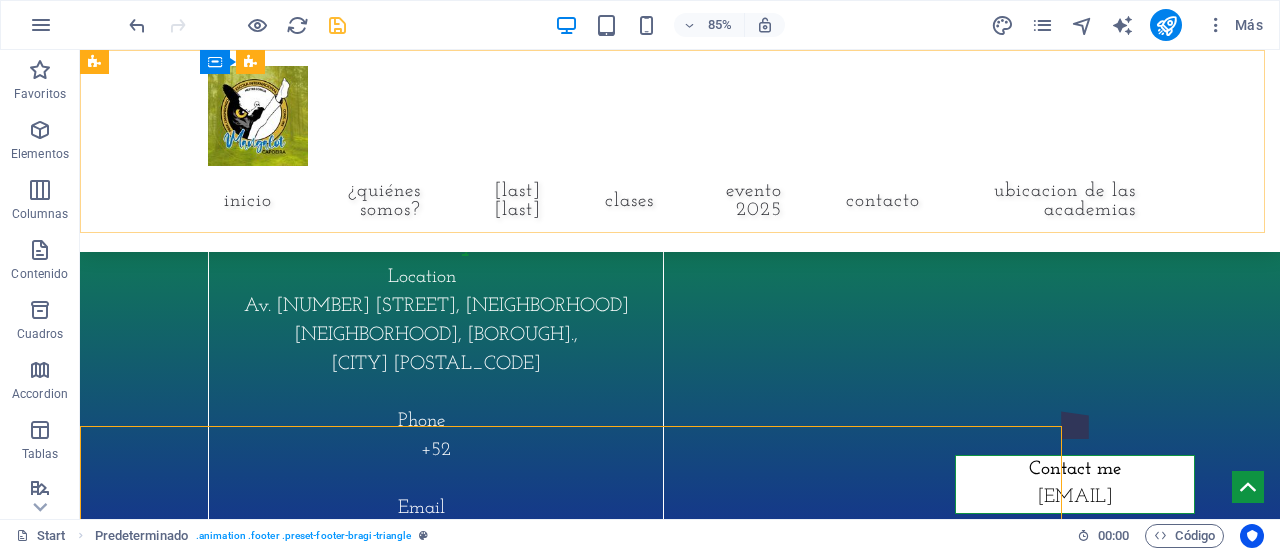 scroll, scrollTop: 9146, scrollLeft: 0, axis: vertical 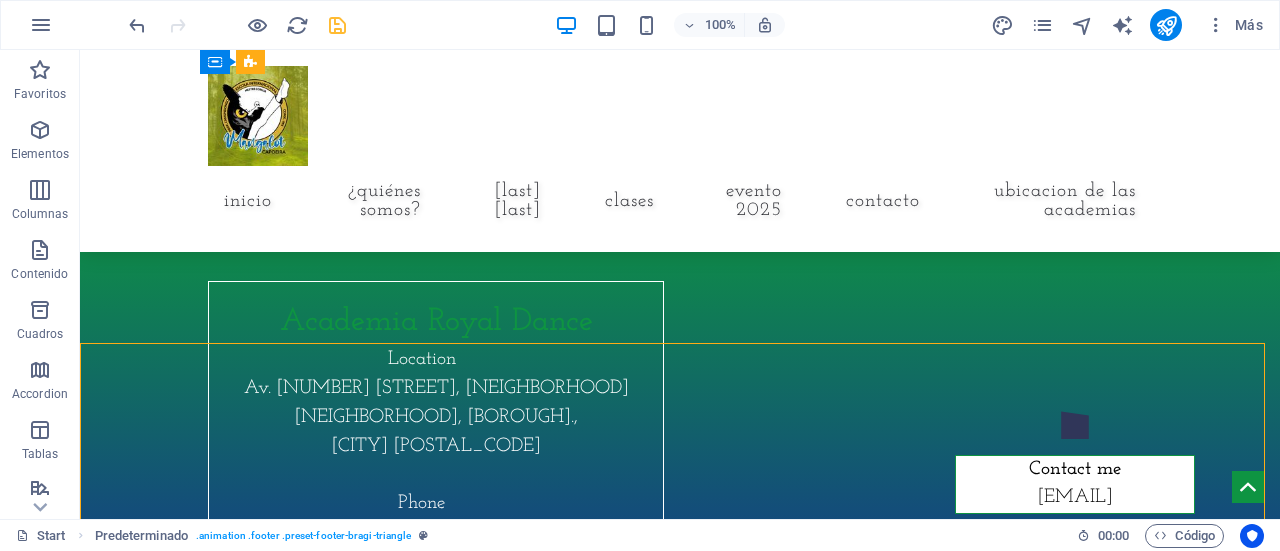 click on "100% Más" at bounding box center (698, 25) 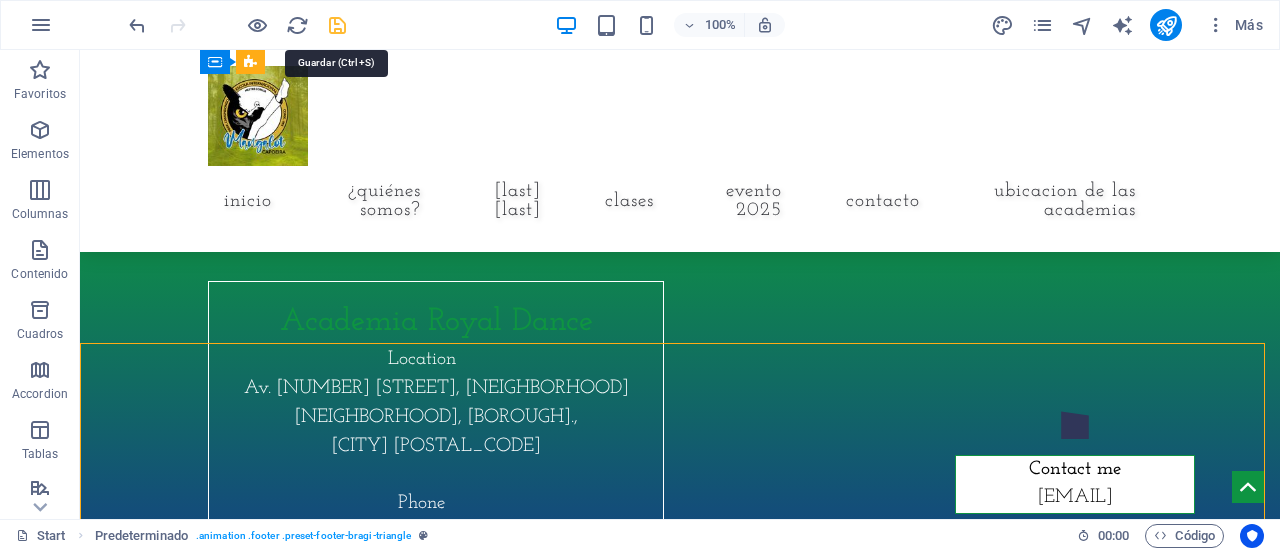 click at bounding box center (337, 25) 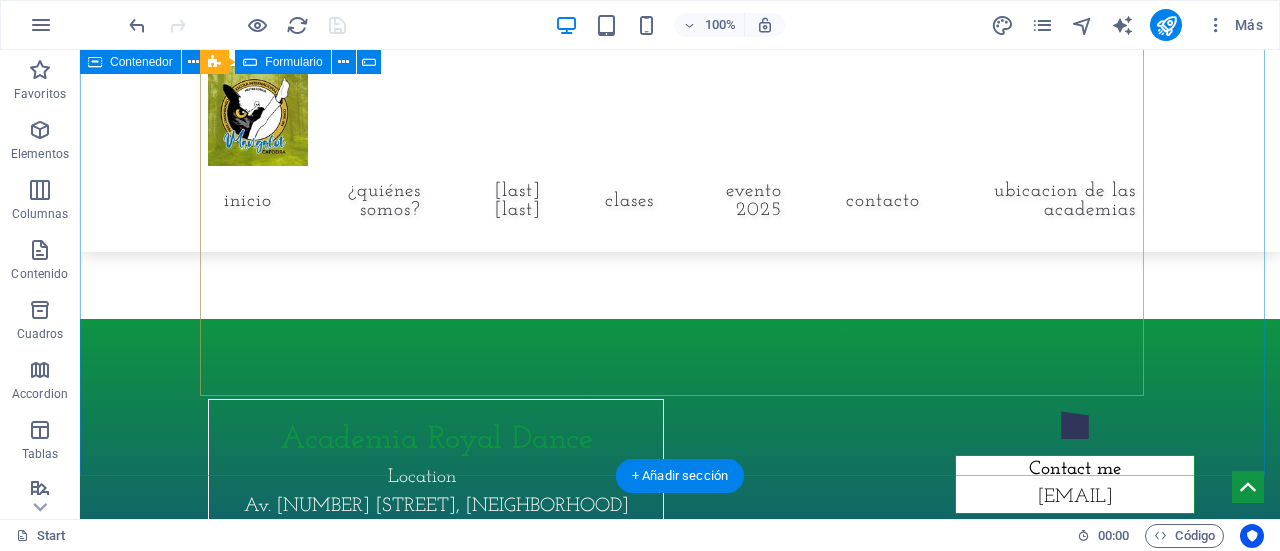 scroll, scrollTop: 9046, scrollLeft: 0, axis: vertical 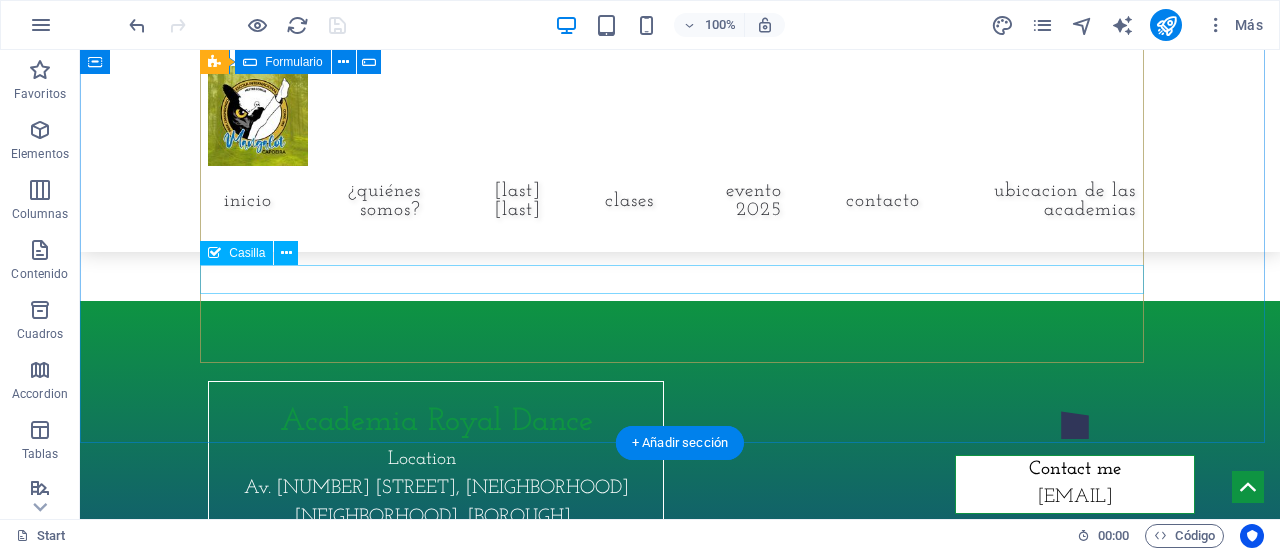 click on "I have read and understand the privacy policy." at bounding box center [680, 136] 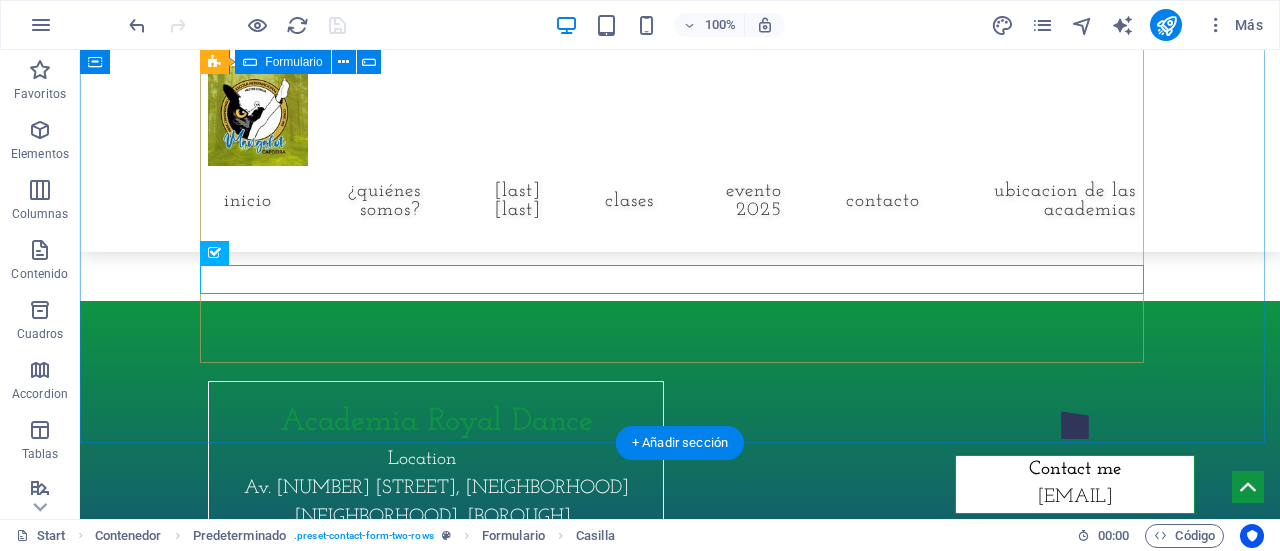 click on "I have read and understand the privacy policy. ¿Ilegible? Cargar nuevo Enviar" at bounding box center [680, 15] 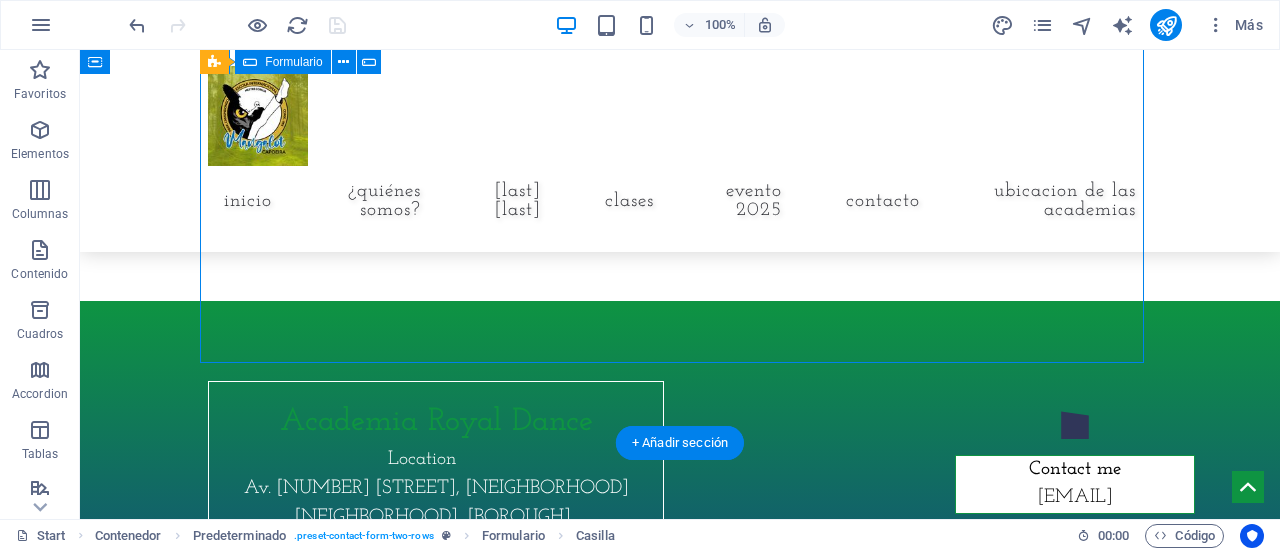 click on "I have read and understand the privacy policy. ¿Ilegible? Cargar nuevo Enviar" at bounding box center [680, 15] 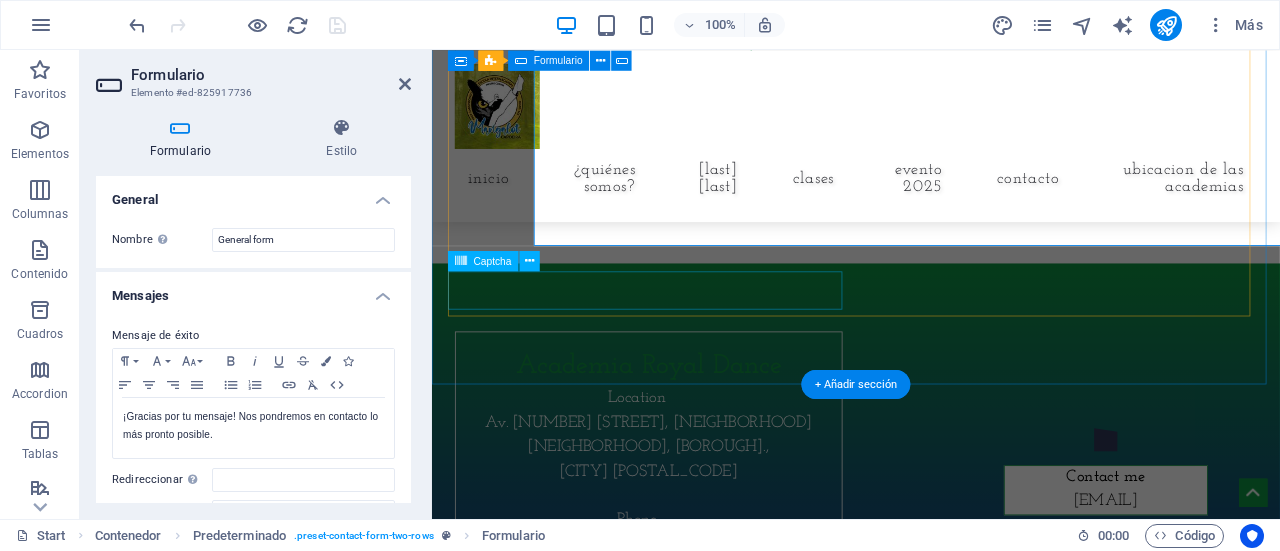 scroll, scrollTop: 9128, scrollLeft: 0, axis: vertical 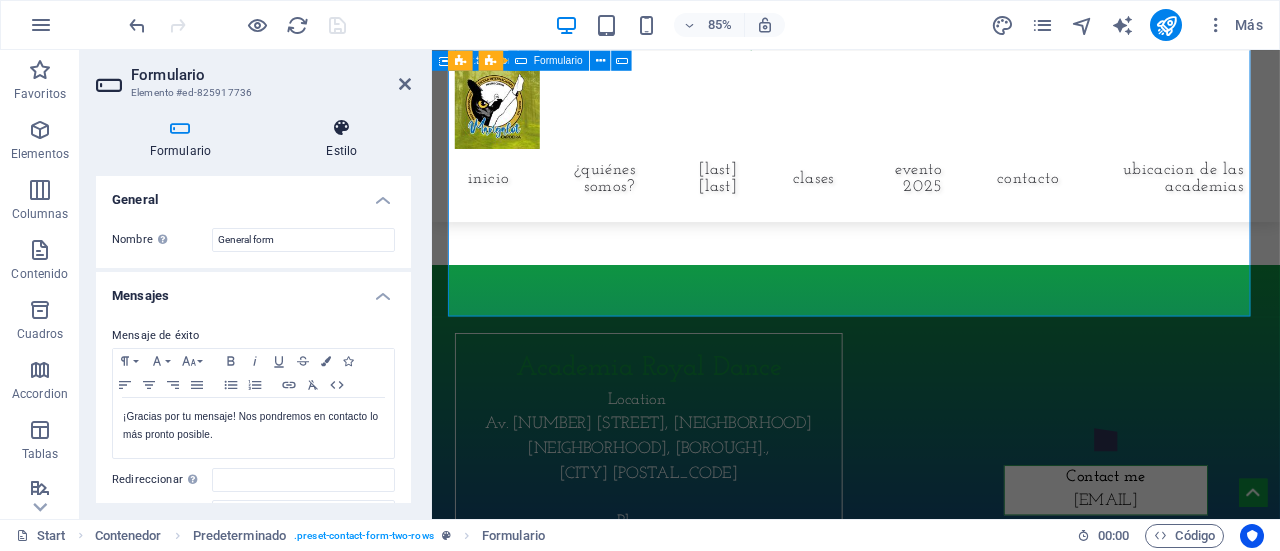 click on "Estilo" at bounding box center [342, 139] 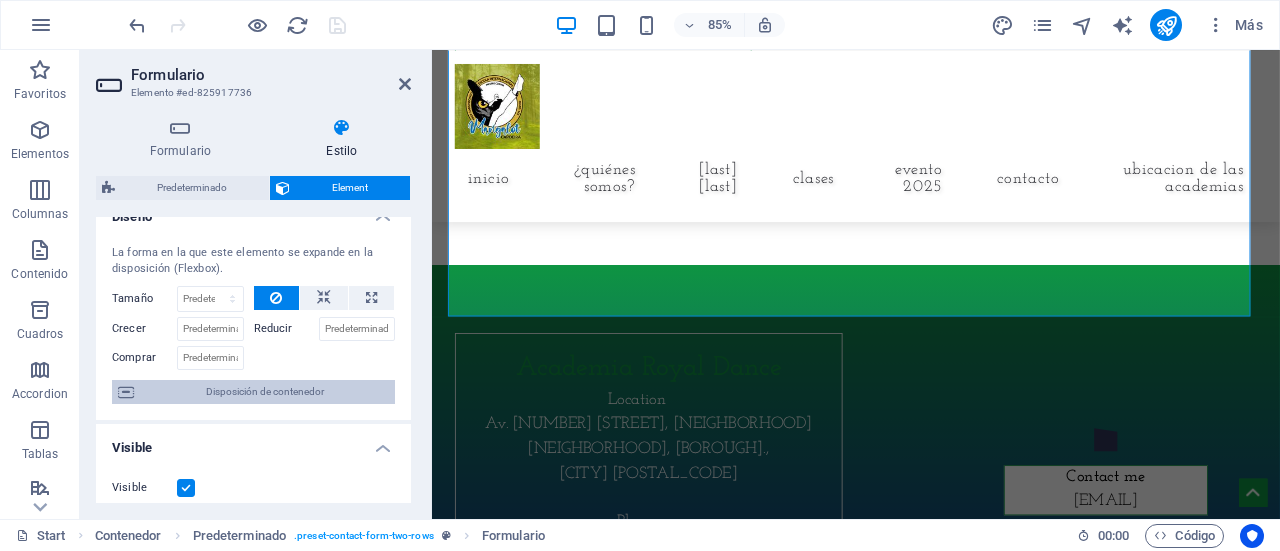 scroll, scrollTop: 0, scrollLeft: 0, axis: both 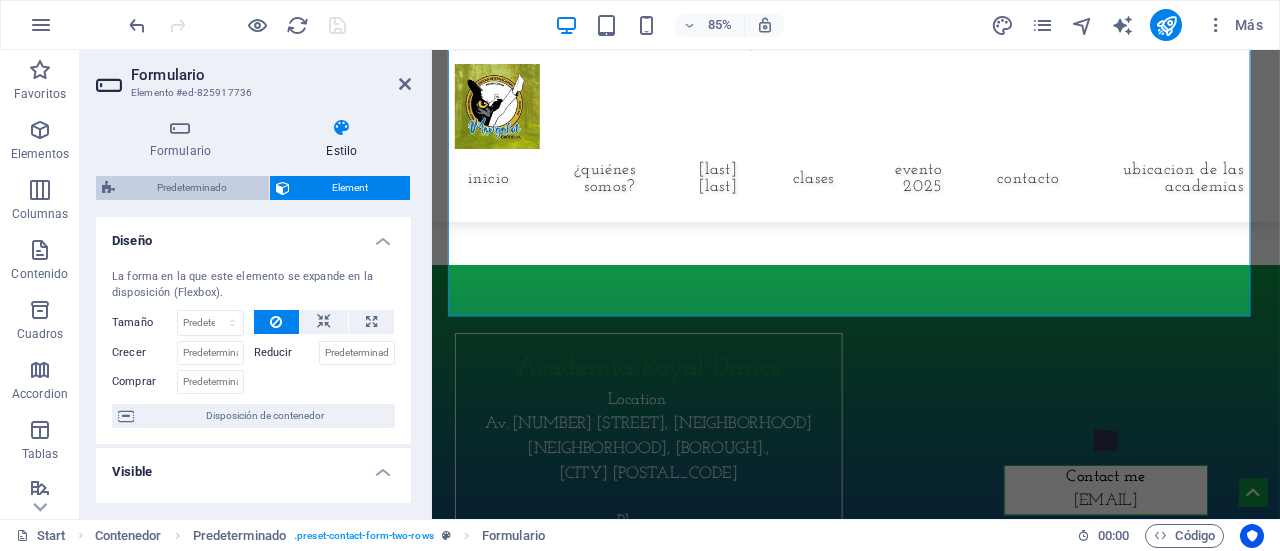 click on "Predeterminado" at bounding box center [192, 188] 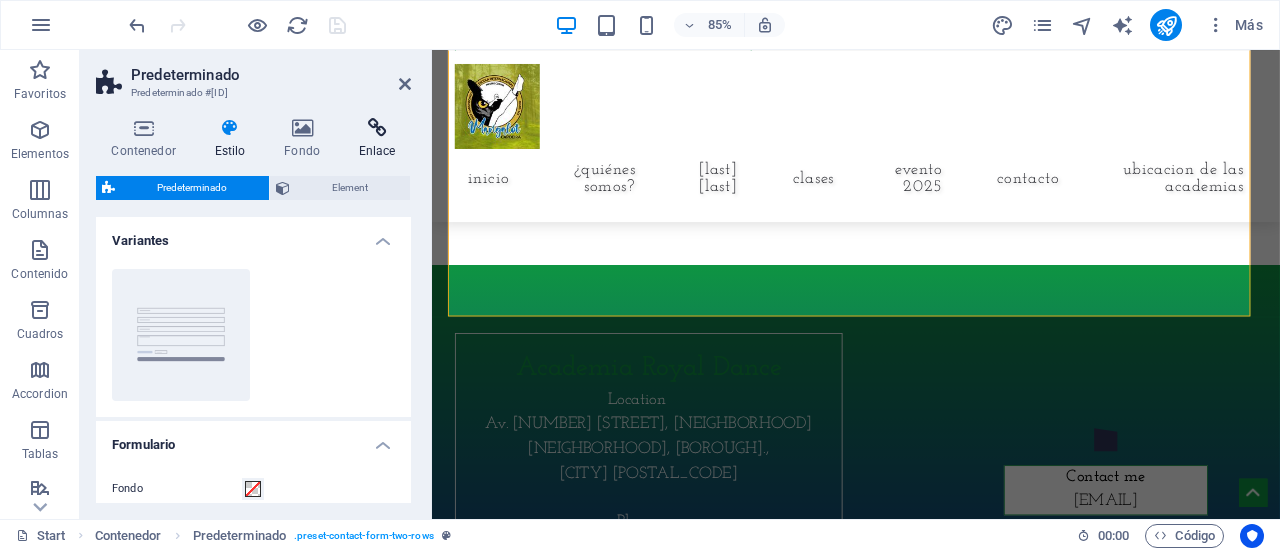 click at bounding box center [377, 128] 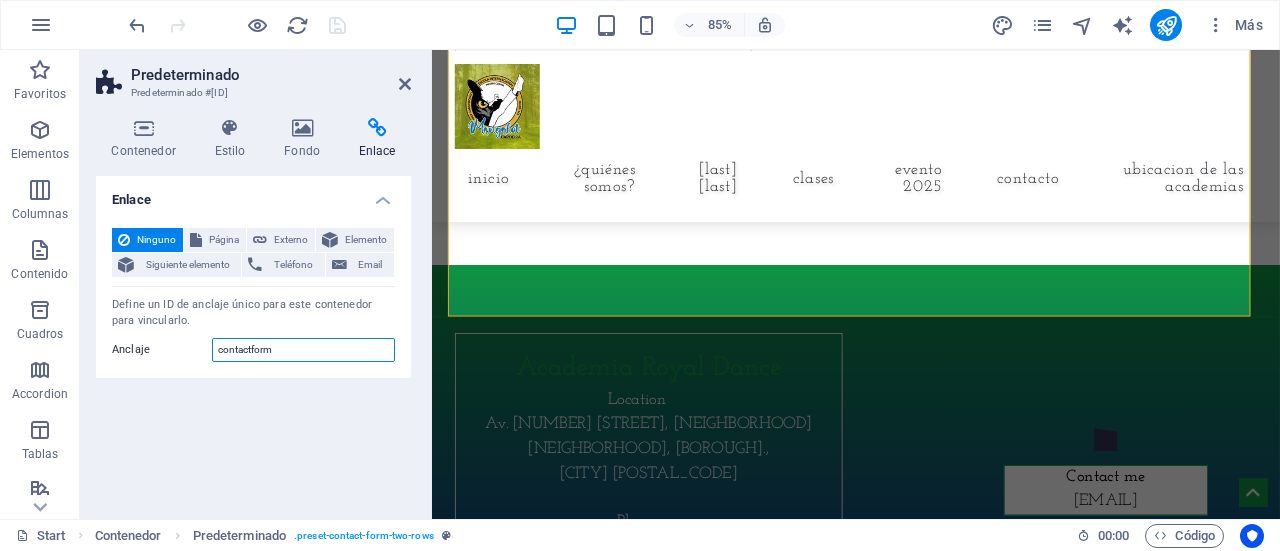 click on "contactform" at bounding box center [303, 350] 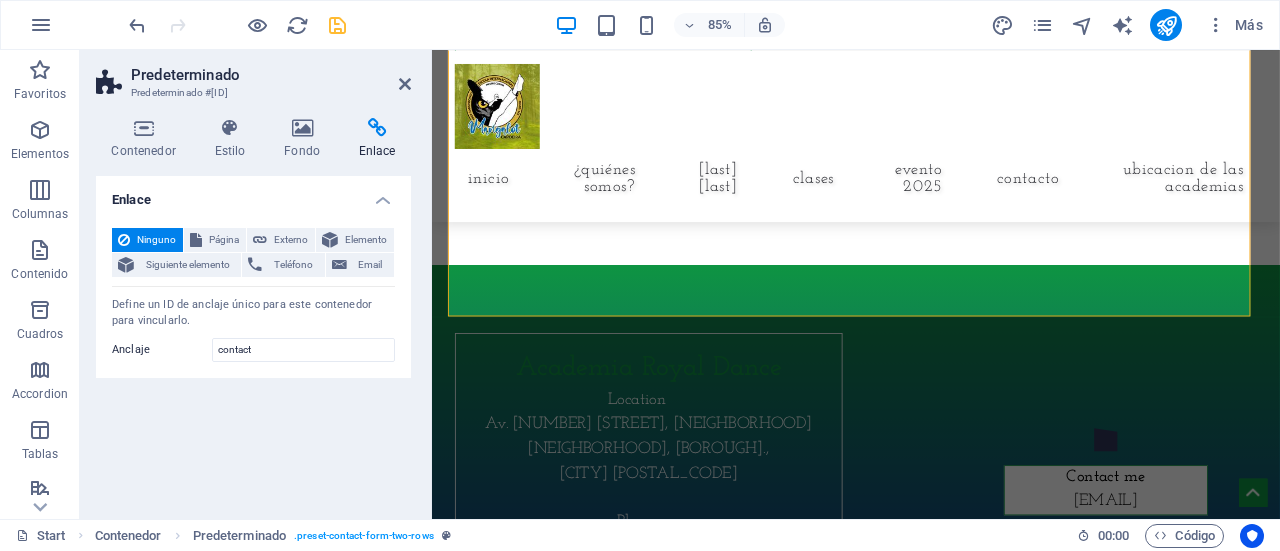 click on "Enlace Ninguno Página Externo Elemento Siguiente elemento Teléfono Email Página Start Subpage Legal Notice Privacy Elemento
URL Teléfono Email Destino del enlace Nueva pestaña Misma pestaña Superposición Nombre Una descripción adicional del enlace no debería ser igual al texto del enlace. El título suele mostrarse como un texto de información cuando se mueve el ratón por encima del elemento. Déjalo en blanco en caso de dudas. Relación Define la  relación de este enlace con el destino del enlace . Por ejemplo, el valor "nofollow" indica a los buscadores que no sigan al enlace. Puede dejarse vacío. alternativo autor marcador externo ayuda licencia siguiente nofollow noreferrer noopener ant buscar etiqueta Define un ID de anclaje único para este contenedor para vincularlo. Anclaje contact" at bounding box center (253, 339) 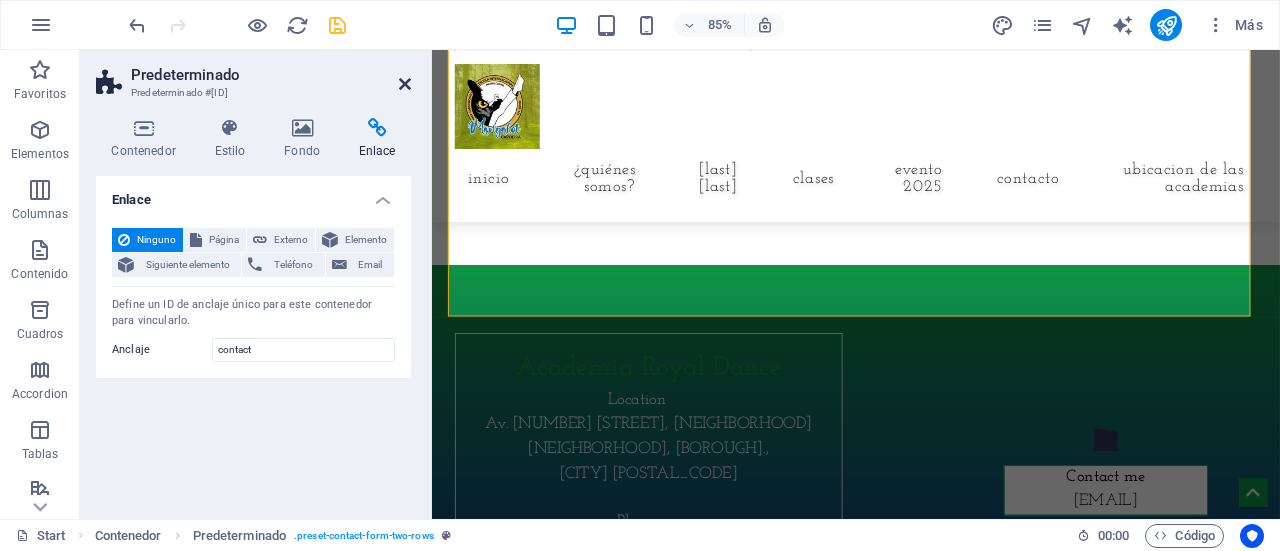 click at bounding box center [405, 84] 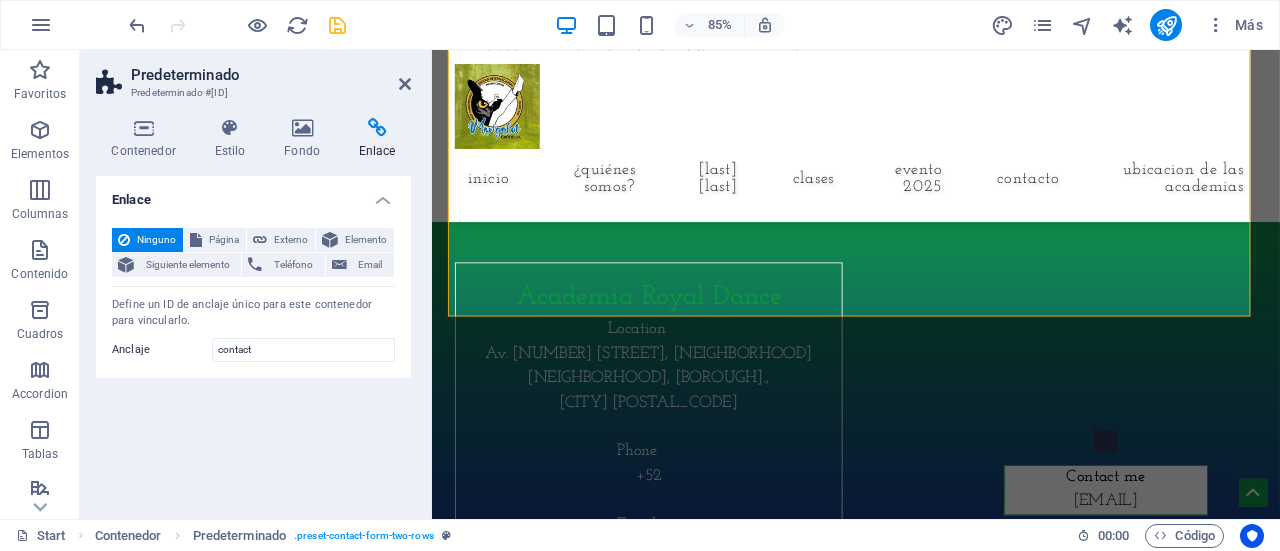 scroll, scrollTop: 9046, scrollLeft: 0, axis: vertical 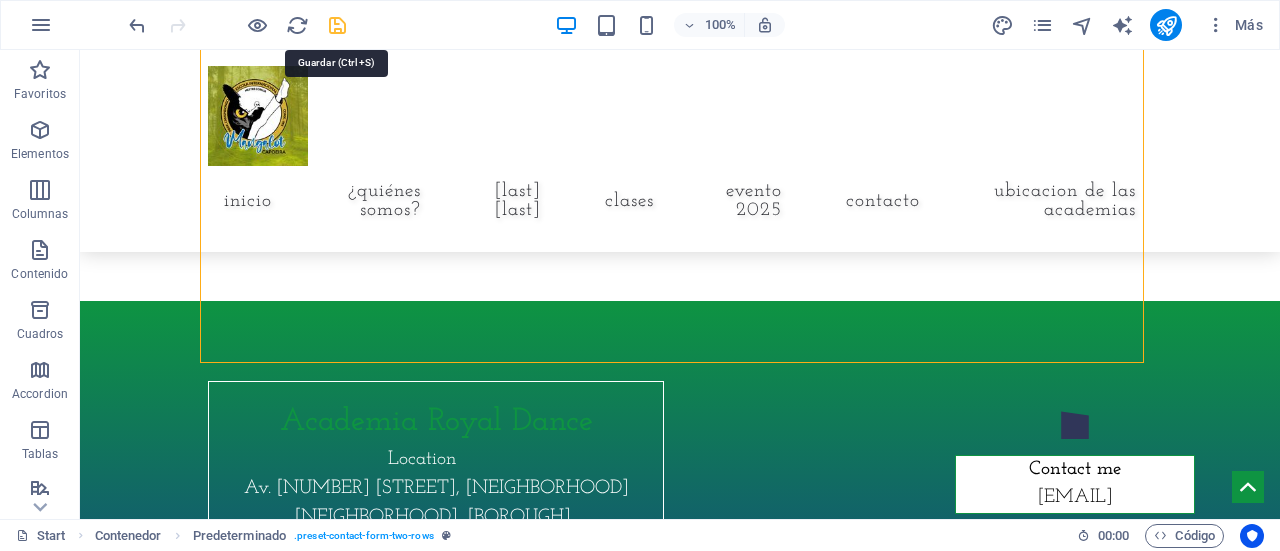 click at bounding box center (337, 25) 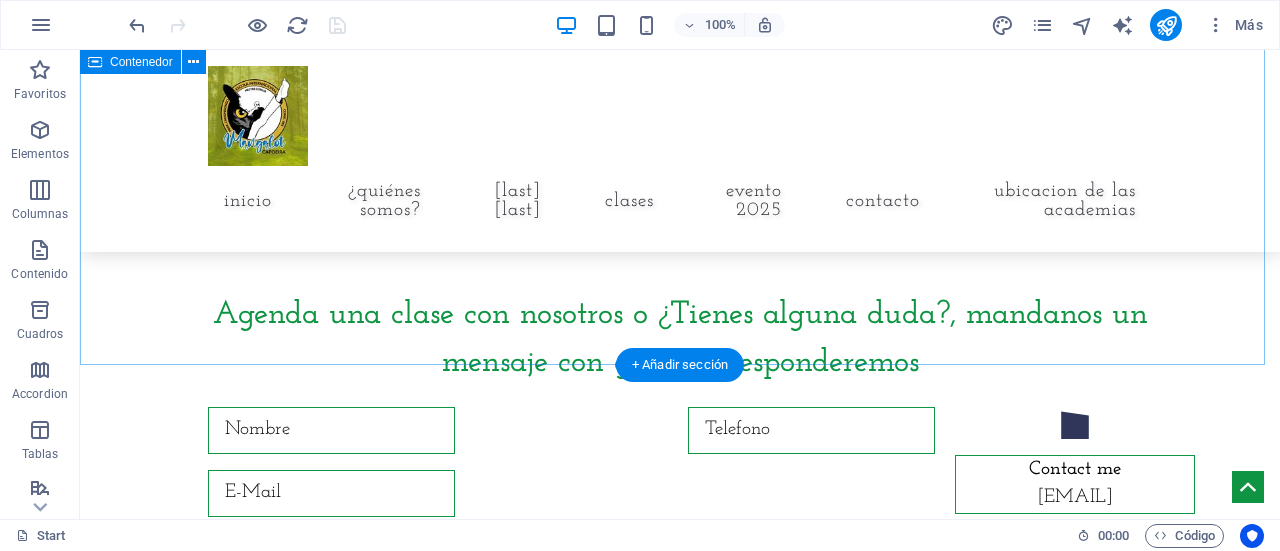 scroll, scrollTop: 8446, scrollLeft: 0, axis: vertical 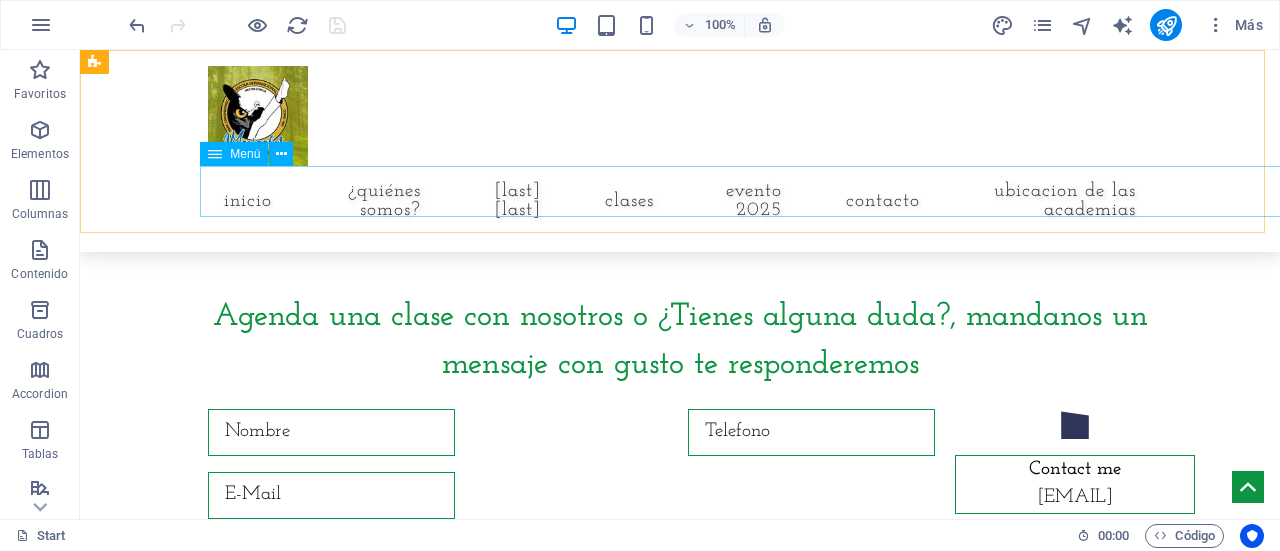 click on "Inicio ¿Quiénes Somos? Mangalot Capoeira Aragón Clases Evento 2025 Contacto Ubicacion de las Academias" at bounding box center (680, 201) 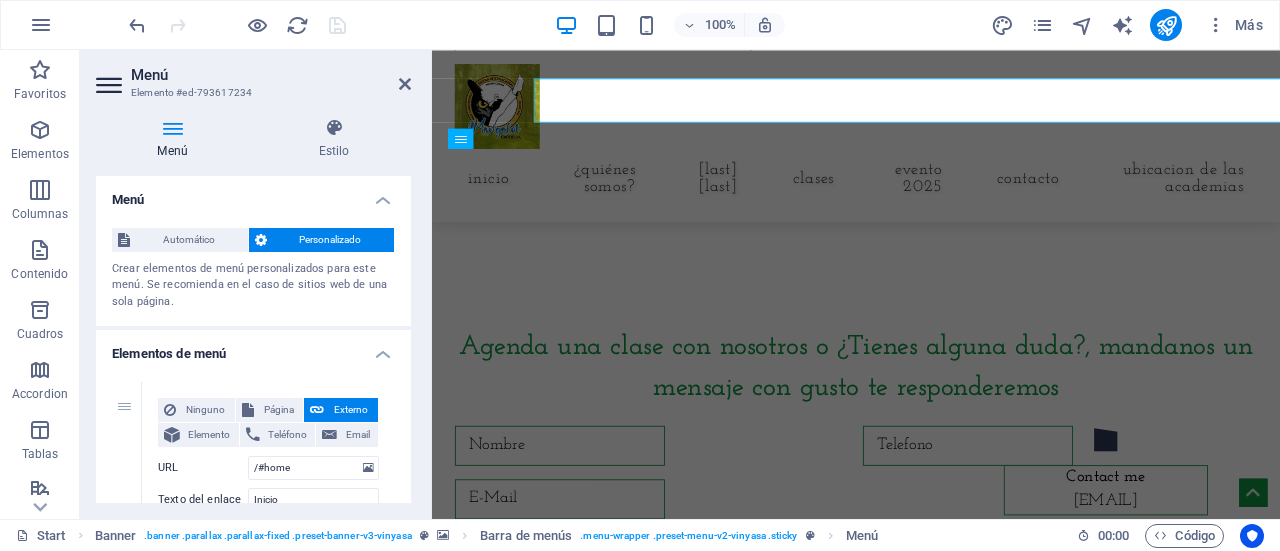scroll, scrollTop: 8528, scrollLeft: 0, axis: vertical 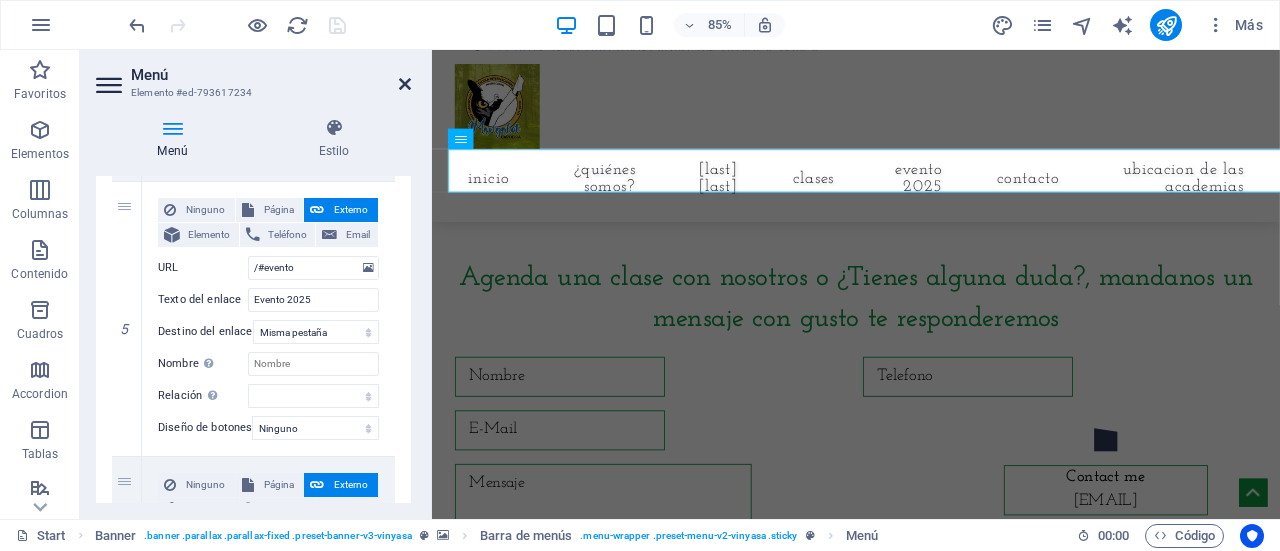 click at bounding box center [405, 84] 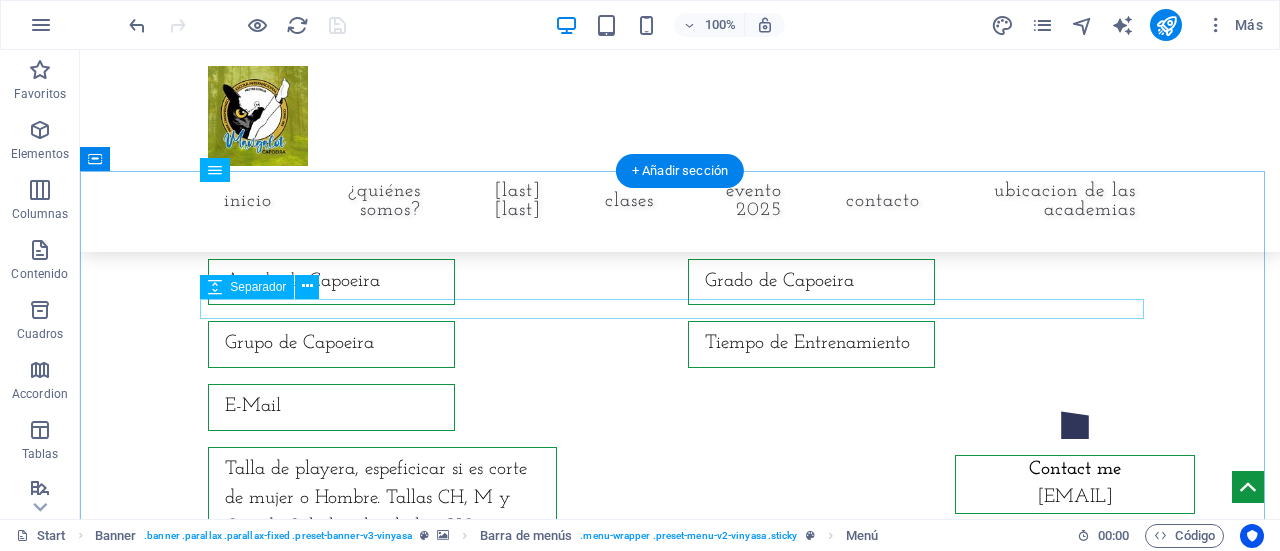 scroll, scrollTop: 7846, scrollLeft: 0, axis: vertical 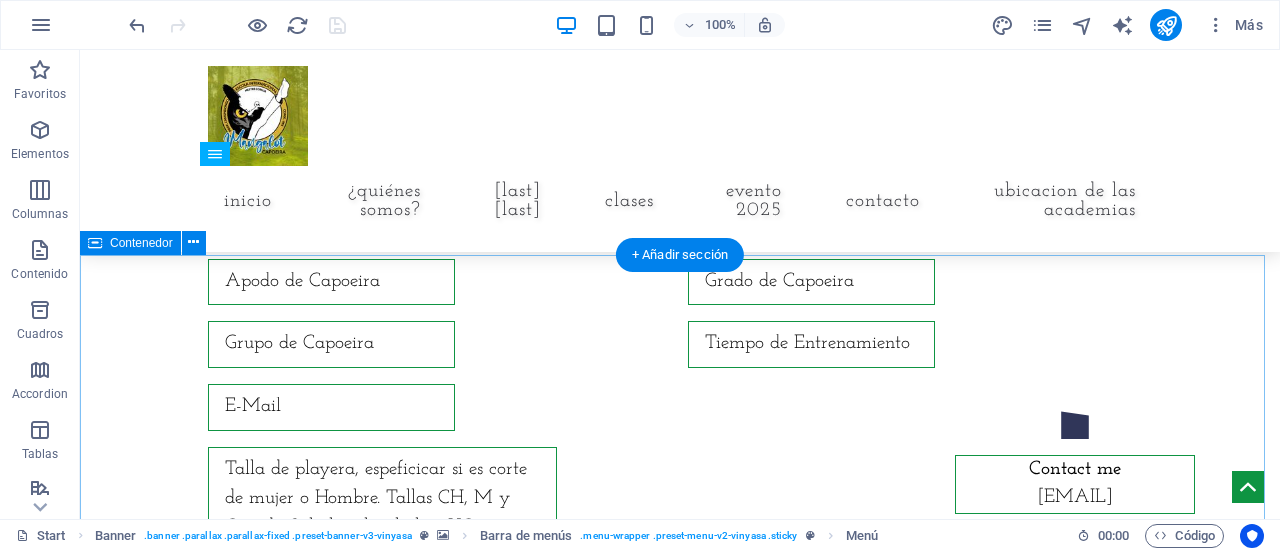 click on "Registro Evento 2025 "Deixa Acontecer"   I have read and understand the privacy policy. ¿Ilegible? Cargar nuevo Enviar" at bounding box center (680, 431) 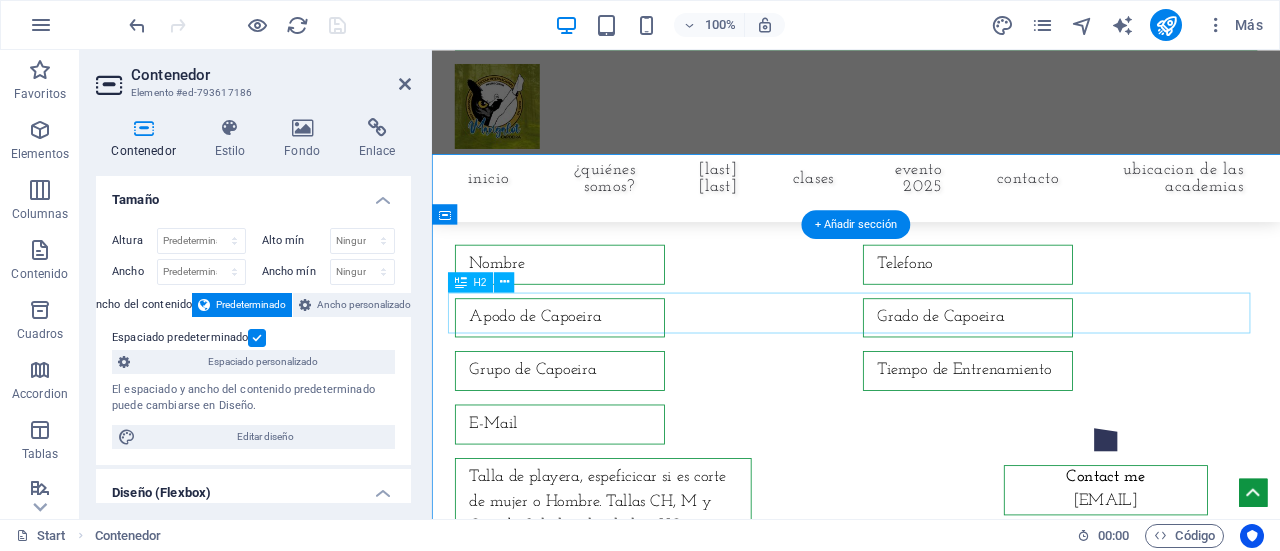scroll, scrollTop: 7928, scrollLeft: 0, axis: vertical 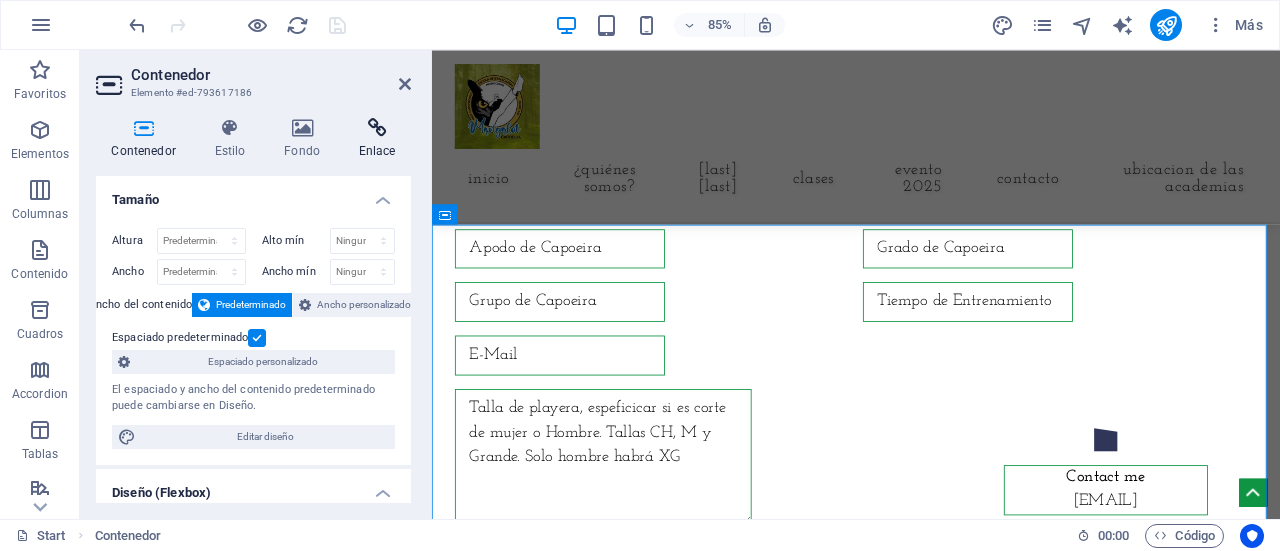 click at bounding box center [377, 128] 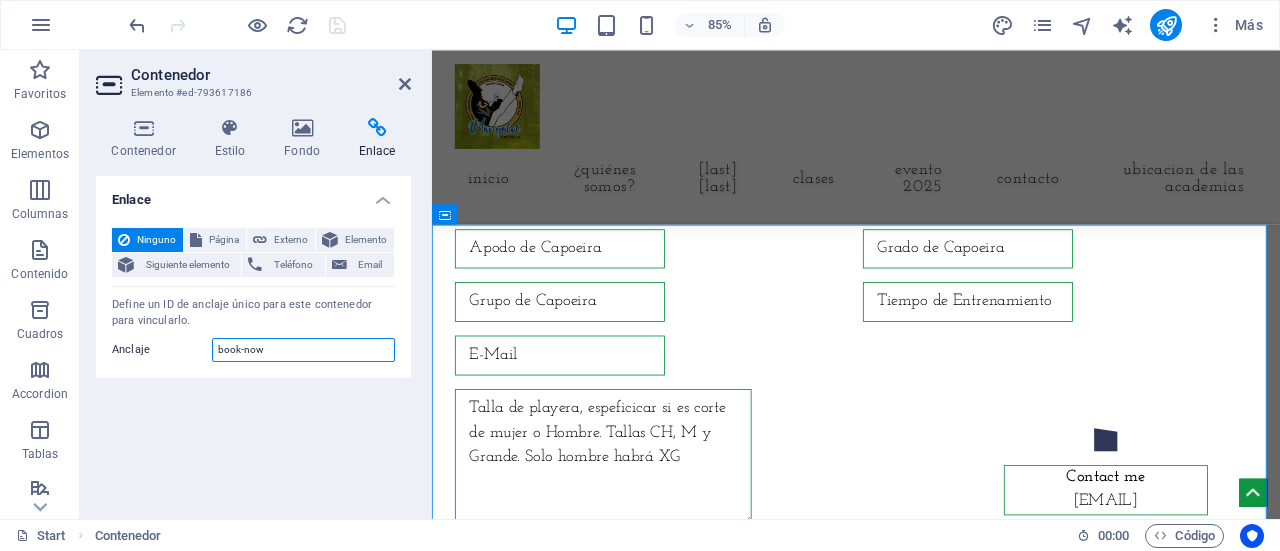 drag, startPoint x: 300, startPoint y: 346, endPoint x: 164, endPoint y: 345, distance: 136.00368 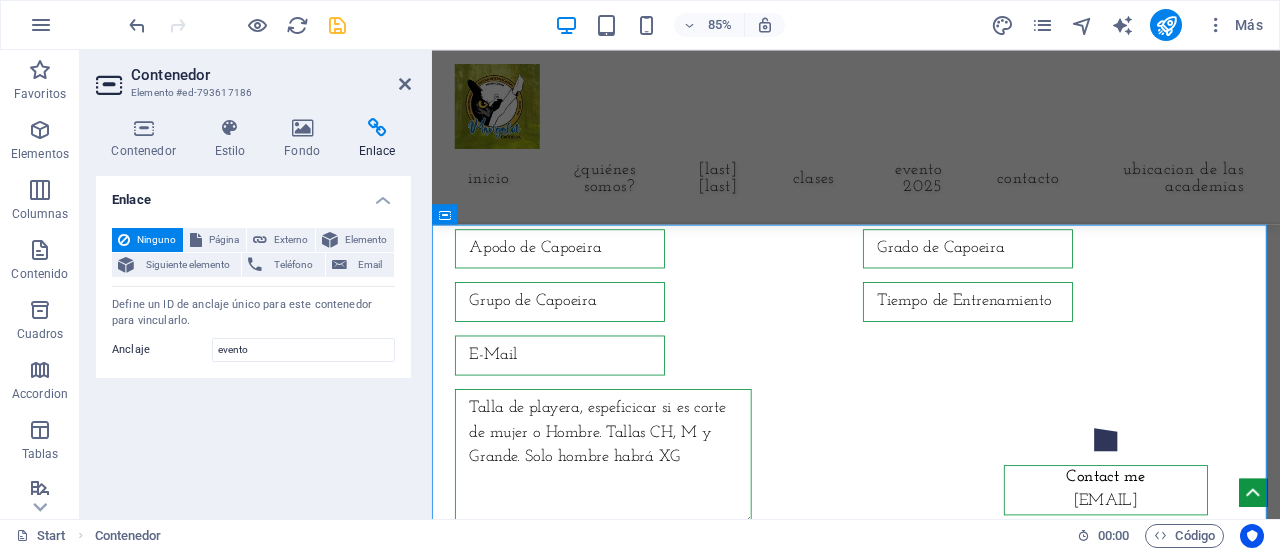 click on "Enlace Ninguno Página Externo Elemento Siguiente elemento Teléfono Email Página Start Subpage Legal Notice Privacy Elemento
URL Teléfono Email Destino del enlace Nueva pestaña Misma pestaña Superposición Nombre Una descripción adicional del enlace no debería ser igual al texto del enlace. El título suele mostrarse como un texto de información cuando se mueve el ratón por encima del elemento. Déjalo en blanco en caso de dudas. Relación Define la  relación de este enlace con el destino del enlace . Por ejemplo, el valor "nofollow" indica a los buscadores que no sigan al enlace. Puede dejarse vacío. alternativo autor marcador externo ayuda licencia siguiente nofollow noreferrer noopener ant buscar etiqueta Define un ID de anclaje único para este contenedor para vincularlo. Anclaje evento" at bounding box center (253, 339) 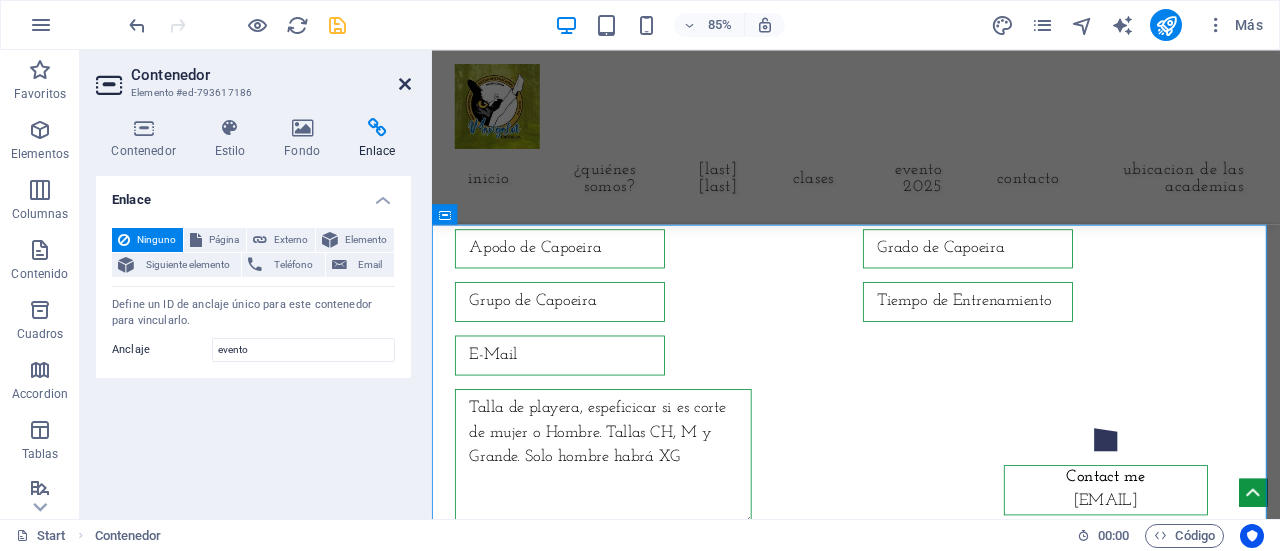 click at bounding box center (405, 84) 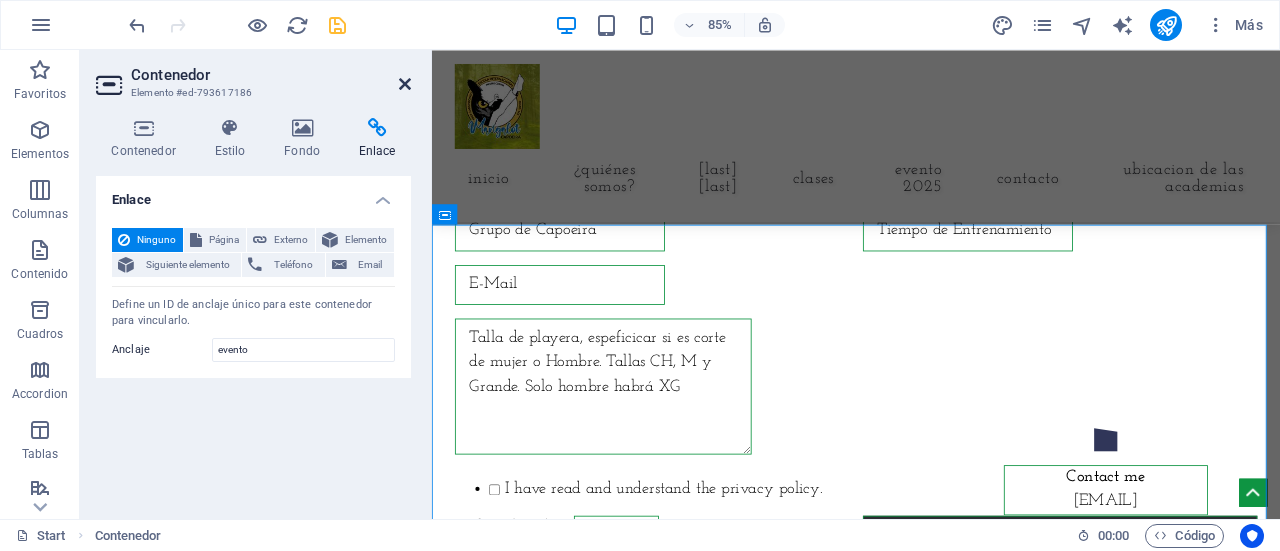 scroll, scrollTop: 7846, scrollLeft: 0, axis: vertical 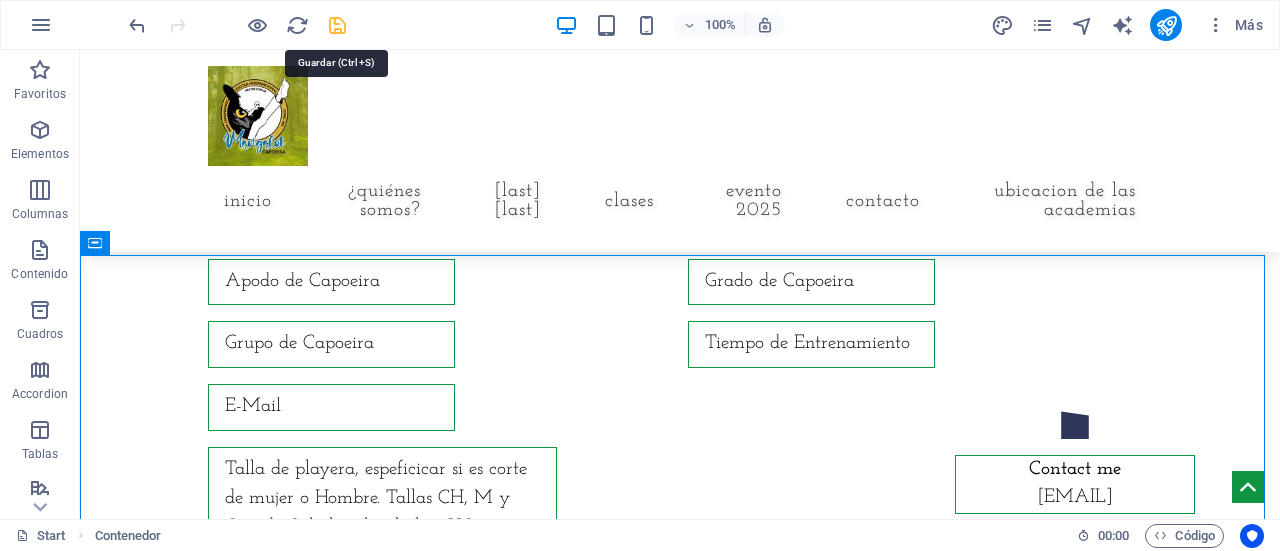 click at bounding box center [337, 25] 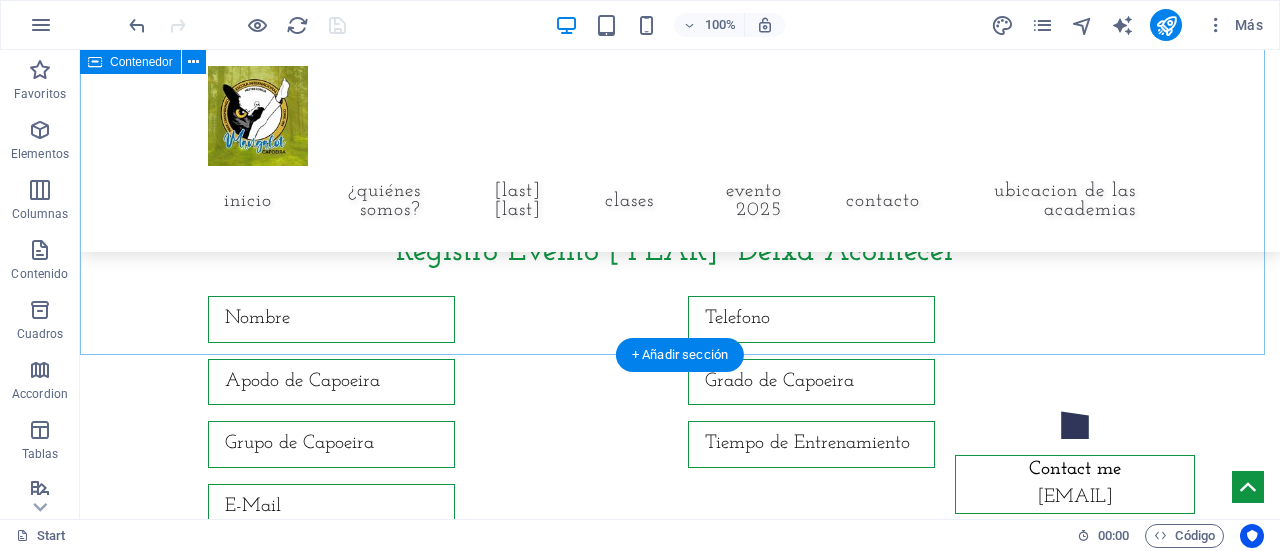 scroll, scrollTop: 7846, scrollLeft: 0, axis: vertical 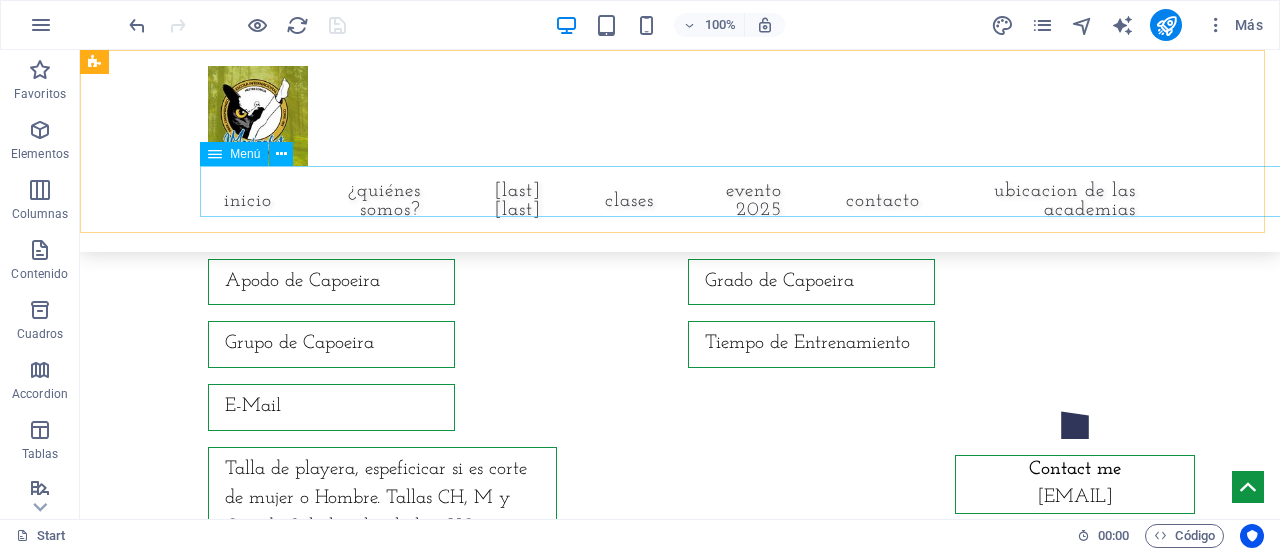 click on "Inicio ¿Quiénes Somos? Mangalot Capoeira Aragón Clases Evento 2025 Contacto Ubicacion de las Academias" at bounding box center [680, 201] 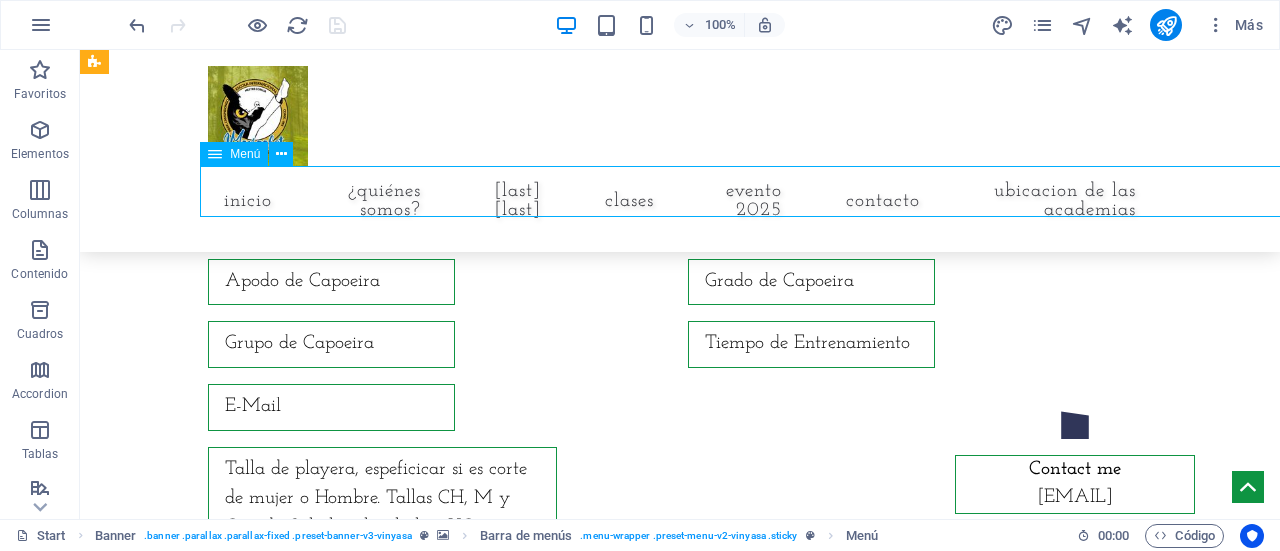 click on "Inicio ¿Quiénes Somos? Mangalot Capoeira Aragón Clases Evento 2025 Contacto Ubicacion de las Academias" at bounding box center (680, 201) 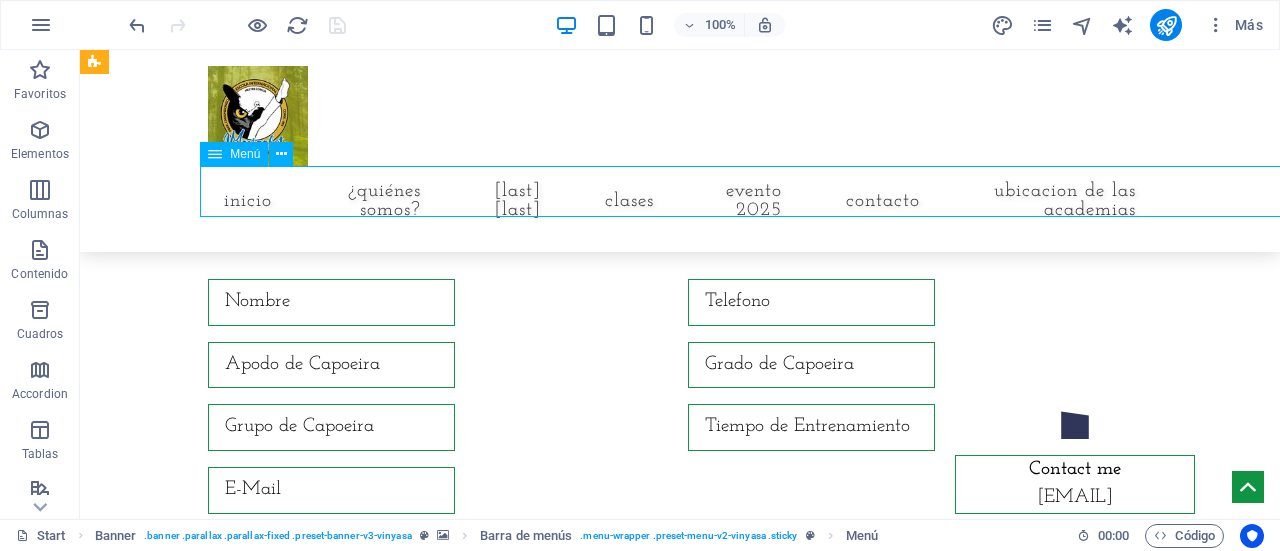 scroll, scrollTop: 7928, scrollLeft: 0, axis: vertical 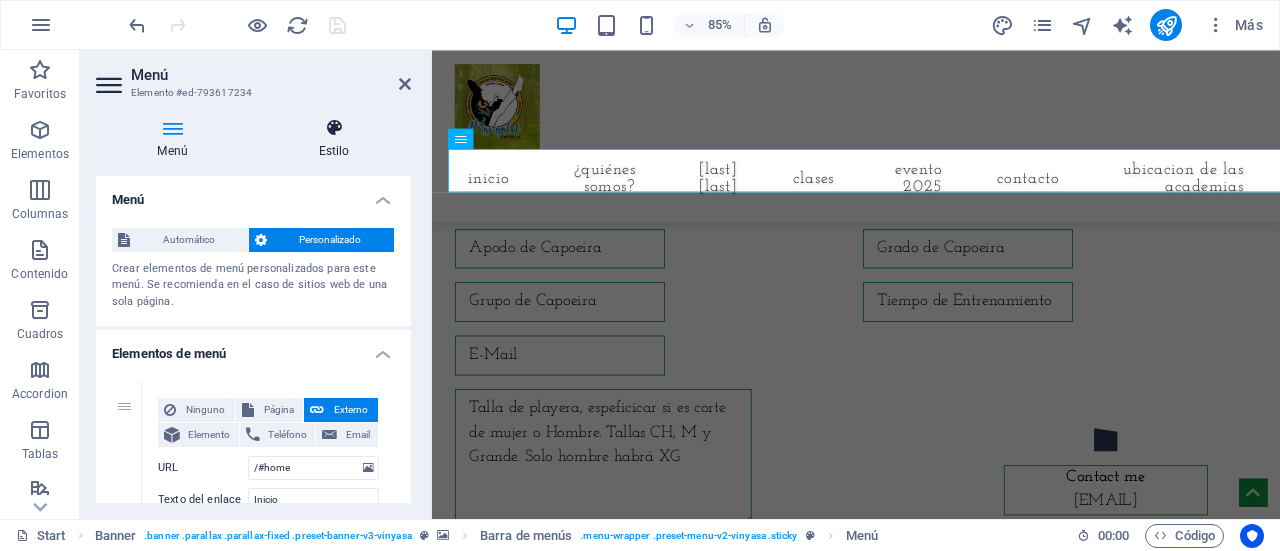 click on "Estilo" at bounding box center [334, 139] 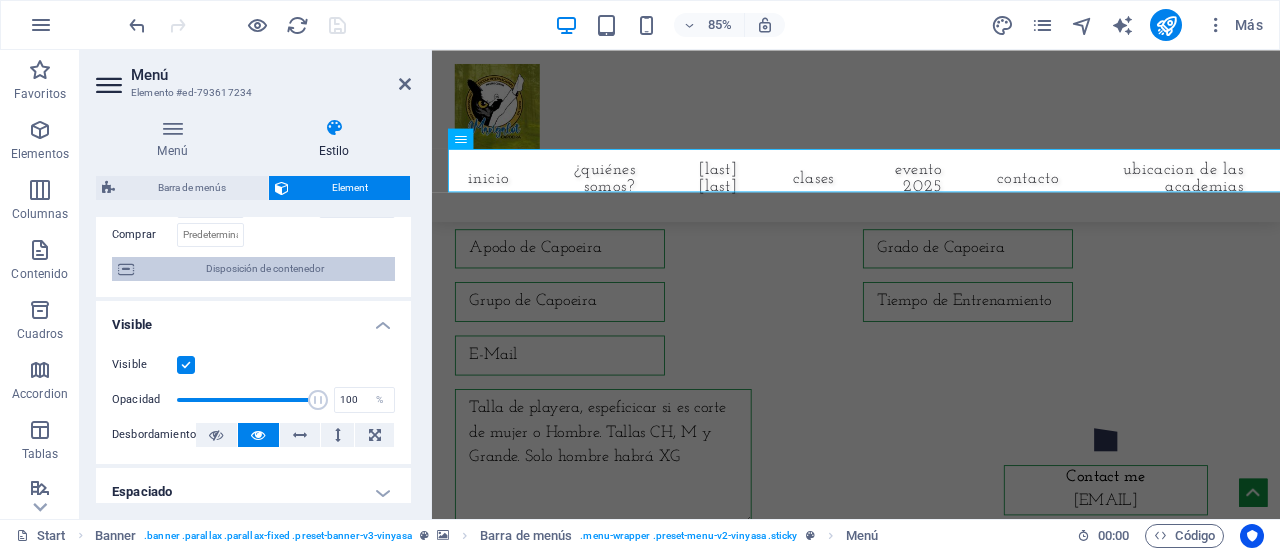 scroll, scrollTop: 0, scrollLeft: 0, axis: both 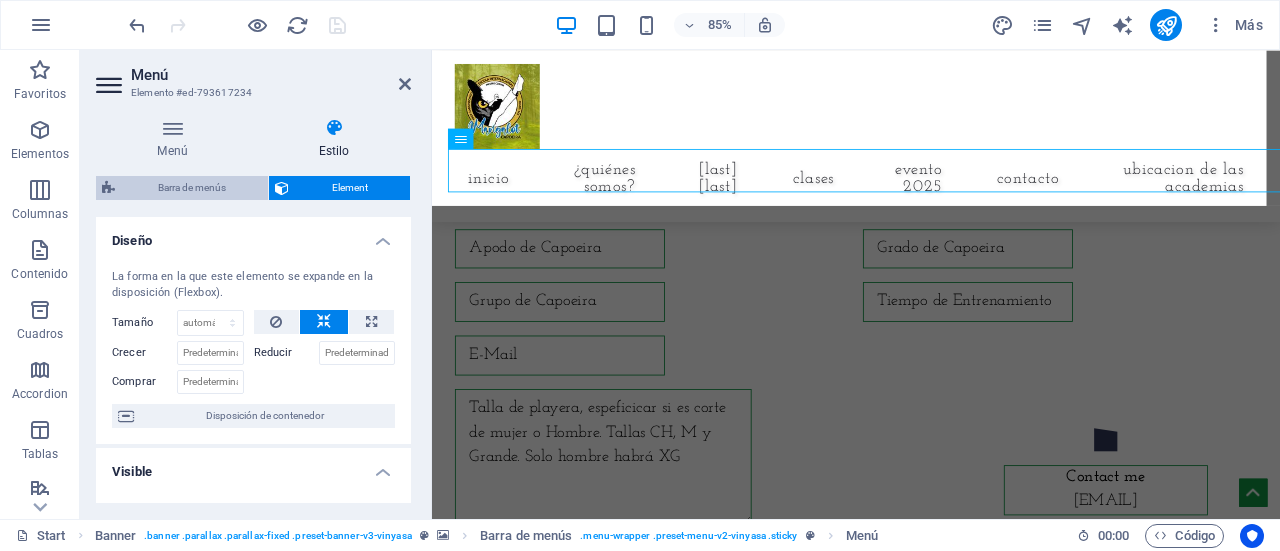 click on "Barra de menús" at bounding box center (191, 188) 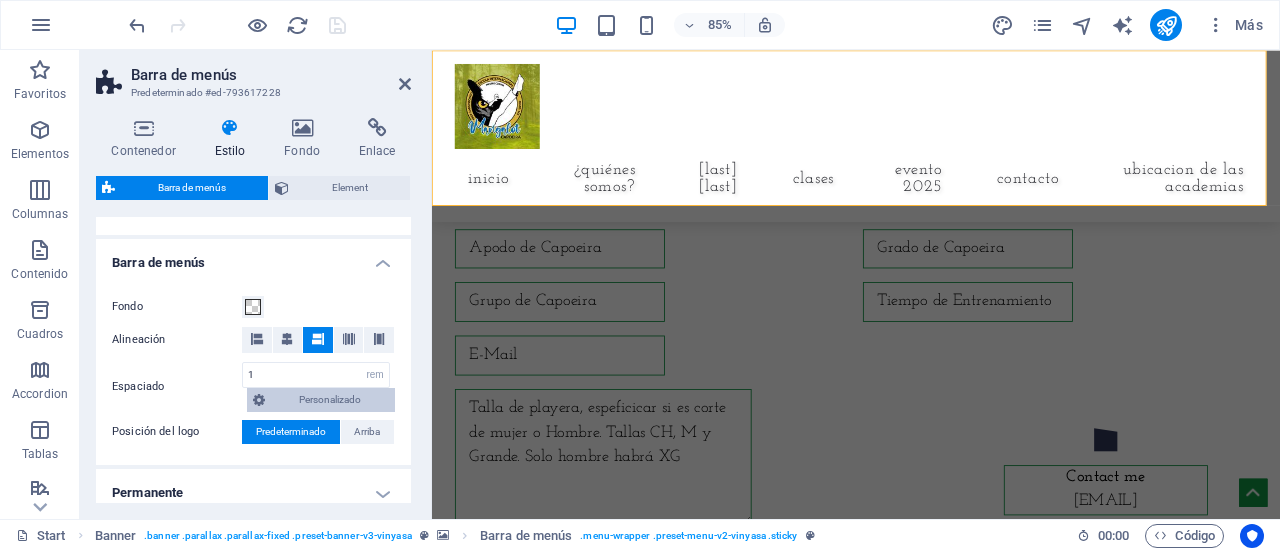 scroll, scrollTop: 418, scrollLeft: 0, axis: vertical 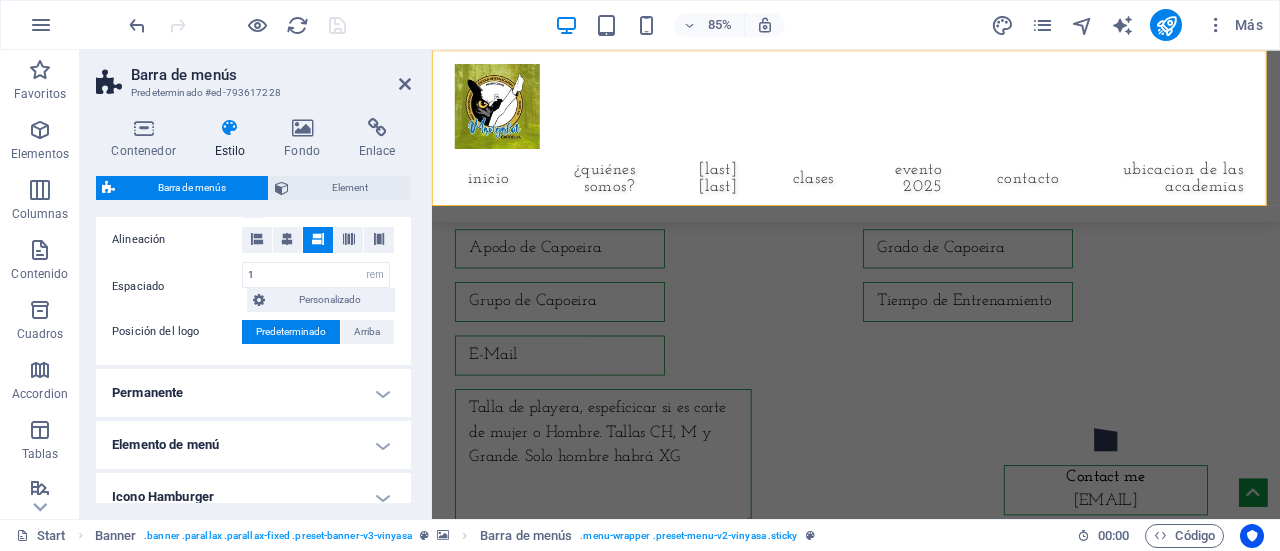 click on "Permanente" at bounding box center [253, 393] 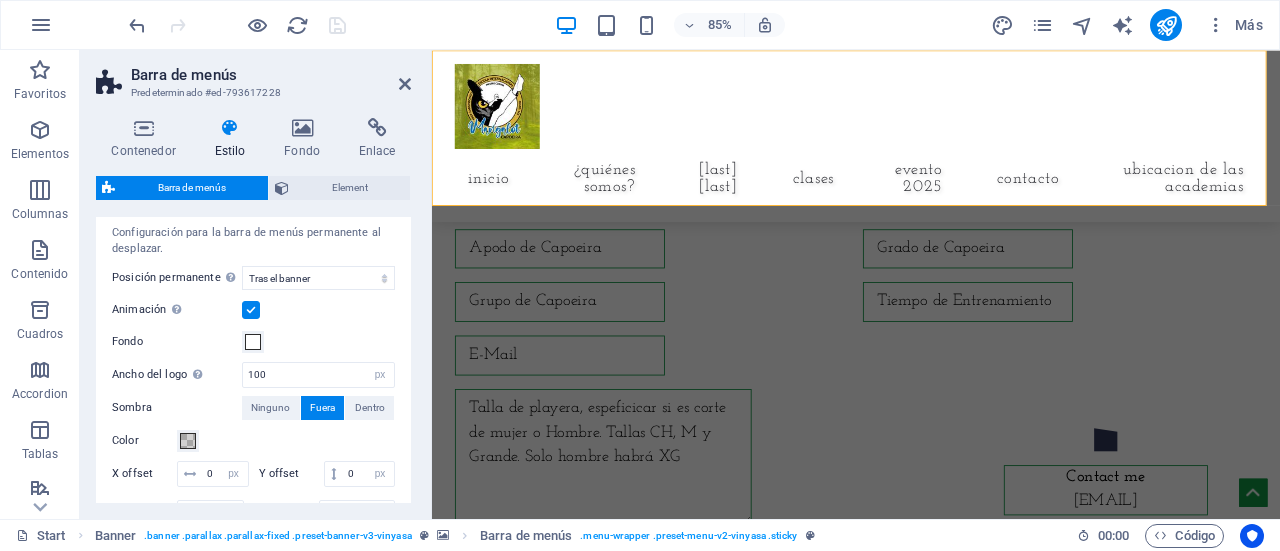 scroll, scrollTop: 418, scrollLeft: 0, axis: vertical 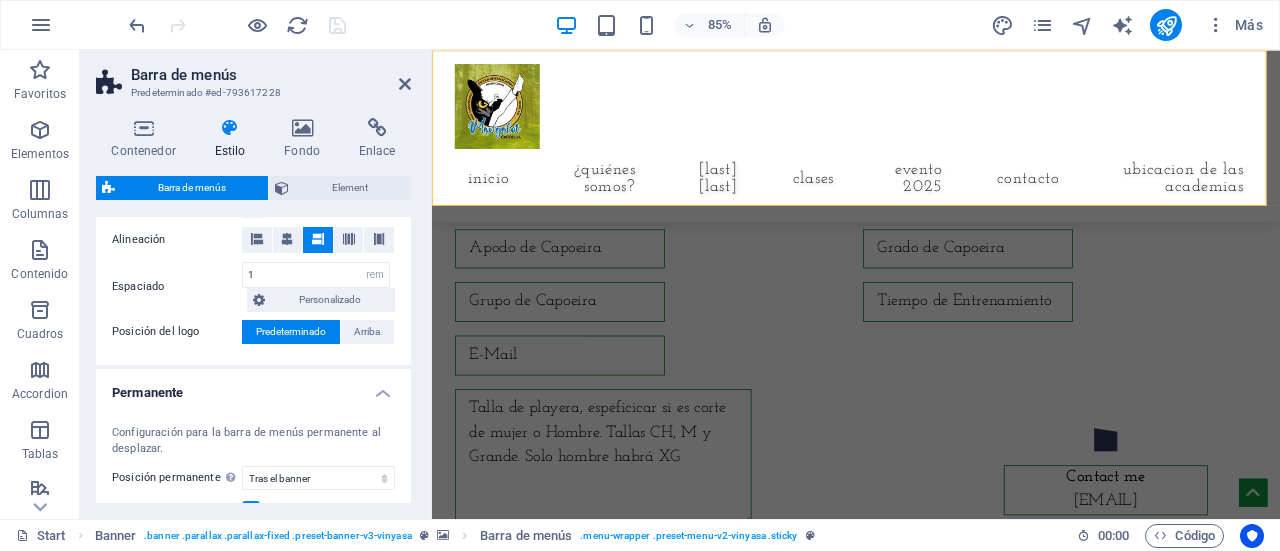click on "Permanente" at bounding box center (253, 387) 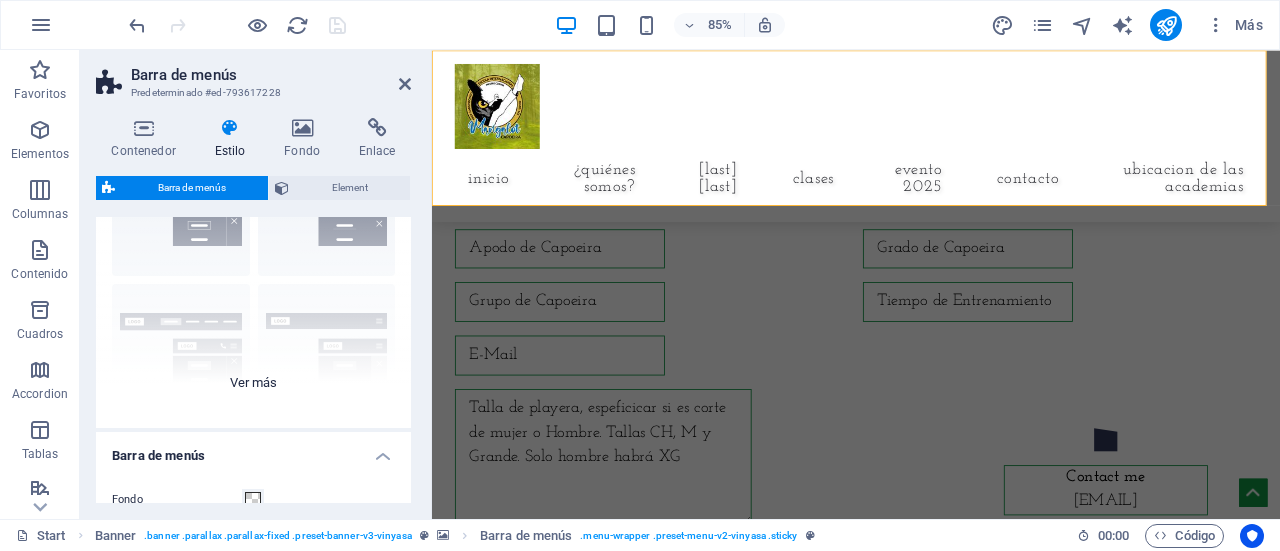 scroll, scrollTop: 100, scrollLeft: 0, axis: vertical 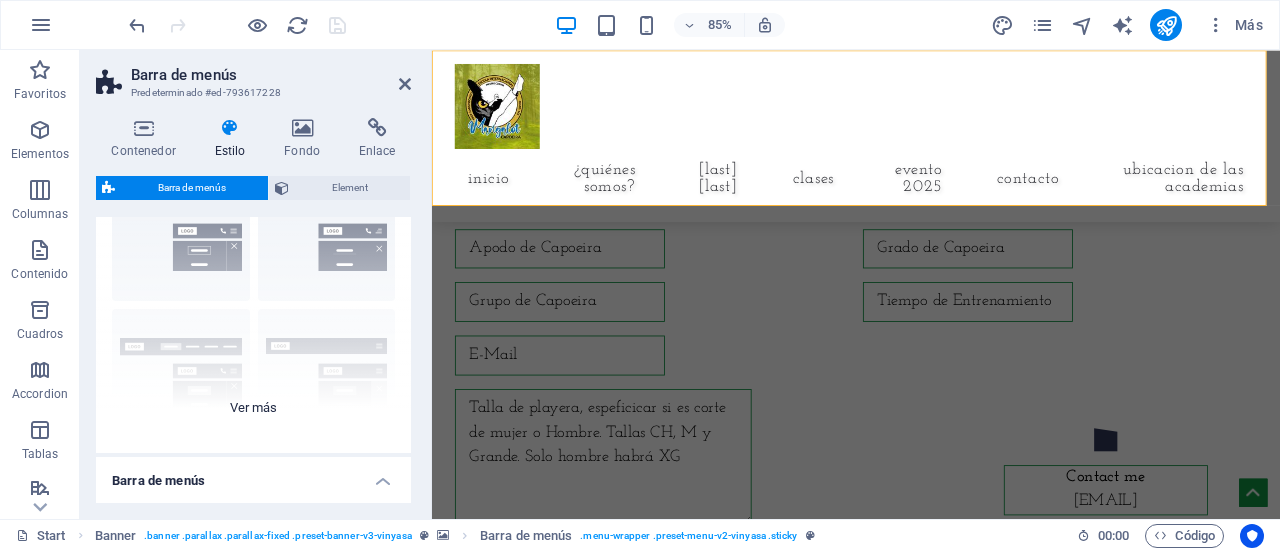 click on "Borde Centrado Predeterminado Fijo Loki Desencadenador Ancho XXL" at bounding box center [253, 303] 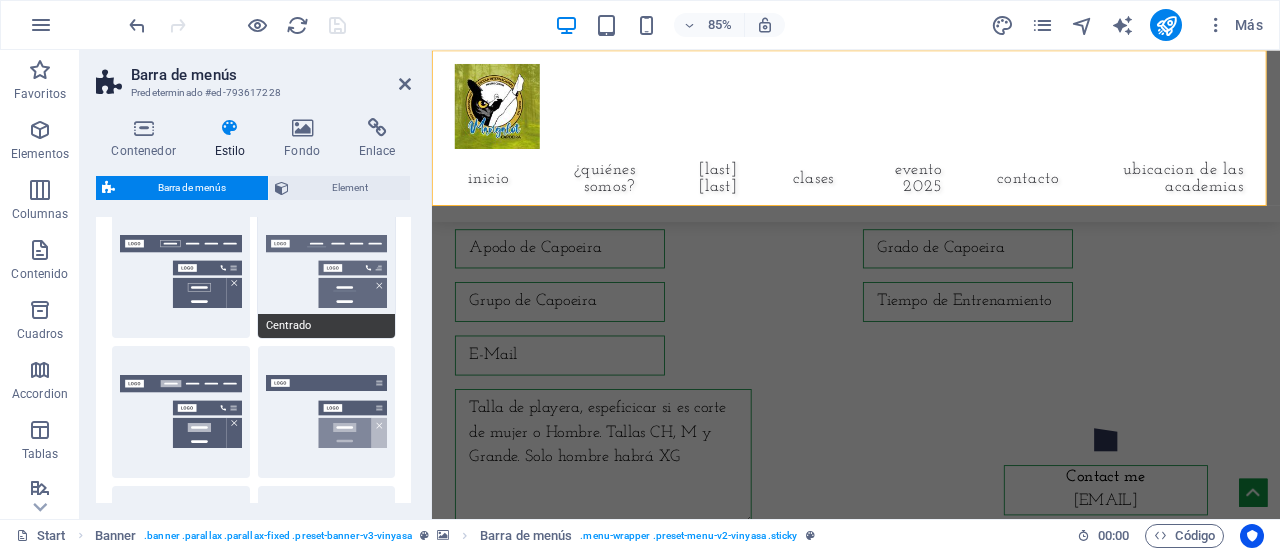 scroll, scrollTop: 100, scrollLeft: 0, axis: vertical 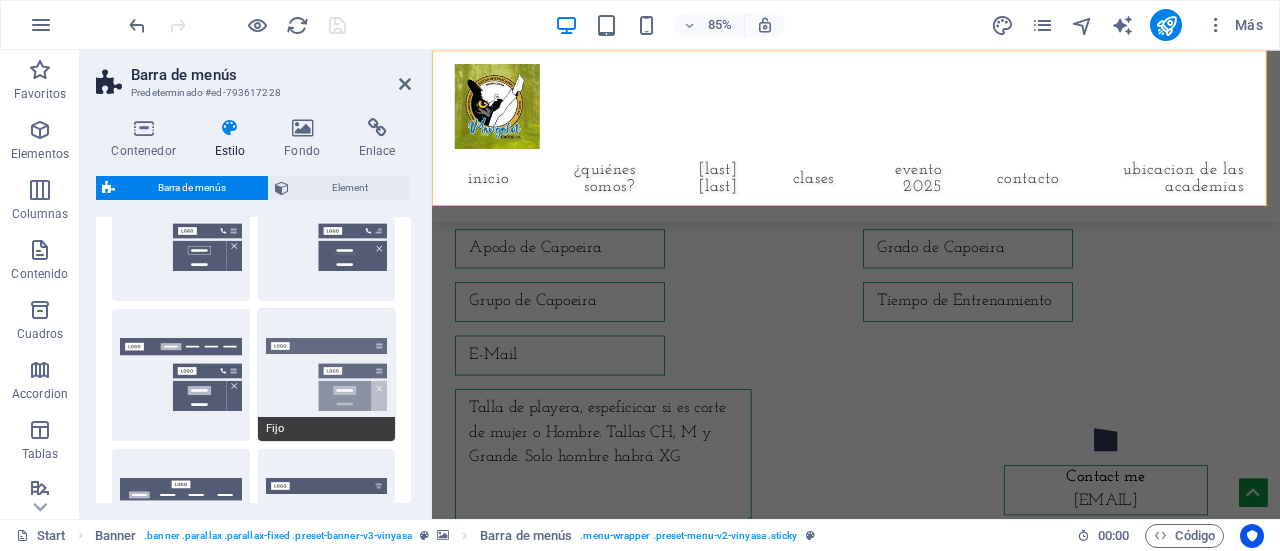 click on "Fijo" at bounding box center (327, 375) 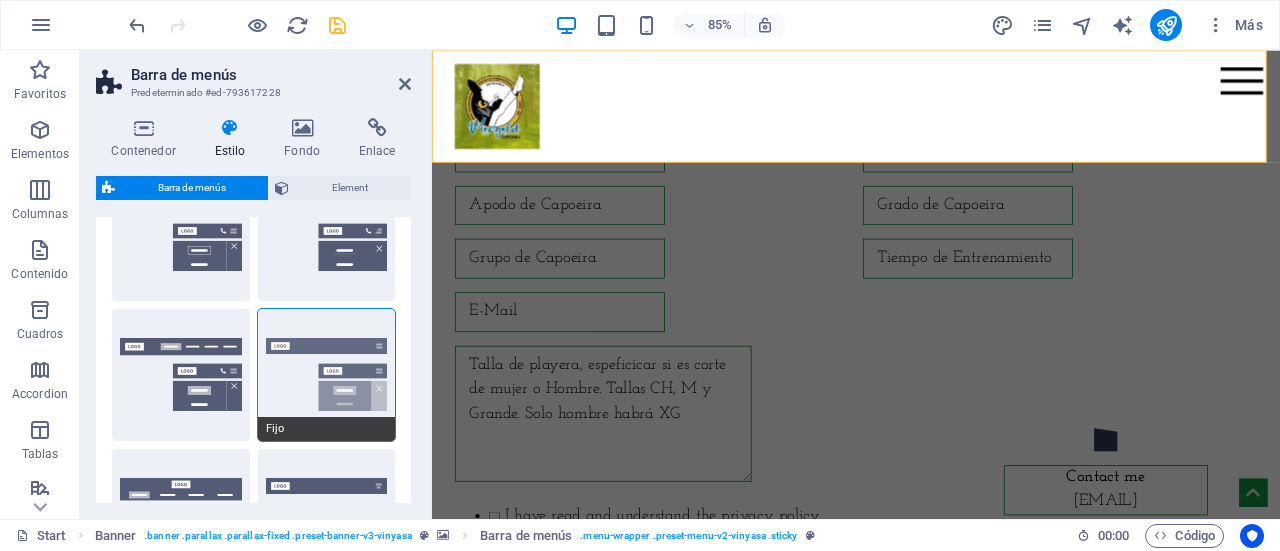 scroll, scrollTop: 200, scrollLeft: 0, axis: vertical 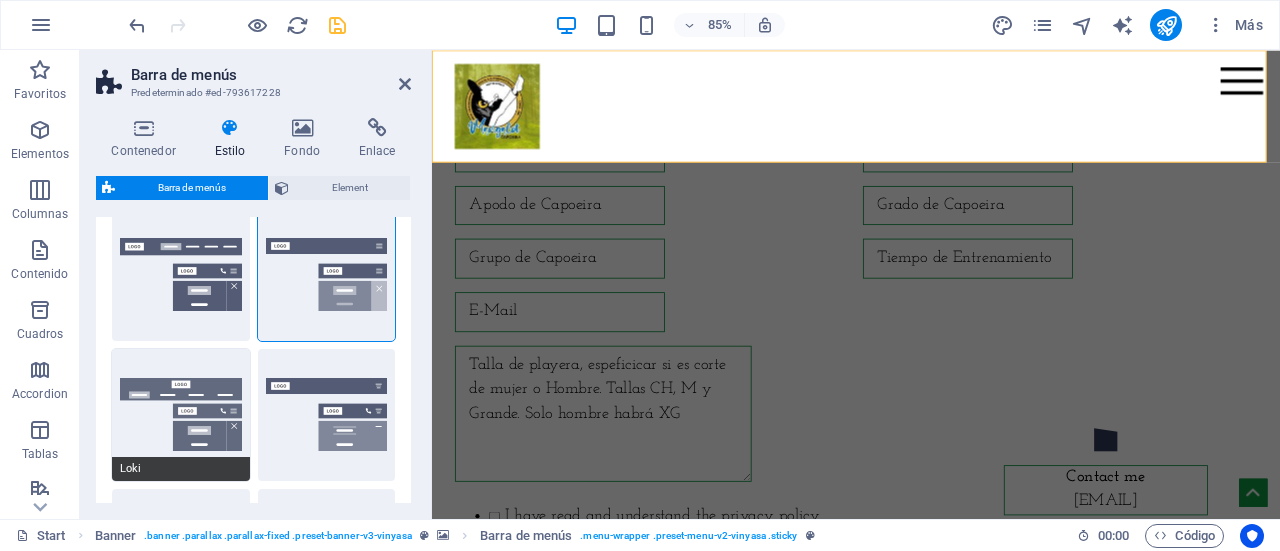 click on "Loki" at bounding box center (181, 415) 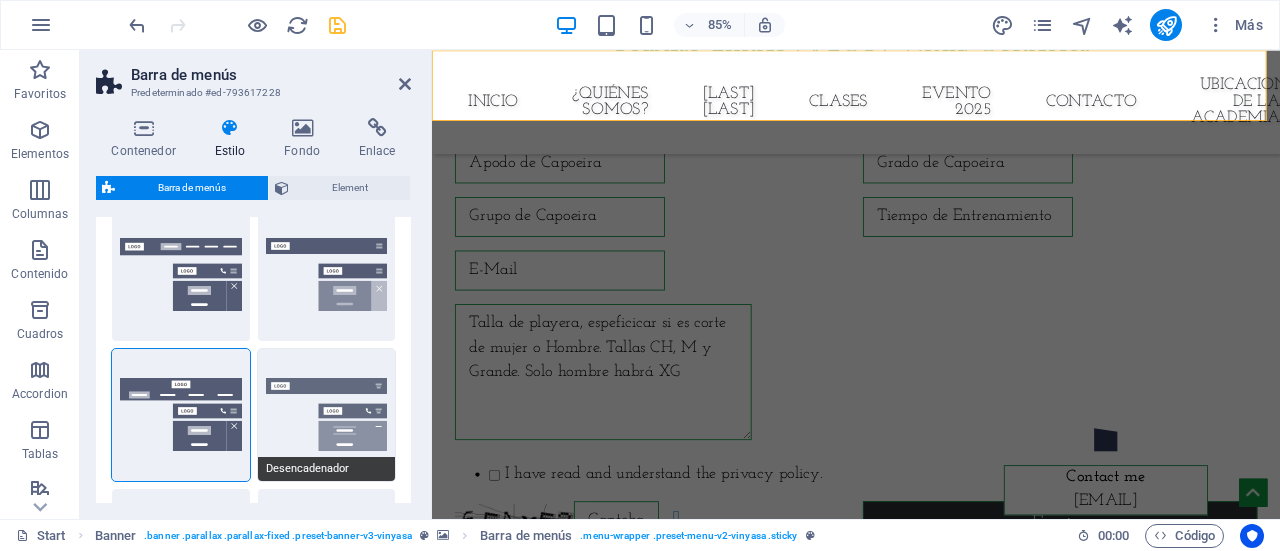 click on "Desencadenador" at bounding box center [327, 415] 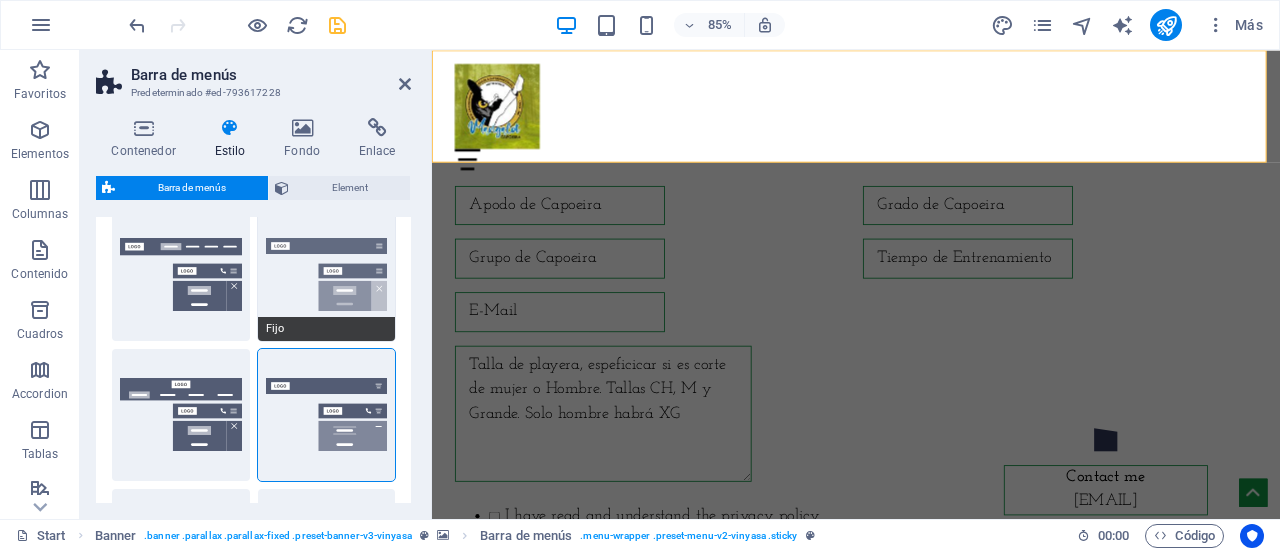 click on "Fijo" at bounding box center (327, 275) 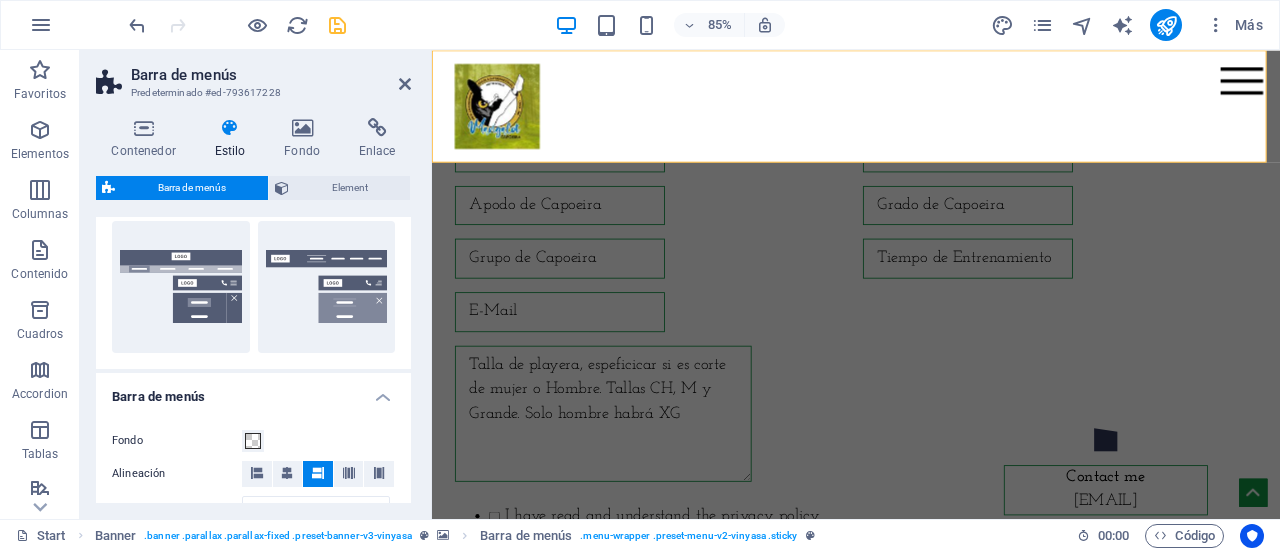 scroll, scrollTop: 400, scrollLeft: 0, axis: vertical 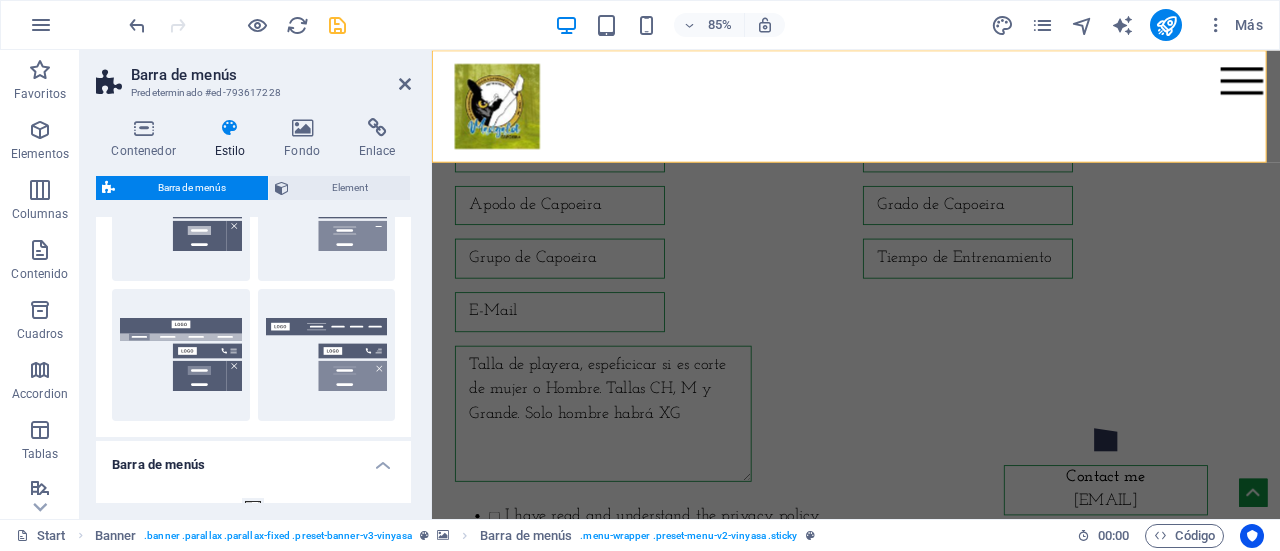 click on "XXL" at bounding box center (327, 355) 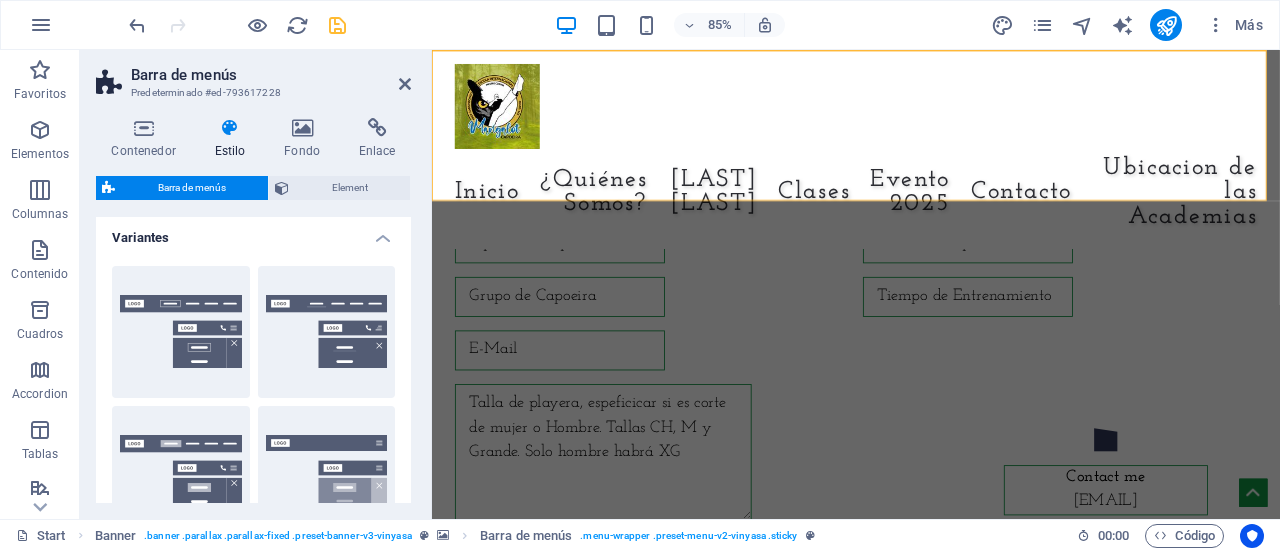 scroll, scrollTop: 0, scrollLeft: 0, axis: both 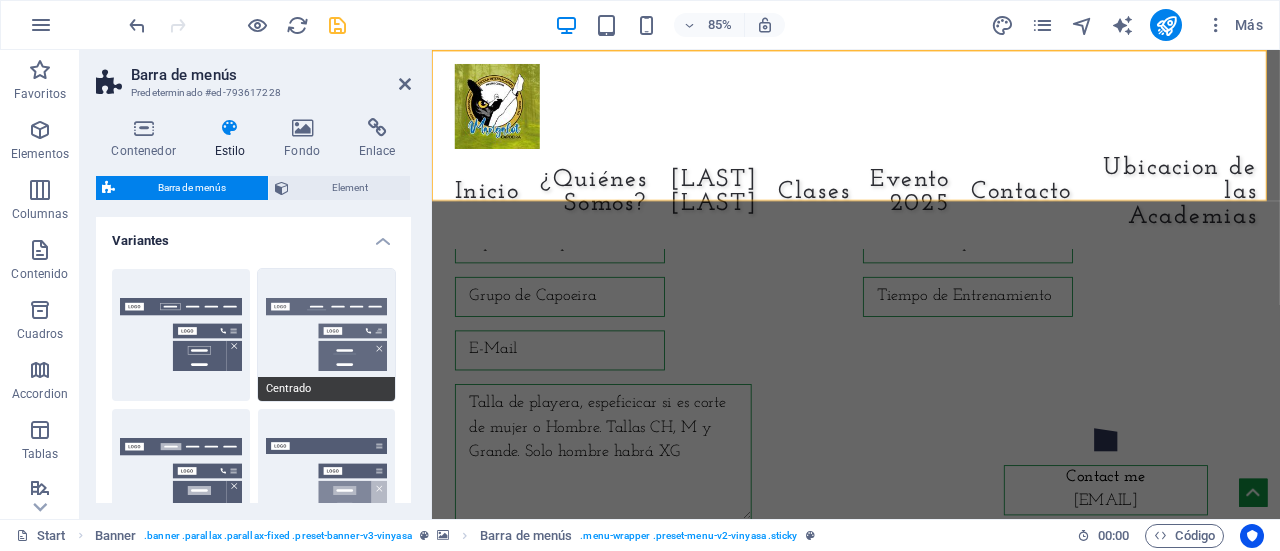 click on "Centrado" at bounding box center [327, 335] 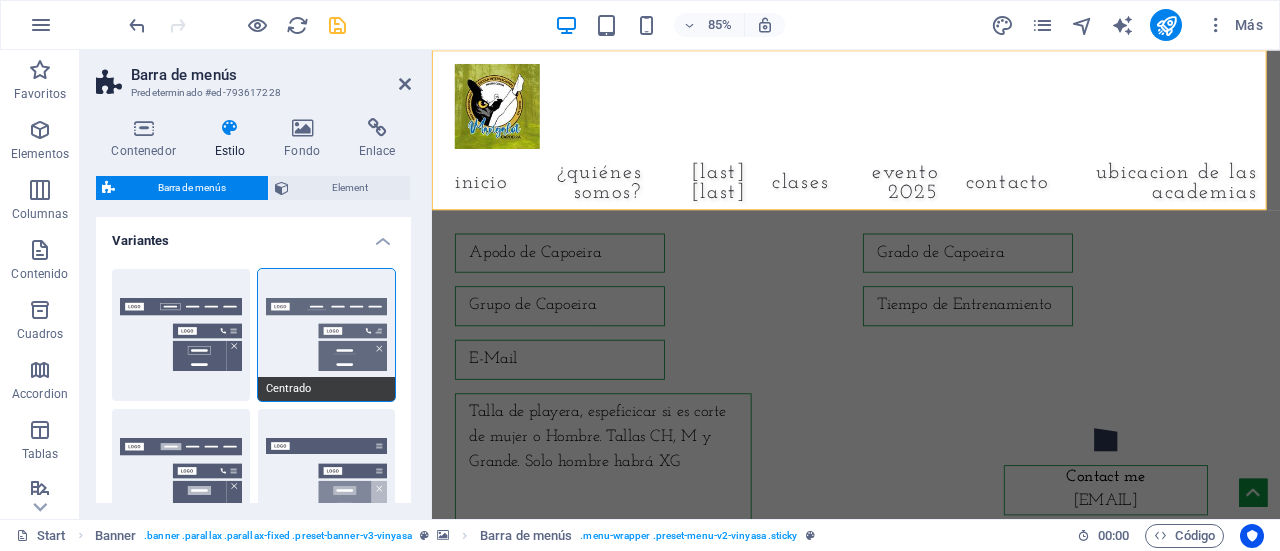 scroll, scrollTop: 100, scrollLeft: 0, axis: vertical 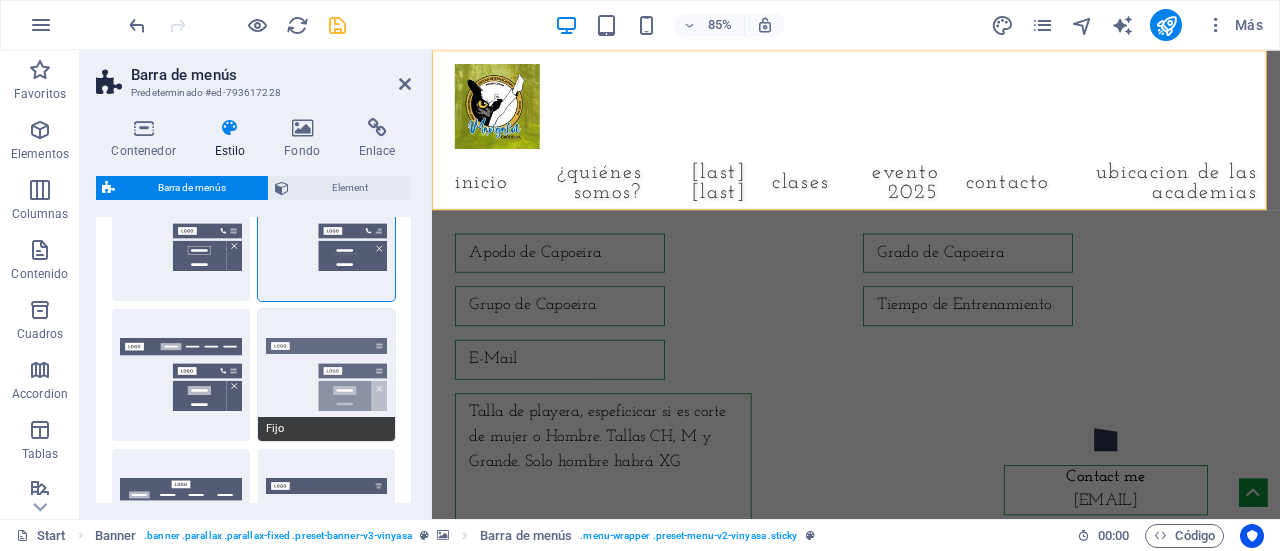 click on "Fijo" at bounding box center (327, 375) 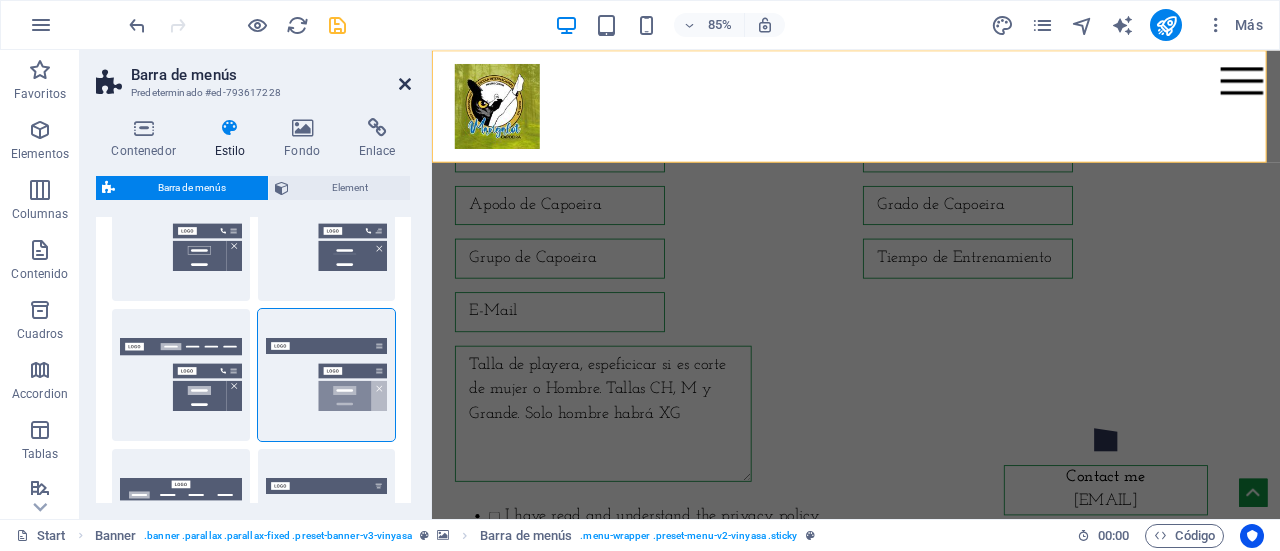 click at bounding box center [405, 84] 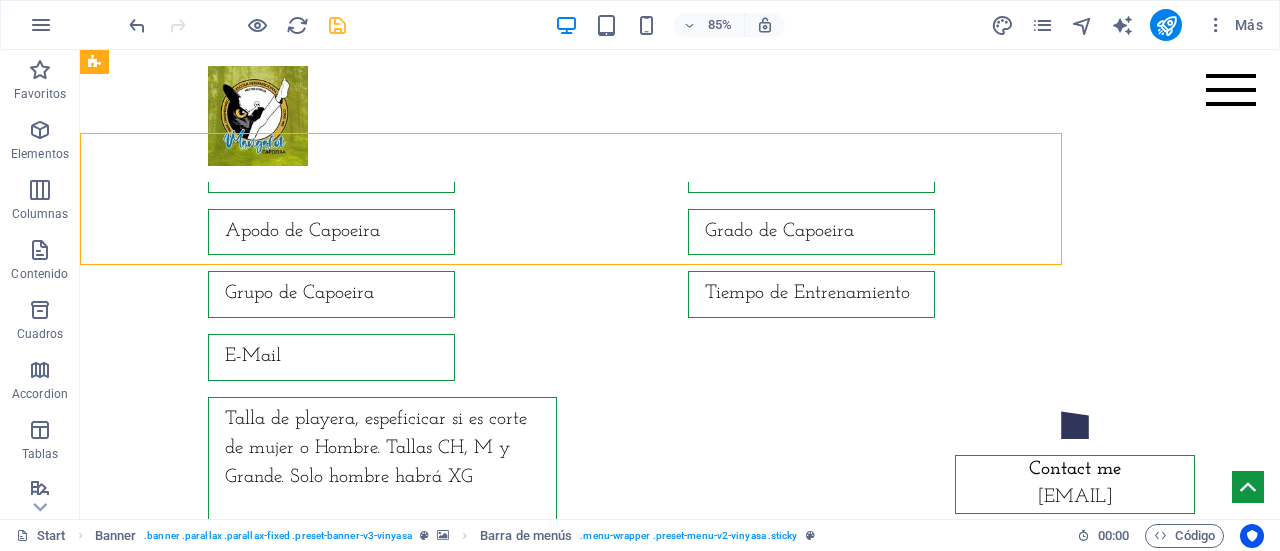 scroll, scrollTop: 7846, scrollLeft: 0, axis: vertical 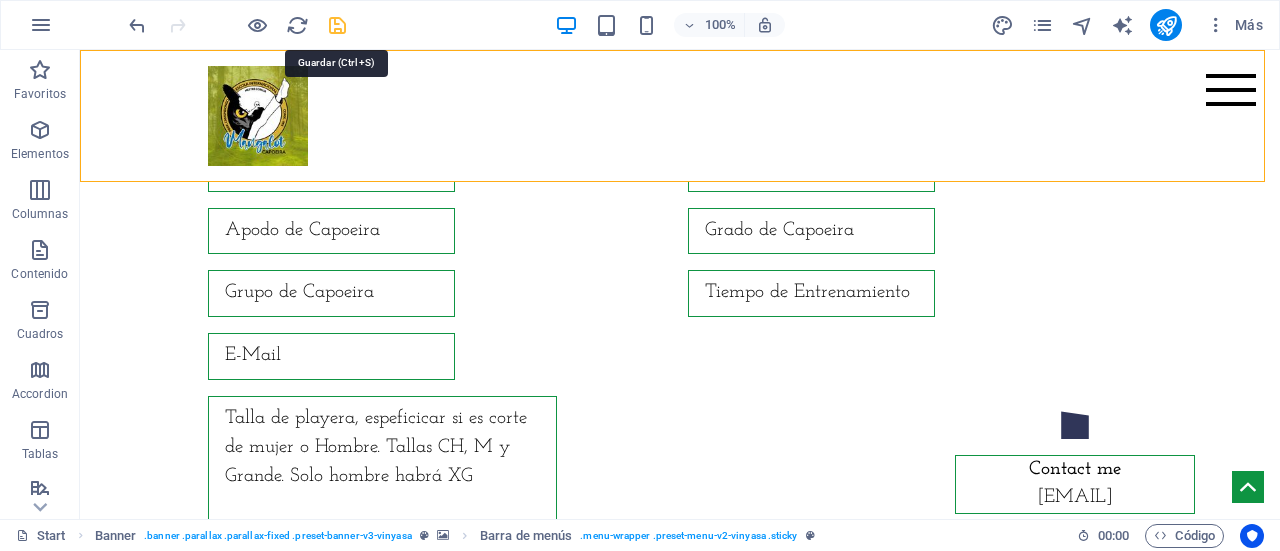 click at bounding box center (337, 25) 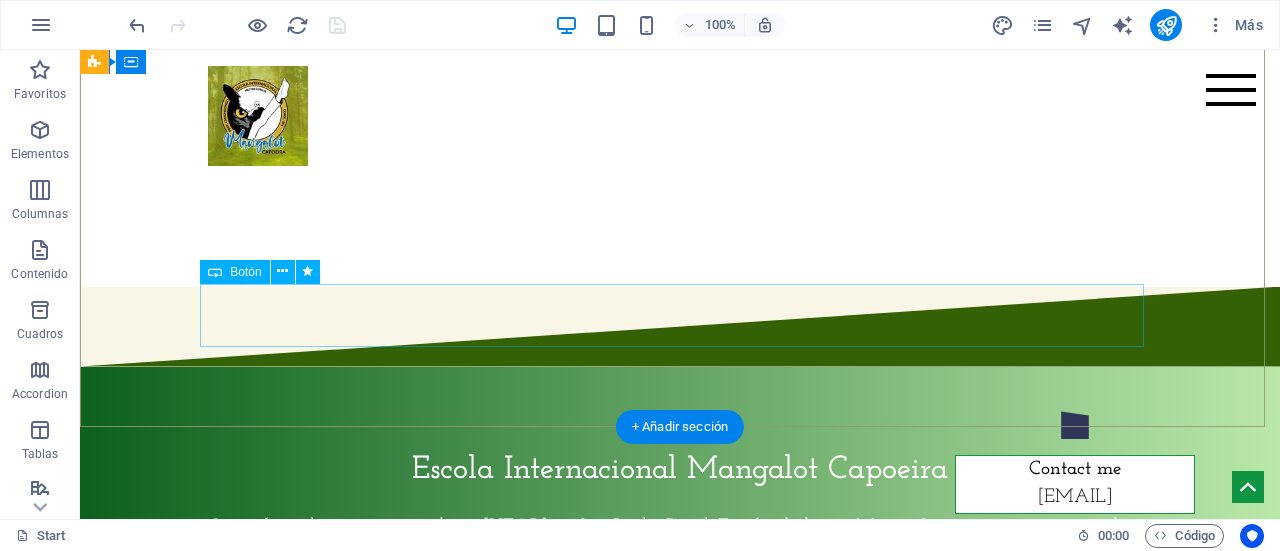 scroll, scrollTop: 900, scrollLeft: 0, axis: vertical 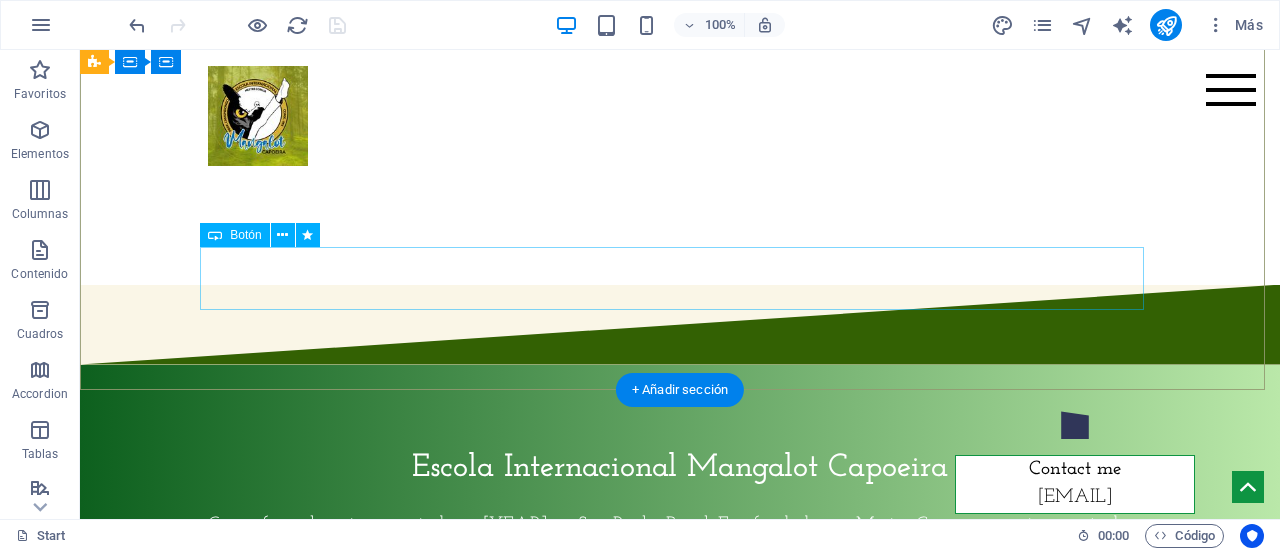 click on "Siguenos en redes" at bounding box center (680, 650) 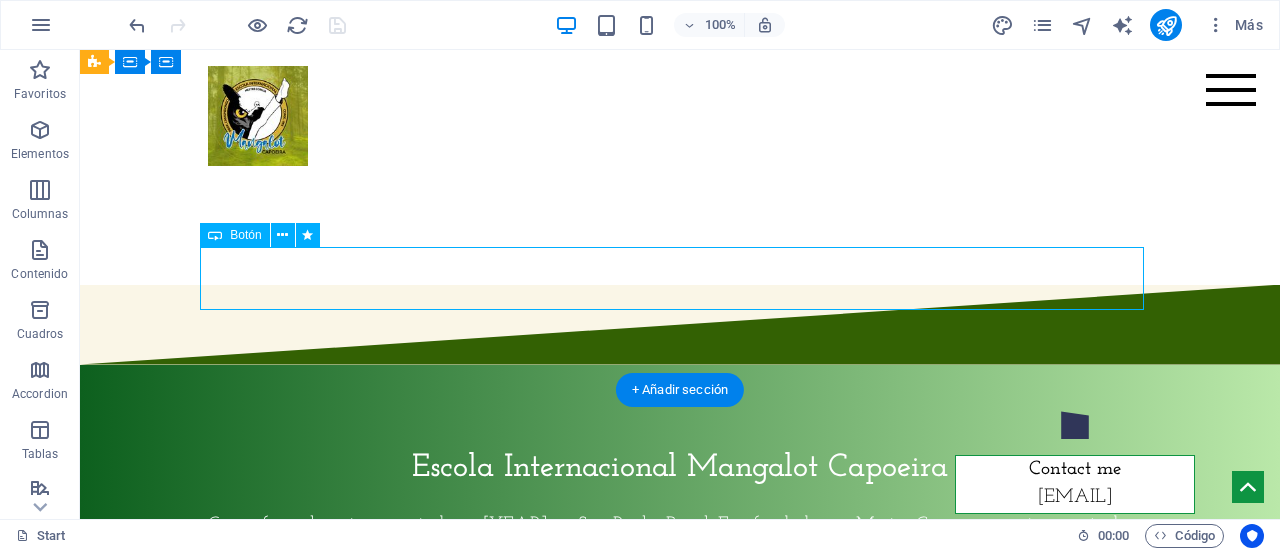 click on "Siguenos en redes" at bounding box center (680, 650) 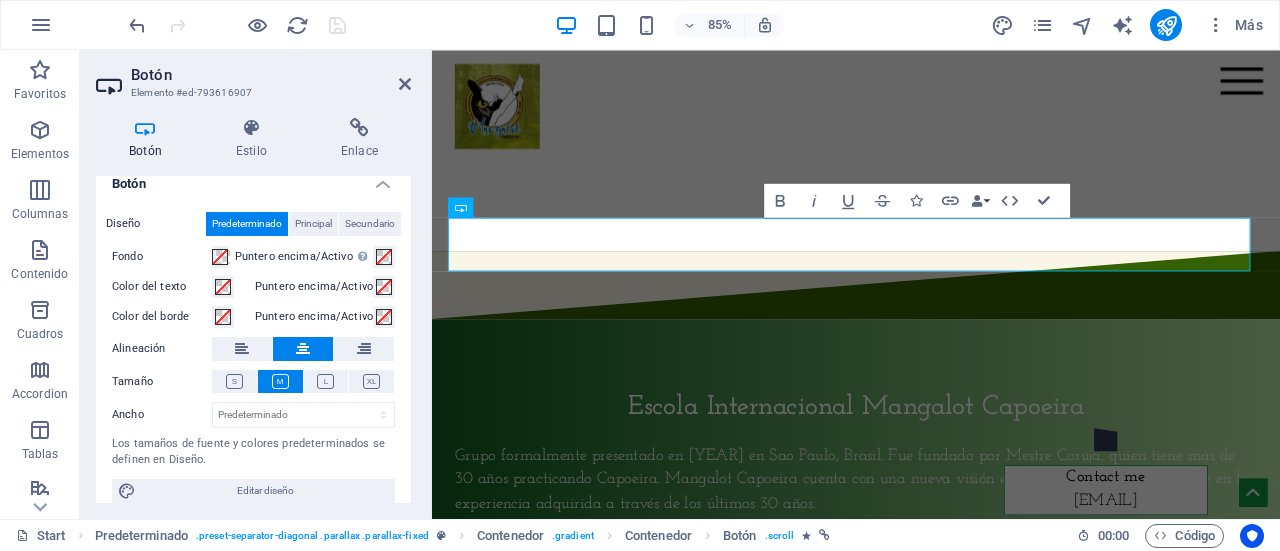 scroll, scrollTop: 30, scrollLeft: 0, axis: vertical 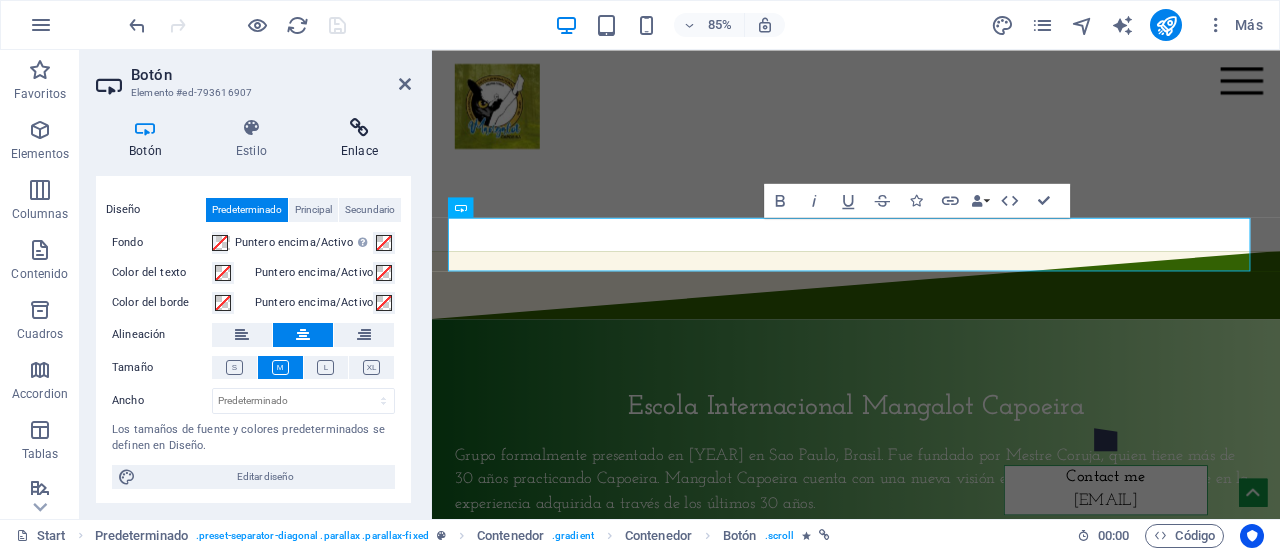 click at bounding box center [359, 128] 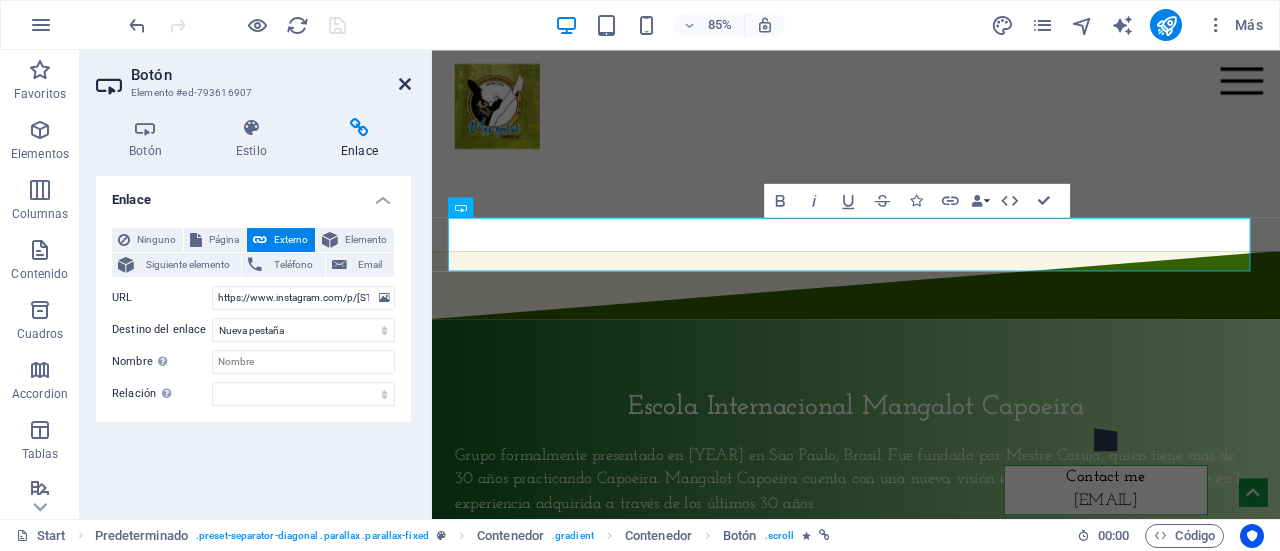 click at bounding box center [405, 84] 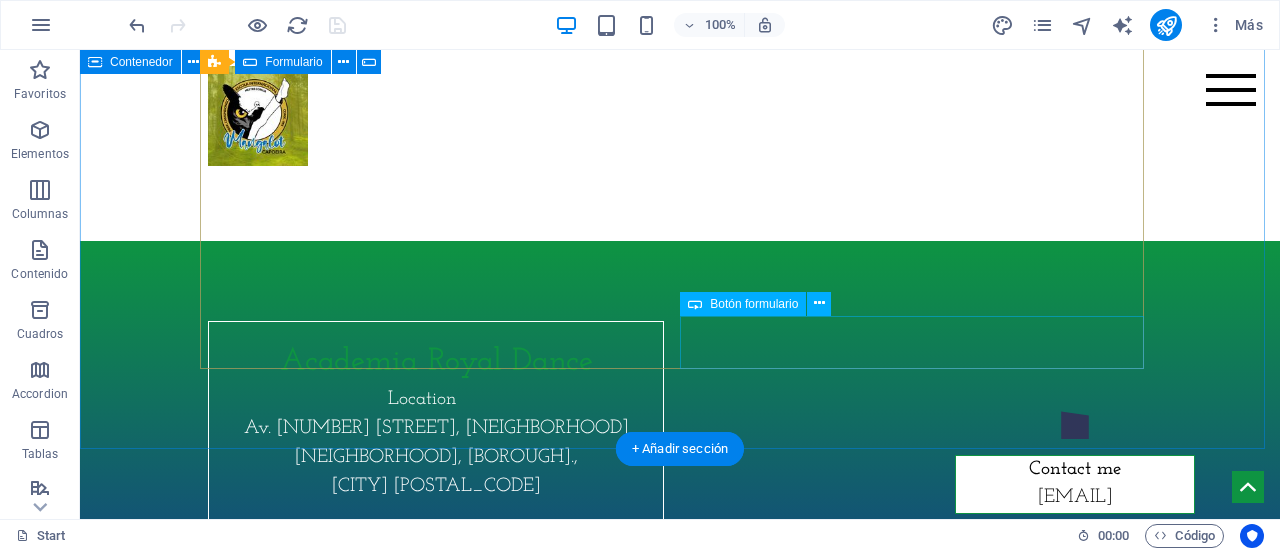 scroll, scrollTop: 9100, scrollLeft: 0, axis: vertical 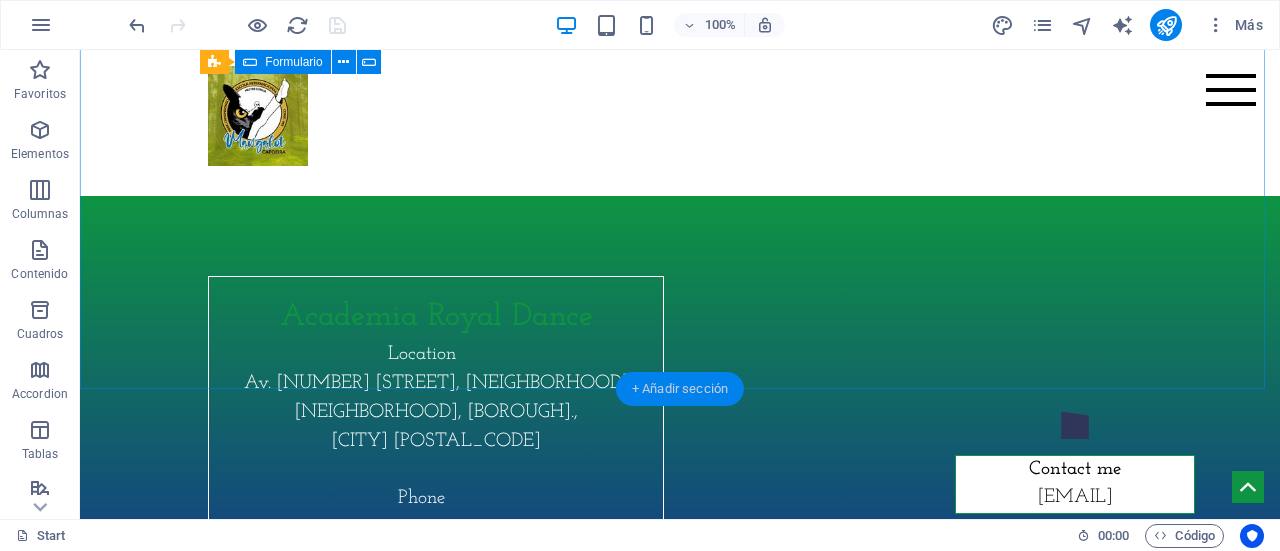 drag, startPoint x: 689, startPoint y: 382, endPoint x: 265, endPoint y: 333, distance: 426.822 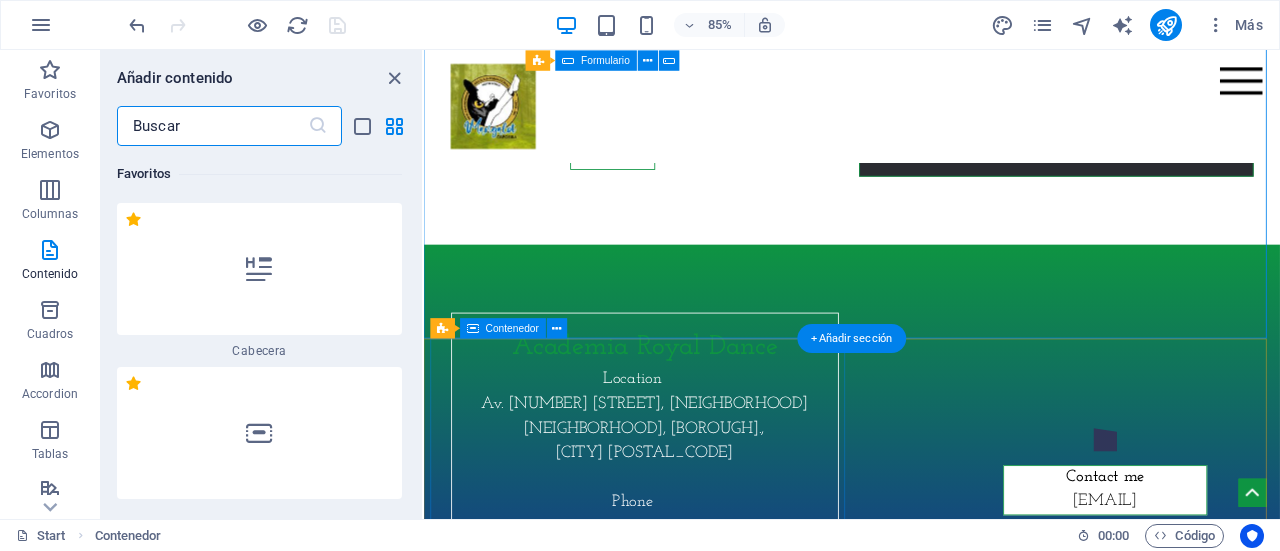 scroll, scrollTop: 9182, scrollLeft: 0, axis: vertical 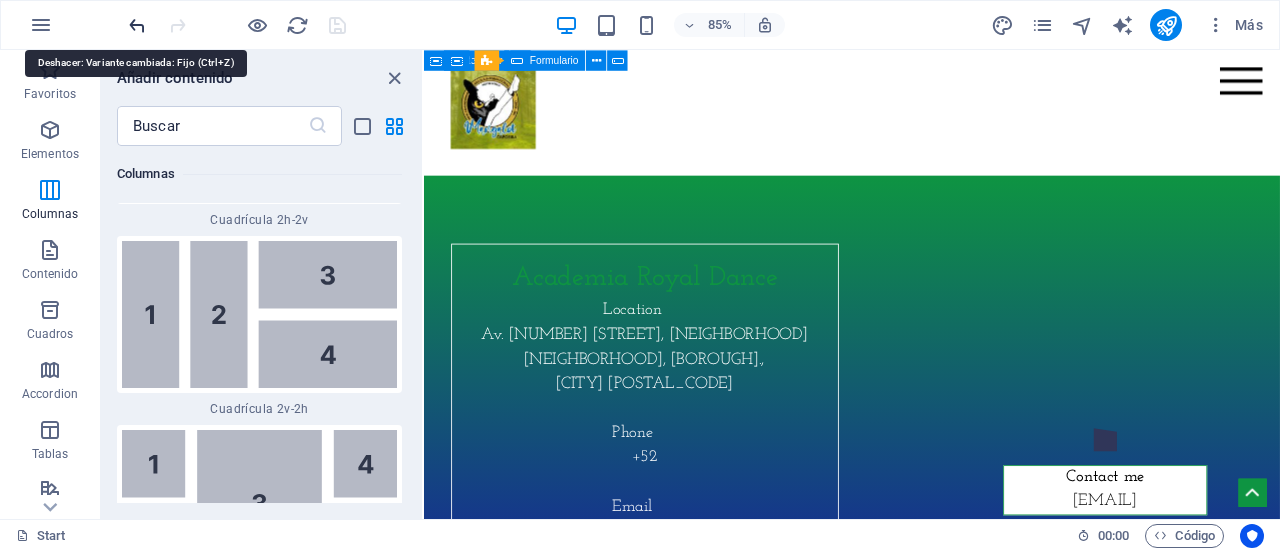 click at bounding box center [137, 25] 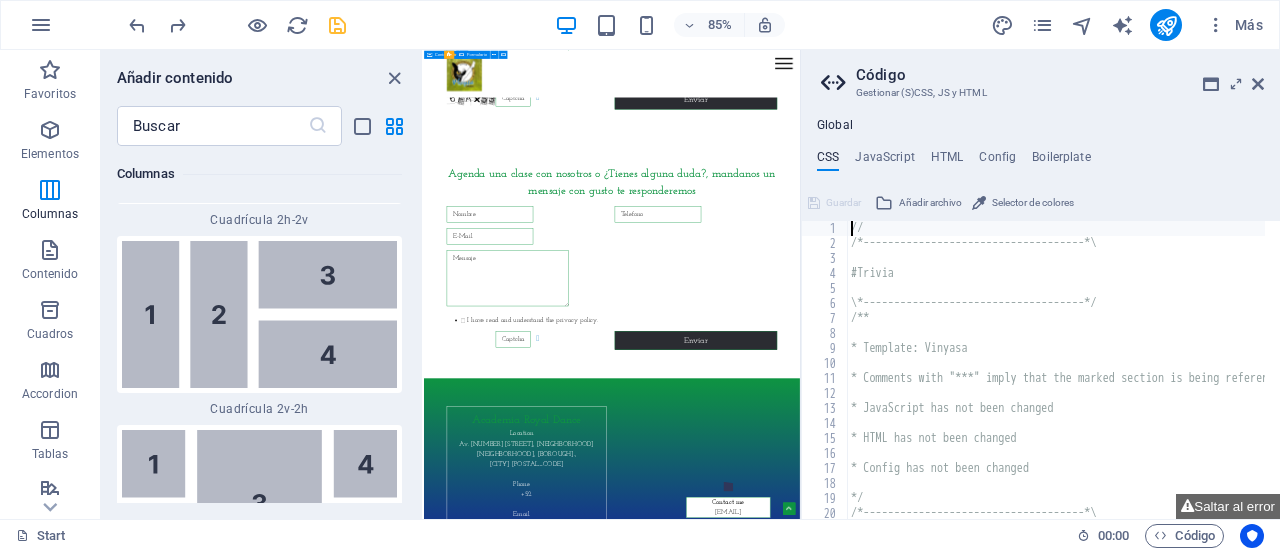 scroll, scrollTop: 9971, scrollLeft: 0, axis: vertical 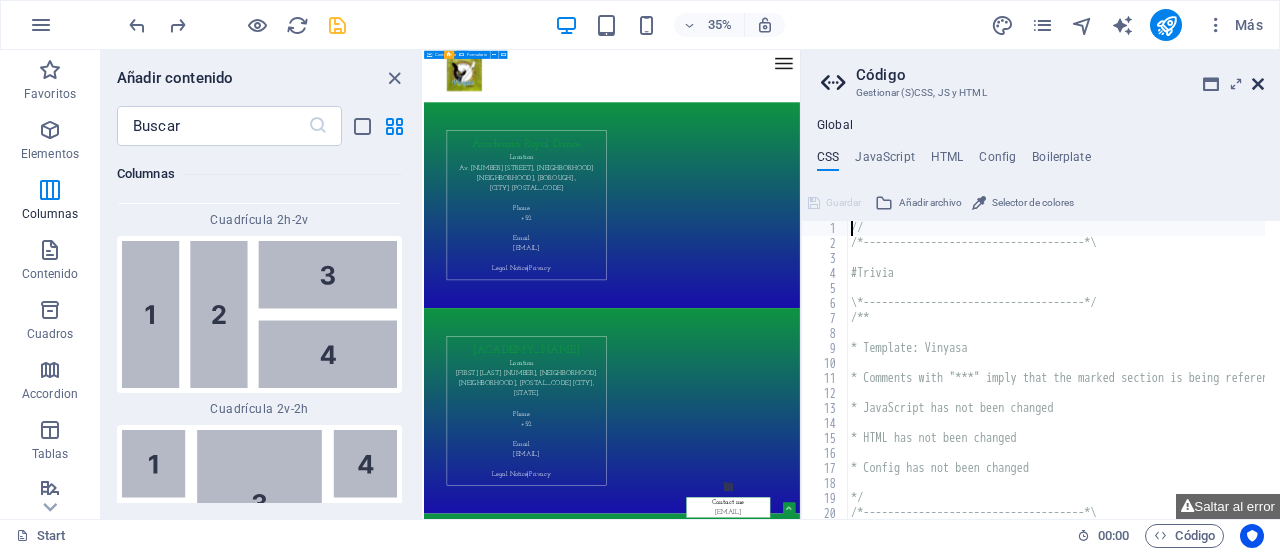 click at bounding box center (1258, 84) 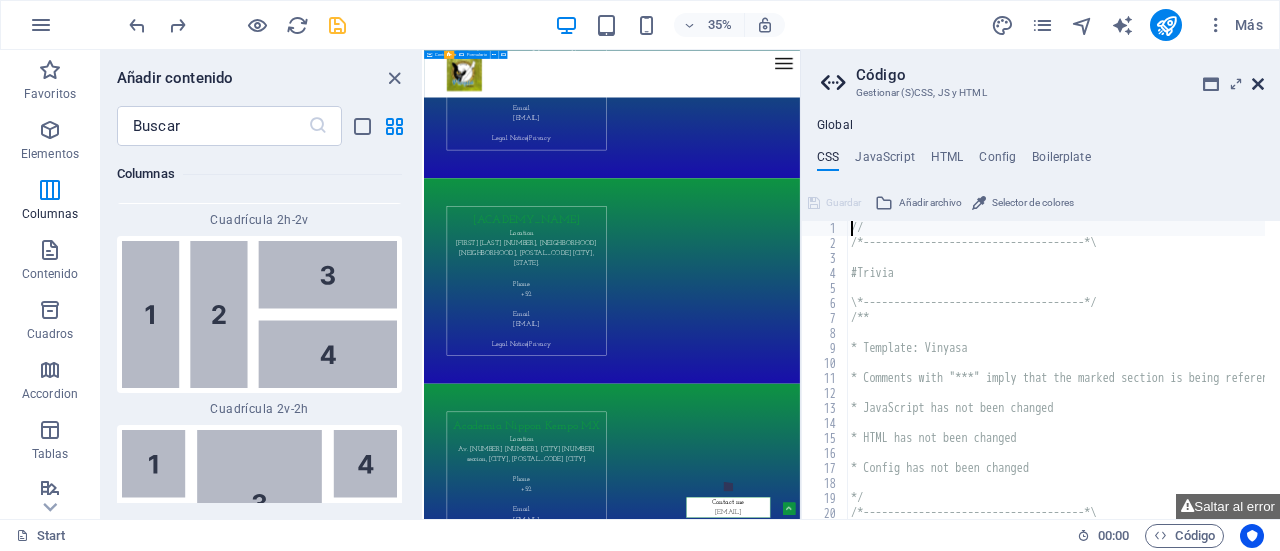 scroll, scrollTop: 9182, scrollLeft: 0, axis: vertical 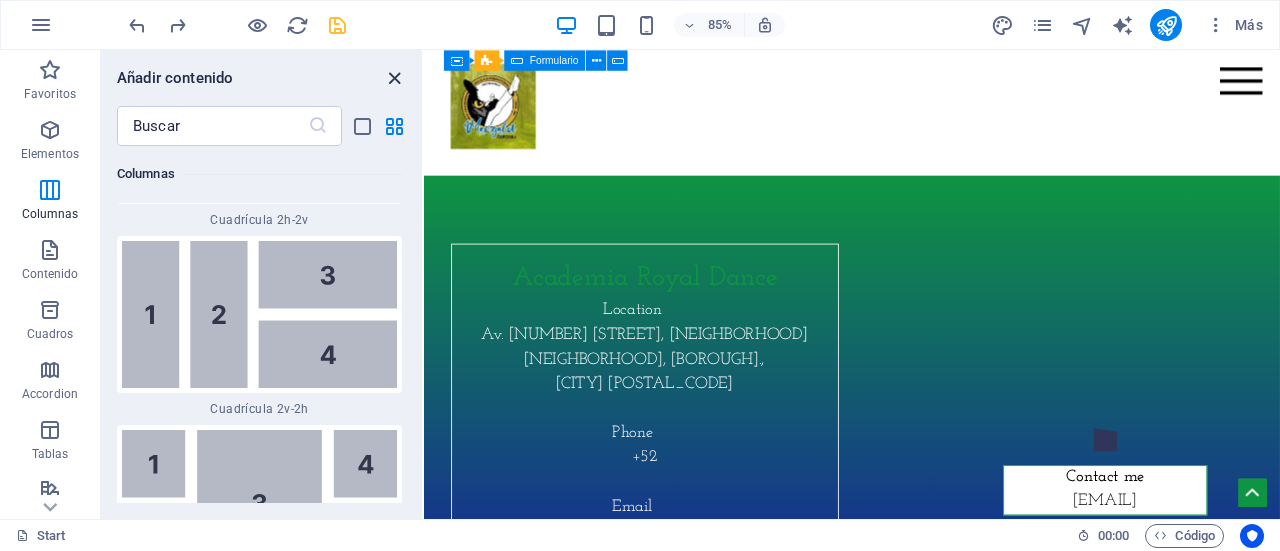 click at bounding box center (394, 78) 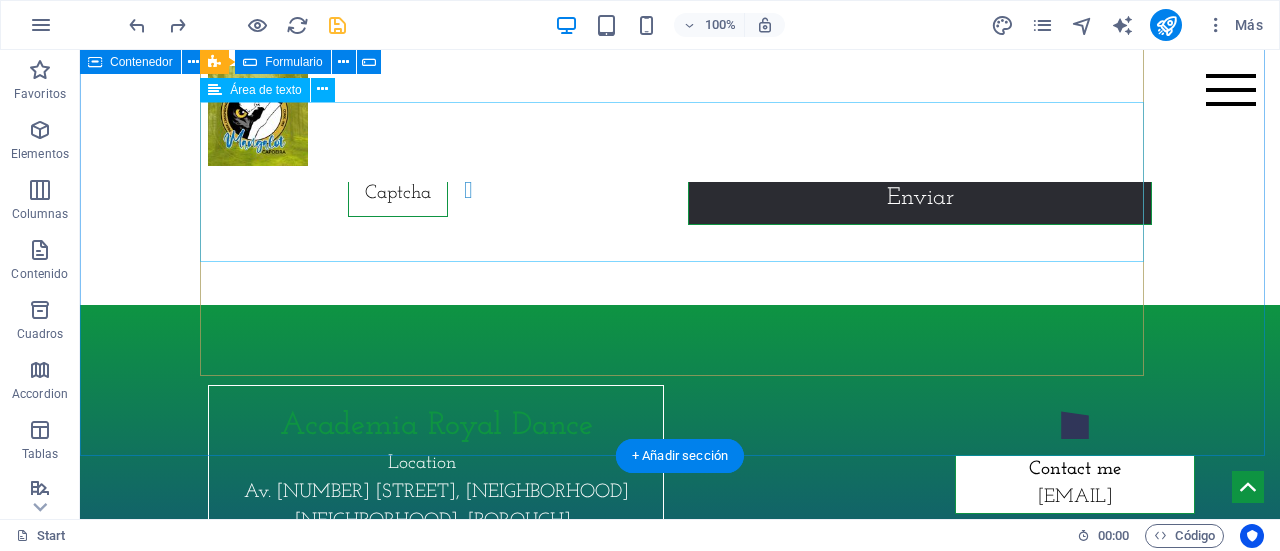 scroll, scrollTop: 8978, scrollLeft: 0, axis: vertical 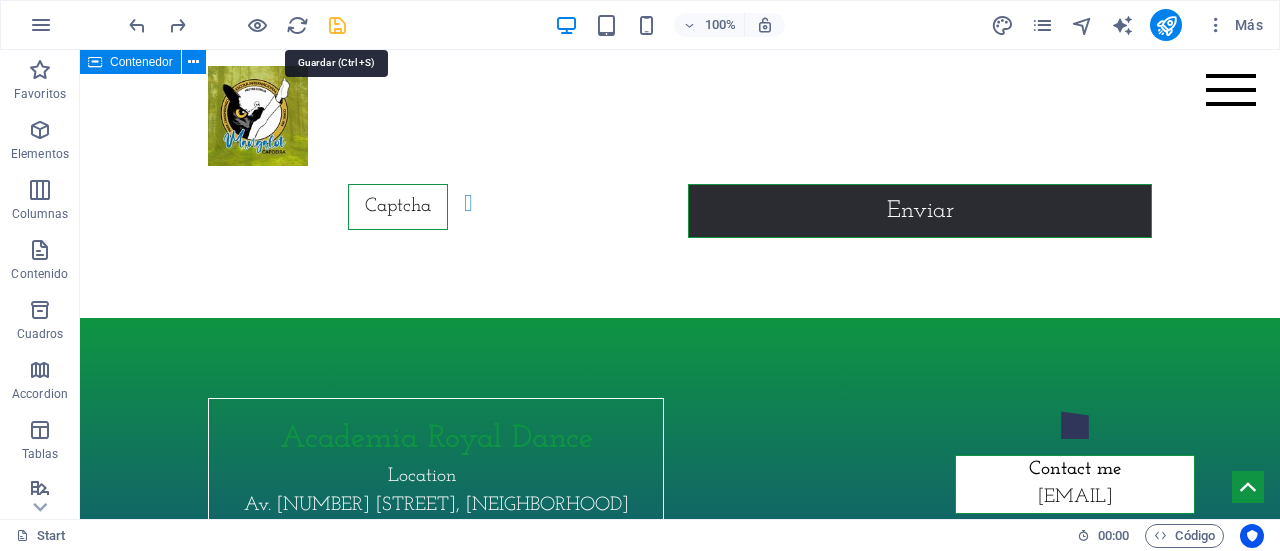 click at bounding box center (337, 25) 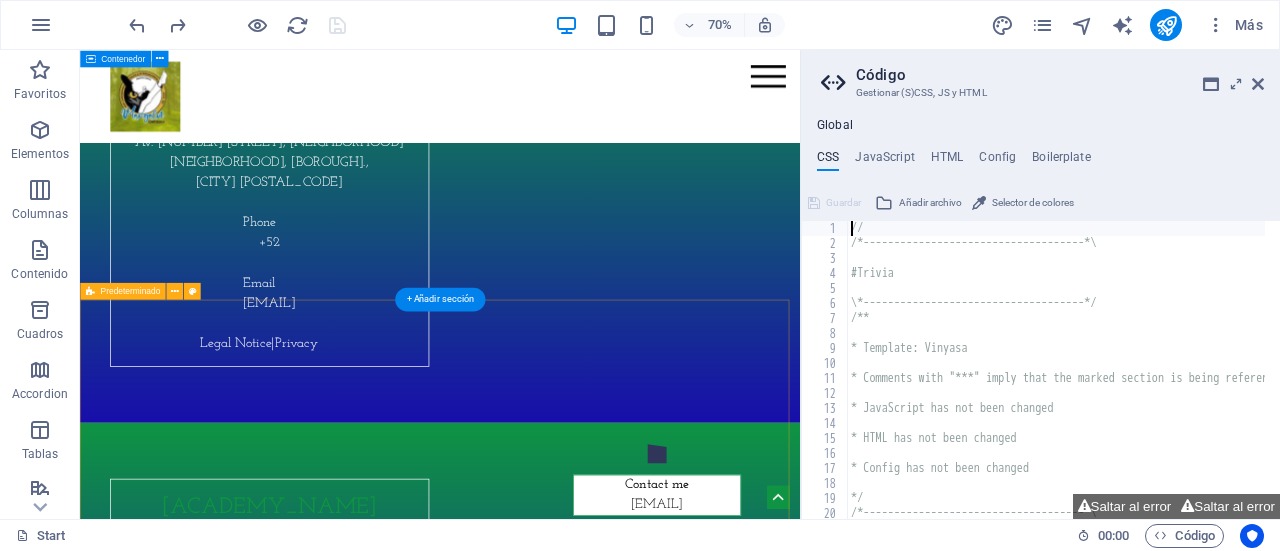 scroll, scrollTop: 9280, scrollLeft: 0, axis: vertical 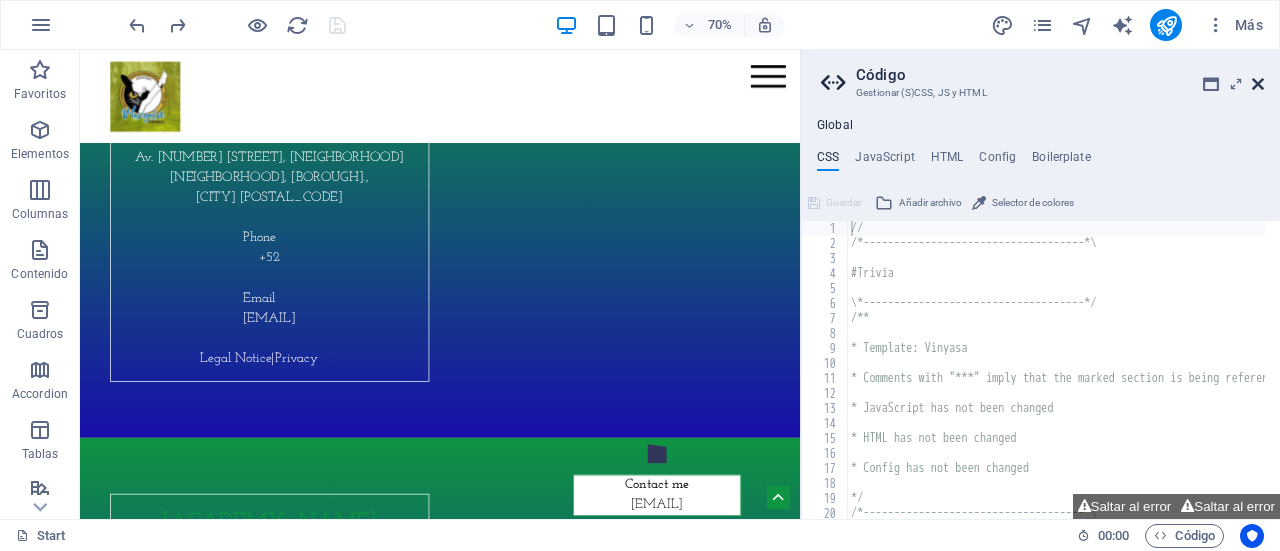 click at bounding box center (1258, 84) 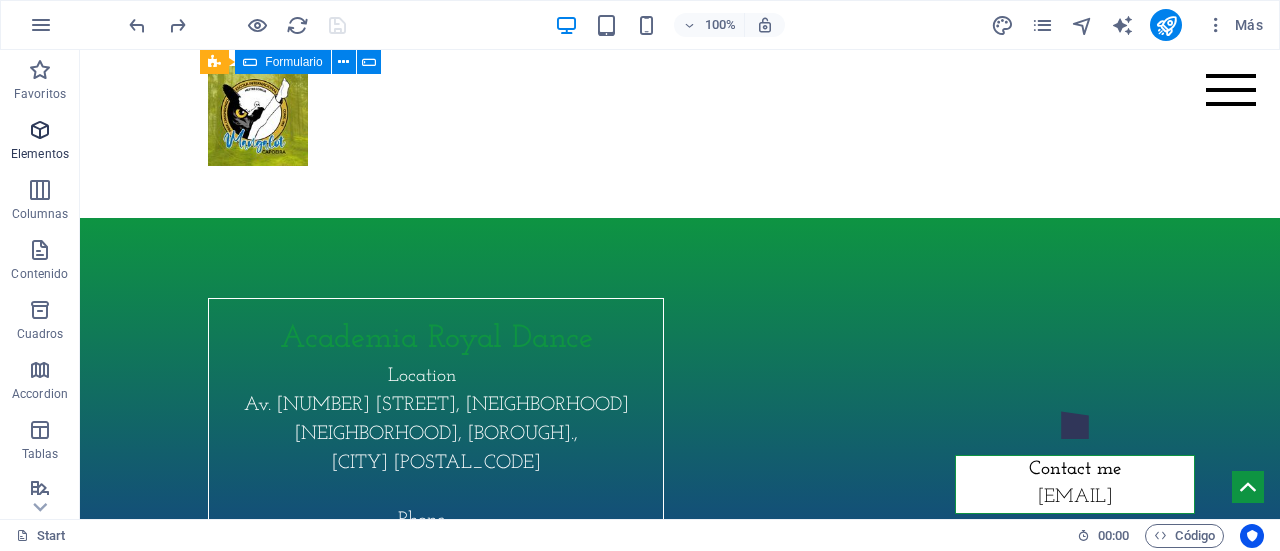 click on "Elementos" at bounding box center [40, 154] 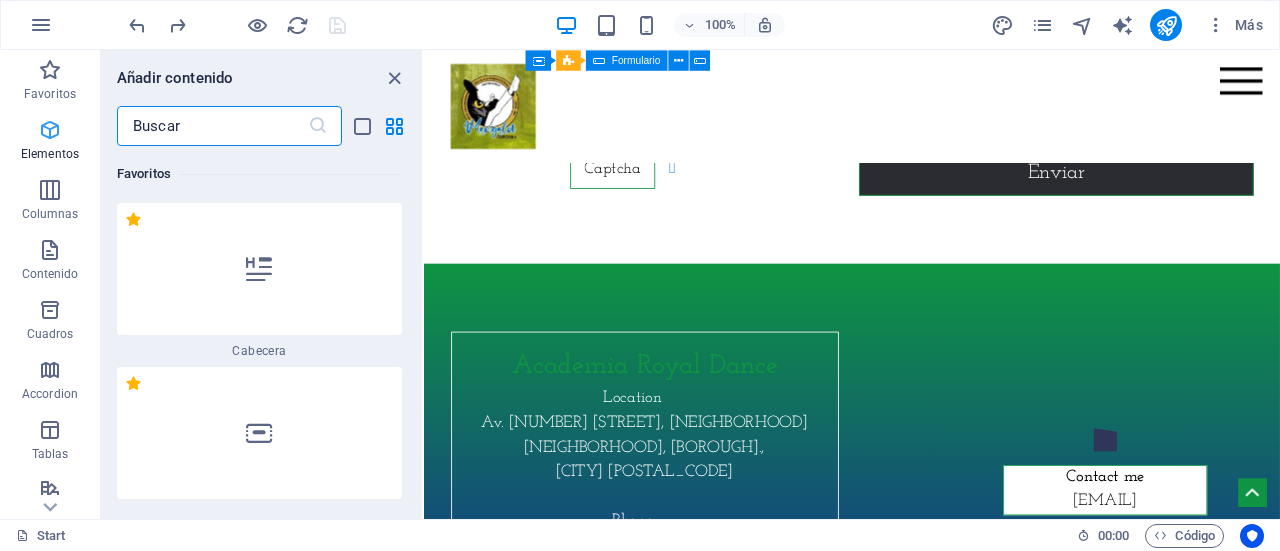 scroll, scrollTop: 9161, scrollLeft: 0, axis: vertical 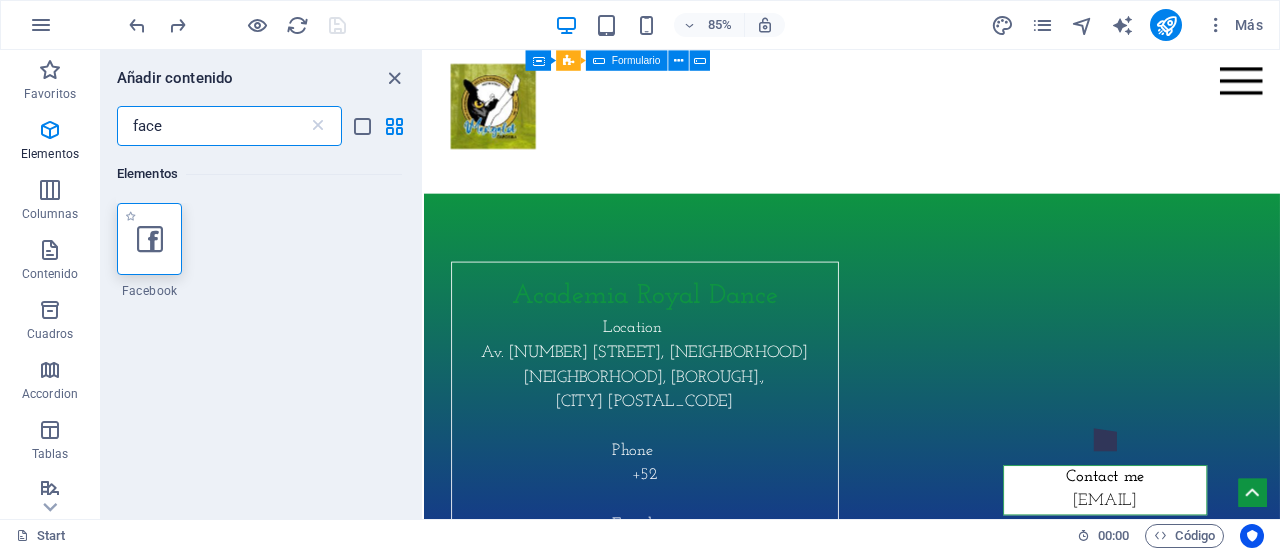 click at bounding box center [149, 239] 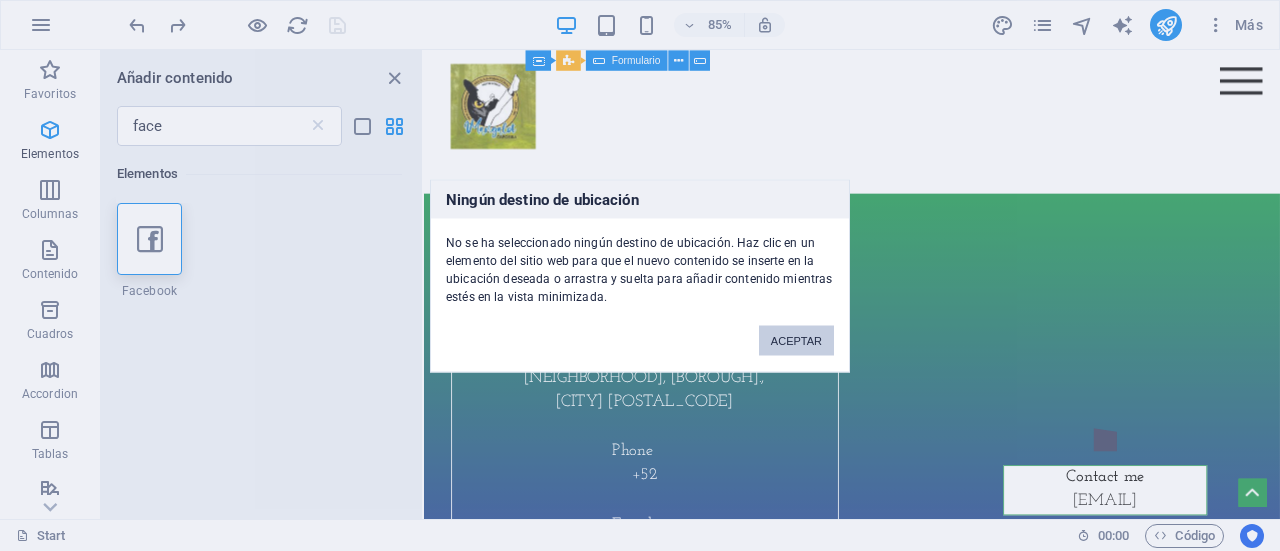 click on "ACEPTAR" at bounding box center [796, 340] 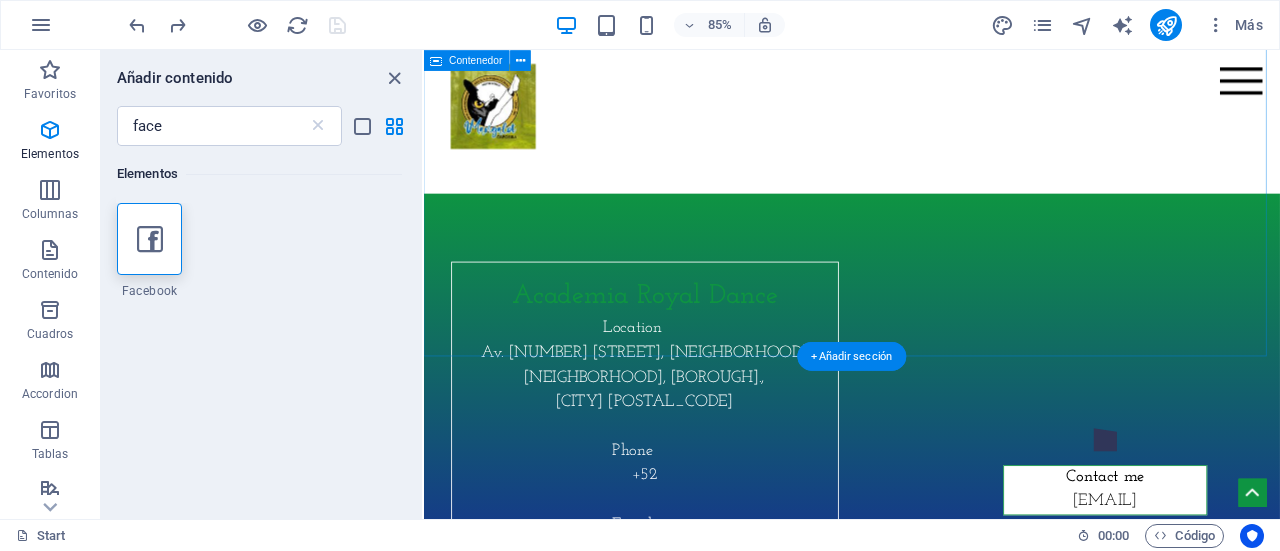 click on "Agenda una clase con nosotros o ¿Tienes alguna duda?, mandanos un mensaje con gusto te responderemos   I have read and understand the privacy policy. ¿Ilegible? Cargar nuevo Enviar" at bounding box center (927, -126) 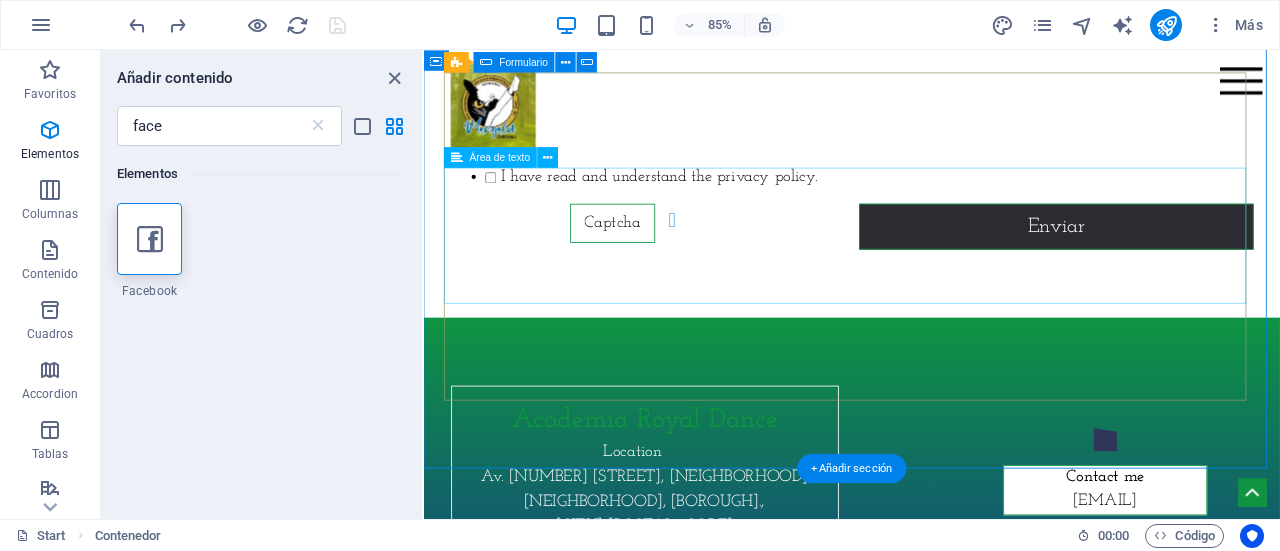 scroll, scrollTop: 9061, scrollLeft: 0, axis: vertical 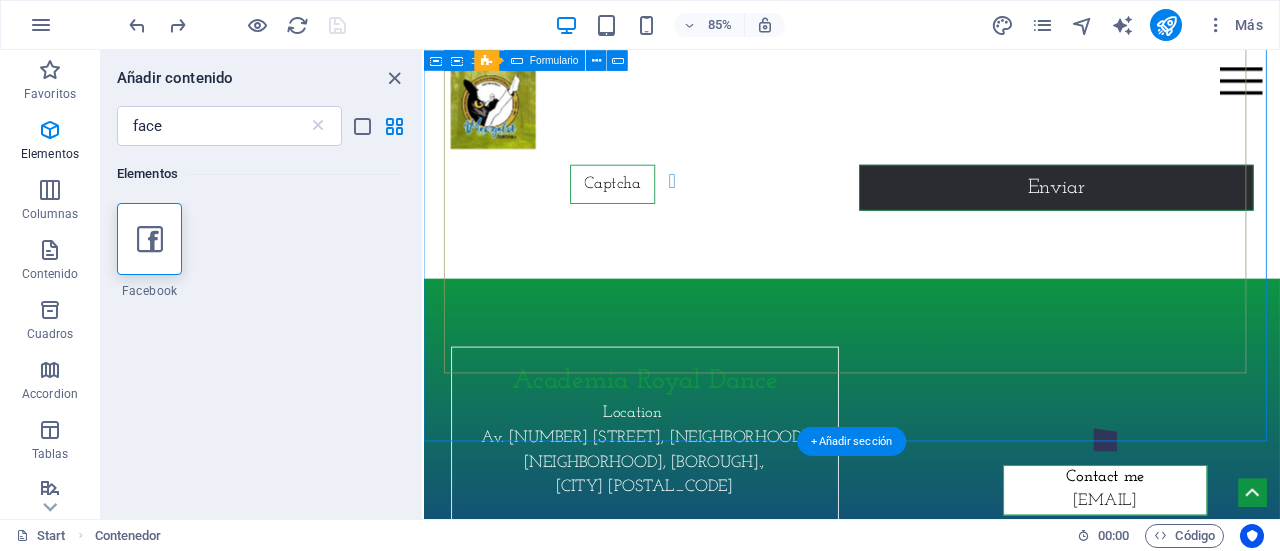 click on "I have read and understand the privacy policy. ¿Ilegible? Cargar nuevo Enviar" at bounding box center (928, 32) 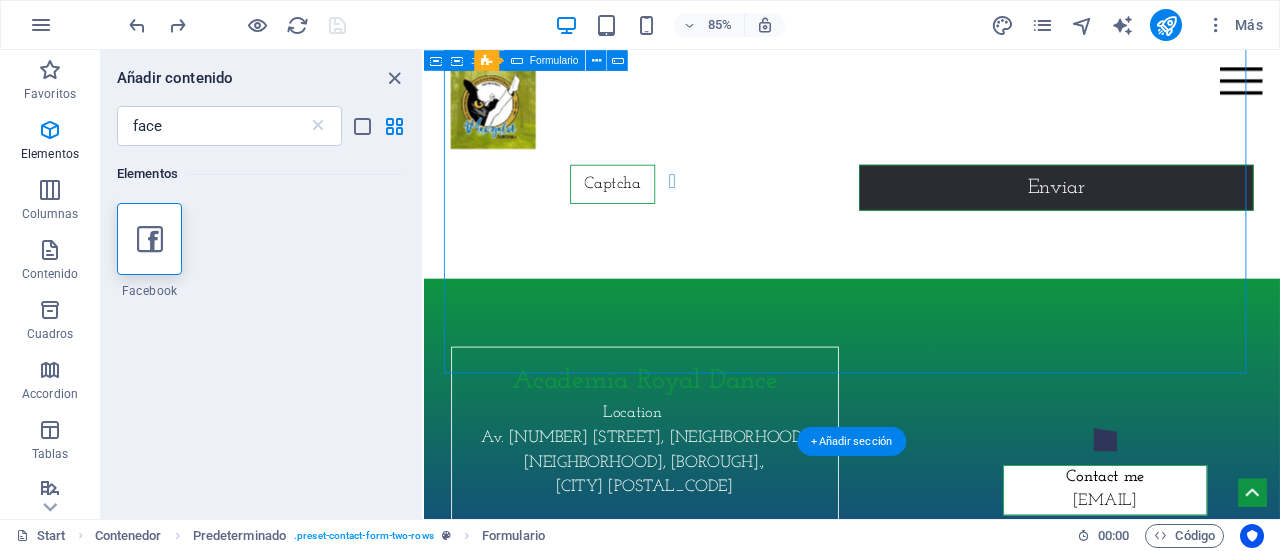 click on "I have read and understand the privacy policy. ¿Ilegible? Cargar nuevo Enviar" at bounding box center (928, 32) 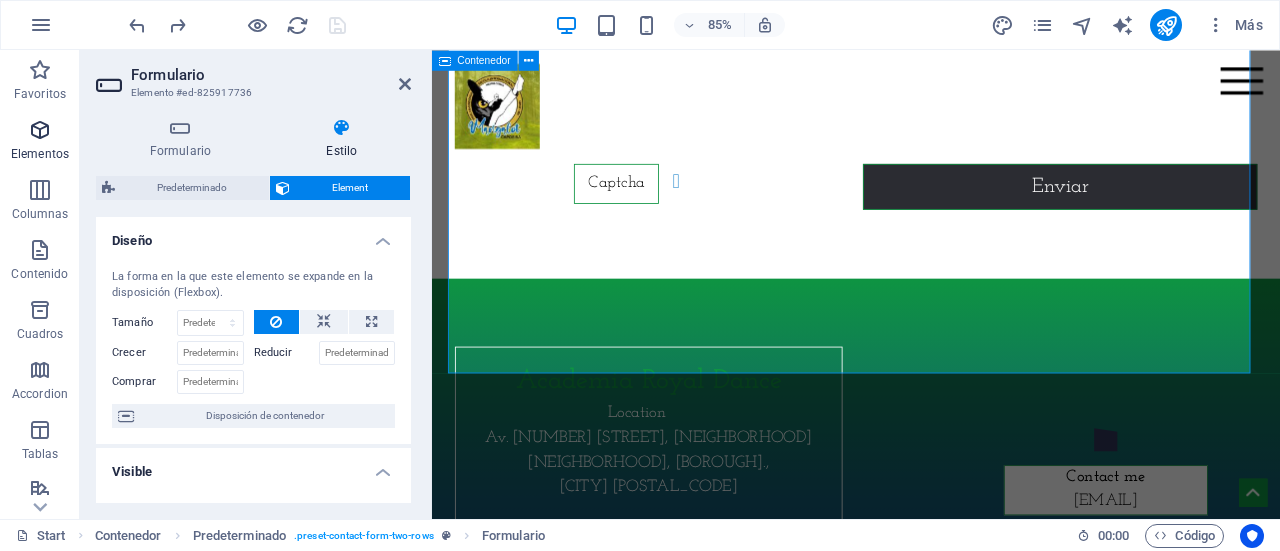 click on "Elementos" at bounding box center [40, 142] 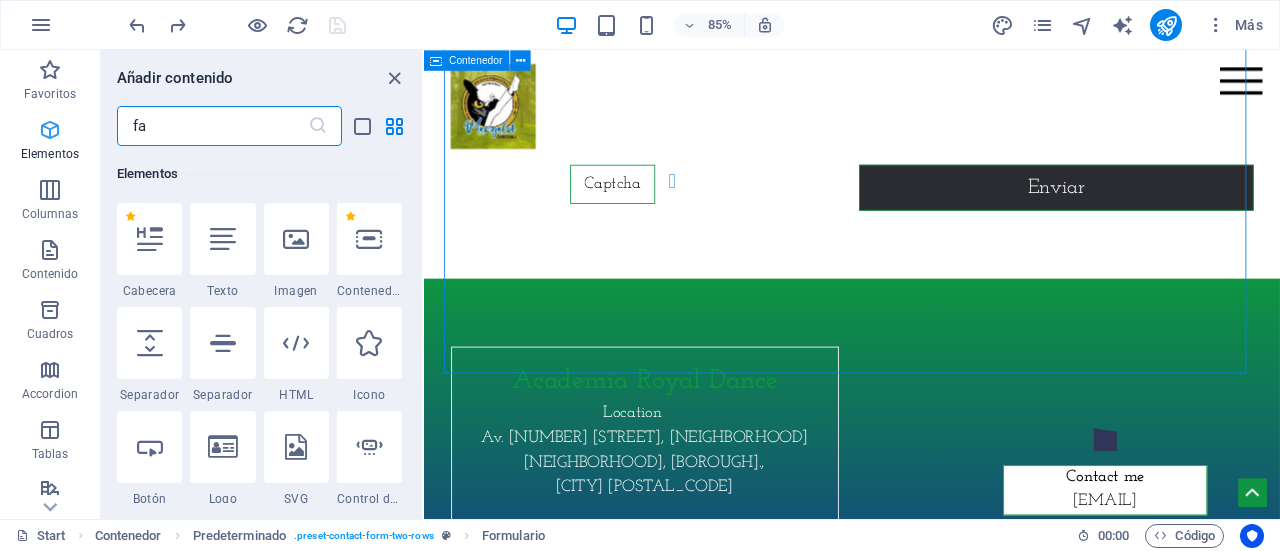 scroll, scrollTop: 0, scrollLeft: 0, axis: both 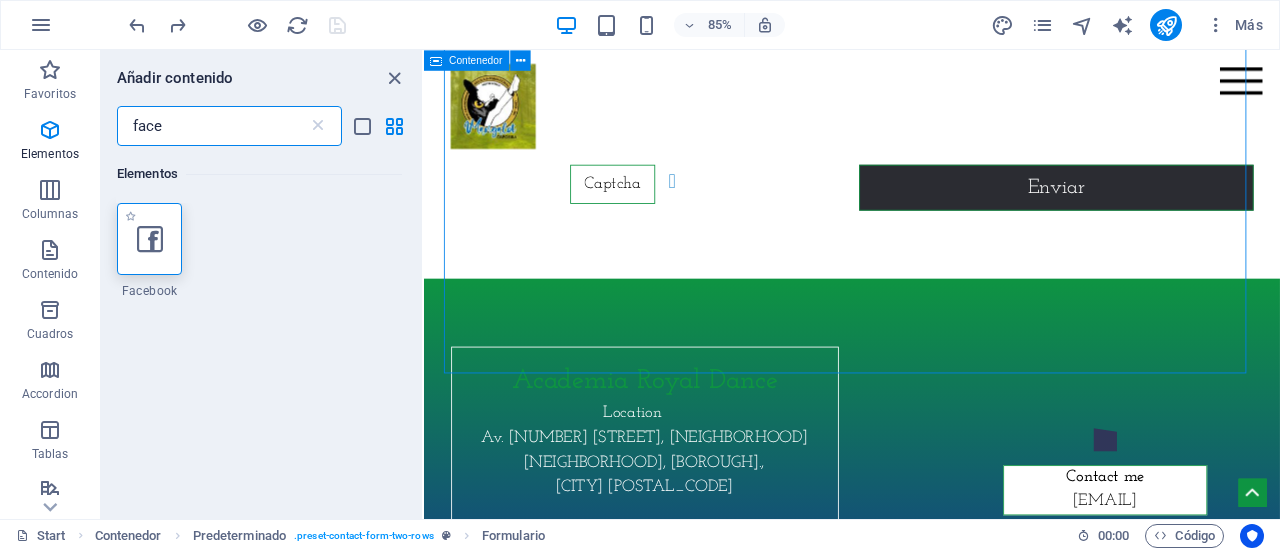 click at bounding box center (150, 239) 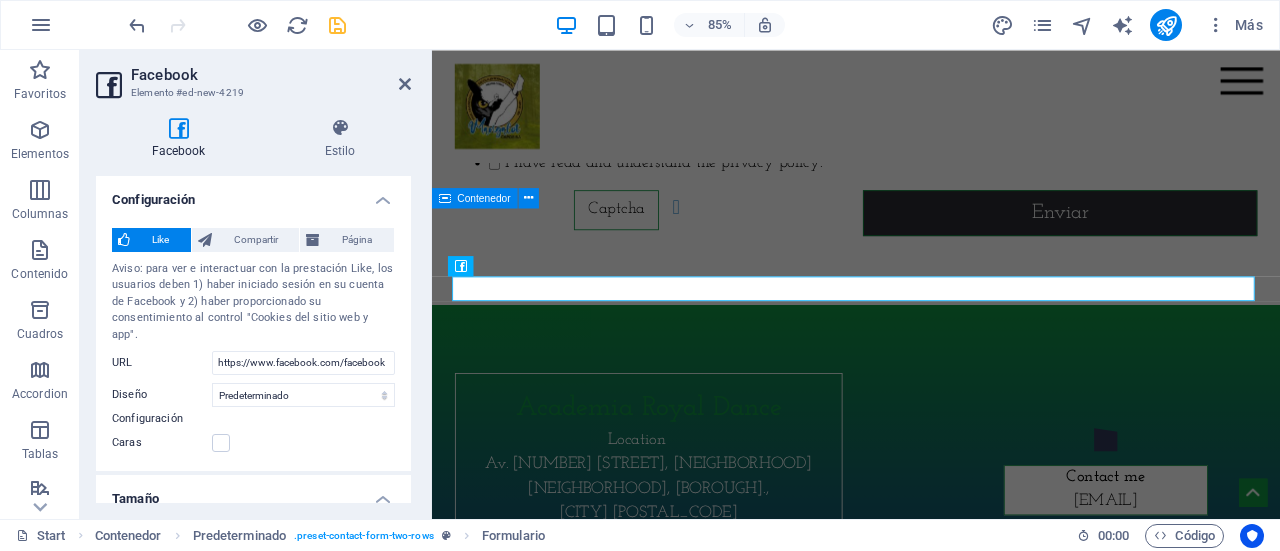 scroll, scrollTop: 8674, scrollLeft: 0, axis: vertical 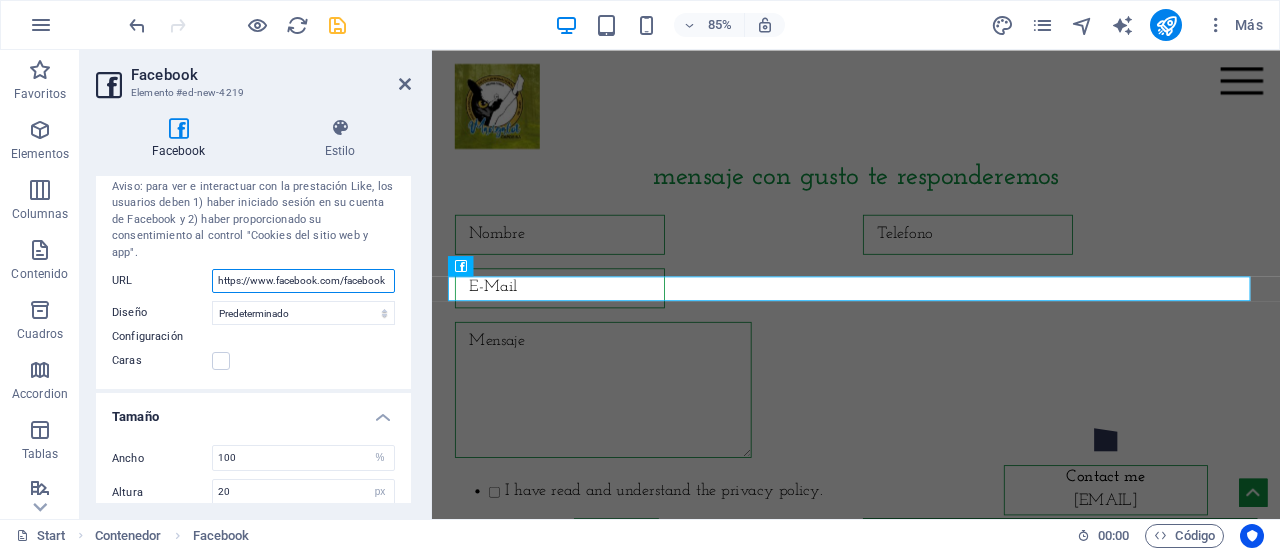 click on "https://www.facebook.com/facebook" at bounding box center (303, 281) 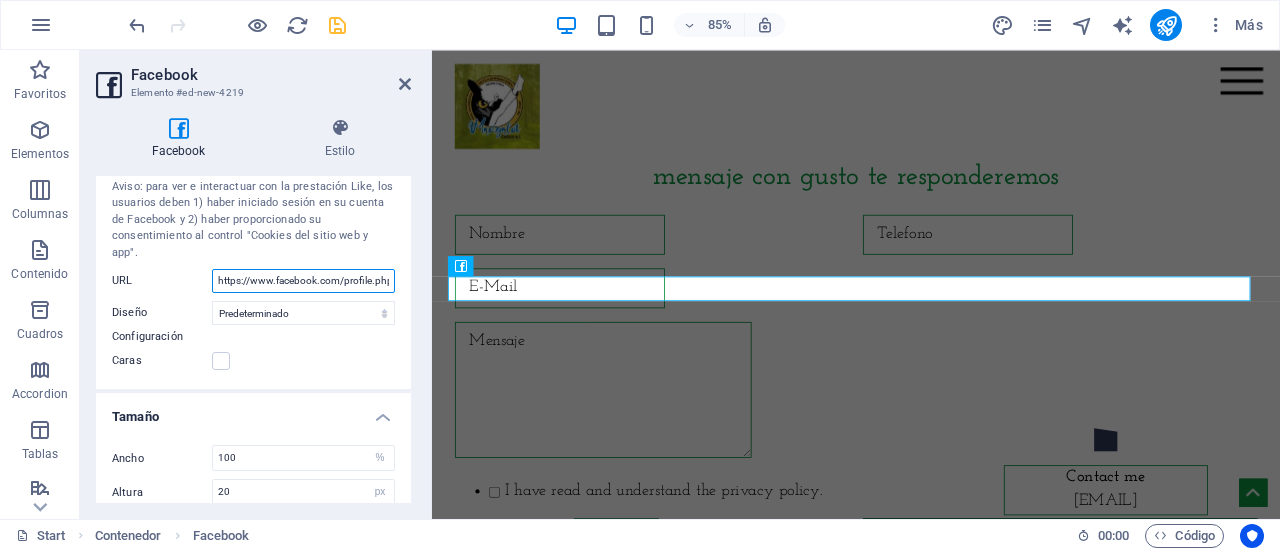 scroll, scrollTop: 0, scrollLeft: 101, axis: horizontal 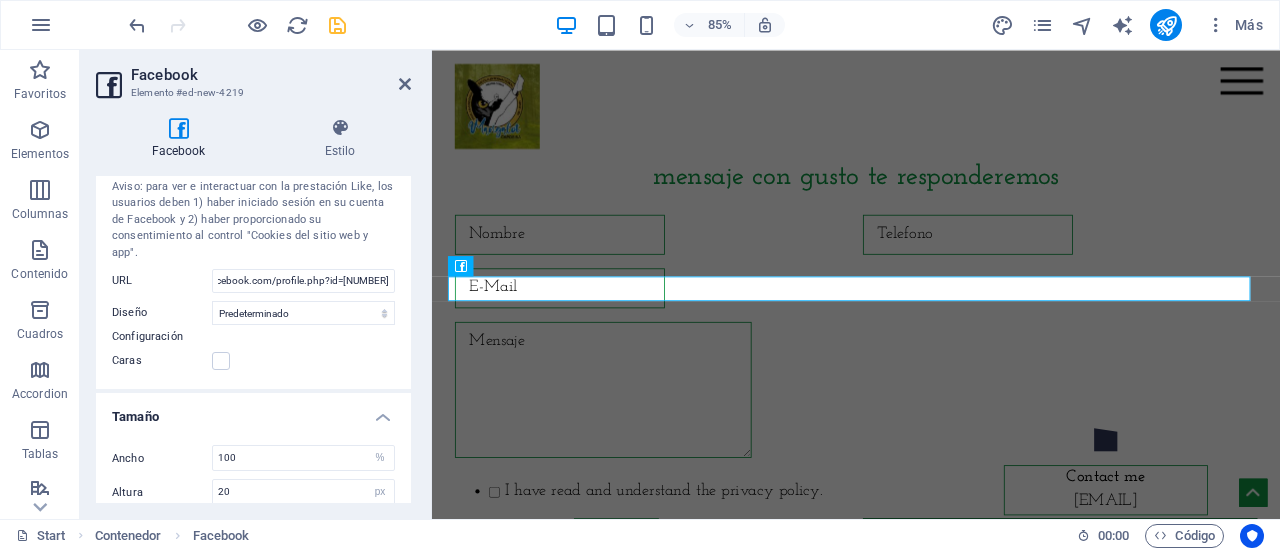 click on "Caras" at bounding box center [253, 361] 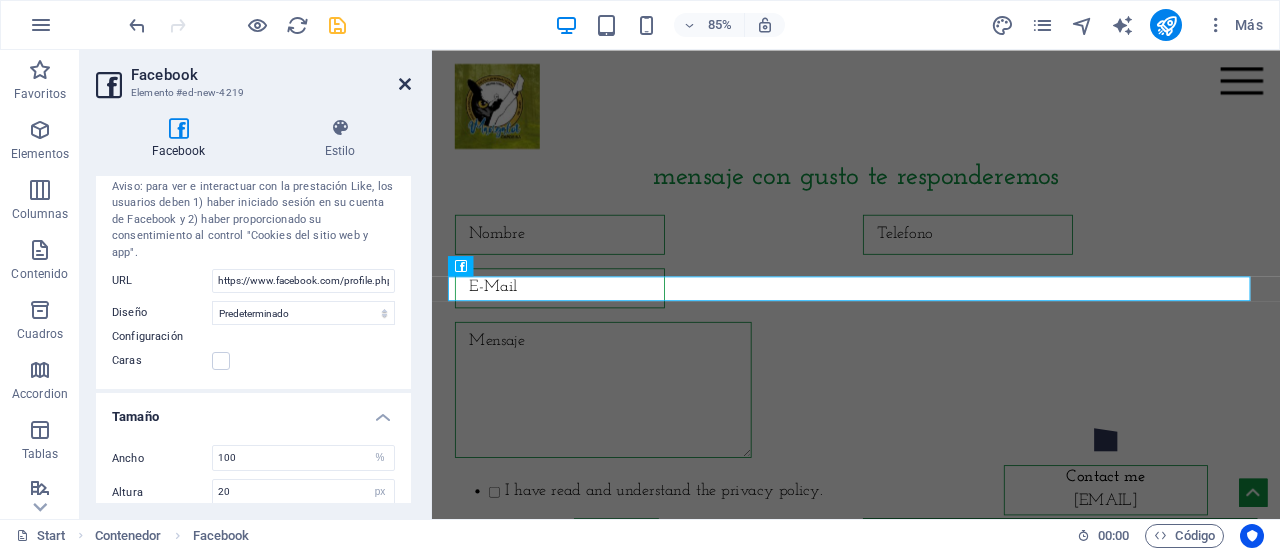 click at bounding box center (405, 84) 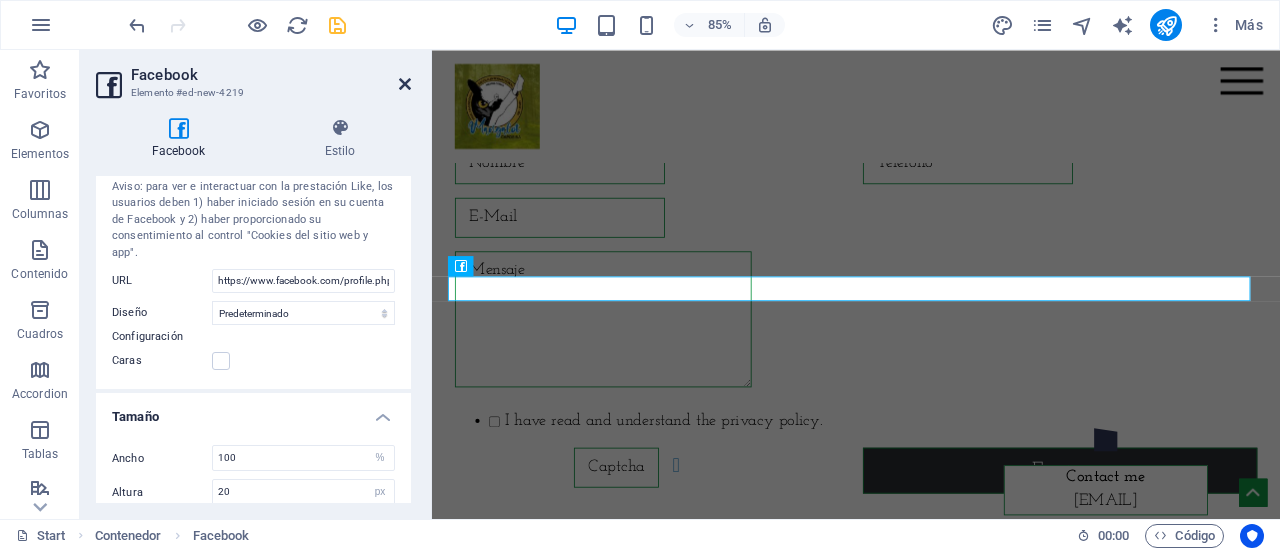 scroll, scrollTop: 8591, scrollLeft: 0, axis: vertical 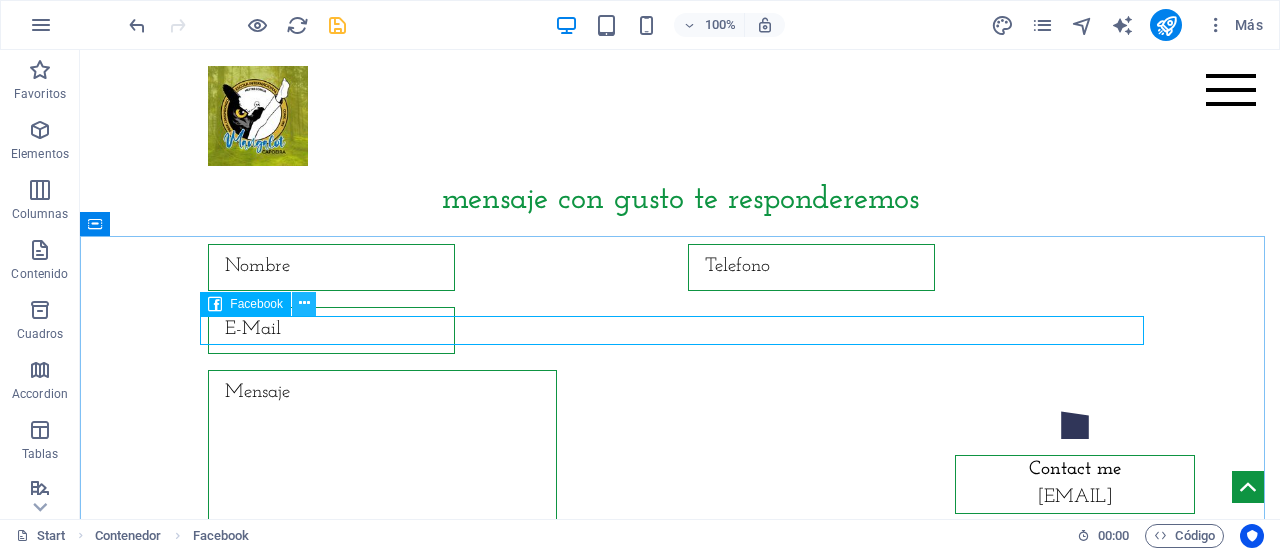 click at bounding box center (304, 303) 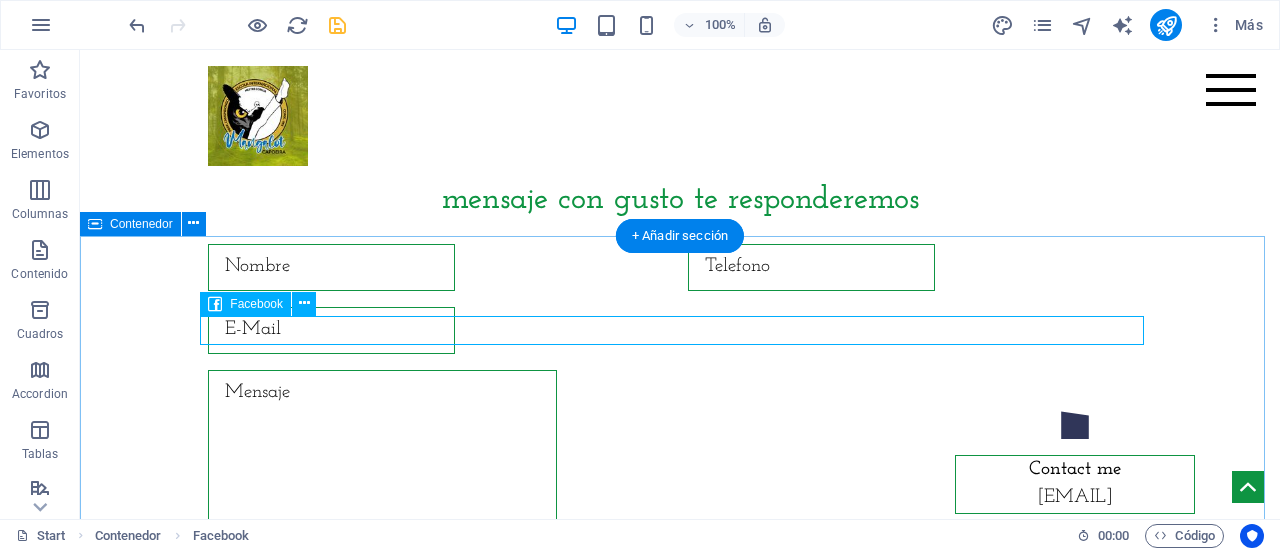 click at bounding box center (680, 112) 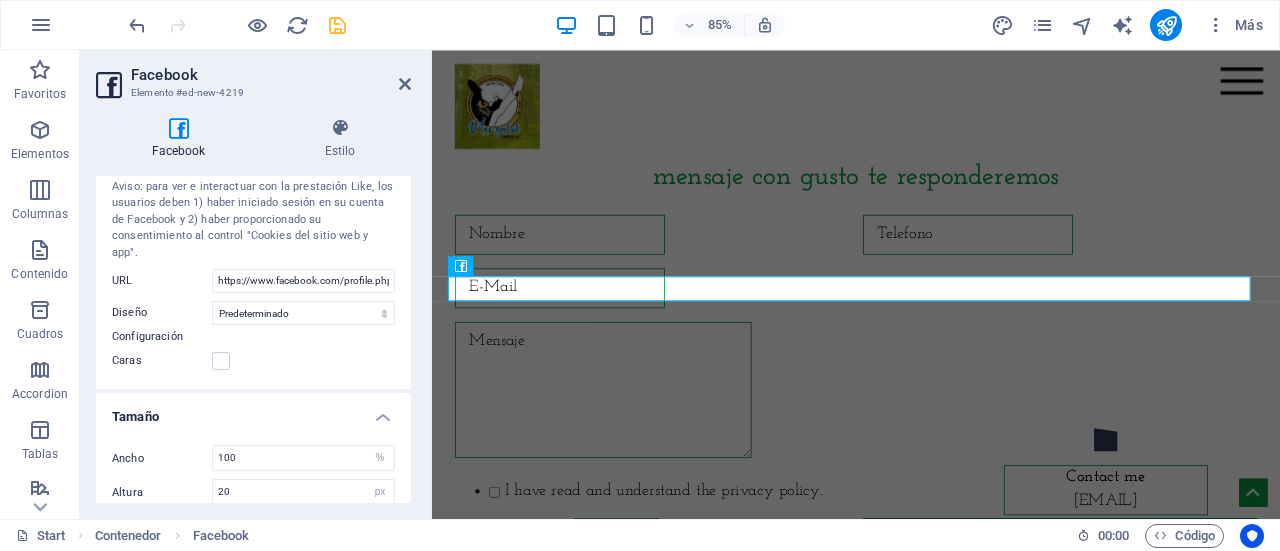 scroll, scrollTop: 0, scrollLeft: 0, axis: both 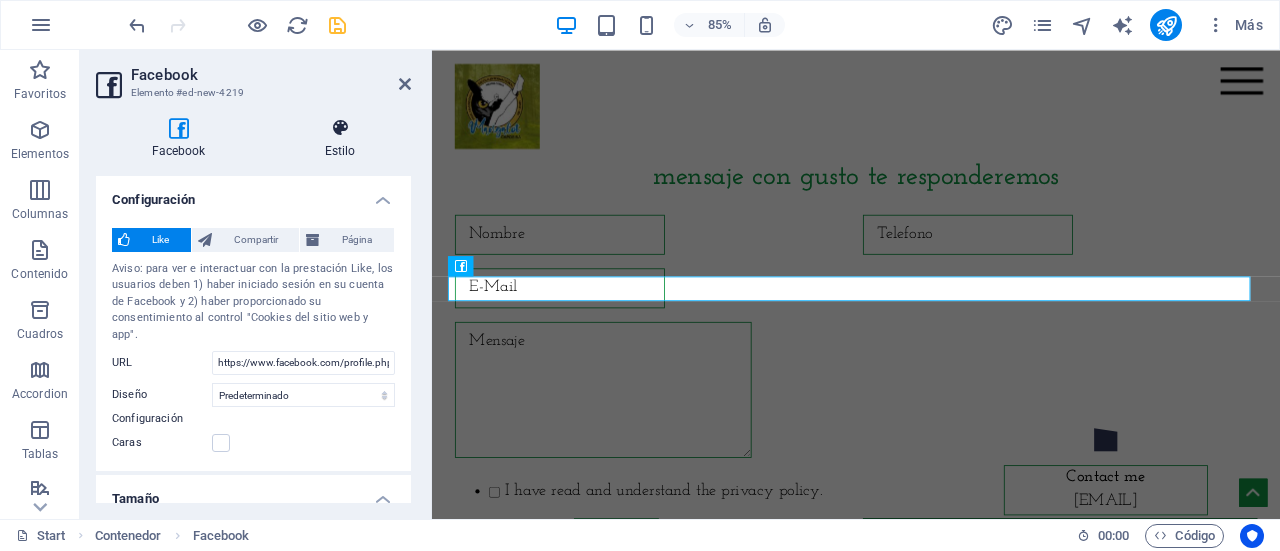 click on "Estilo" at bounding box center (340, 139) 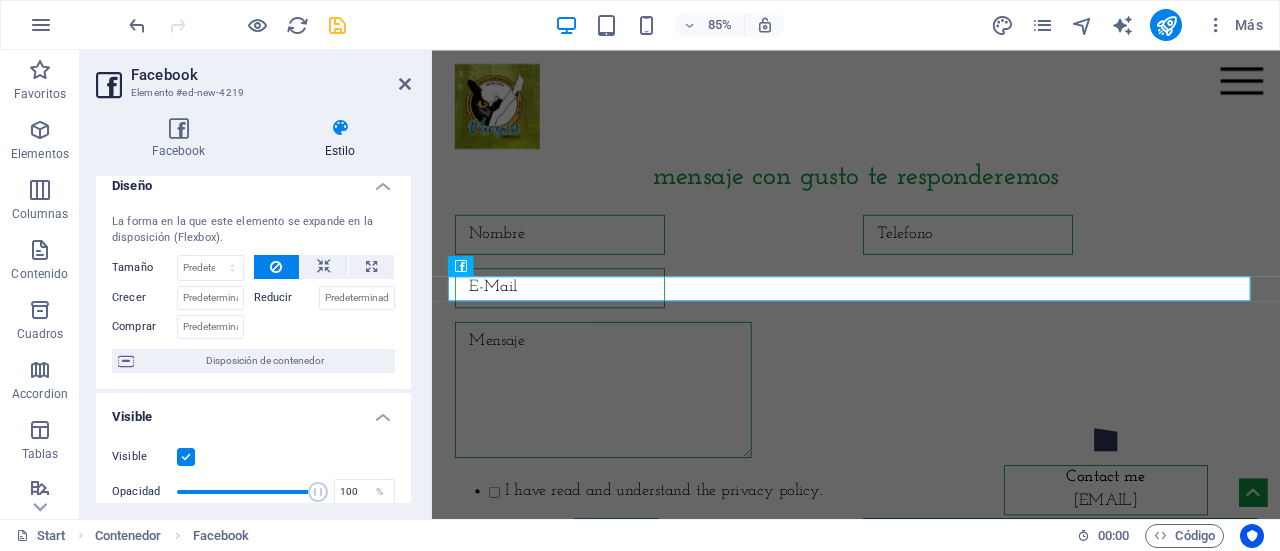scroll, scrollTop: 0, scrollLeft: 0, axis: both 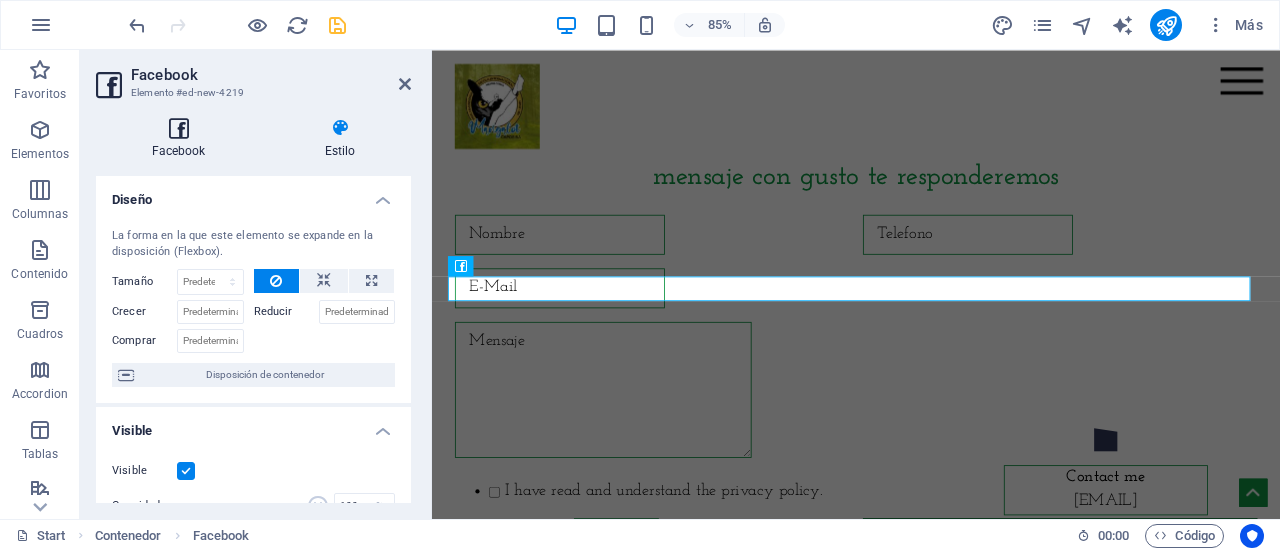 click on "Facebook" at bounding box center [182, 139] 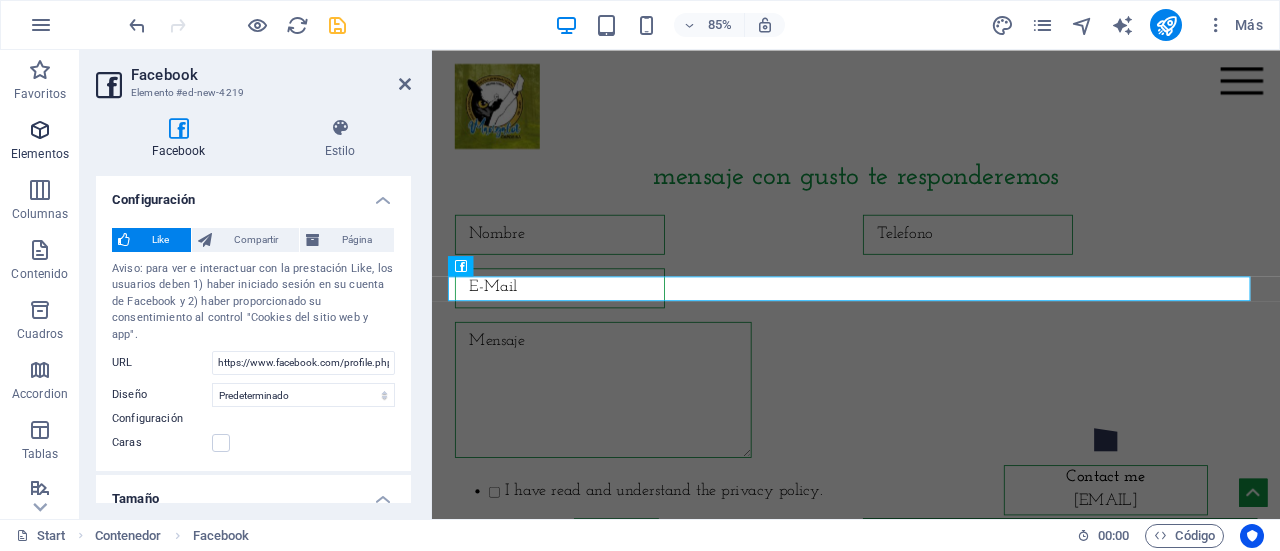 click at bounding box center [40, 130] 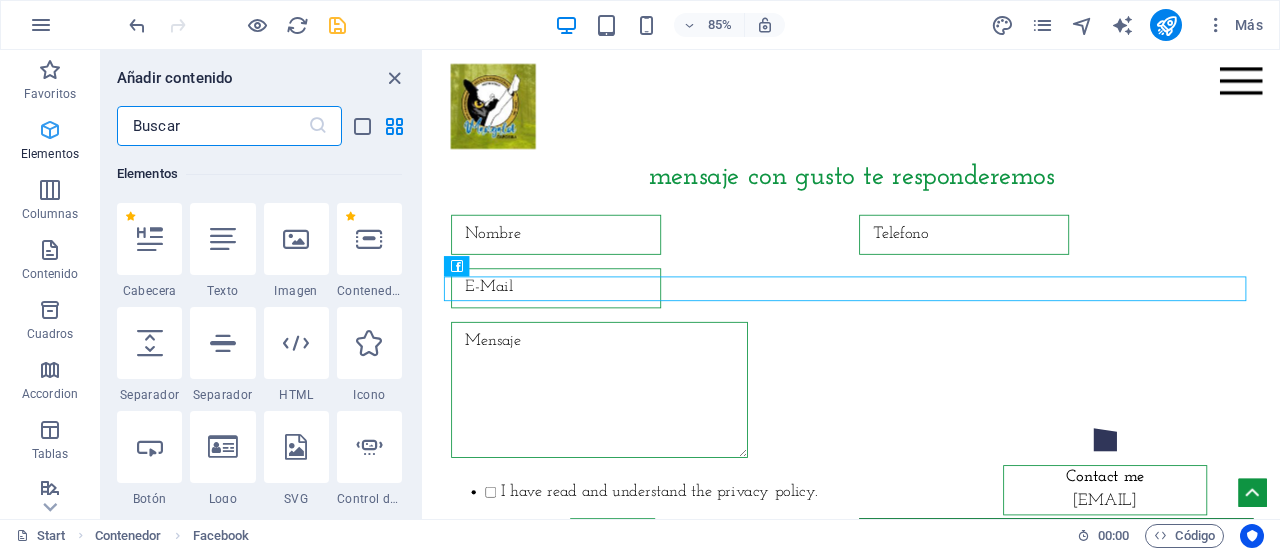 scroll, scrollTop: 541, scrollLeft: 0, axis: vertical 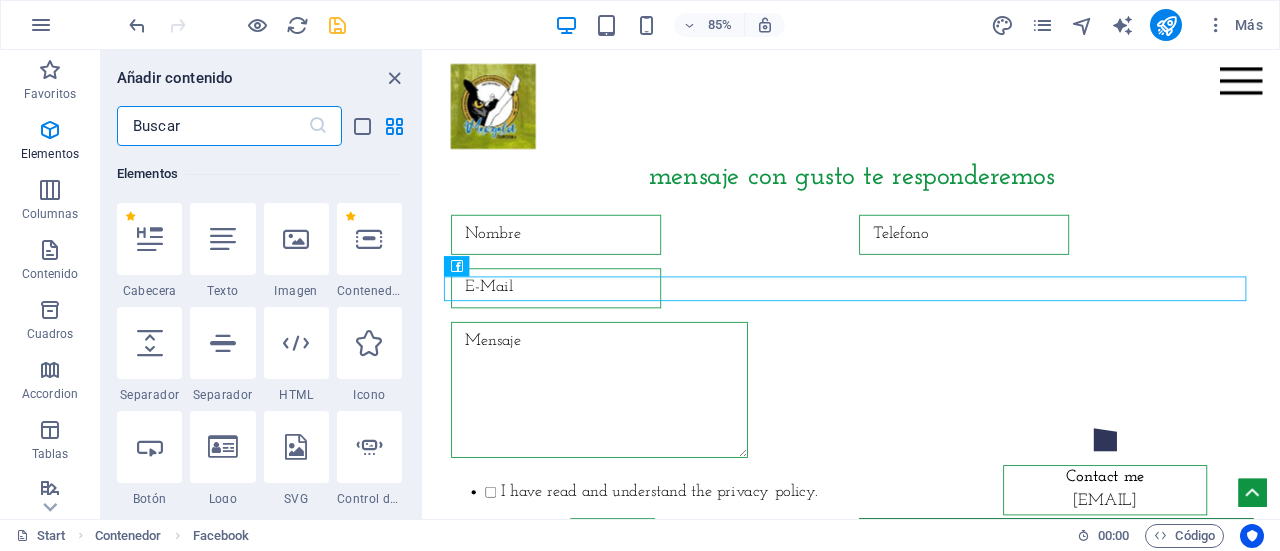 click at bounding box center (212, 126) 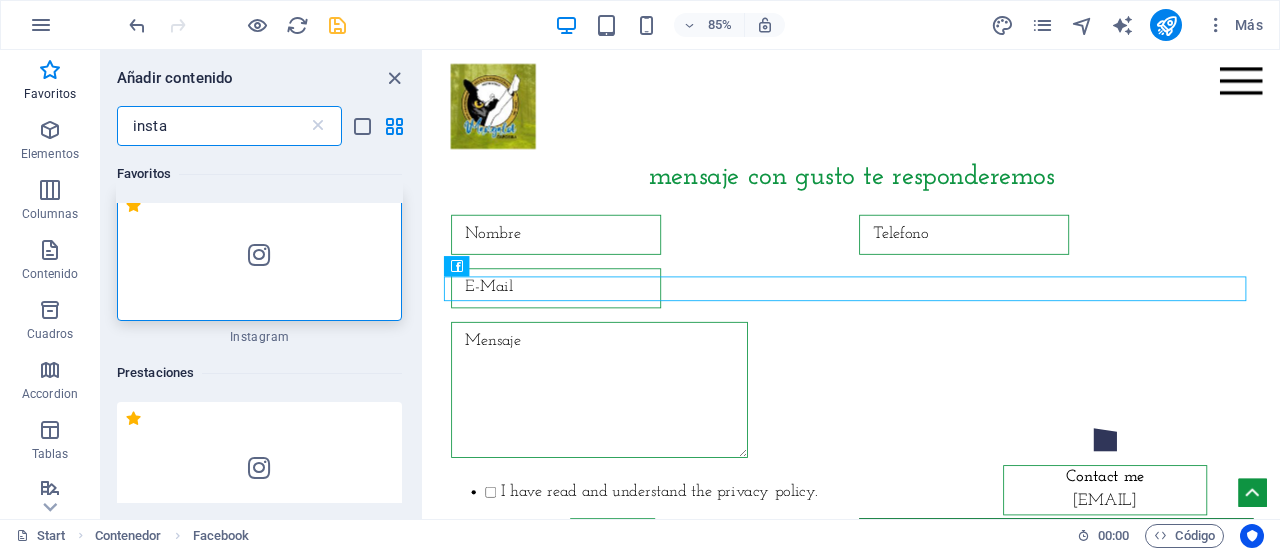 scroll, scrollTop: 0, scrollLeft: 0, axis: both 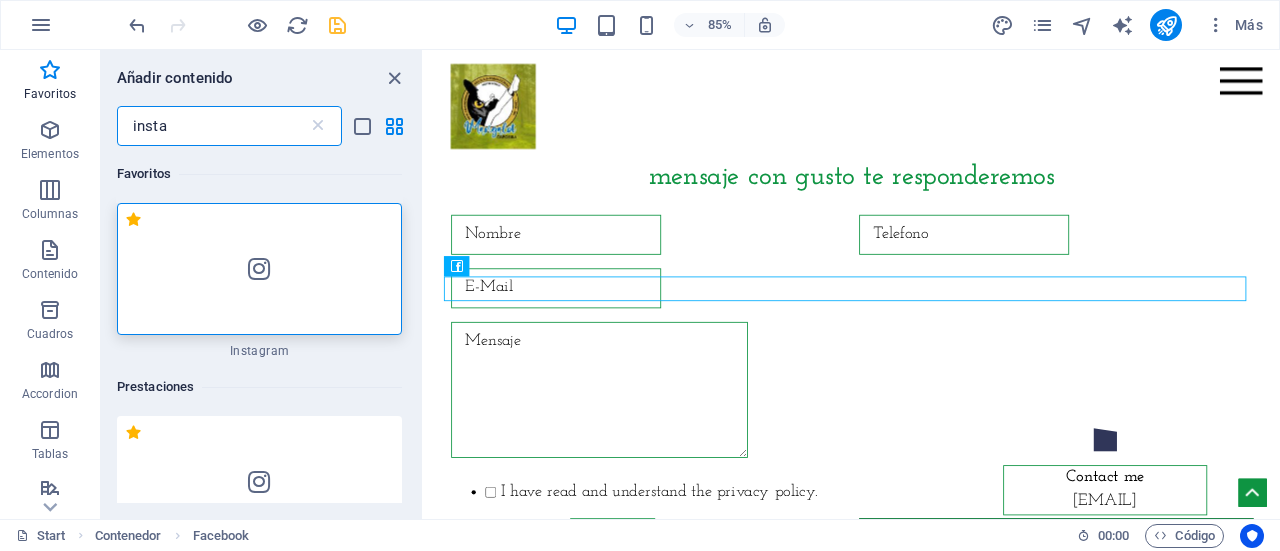 click at bounding box center [259, 269] 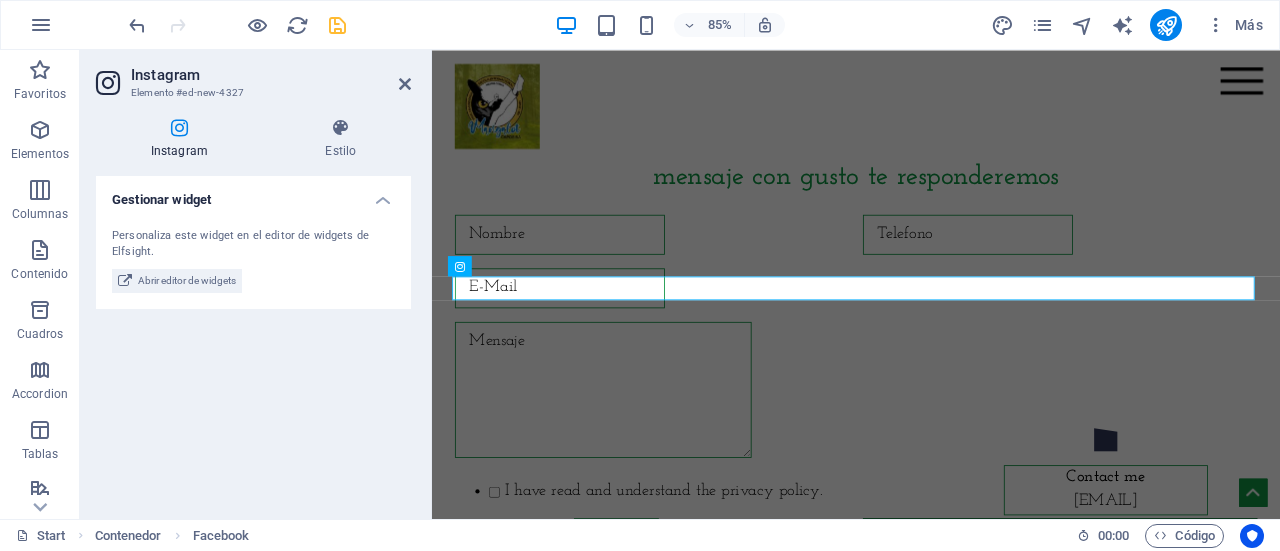 click on "Instagram Elemento #ed-new-4327  Instagram Estilo Gestionar widget Personaliza este widget en el editor de widgets de Elfsight. Abrir editor de widgets Predeterminado Element
H1   Banner   Contenedor   Barra de menús   Contenedor   Predeterminado   Texto   Contenedor   Predeterminado   Contenedor   Predeterminado   Contenedor   Contenedor   Predeterminado   Texto   Contenedor   Predeterminado   Contenedor   Contenedor   Predeterminado   Texto   Contenedor   Predeterminado   Contenedor   Botón   Contenedor   Contenedor   Predeterminado   Texto   Contenedor   Predeterminado   Menú   Imagen   Contenedor   Predeterminado   Imagen   Predeterminado   Predeterminado   Contenedor   Texto   Contenedor   H2   Predeterminado   Predeterminado   Texto   Contenedor   Contenedor   H2   Contenedor   Contenedor   H2   Contenedor   Texto   Contenedor   Predeterminado   Imagen   Texto   Botón superior   Contenedor   Área de texto   Contenedor   Predeterminado   Predeterminado   Formulario   Email" at bounding box center (680, 284) 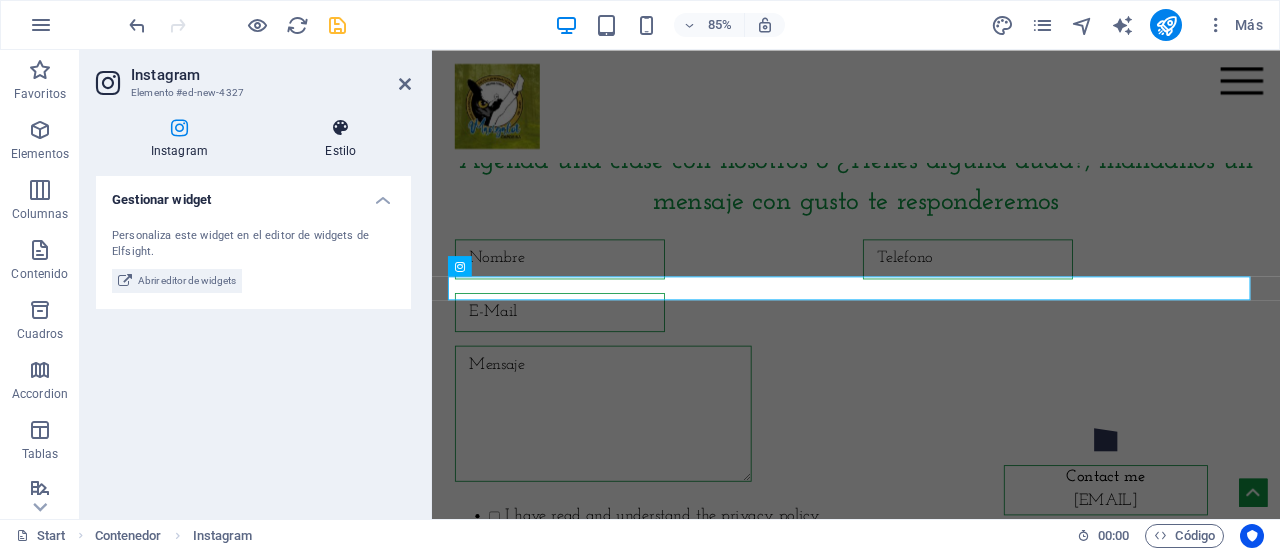 click at bounding box center (341, 128) 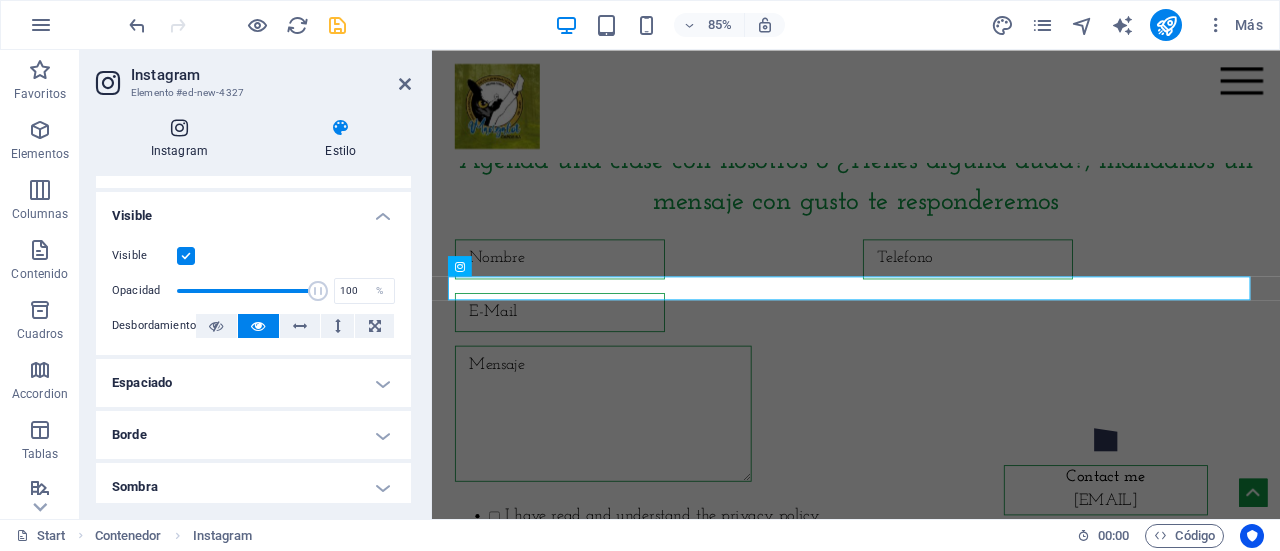 scroll, scrollTop: 0, scrollLeft: 0, axis: both 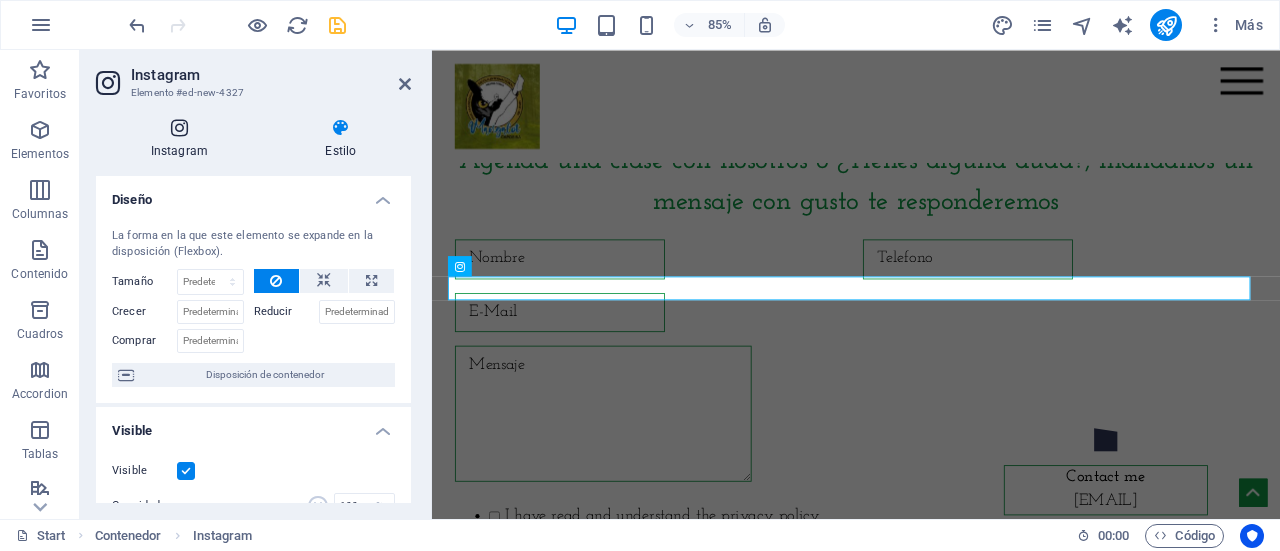 click at bounding box center [179, 128] 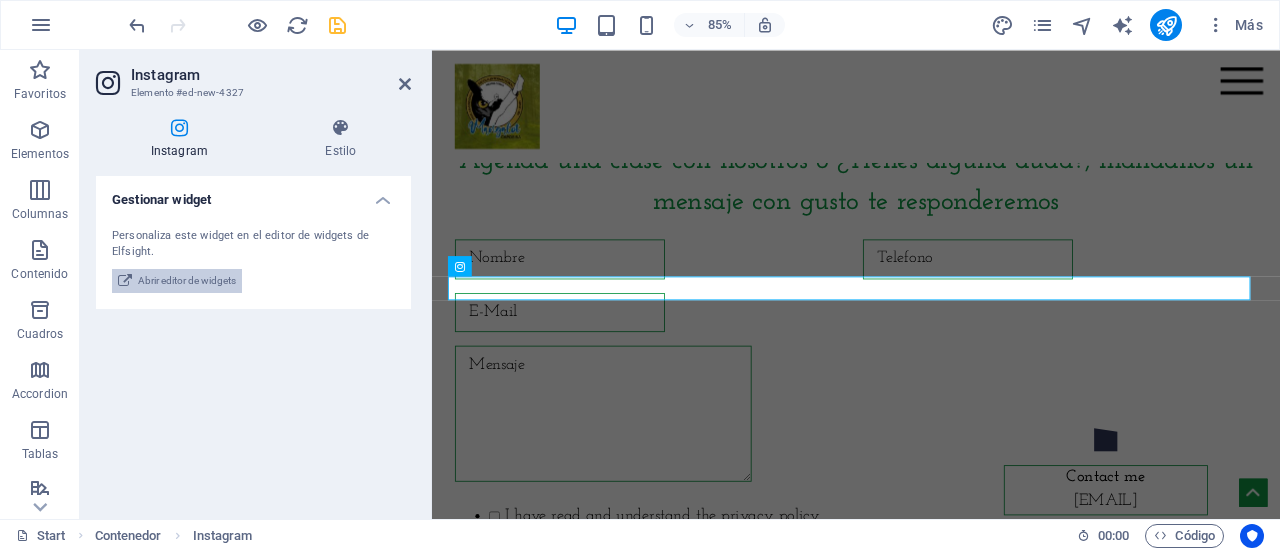 click on "Abrir editor de widgets" at bounding box center (187, 281) 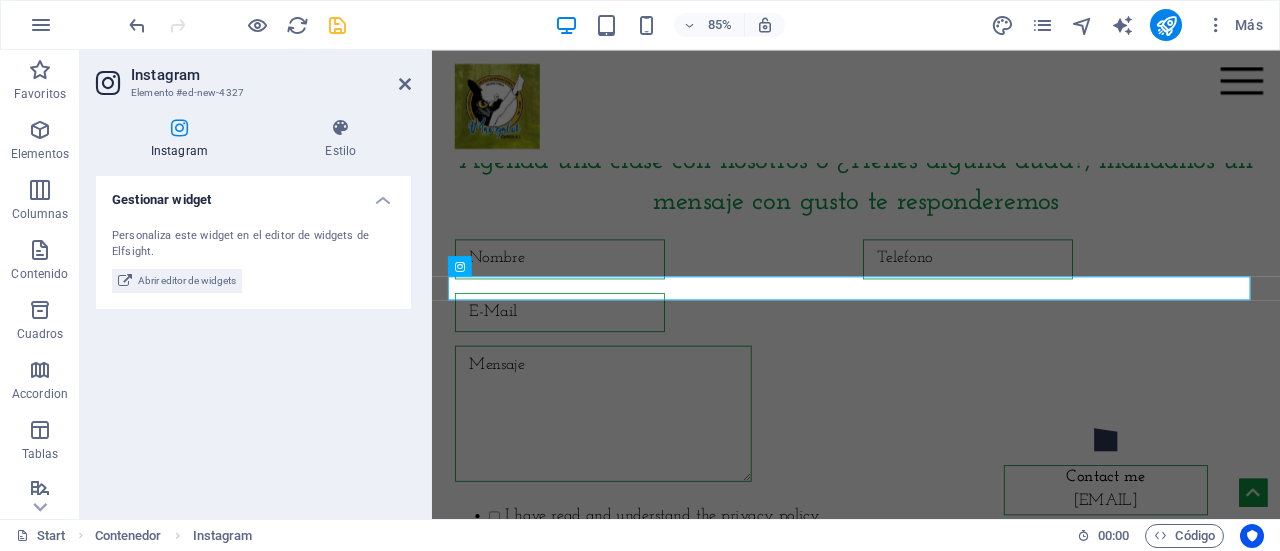 click on "Gestionar widget" at bounding box center [253, 194] 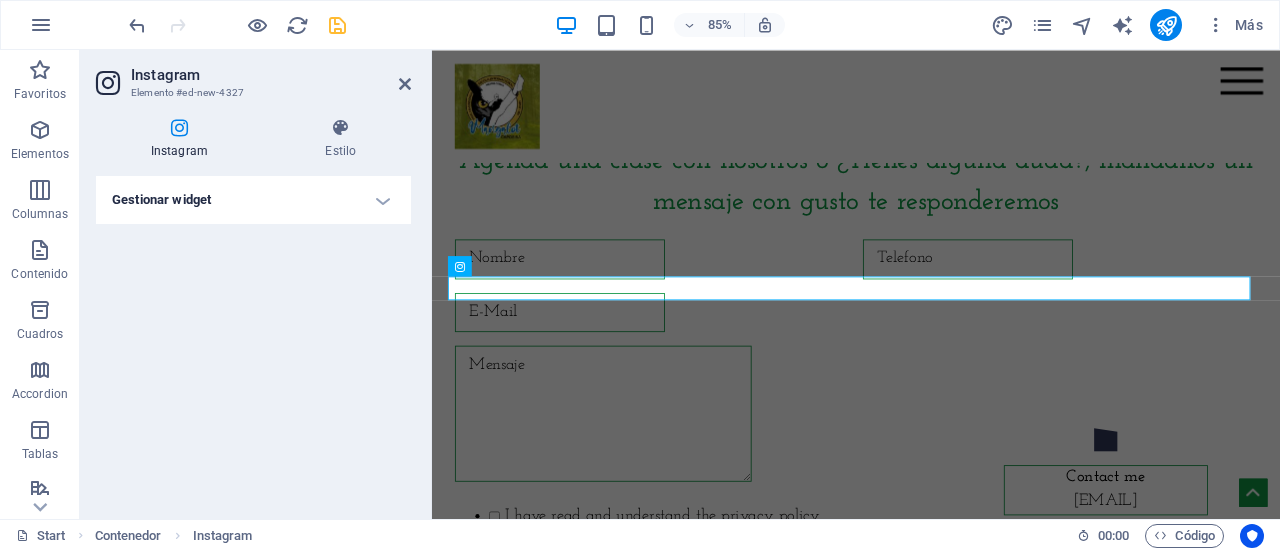 click on "Gestionar widget" at bounding box center [253, 200] 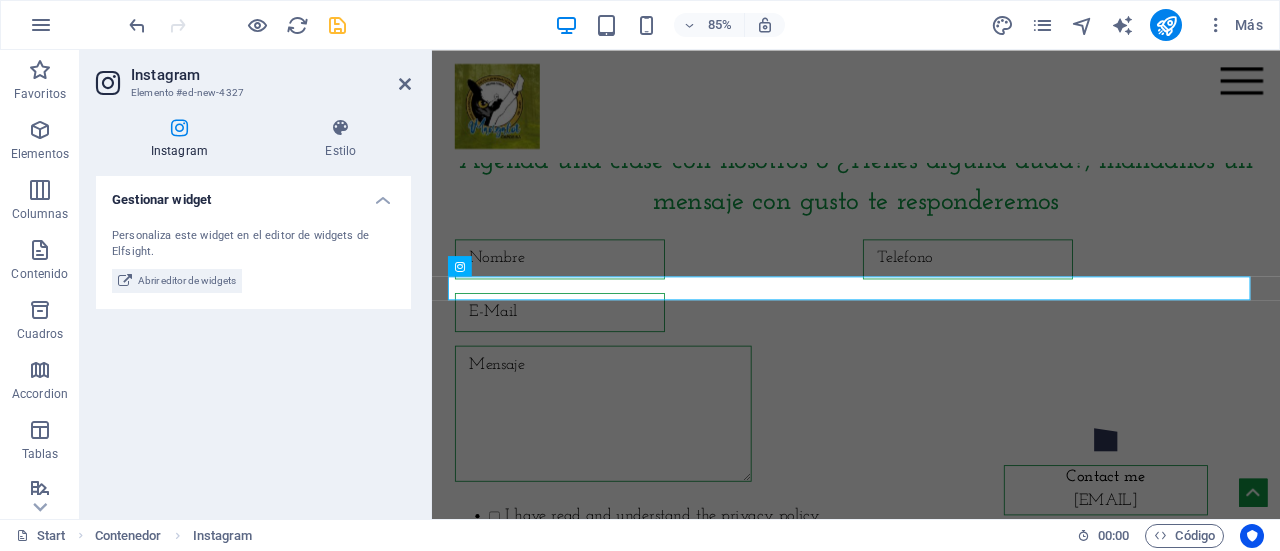 click on "Instagram" at bounding box center [271, 75] 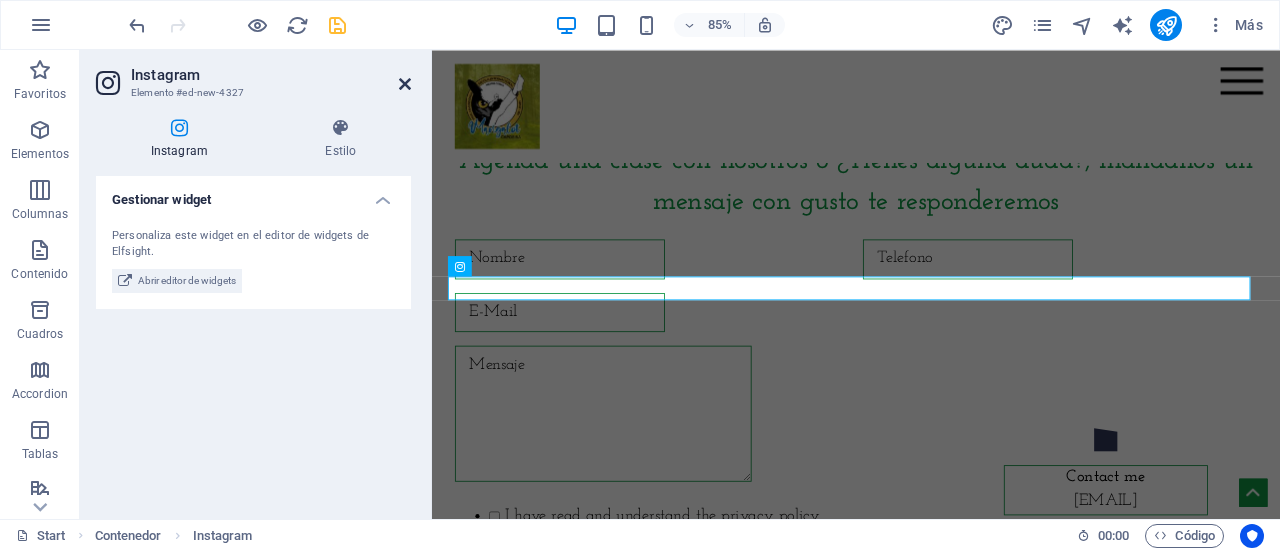 click at bounding box center [405, 84] 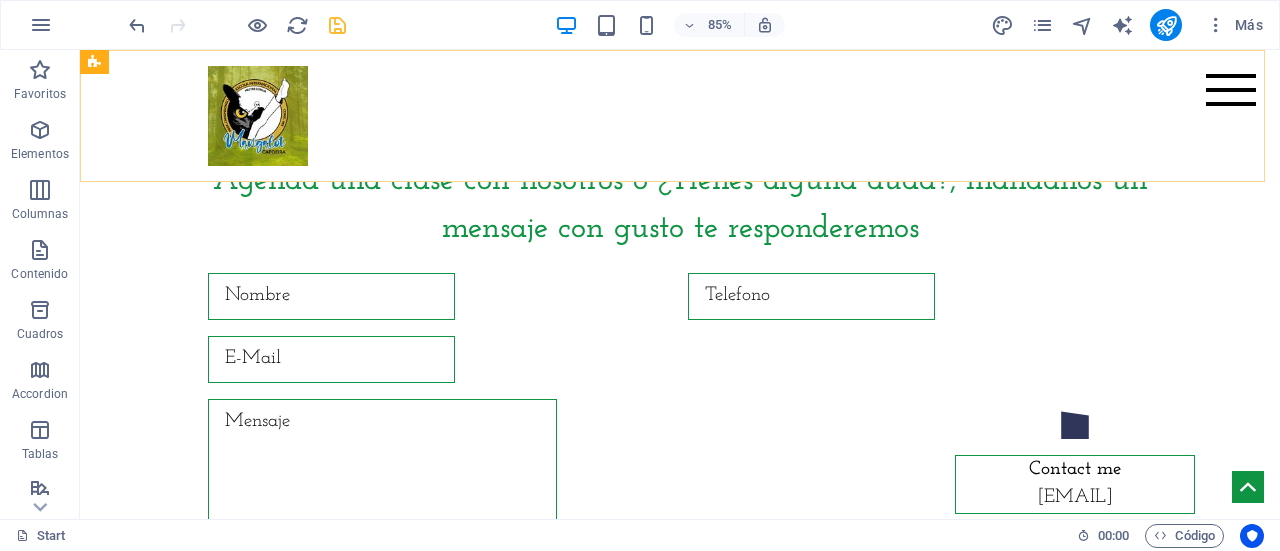 scroll, scrollTop: 8591, scrollLeft: 0, axis: vertical 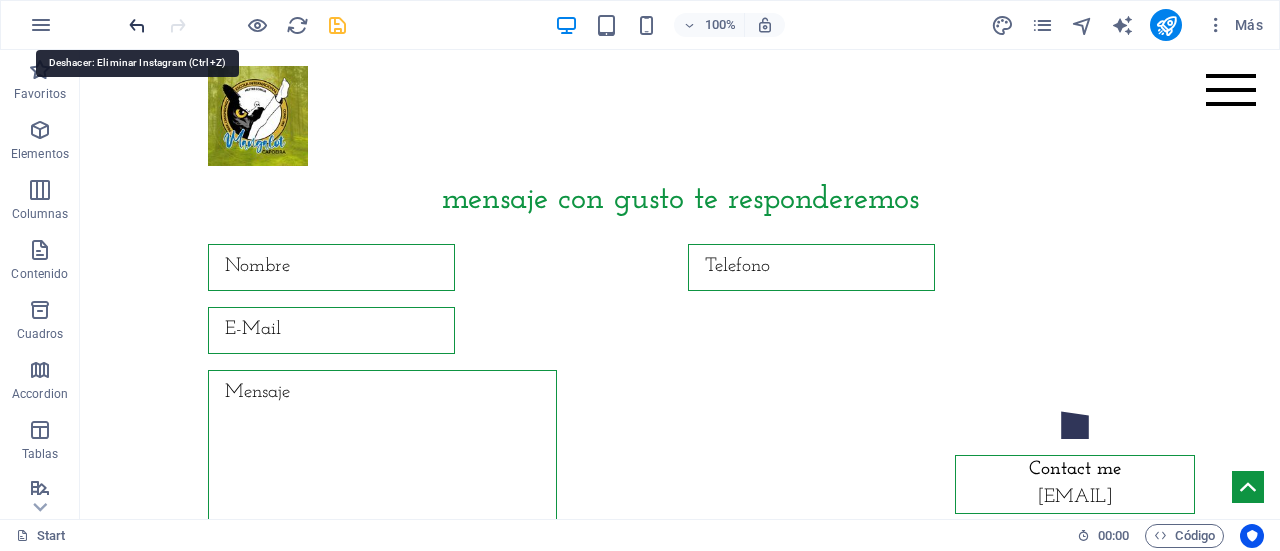 click at bounding box center [137, 25] 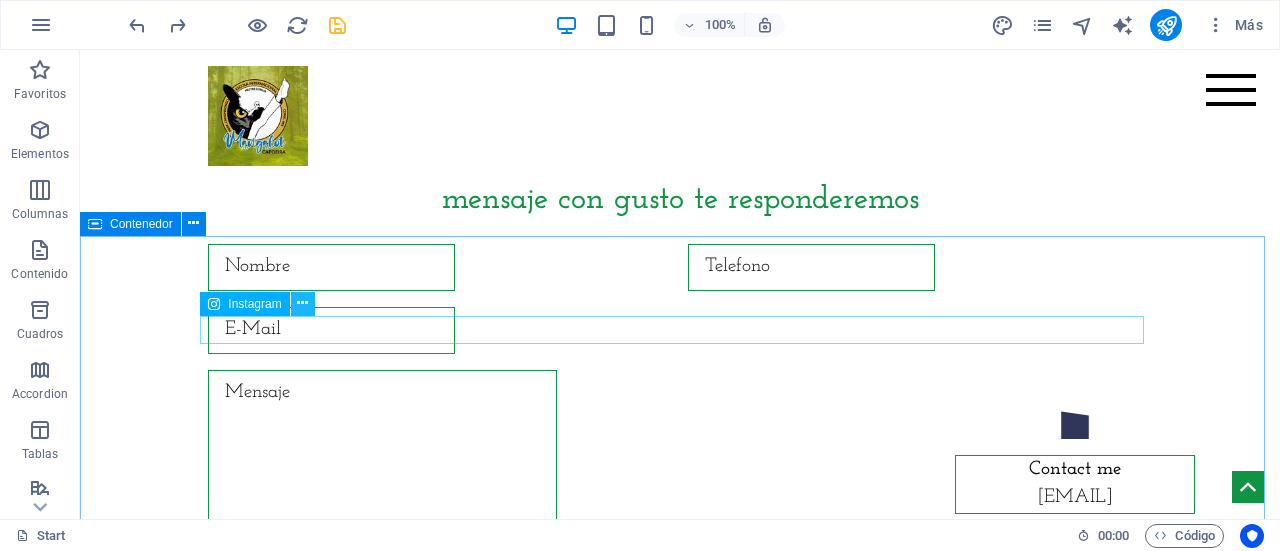 click at bounding box center (302, 303) 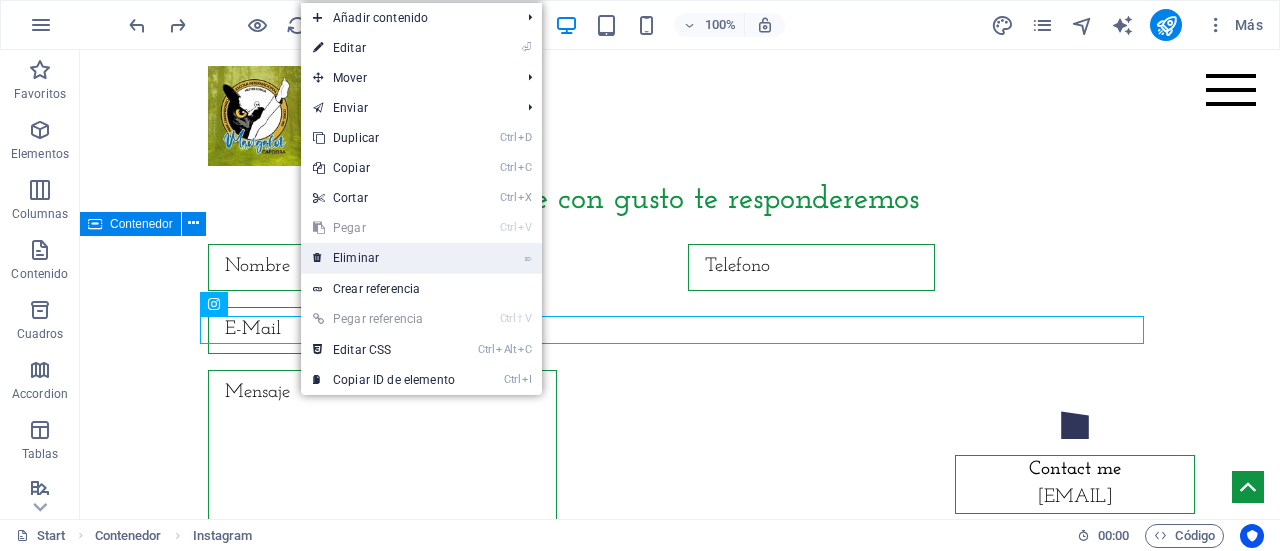 click on "⌦  Eliminar" at bounding box center [384, 258] 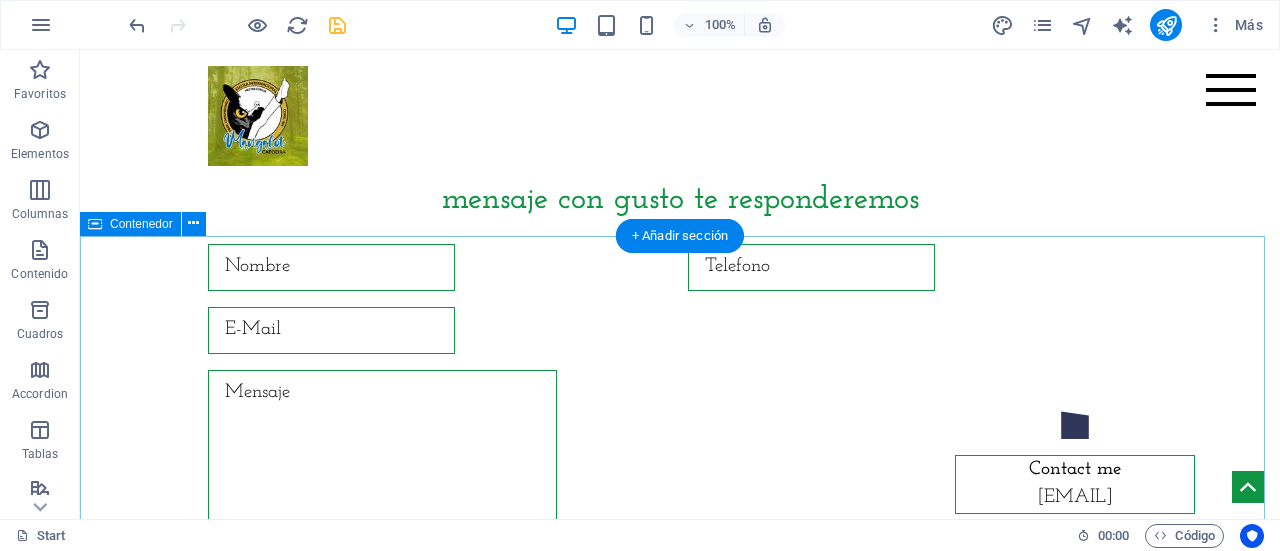 click on "Agenda una clase con nosotros o ¿Tienes alguna duda?, mandanos un mensaje con gusto te responderemos   I have read and understand the privacy policy. ¿Ilegible? Cargar nuevo Enviar" at bounding box center [680, 376] 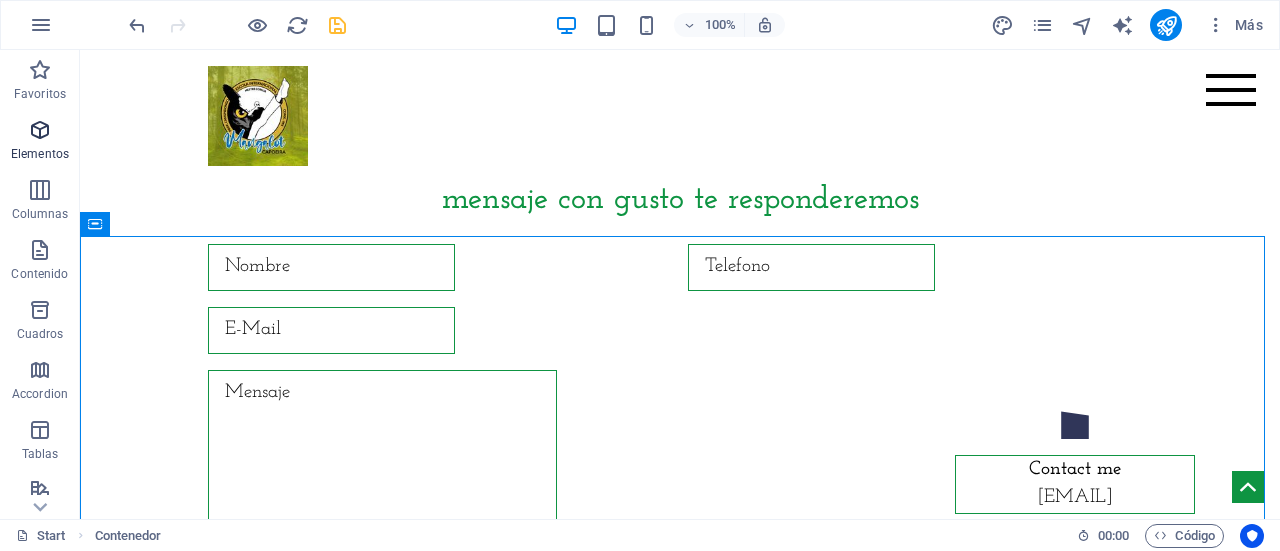 click at bounding box center [40, 130] 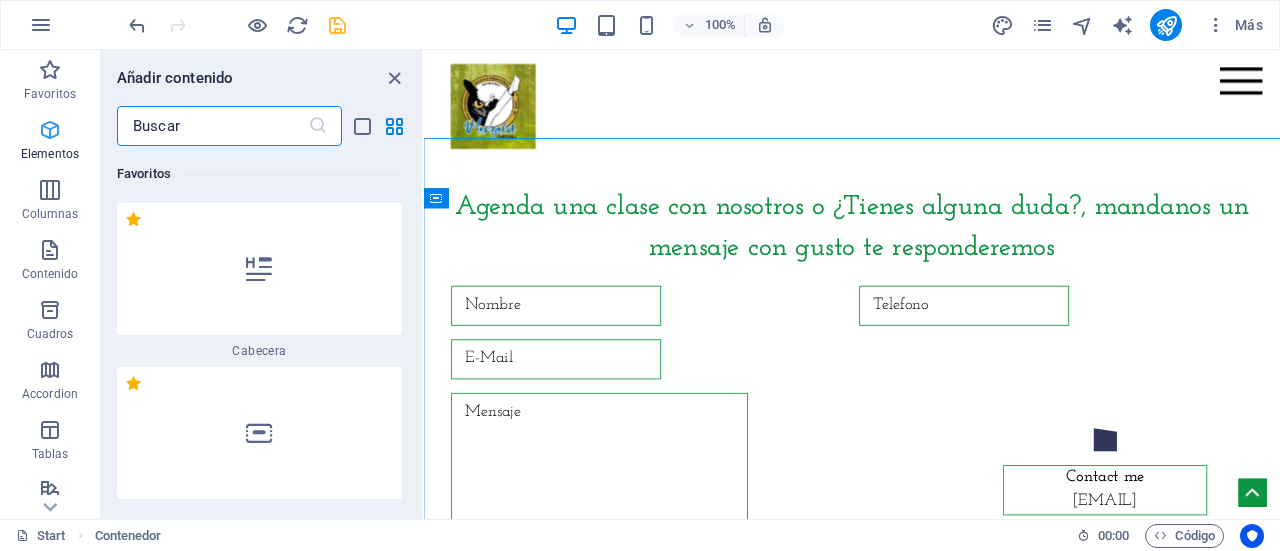 scroll, scrollTop: 8674, scrollLeft: 0, axis: vertical 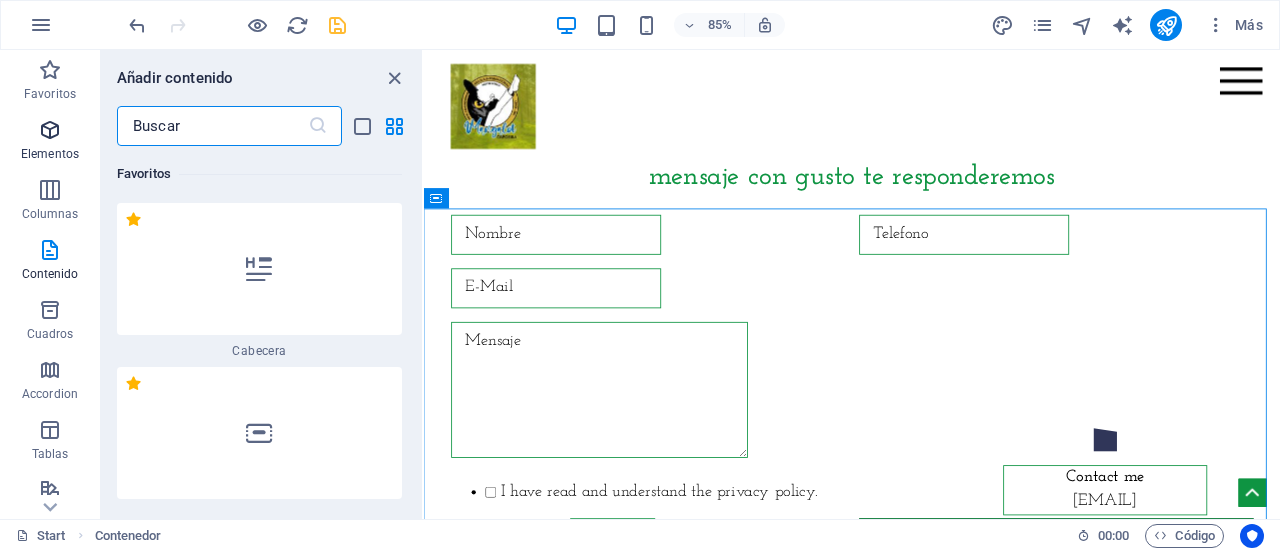 click on "Elementos" at bounding box center (50, 154) 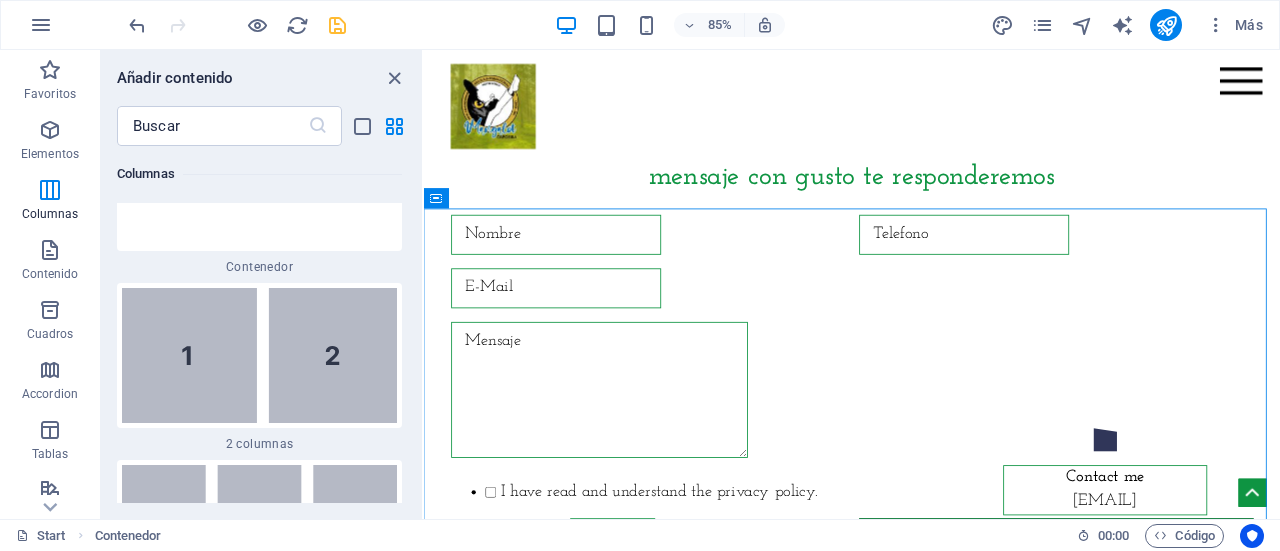 scroll, scrollTop: 1441, scrollLeft: 0, axis: vertical 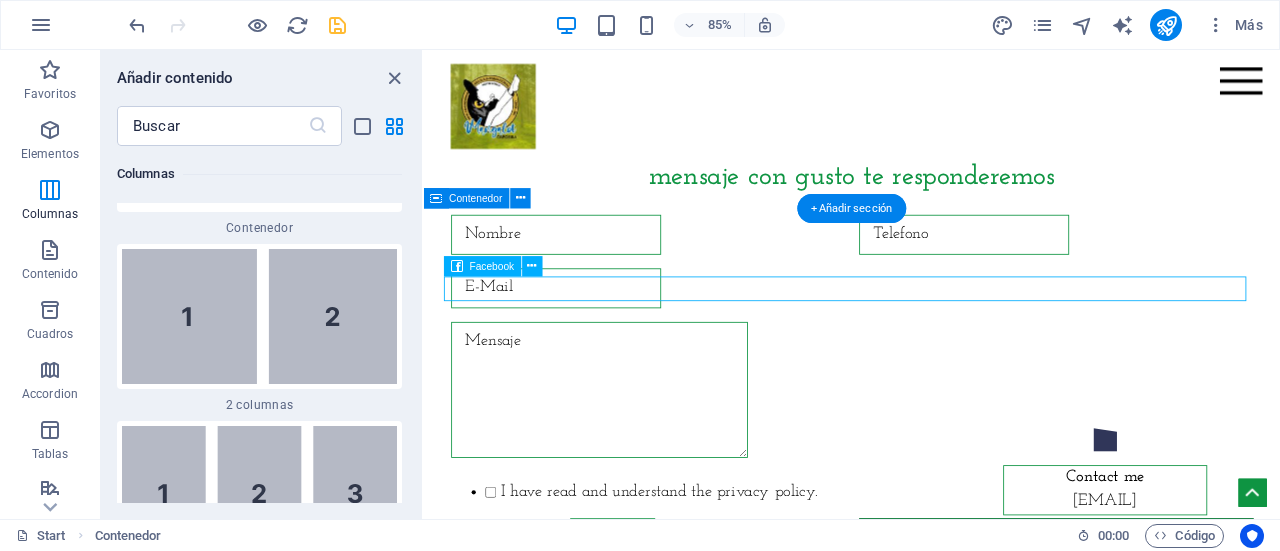 click at bounding box center [928, 112] 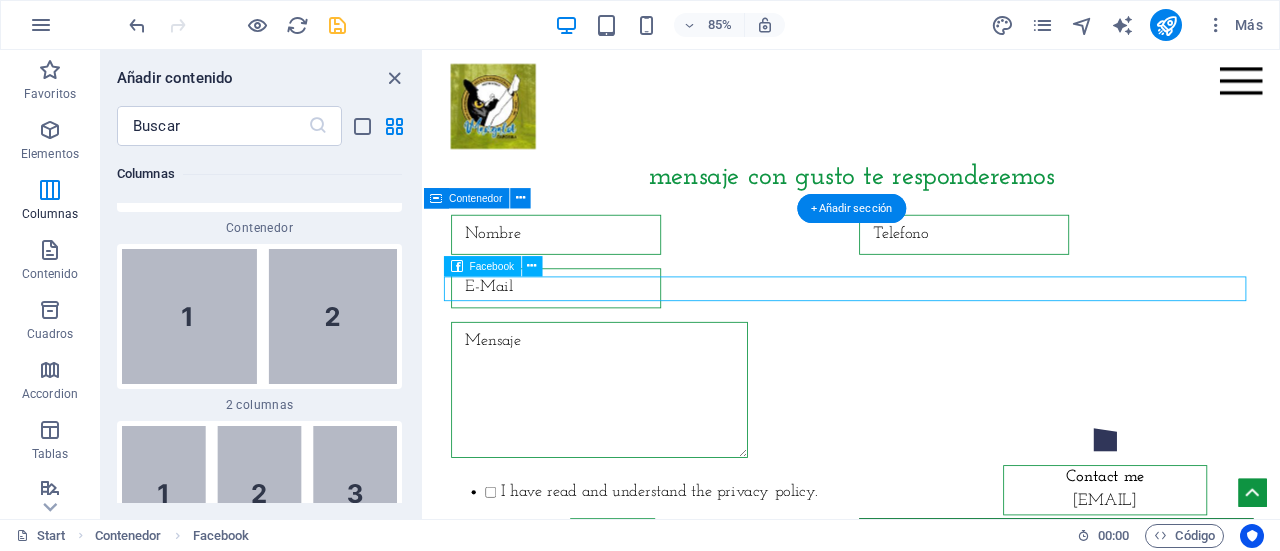 click at bounding box center [928, 112] 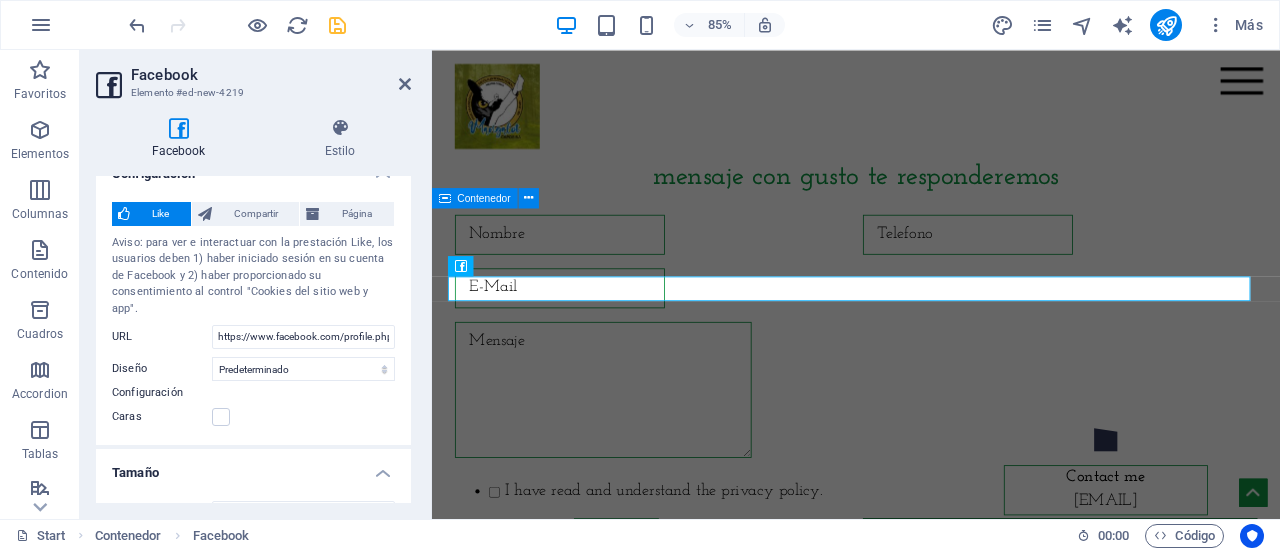 scroll, scrollTop: 0, scrollLeft: 0, axis: both 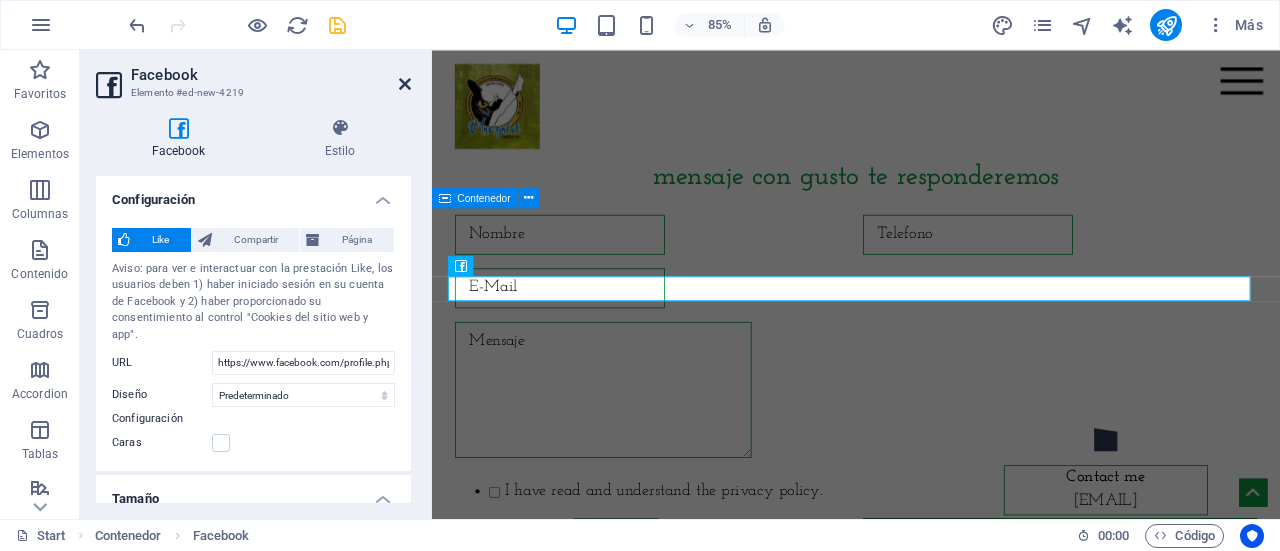 click at bounding box center (405, 84) 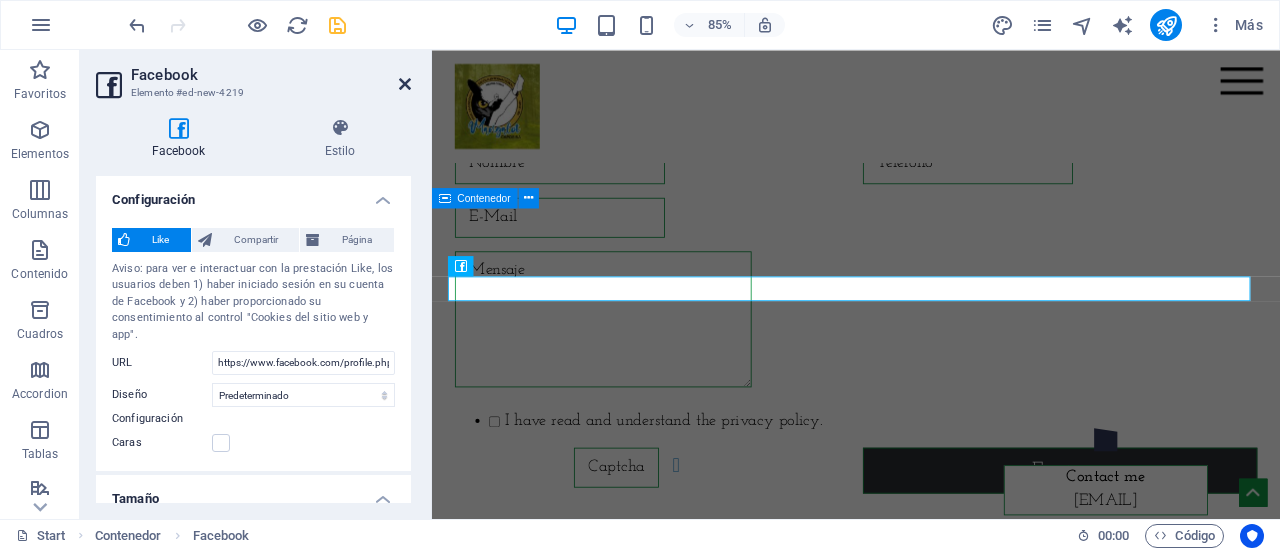 scroll, scrollTop: 8591, scrollLeft: 0, axis: vertical 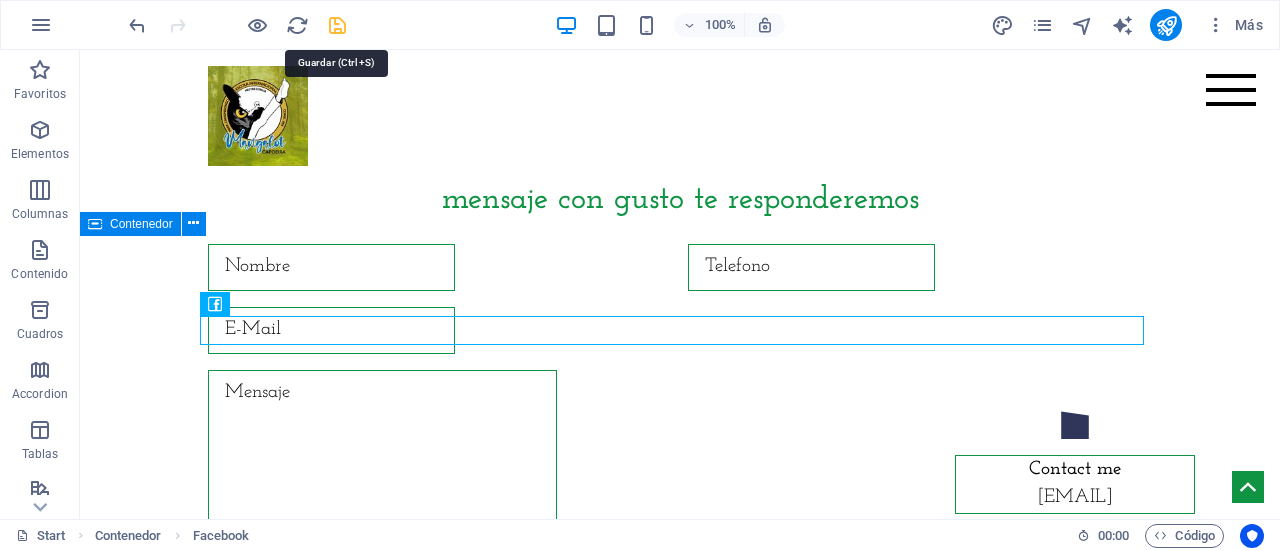 click at bounding box center (337, 25) 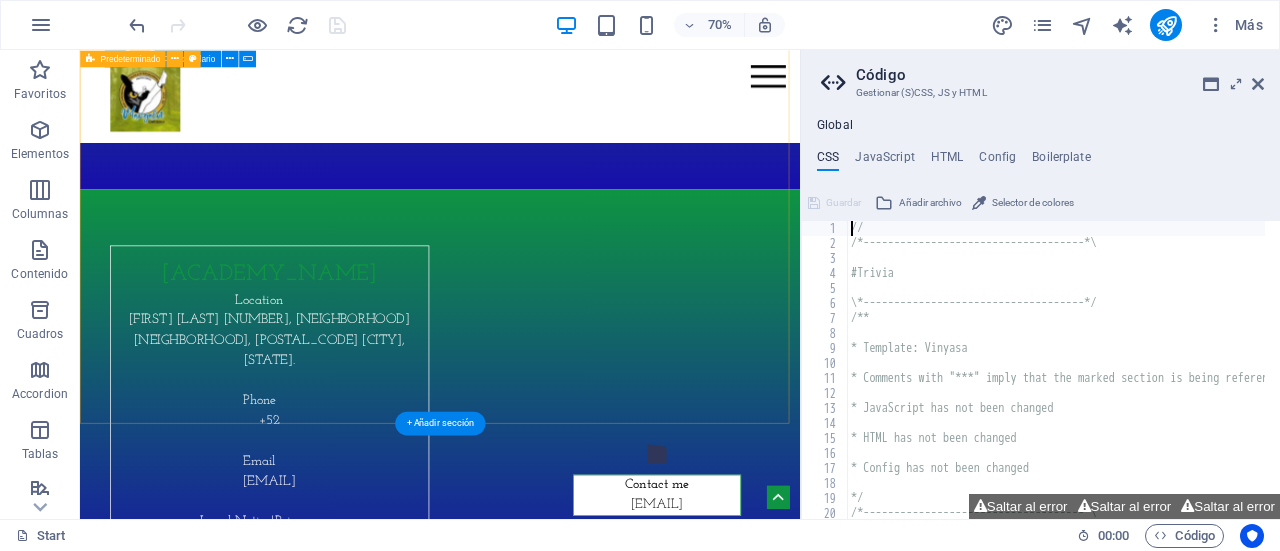 scroll, scrollTop: 9492, scrollLeft: 0, axis: vertical 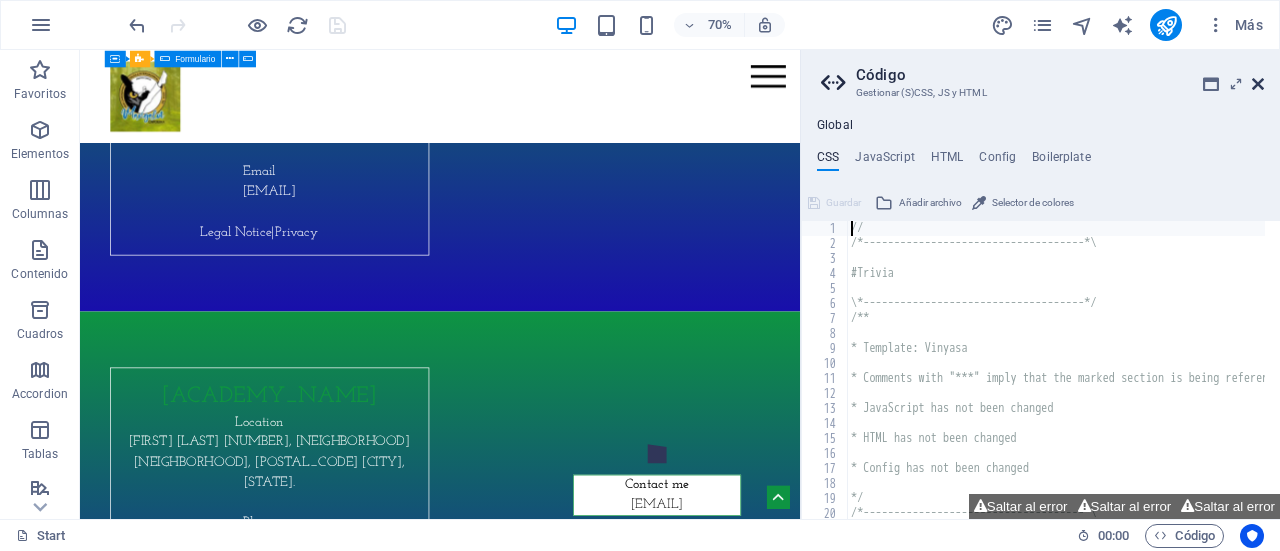 click at bounding box center (1258, 84) 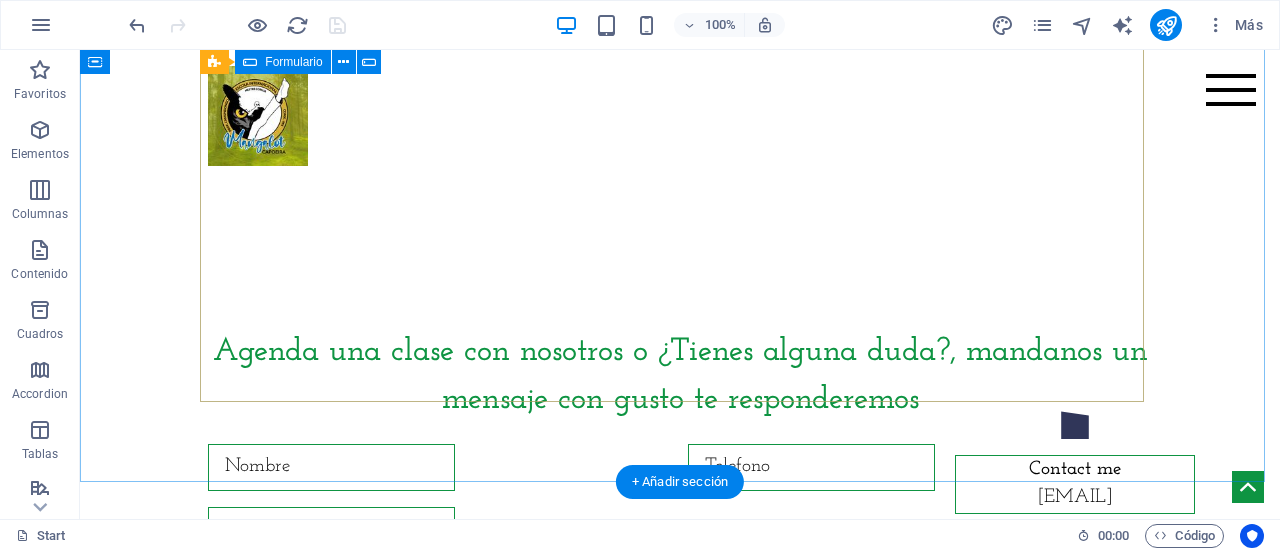 scroll, scrollTop: 8300, scrollLeft: 0, axis: vertical 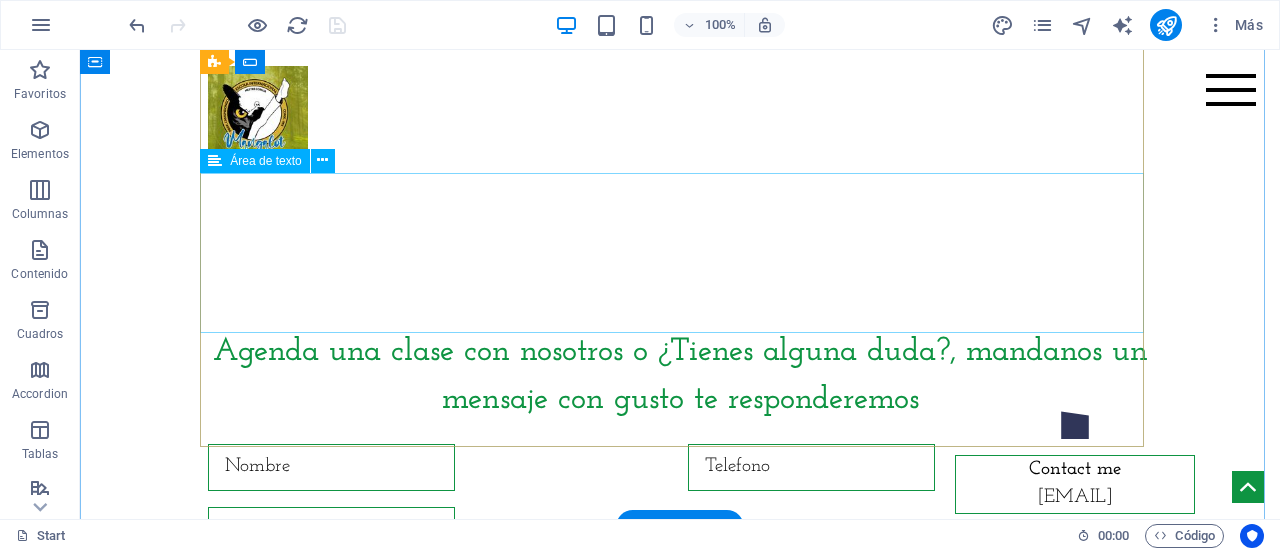 click at bounding box center [680, -64] 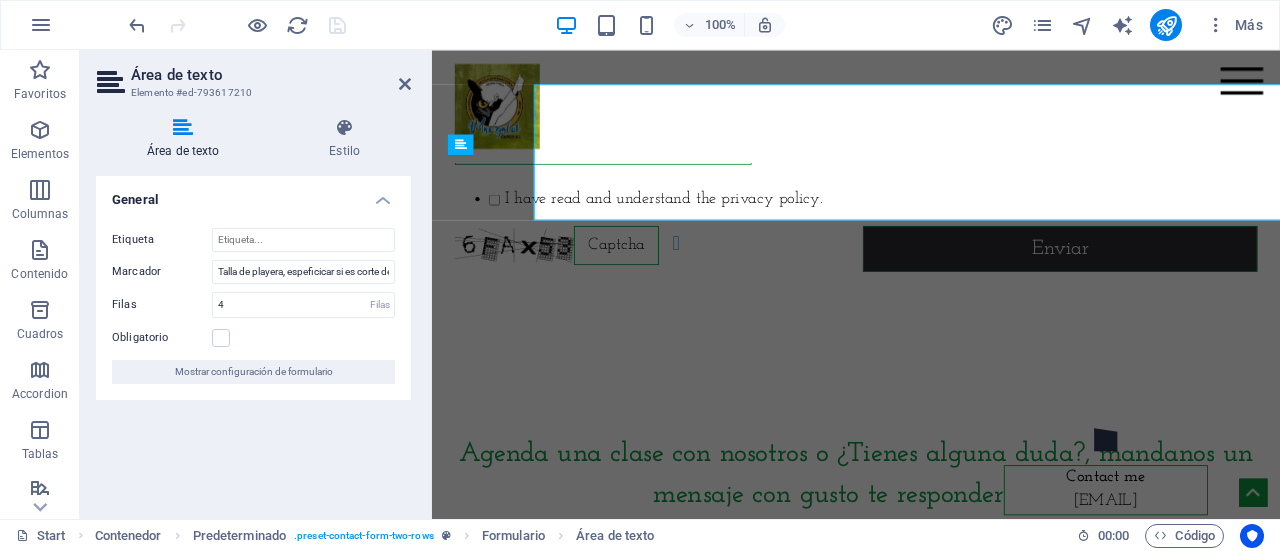 scroll, scrollTop: 8382, scrollLeft: 0, axis: vertical 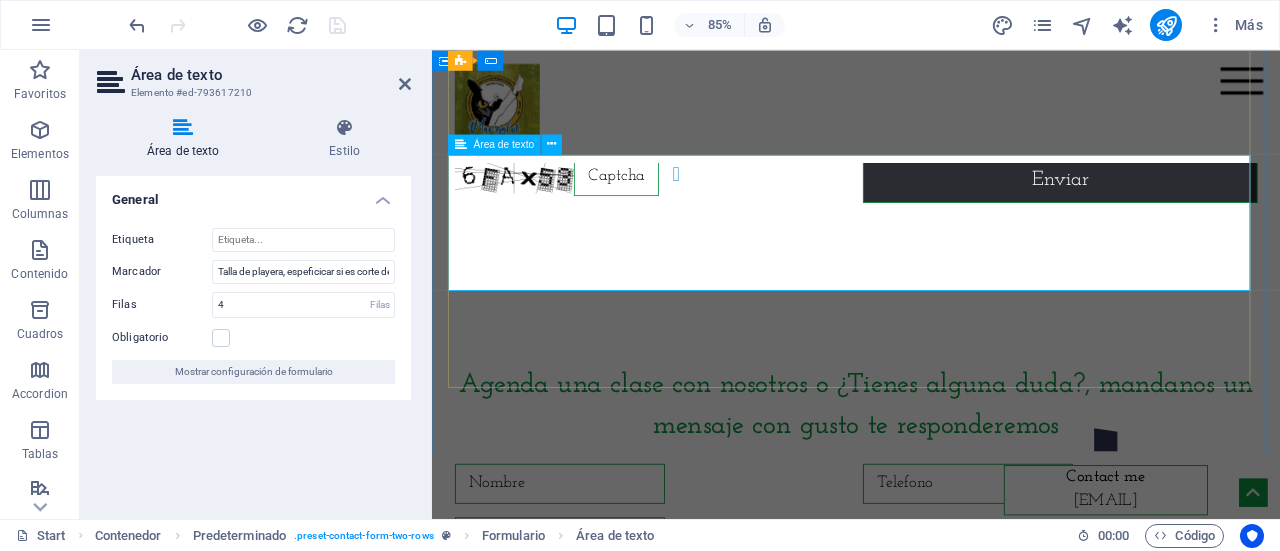 click at bounding box center (633, 23) 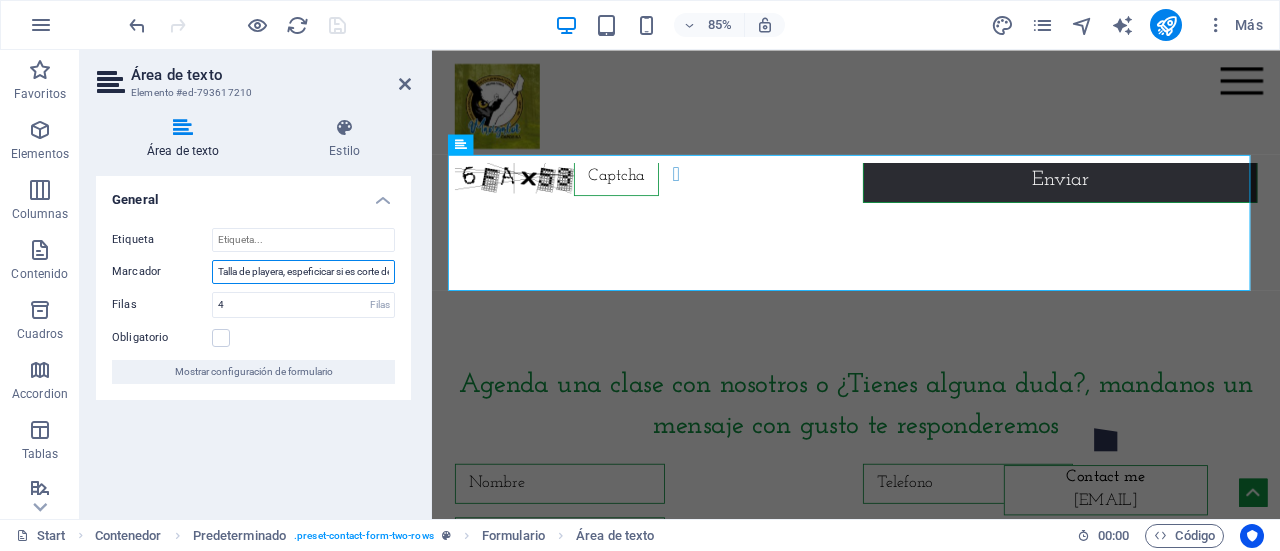 click on "Talla de playera, espeficicar si es corte de mujer o Hombre. Tallas CH, M y Grande. Solo hombre habrá XG" at bounding box center [303, 272] 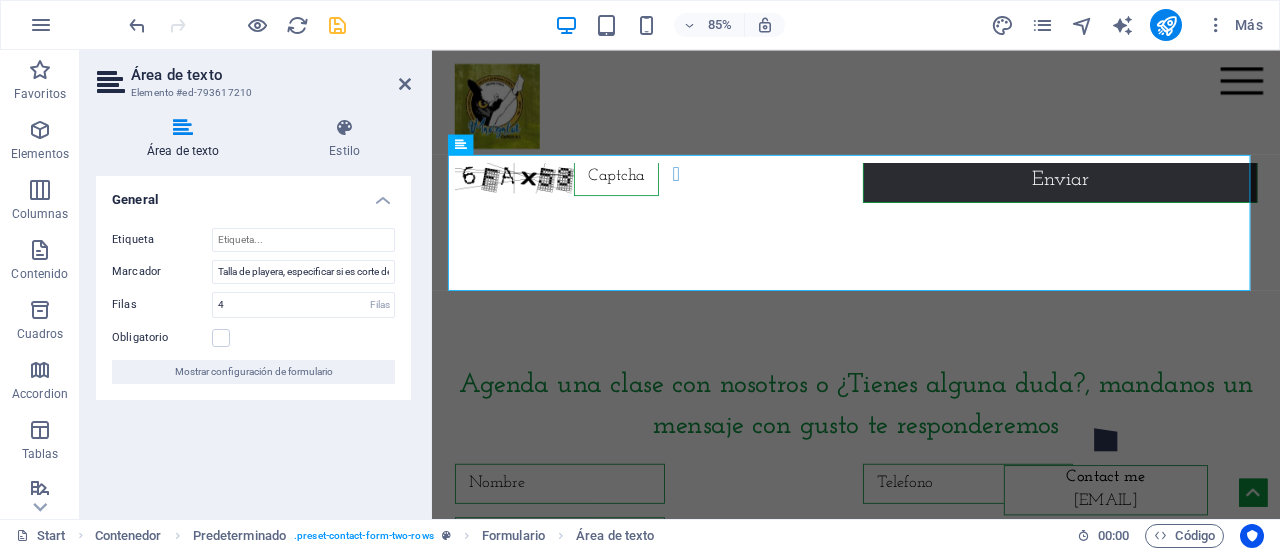 click on "General Etiqueta Marcador Talla de playera, especificar si es corte de mujer o Hombre. Tallas CH, M y Grande. Solo hombre habrá XG Filas 4 Filas Obligatorio Mostrar configuración de formulario" at bounding box center (253, 339) 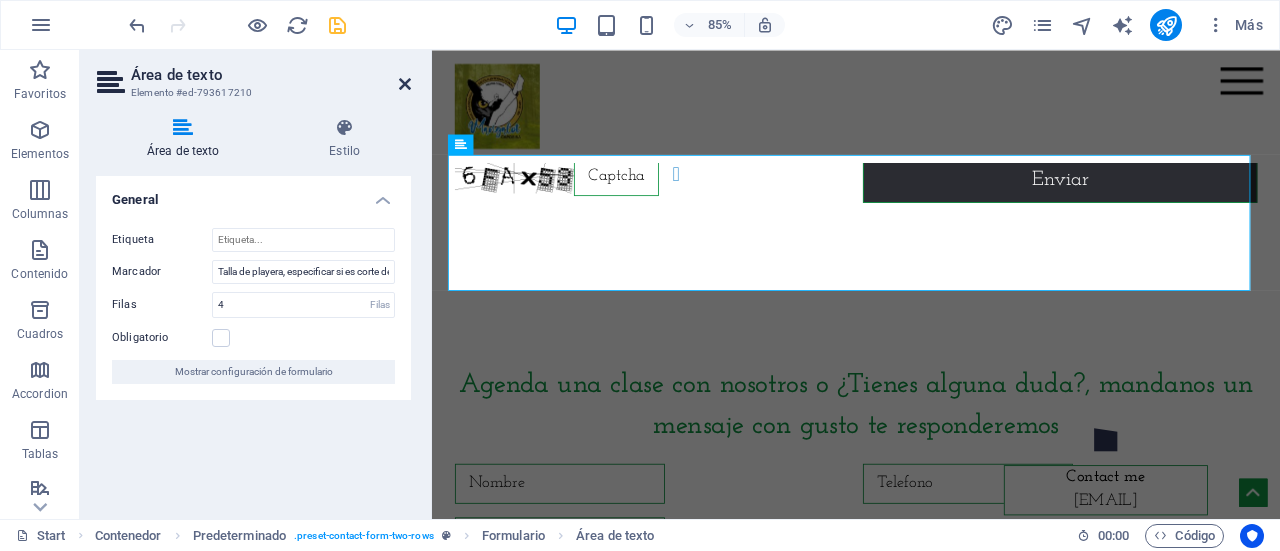 click at bounding box center (405, 84) 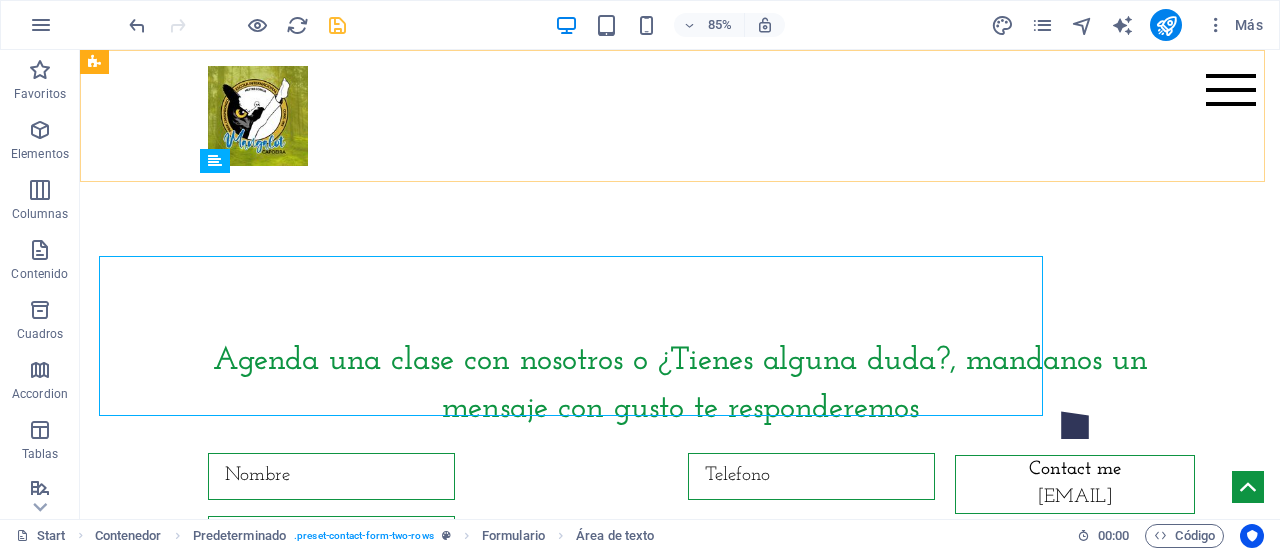 scroll, scrollTop: 8300, scrollLeft: 0, axis: vertical 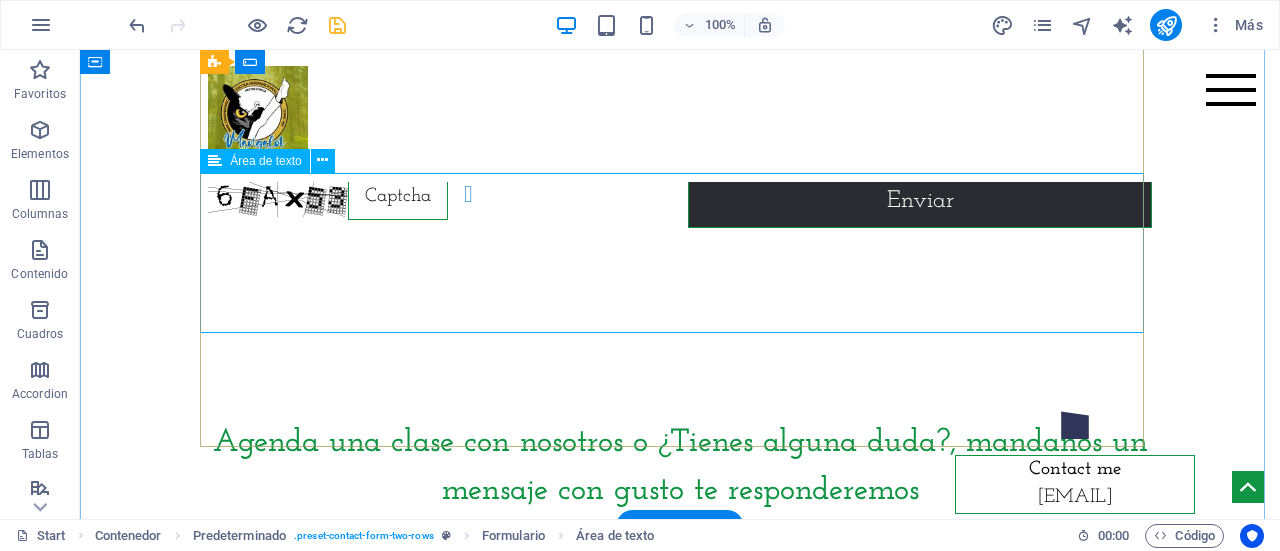 click at bounding box center (680, 27) 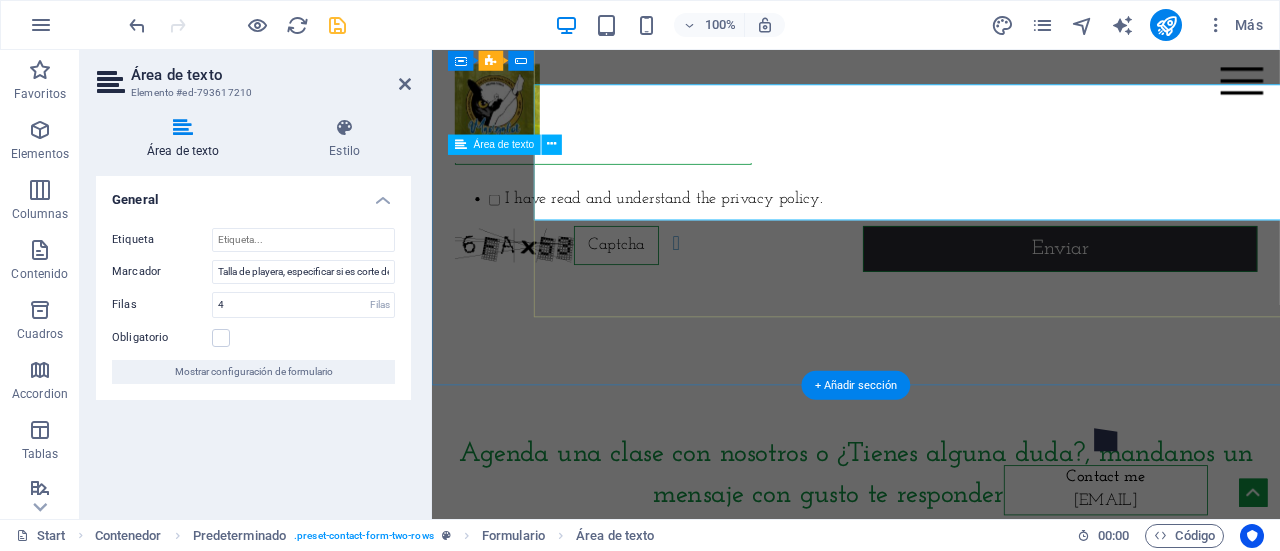 scroll, scrollTop: 8382, scrollLeft: 0, axis: vertical 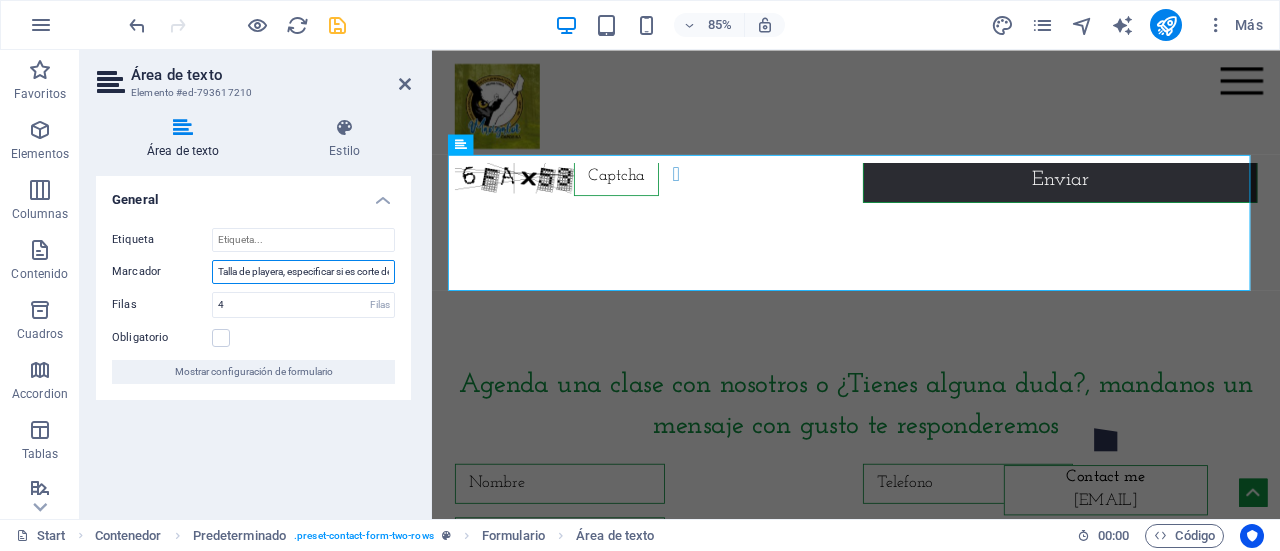 click on "Talla de playera, especificar si es corte de mujer o Hombre. Tallas CH, M y Grande. Solo hombre habrá XG" at bounding box center (303, 272) 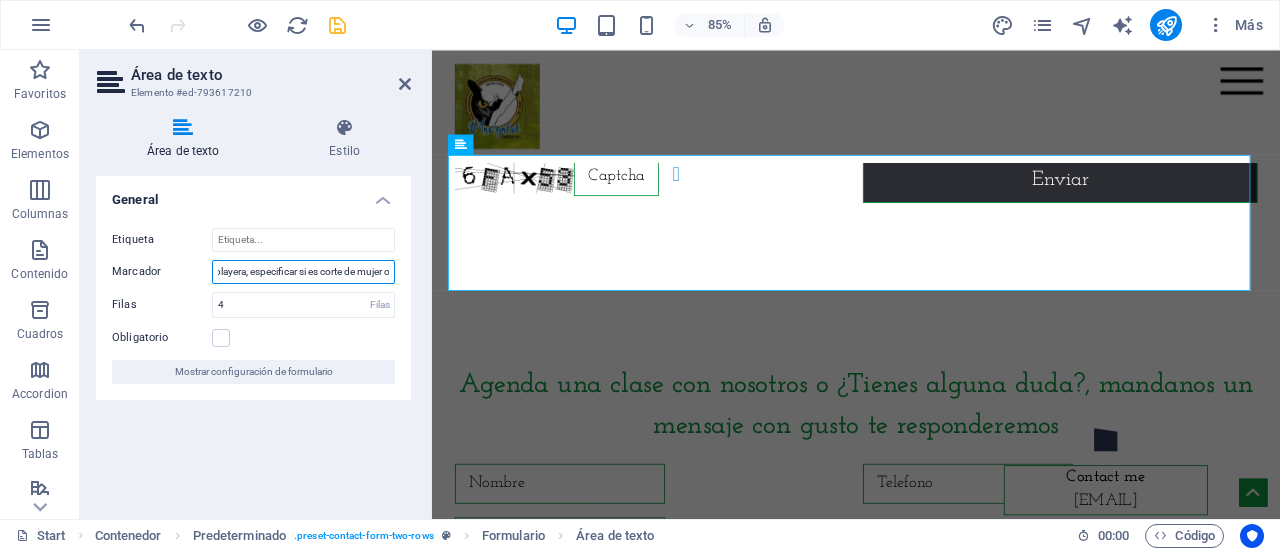 scroll, scrollTop: 0, scrollLeft: 40, axis: horizontal 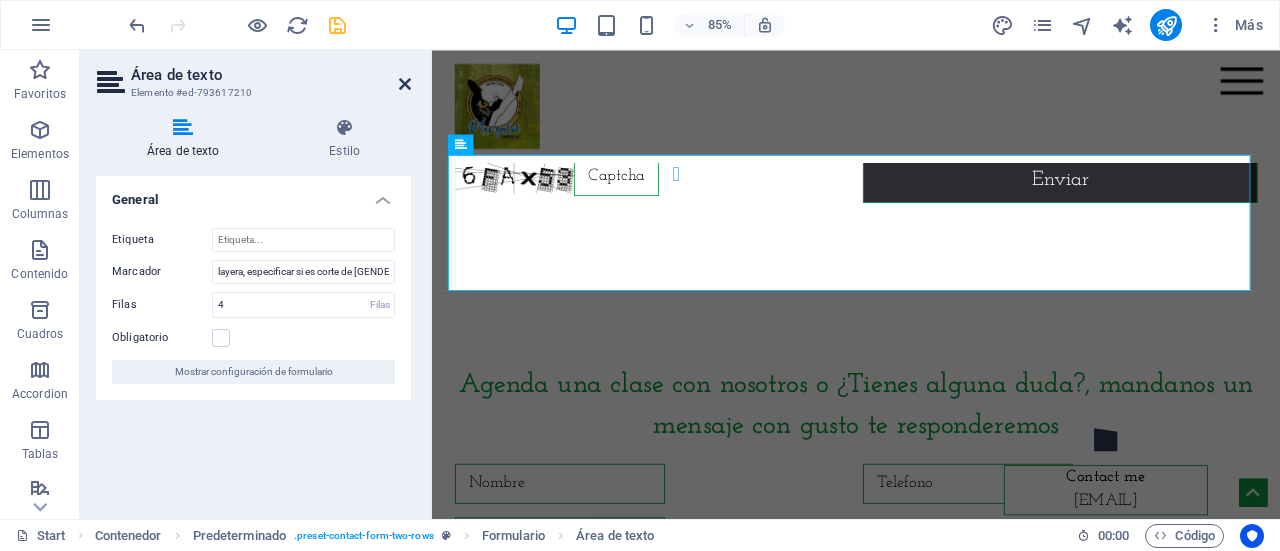 click at bounding box center (405, 84) 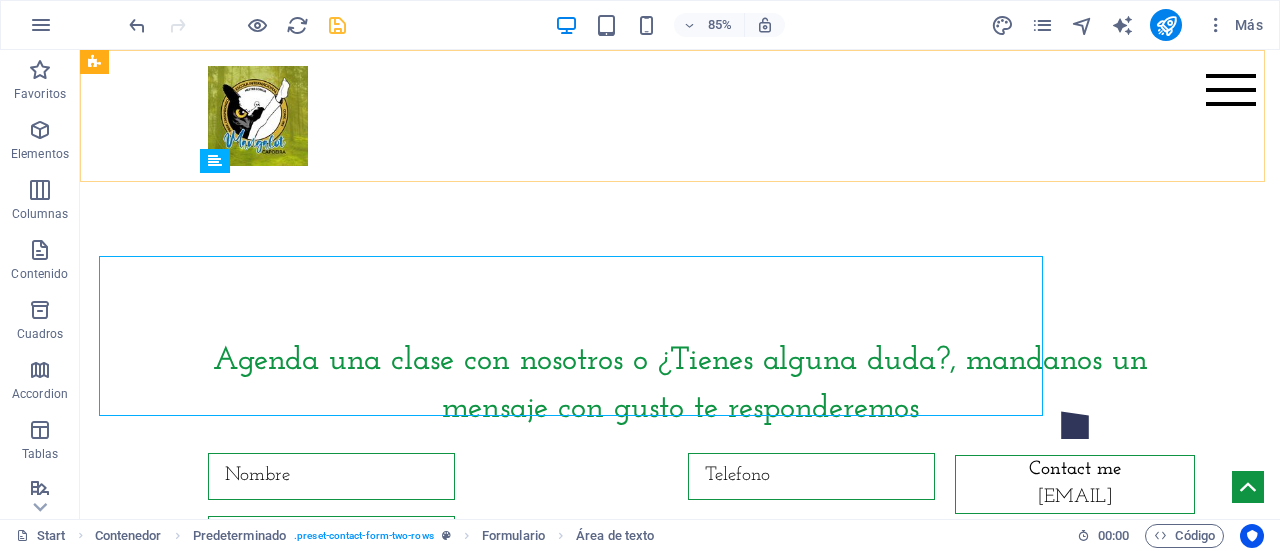 scroll, scrollTop: 8300, scrollLeft: 0, axis: vertical 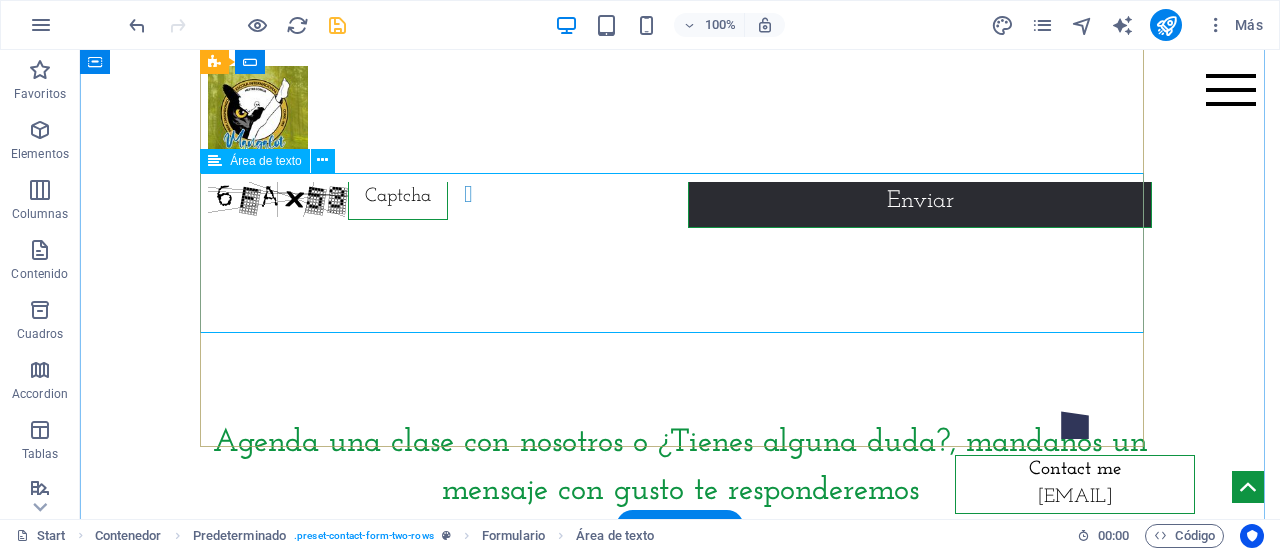 click at bounding box center [680, 27] 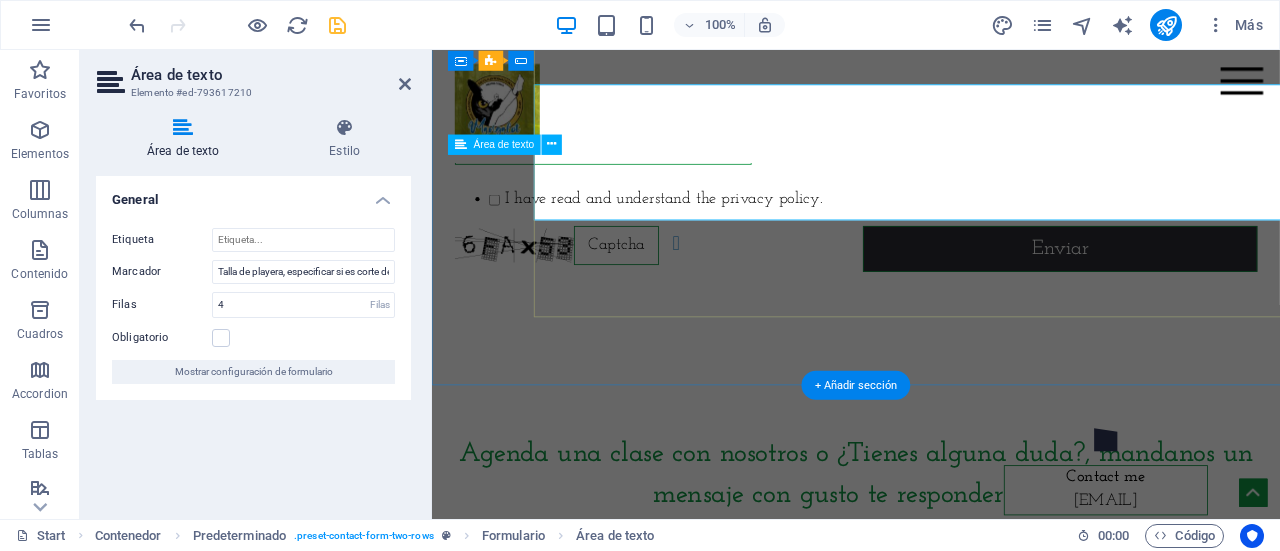 scroll, scrollTop: 8382, scrollLeft: 0, axis: vertical 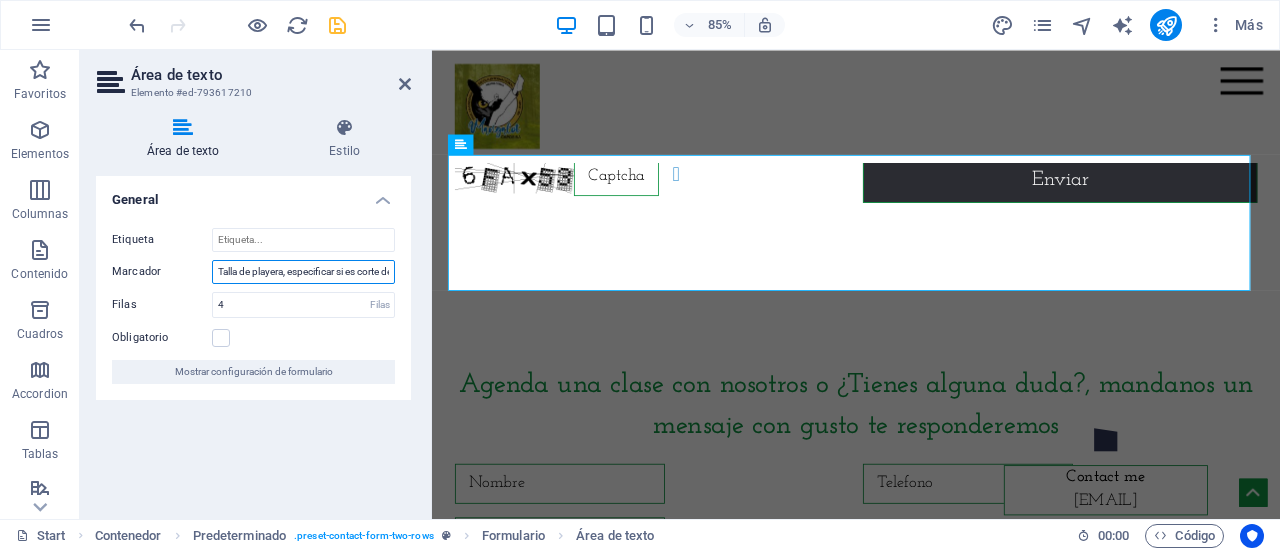 click on "Talla de playera, especificar si es corte de Mujer o Hombre. Tallas CH, M y Grande. Solo hombre habrá XG" at bounding box center [303, 272] 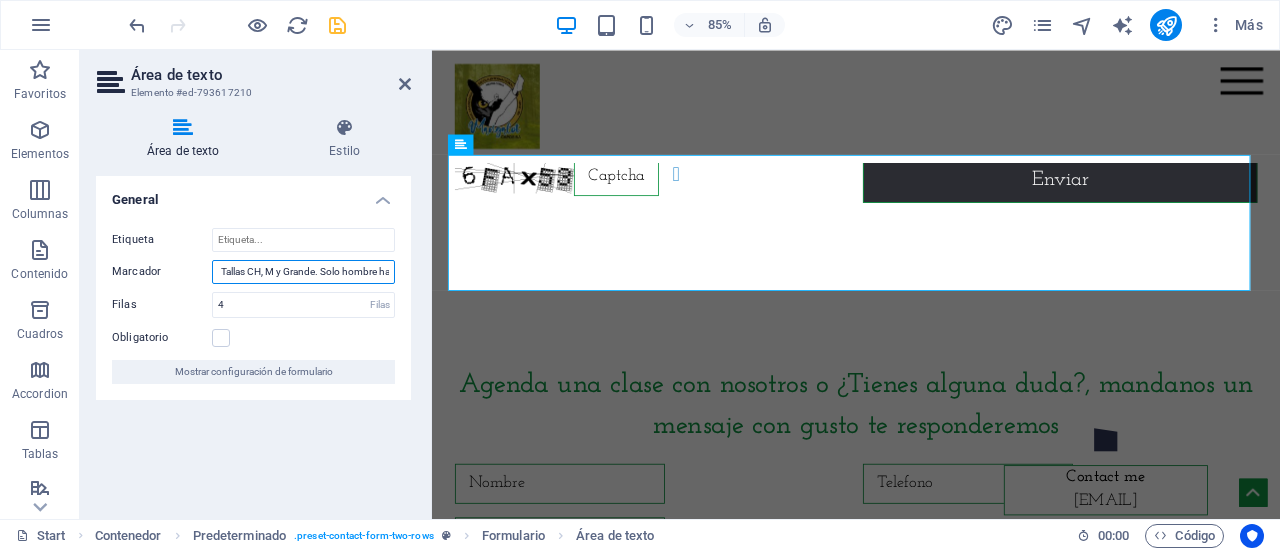 scroll, scrollTop: 0, scrollLeft: 293, axis: horizontal 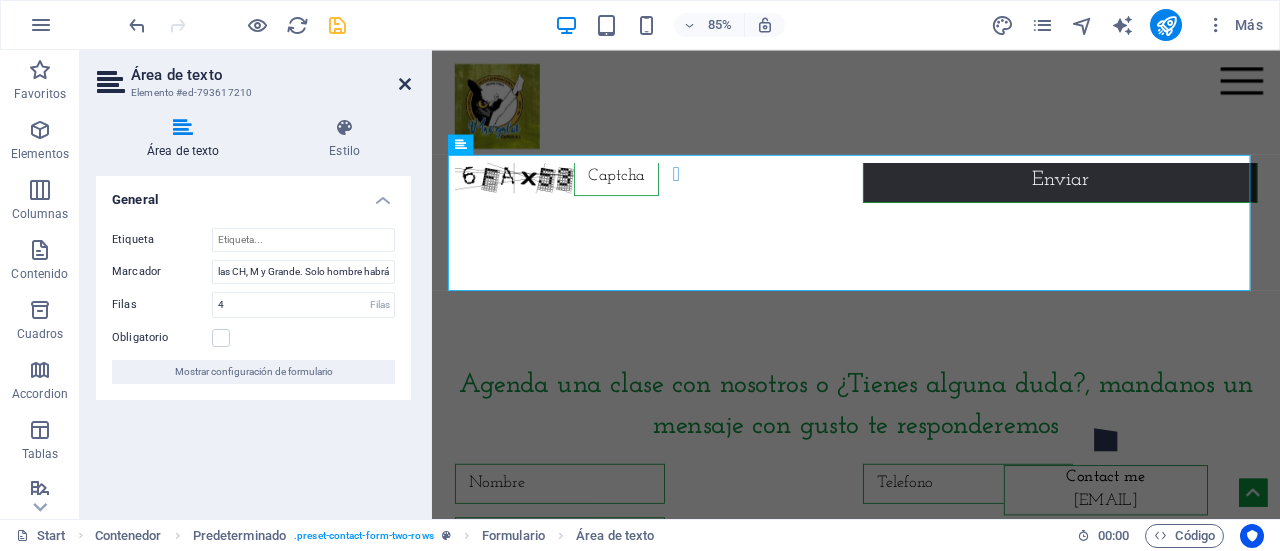click at bounding box center [405, 84] 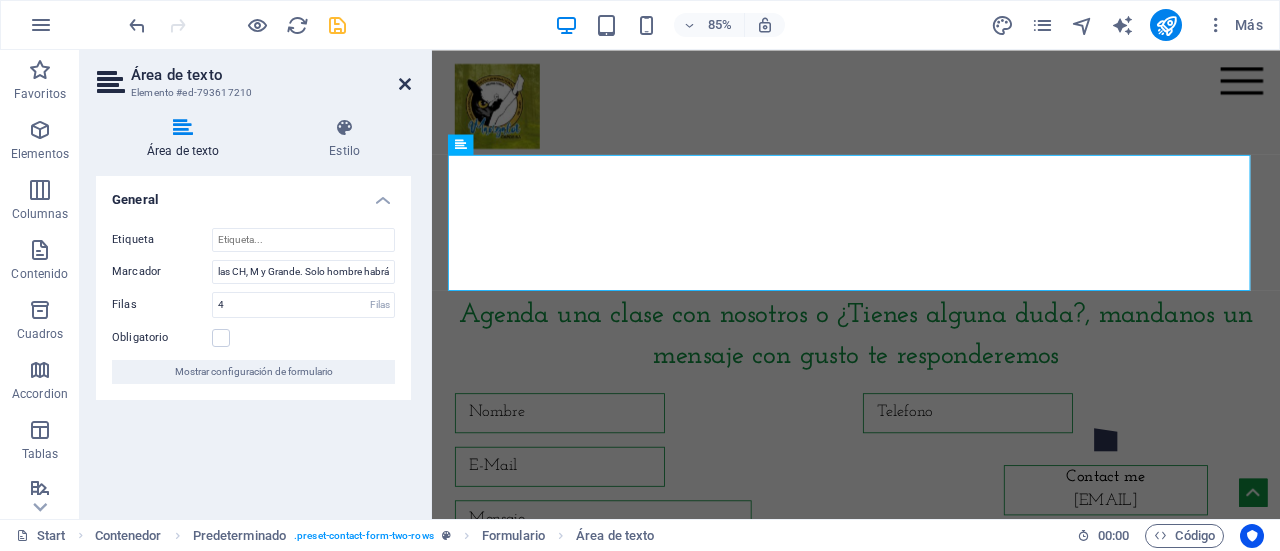 scroll, scrollTop: 0, scrollLeft: 0, axis: both 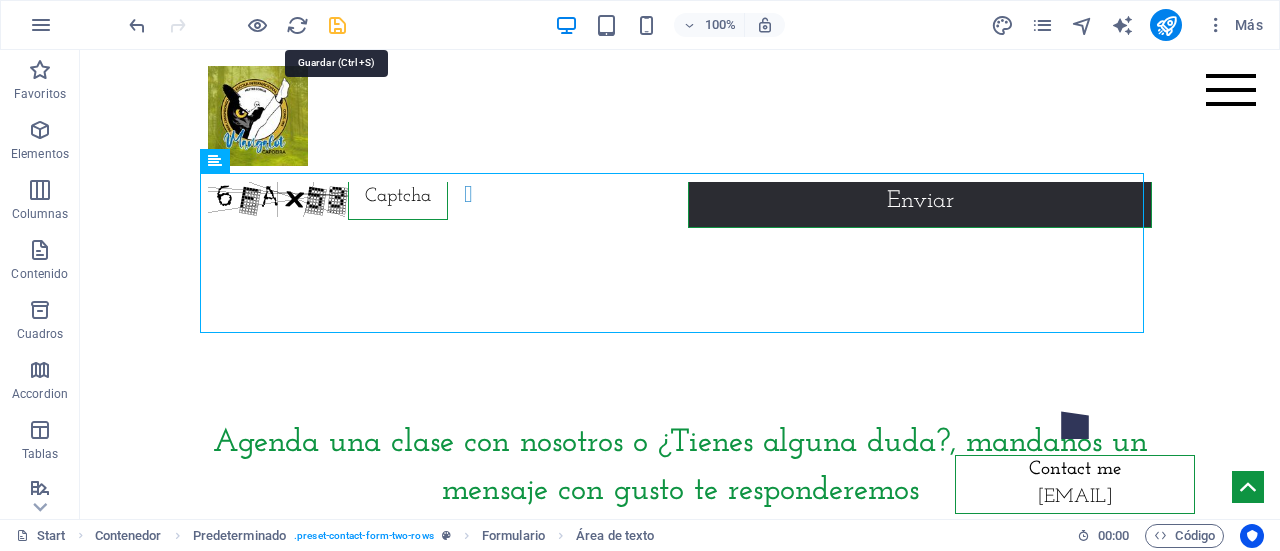 click at bounding box center [337, 25] 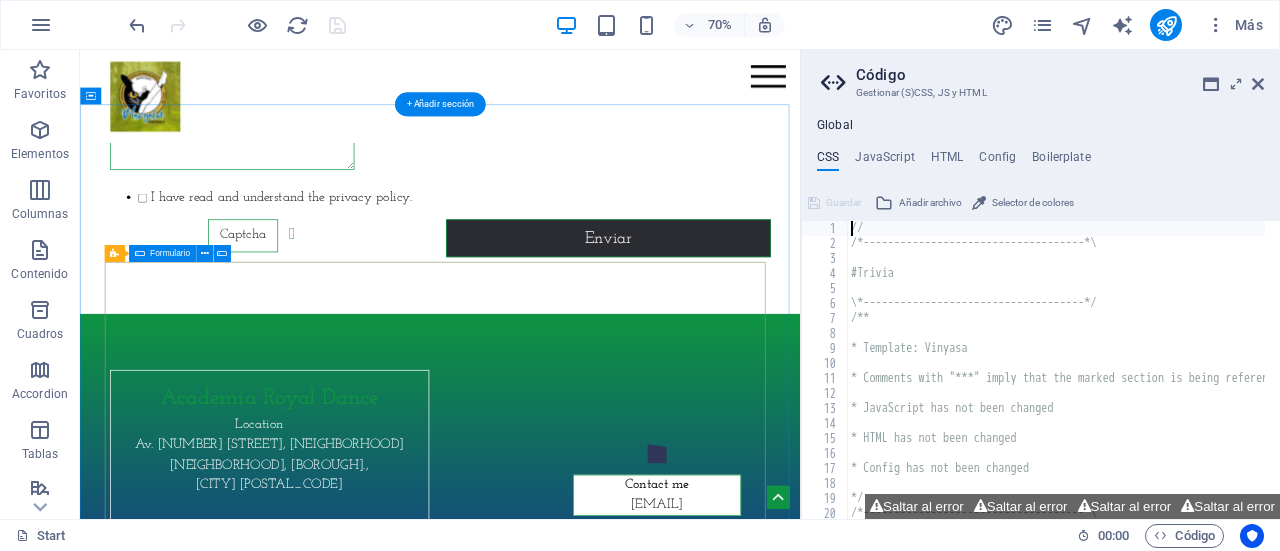 scroll, scrollTop: 8701, scrollLeft: 0, axis: vertical 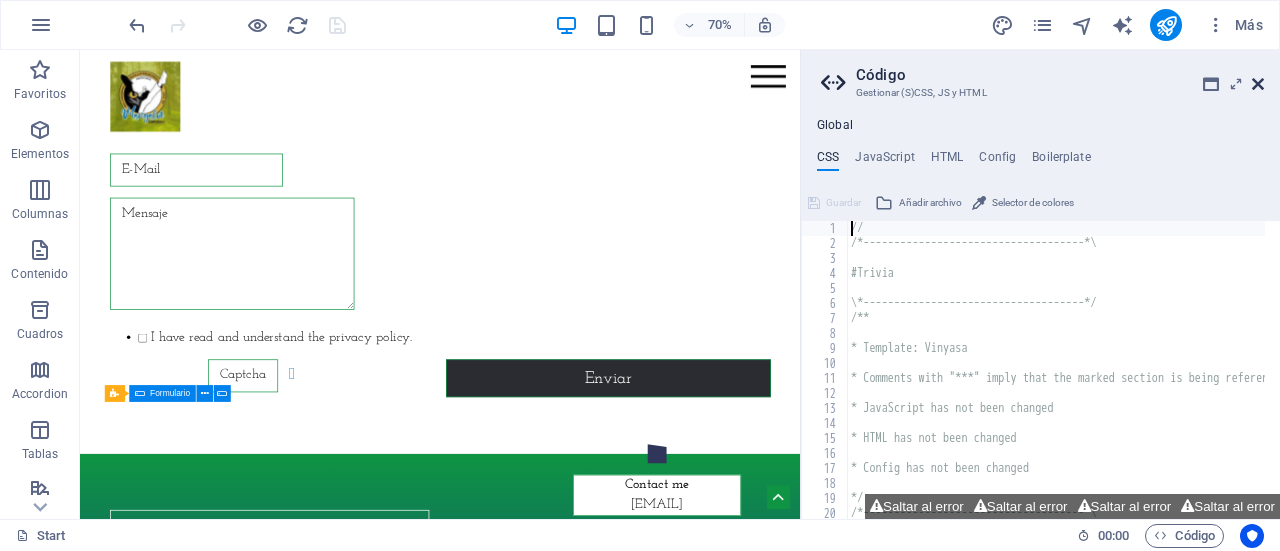 click at bounding box center [1258, 84] 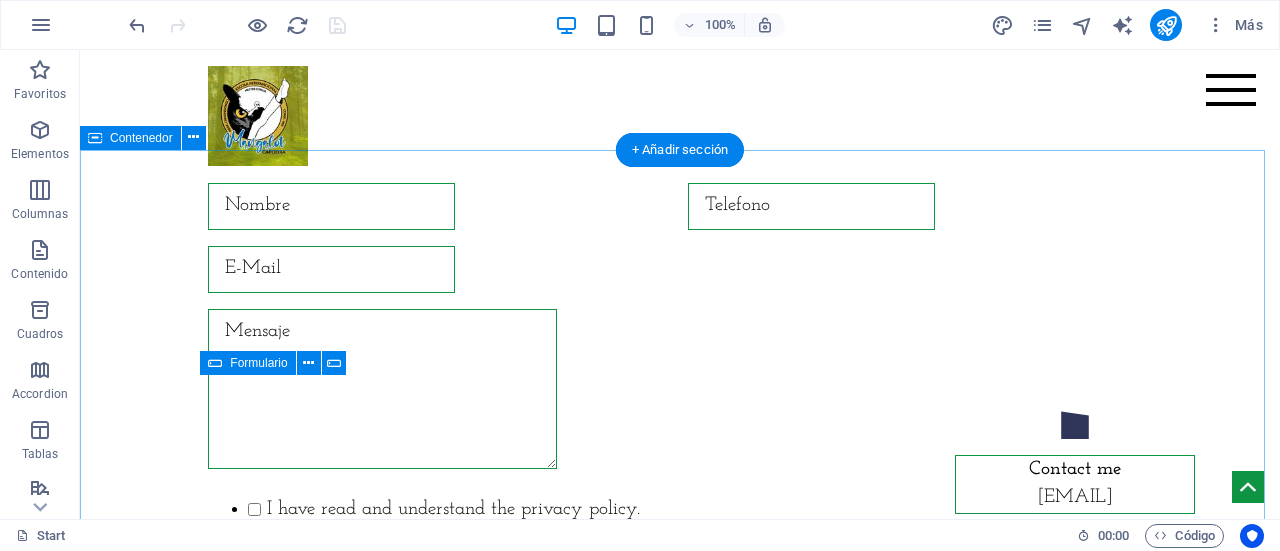 scroll, scrollTop: 8800, scrollLeft: 0, axis: vertical 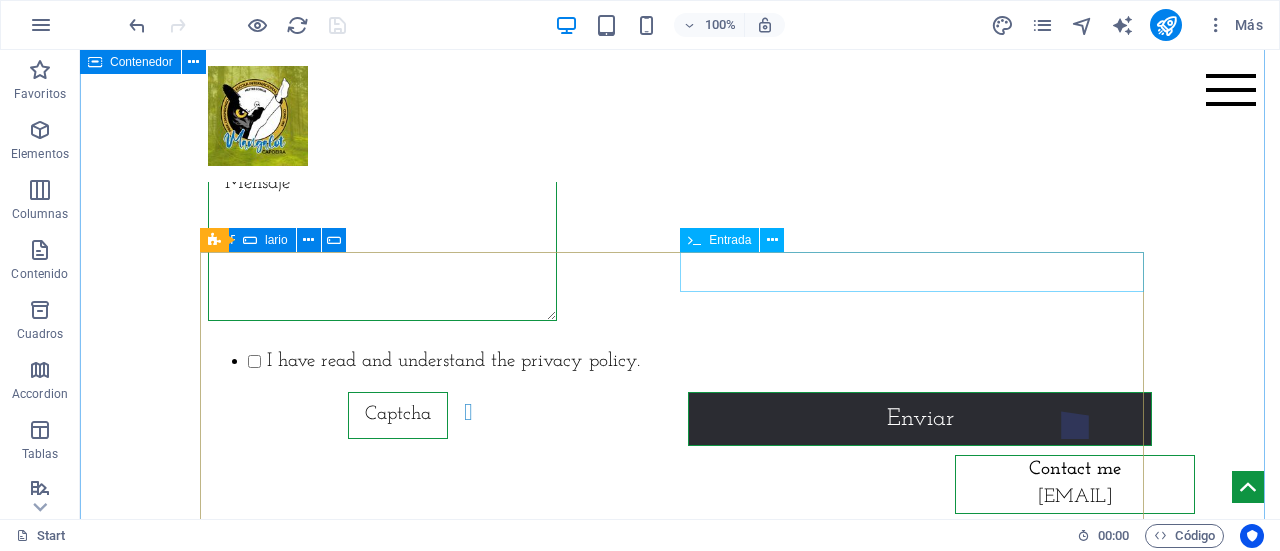 click at bounding box center [920, 58] 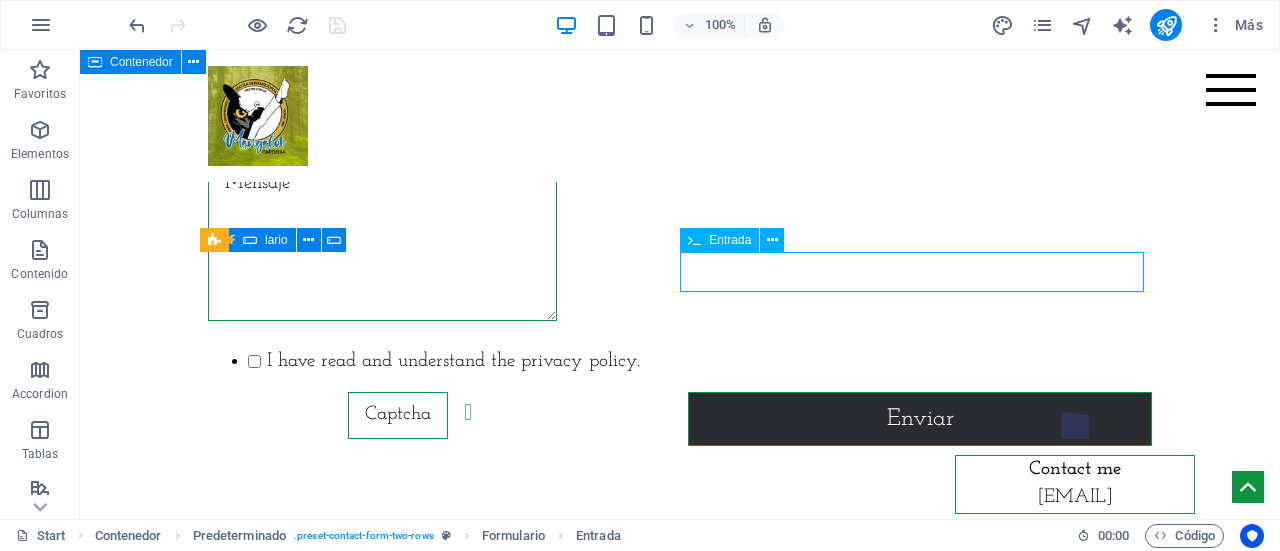 click at bounding box center [920, 58] 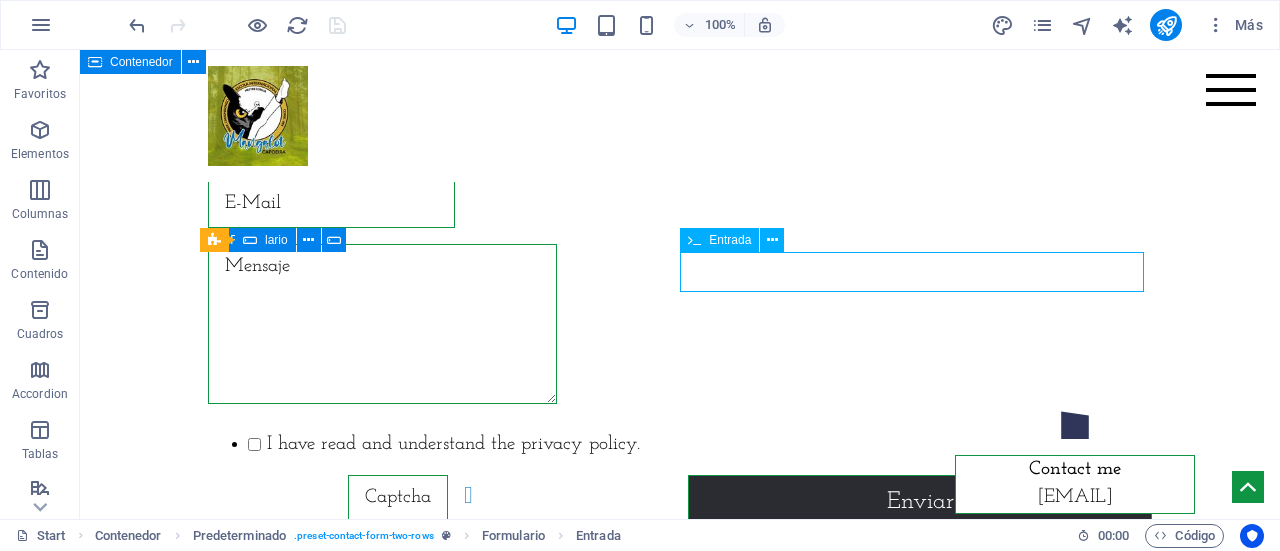 scroll, scrollTop: 8882, scrollLeft: 0, axis: vertical 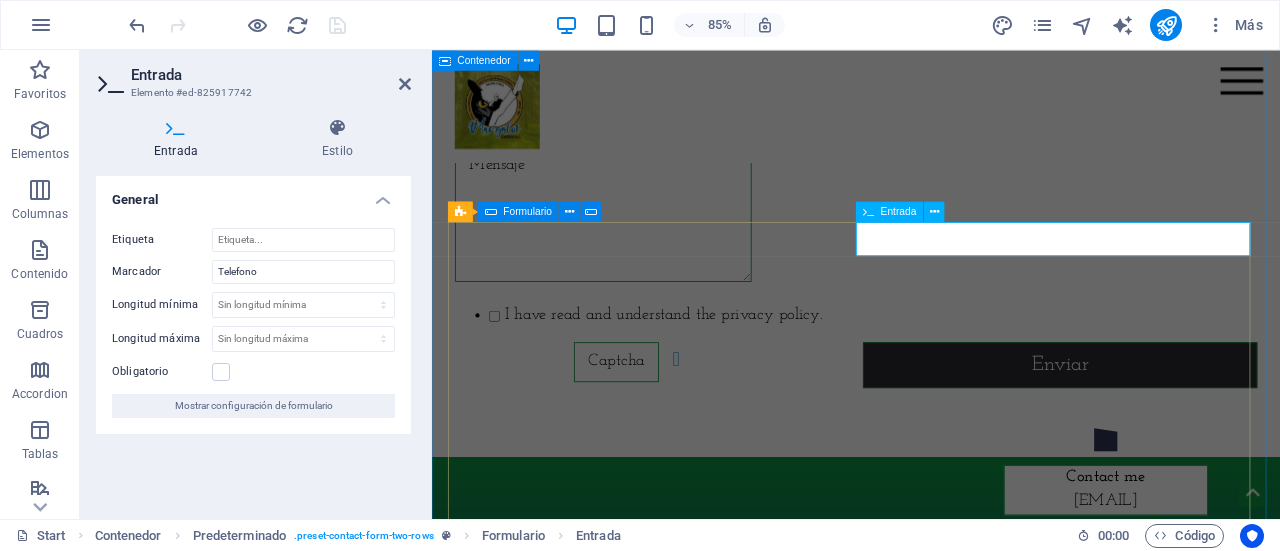 click at bounding box center (1062, 59) 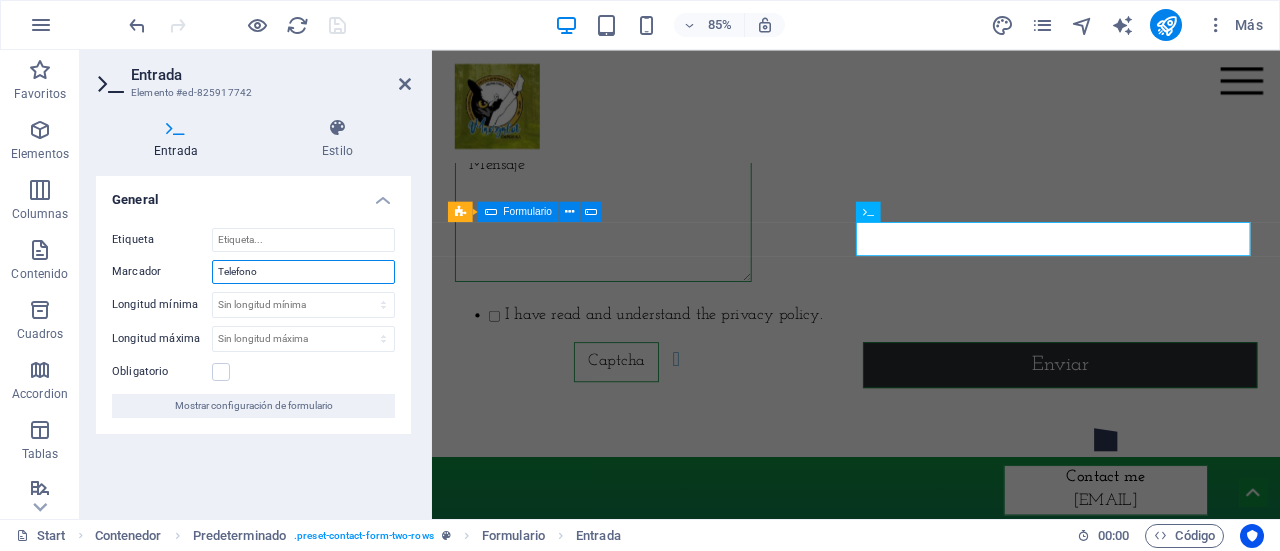 click on "Telefono" at bounding box center (303, 272) 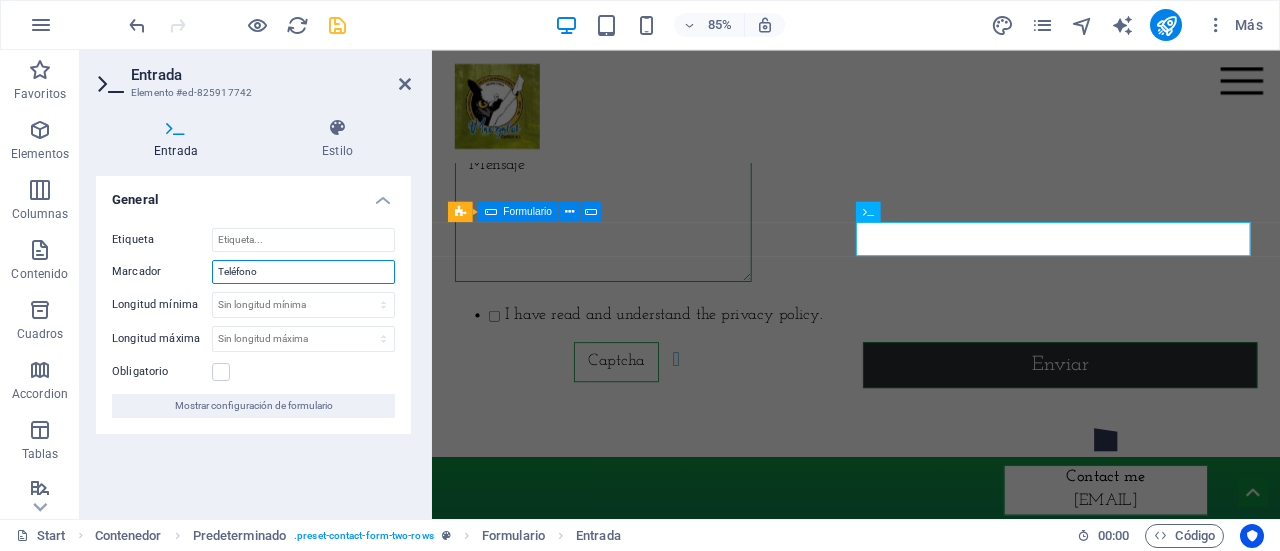 drag, startPoint x: 273, startPoint y: 266, endPoint x: 180, endPoint y: 274, distance: 93.34345 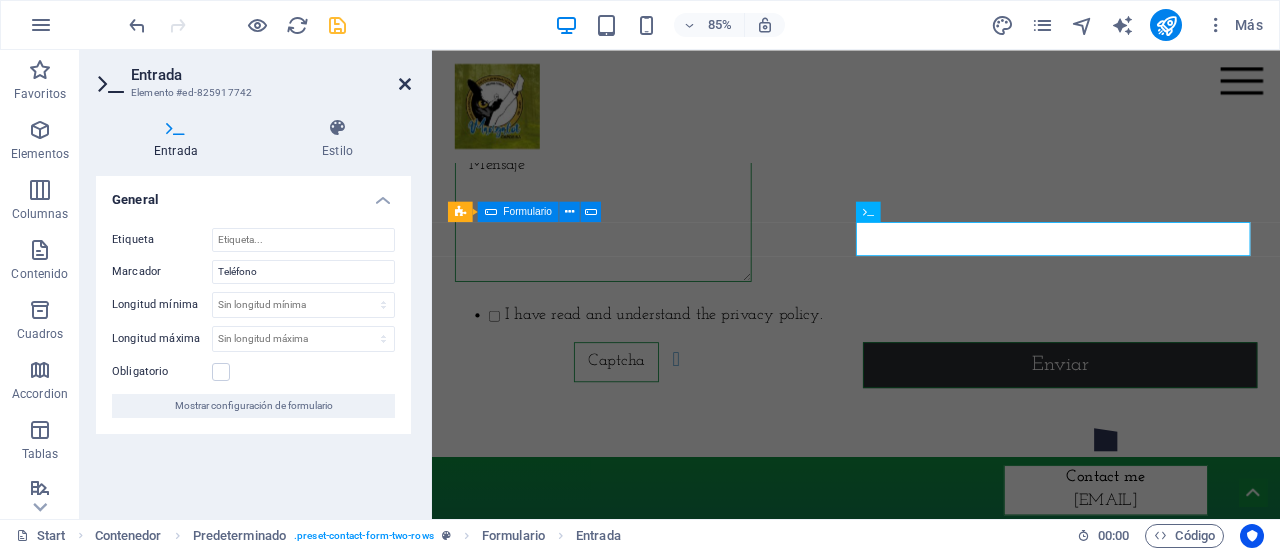 click at bounding box center [405, 84] 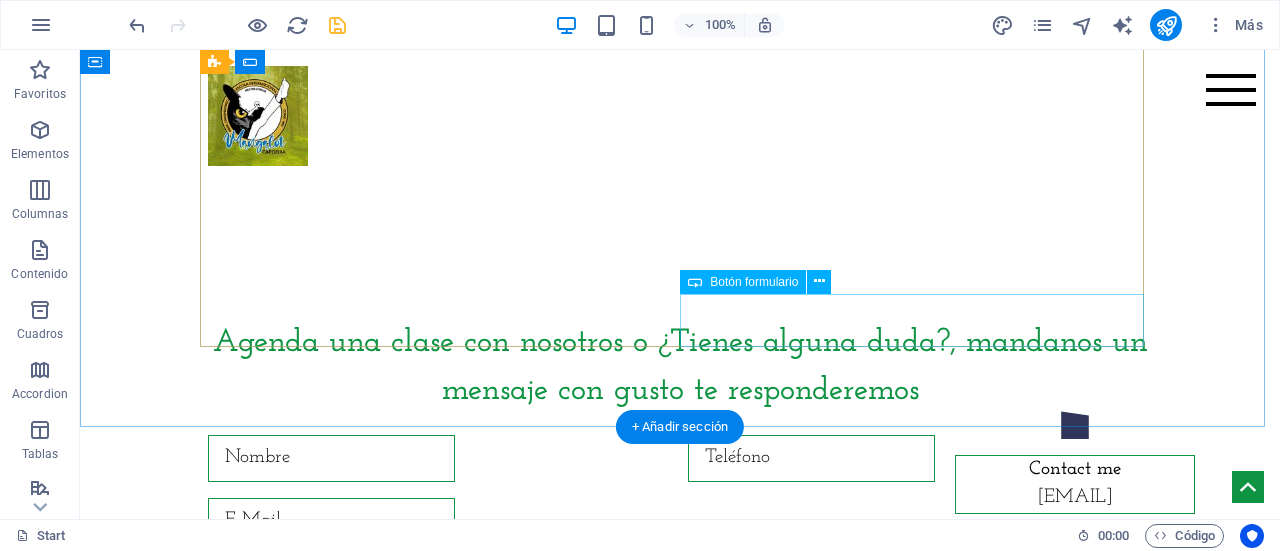 scroll, scrollTop: 8000, scrollLeft: 0, axis: vertical 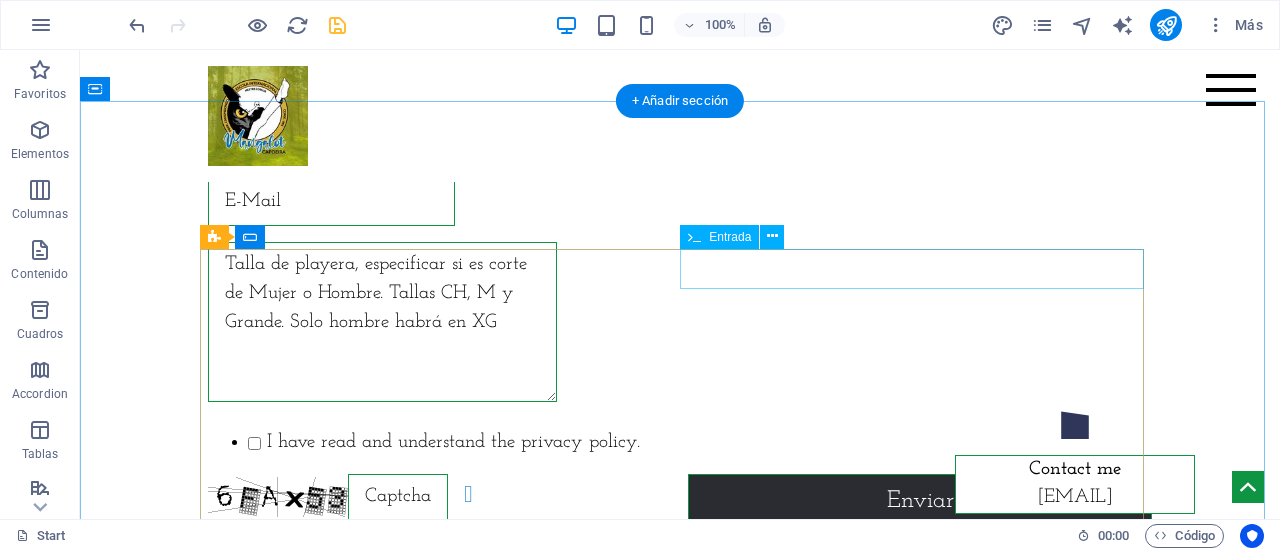 click at bounding box center (920, 14) 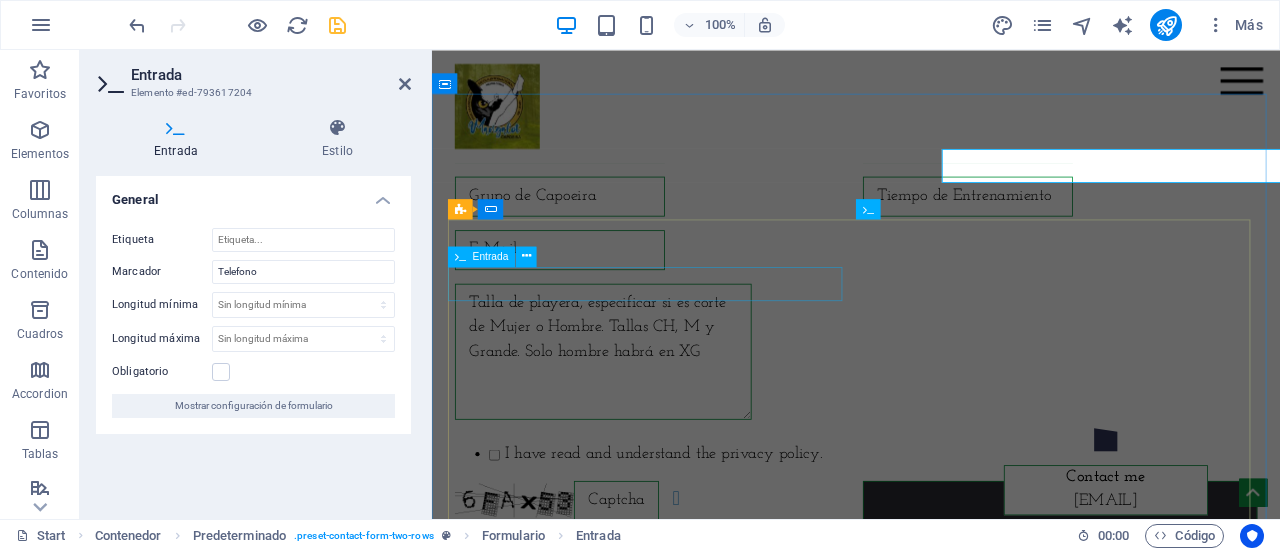 scroll, scrollTop: 8082, scrollLeft: 0, axis: vertical 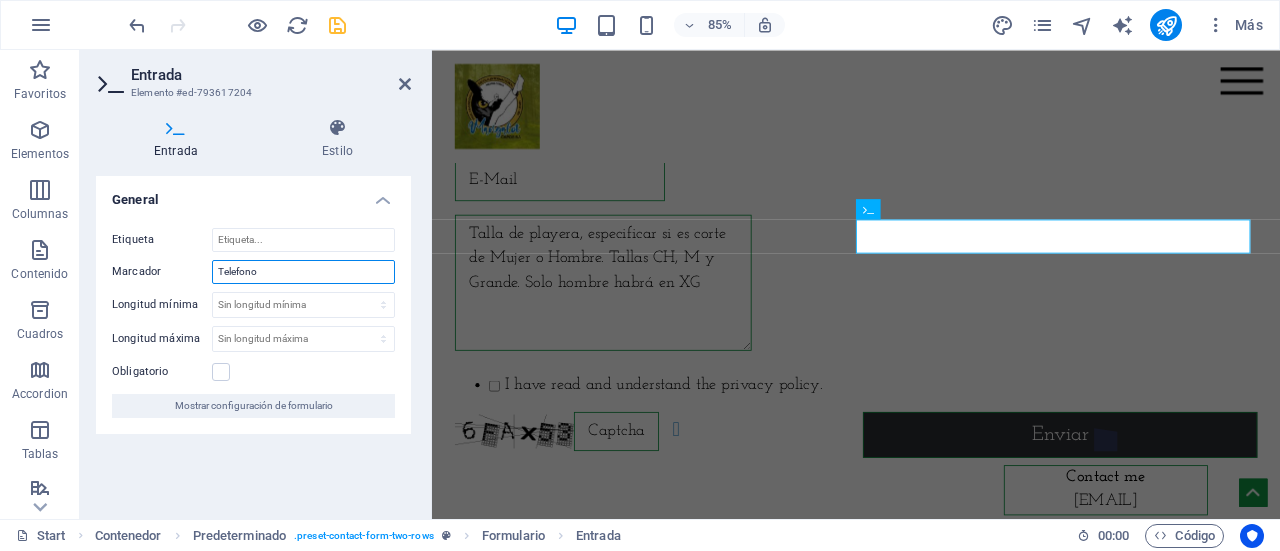 drag, startPoint x: 282, startPoint y: 269, endPoint x: 172, endPoint y: 269, distance: 110 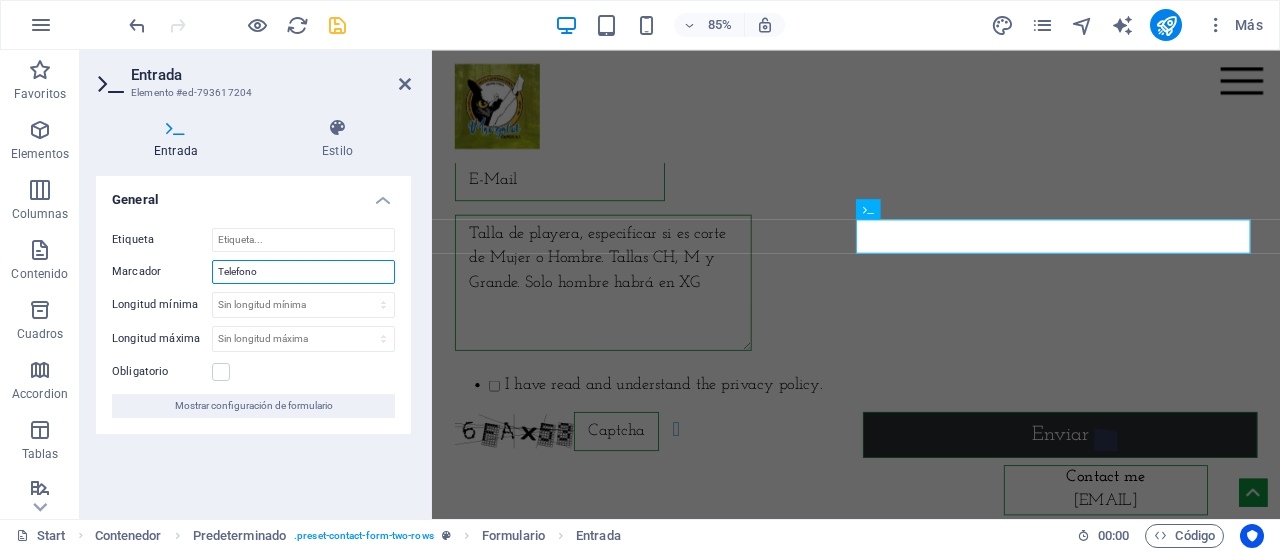 click on "Marcador Telefono" at bounding box center (253, 272) 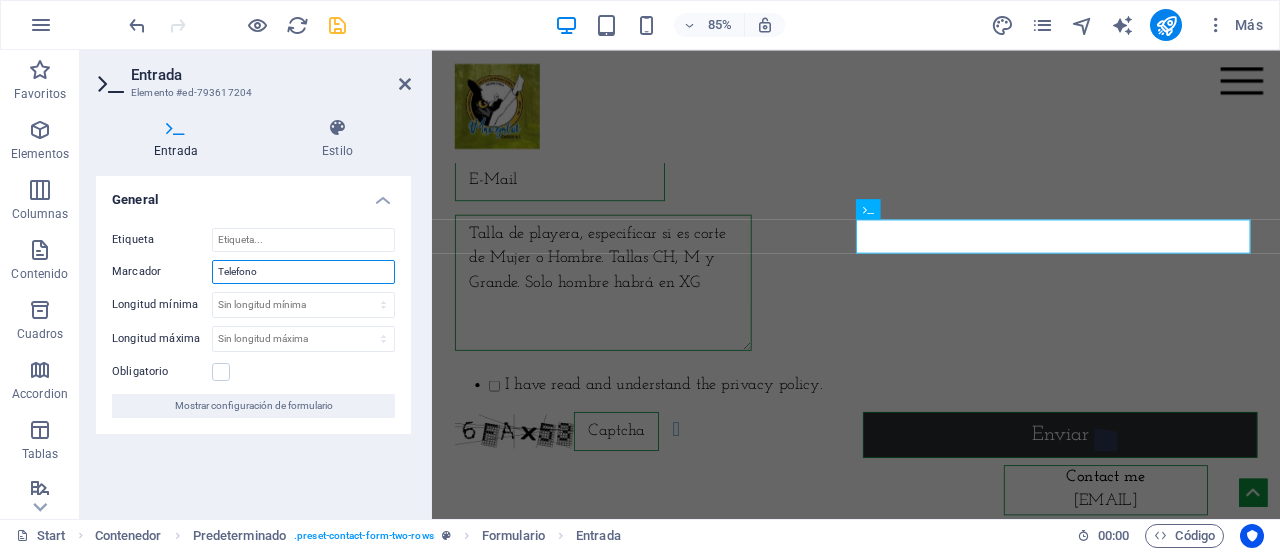 paste on "é" 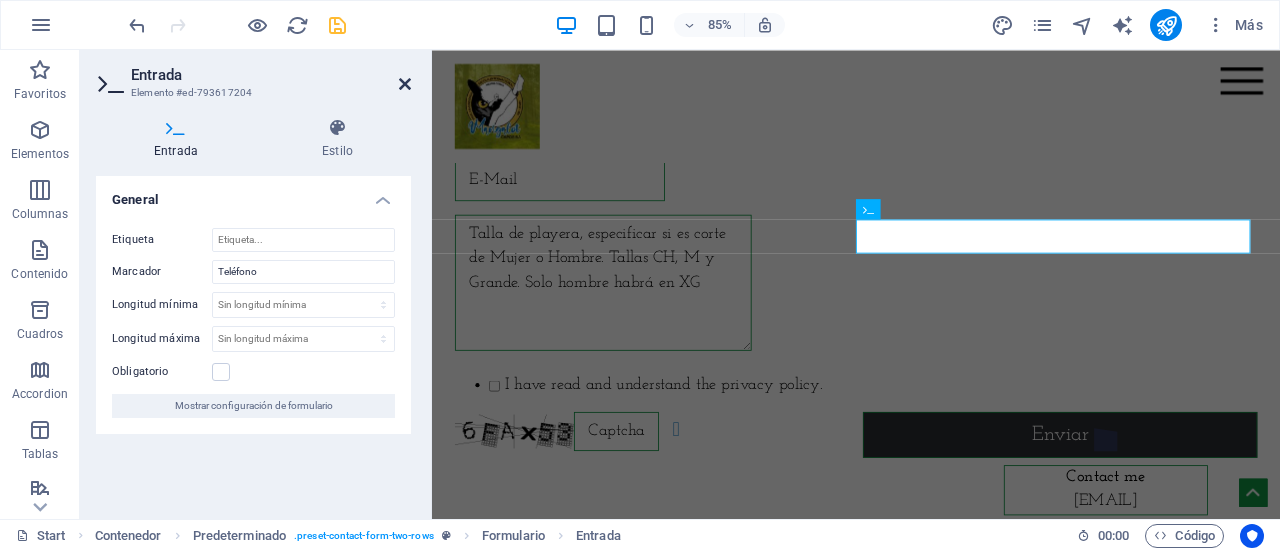 click at bounding box center (405, 84) 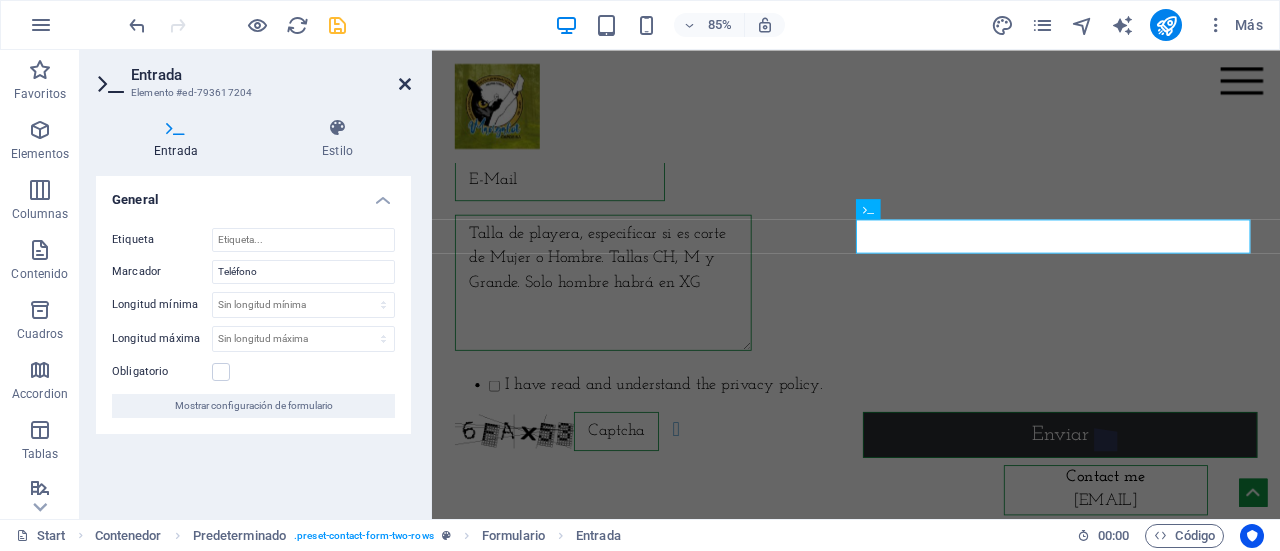 scroll, scrollTop: 8000, scrollLeft: 0, axis: vertical 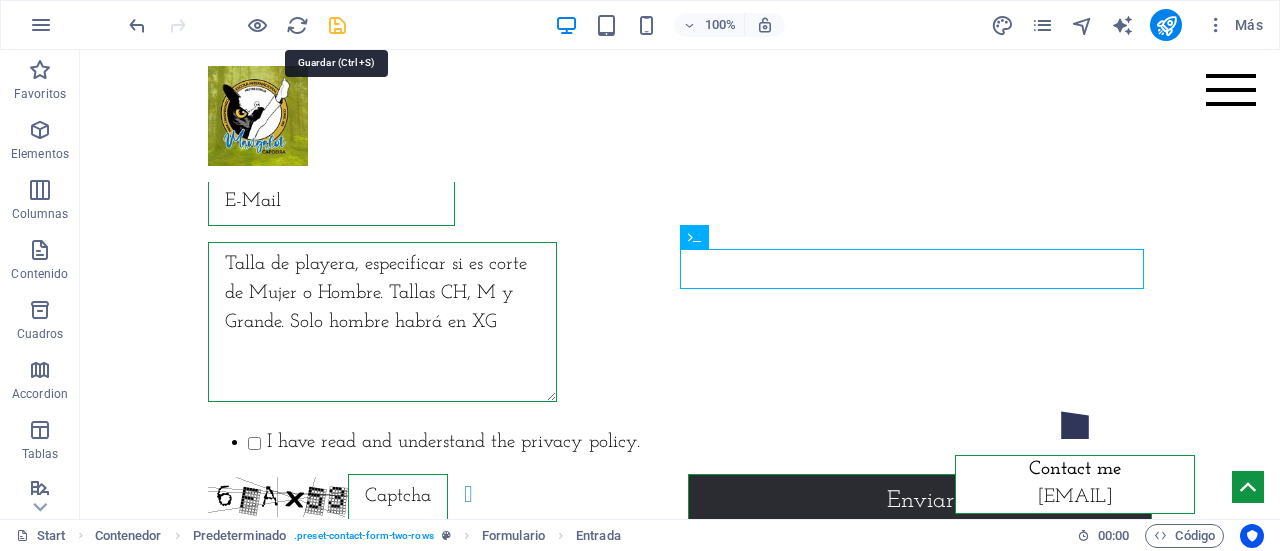 click at bounding box center (337, 25) 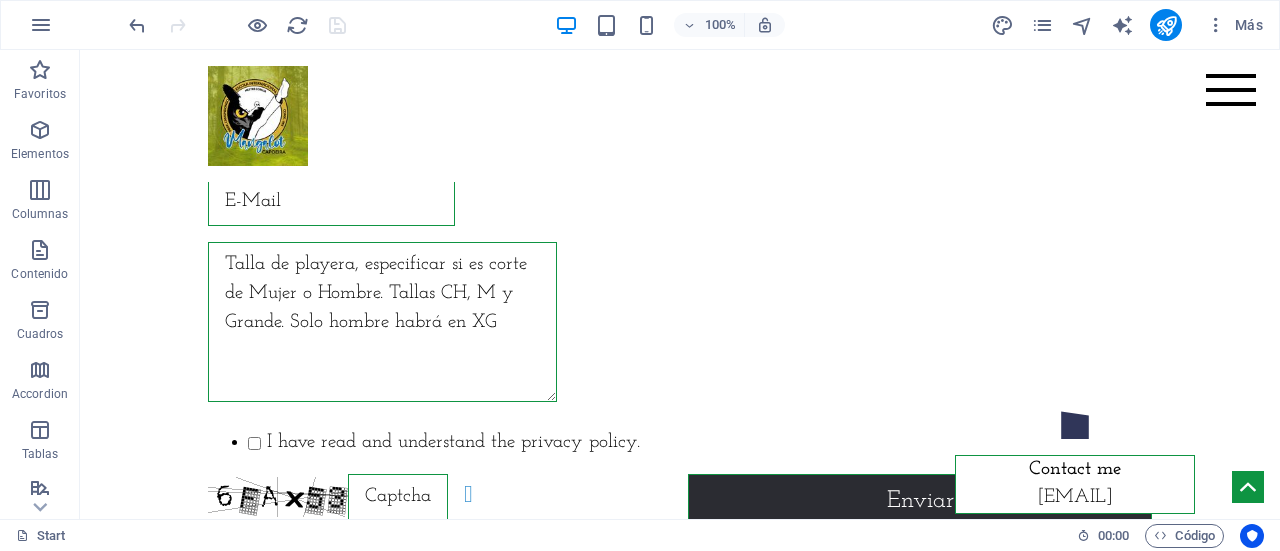 scroll, scrollTop: 8201, scrollLeft: 0, axis: vertical 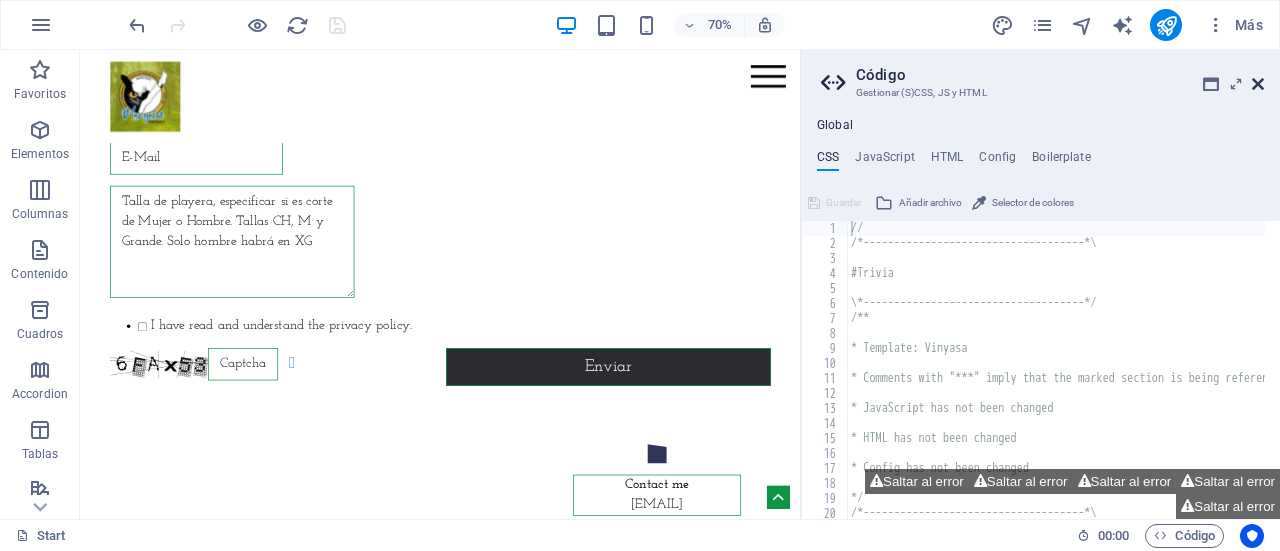 click at bounding box center [1258, 84] 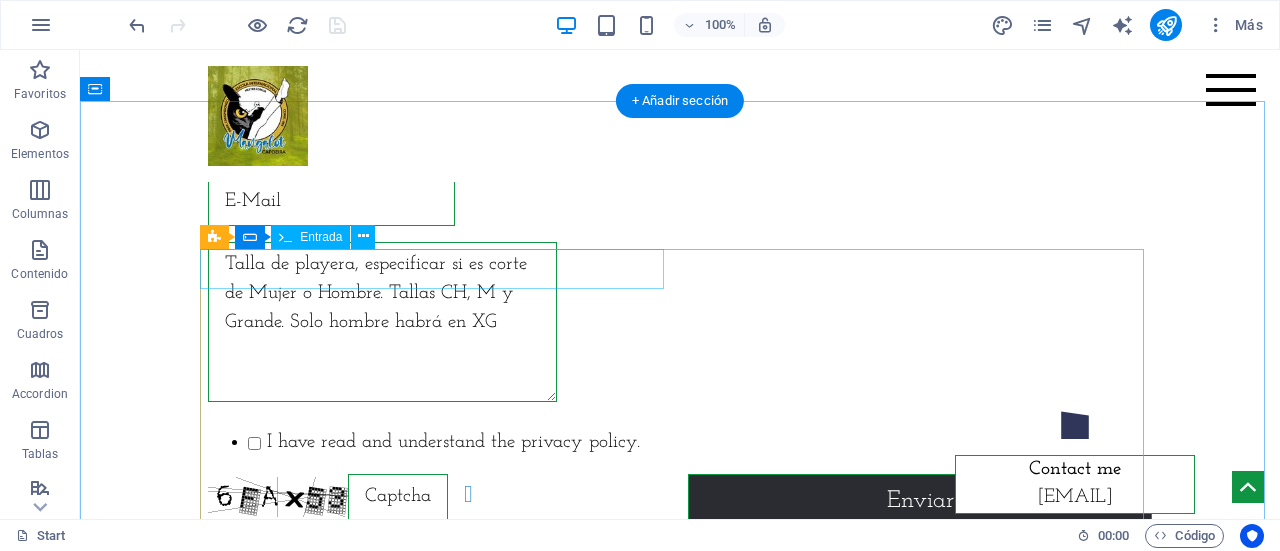 scroll, scrollTop: 8100, scrollLeft: 0, axis: vertical 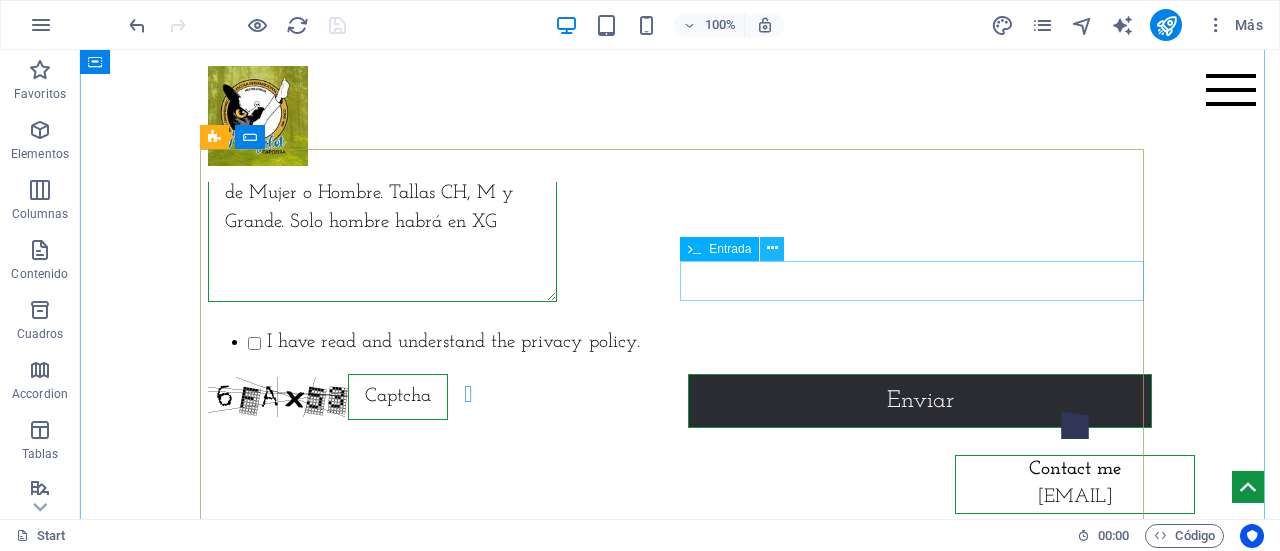 click at bounding box center (772, 248) 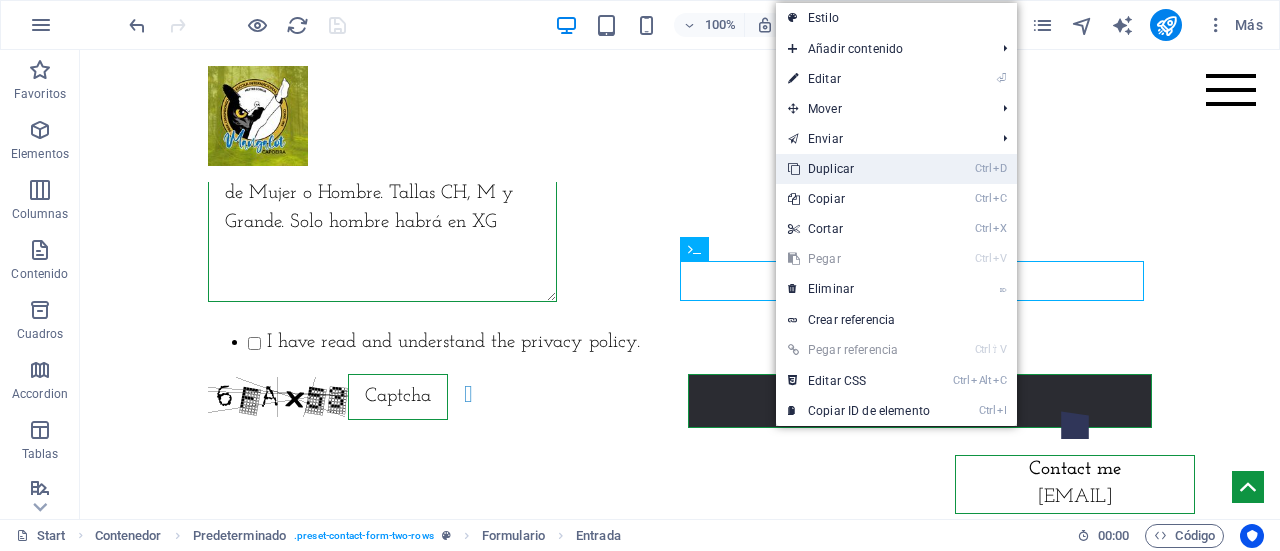 click on "Ctrl D  Duplicar" at bounding box center [859, 169] 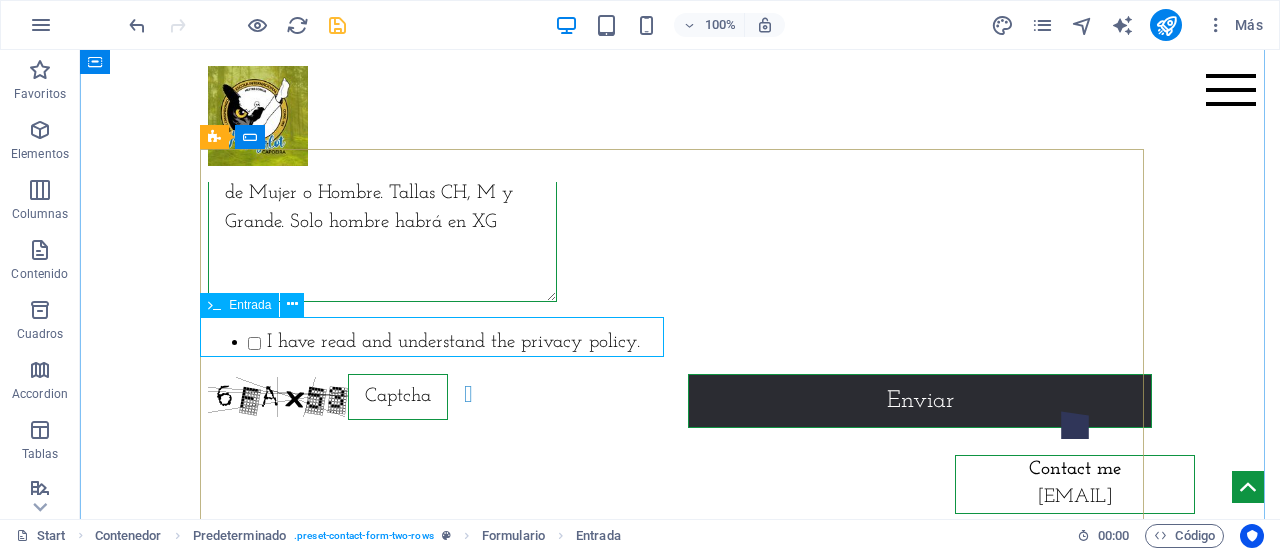 click at bounding box center [440, 102] 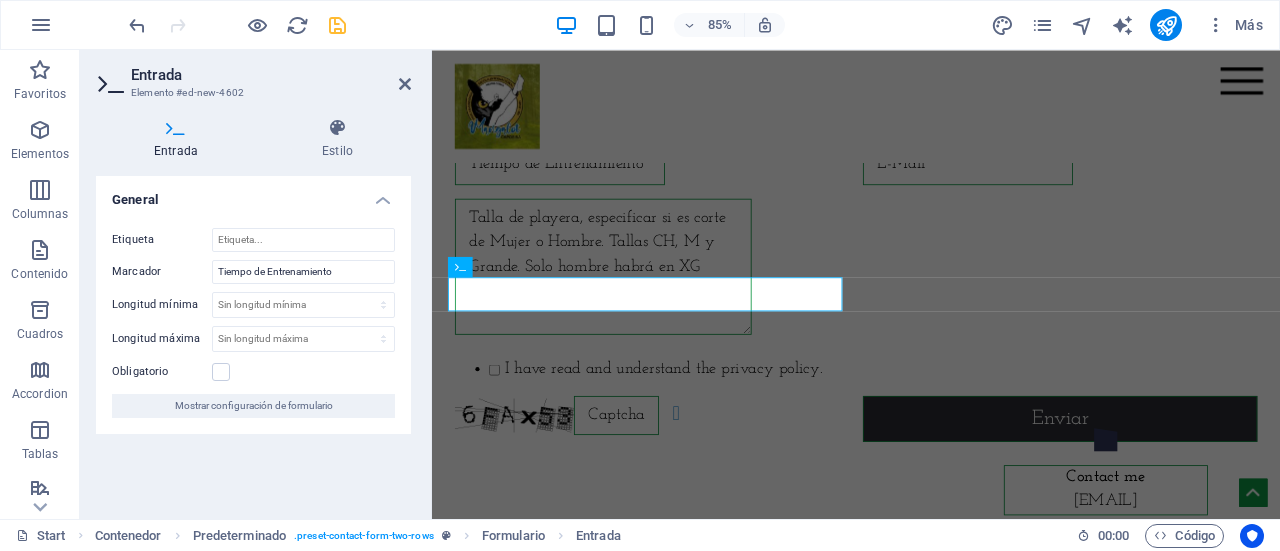 scroll, scrollTop: 8182, scrollLeft: 0, axis: vertical 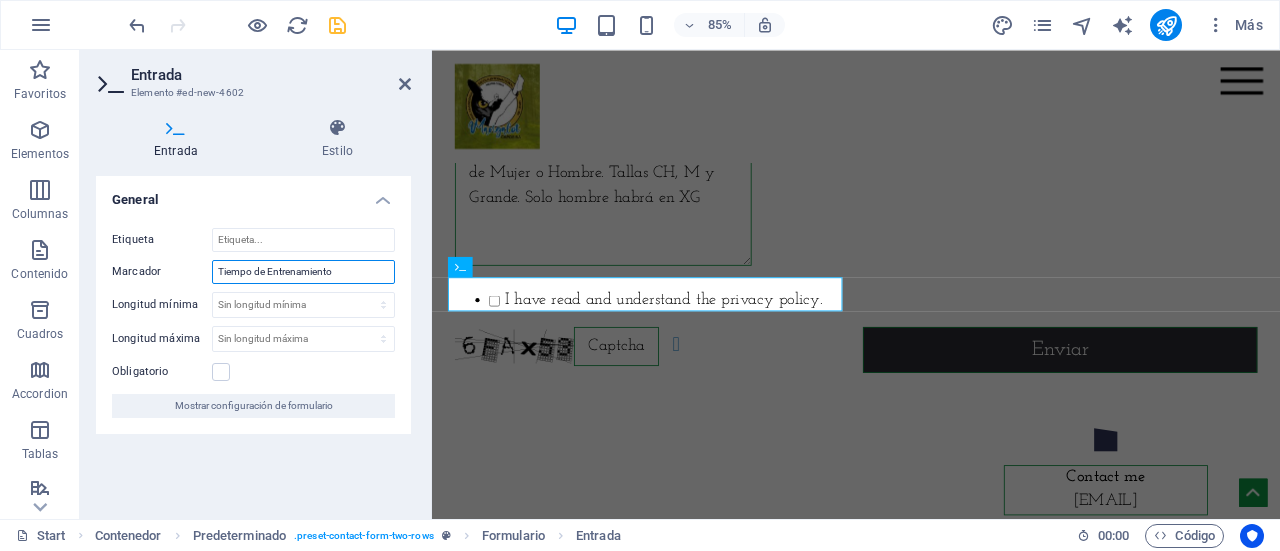 drag, startPoint x: 365, startPoint y: 271, endPoint x: 199, endPoint y: 273, distance: 166.01205 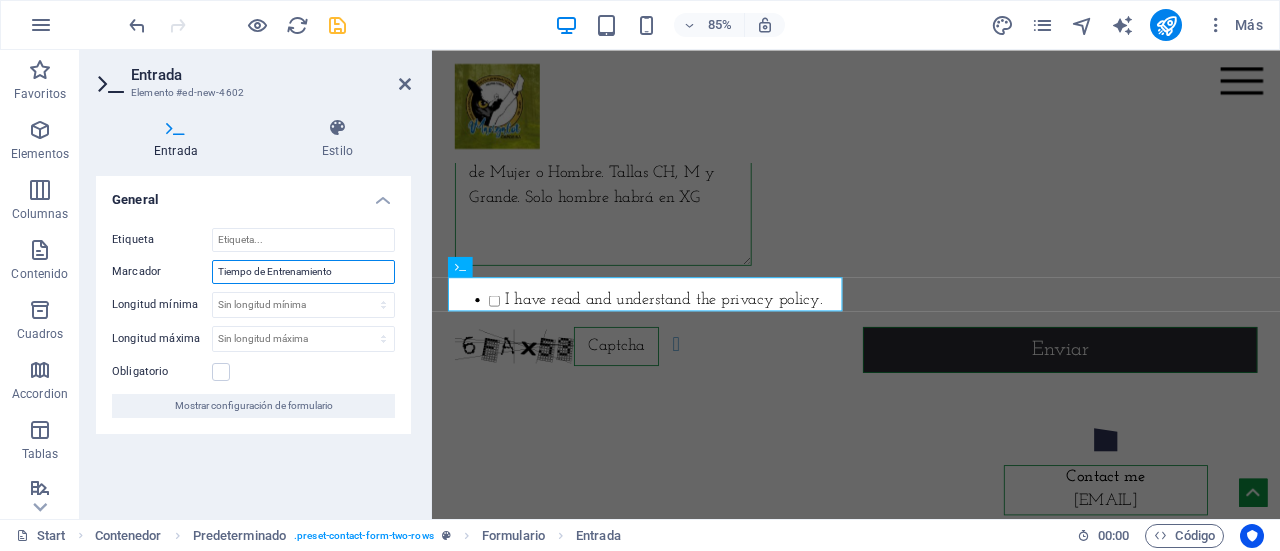 click on "Marcador Tiempo de Entrenamiento" at bounding box center (253, 272) 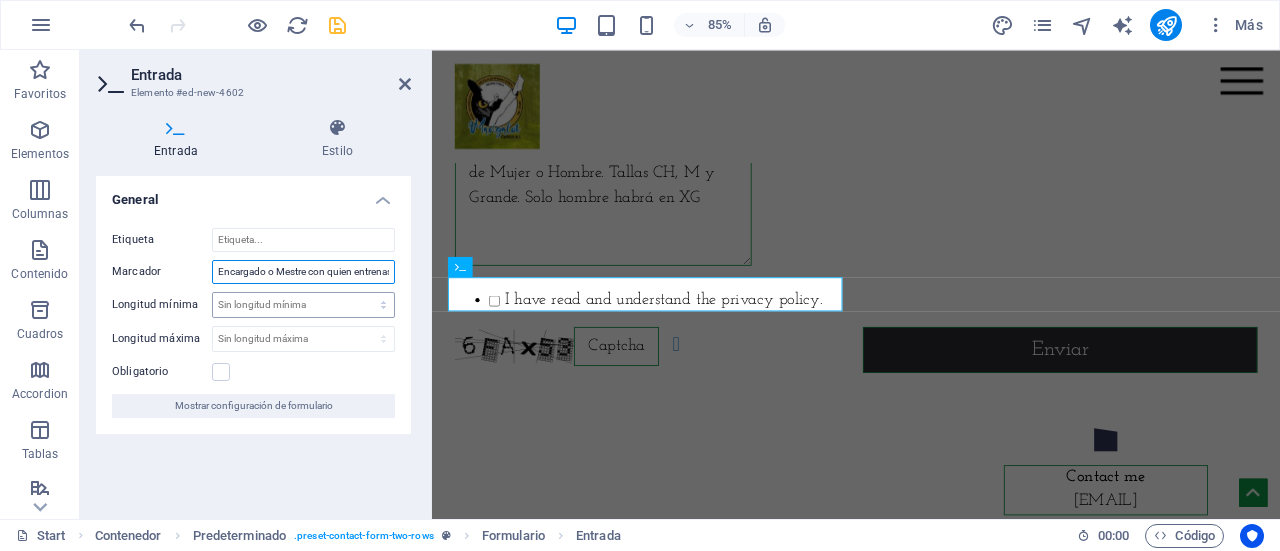 scroll, scrollTop: 0, scrollLeft: 4, axis: horizontal 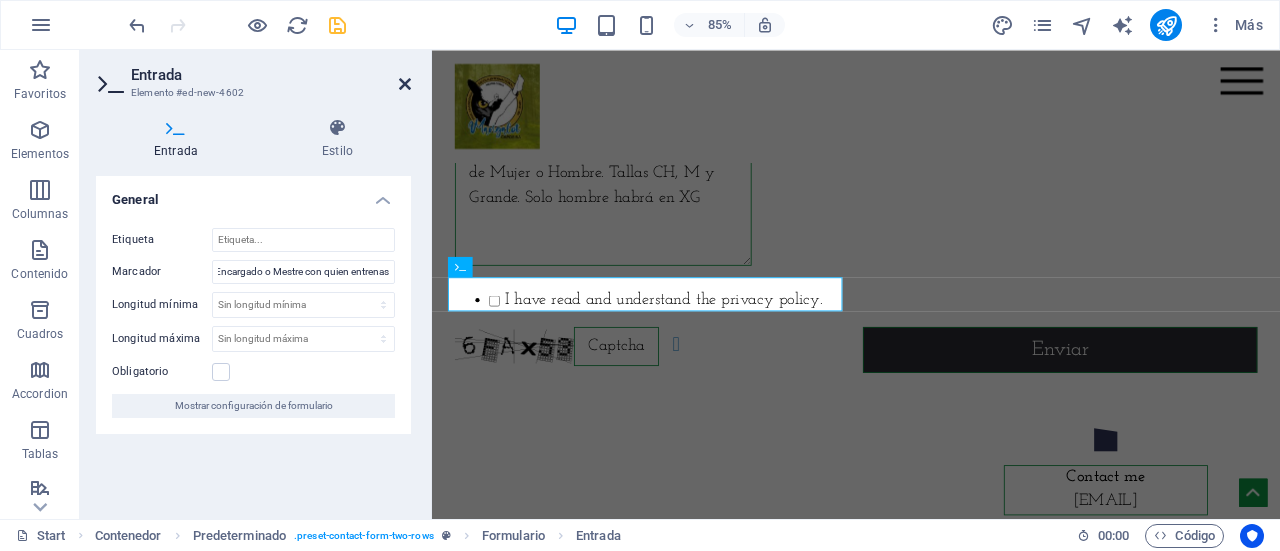 click at bounding box center [405, 84] 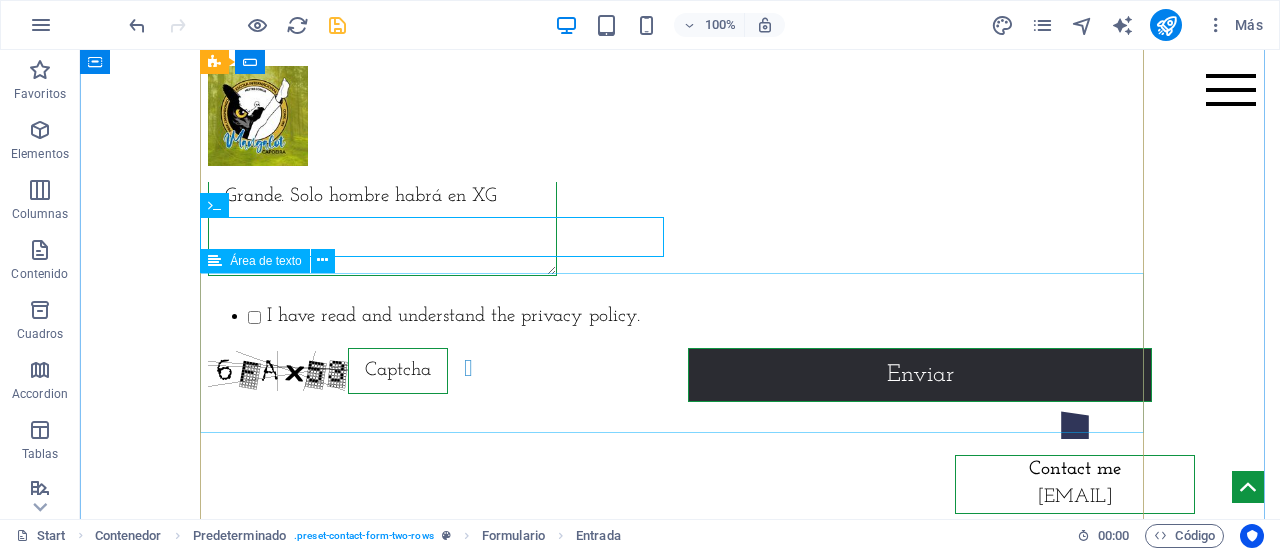 scroll, scrollTop: 8100, scrollLeft: 0, axis: vertical 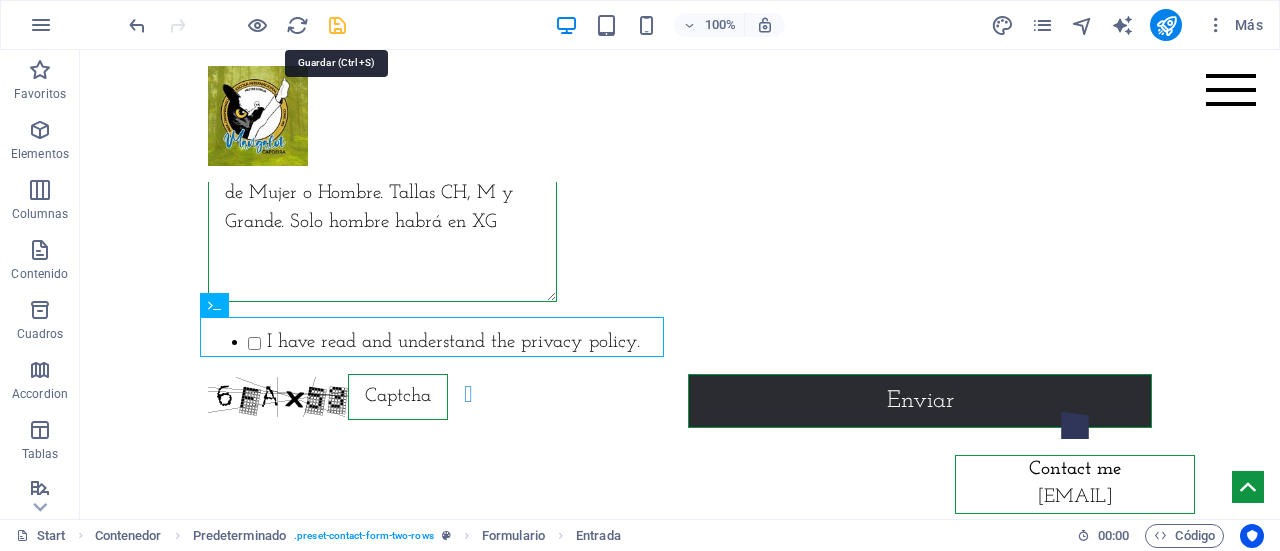 click at bounding box center (337, 25) 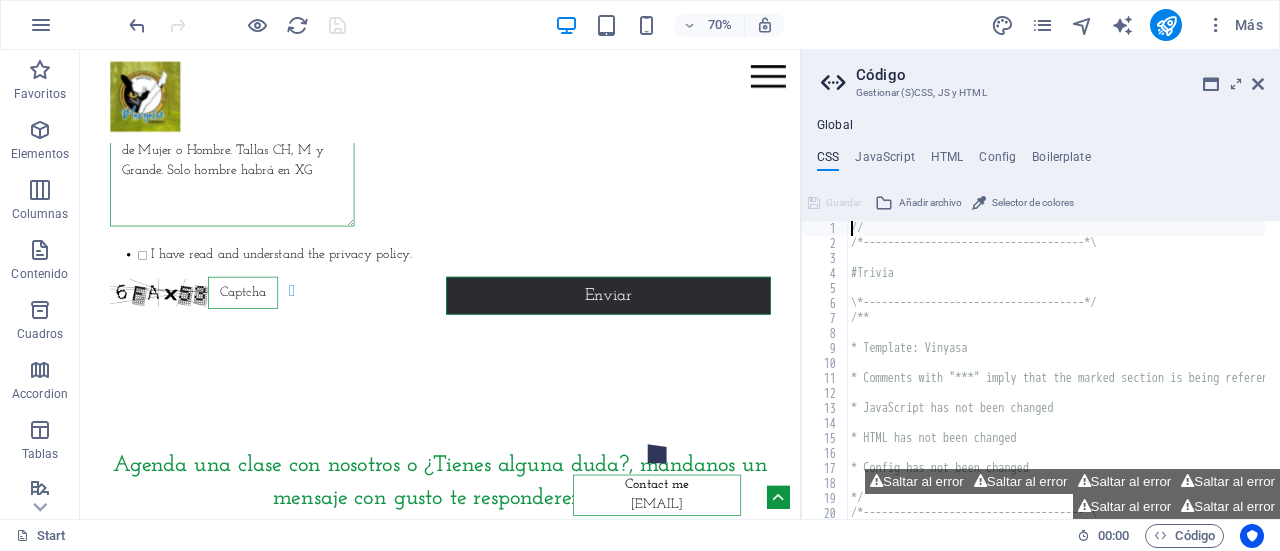 scroll, scrollTop: 8301, scrollLeft: 0, axis: vertical 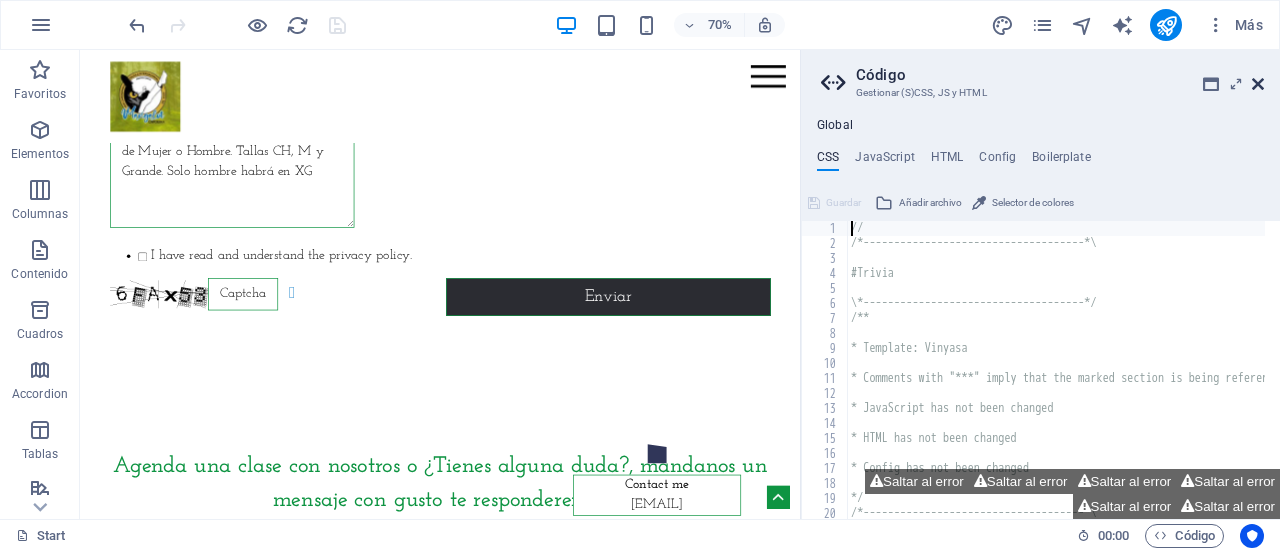 click at bounding box center [1258, 84] 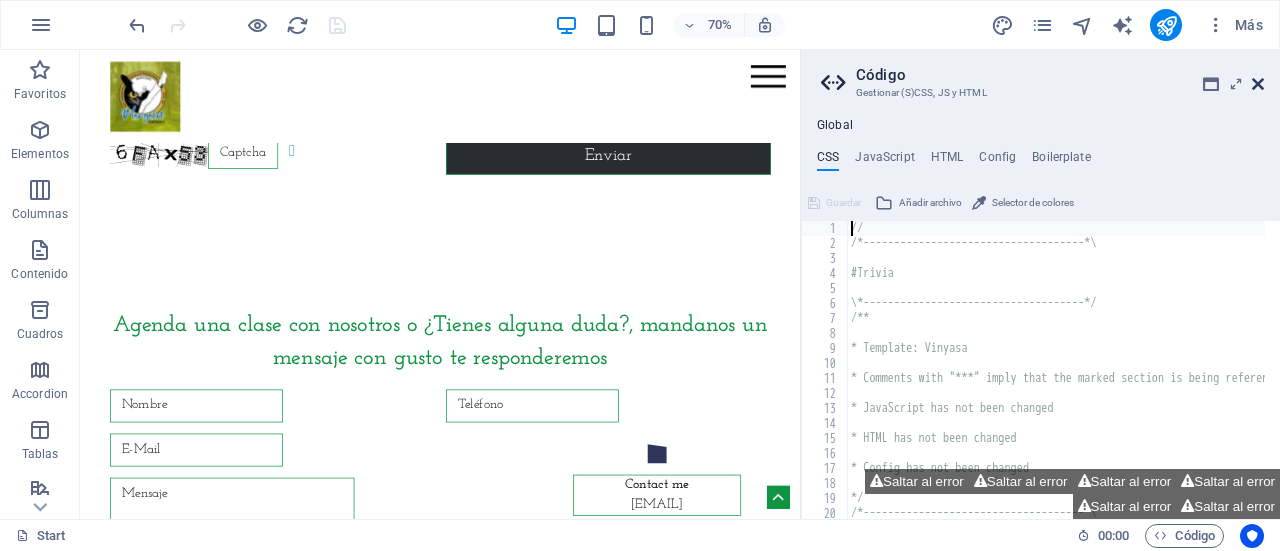 scroll, scrollTop: 8100, scrollLeft: 0, axis: vertical 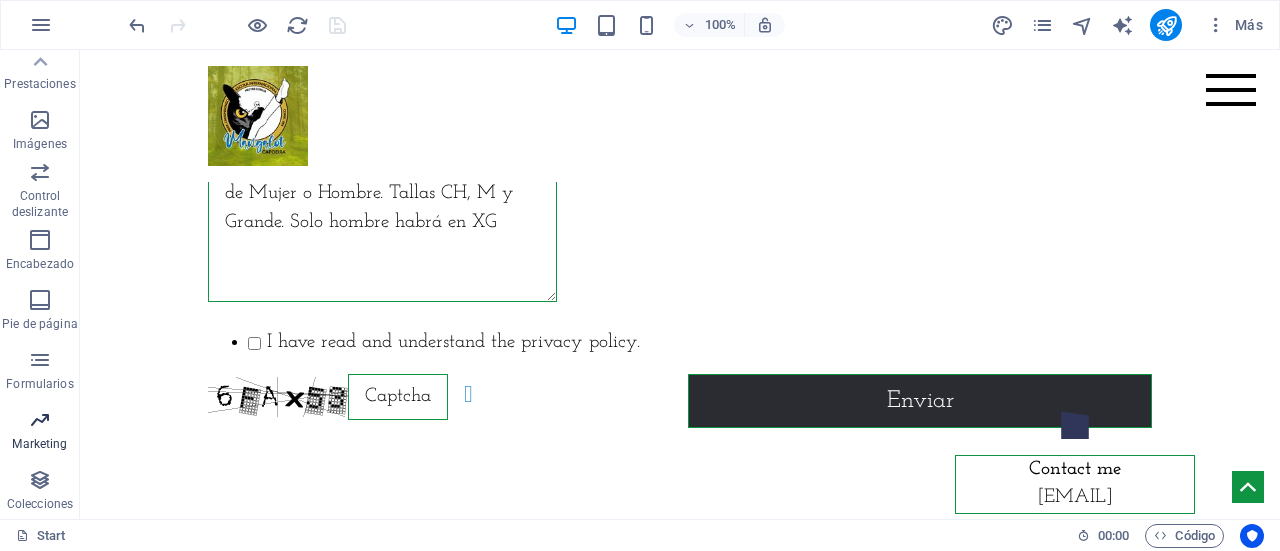 click on "Marketing" at bounding box center [40, 432] 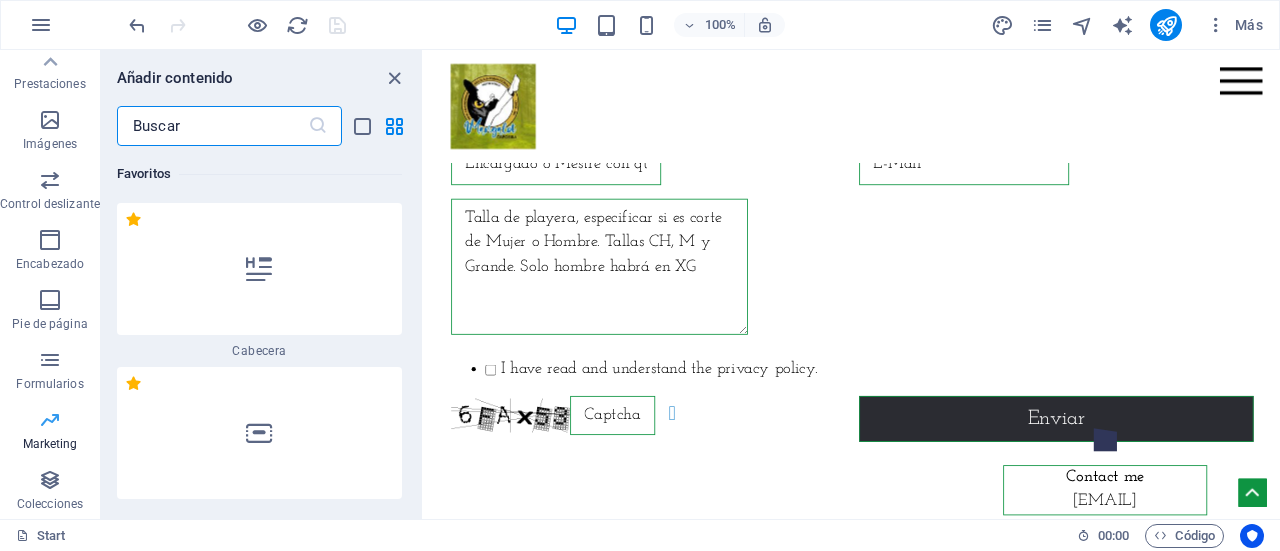 scroll, scrollTop: 8182, scrollLeft: 0, axis: vertical 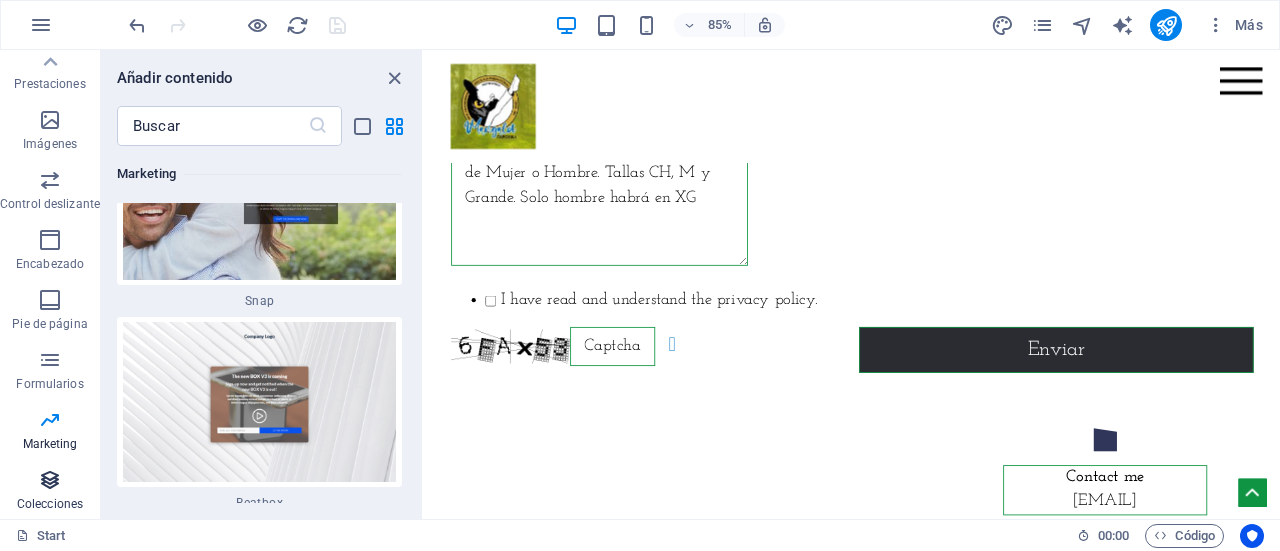 click on "Colecciones" at bounding box center (50, 492) 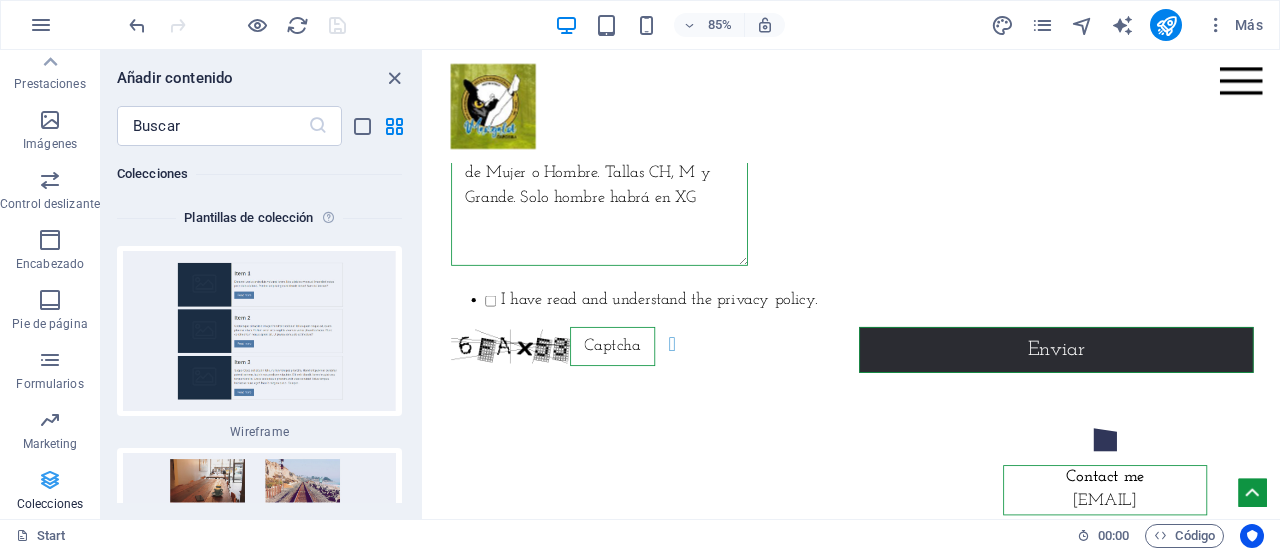 scroll, scrollTop: 37182, scrollLeft: 0, axis: vertical 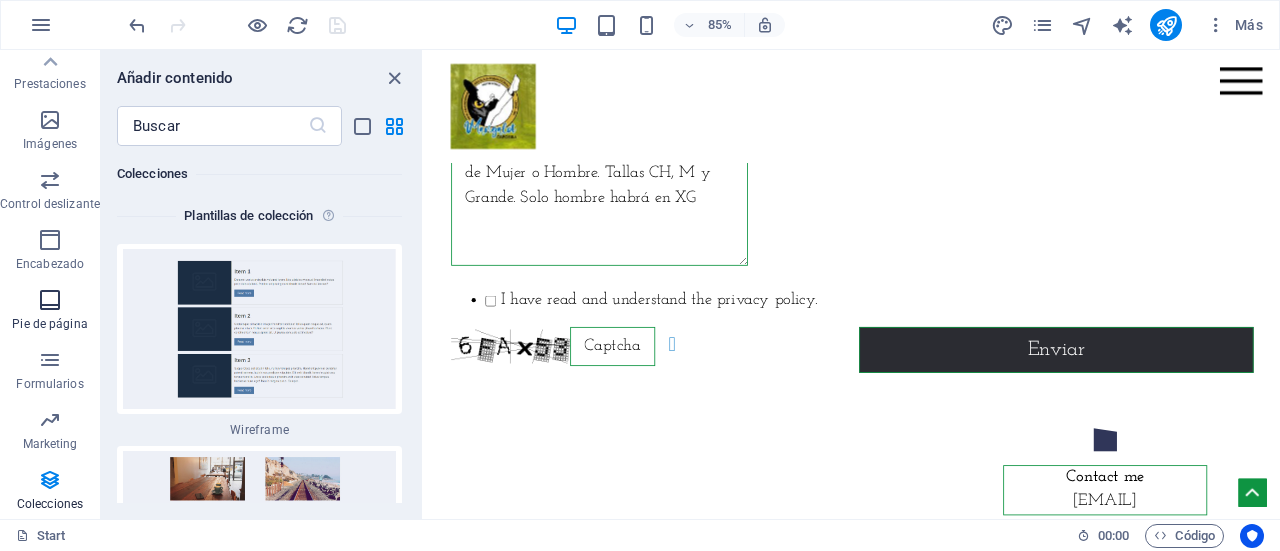 click on "Pie de página" at bounding box center (49, 324) 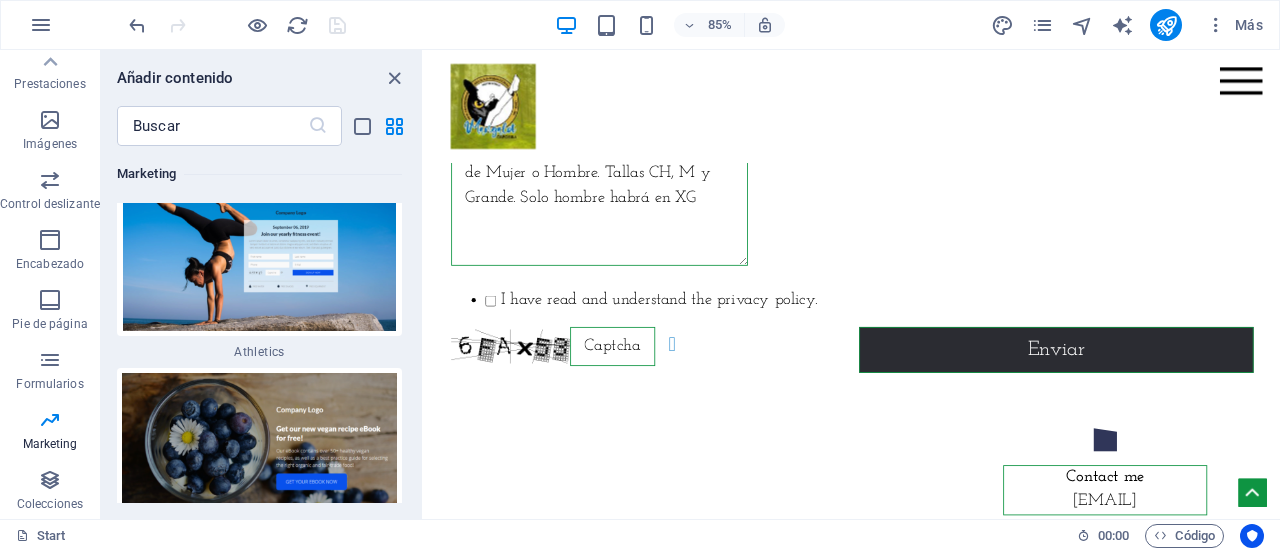 scroll, scrollTop: 35021, scrollLeft: 0, axis: vertical 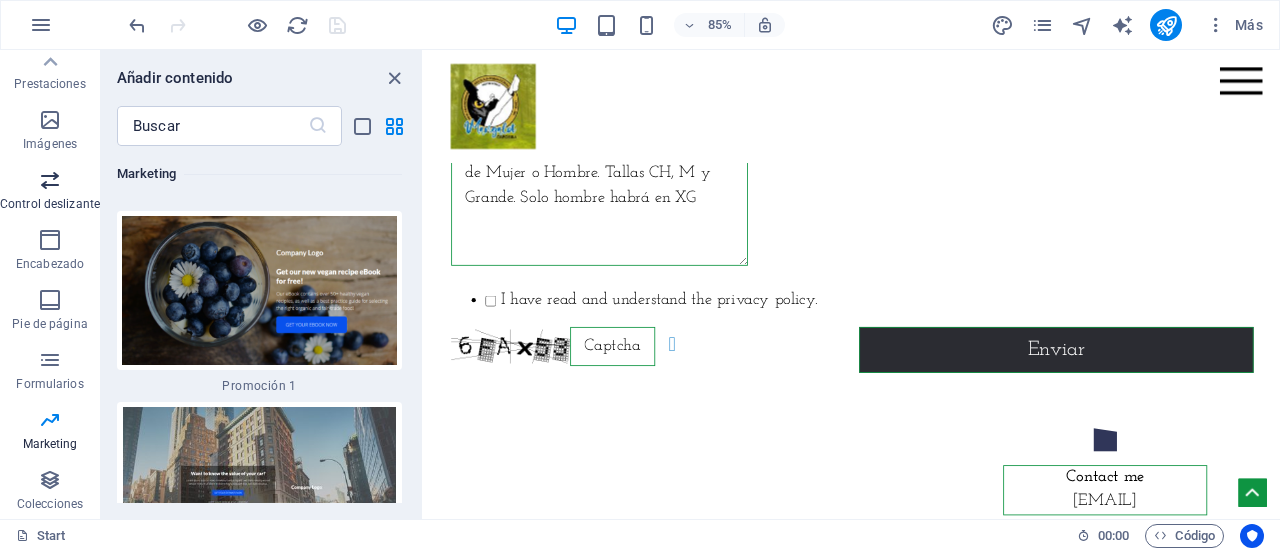 click on "Control deslizante" at bounding box center (50, 204) 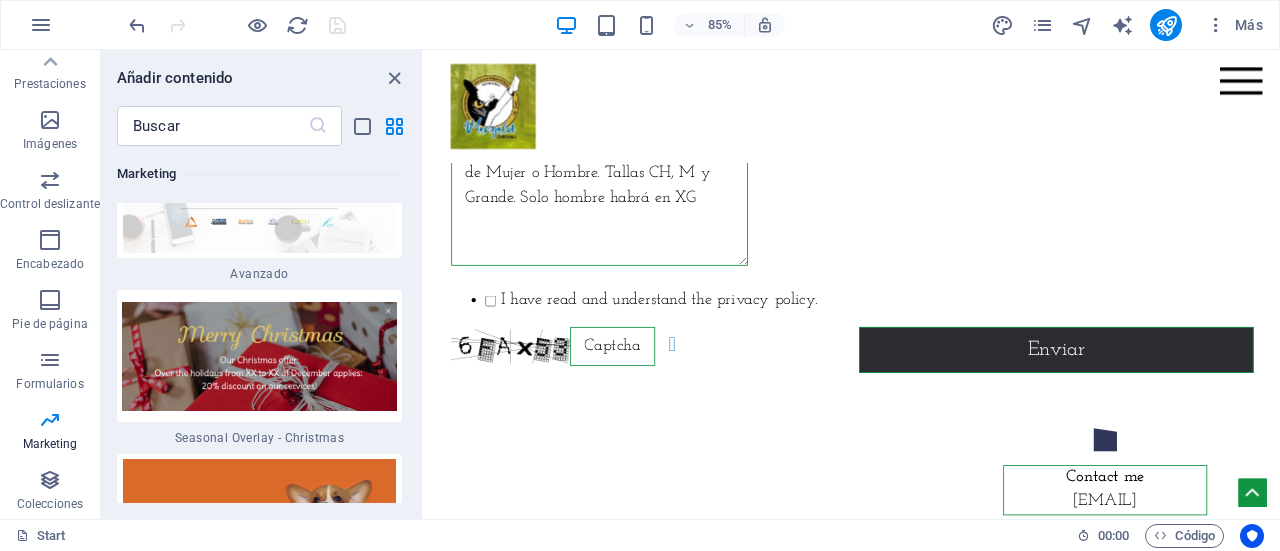 scroll, scrollTop: 34505, scrollLeft: 0, axis: vertical 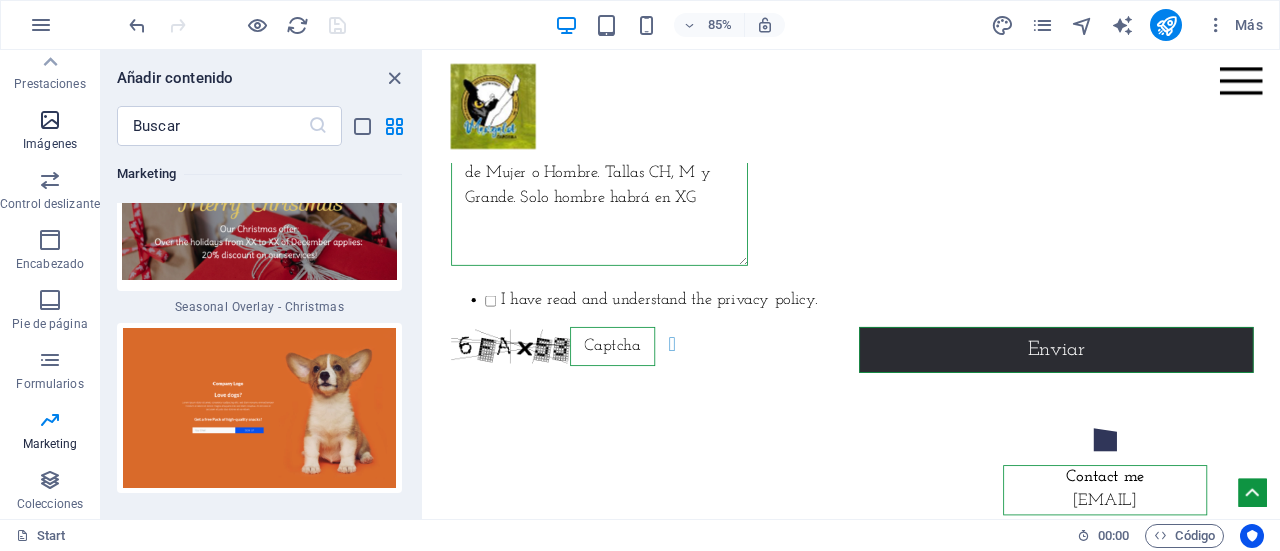 click on "Imágenes" at bounding box center (50, 144) 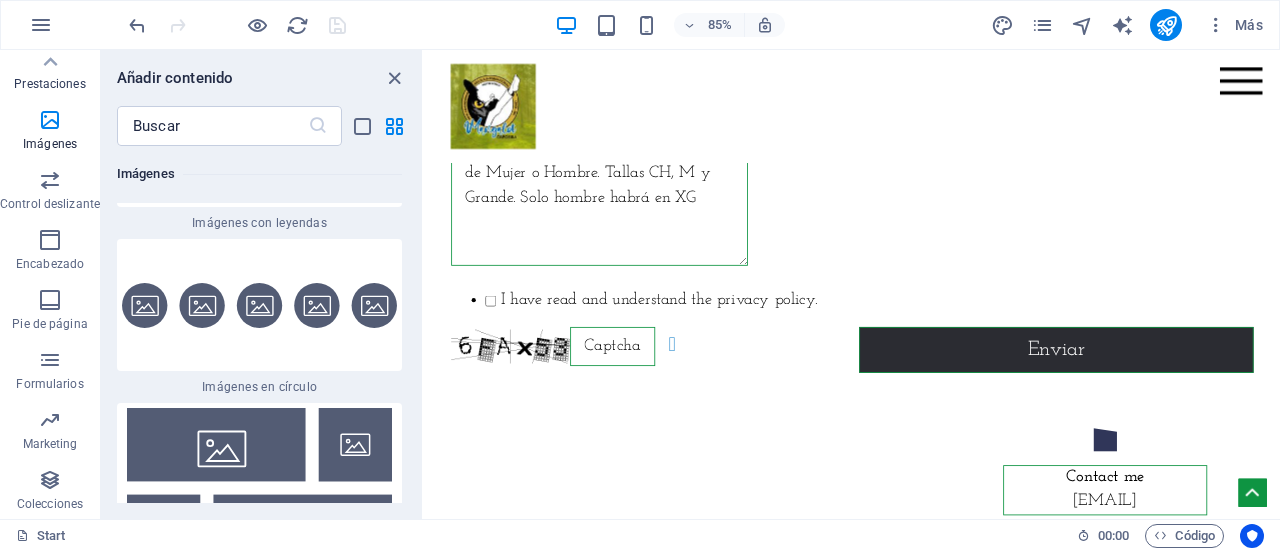 scroll, scrollTop: 20376, scrollLeft: 0, axis: vertical 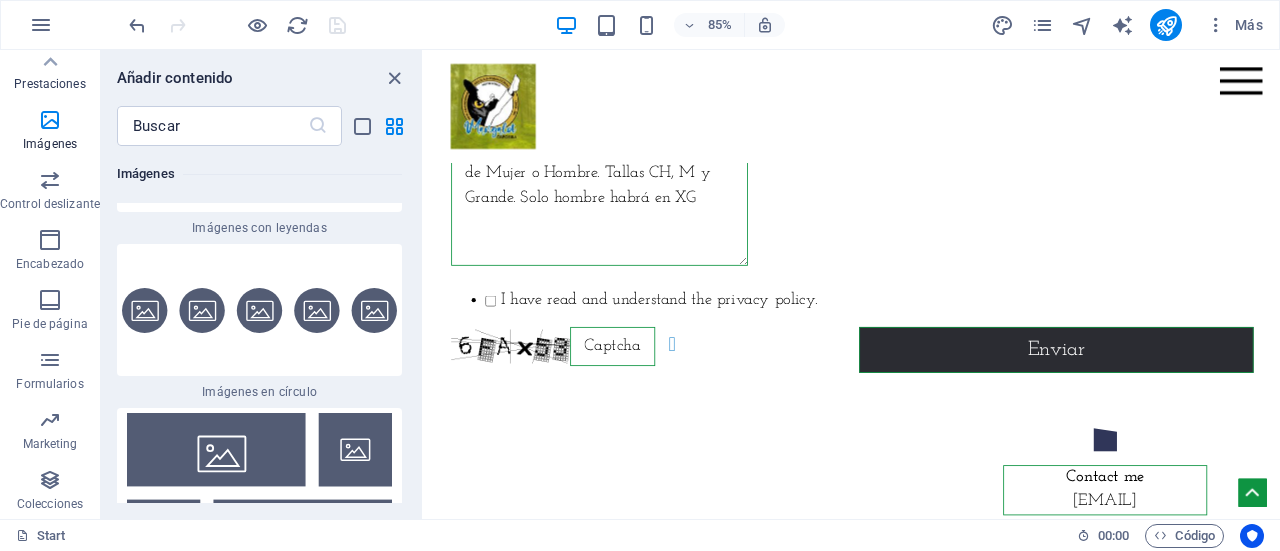 click on "Prestaciones" at bounding box center (49, 84) 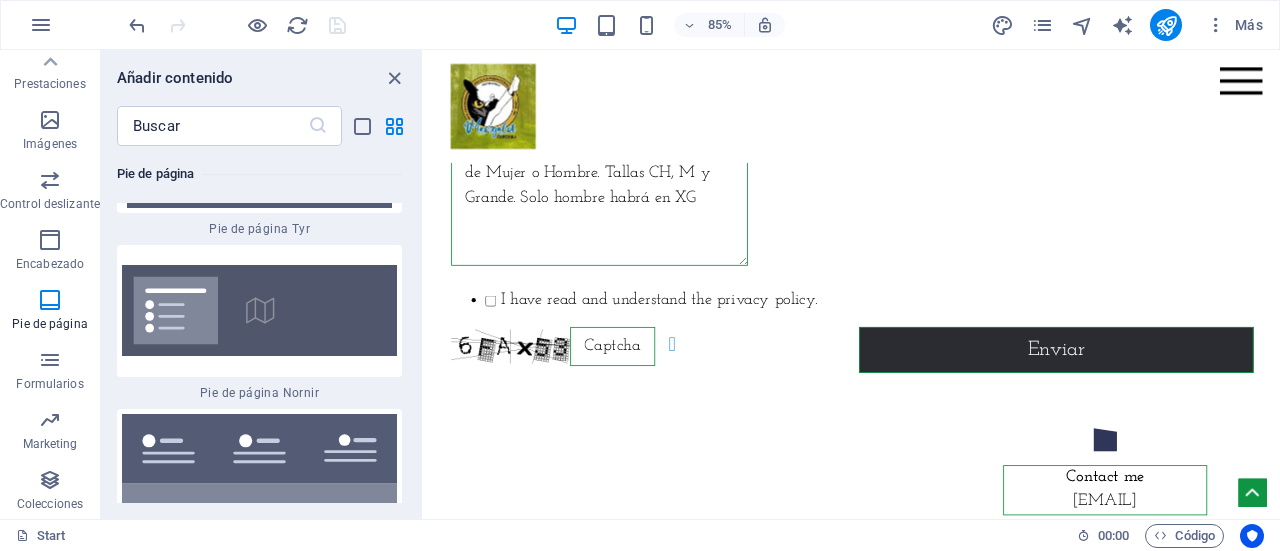 scroll, scrollTop: 27629, scrollLeft: 0, axis: vertical 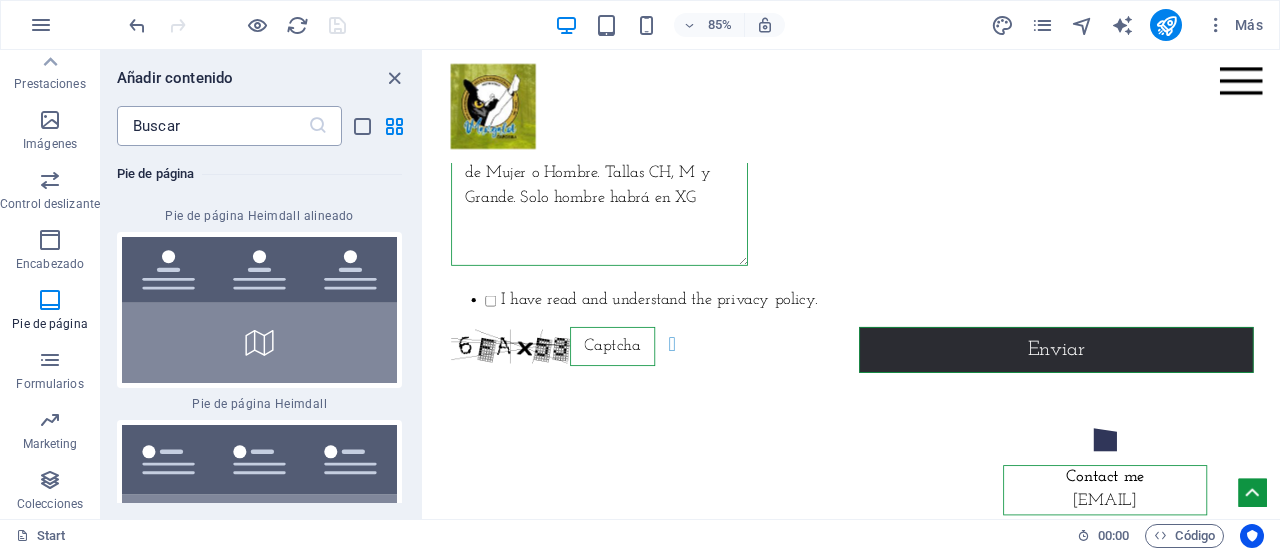 click at bounding box center (212, 126) 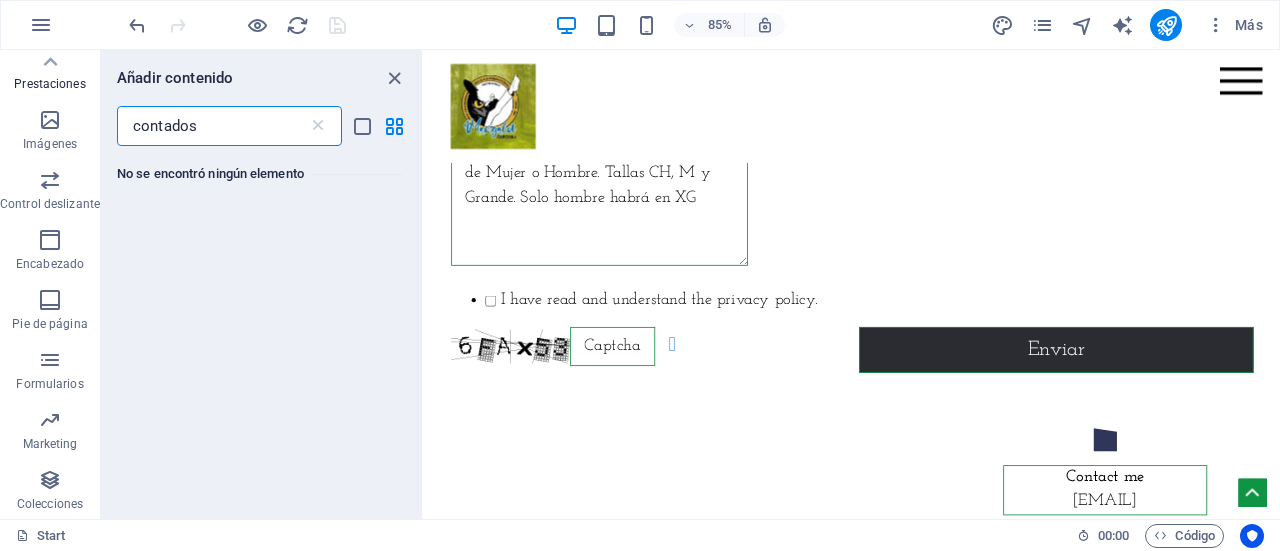scroll, scrollTop: 0, scrollLeft: 0, axis: both 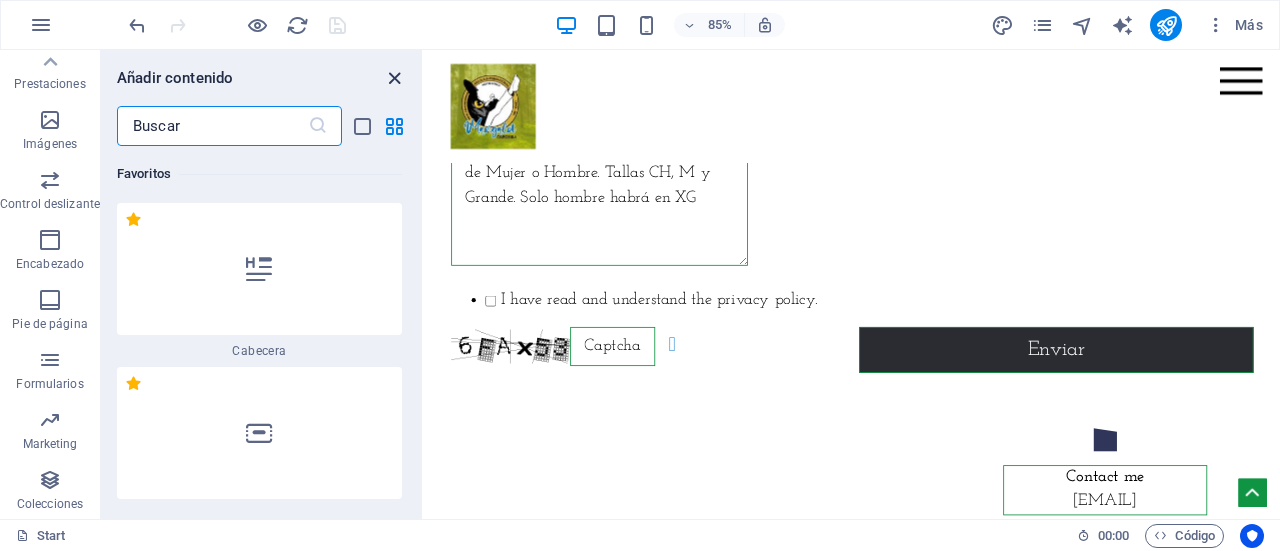 click at bounding box center (394, 78) 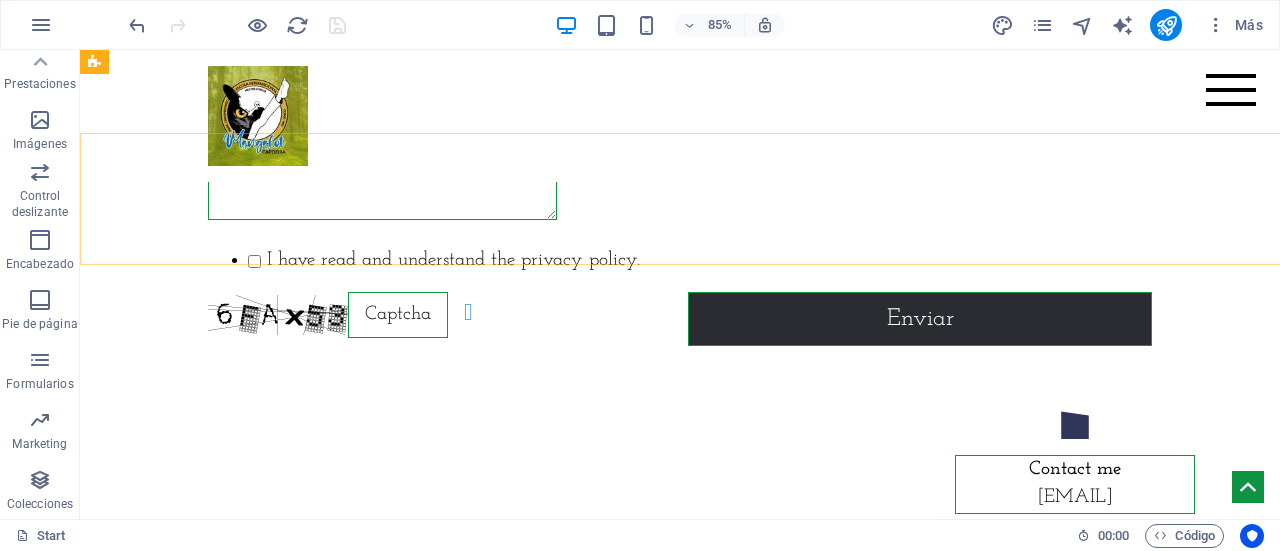 scroll, scrollTop: 8100, scrollLeft: 0, axis: vertical 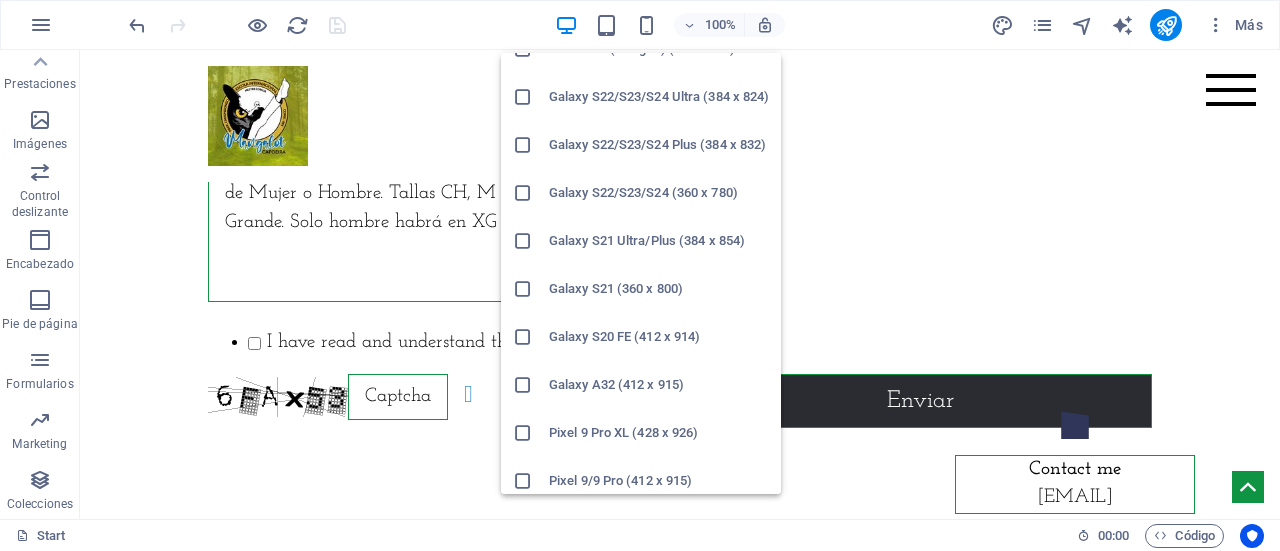 click on "Galaxy S22/S23/S24 Ultra (384 x 824)" at bounding box center (659, 97) 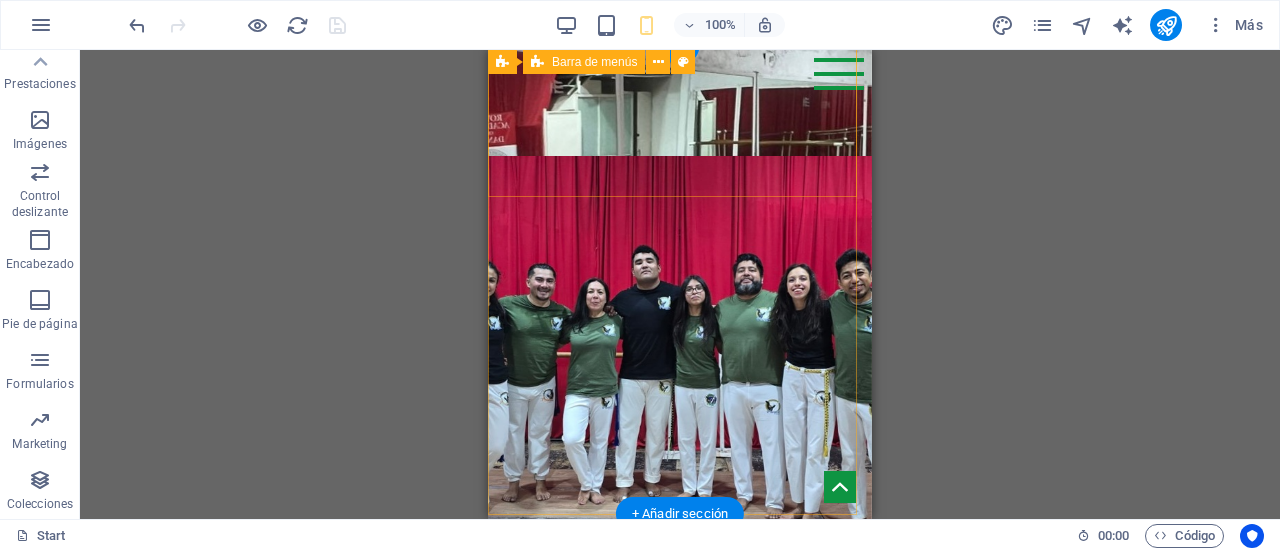 scroll, scrollTop: 0, scrollLeft: 0, axis: both 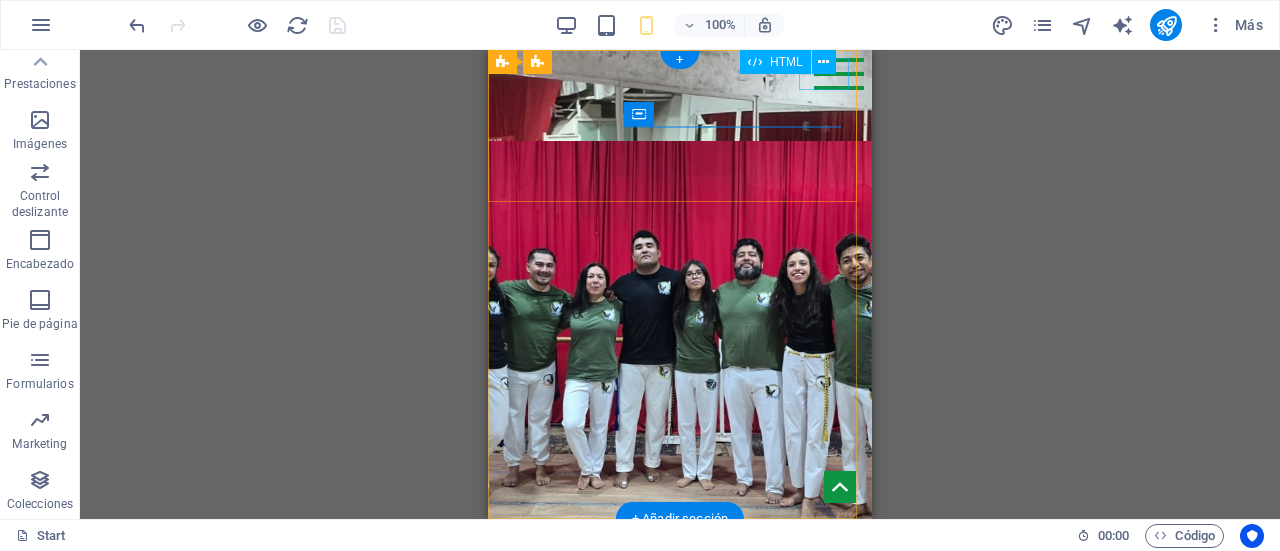 click at bounding box center [839, 74] 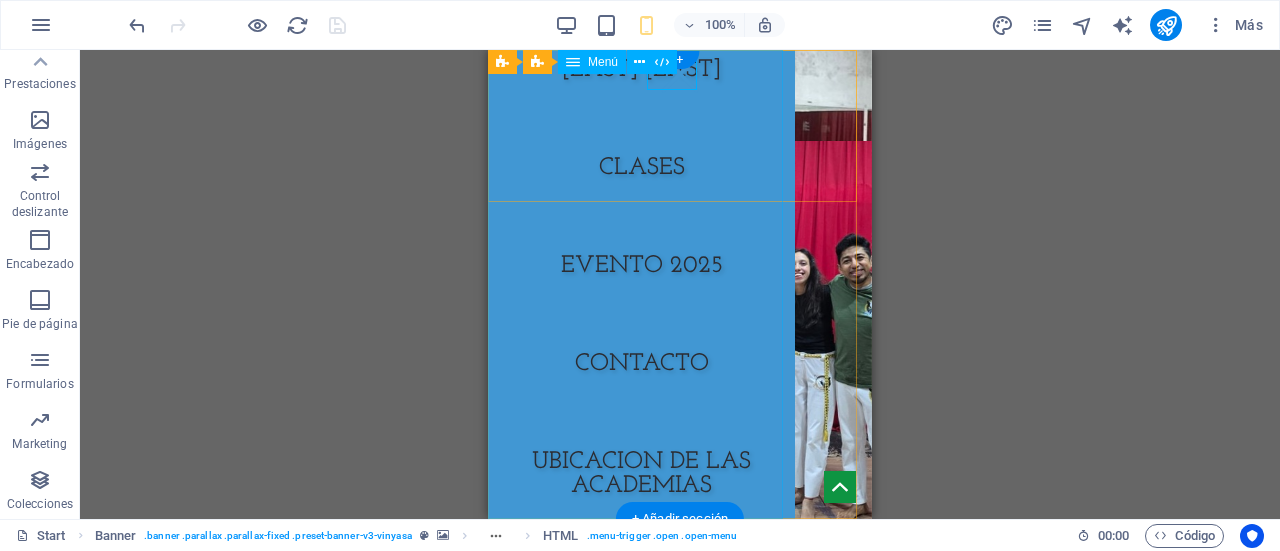scroll, scrollTop: 296, scrollLeft: 0, axis: vertical 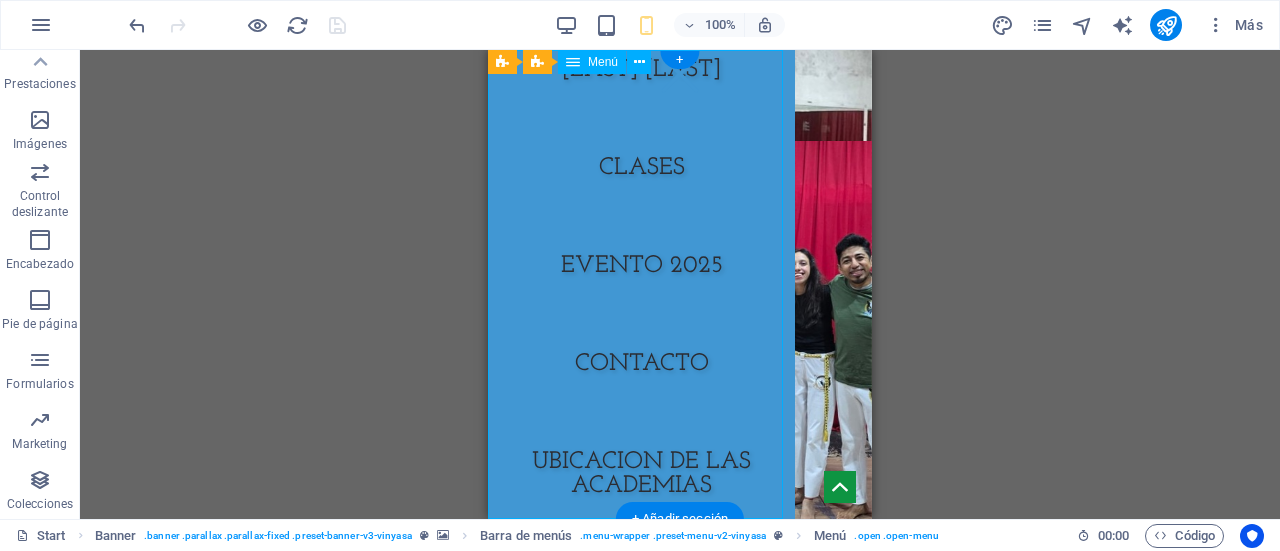 click on "Inicio ¿Quiénes Somos? Mangalot Capoeira Aragón Clases Evento 2025 Contacto Ubicacion de las Academias" at bounding box center (641, 284) 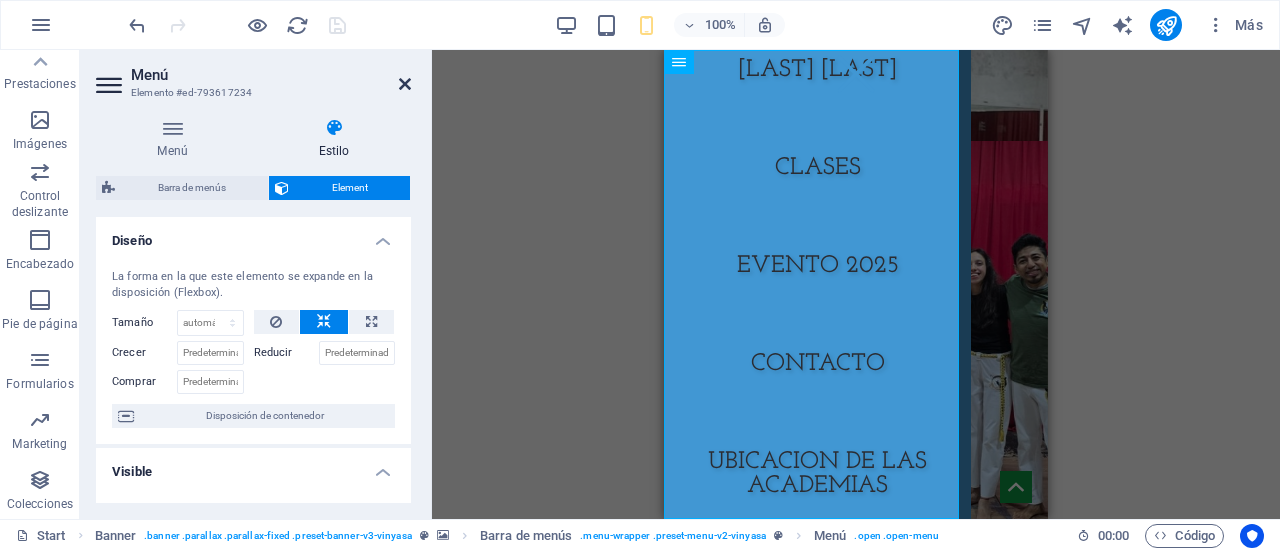 click at bounding box center [405, 84] 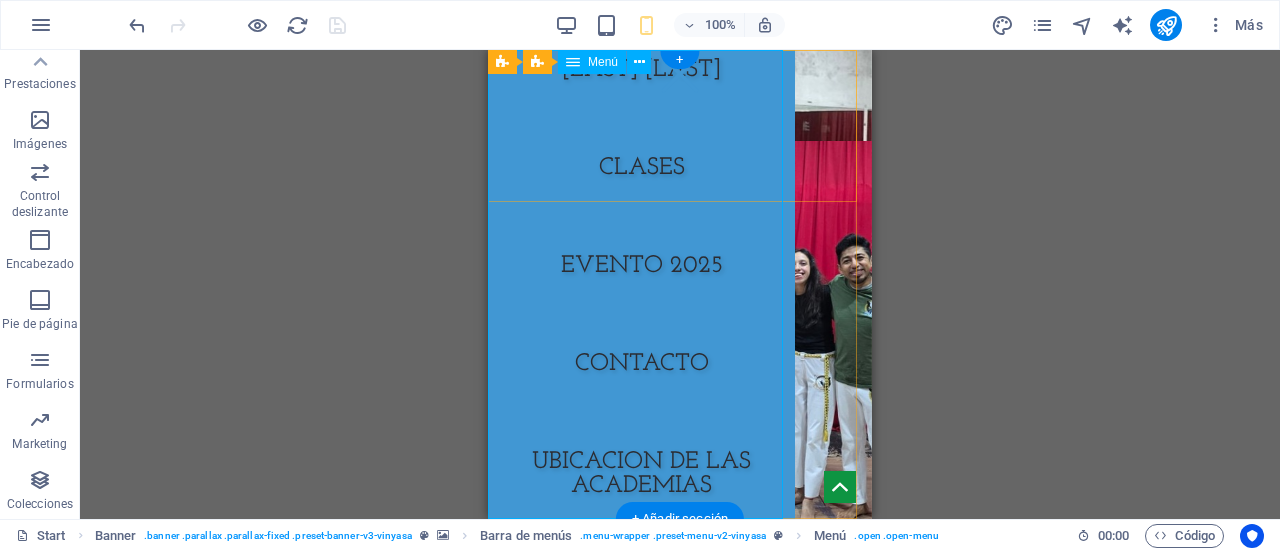 click on "Inicio ¿Quiénes Somos? Mangalot Capoeira Aragón Clases Evento 2025 Contacto Ubicacion de las Academias" at bounding box center [641, 284] 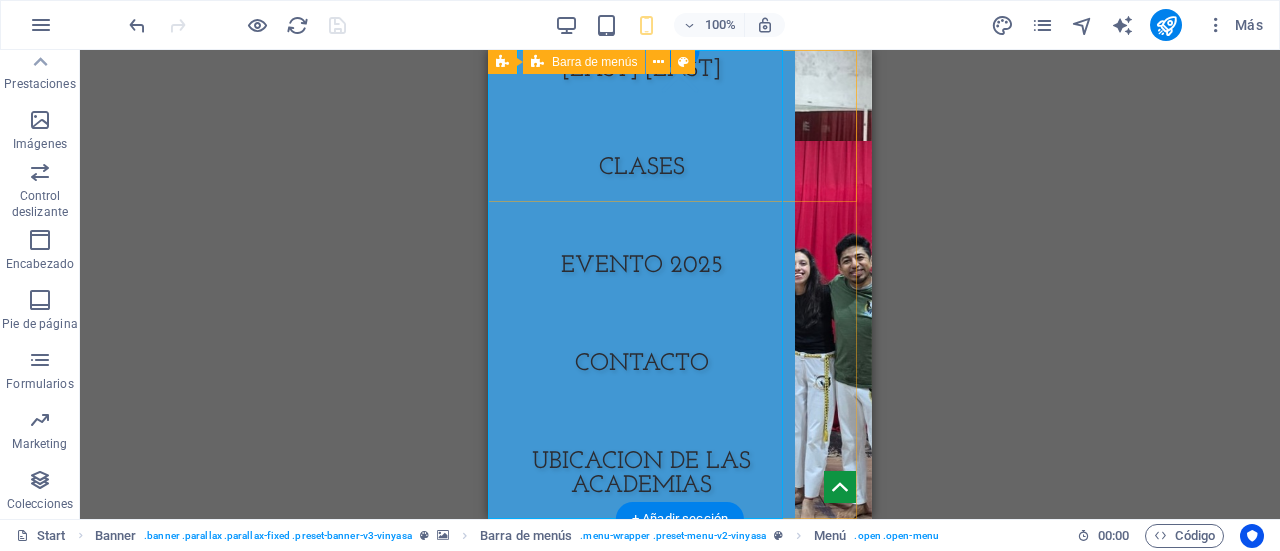 click on "Inicio ¿Quiénes Somos? Mangalot Capoeira Aragón Clases Evento 2025 Contacto Ubicacion de las Academias" at bounding box center (680, 126) 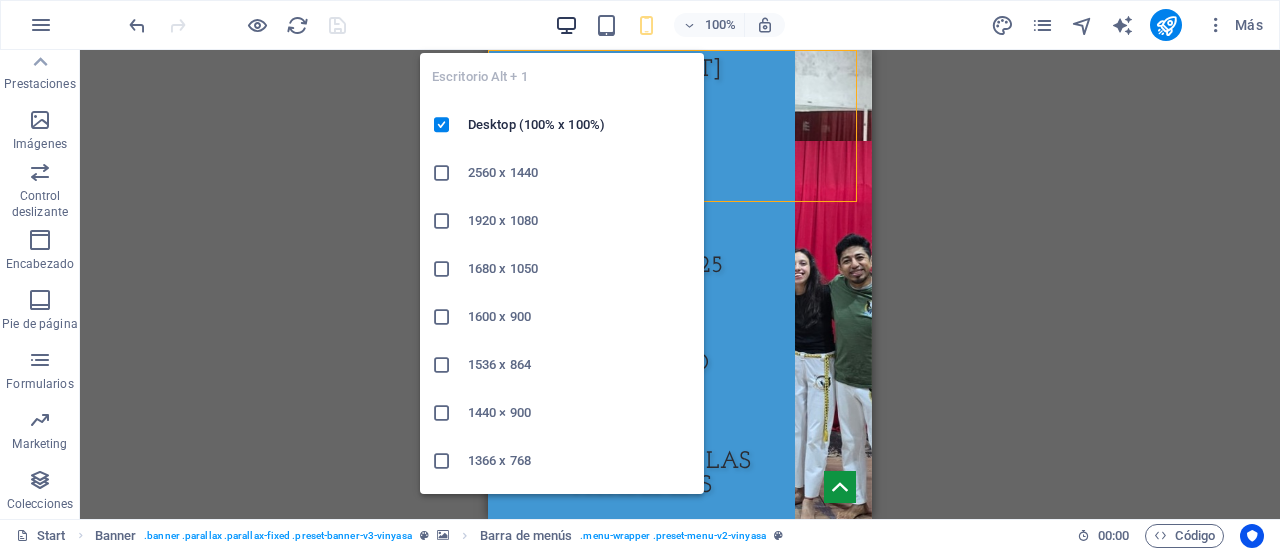 click at bounding box center [566, 25] 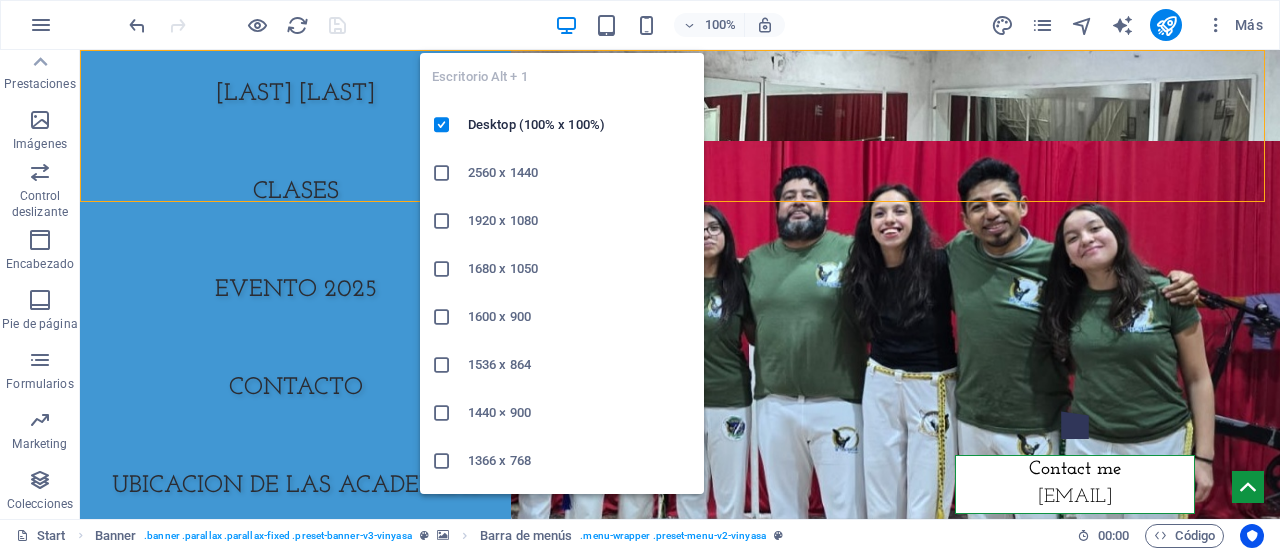 scroll, scrollTop: 200, scrollLeft: 0, axis: vertical 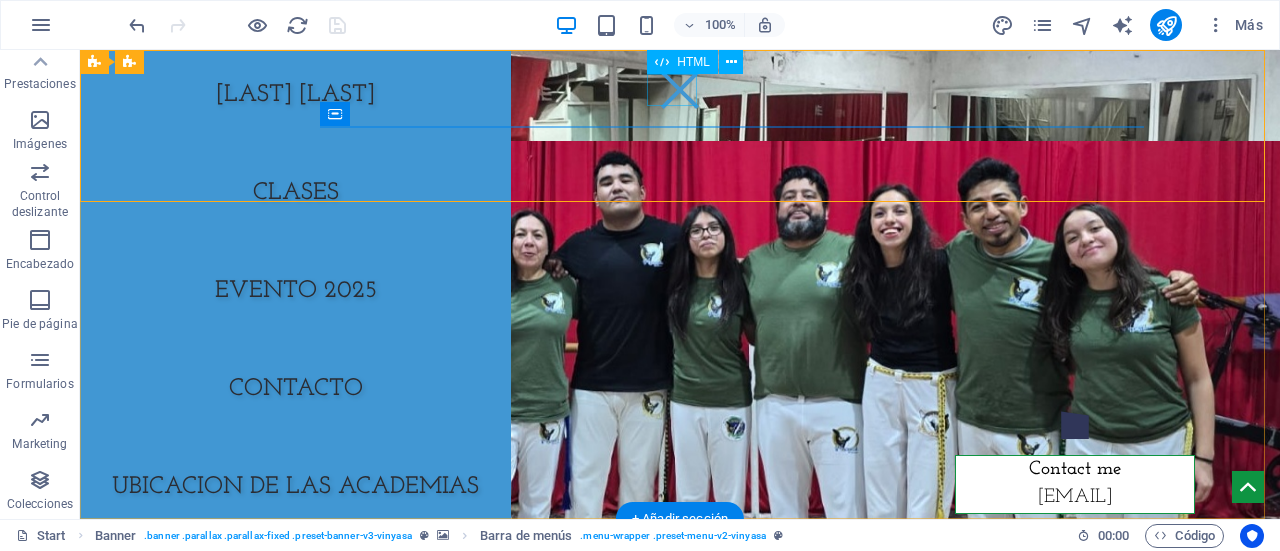 click at bounding box center [680, 90] 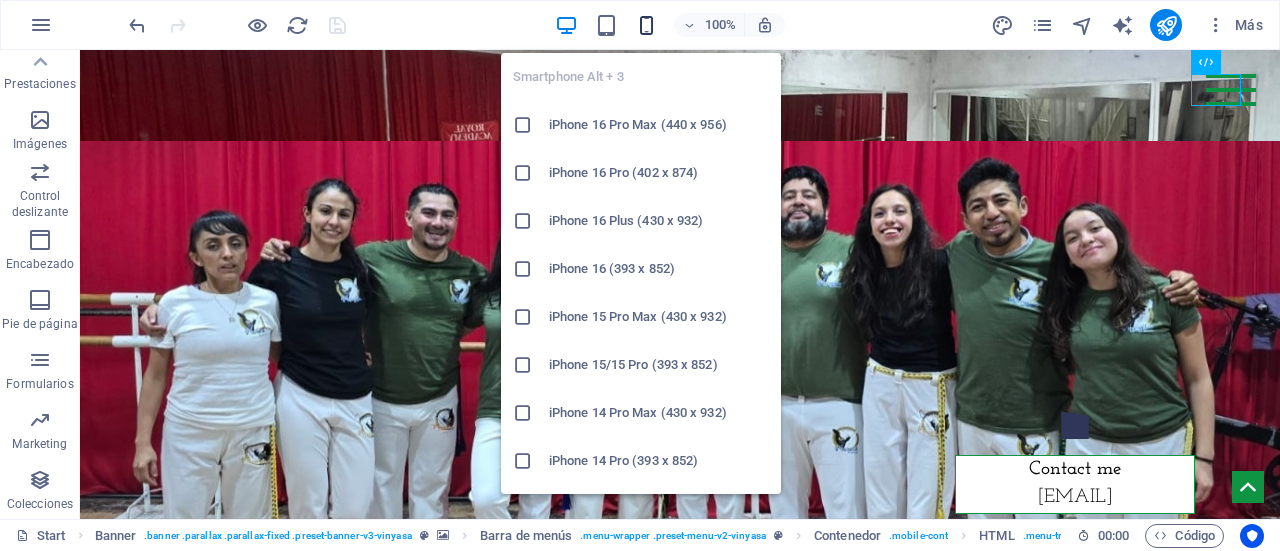 click at bounding box center [646, 25] 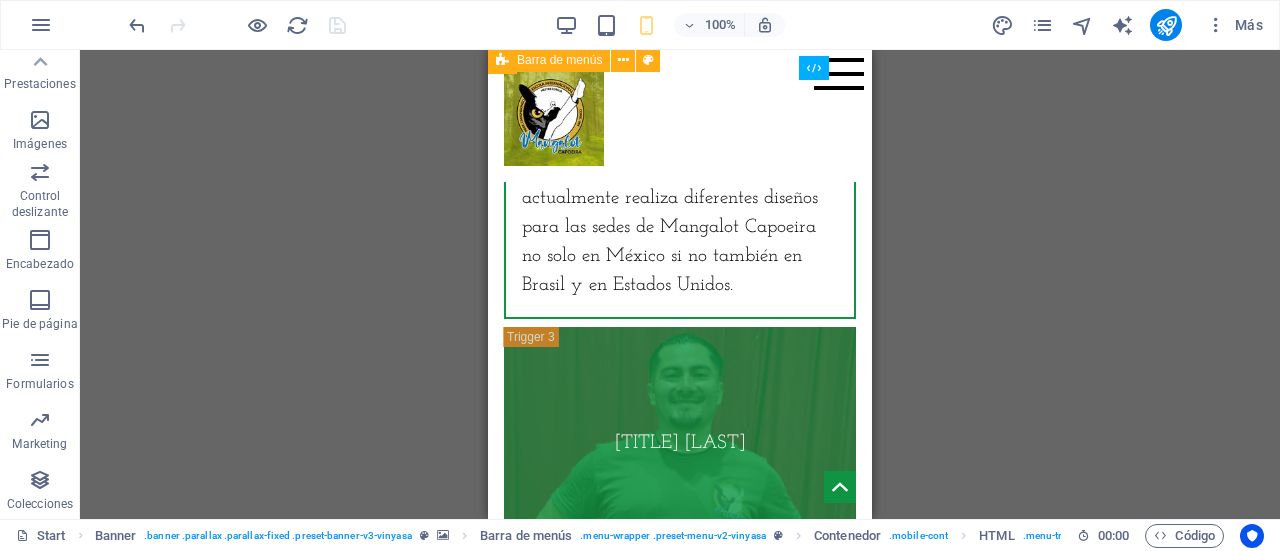 scroll, scrollTop: 5047, scrollLeft: 0, axis: vertical 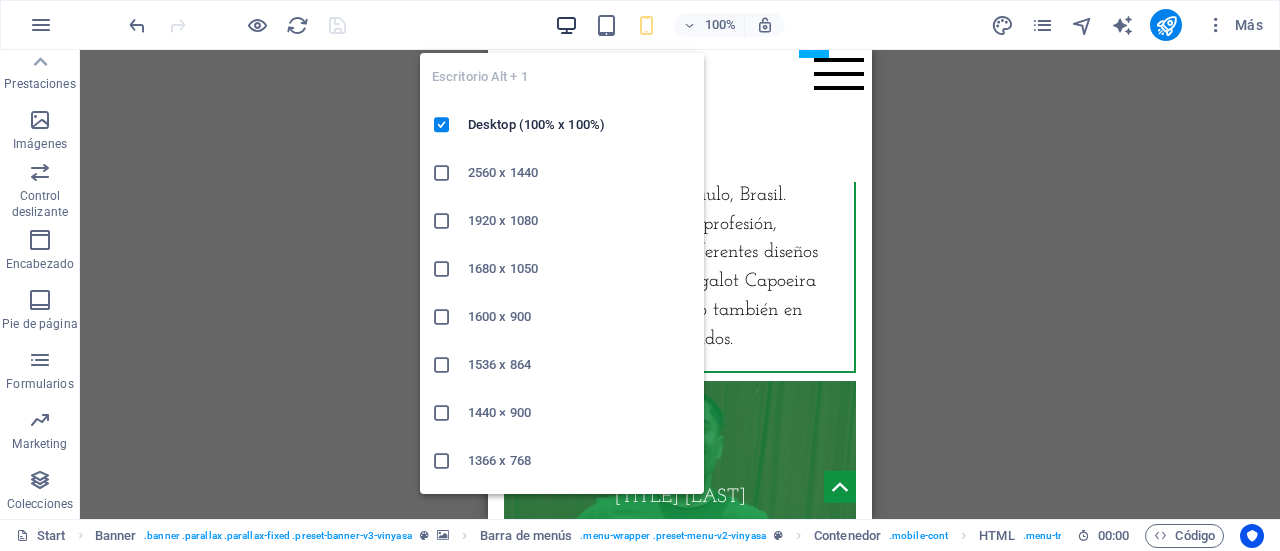 click at bounding box center (566, 25) 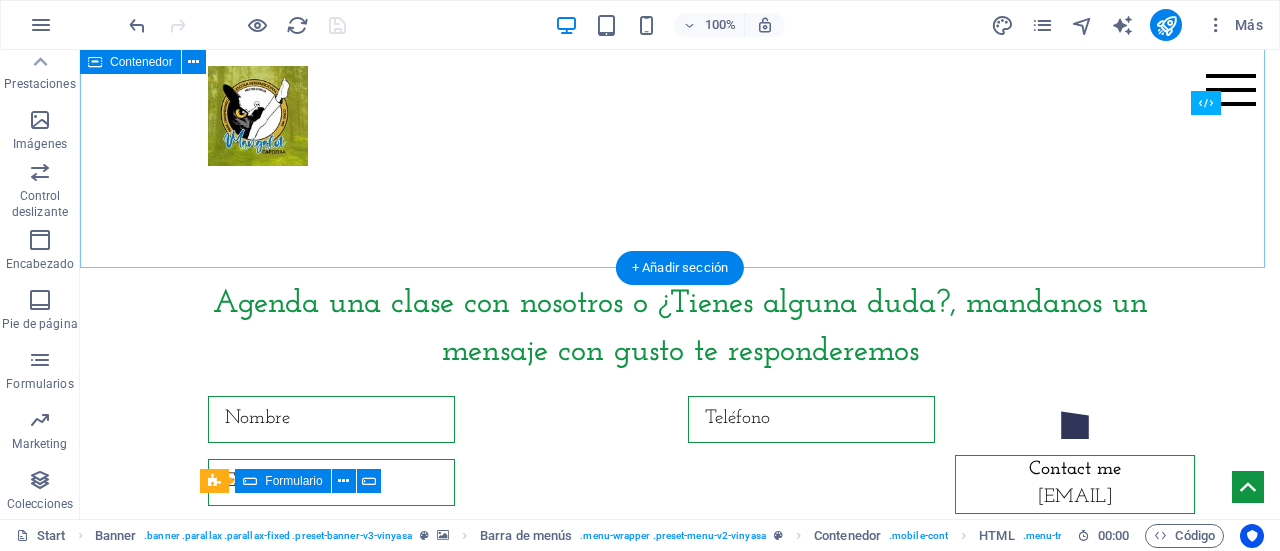 scroll, scrollTop: 8300, scrollLeft: 0, axis: vertical 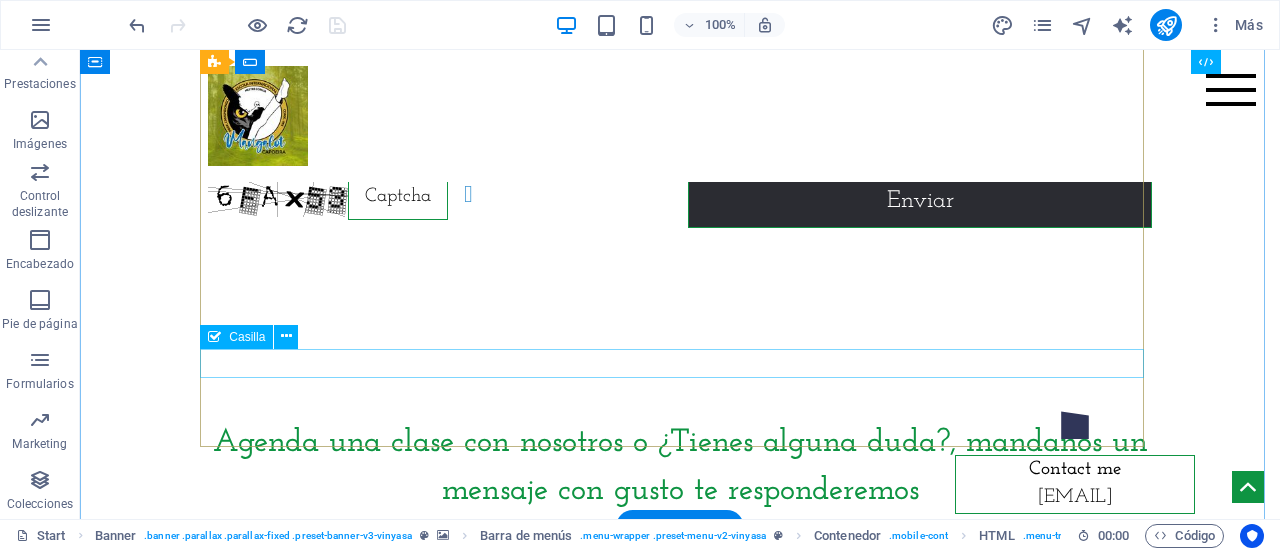 click on "I have read and understand the privacy policy." at bounding box center (680, 143) 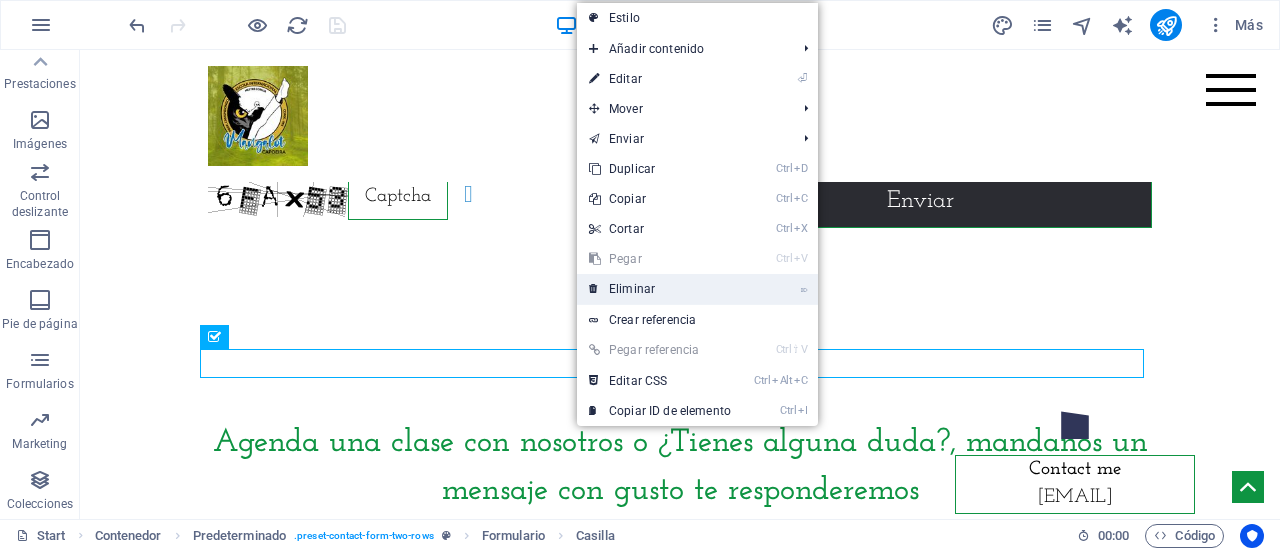 click on "⌦  Eliminar" at bounding box center [660, 289] 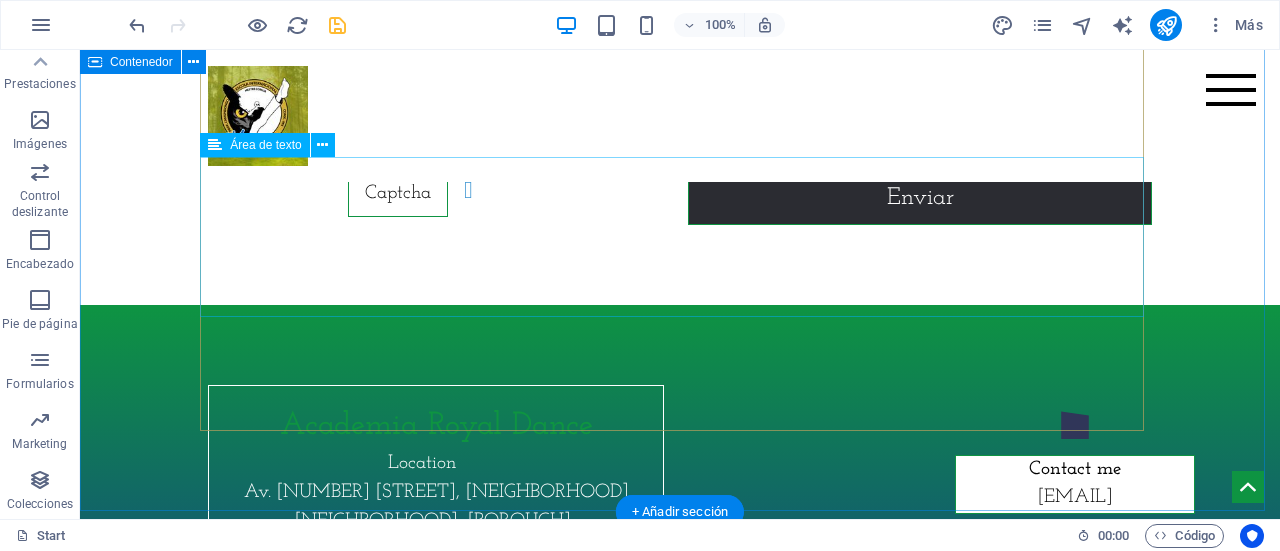 scroll, scrollTop: 9000, scrollLeft: 0, axis: vertical 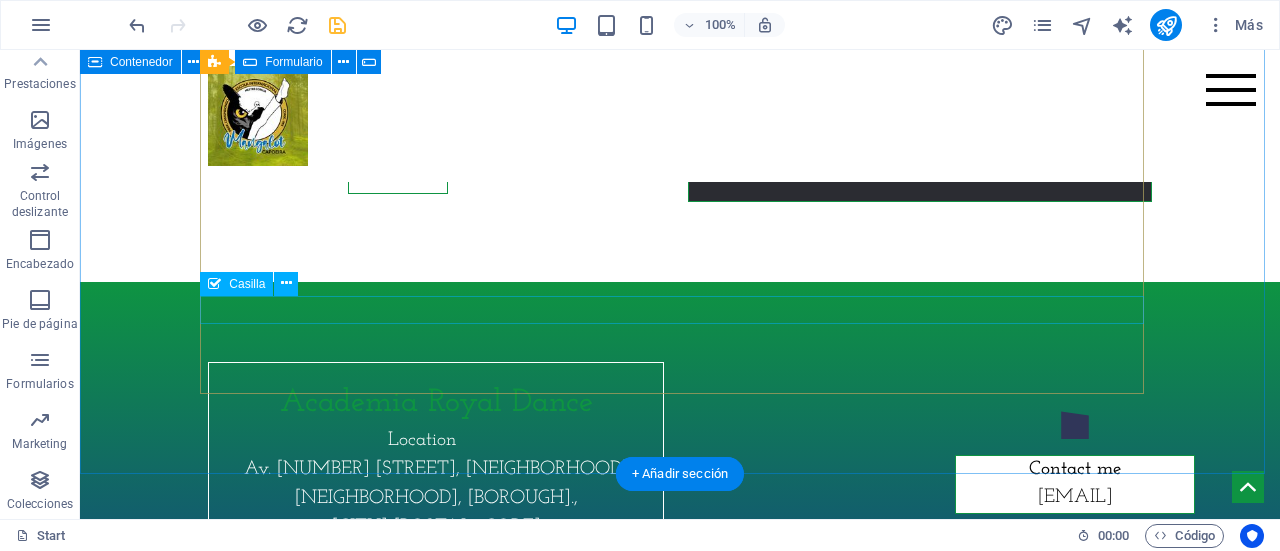 click on "I have read and understand the privacy policy." at bounding box center [680, 117] 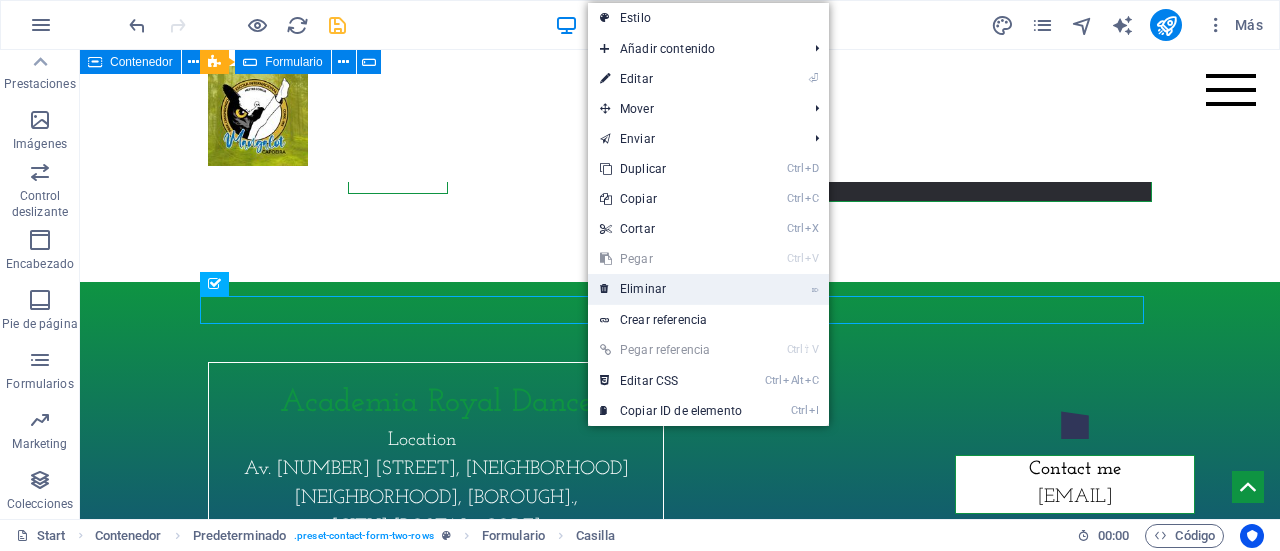 click on "⌦  Eliminar" at bounding box center [671, 289] 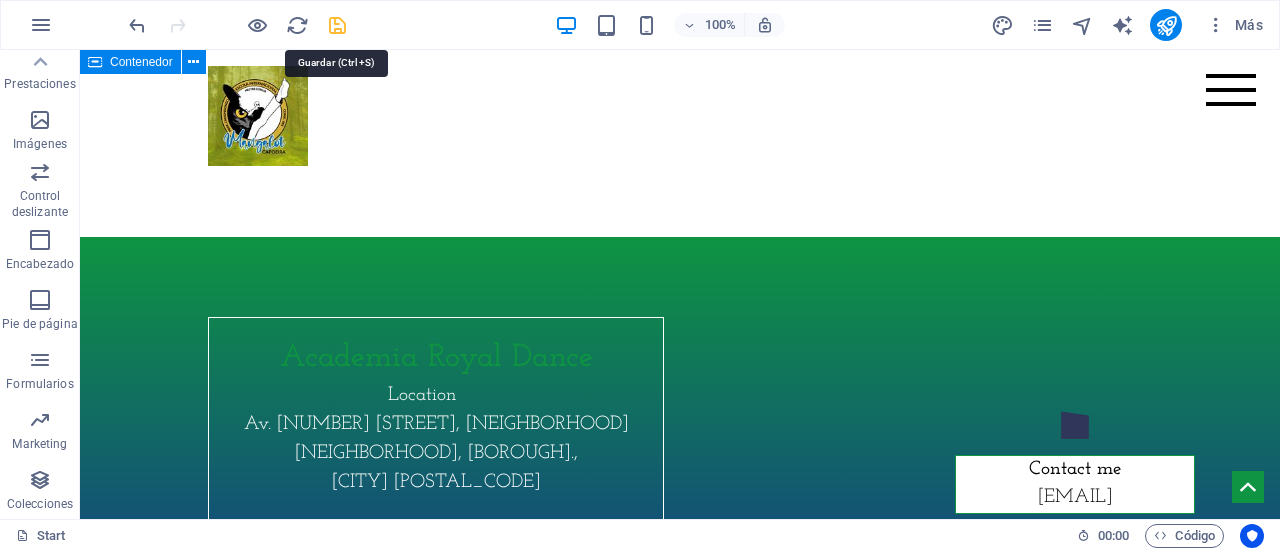 click at bounding box center (337, 25) 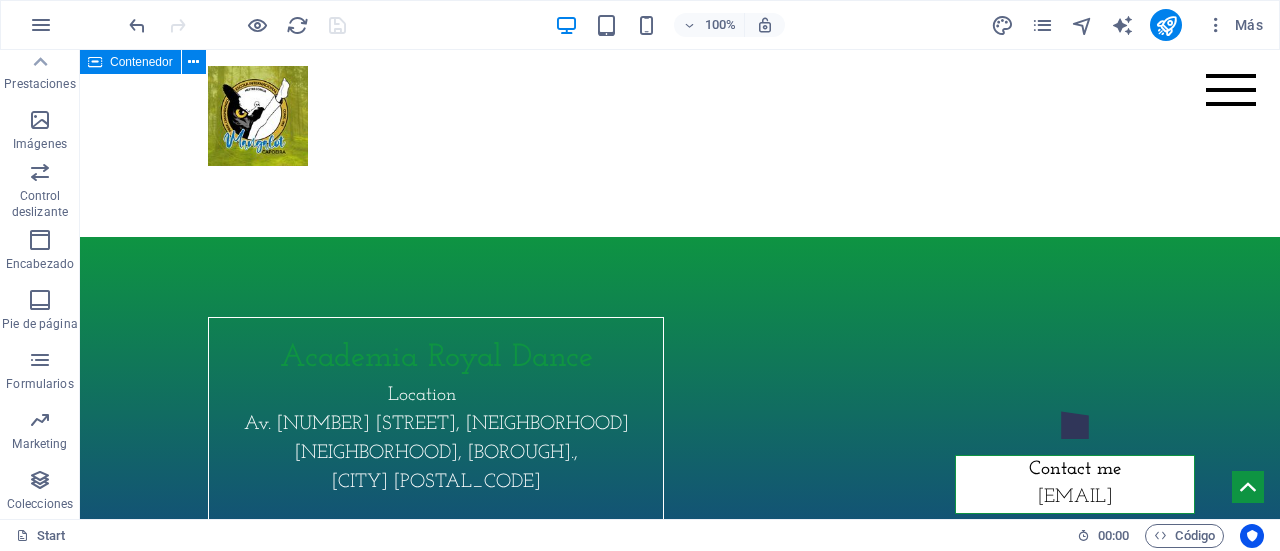 scroll, scrollTop: 9201, scrollLeft: 0, axis: vertical 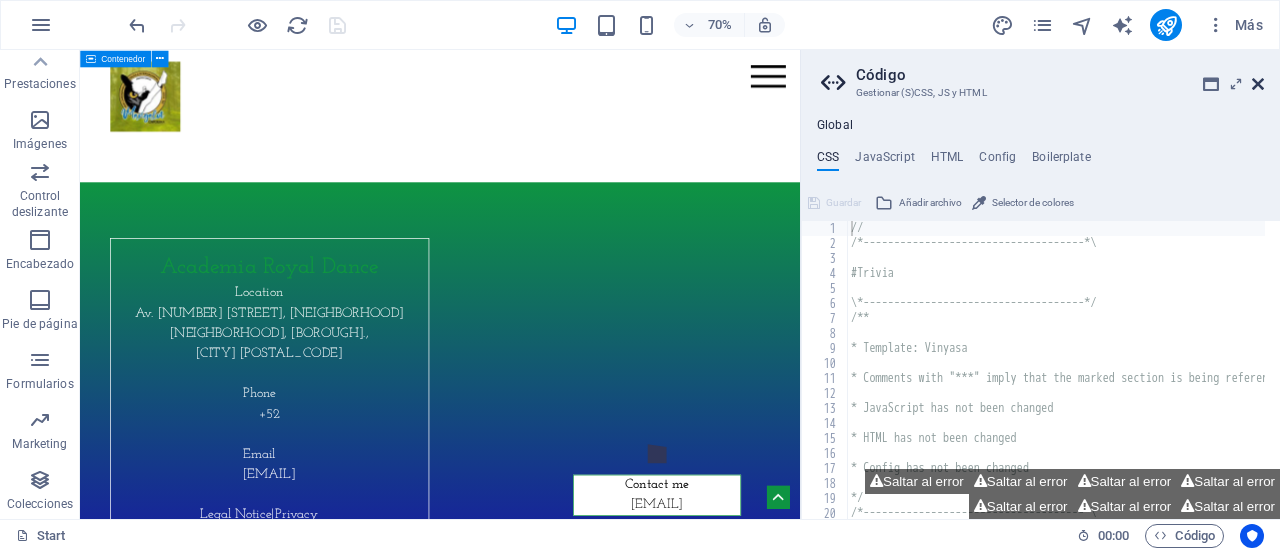 click at bounding box center [1258, 84] 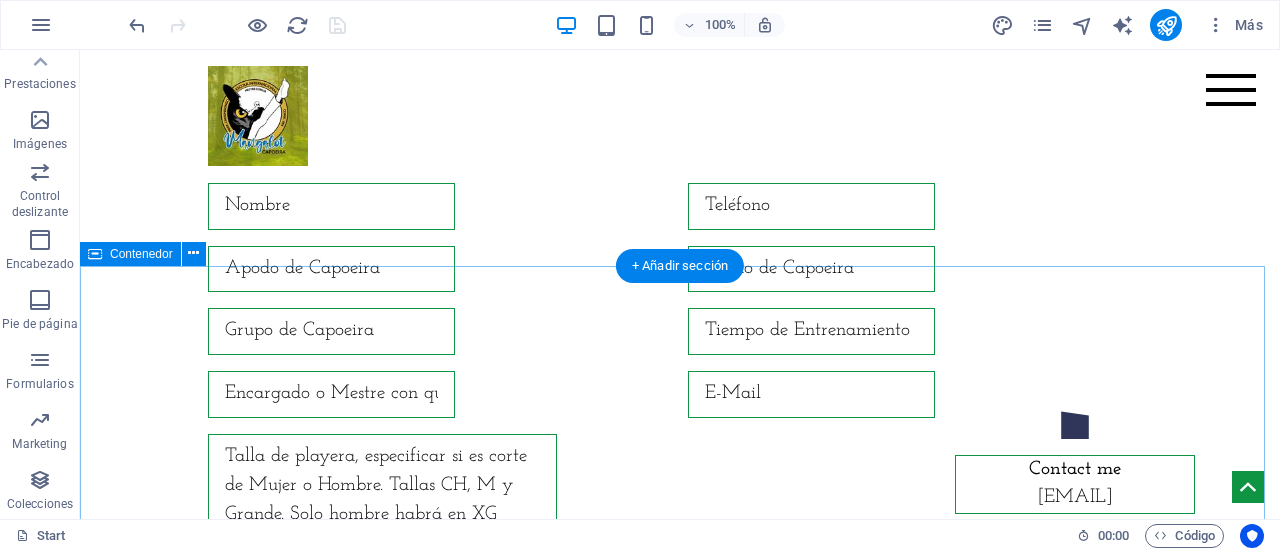 scroll, scrollTop: 7800, scrollLeft: 0, axis: vertical 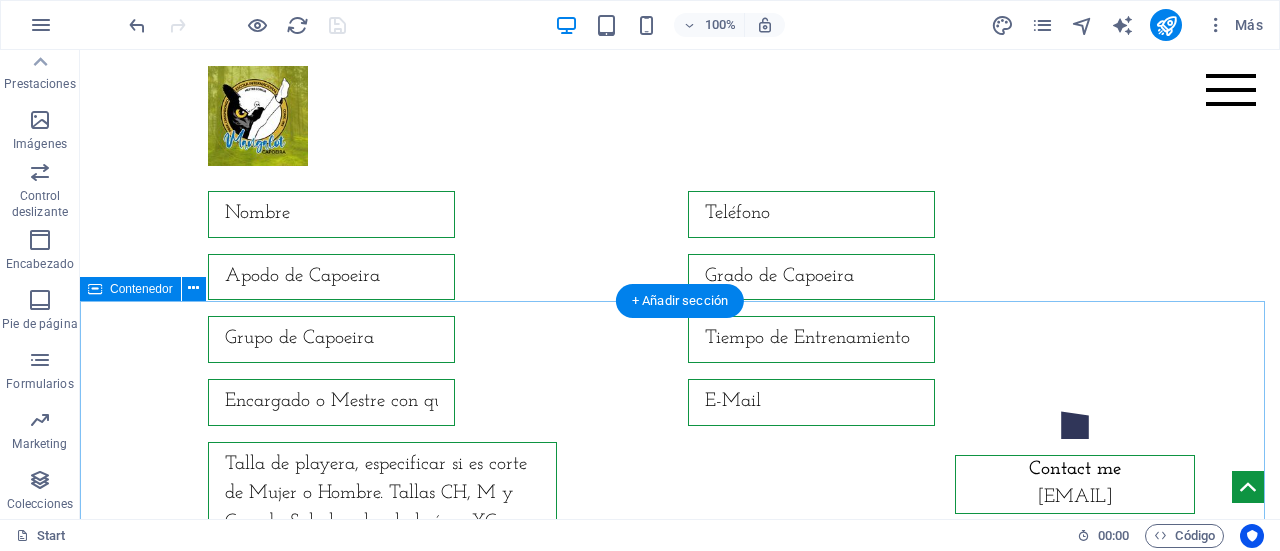 click on "Registro Evento 2025 "Deixa Acontecer" ¿Ilegible? Cargar nuevo Enviar" at bounding box center (680, 403) 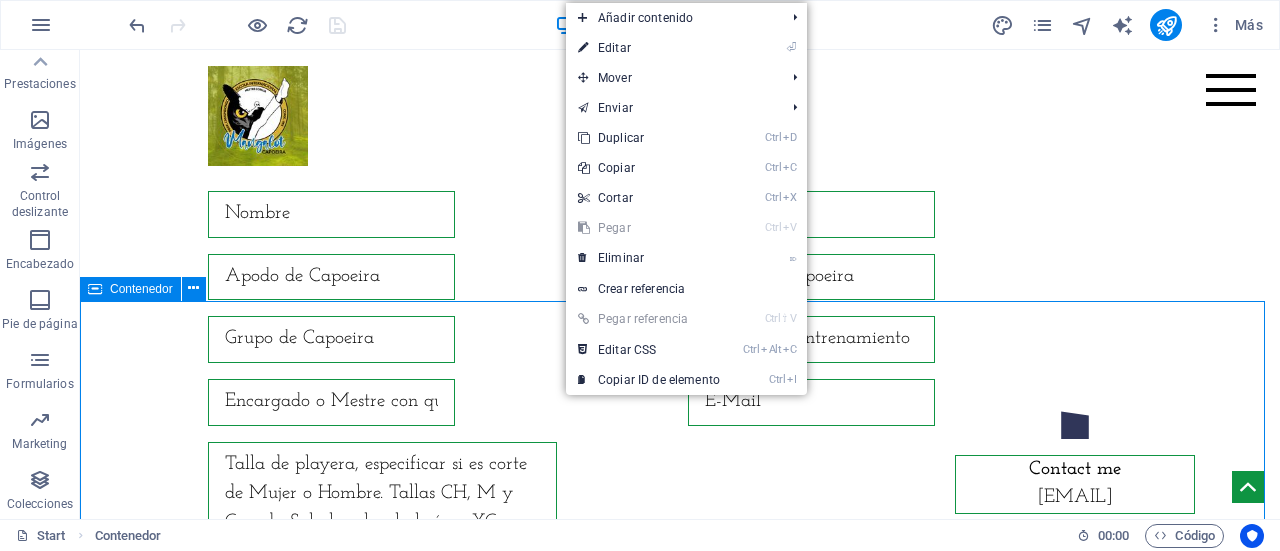 click on "Registro Evento 2025 "Deixa Acontecer" ¿Ilegible? Cargar nuevo Enviar" at bounding box center [680, 403] 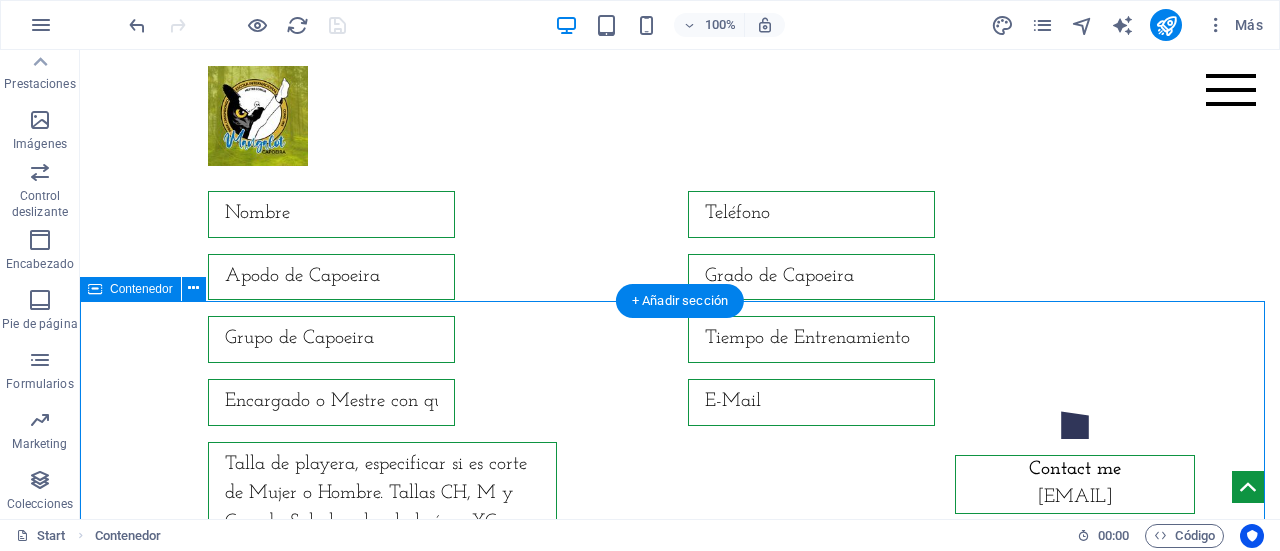 click on "Registro Evento 2025 "Deixa Acontecer" ¿Ilegible? Cargar nuevo Enviar" at bounding box center [680, 403] 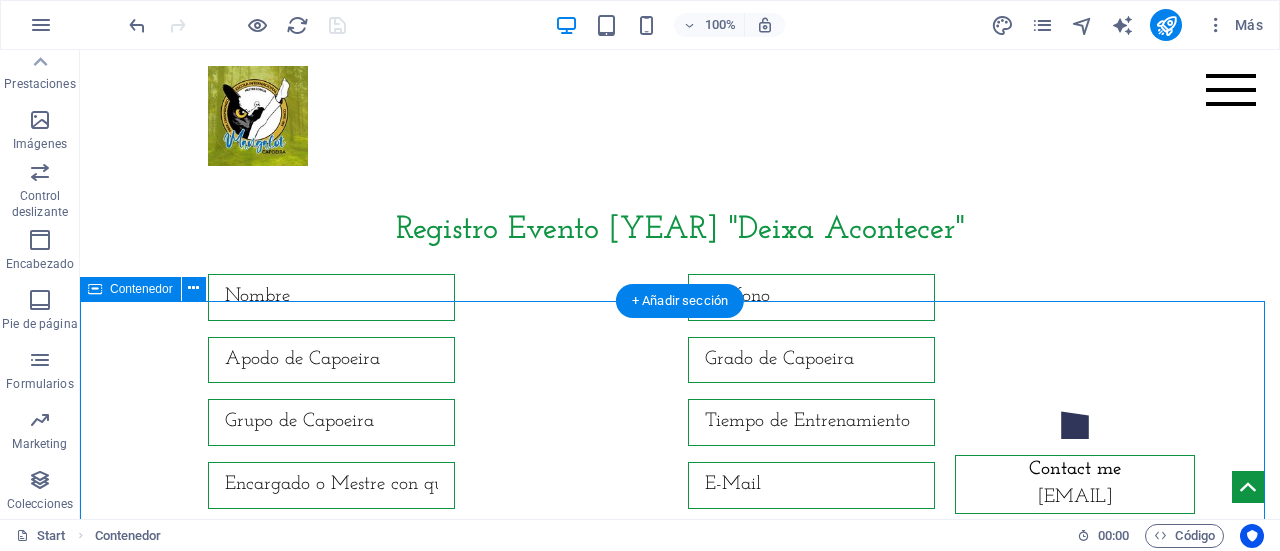 scroll, scrollTop: 7882, scrollLeft: 0, axis: vertical 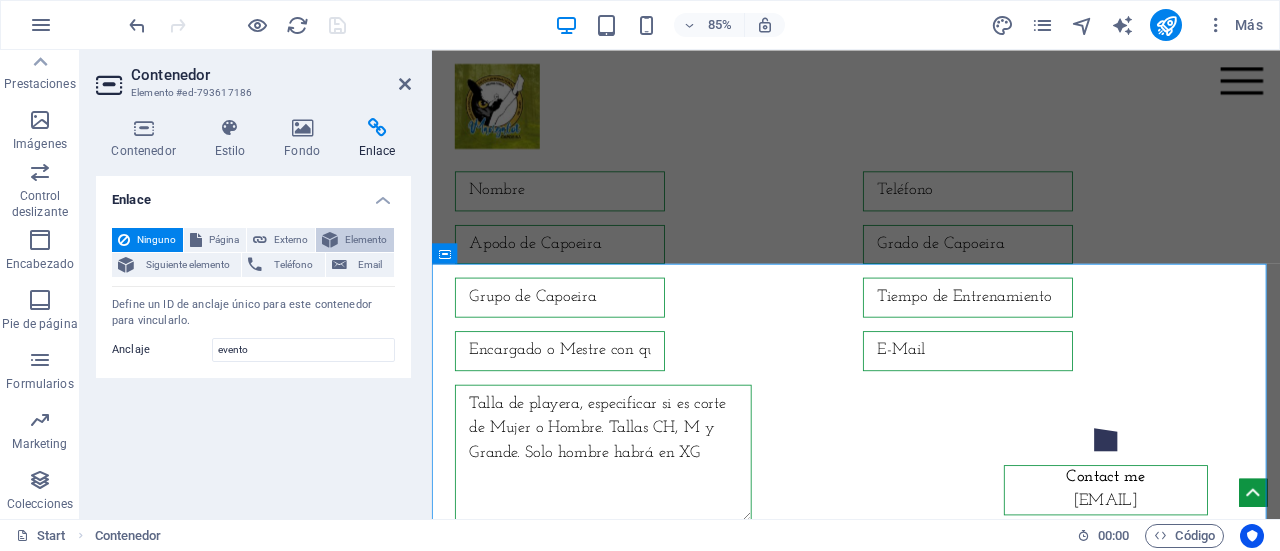 click on "Elemento" at bounding box center [366, 240] 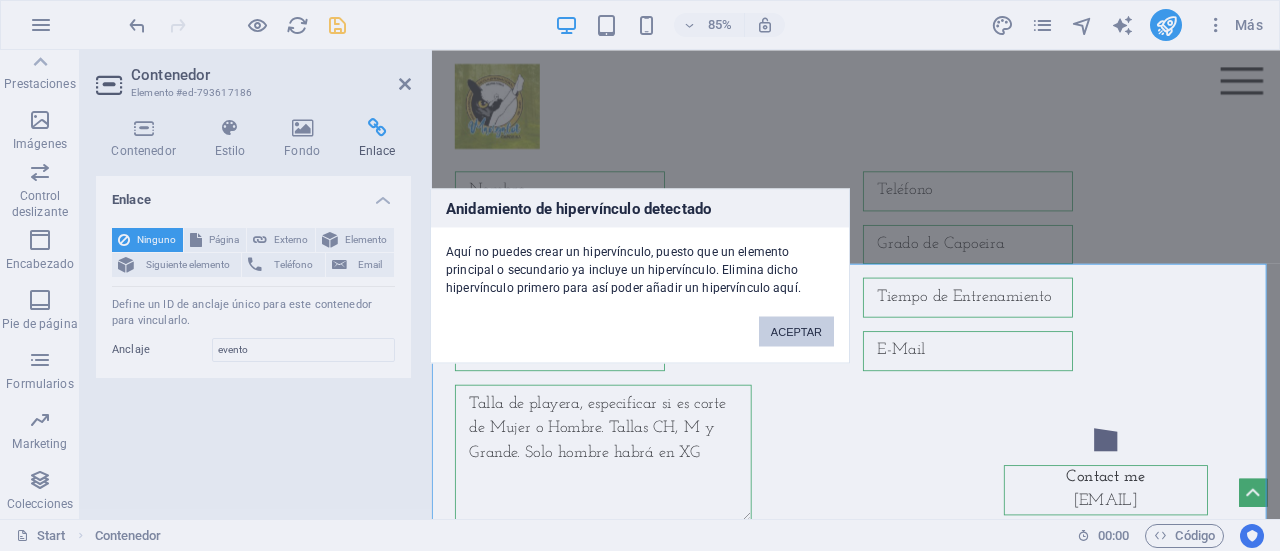 click on "ACEPTAR" at bounding box center (796, 331) 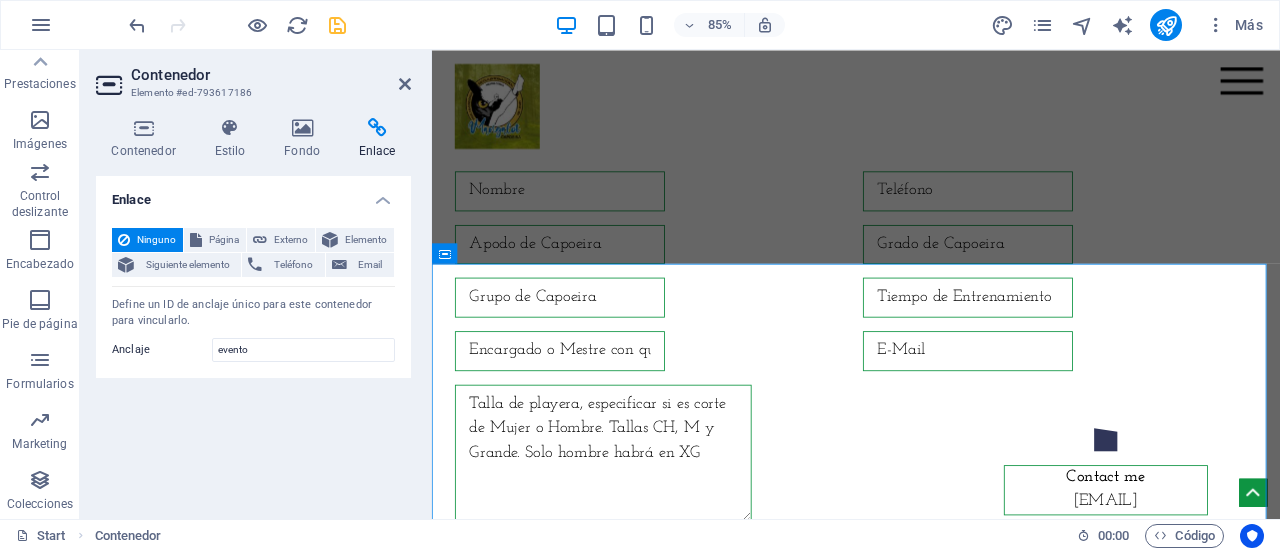 click on "Enlace" at bounding box center [377, 139] 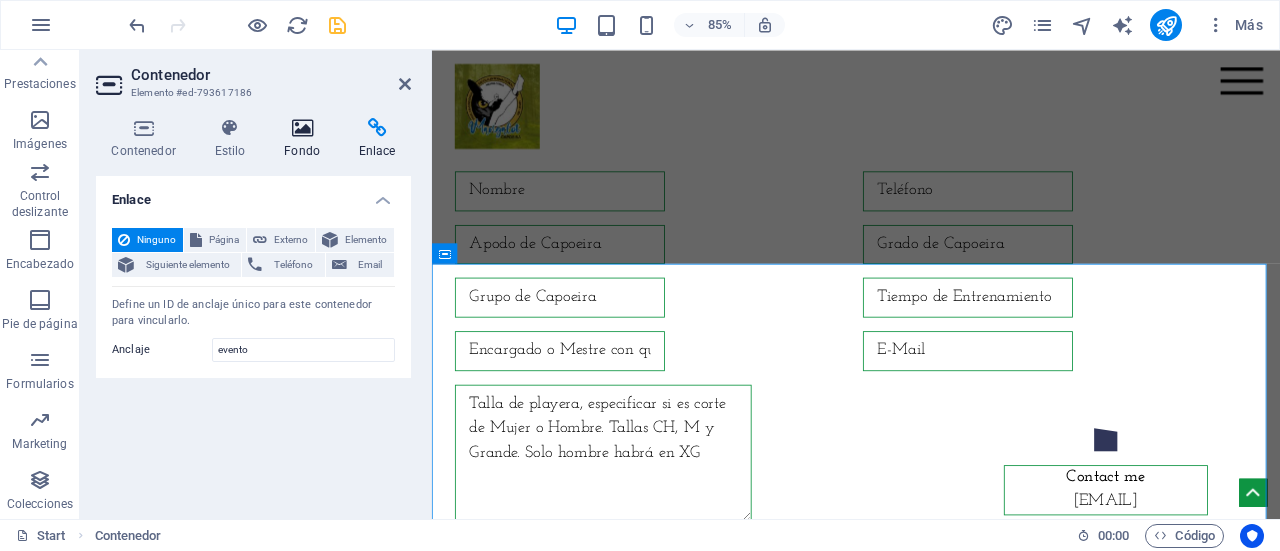 click on "Fondo" at bounding box center [306, 139] 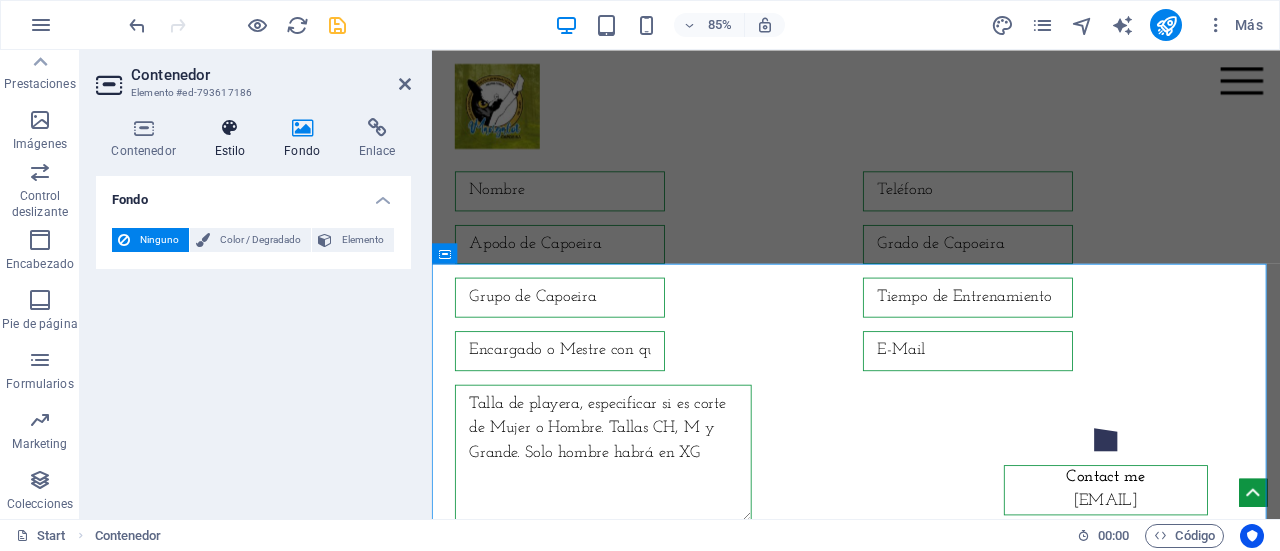 click on "Estilo" at bounding box center [234, 139] 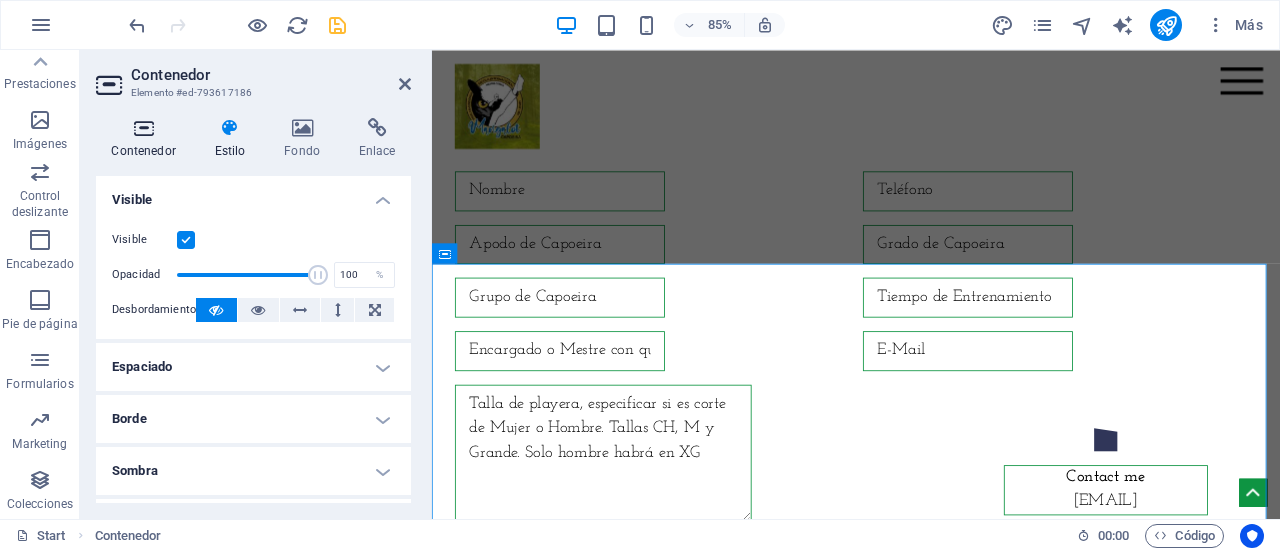 click on "Contenedor" at bounding box center [147, 139] 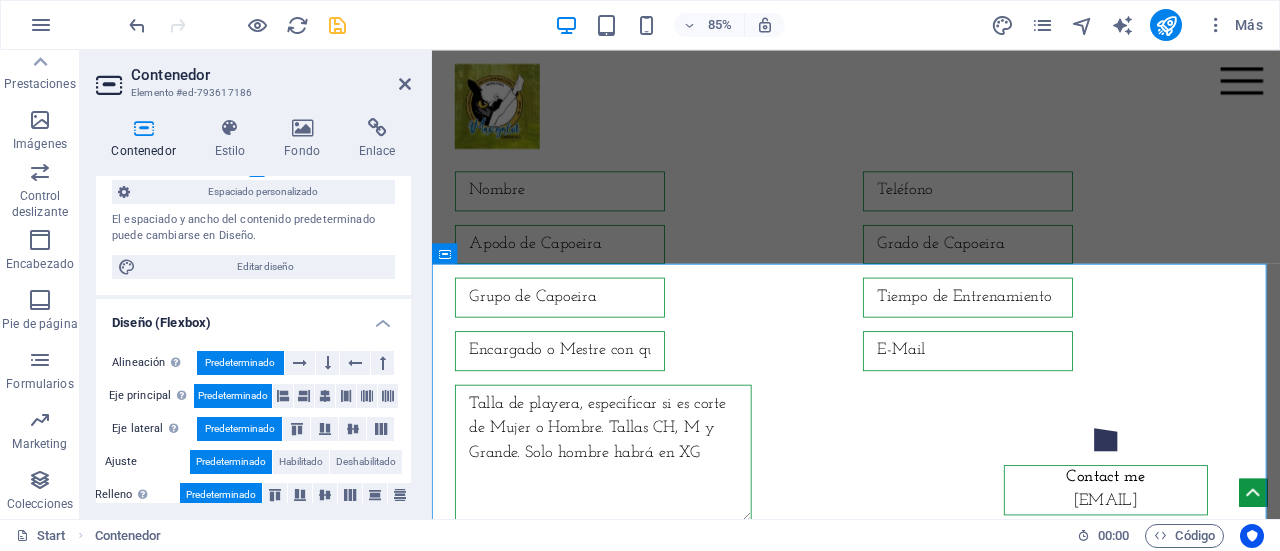 scroll, scrollTop: 0, scrollLeft: 0, axis: both 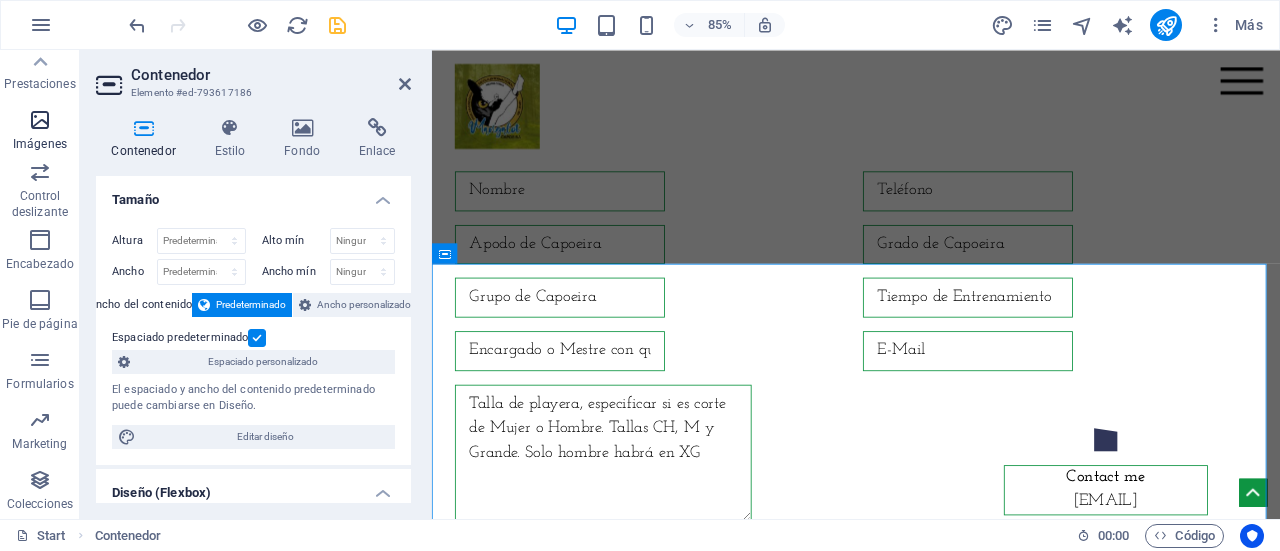 click on "Imágenes" at bounding box center (40, 132) 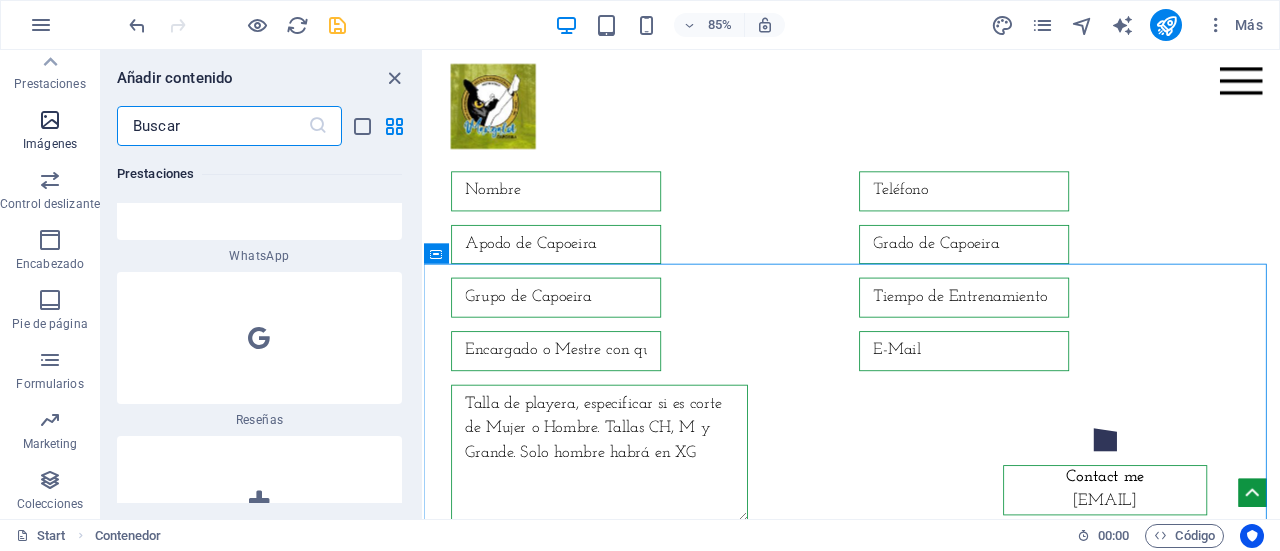 scroll, scrollTop: 20276, scrollLeft: 0, axis: vertical 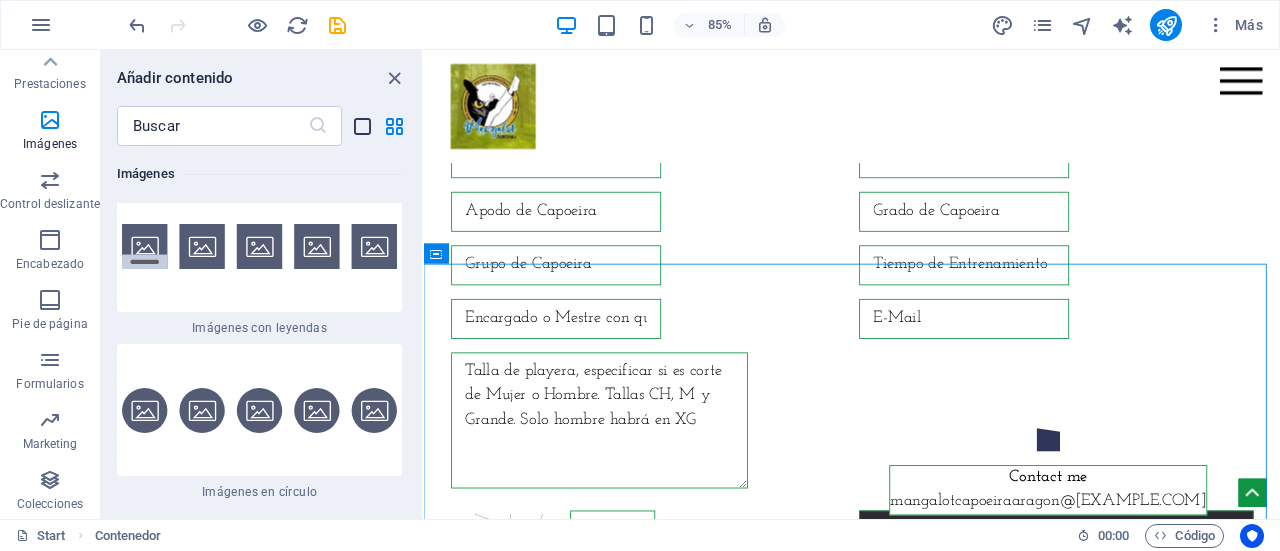 click at bounding box center [362, 126] 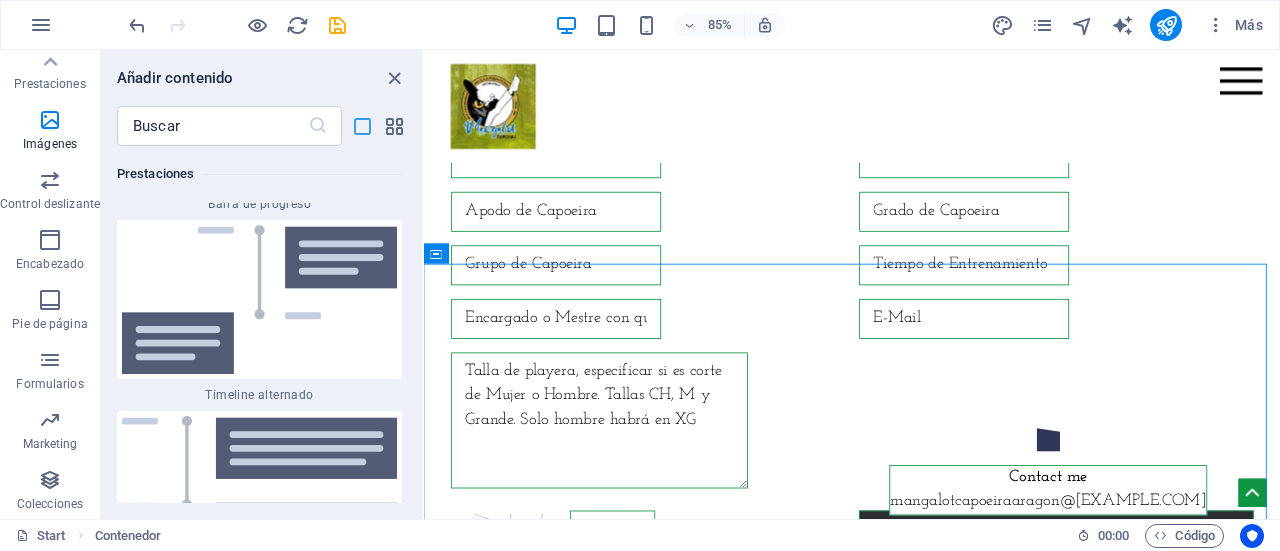 scroll, scrollTop: 23648, scrollLeft: 0, axis: vertical 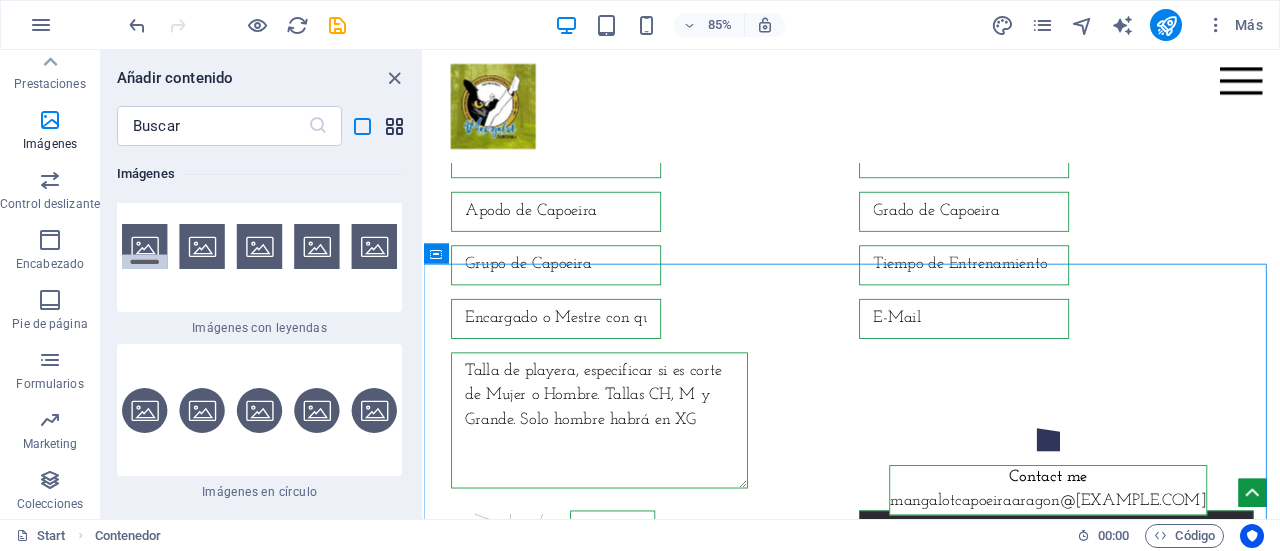 click at bounding box center [394, 126] 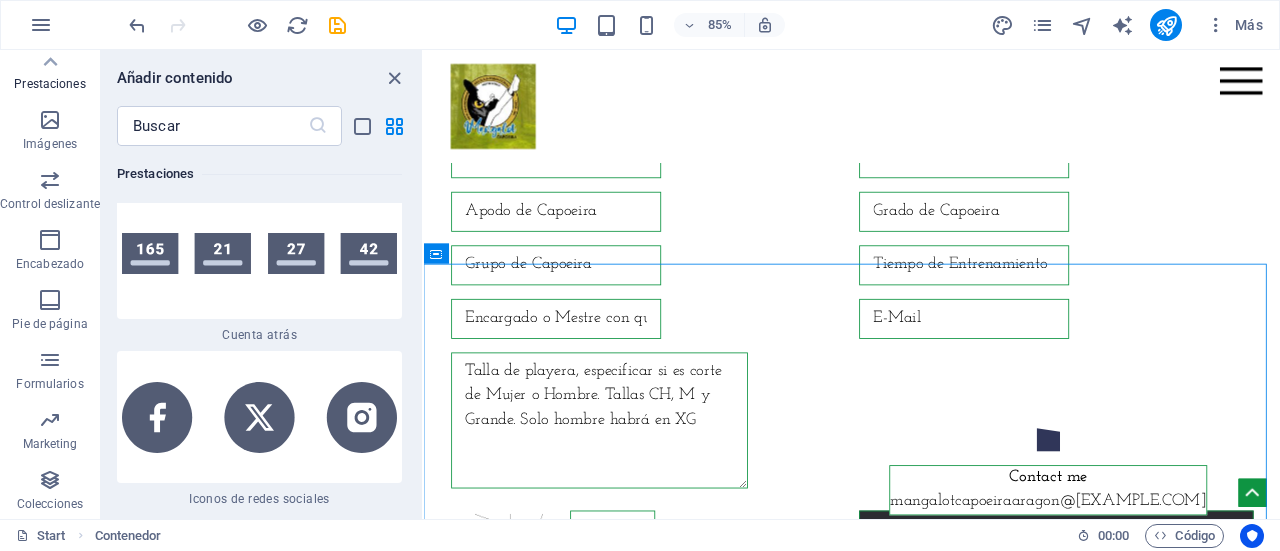 scroll, scrollTop: 18476, scrollLeft: 0, axis: vertical 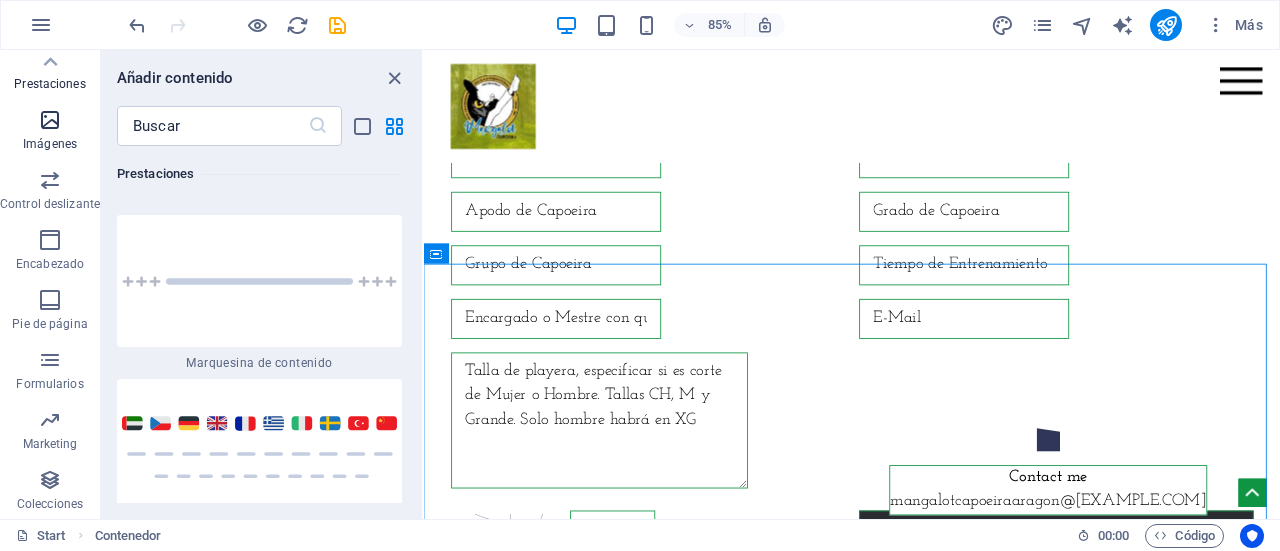 click on "Imágenes" at bounding box center (50, 132) 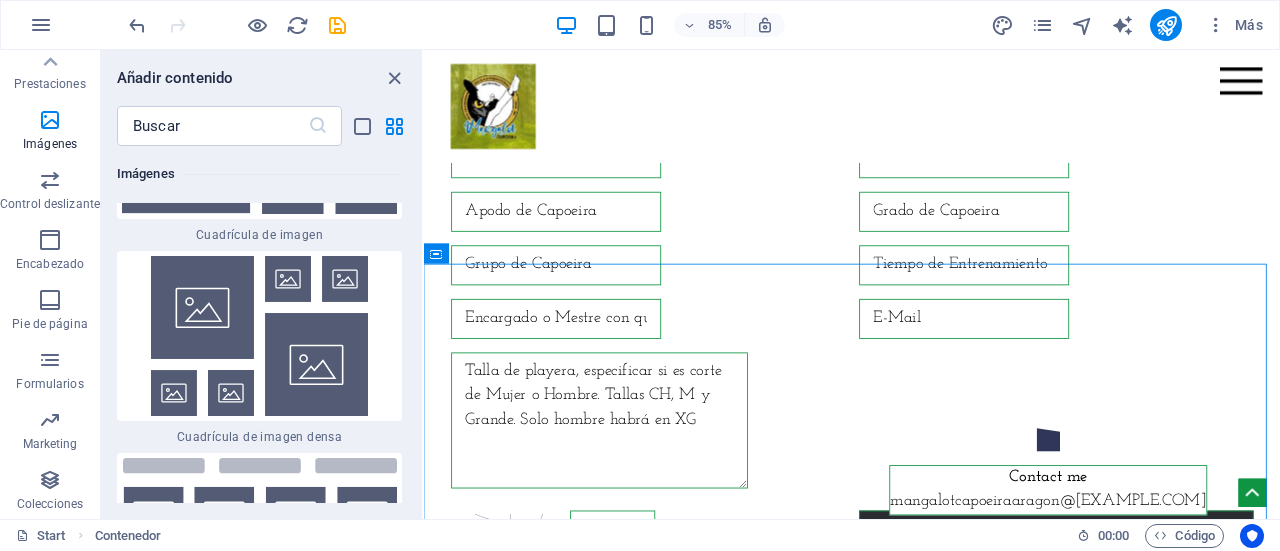 scroll, scrollTop: 20976, scrollLeft: 0, axis: vertical 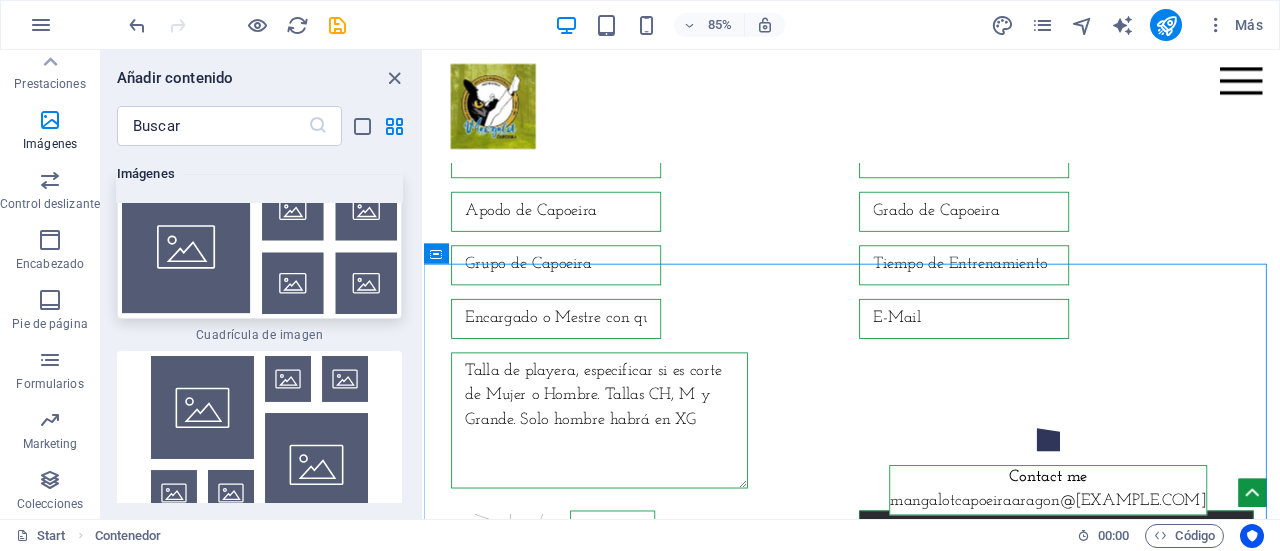 click at bounding box center [259, 246] 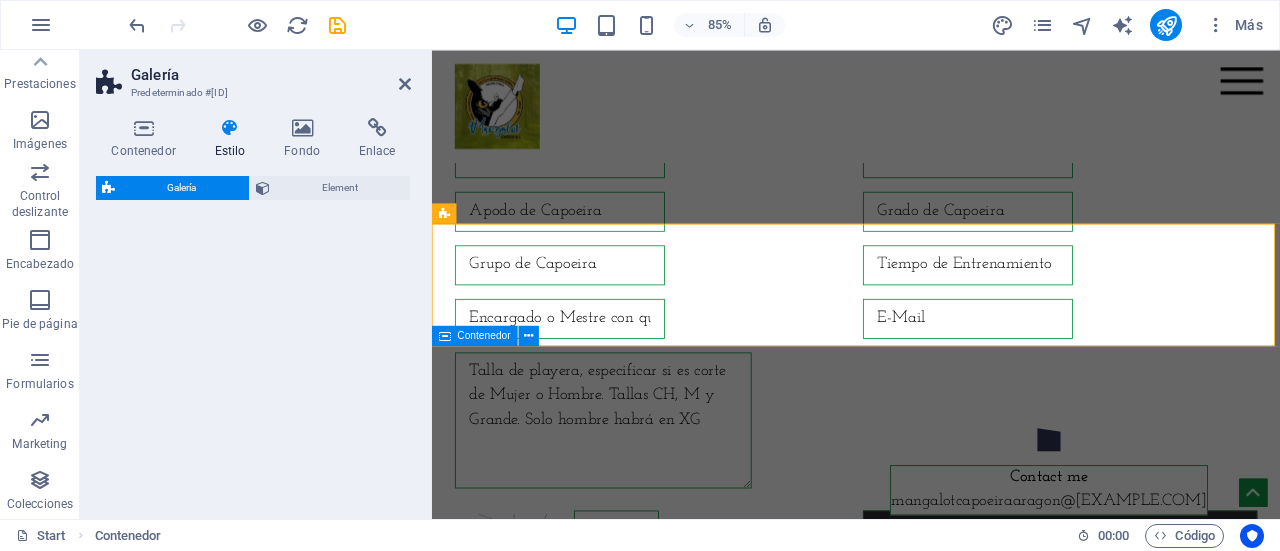 scroll, scrollTop: 8610, scrollLeft: 0, axis: vertical 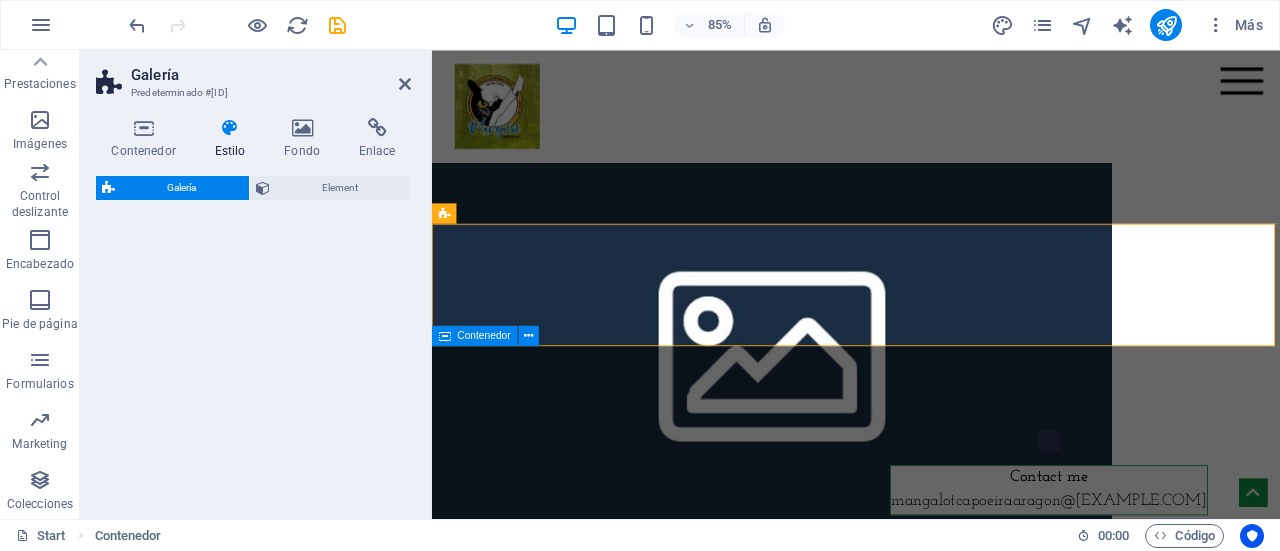 select on "rem" 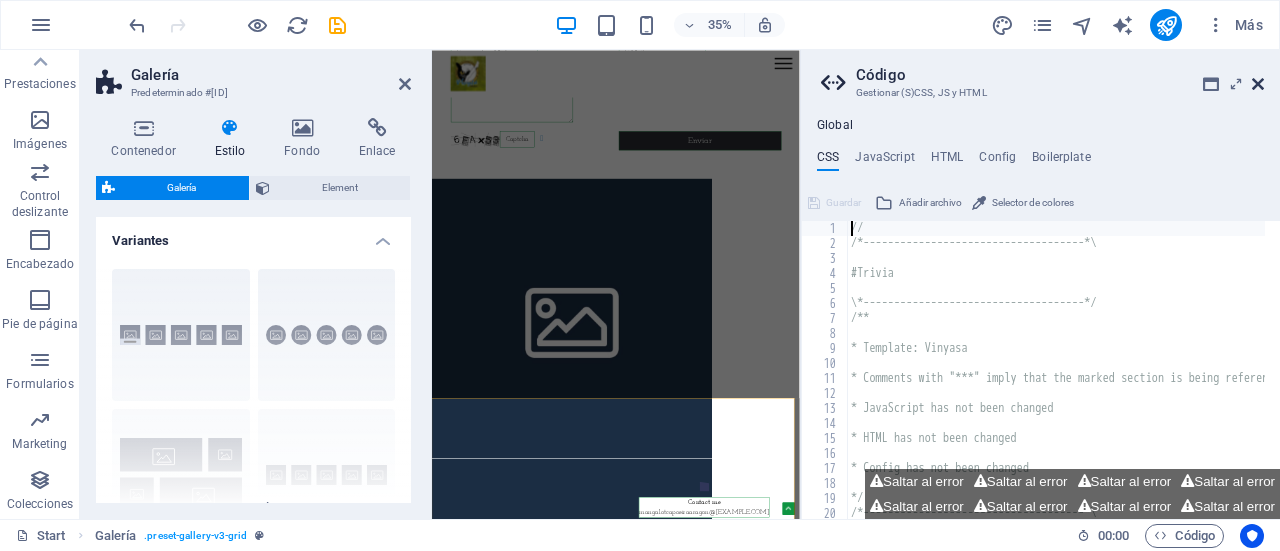 click at bounding box center [1258, 84] 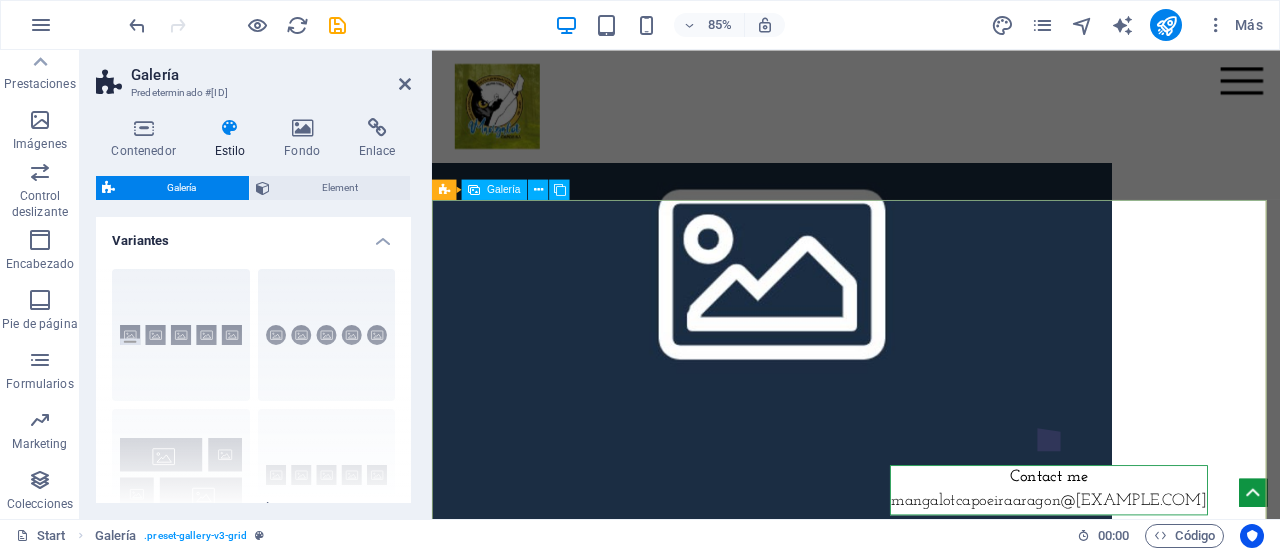 scroll, scrollTop: 8738, scrollLeft: 0, axis: vertical 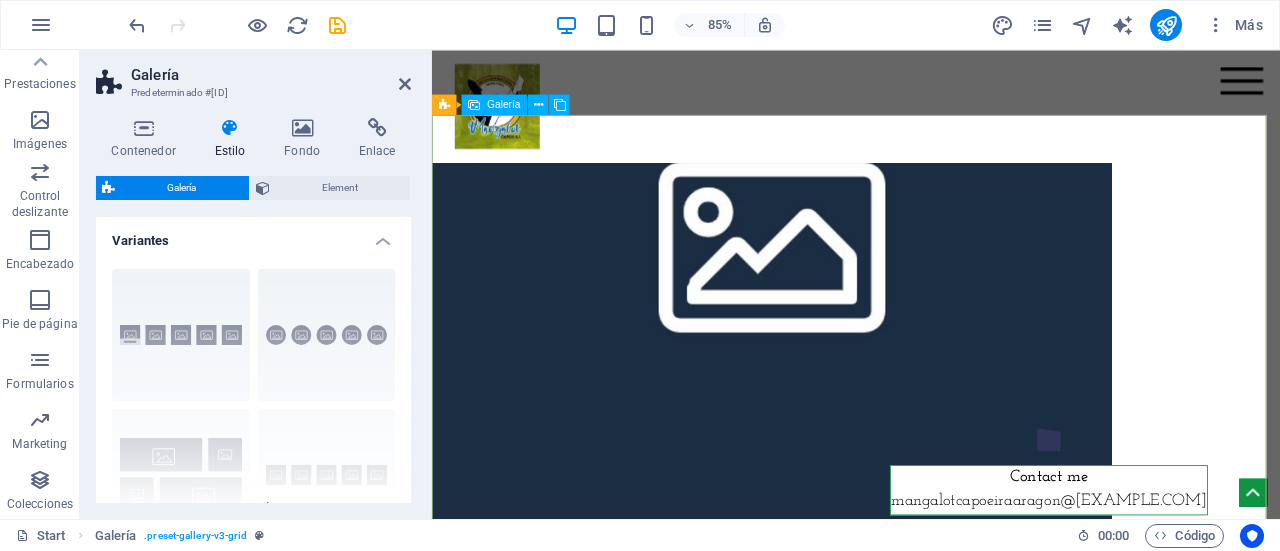 click at bounding box center (832, 270) 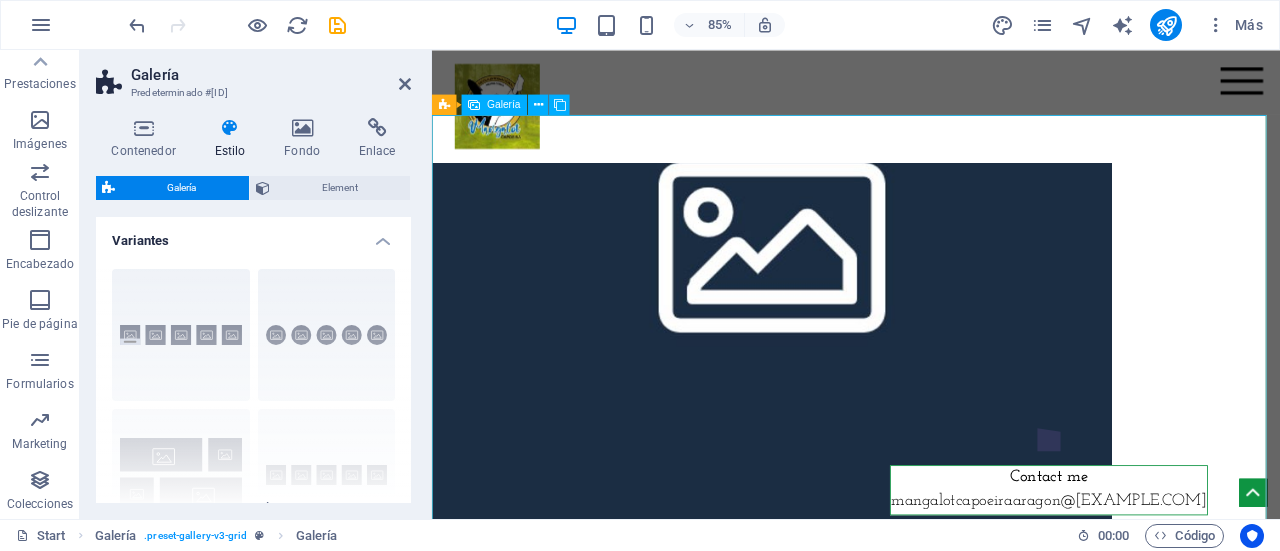 click at bounding box center [832, 270] 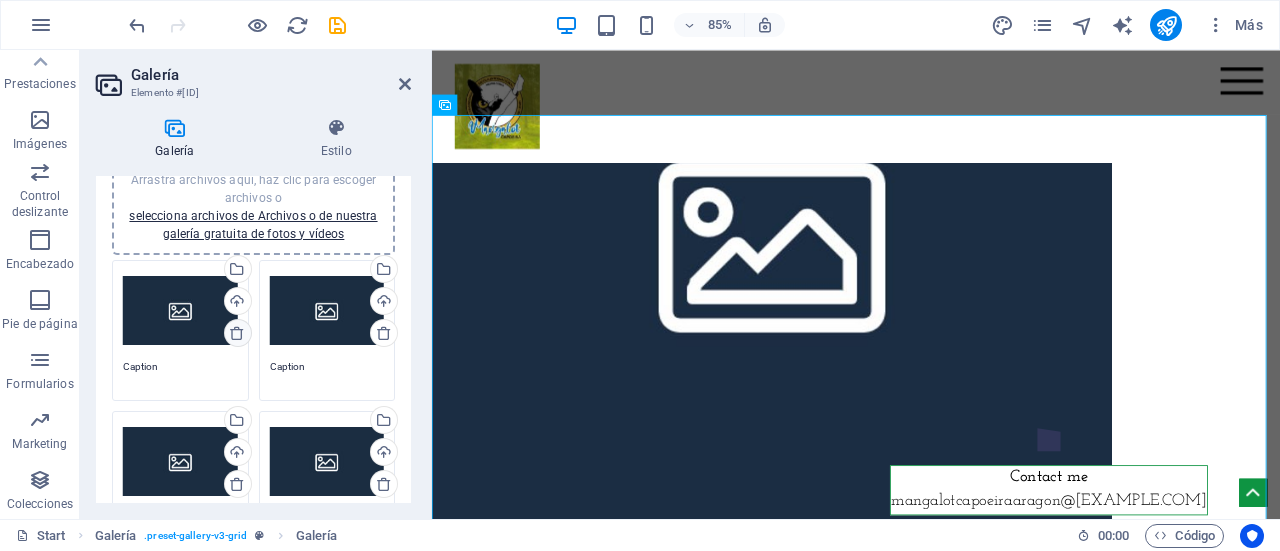 scroll, scrollTop: 100, scrollLeft: 0, axis: vertical 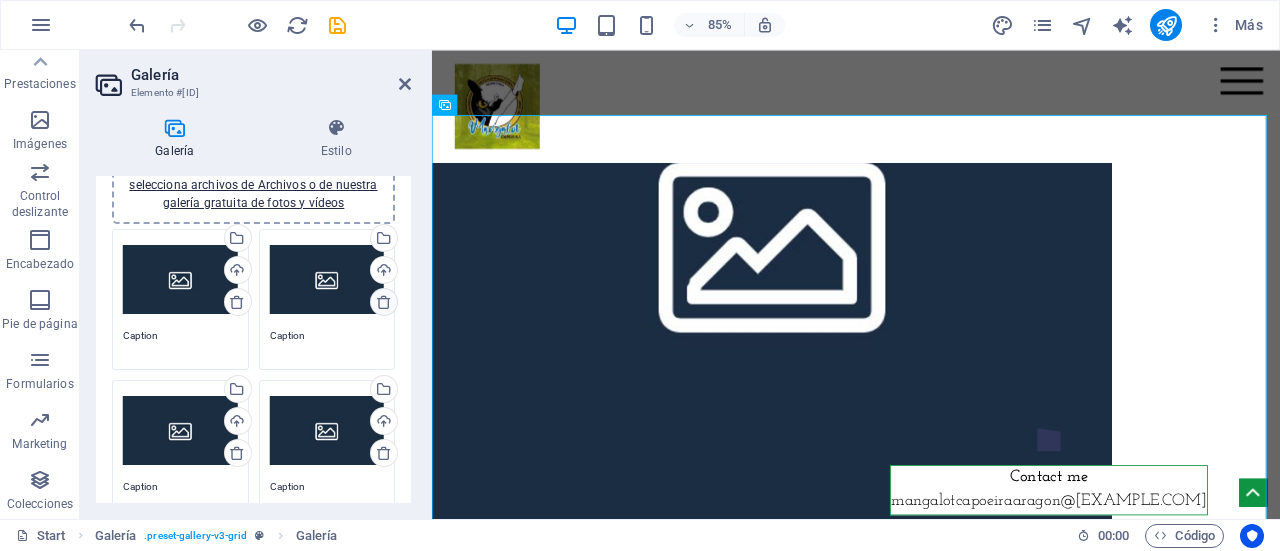 click at bounding box center (384, 302) 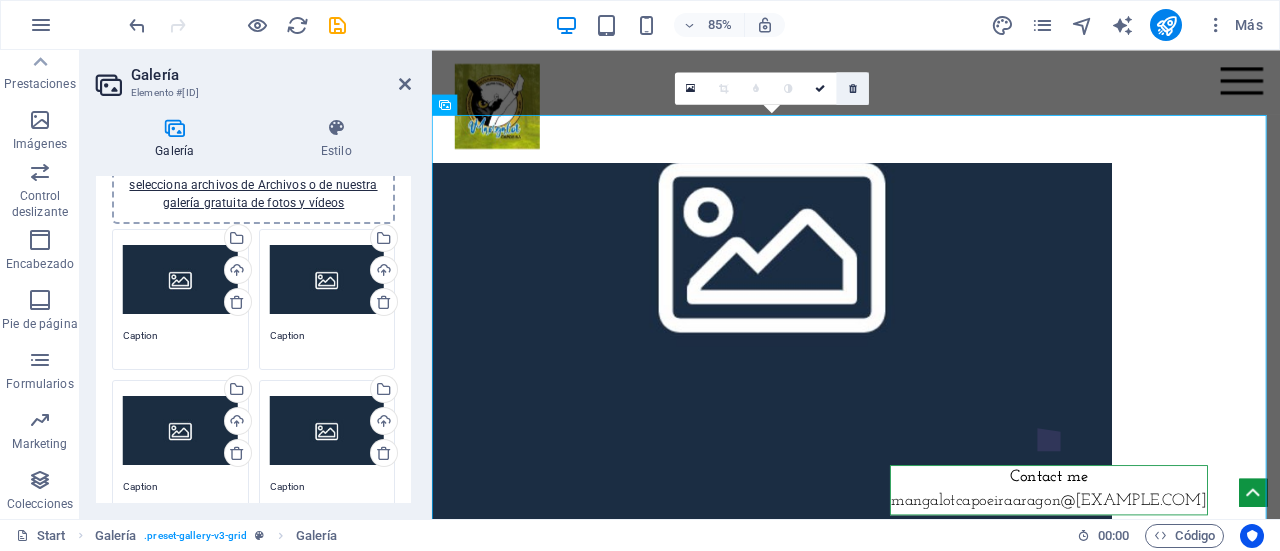 click at bounding box center (853, 88) 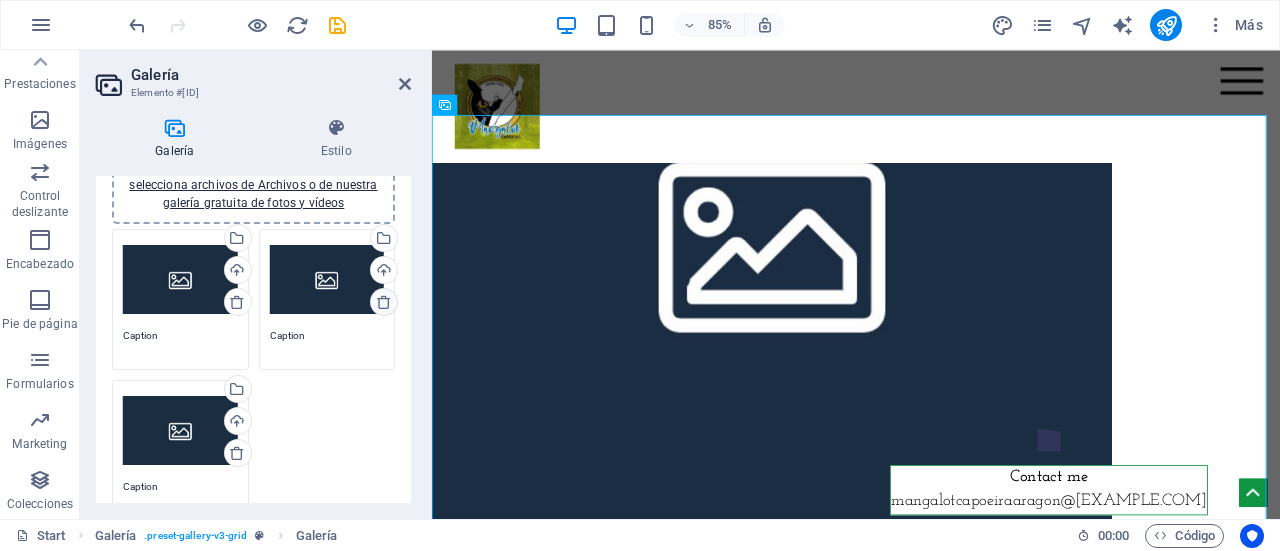 click at bounding box center (384, 302) 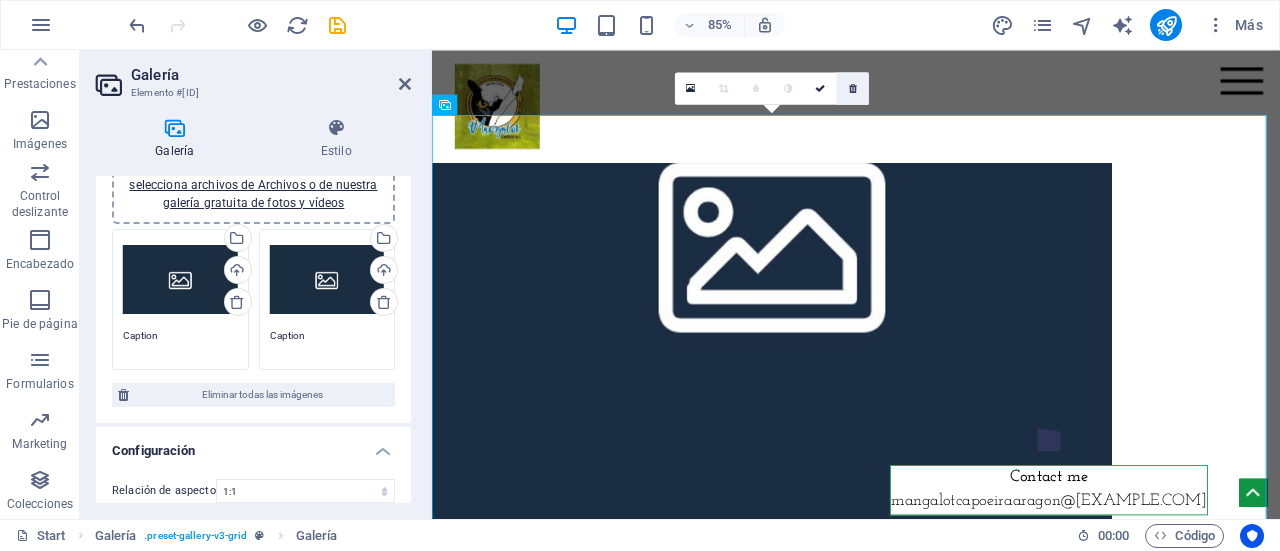 click at bounding box center (853, 88) 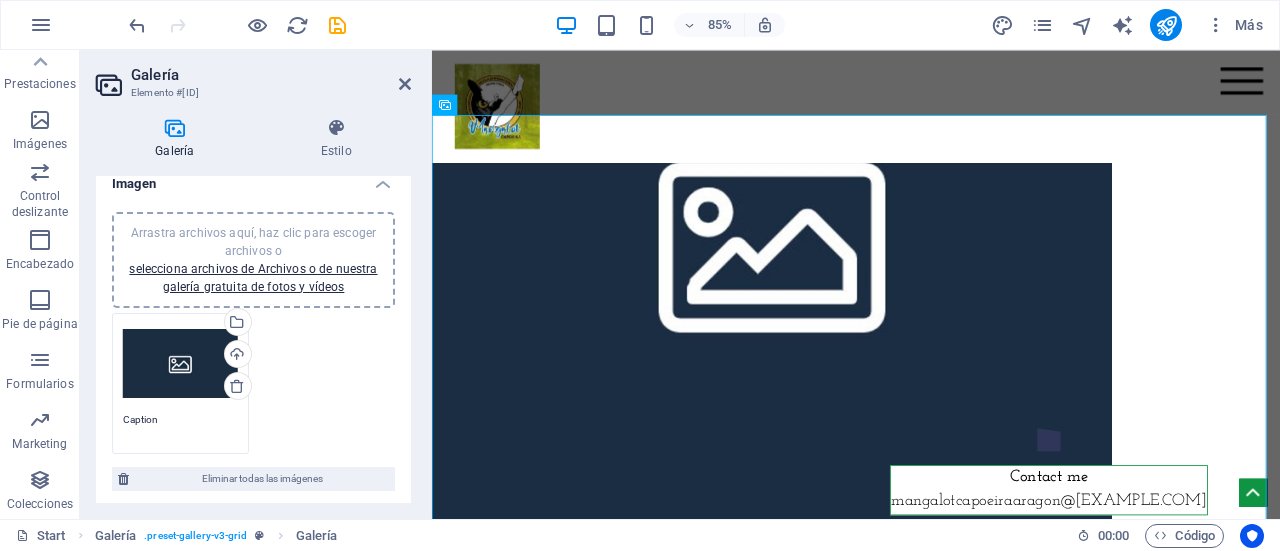 scroll, scrollTop: 0, scrollLeft: 0, axis: both 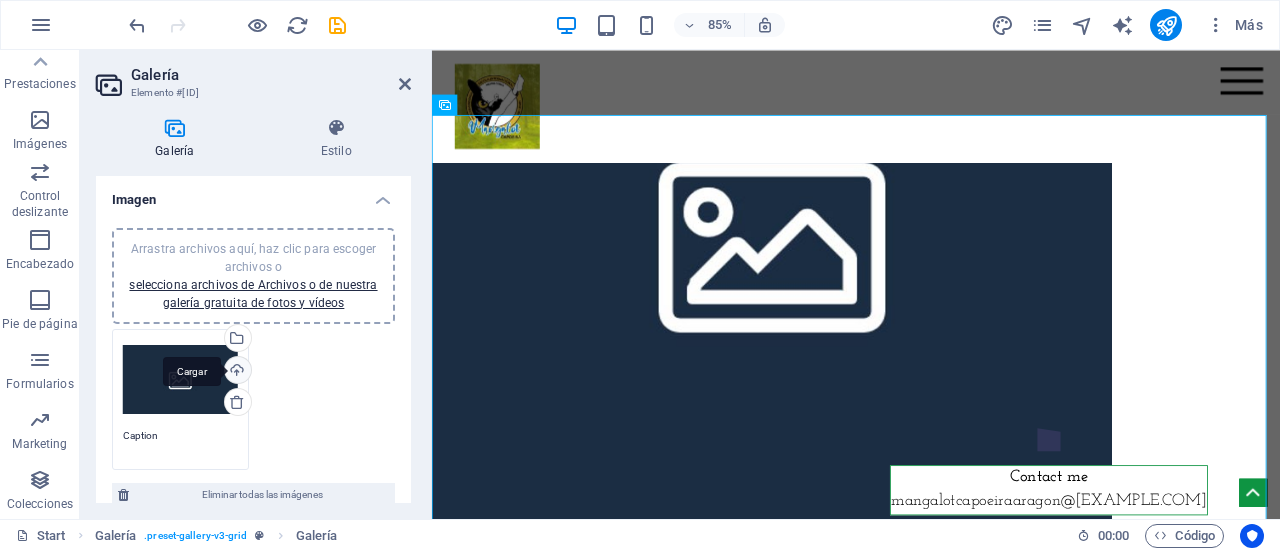 click on "Cargar" at bounding box center [236, 372] 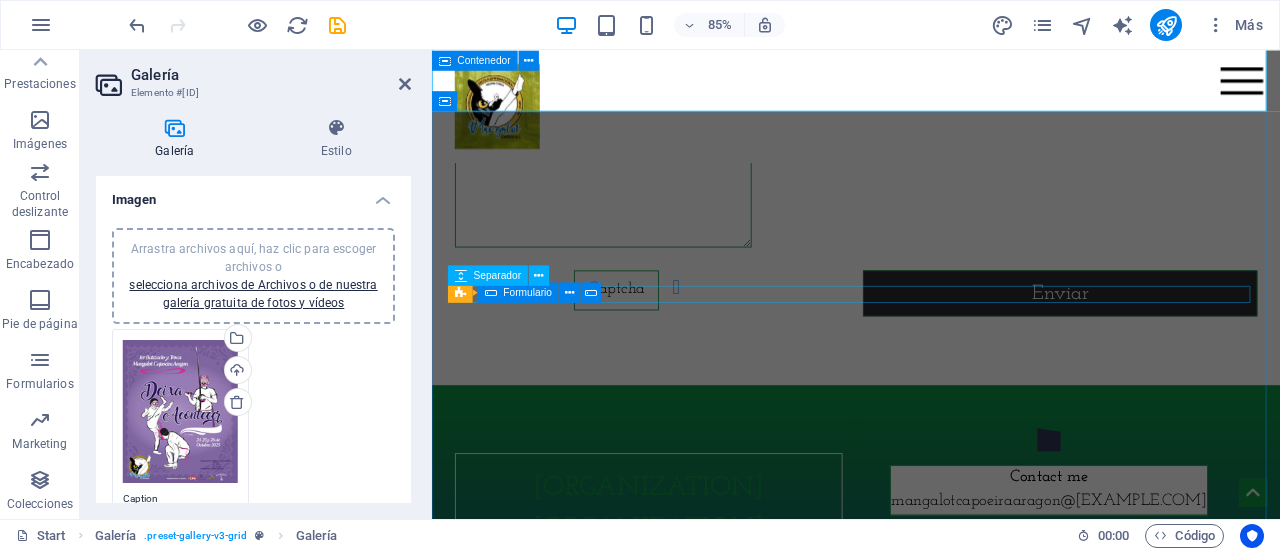 scroll, scrollTop: 9338, scrollLeft: 0, axis: vertical 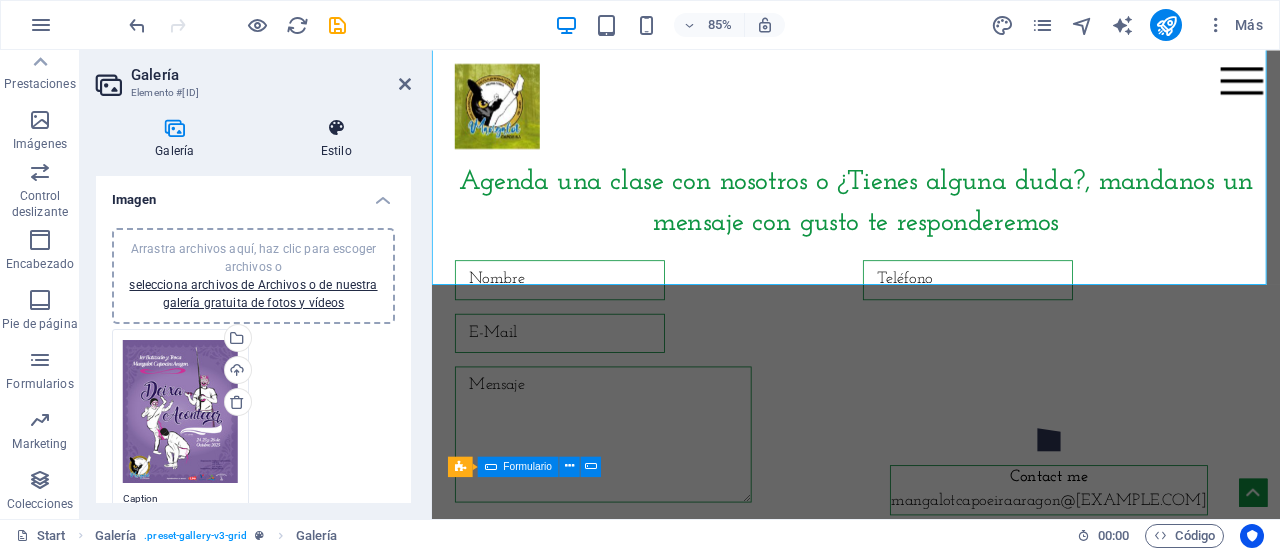 click on "Estilo" at bounding box center (336, 139) 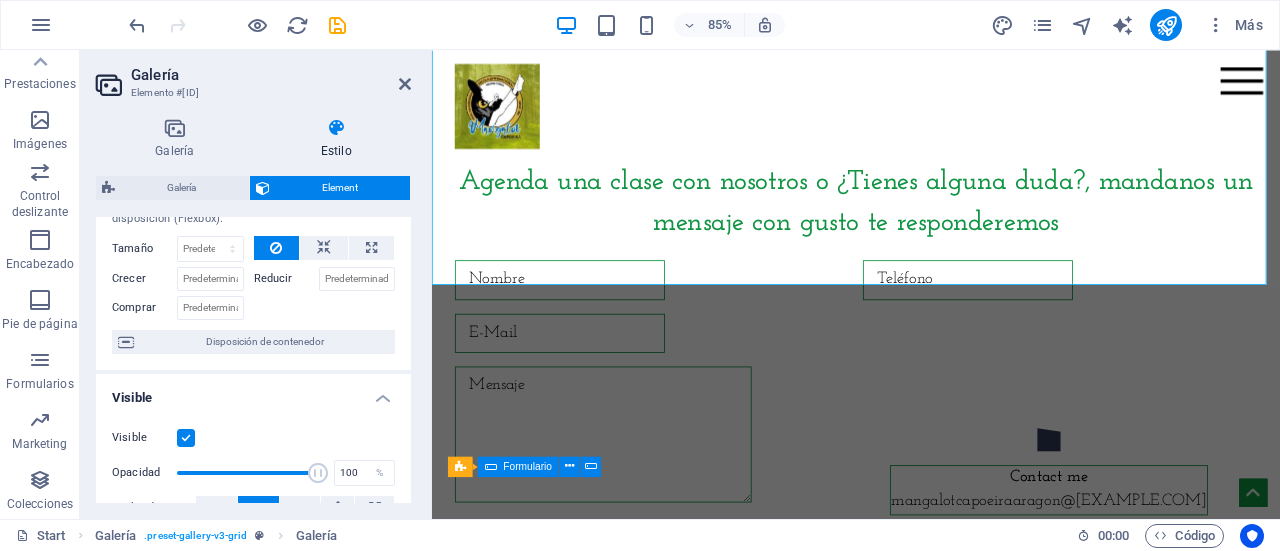 scroll, scrollTop: 0, scrollLeft: 0, axis: both 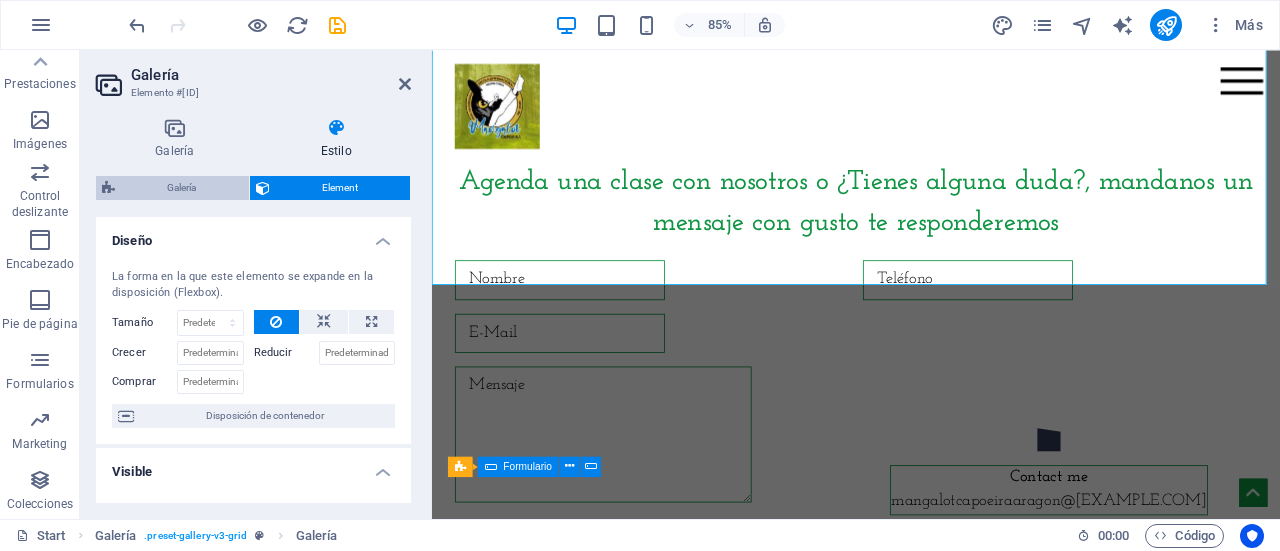 click on "Galería" at bounding box center (182, 188) 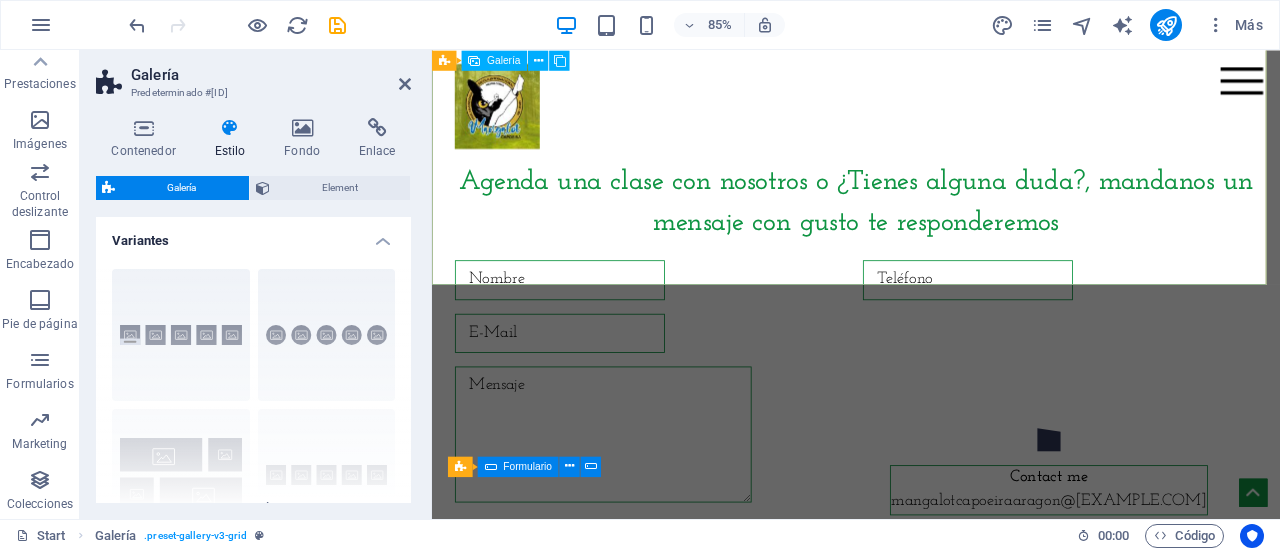 click at bounding box center [832, -330] 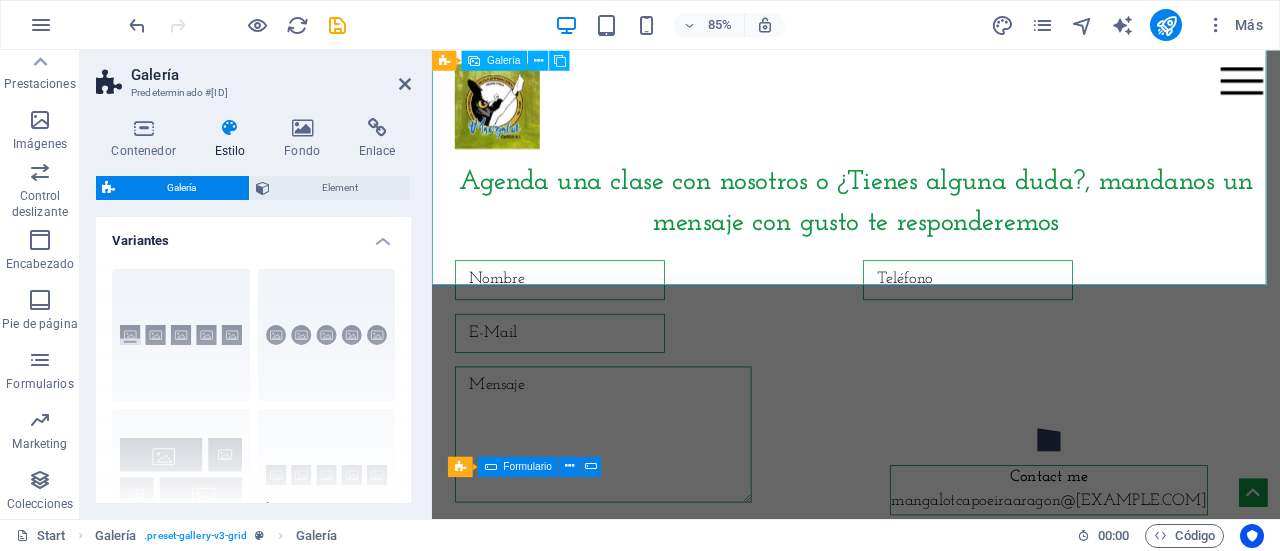 click at bounding box center [832, -330] 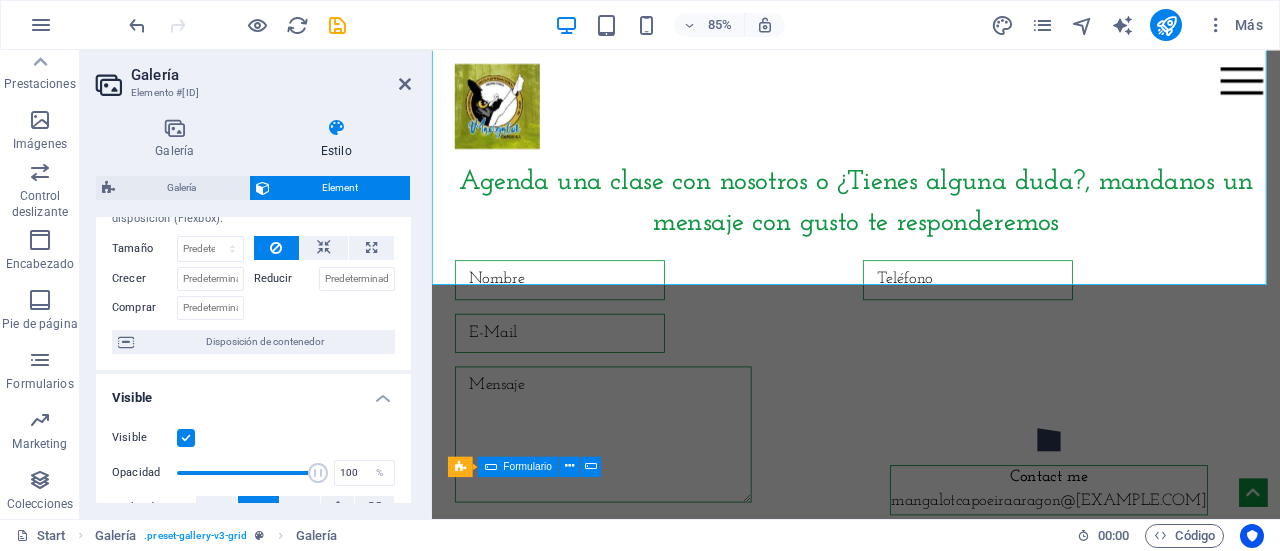 scroll, scrollTop: 0, scrollLeft: 0, axis: both 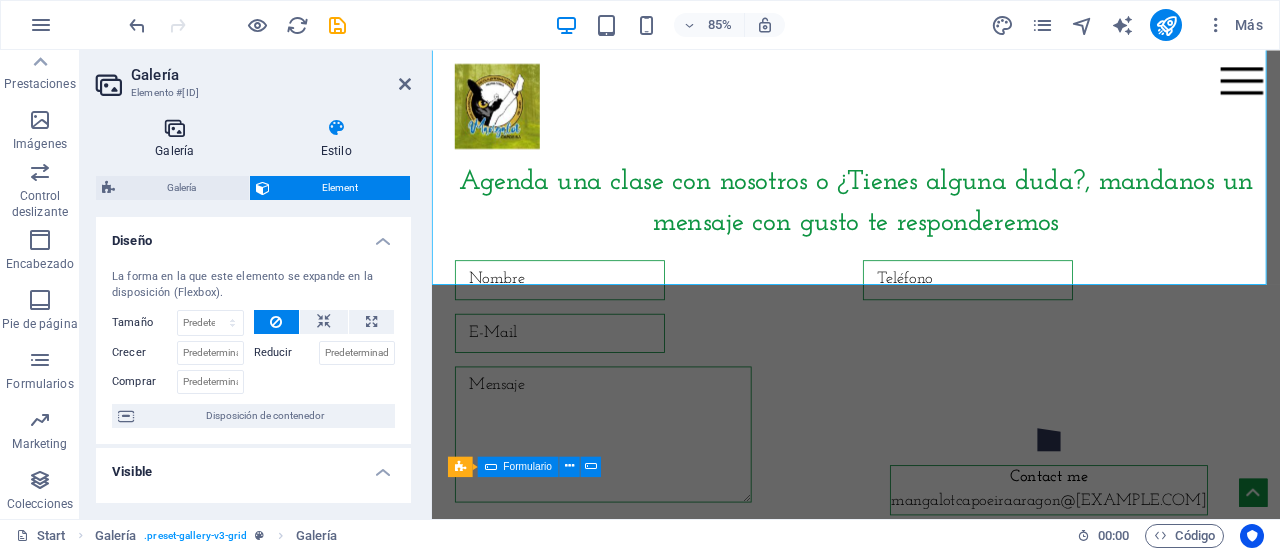 click on "Galería" at bounding box center [179, 139] 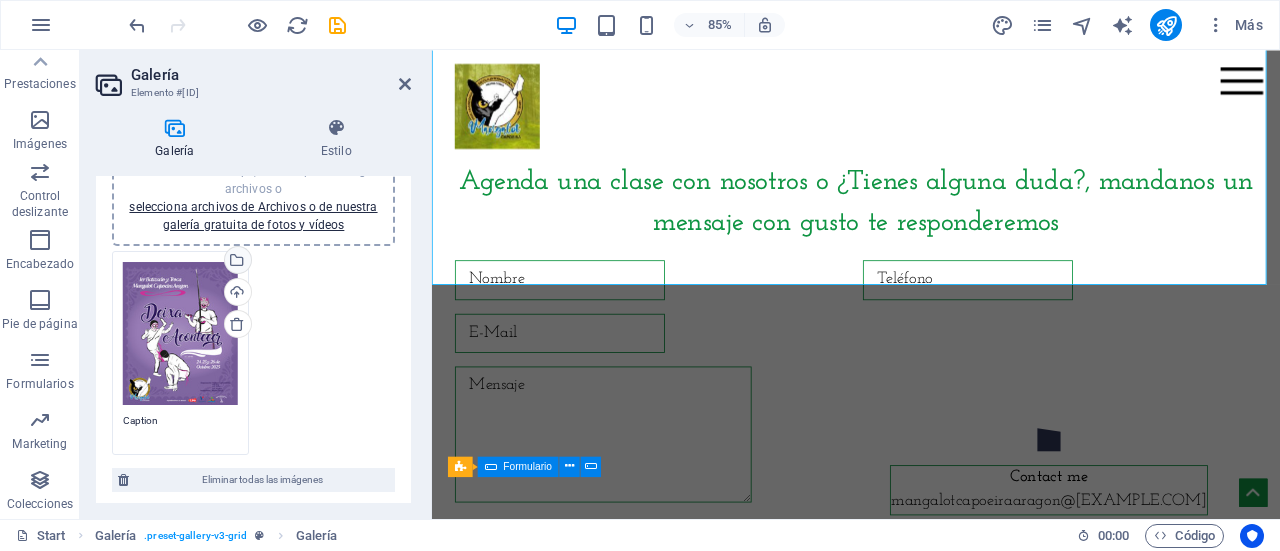scroll, scrollTop: 100, scrollLeft: 0, axis: vertical 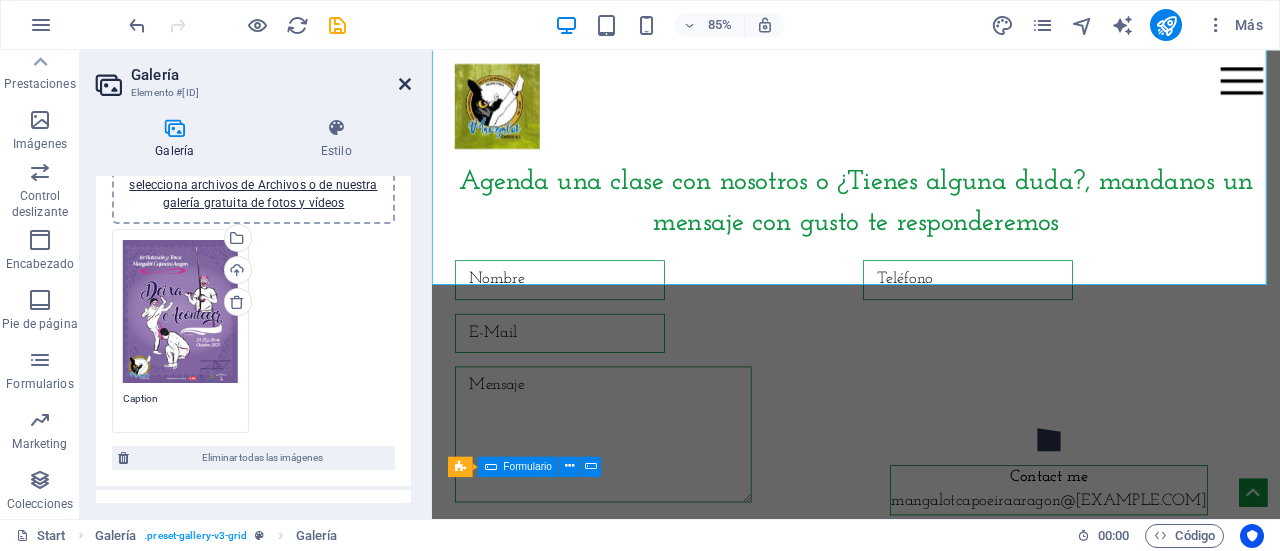 click at bounding box center (405, 84) 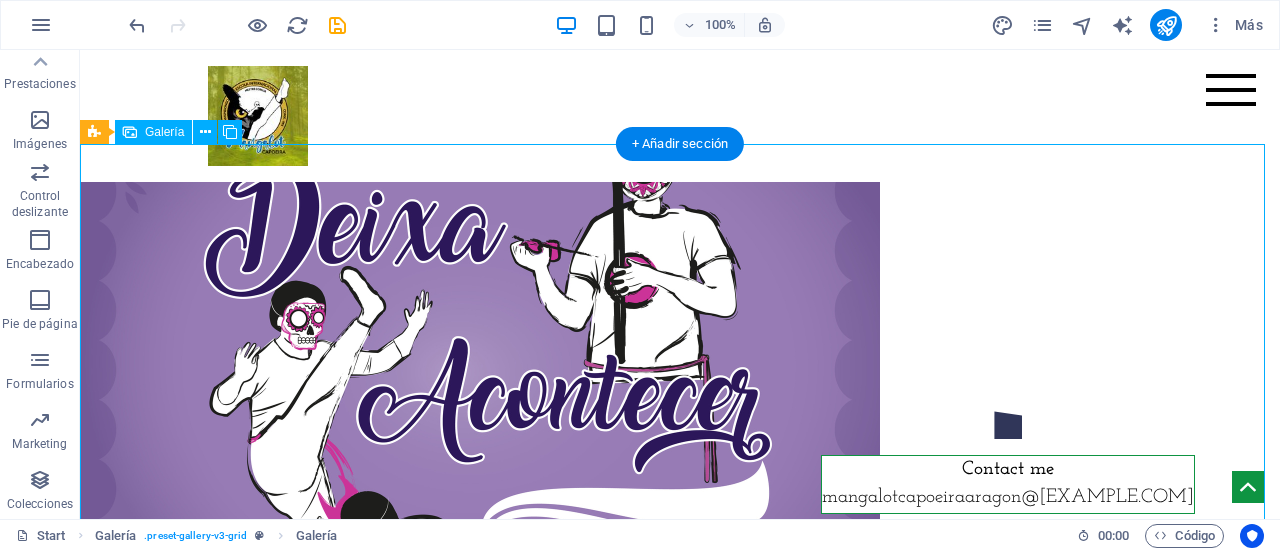 scroll, scrollTop: 8656, scrollLeft: 0, axis: vertical 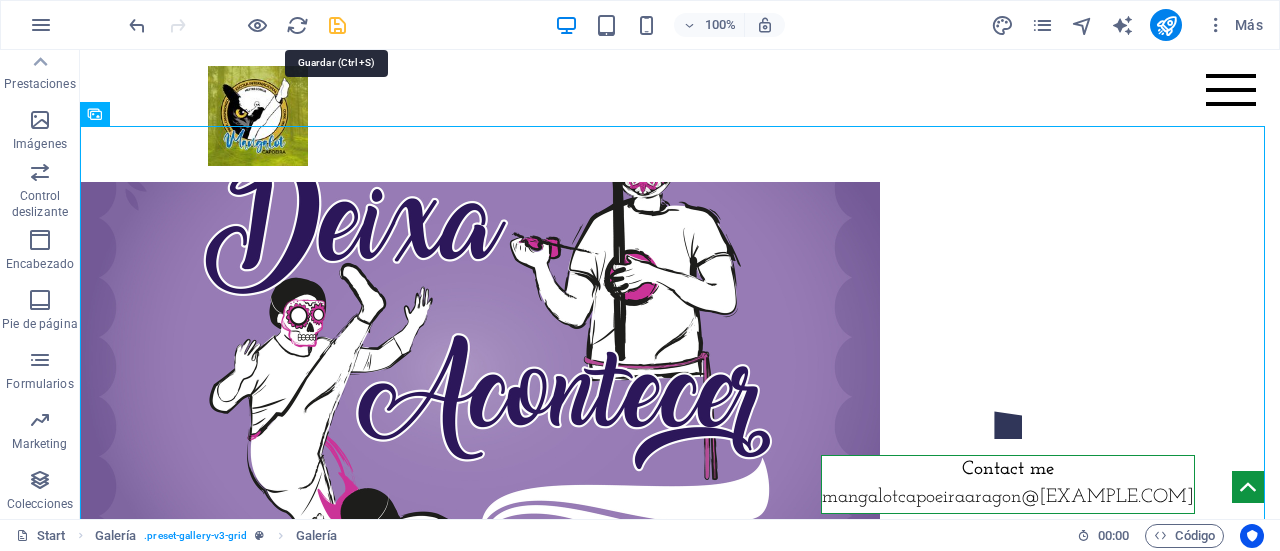 click at bounding box center (337, 25) 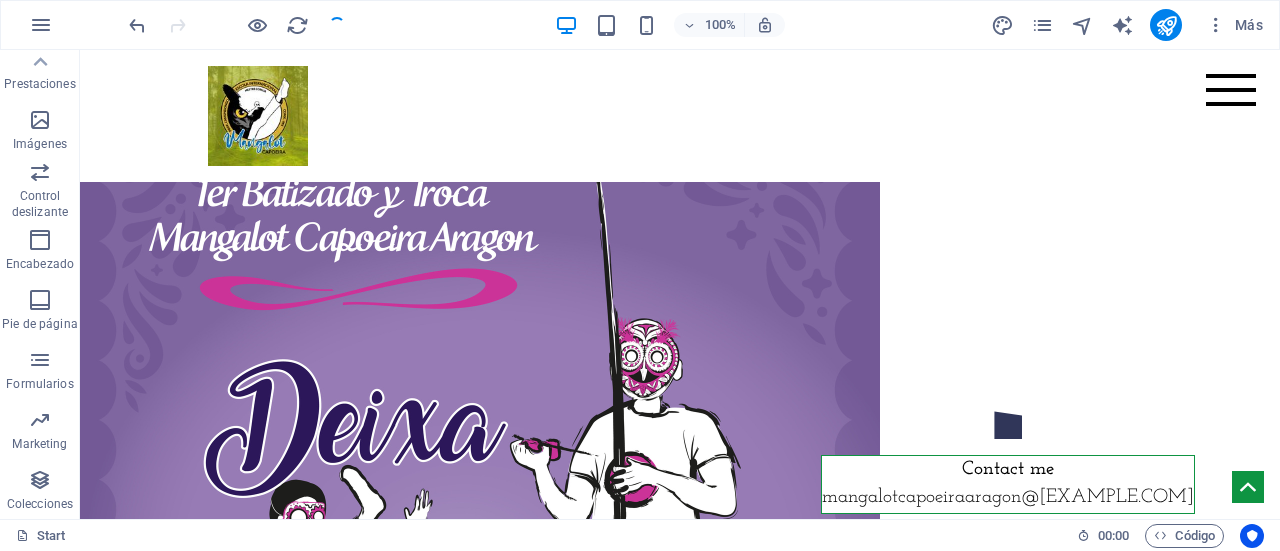 scroll, scrollTop: 8857, scrollLeft: 0, axis: vertical 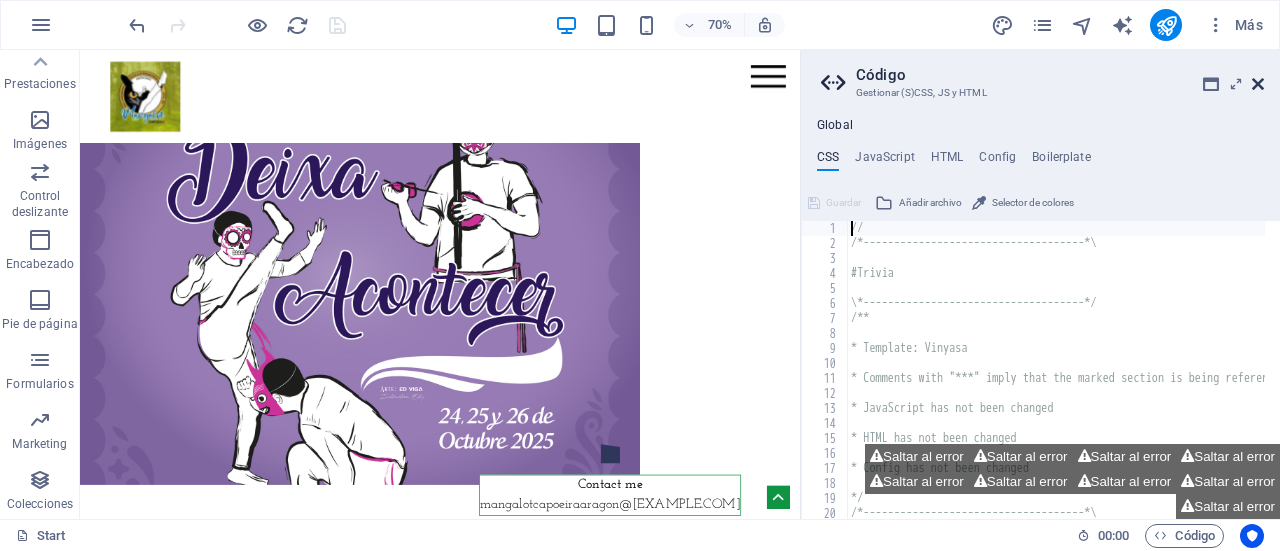 click at bounding box center [1258, 84] 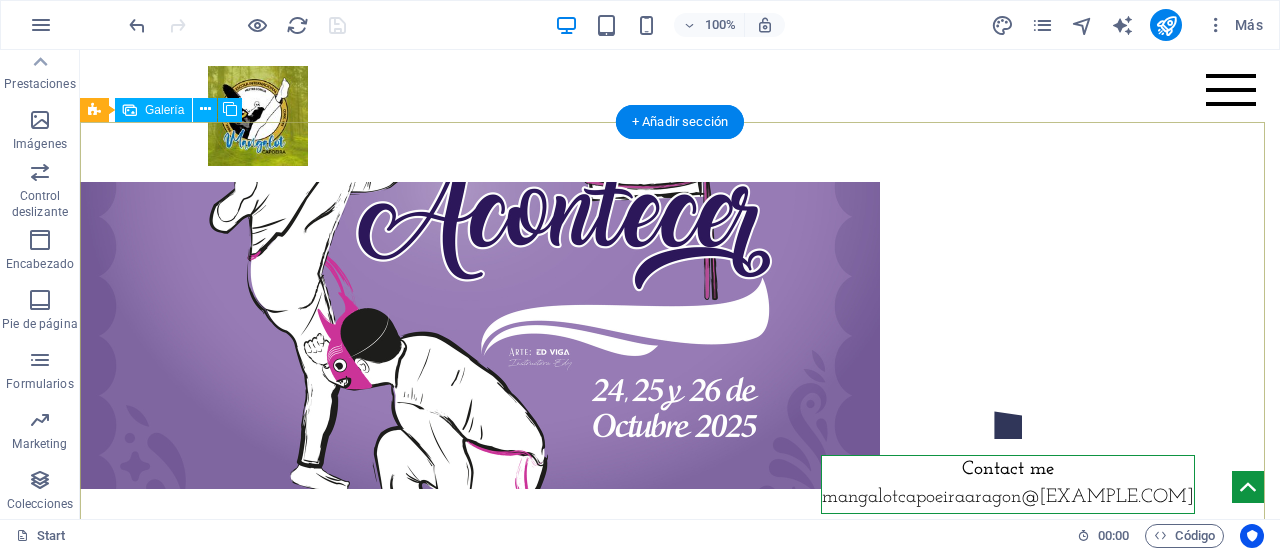 scroll, scrollTop: 8856, scrollLeft: 0, axis: vertical 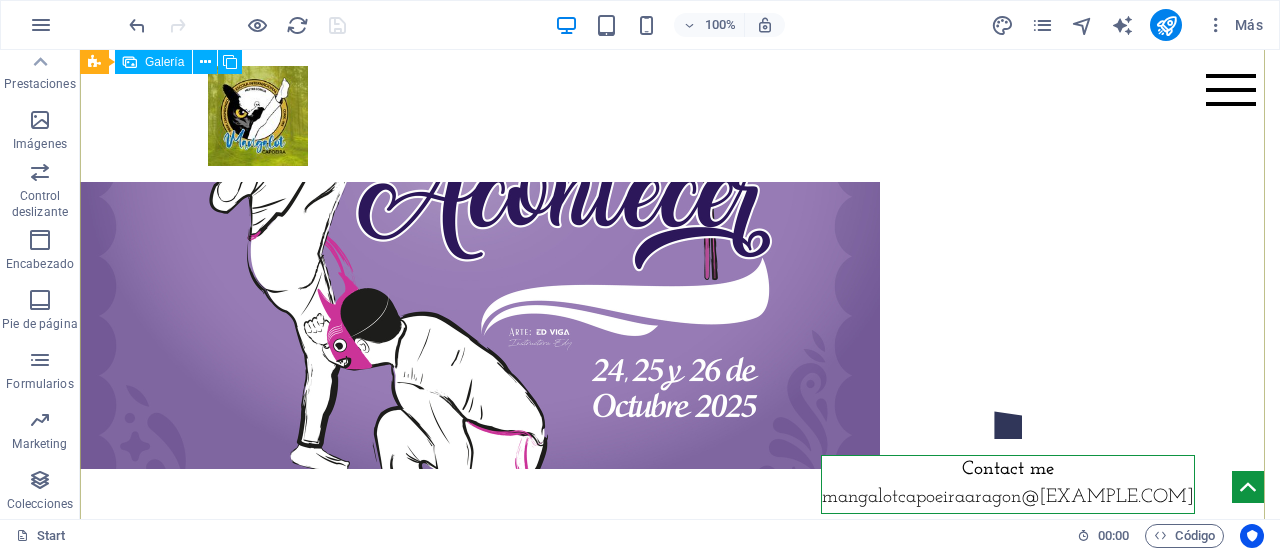 click at bounding box center (480, 69) 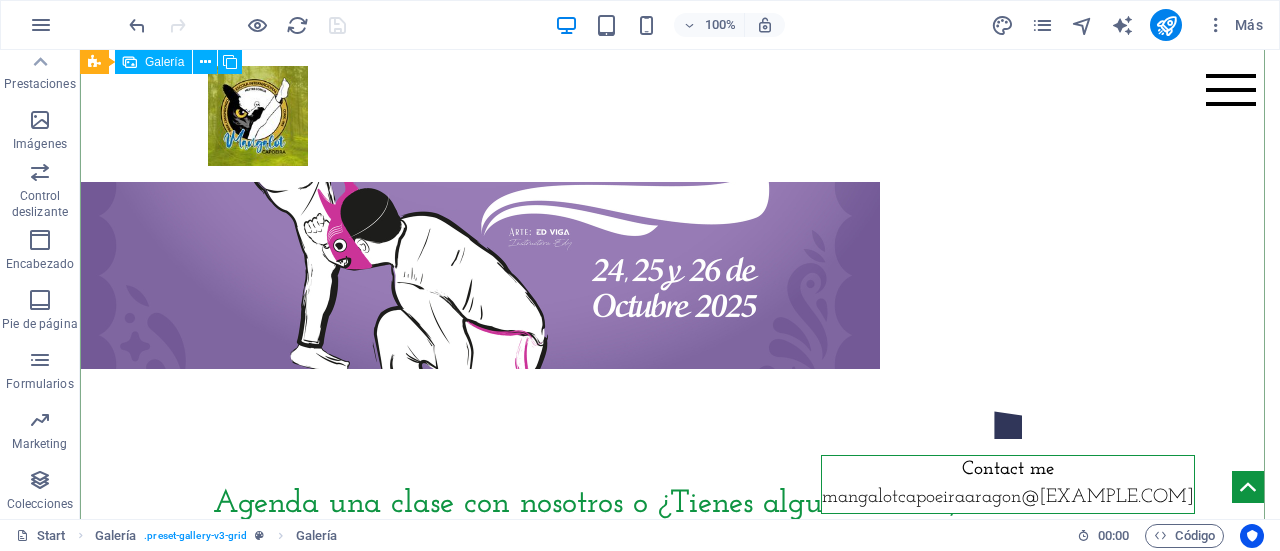 click at bounding box center (480, -31) 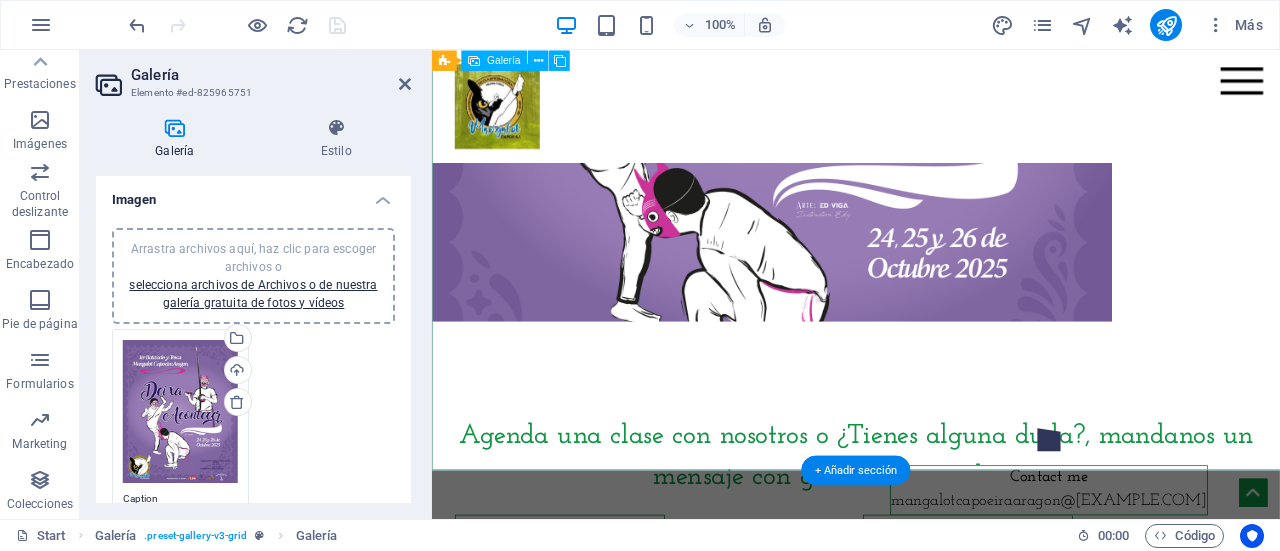 scroll, scrollTop: 9038, scrollLeft: 0, axis: vertical 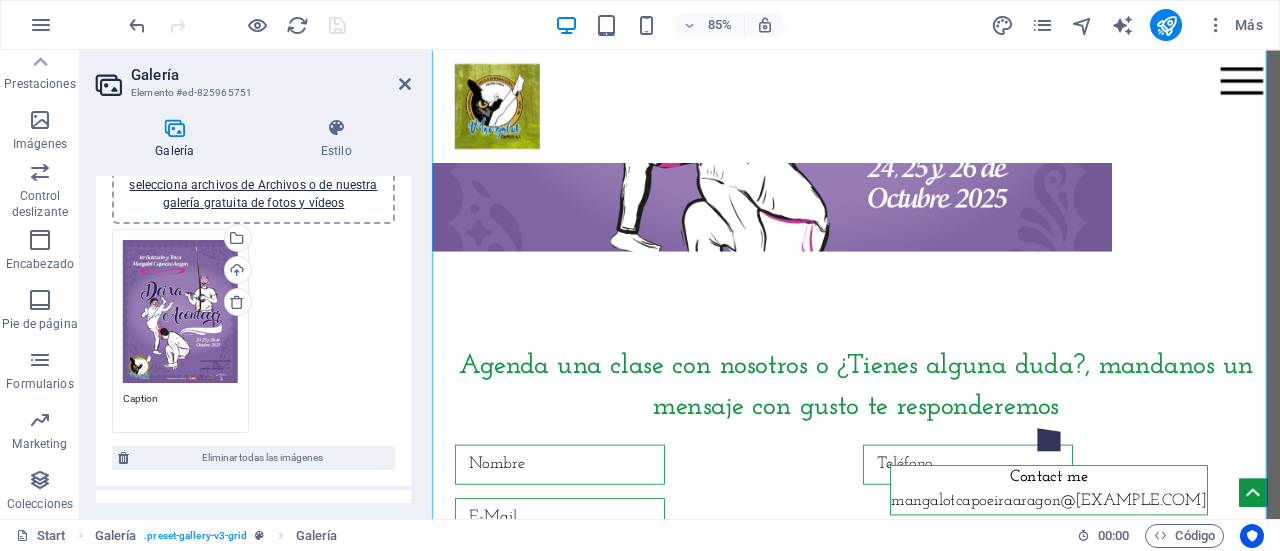 click on "Caption" at bounding box center (180, 406) 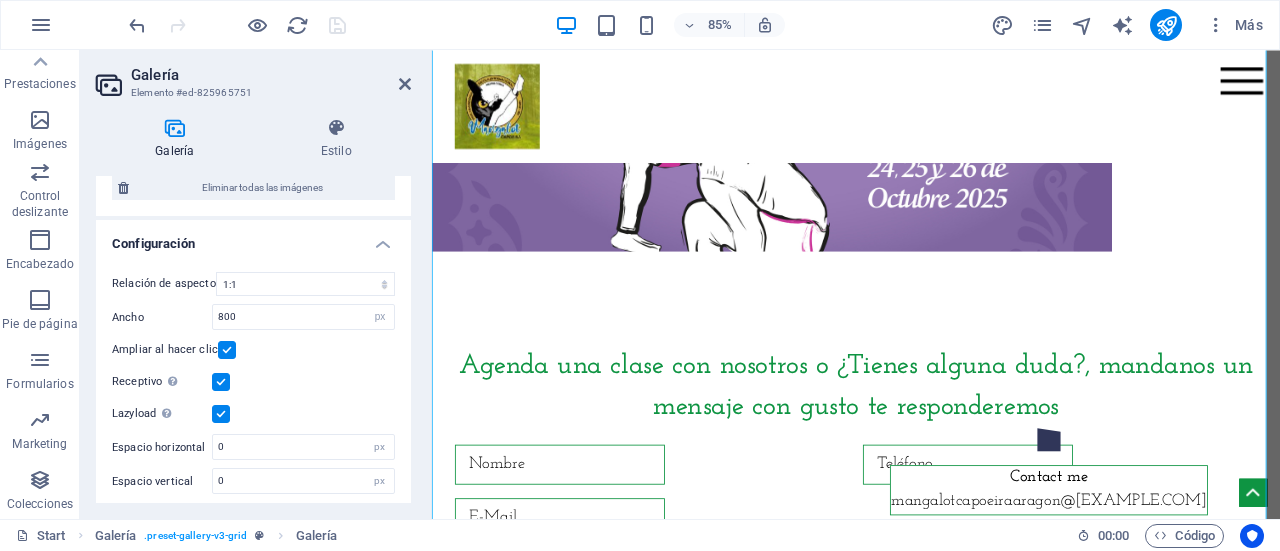 scroll, scrollTop: 387, scrollLeft: 0, axis: vertical 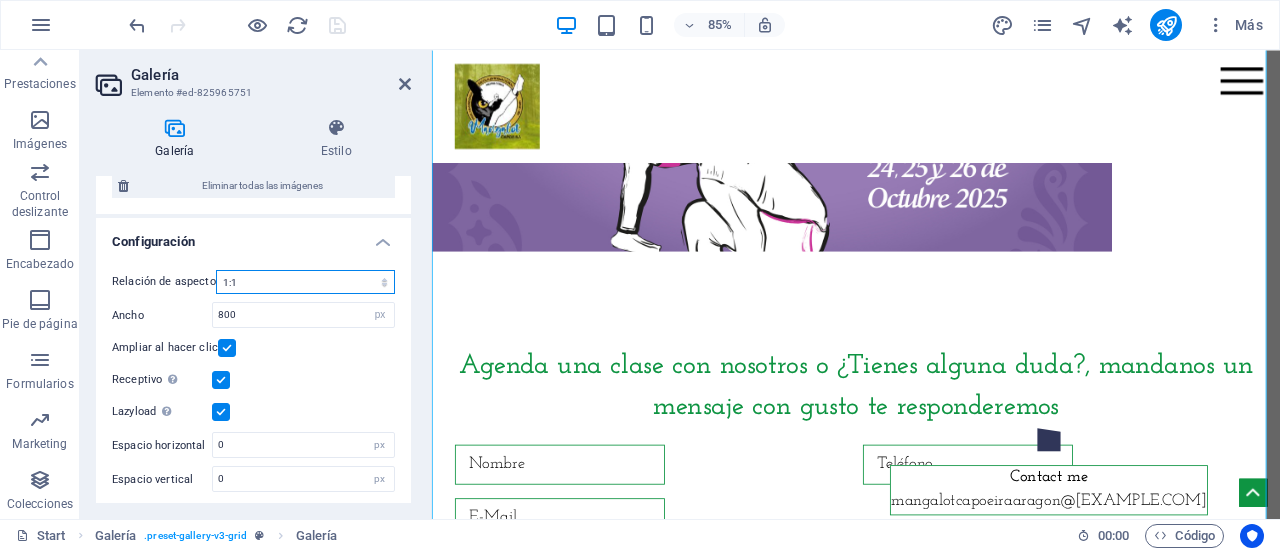 click on "Ninguna relación de aspecto fija 16:9 16:10 4:3 1:1 1:2 2:1" at bounding box center (305, 282) 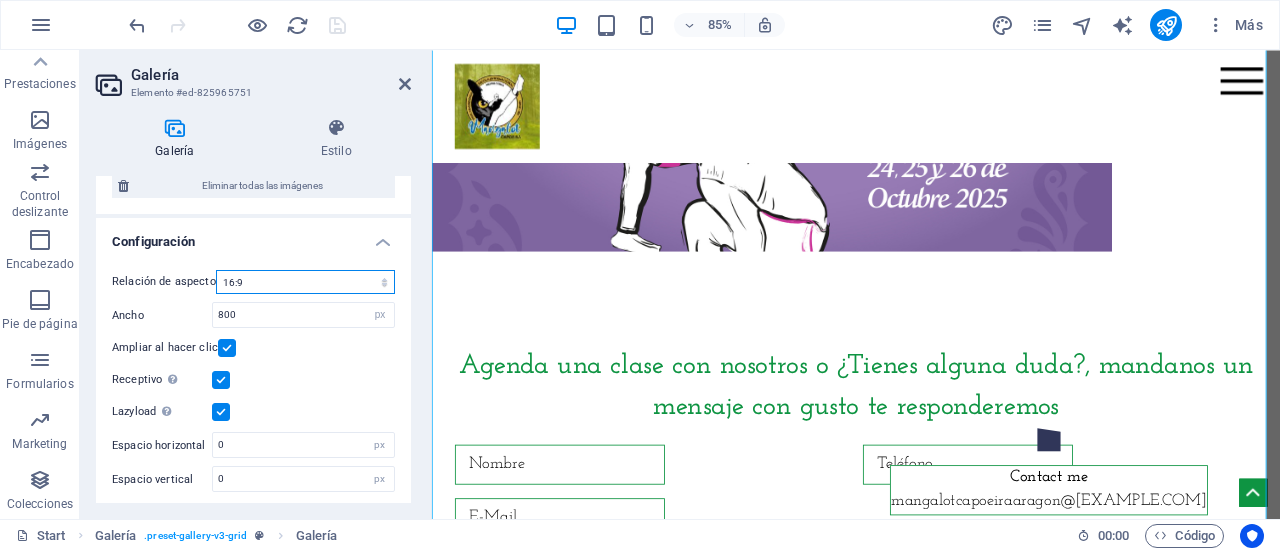 click on "Ninguna relación de aspecto fija 16:9 16:10 4:3 1:1 1:2 2:1" at bounding box center (305, 282) 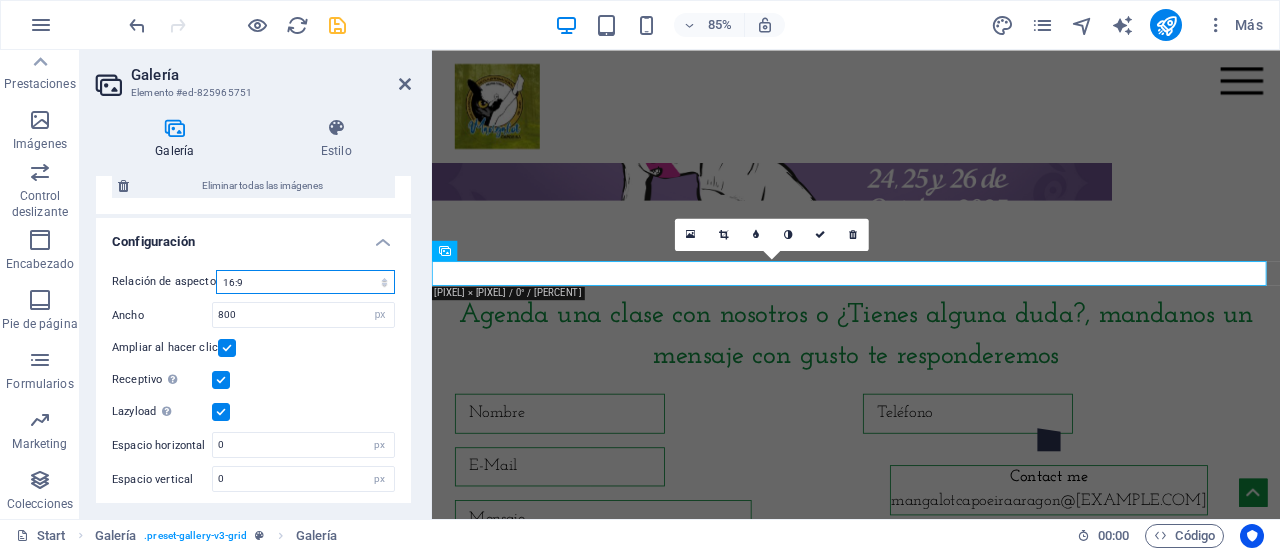 scroll, scrollTop: 8553, scrollLeft: 0, axis: vertical 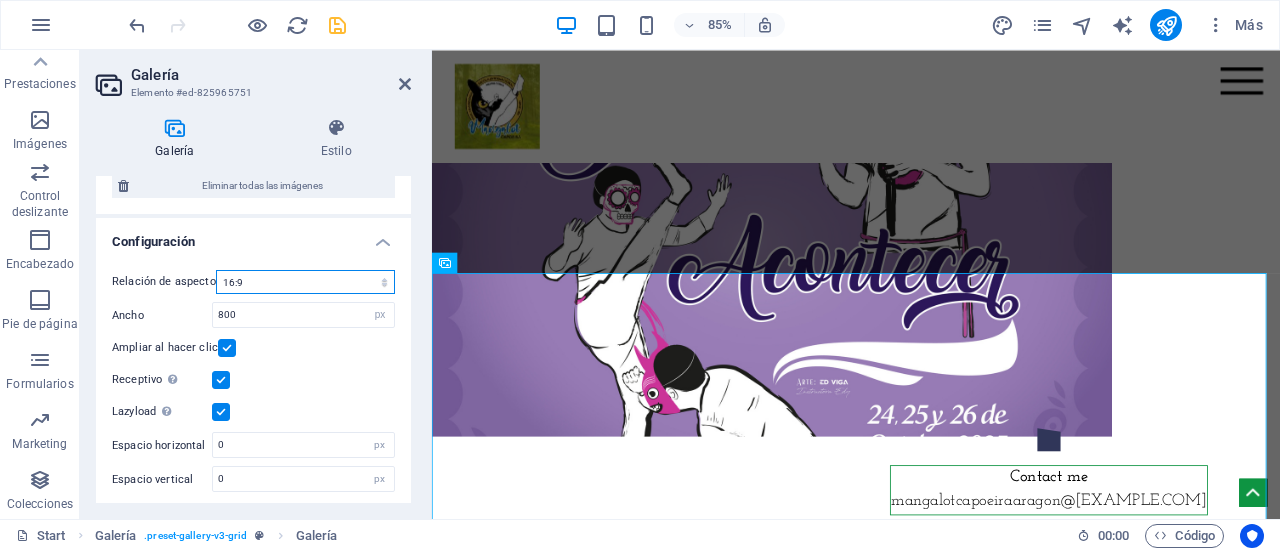 click on "Ninguna relación de aspecto fija 16:9 16:10 4:3 1:1 1:2 2:1" at bounding box center [305, 282] 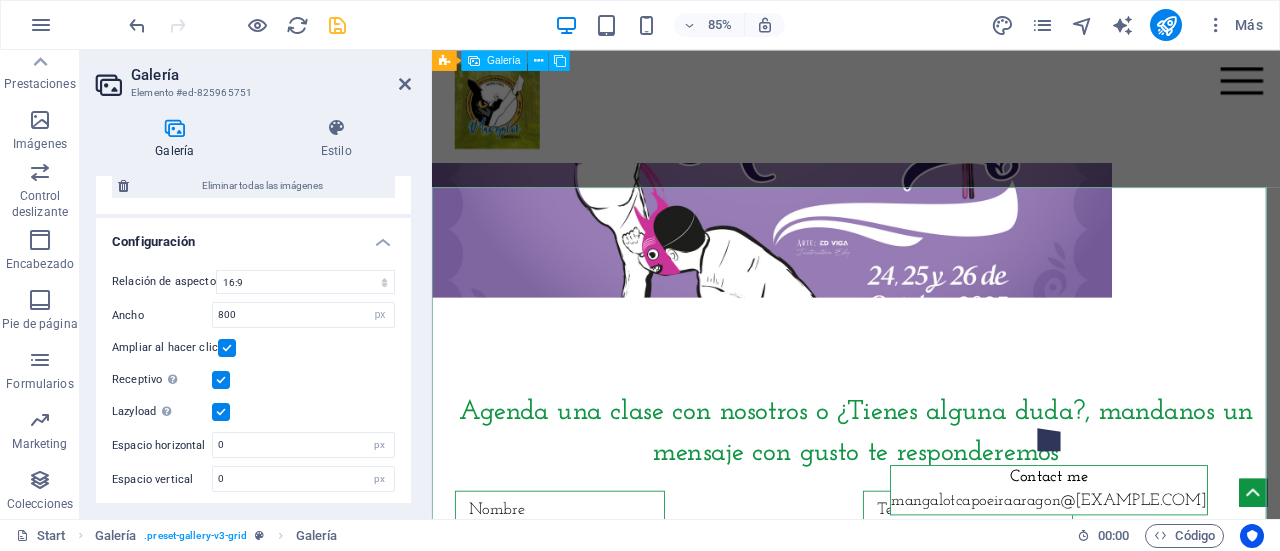 scroll, scrollTop: 8653, scrollLeft: 0, axis: vertical 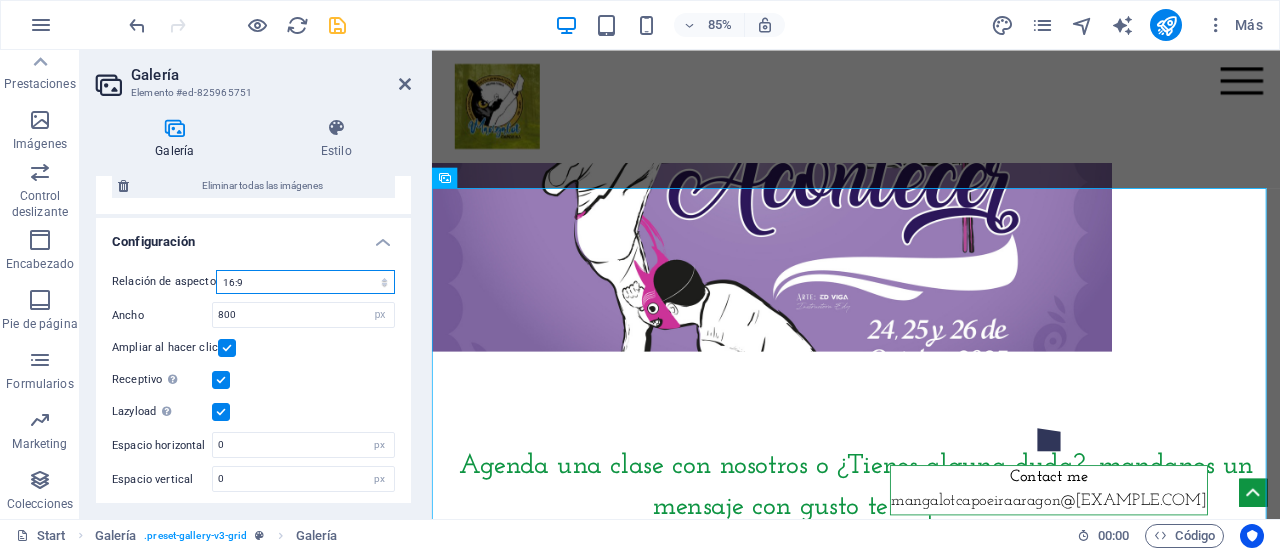 click on "Ninguna relación de aspecto fija 16:9 16:10 4:3 1:1 1:2 2:1" at bounding box center [305, 282] 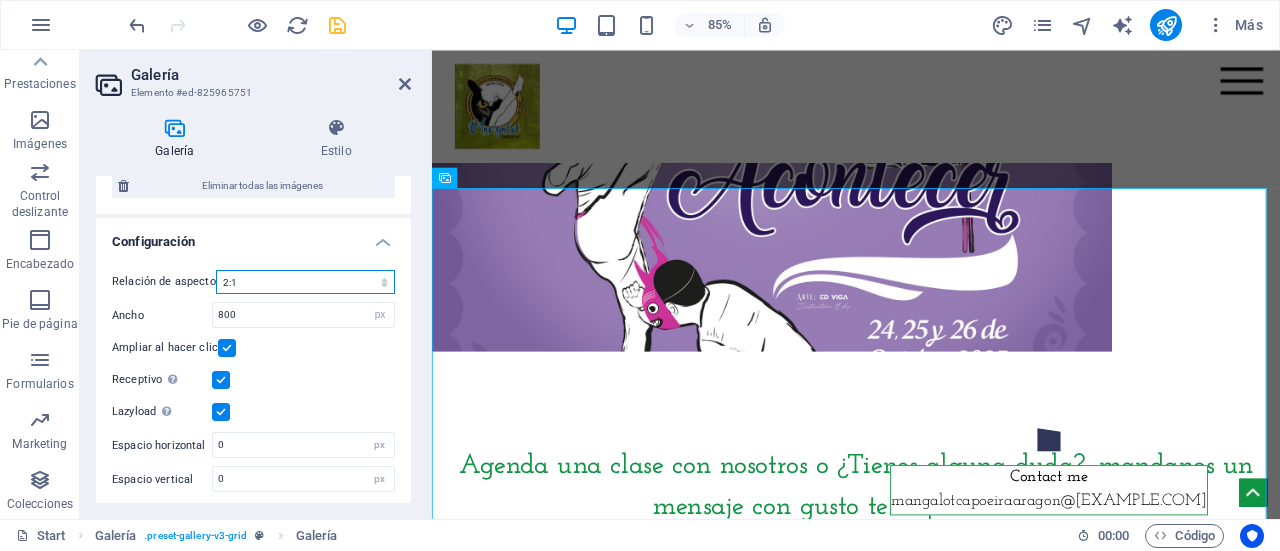 click on "Ninguna relación de aspecto fija 16:9 16:10 4:3 1:1 1:2 2:1" at bounding box center (305, 282) 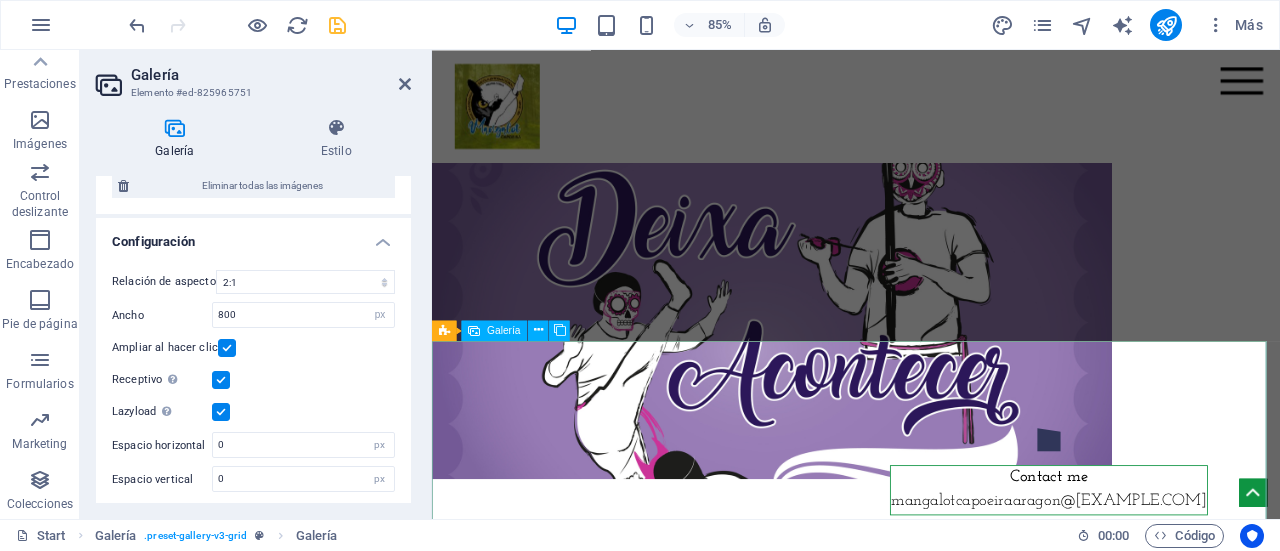 scroll, scrollTop: 8553, scrollLeft: 0, axis: vertical 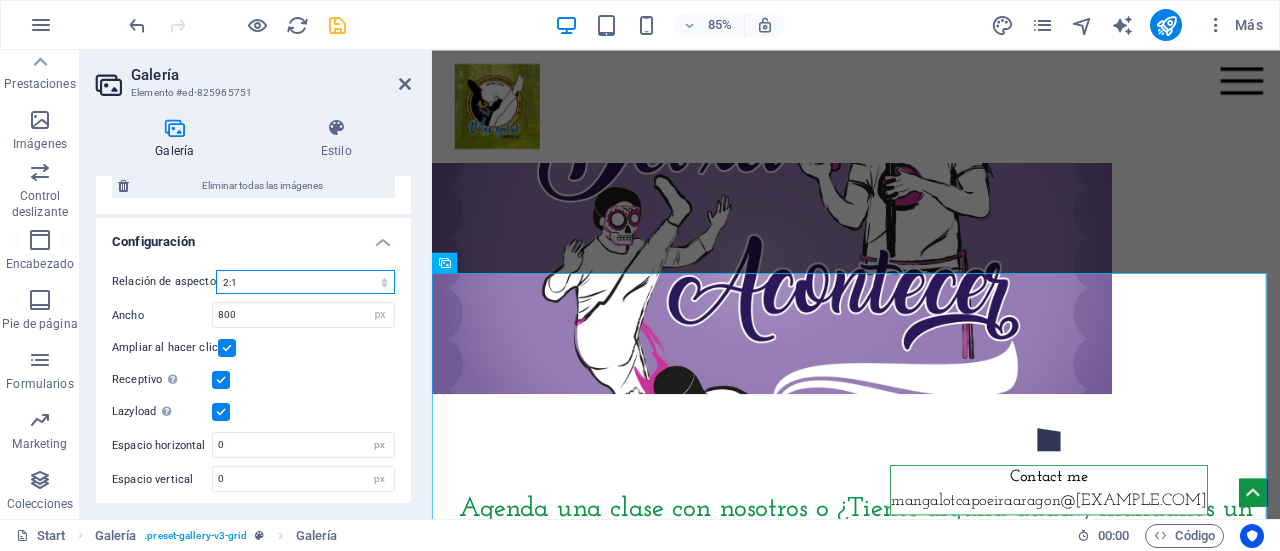 click on "Ninguna relación de aspecto fija 16:9 16:10 4:3 1:1 1:2 2:1" at bounding box center (305, 282) 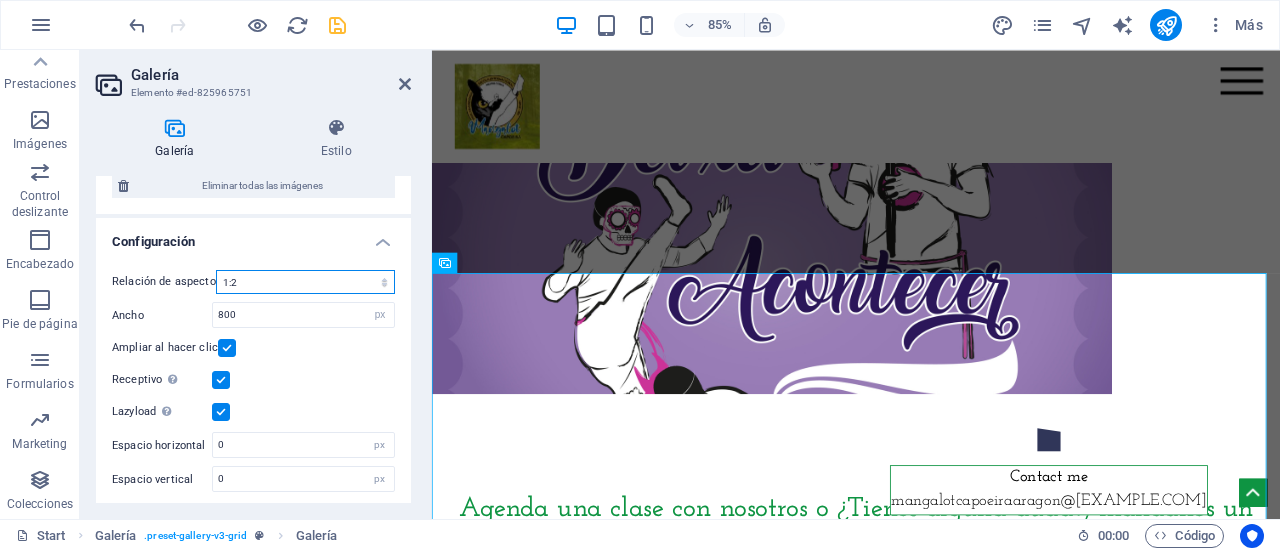 click on "Ninguna relación de aspecto fija 16:9 16:10 4:3 1:1 1:2 2:1" at bounding box center (305, 282) 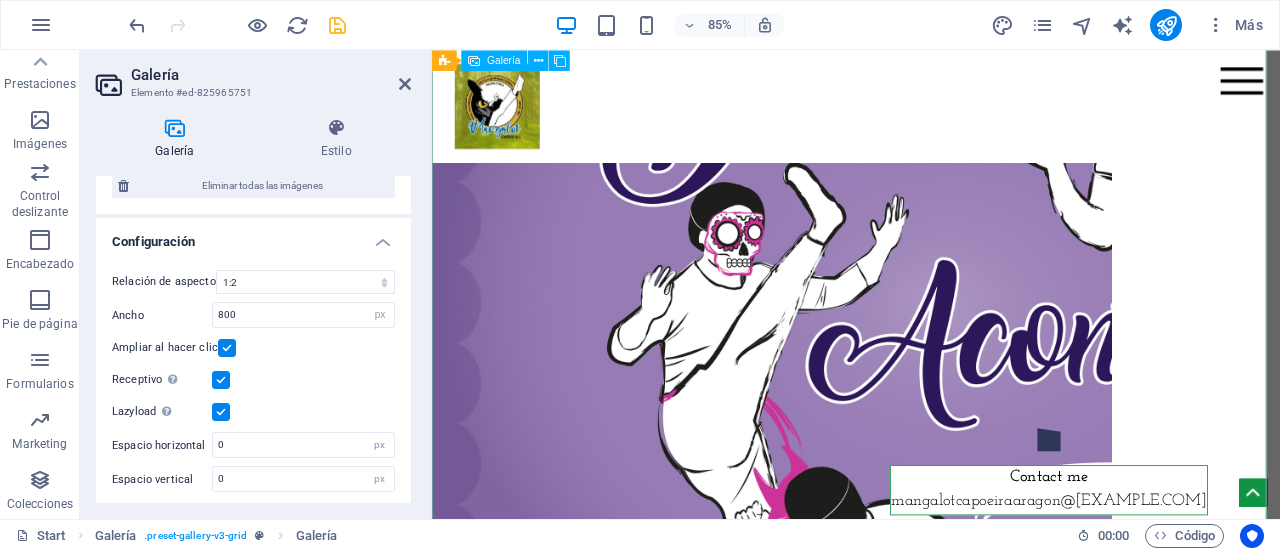 scroll, scrollTop: 9453, scrollLeft: 0, axis: vertical 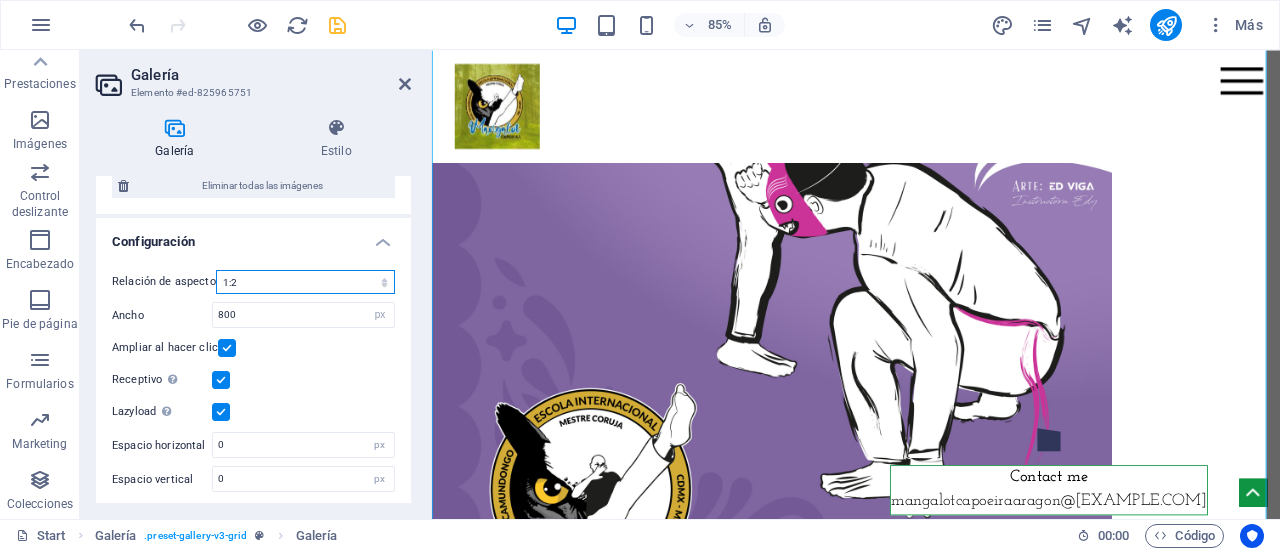 click on "Ninguna relación de aspecto fija 16:9 16:10 4:3 1:1 1:2 2:1" at bounding box center [305, 282] 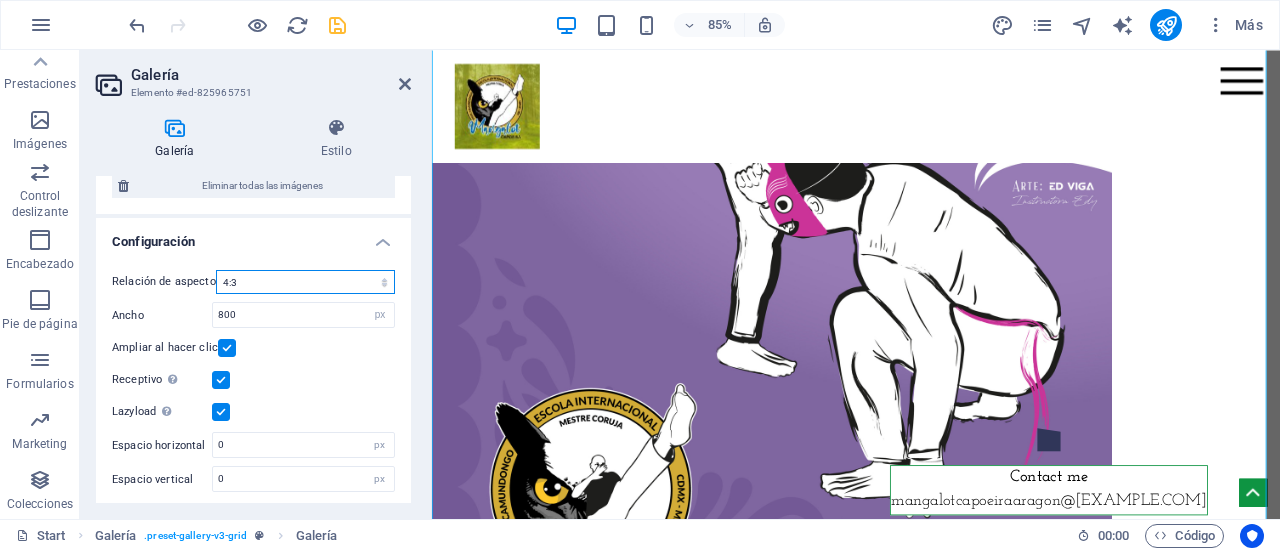 click on "Ninguna relación de aspecto fija 16:9 16:10 4:3 1:1 1:2 2:1" at bounding box center (305, 282) 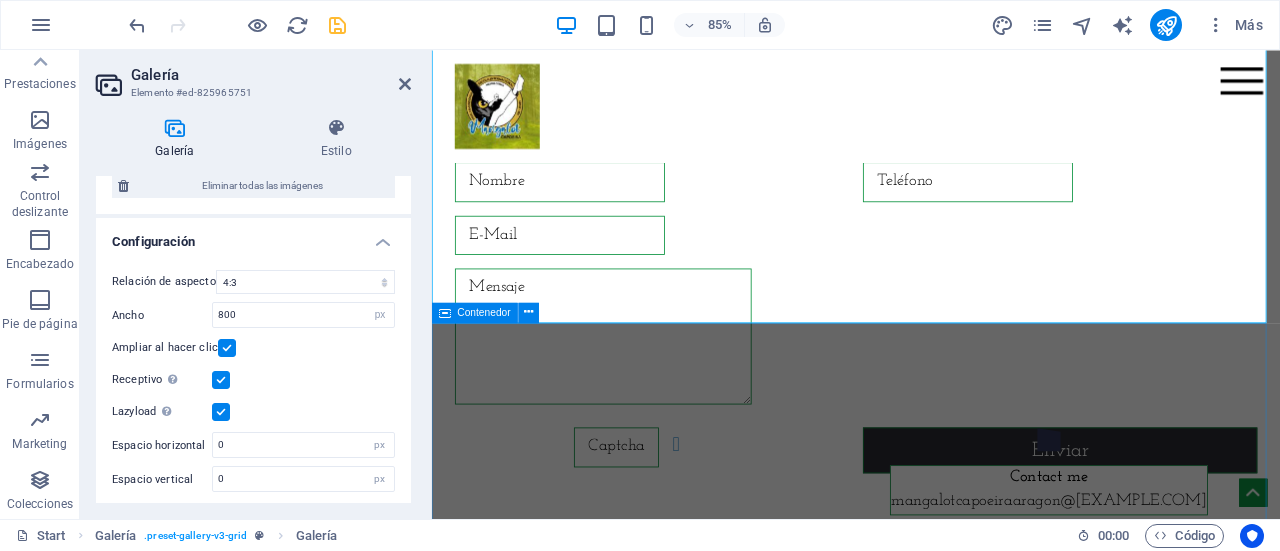 scroll, scrollTop: 8853, scrollLeft: 0, axis: vertical 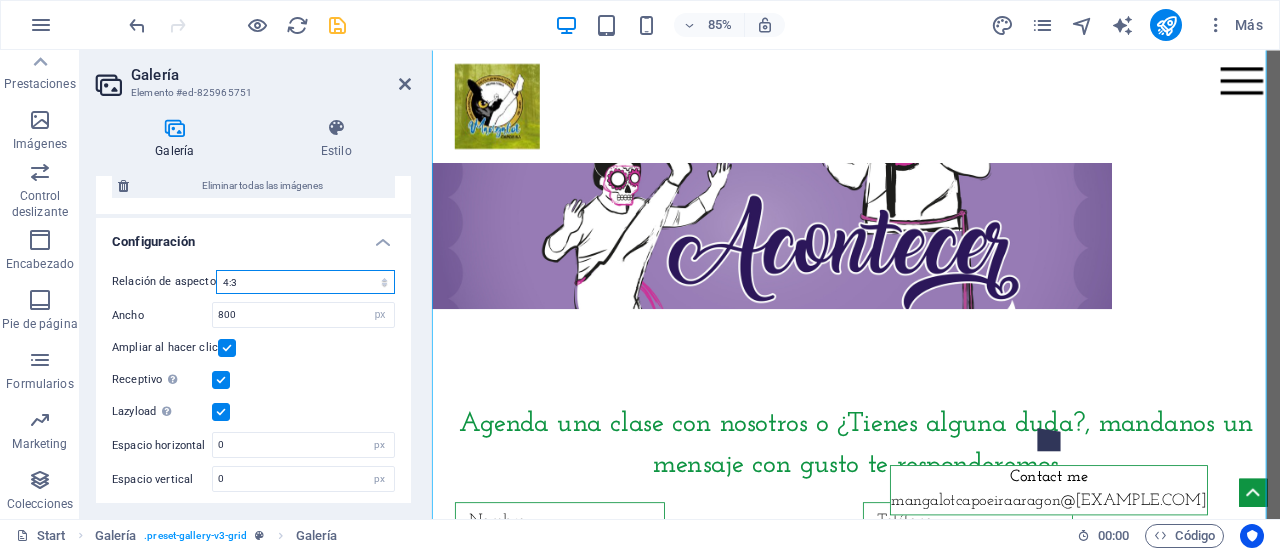 click on "Ninguna relación de aspecto fija 16:9 16:10 4:3 1:1 1:2 2:1" at bounding box center (305, 282) 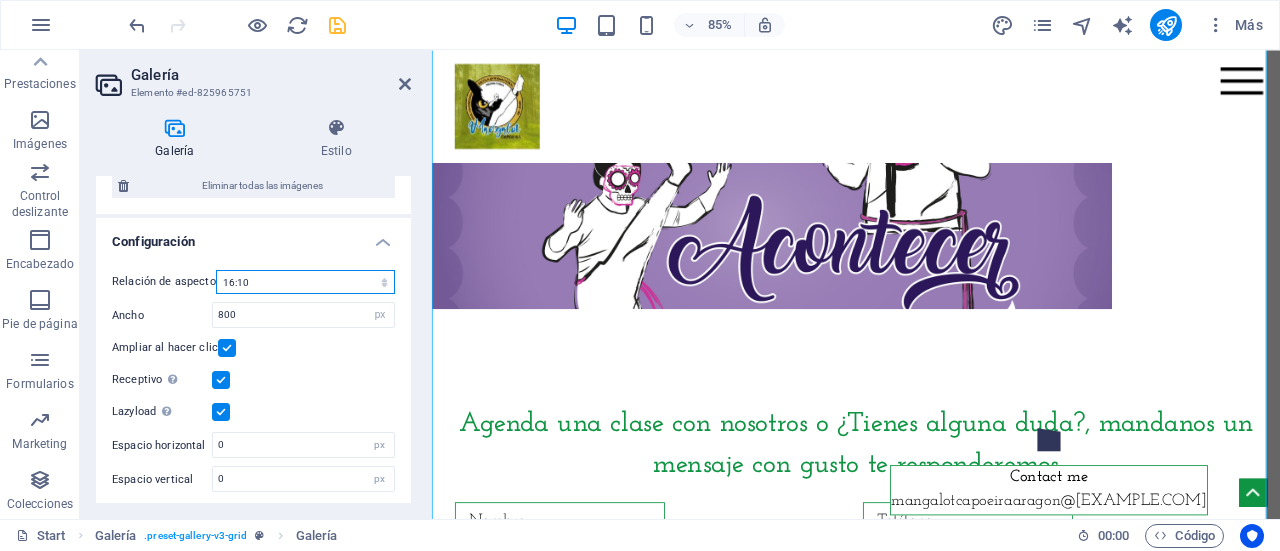 click on "Ninguna relación de aspecto fija 16:9 16:10 4:3 1:1 1:2 2:1" at bounding box center (305, 282) 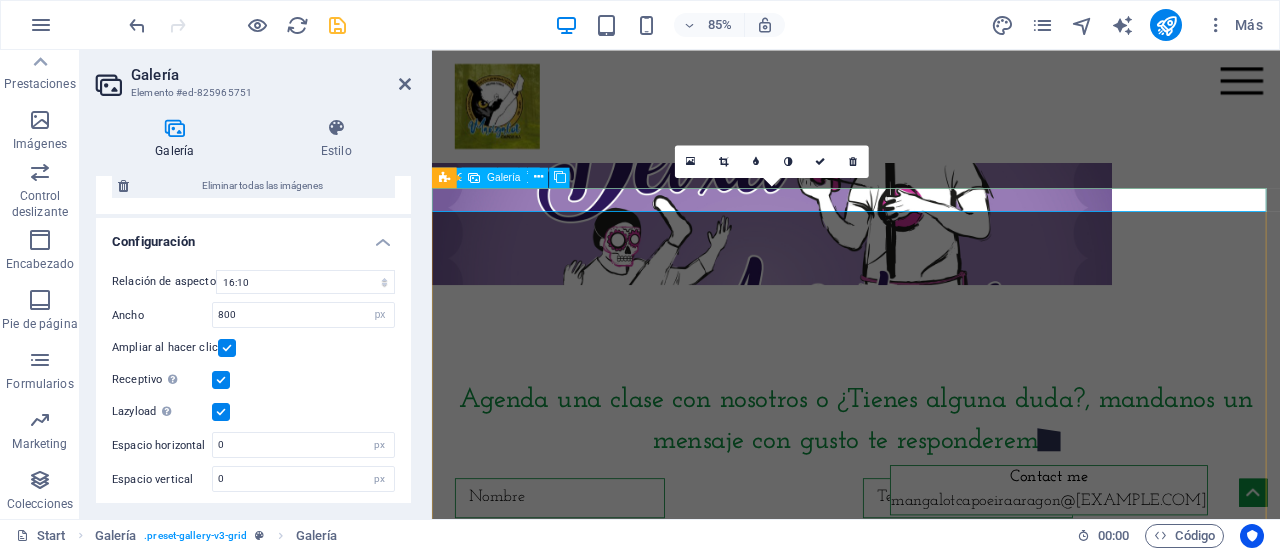 scroll, scrollTop: 8853, scrollLeft: 0, axis: vertical 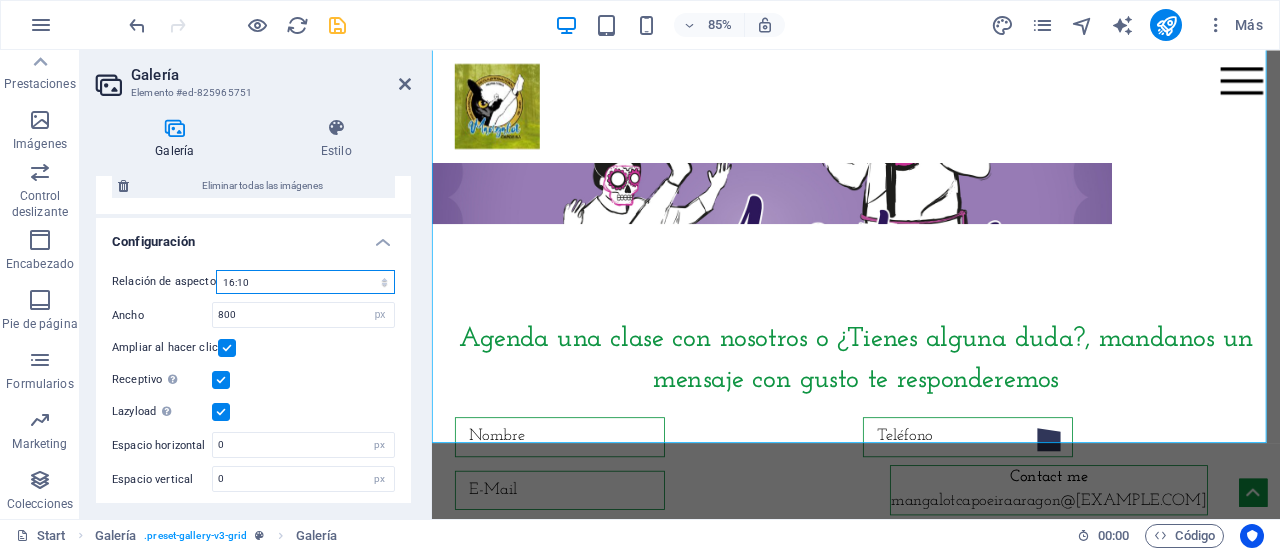 click on "Ninguna relación de aspecto fija 16:9 16:10 4:3 1:1 1:2 2:1" at bounding box center [305, 282] 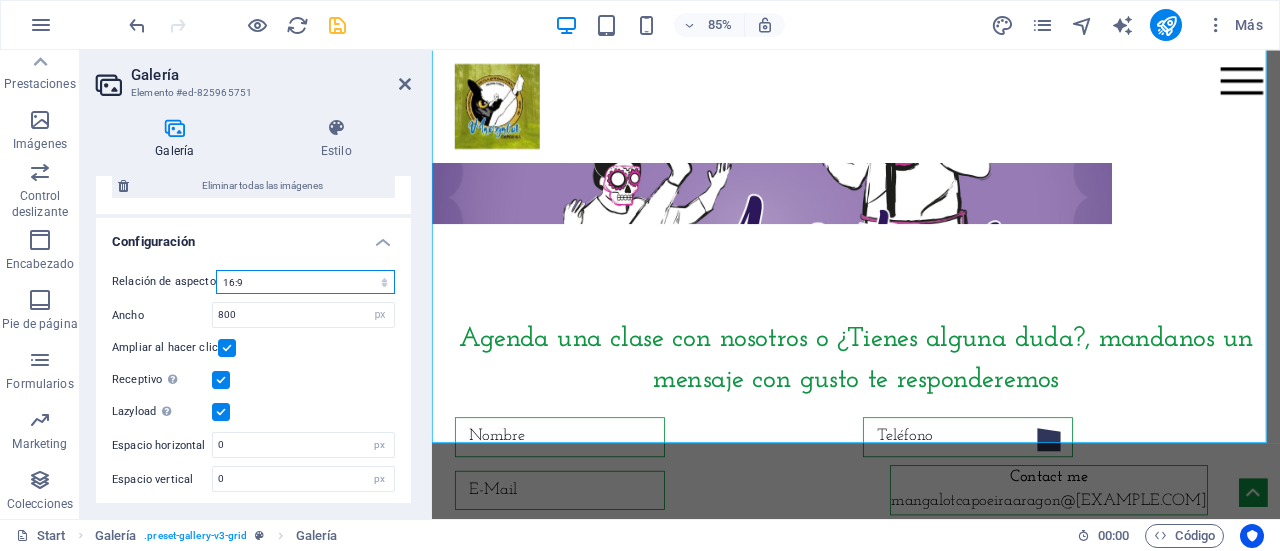 click on "Ninguna relación de aspecto fija 16:9 16:10 4:3 1:1 1:2 2:1" at bounding box center [305, 282] 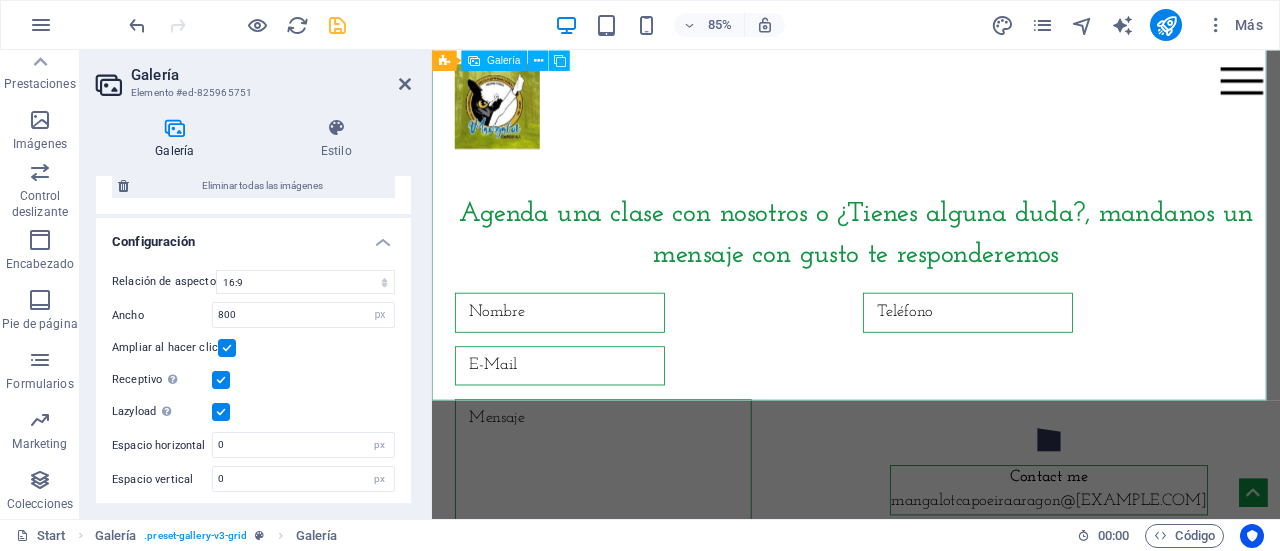 scroll, scrollTop: 8853, scrollLeft: 0, axis: vertical 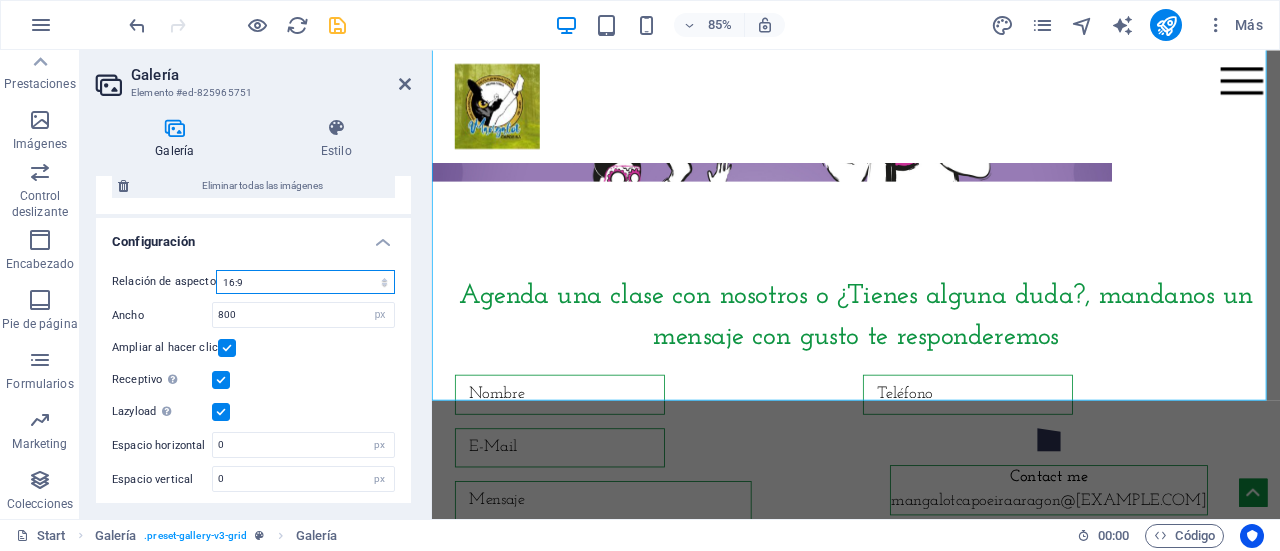 click on "Ninguna relación de aspecto fija 16:9 16:10 4:3 1:1 1:2 2:1" at bounding box center [305, 282] 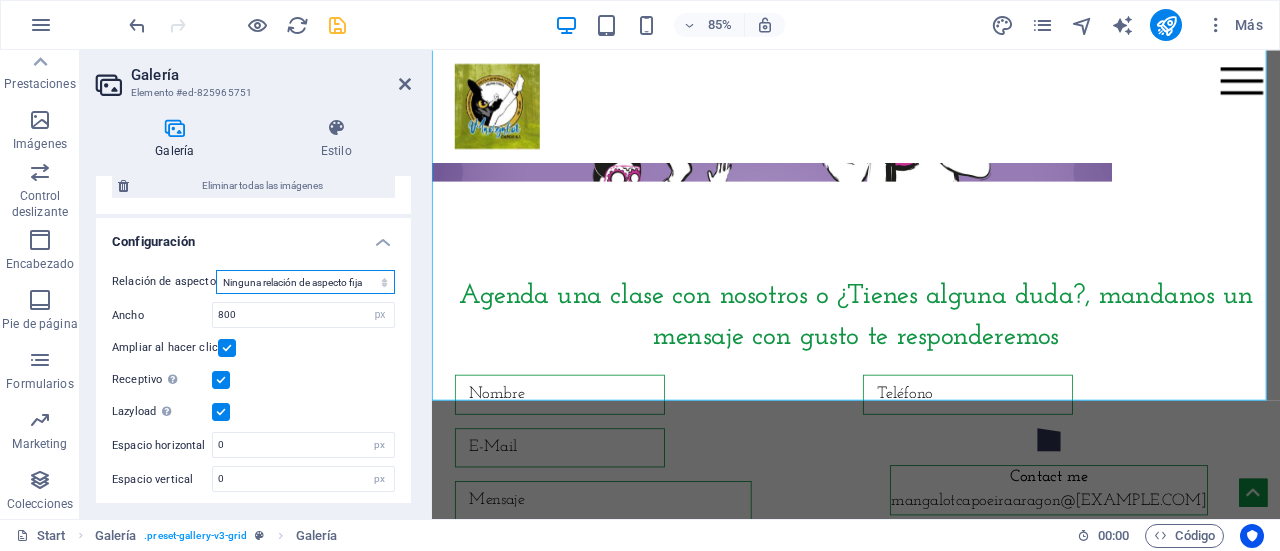 click on "Ninguna relación de aspecto fija 16:9 16:10 4:3 1:1 1:2 2:1" at bounding box center (305, 282) 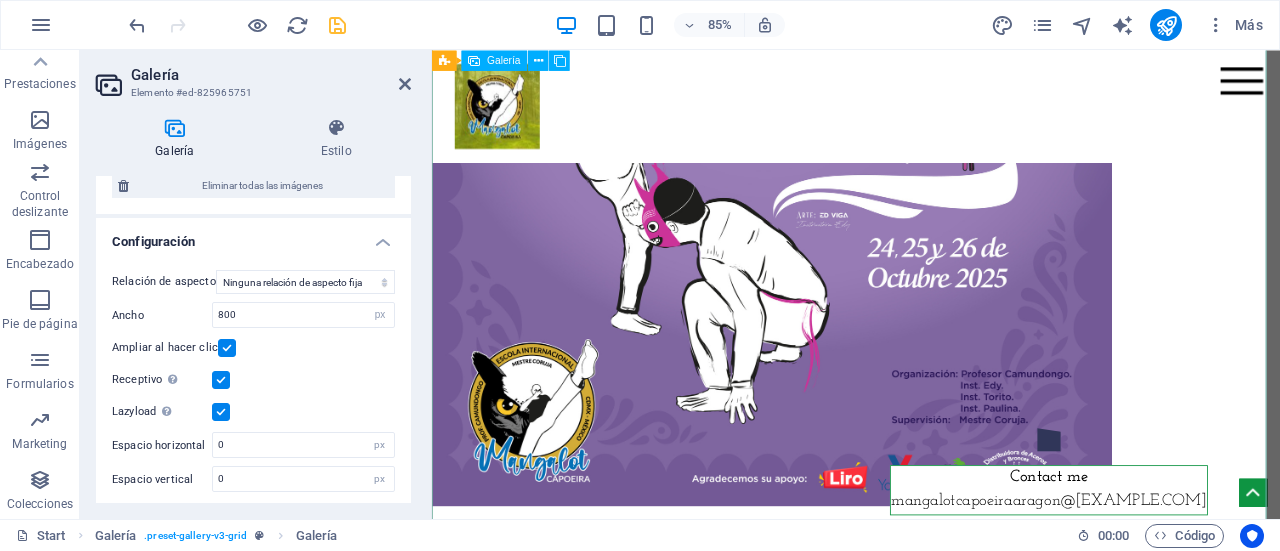 scroll, scrollTop: 9053, scrollLeft: 0, axis: vertical 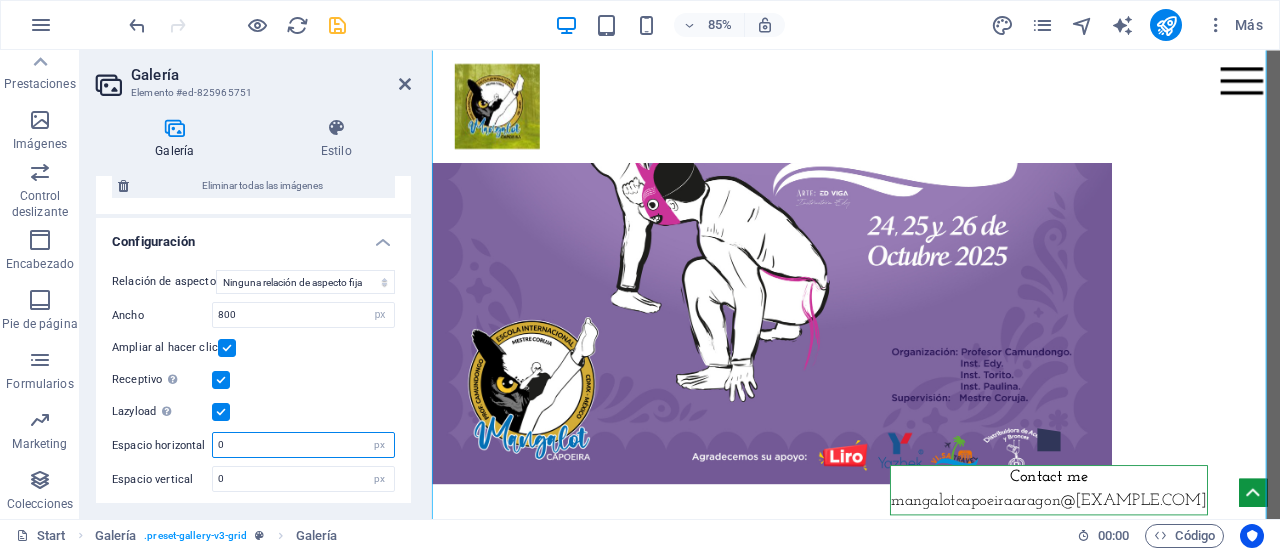 drag, startPoint x: 276, startPoint y: 439, endPoint x: 147, endPoint y: 439, distance: 129 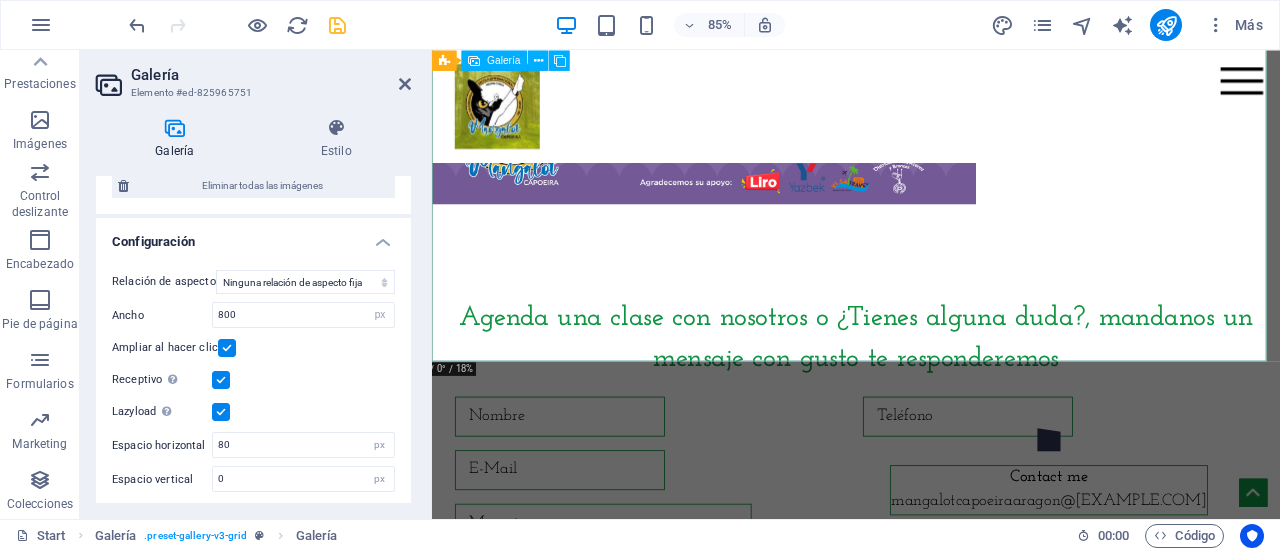 scroll, scrollTop: 9153, scrollLeft: 0, axis: vertical 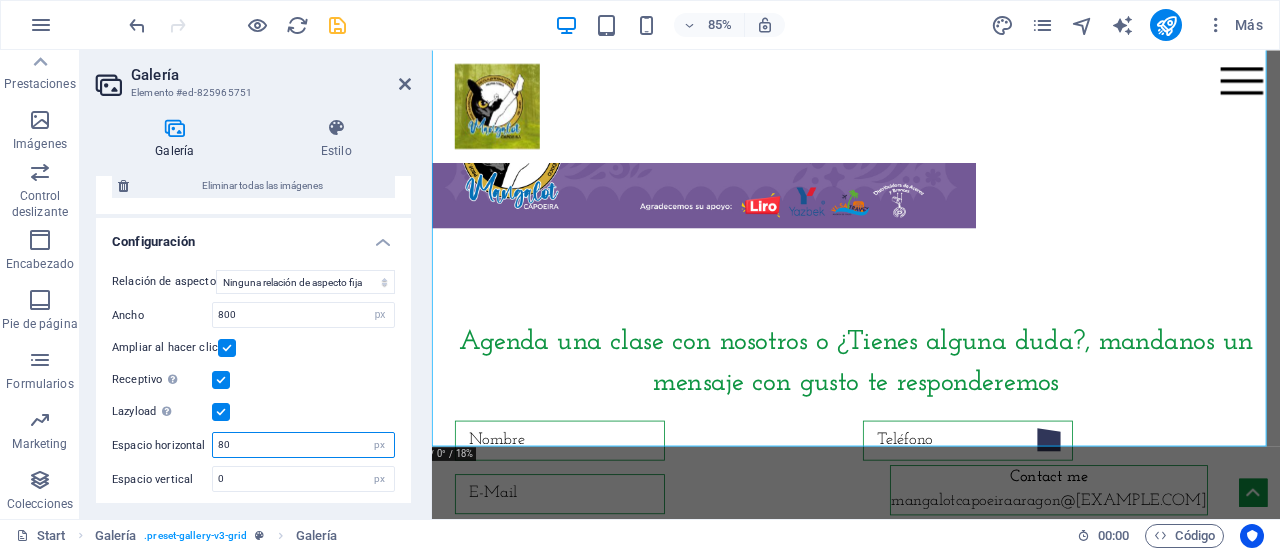 click on "80" at bounding box center (303, 445) 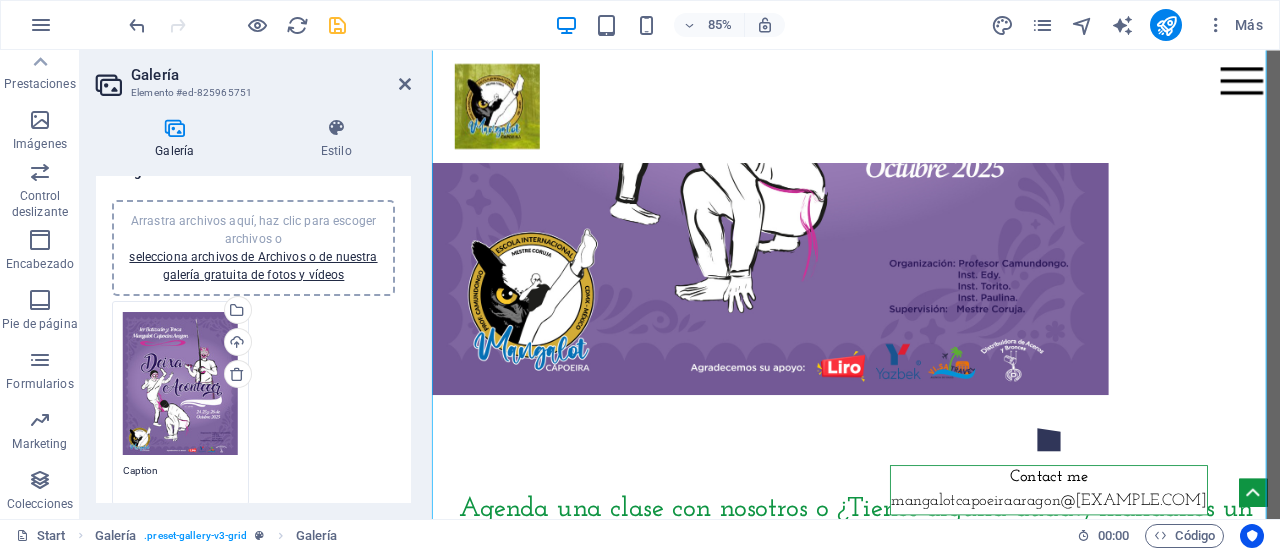 scroll, scrollTop: 0, scrollLeft: 0, axis: both 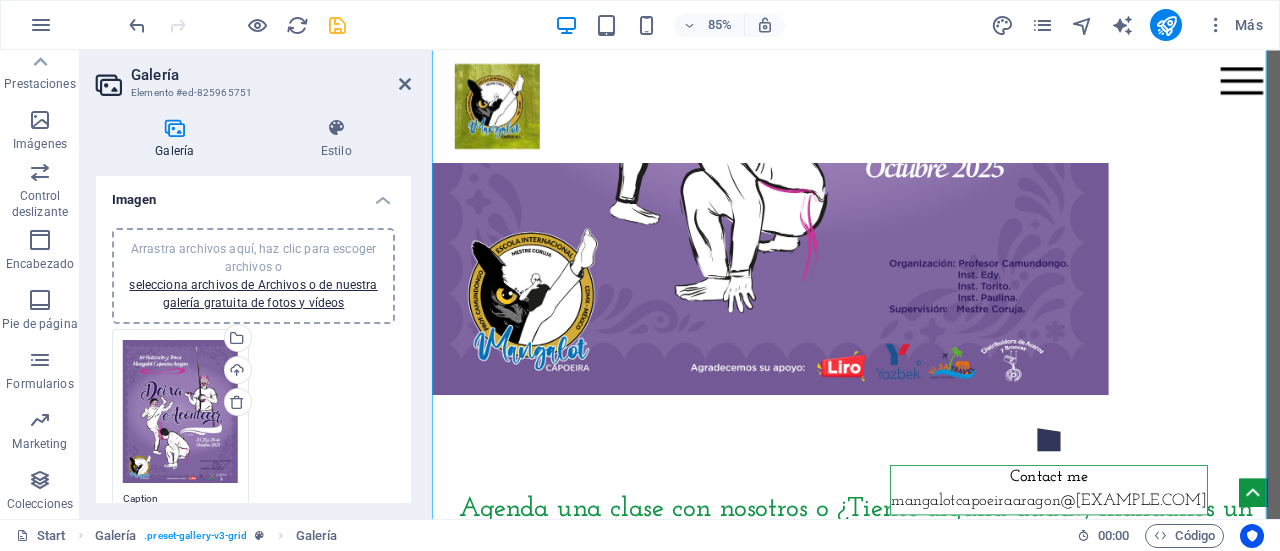 type on "2" 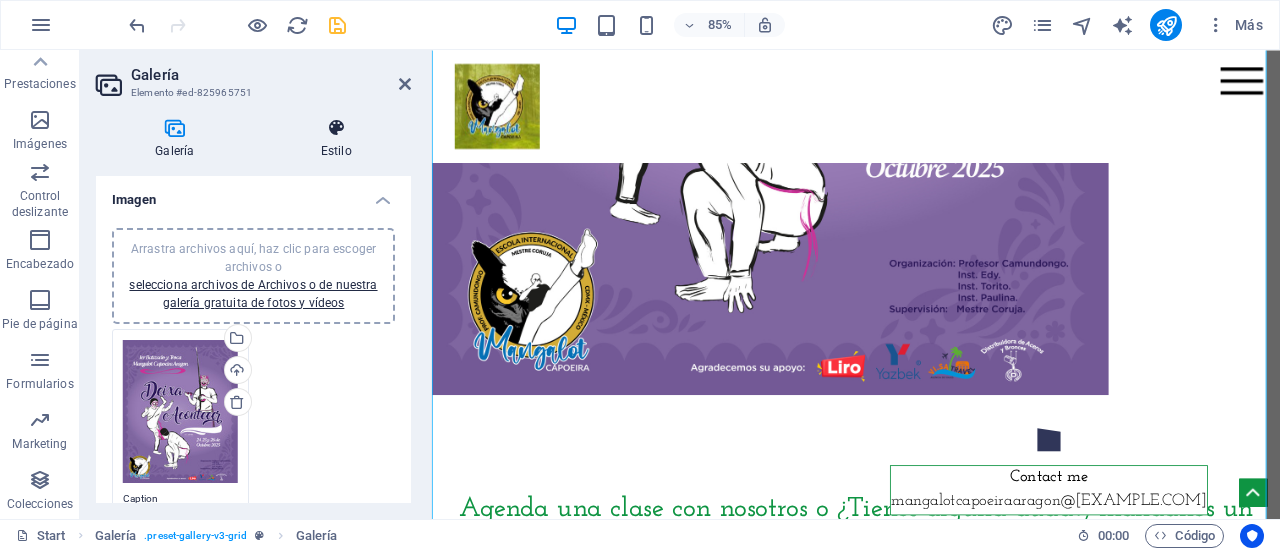 click at bounding box center (336, 128) 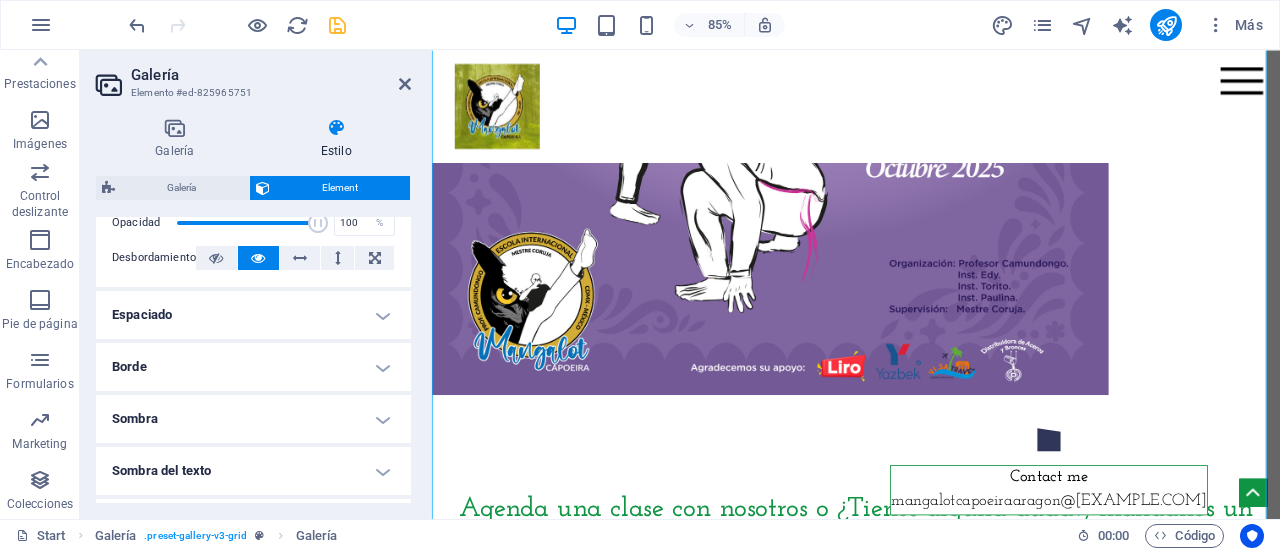 scroll, scrollTop: 300, scrollLeft: 0, axis: vertical 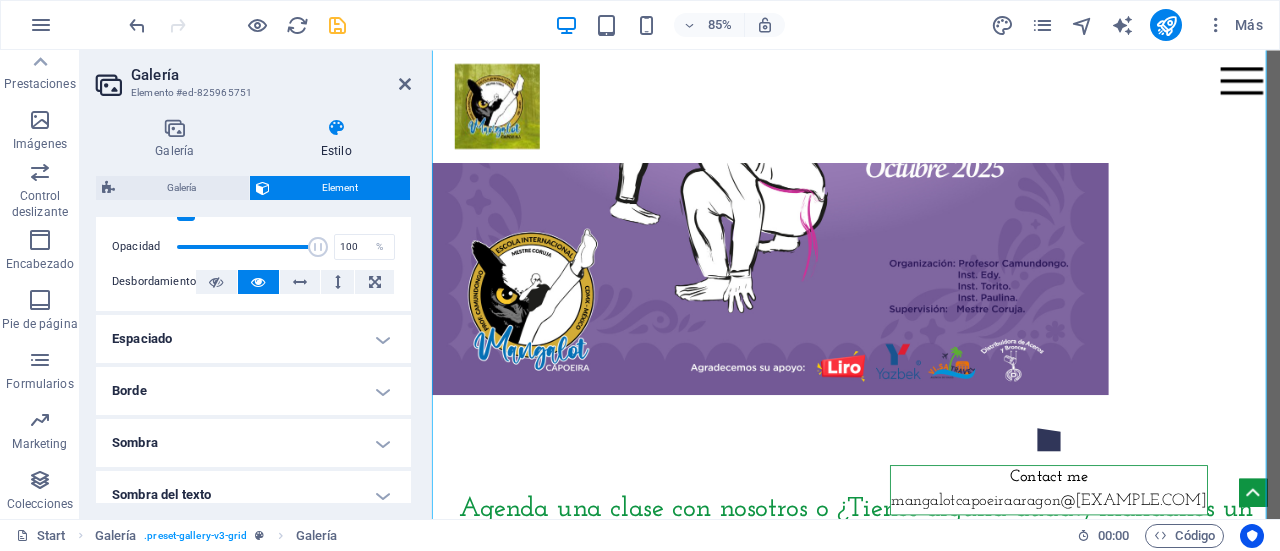 click on "Espaciado" at bounding box center [253, 339] 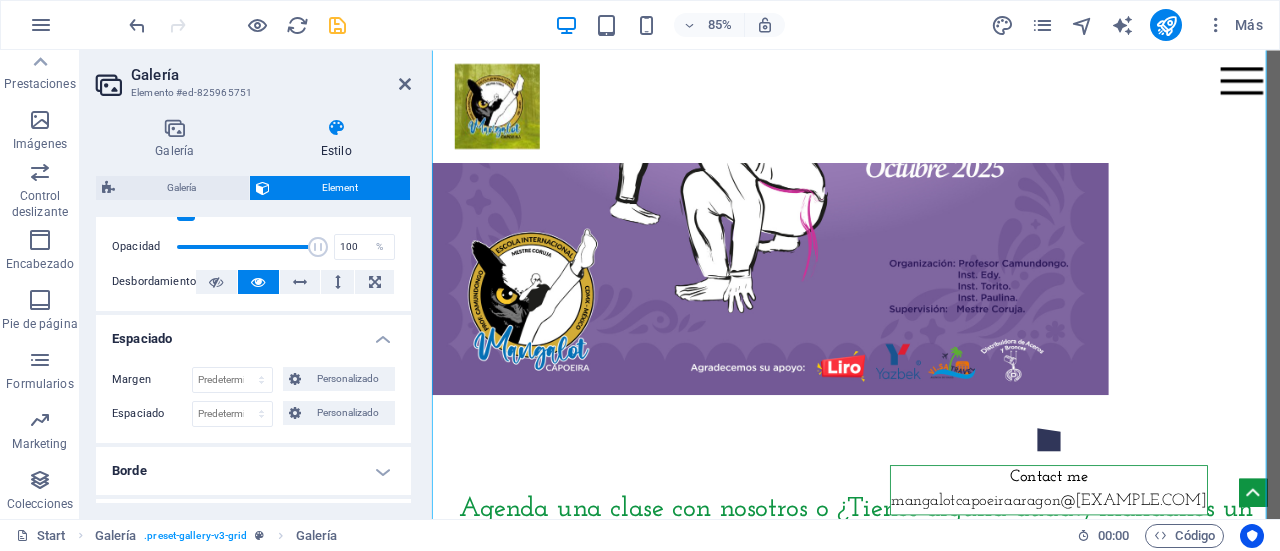 click on "Espaciado" at bounding box center [253, 333] 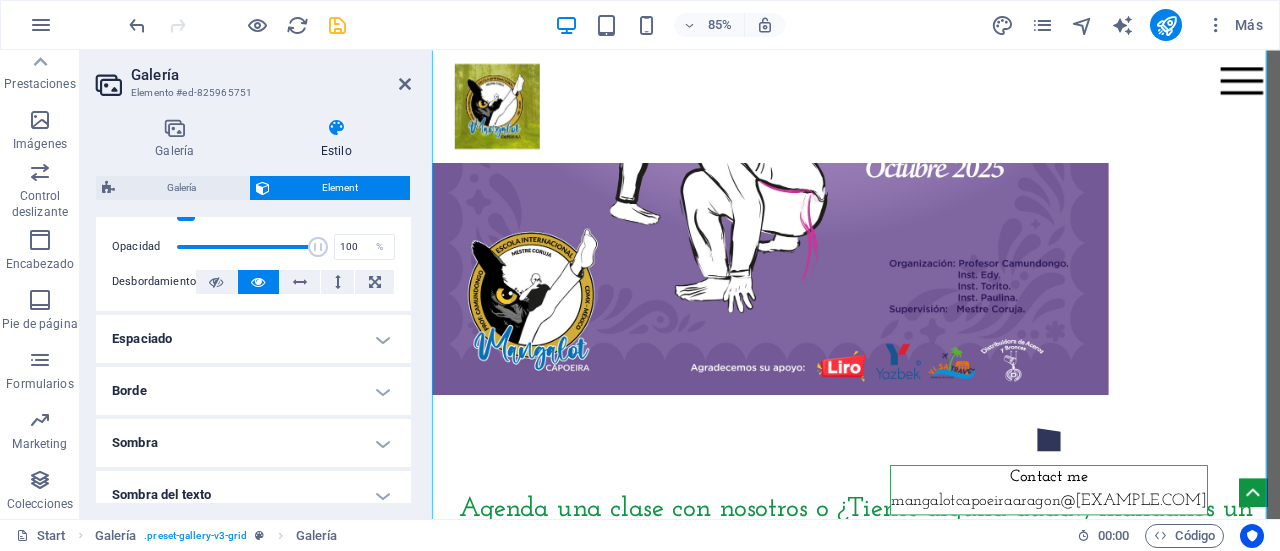 click on "Espaciado" at bounding box center [253, 339] 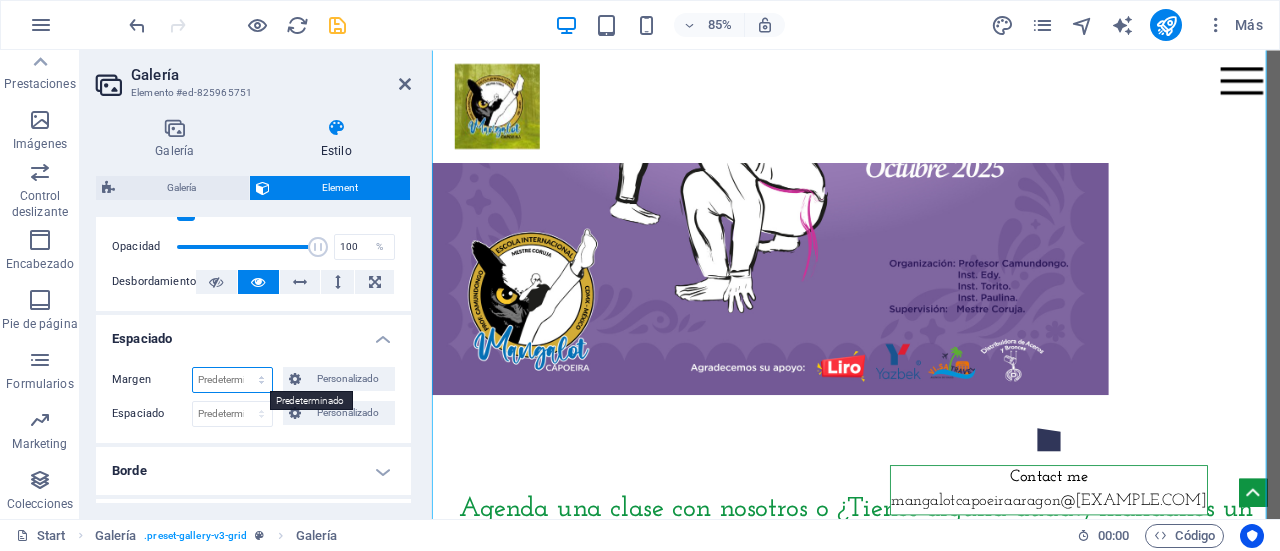 click on "Predeterminado automático px % rem vw vh Personalizado" at bounding box center [232, 380] 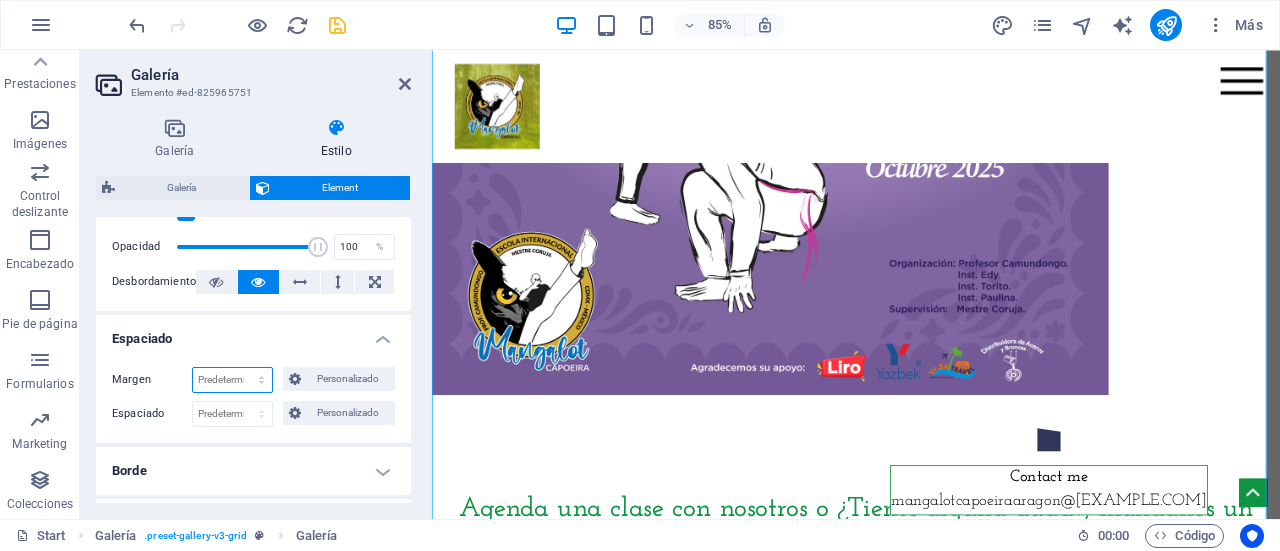 click on "Predeterminado automático px % rem vw vh Personalizado" at bounding box center [232, 380] 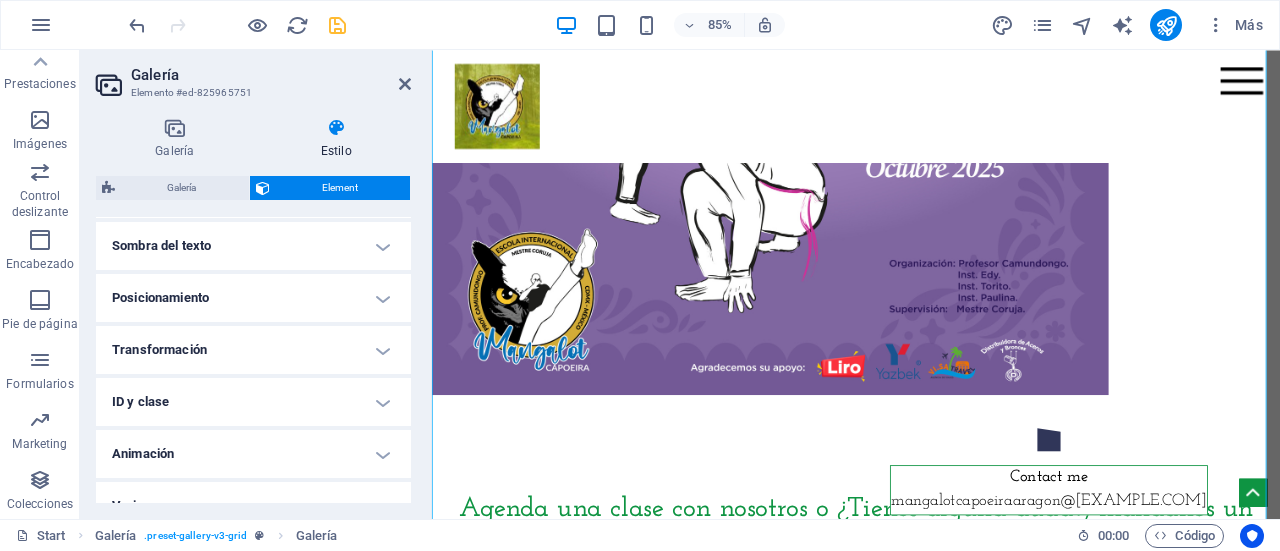 scroll, scrollTop: 653, scrollLeft: 0, axis: vertical 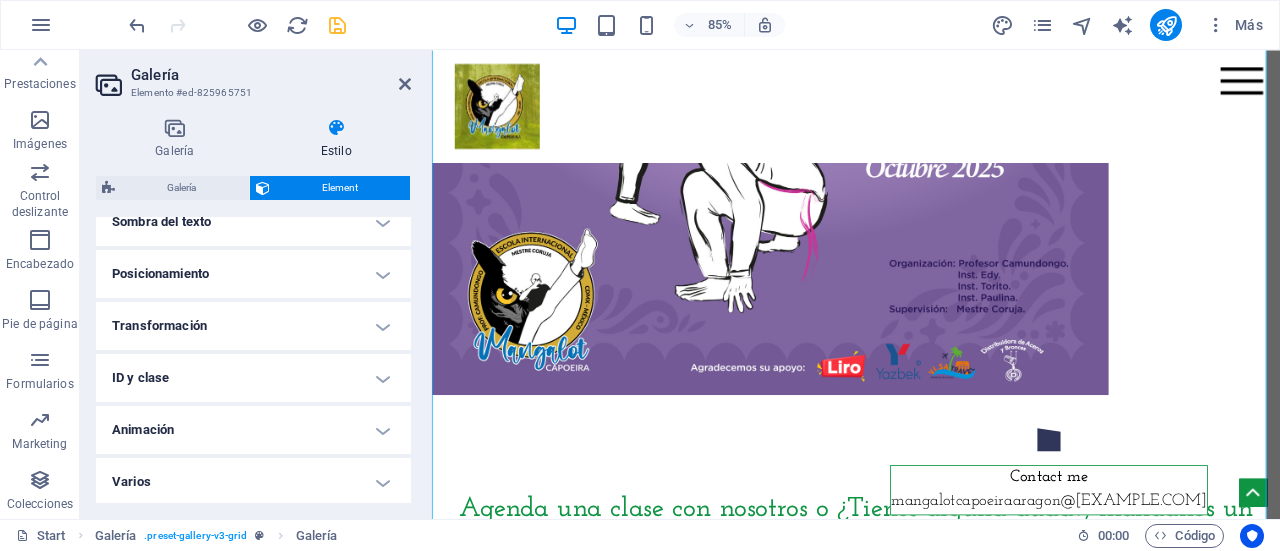 click on "Posicionamiento" at bounding box center (253, 274) 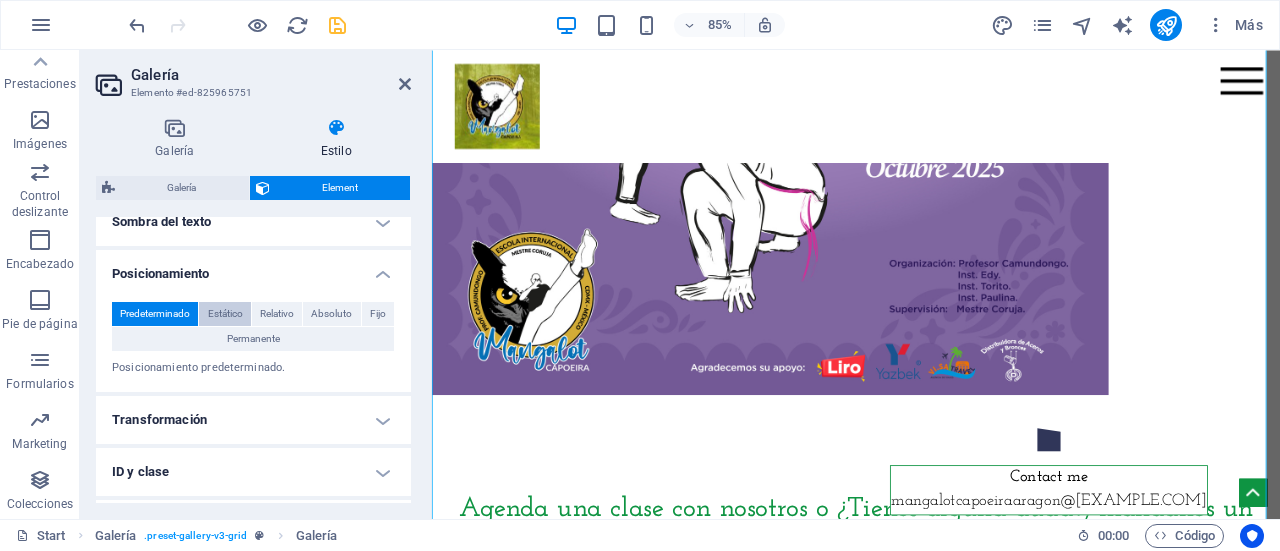 click on "Estático" at bounding box center (225, 314) 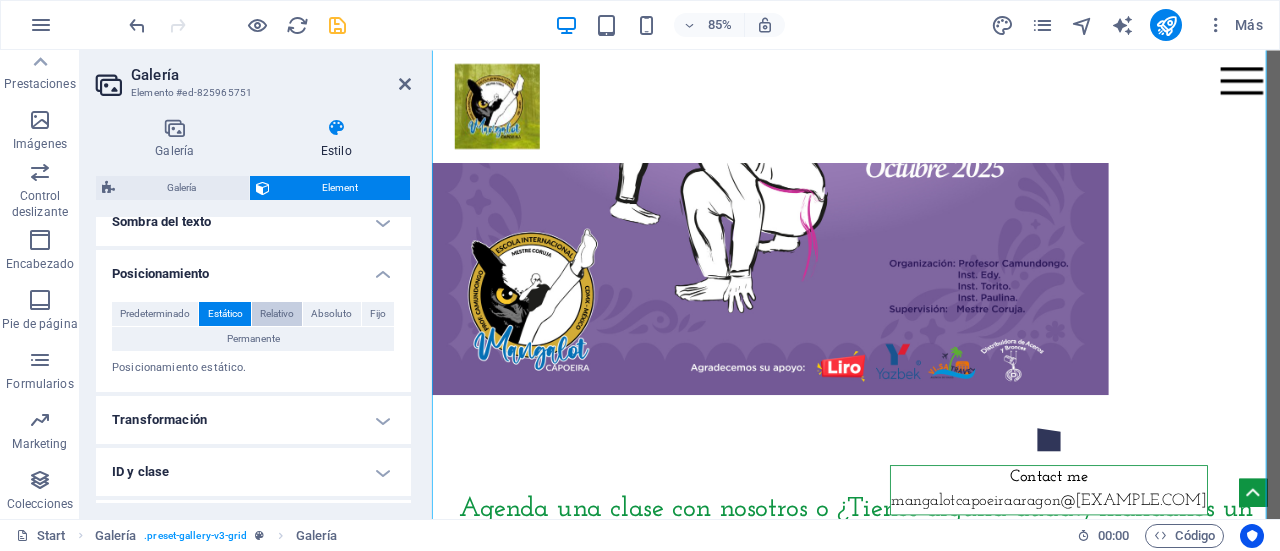 click on "Relativo" at bounding box center (277, 314) 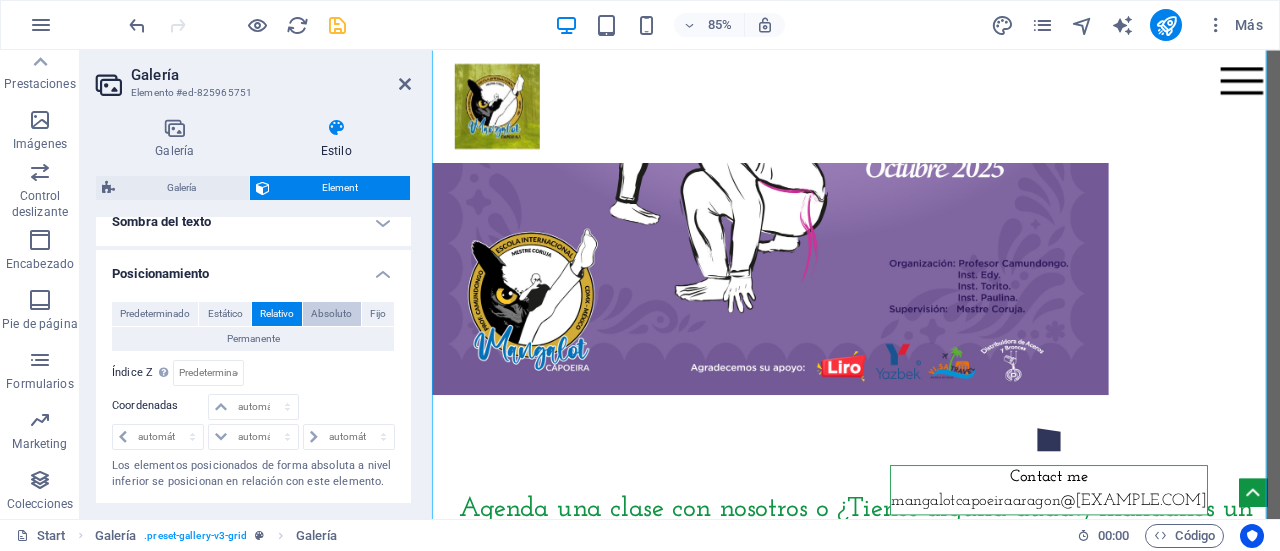 click on "Absoluto" at bounding box center [331, 314] 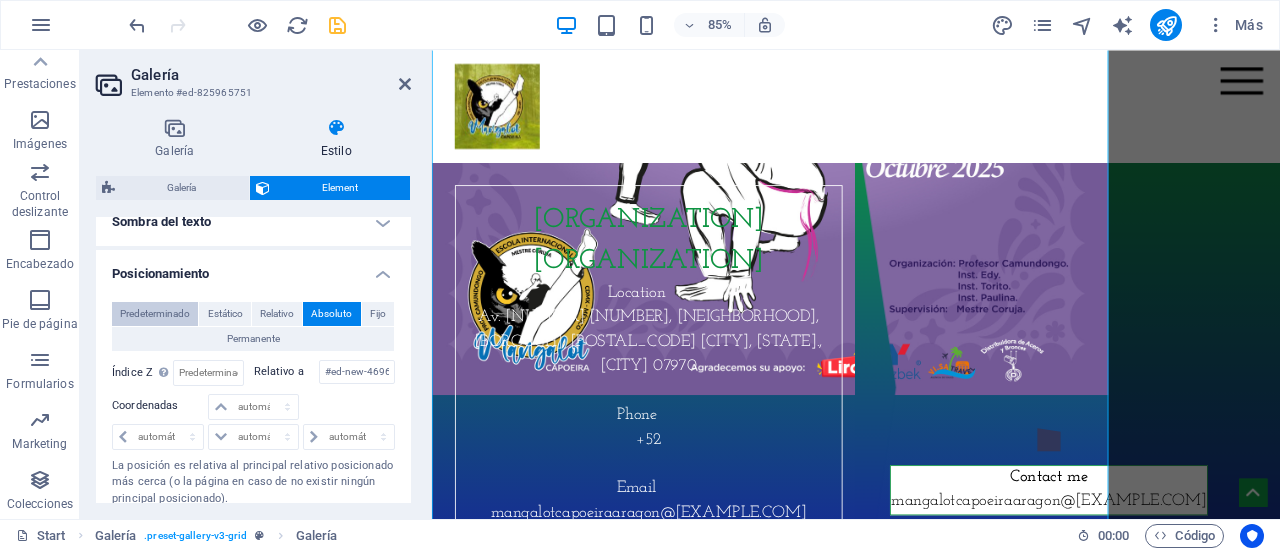 click on "Predeterminado" at bounding box center [155, 314] 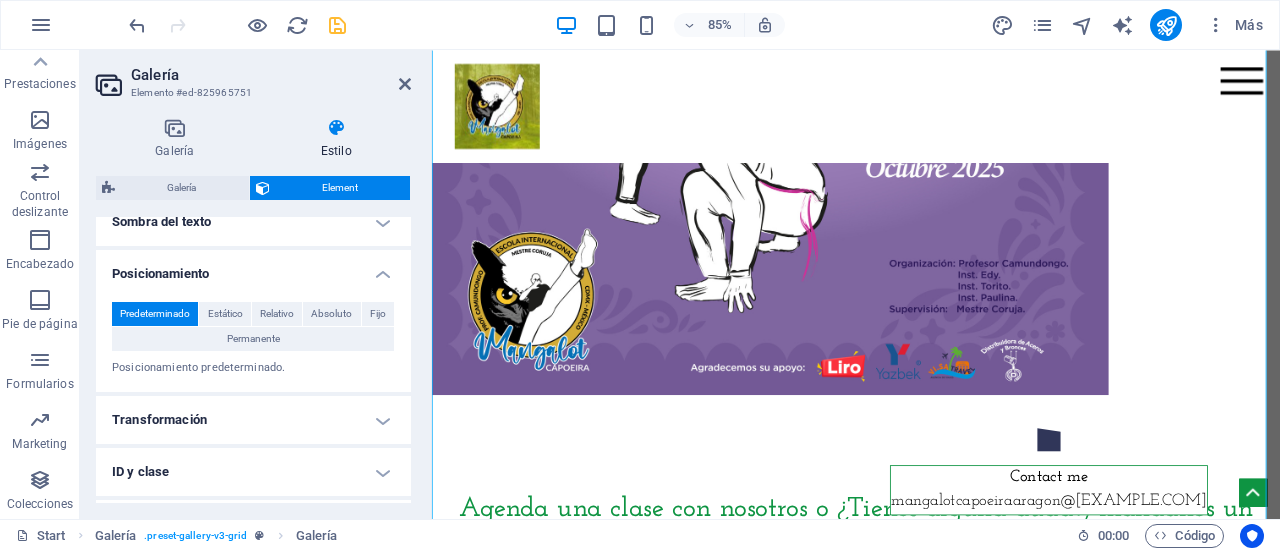 click on "Posicionamiento" at bounding box center [253, 268] 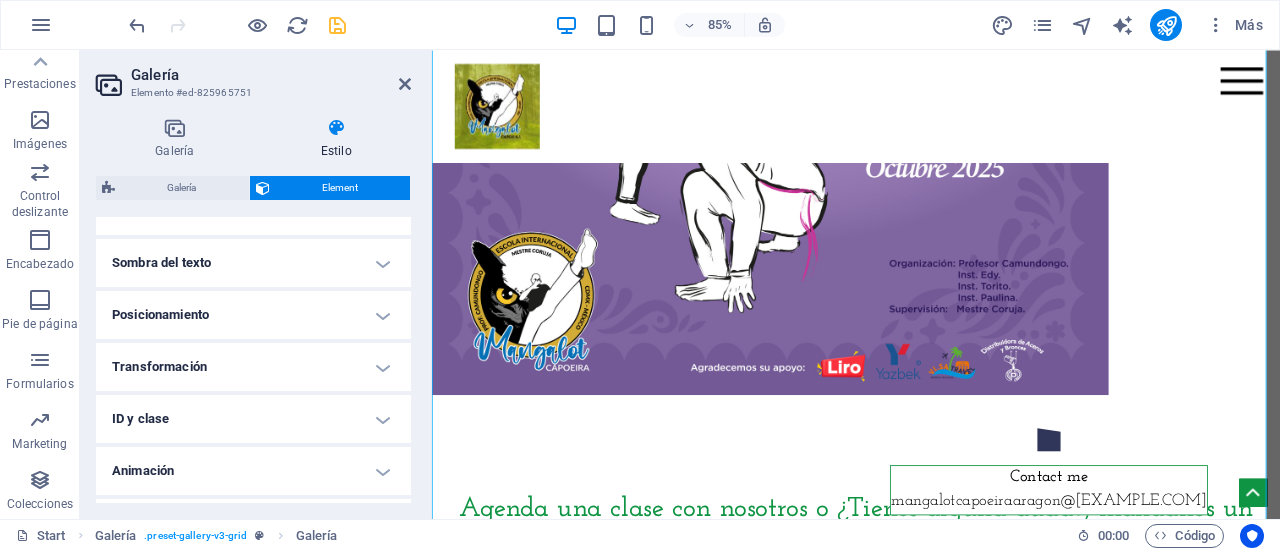 scroll, scrollTop: 653, scrollLeft: 0, axis: vertical 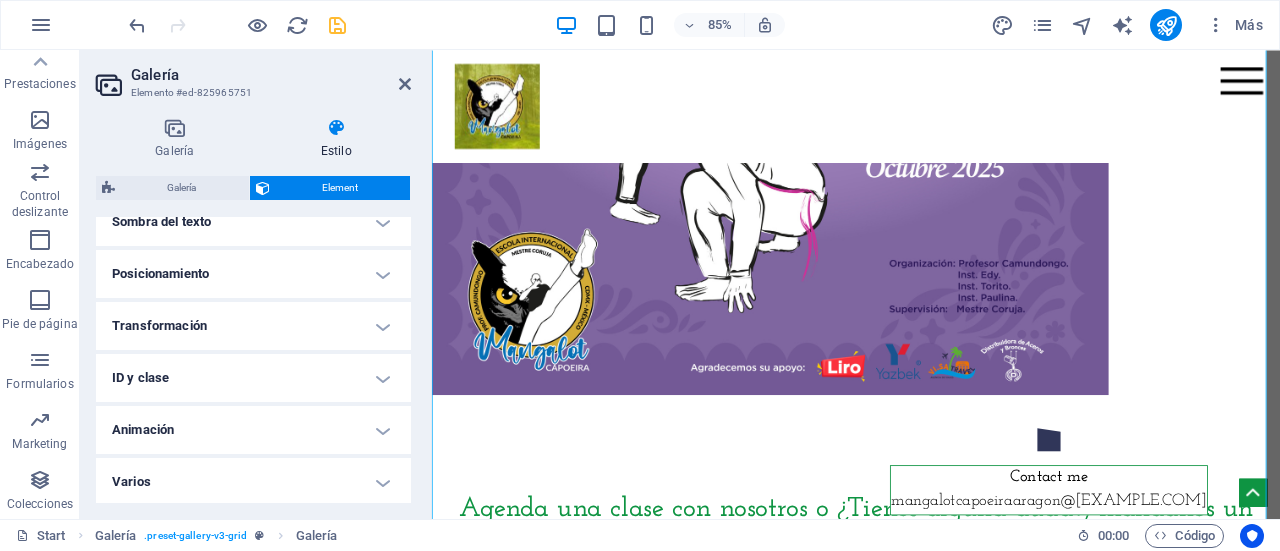 click on "Varios" at bounding box center (253, 482) 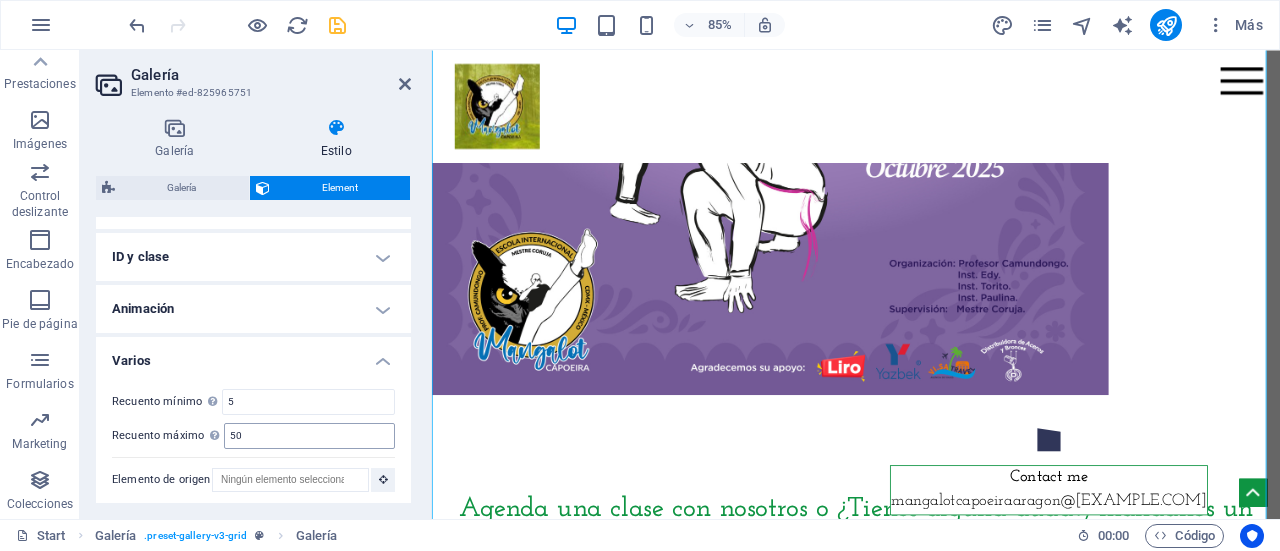 scroll, scrollTop: 776, scrollLeft: 0, axis: vertical 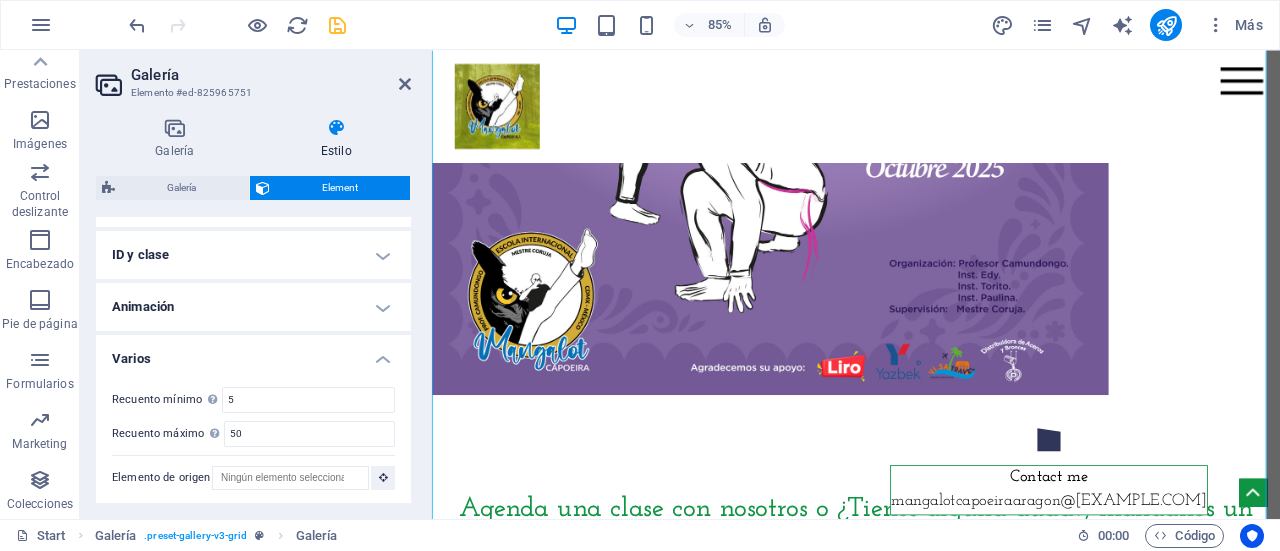 click on "Varios" at bounding box center [253, 353] 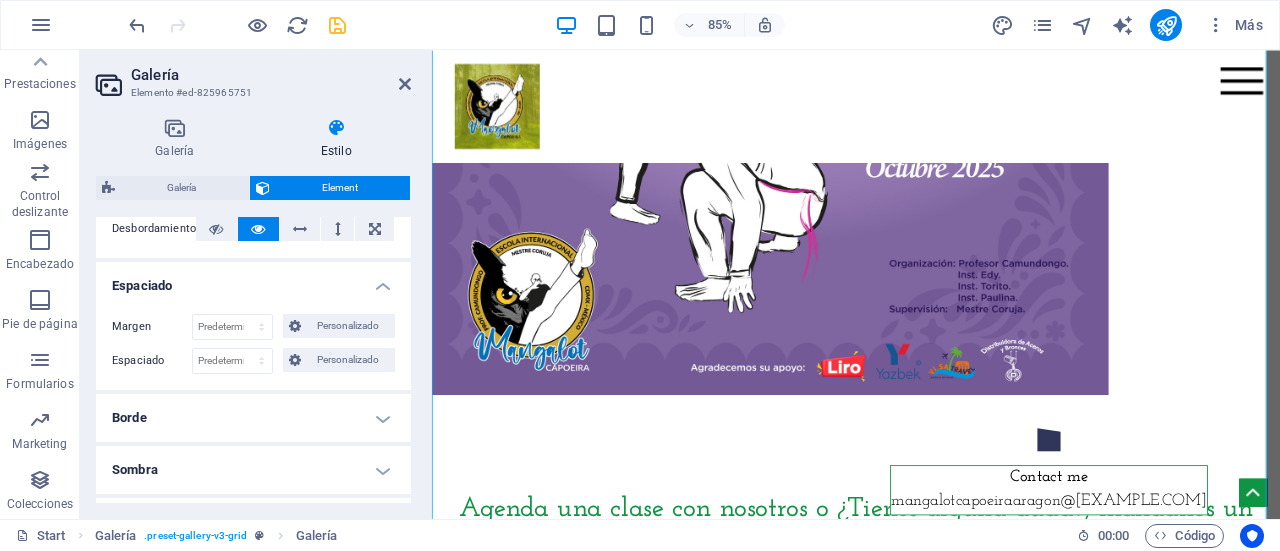 scroll, scrollTop: 253, scrollLeft: 0, axis: vertical 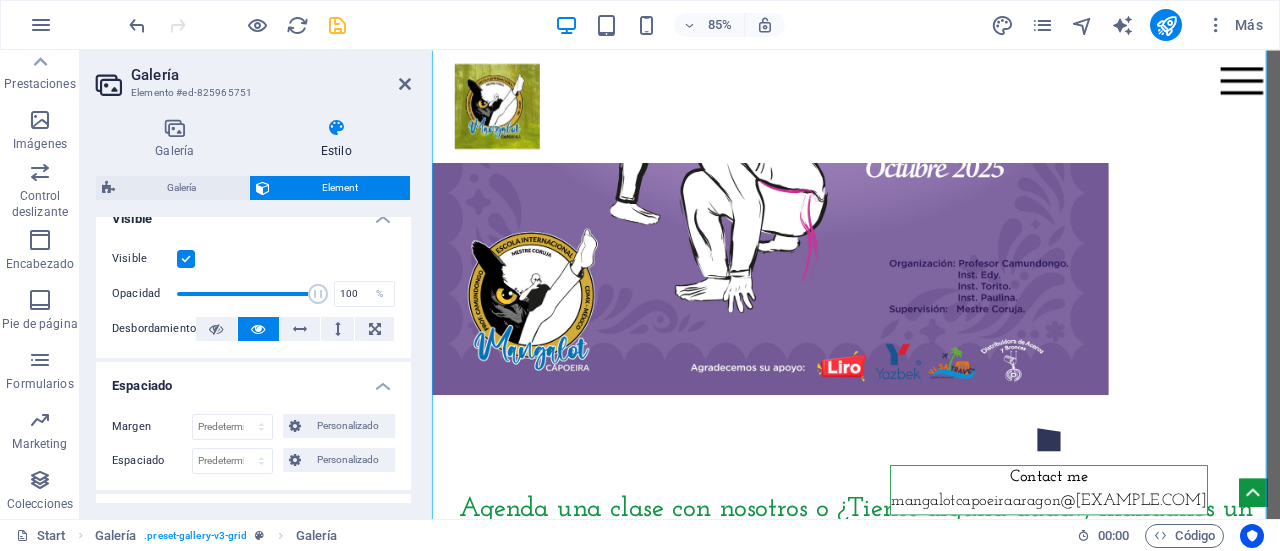 click on "Espaciado" at bounding box center [253, 380] 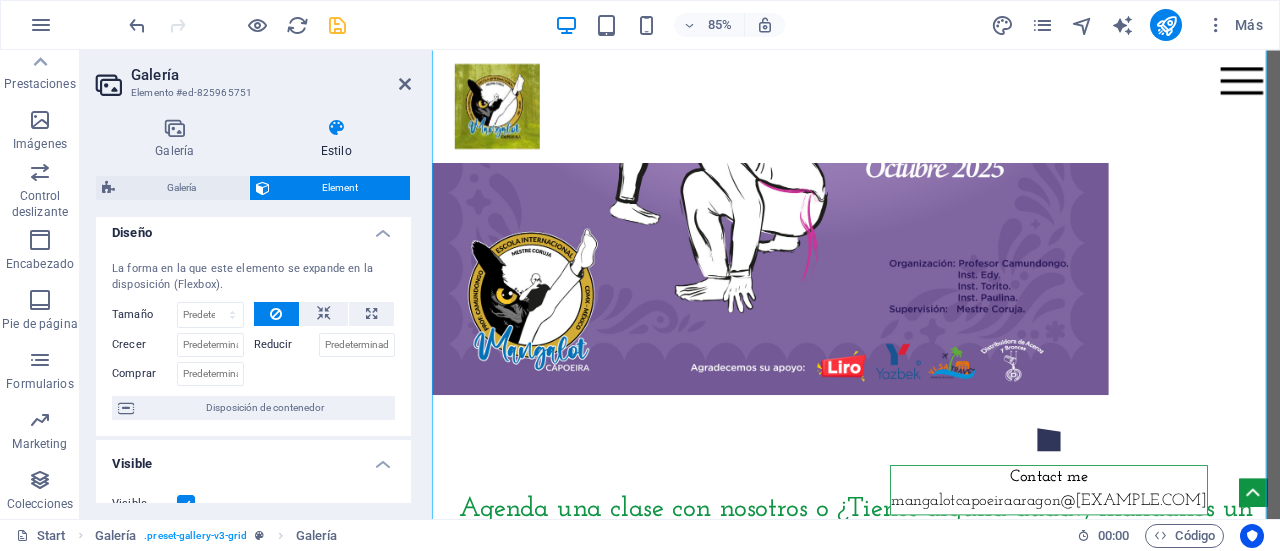 scroll, scrollTop: 0, scrollLeft: 0, axis: both 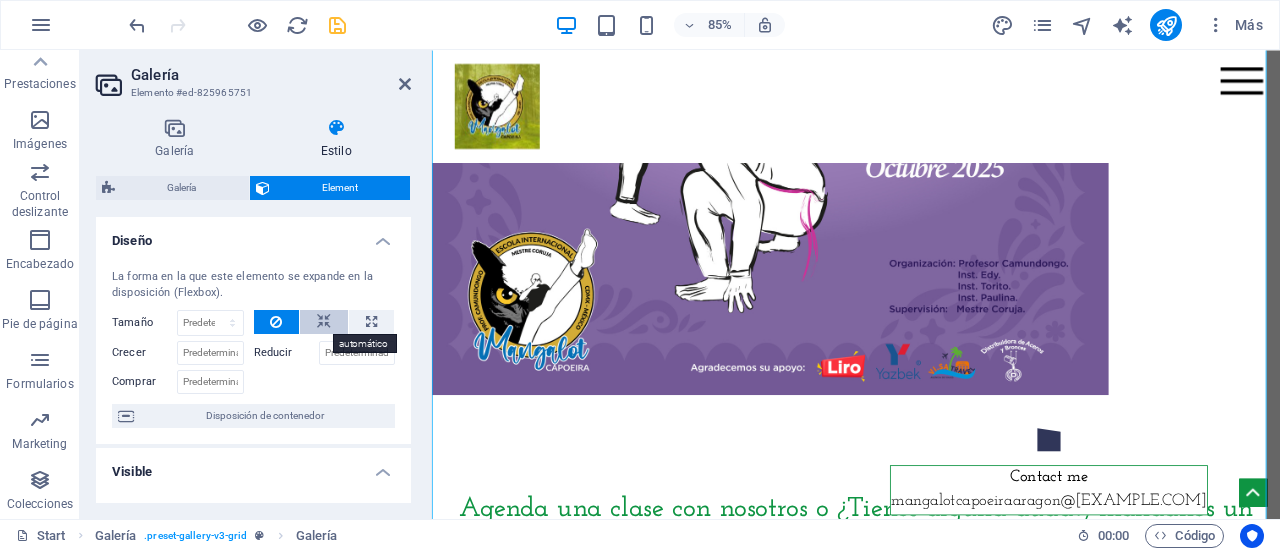 click at bounding box center (324, 322) 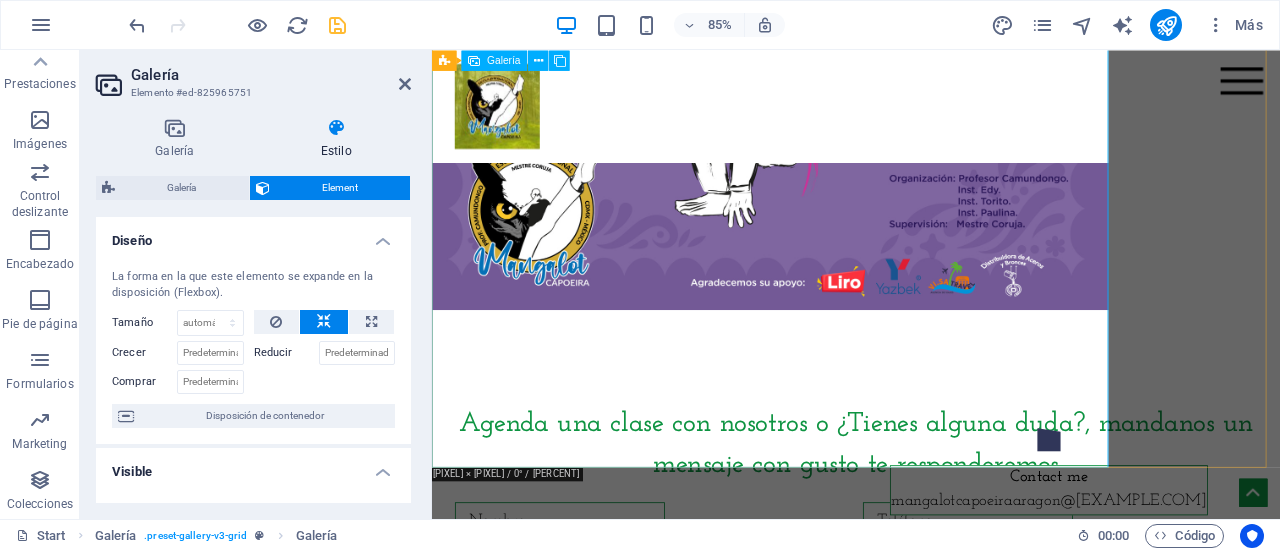 scroll, scrollTop: 9553, scrollLeft: 0, axis: vertical 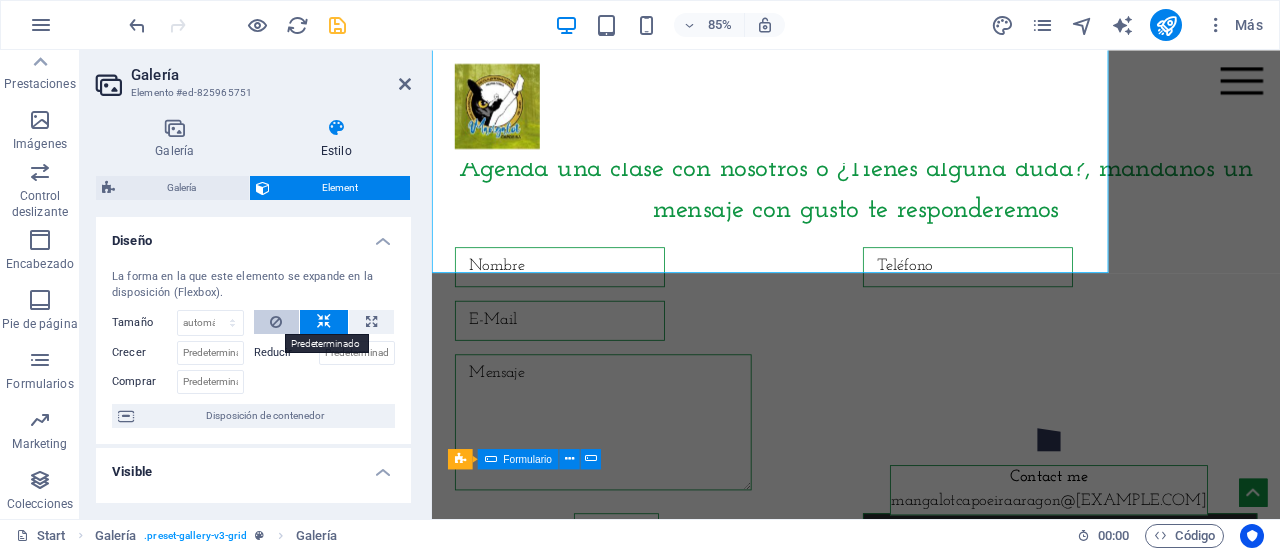 click at bounding box center (276, 322) 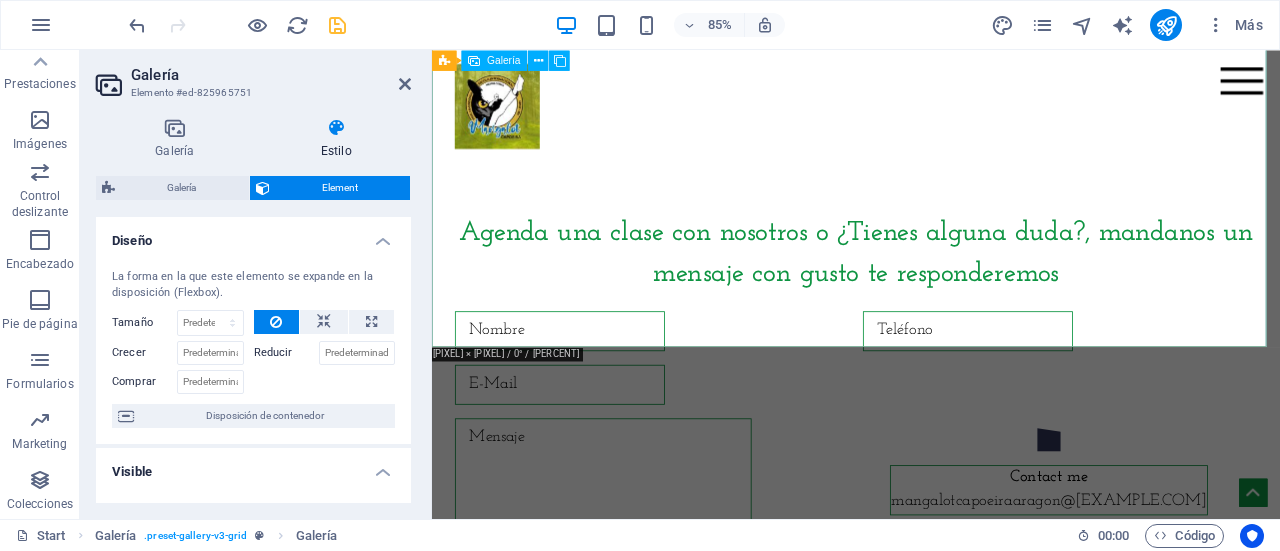 scroll, scrollTop: 9453, scrollLeft: 0, axis: vertical 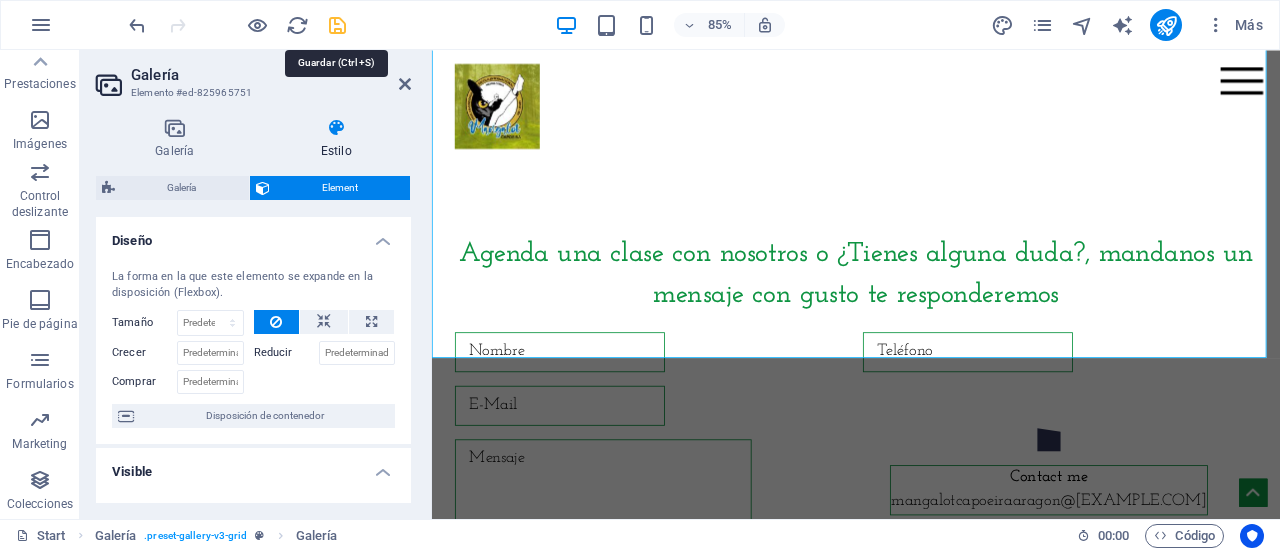 click at bounding box center [337, 25] 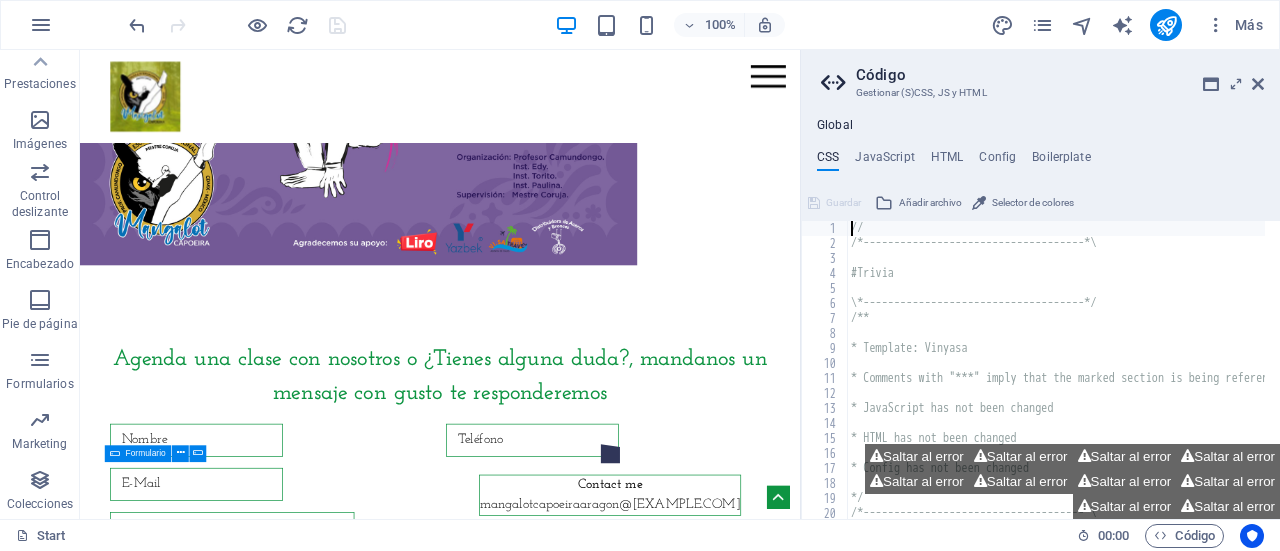 scroll, scrollTop: 9572, scrollLeft: 0, axis: vertical 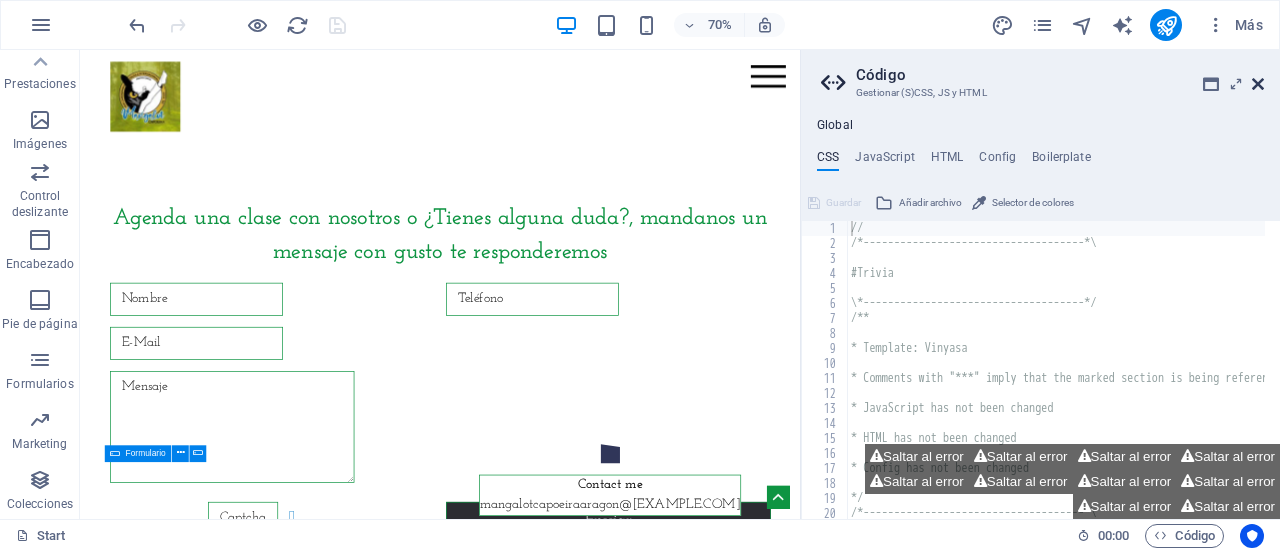 click at bounding box center [1258, 84] 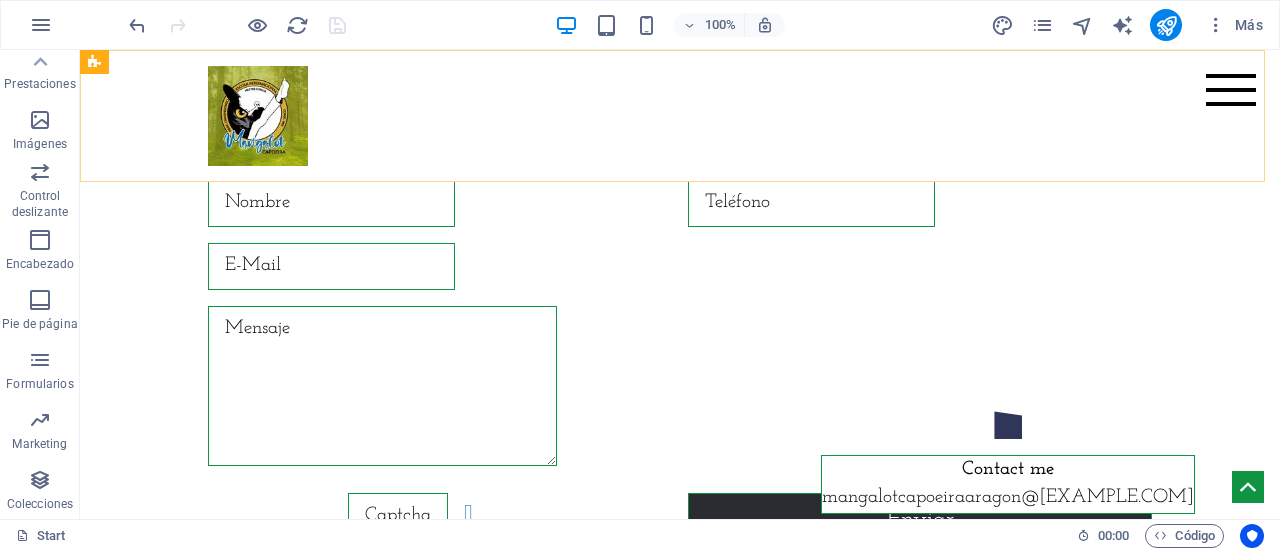 scroll, scrollTop: 9370, scrollLeft: 0, axis: vertical 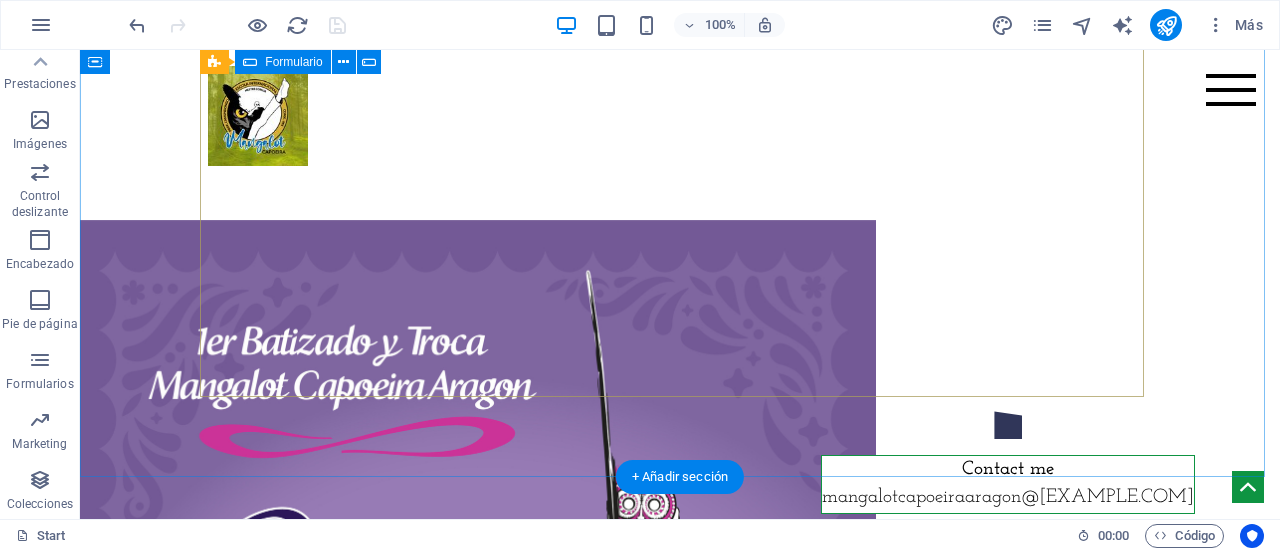 click on "¿Ilegible? Cargar nuevo Enviar" at bounding box center (680, -107) 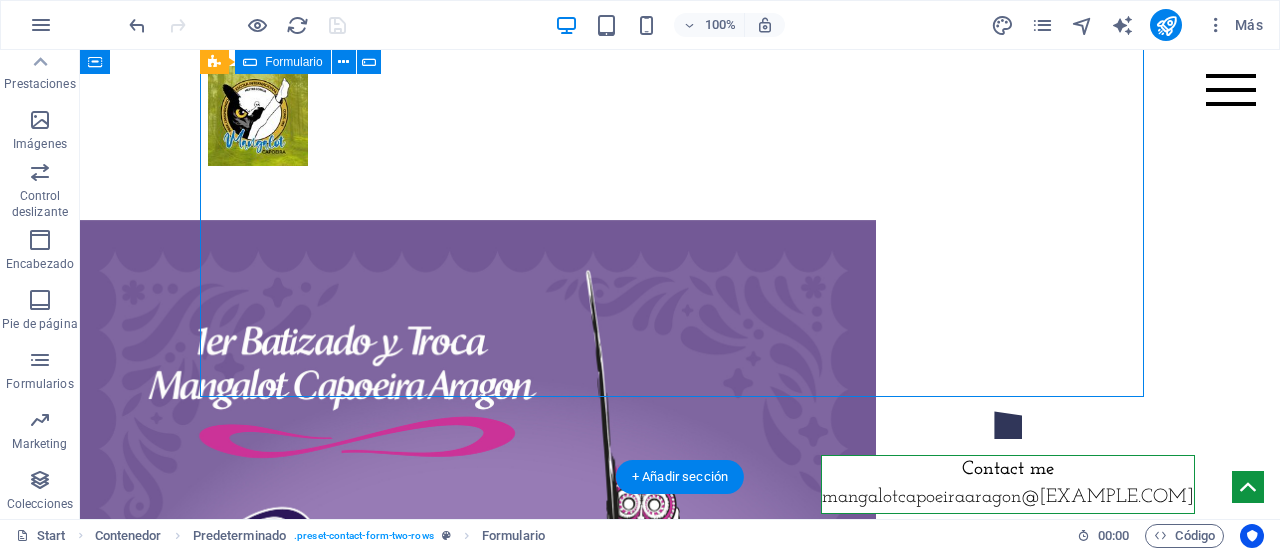 click on "¿Ilegible? Cargar nuevo Enviar" at bounding box center [680, -107] 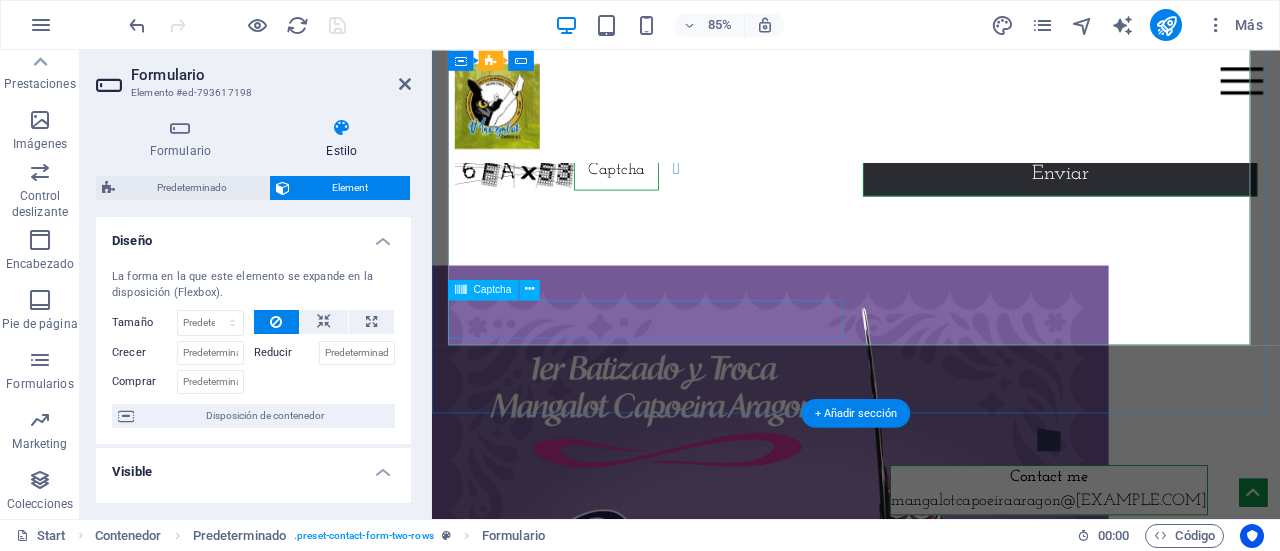 scroll, scrollTop: 8388, scrollLeft: 0, axis: vertical 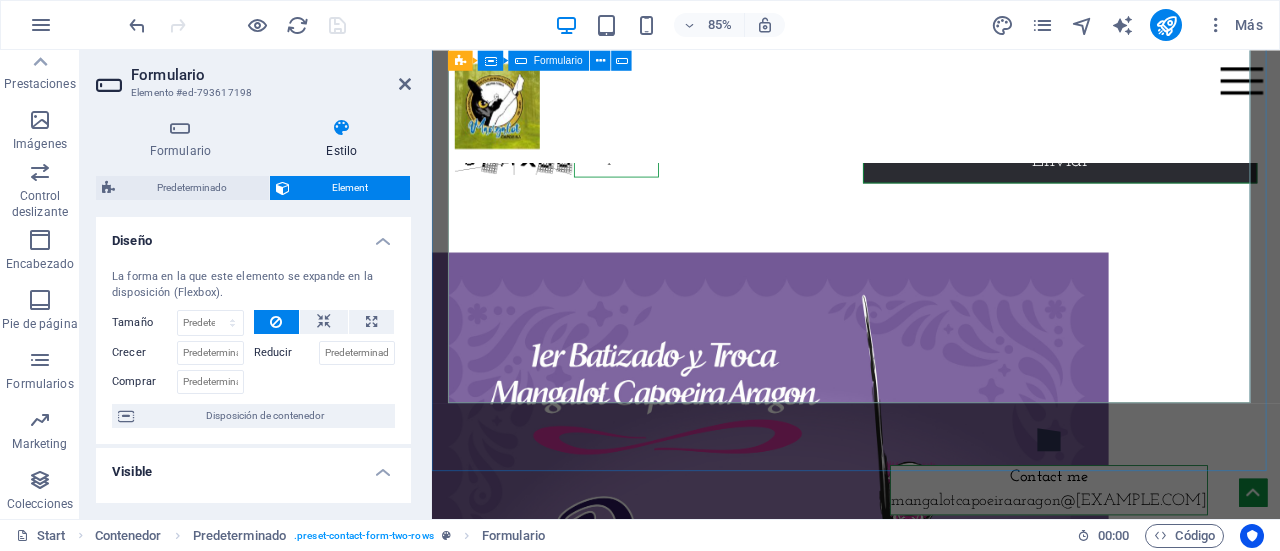 click on "¿Ilegible? Cargar nuevo Enviar" at bounding box center (931, -39) 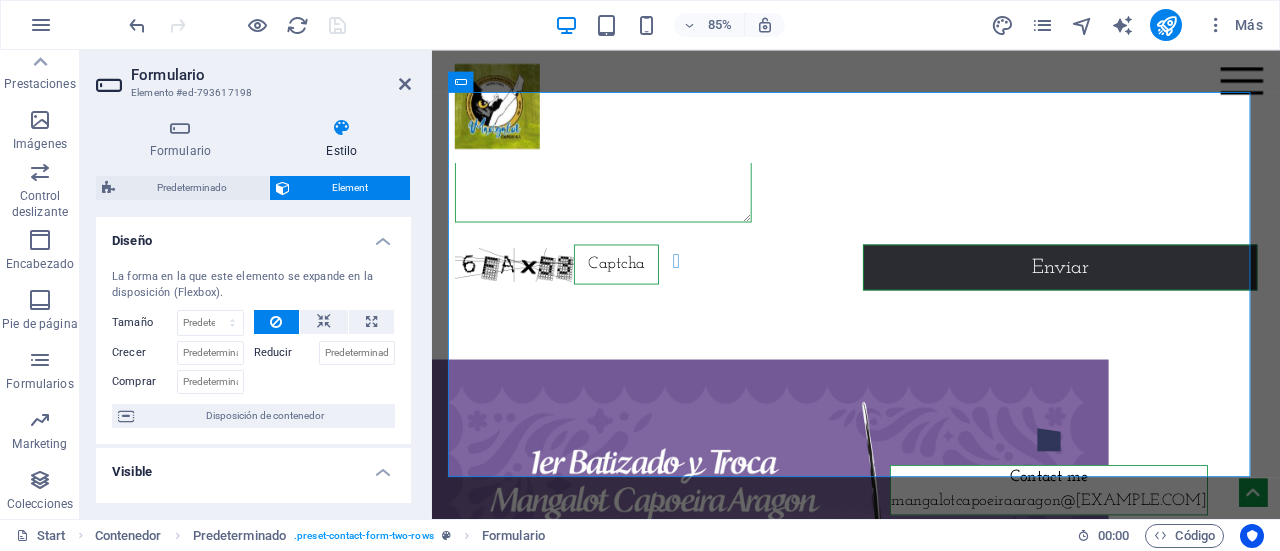scroll, scrollTop: 8232, scrollLeft: 0, axis: vertical 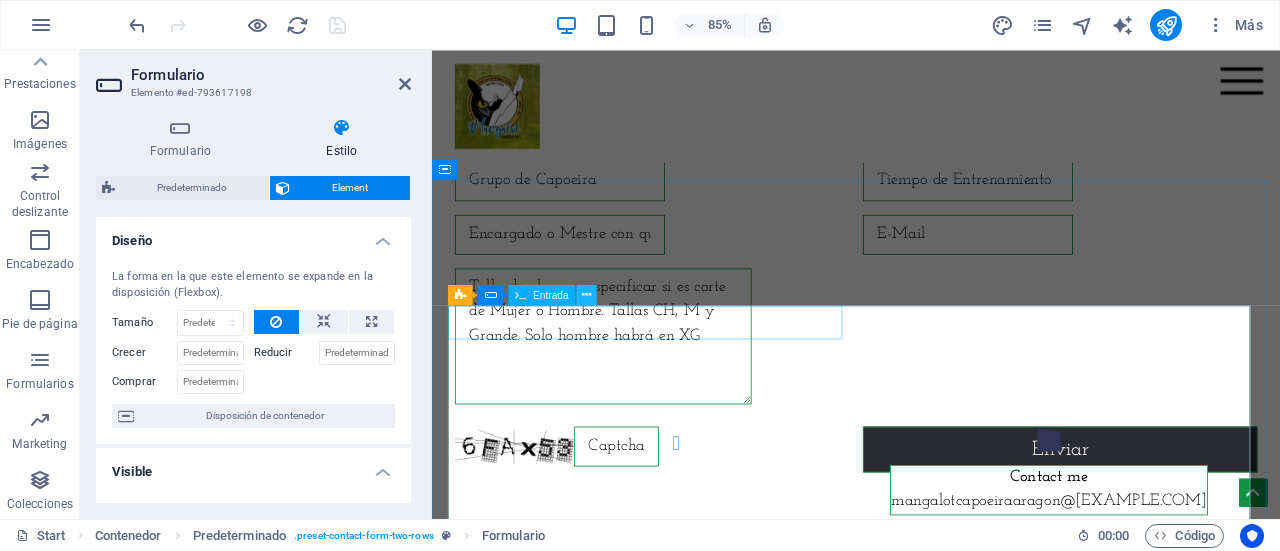 click at bounding box center [586, 295] 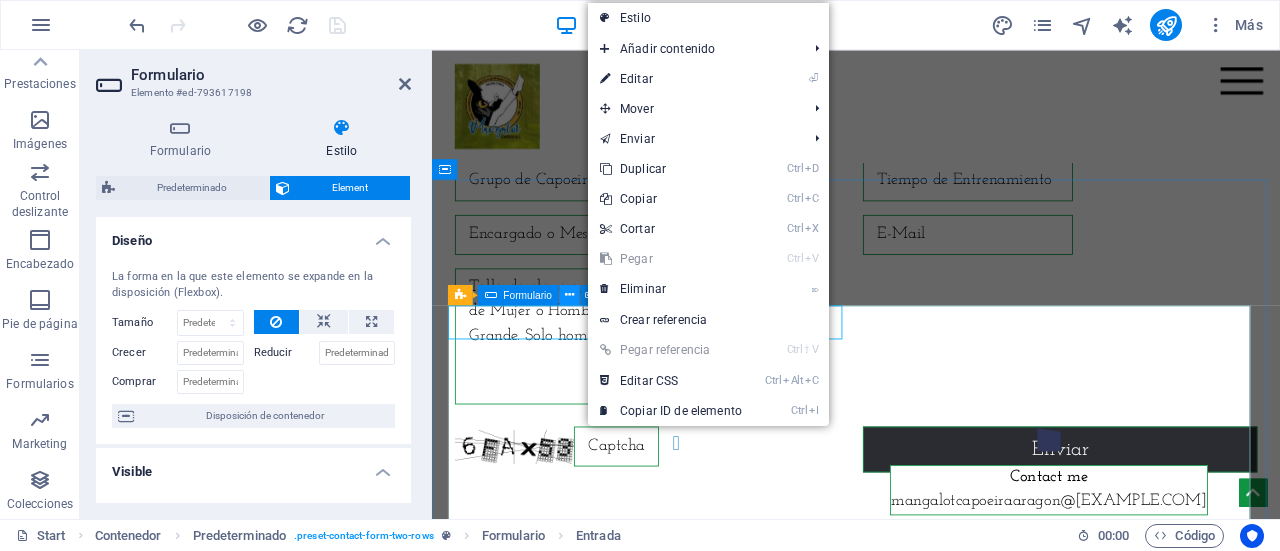 click at bounding box center [569, 295] 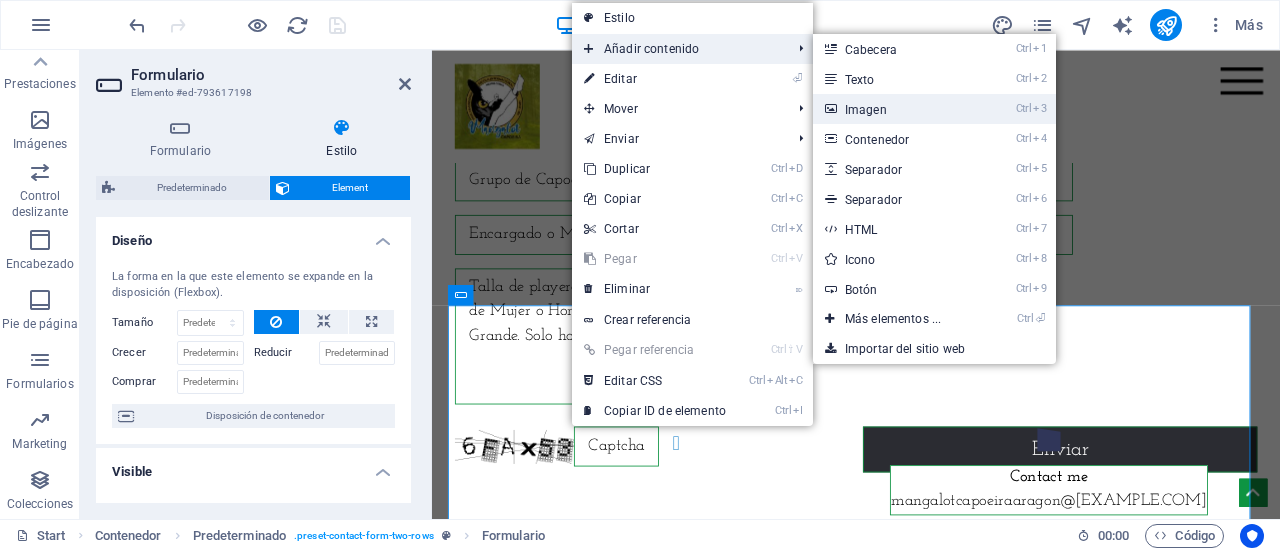 click on "Ctrl 3  Imagen" at bounding box center (897, 109) 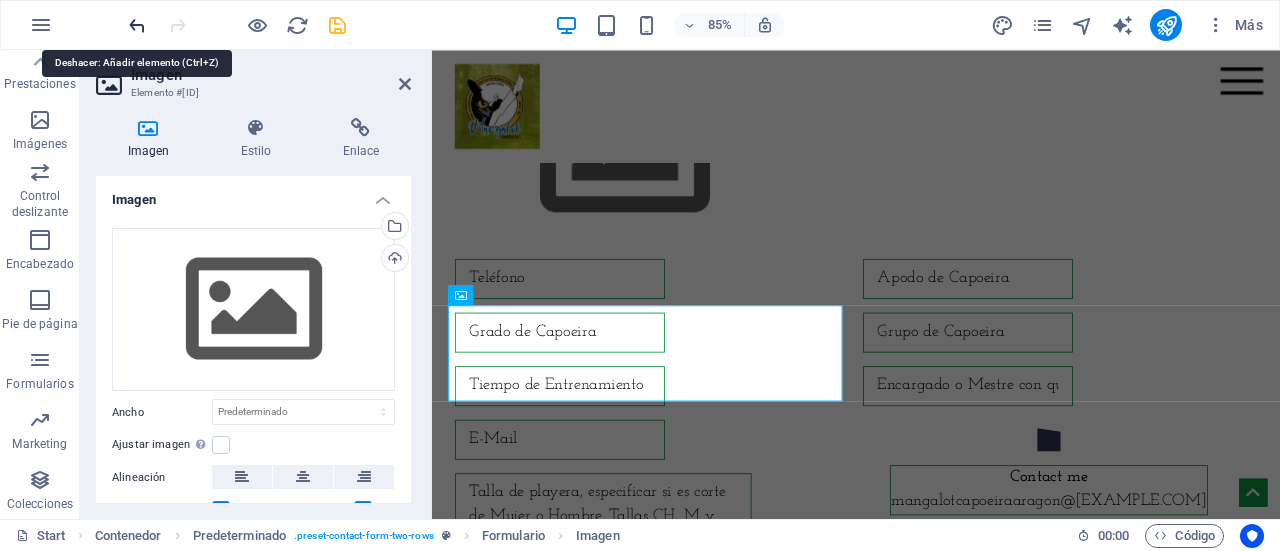 click at bounding box center (137, 25) 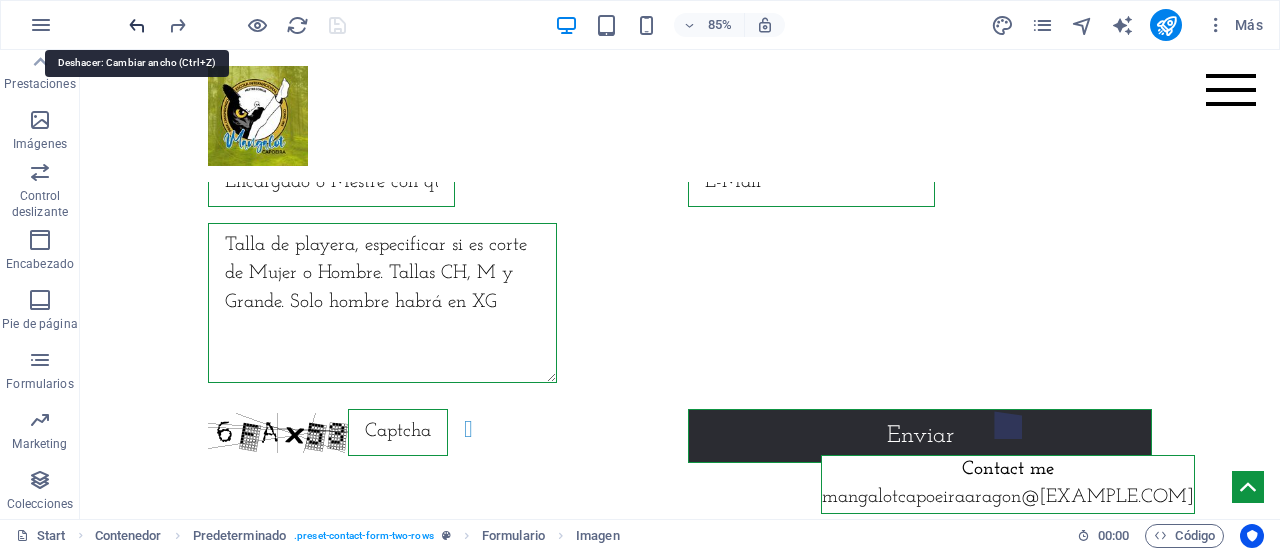 scroll, scrollTop: 7898, scrollLeft: 0, axis: vertical 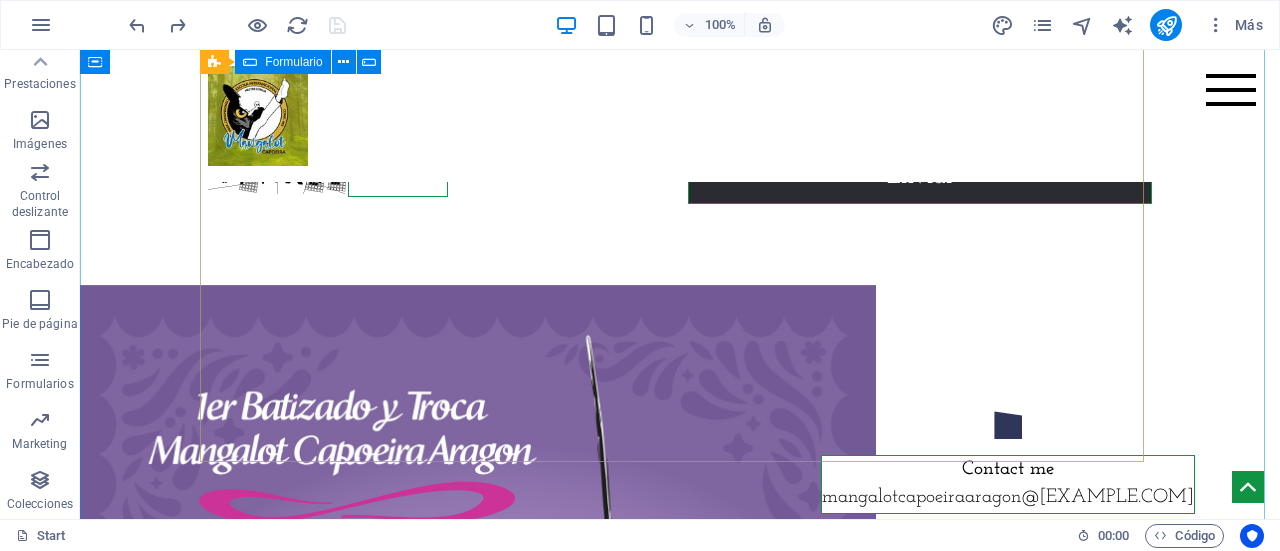 click on "¿Ilegible? Cargar nuevo Enviar" at bounding box center (680, -42) 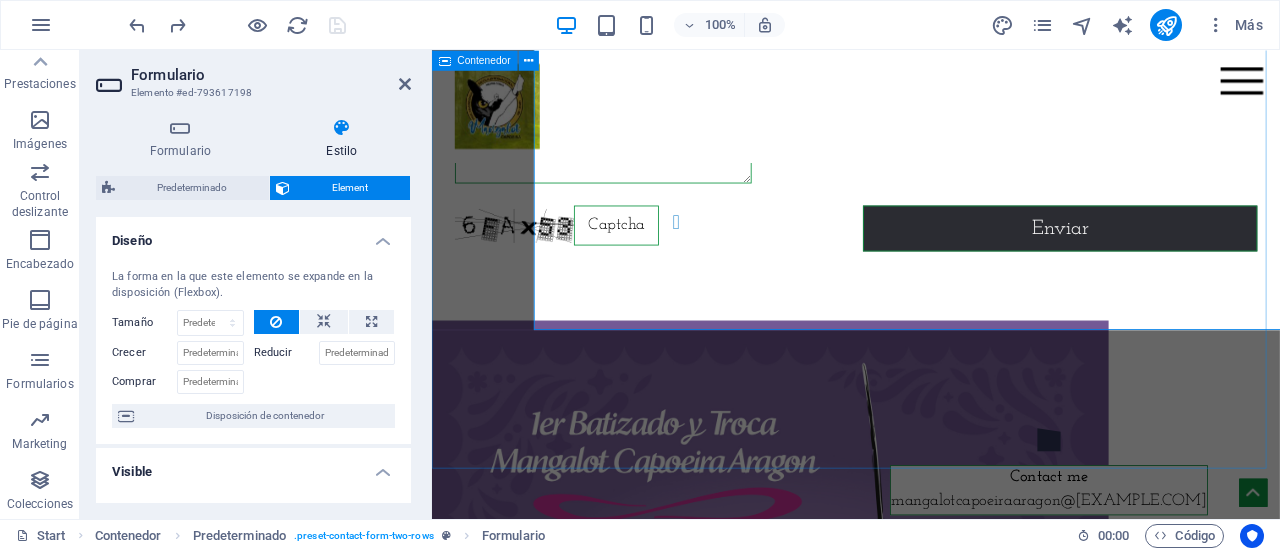 scroll, scrollTop: 8323, scrollLeft: 0, axis: vertical 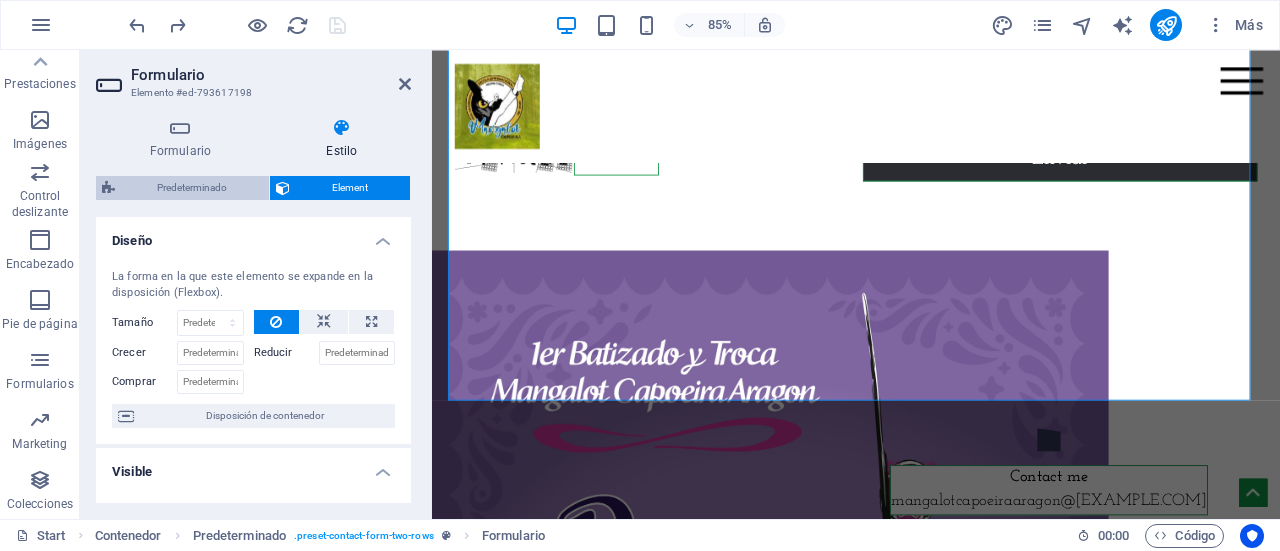 click on "Predeterminado" at bounding box center (192, 188) 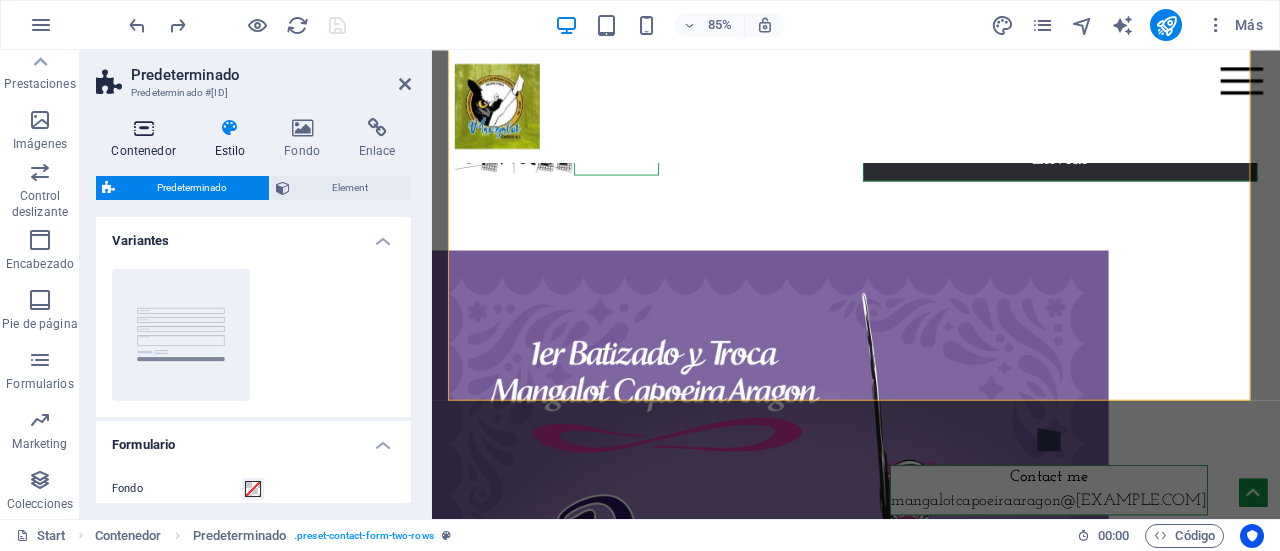click at bounding box center (143, 128) 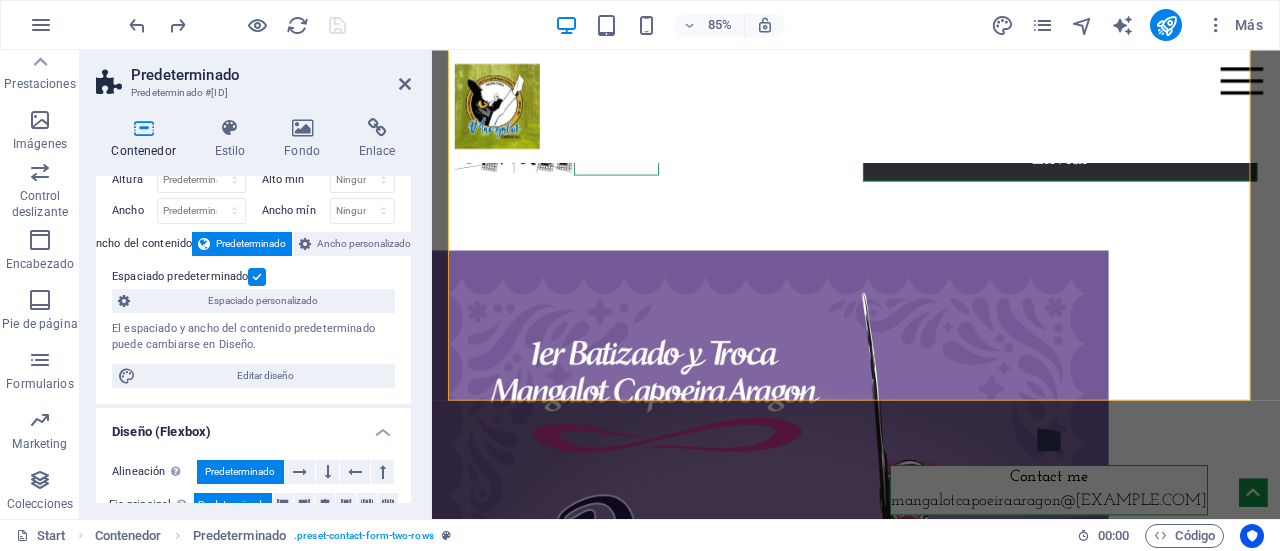 scroll, scrollTop: 0, scrollLeft: 0, axis: both 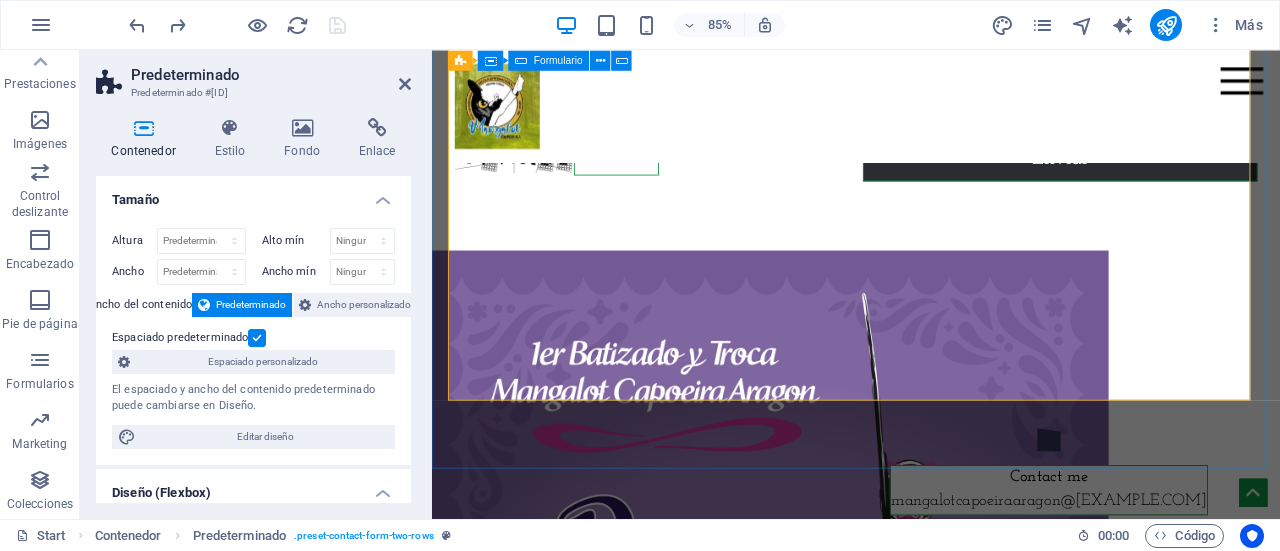 click on "¿Ilegible? Cargar nuevo Enviar" at bounding box center [931, -42] 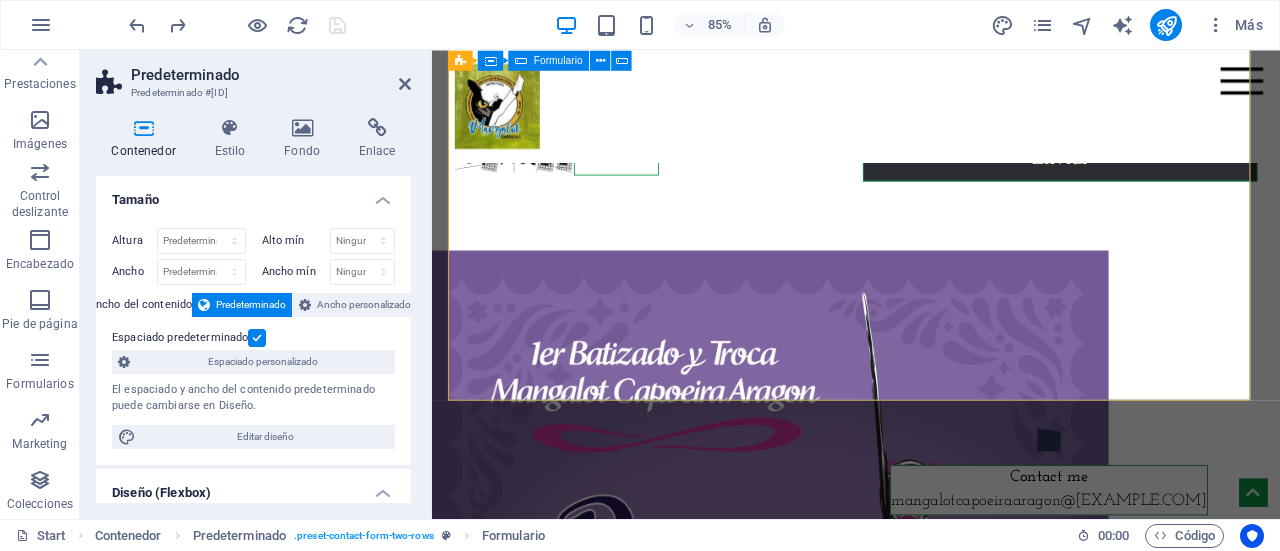 click on "¿Ilegible? Cargar nuevo Enviar" at bounding box center [931, -42] 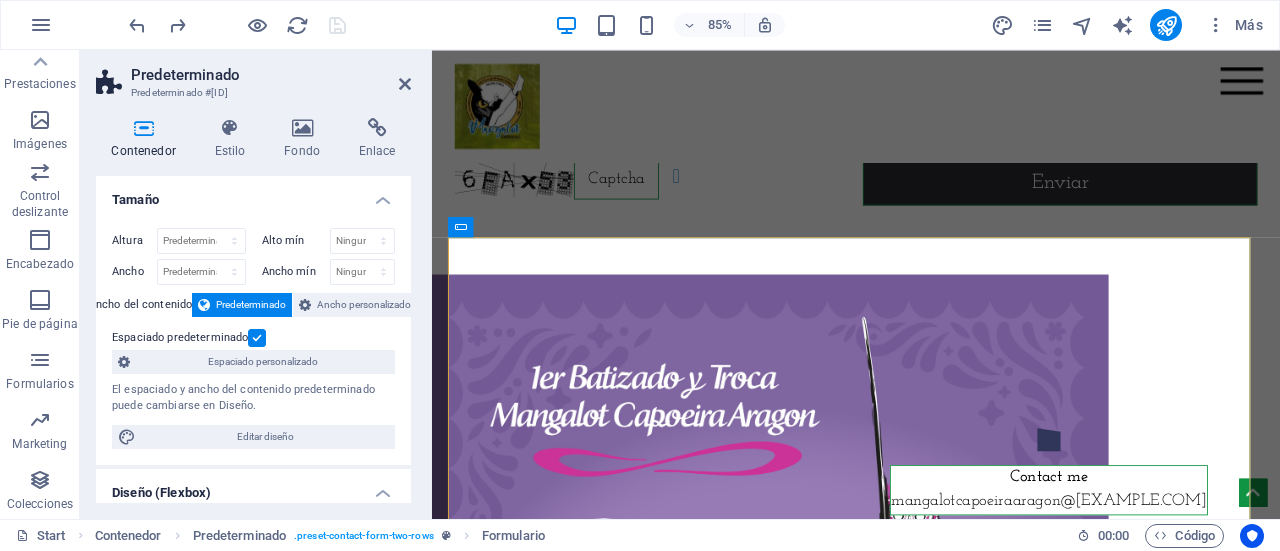 scroll, scrollTop: 8061, scrollLeft: 0, axis: vertical 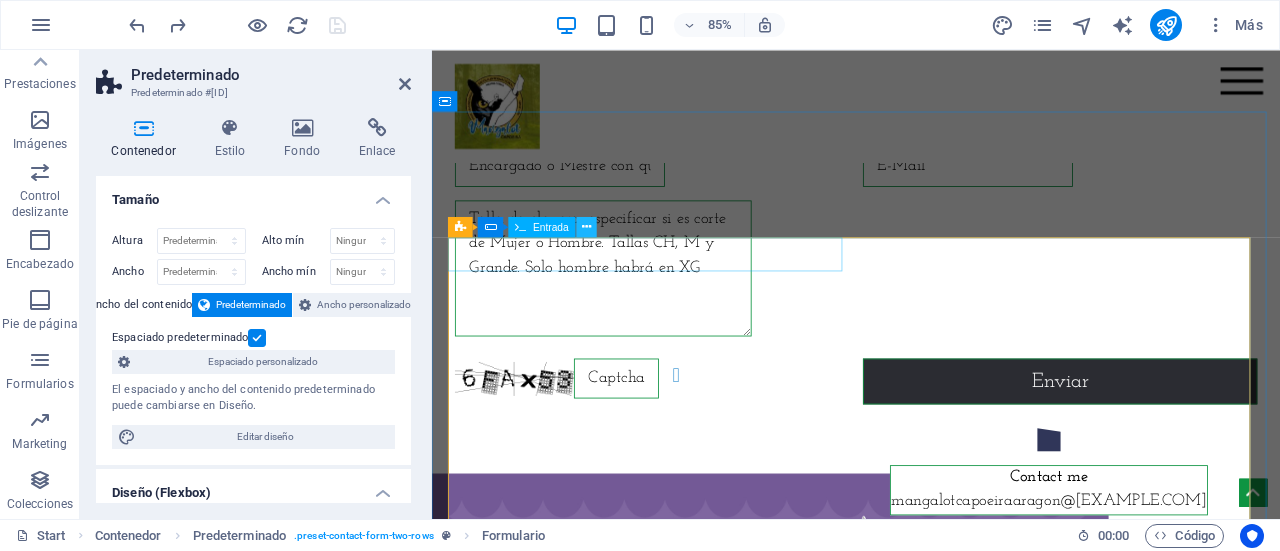 click at bounding box center (586, 227) 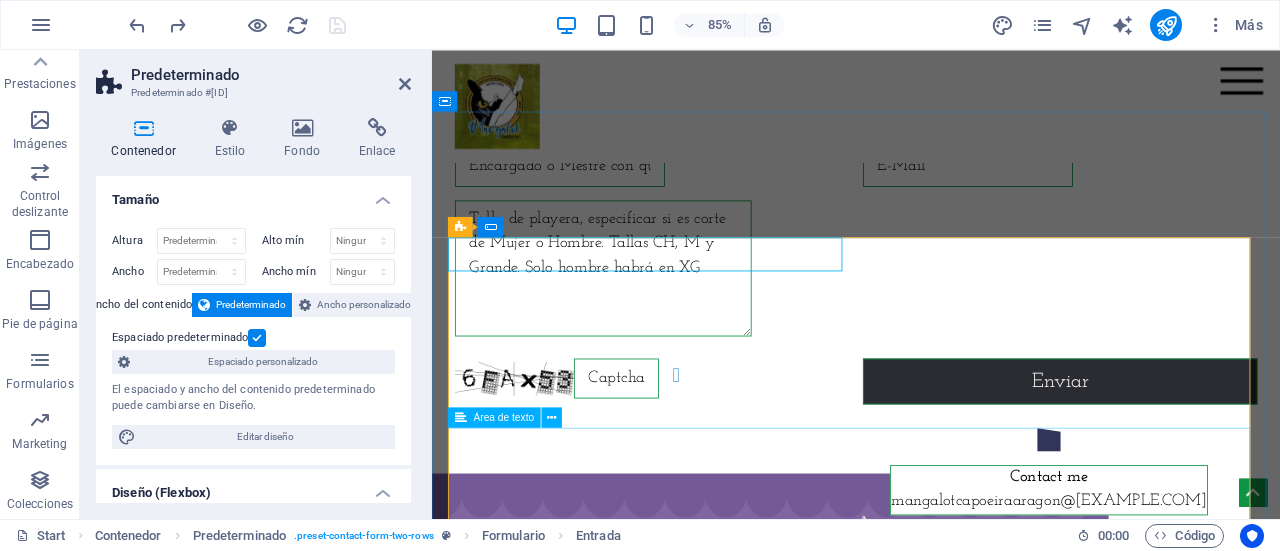 click at bounding box center [633, 306] 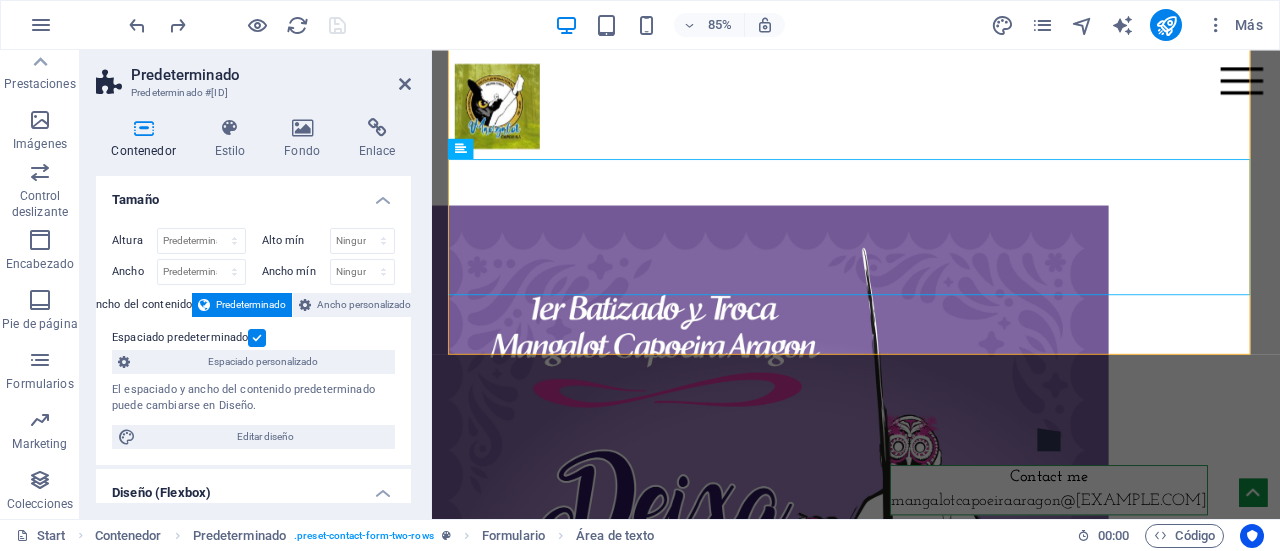 scroll, scrollTop: 8377, scrollLeft: 0, axis: vertical 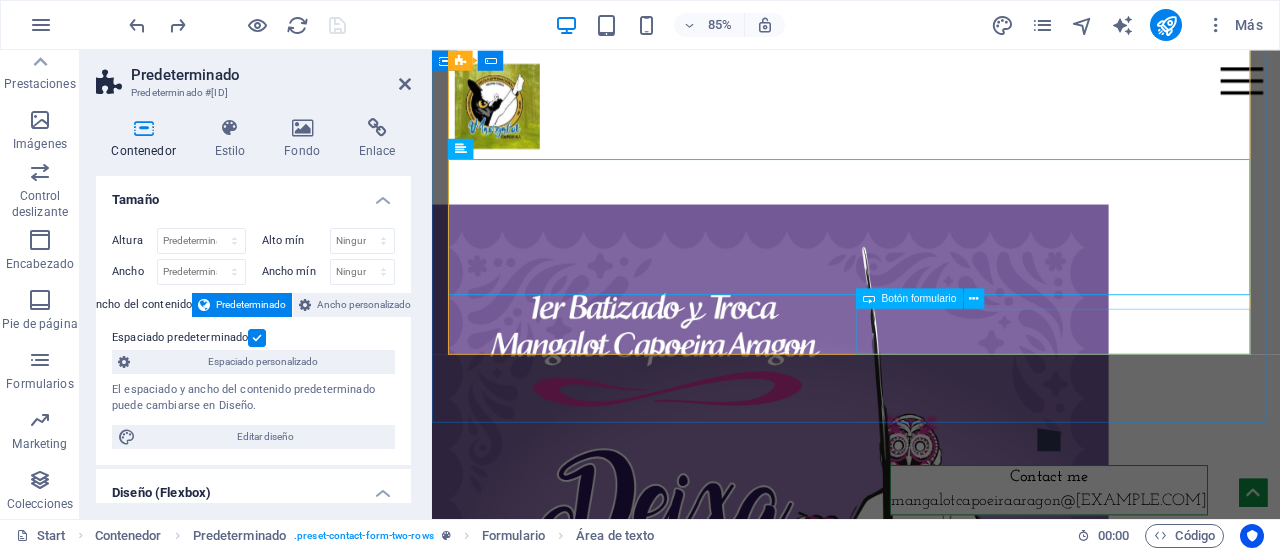 click on "Enviar" at bounding box center (1171, 123) 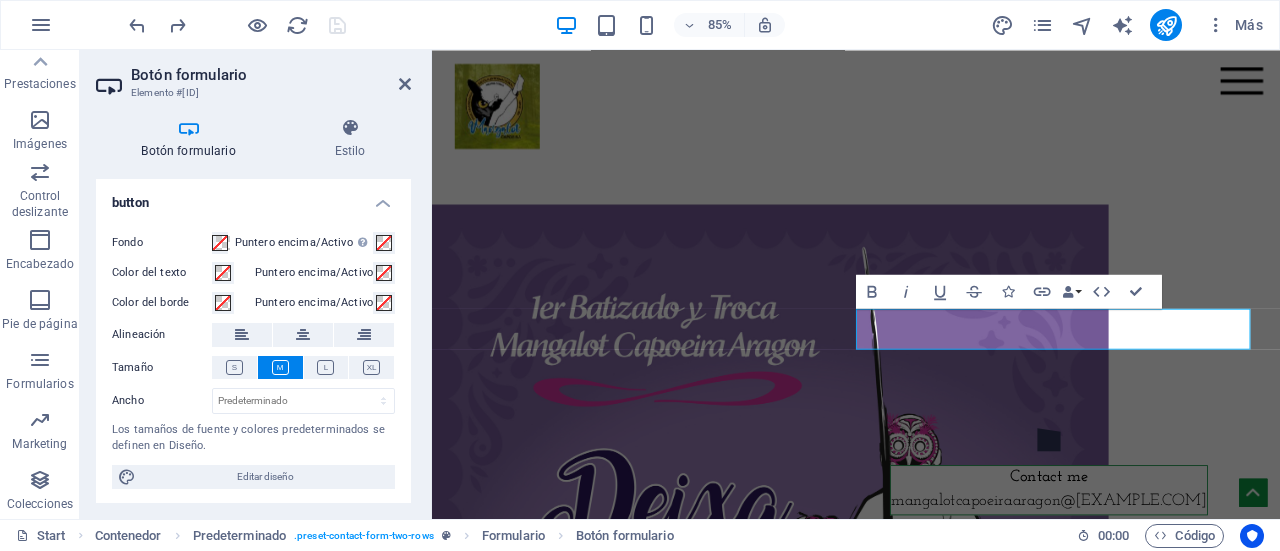scroll, scrollTop: 0, scrollLeft: 0, axis: both 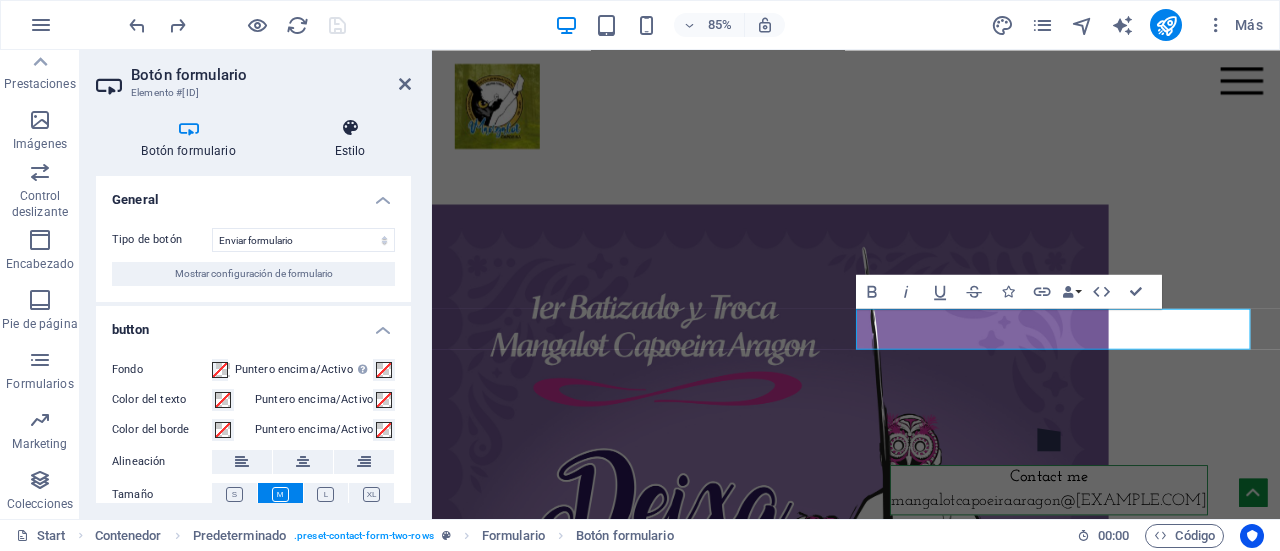 click at bounding box center [350, 128] 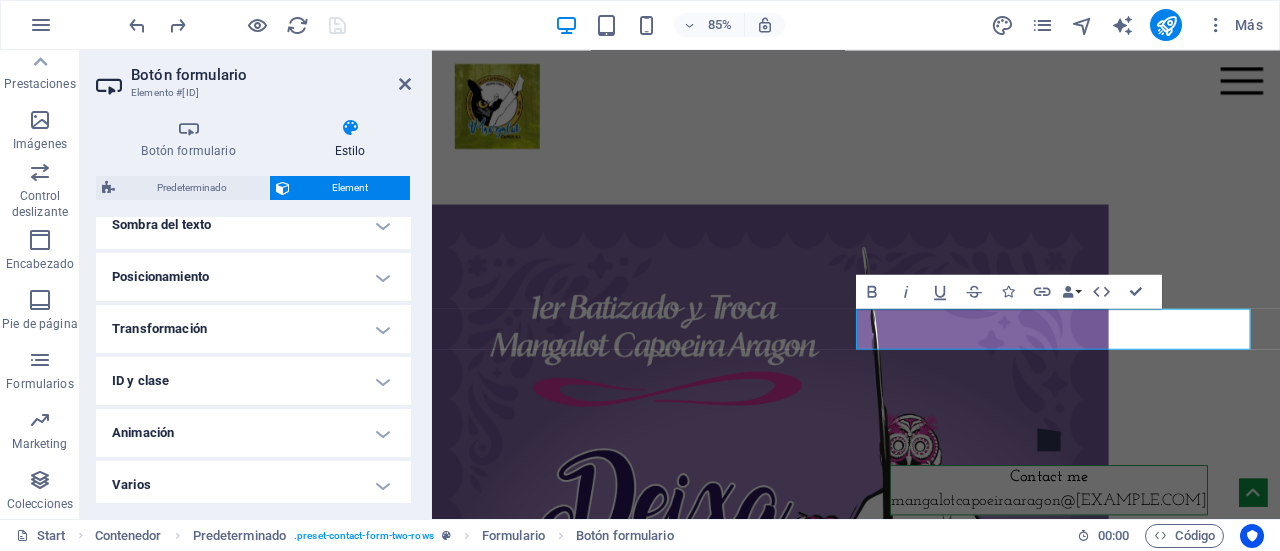 scroll, scrollTop: 574, scrollLeft: 0, axis: vertical 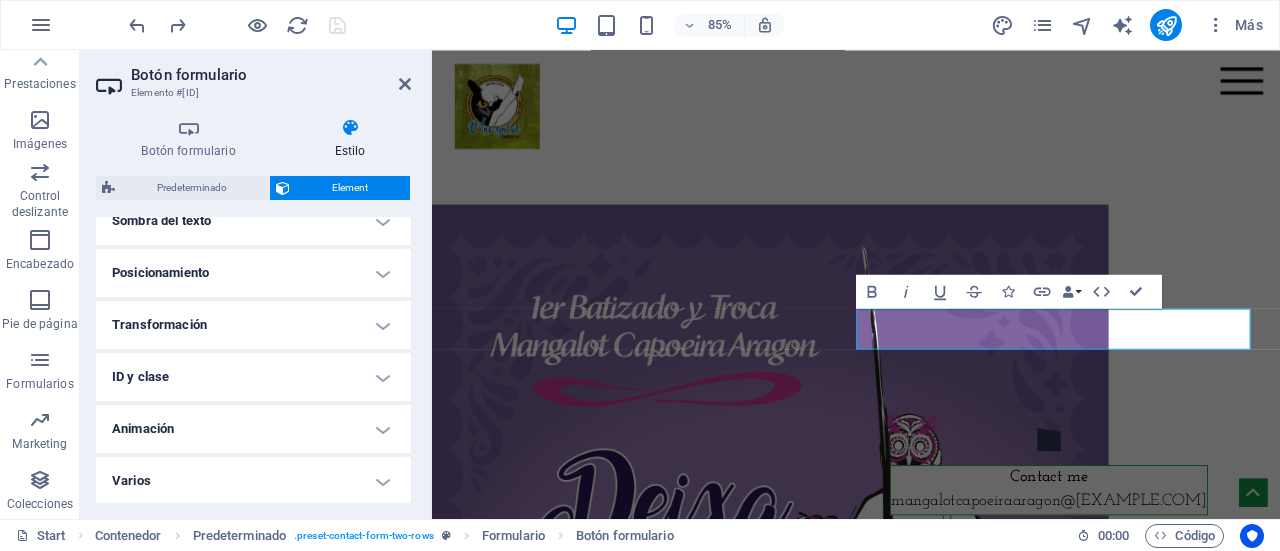 click on "Botón formulario Elemento #ed-793617219 Botón formulario Estilo General Tipo de botón Enviar formulario Restablecer formulario Ninguna acción Mostrar configuración de formulario button Fondo Puntero encima/Activo Cambia al modo de previsualización para probar el estado activo/puntero encima Color del texto Puntero encima/Activo Color del borde Puntero encima/Activo Alineación Tamaño Ancho Predeterminado px rem % em vh vw Los tamaños de fuente y colores predeterminados se definen en Diseño. Editar diseño Predeterminado Element Diseño La forma en la que este elemento se expande en la disposición (Flexbox). Tamaño Predeterminado automático px % 1/1 1/2 1/3 1/4 1/5 1/6 1/7 1/8 1/9 1/10 Crecer Reducir Comprar Disposición de contenedor Visible Visible Opacidad 100 % Desbordamiento Espaciado Margen Predeterminado automático px % rem vw vh Personalizado Personalizado automático px % rem vw vh automático px % rem vw vh automático px % rem vw vh automático px % rem vw vh Espaciado Predeterminado px" at bounding box center (256, 284) 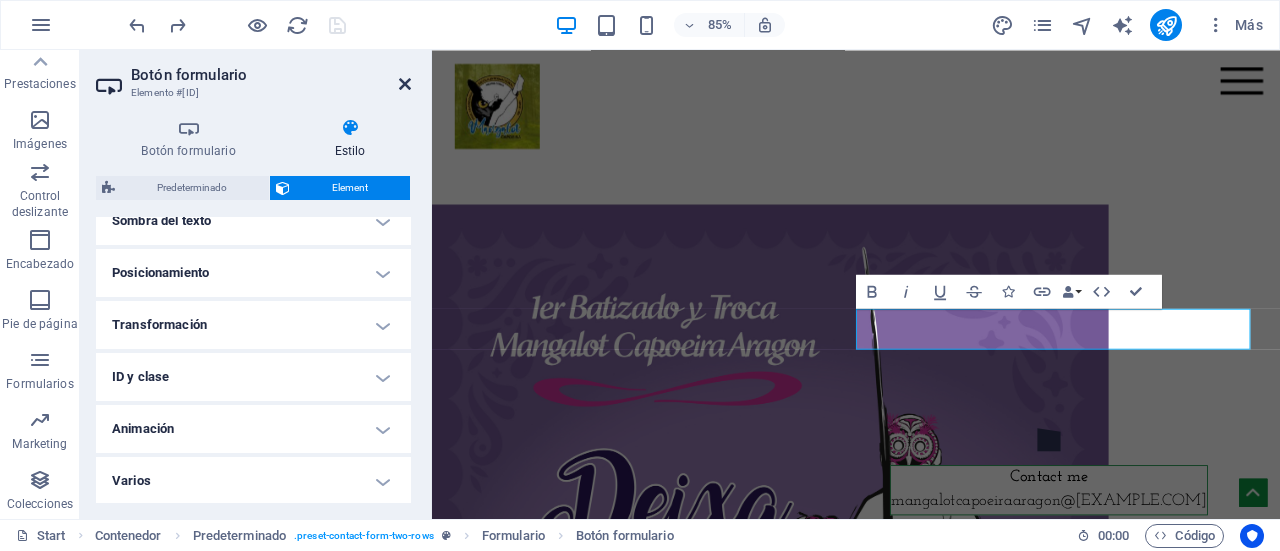 click at bounding box center (405, 84) 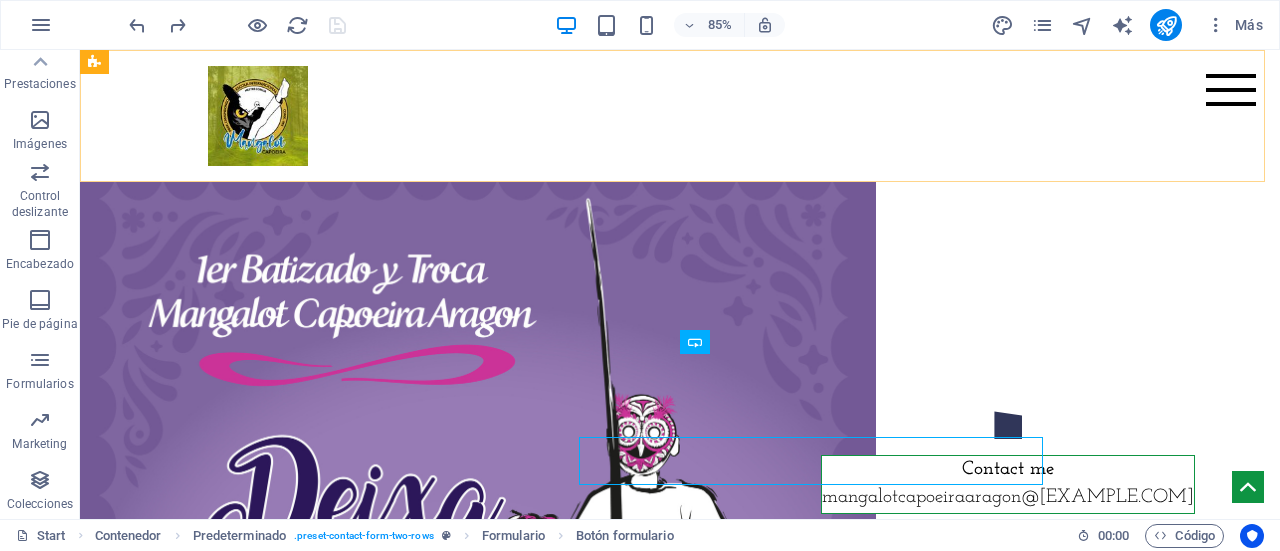 scroll, scrollTop: 8294, scrollLeft: 0, axis: vertical 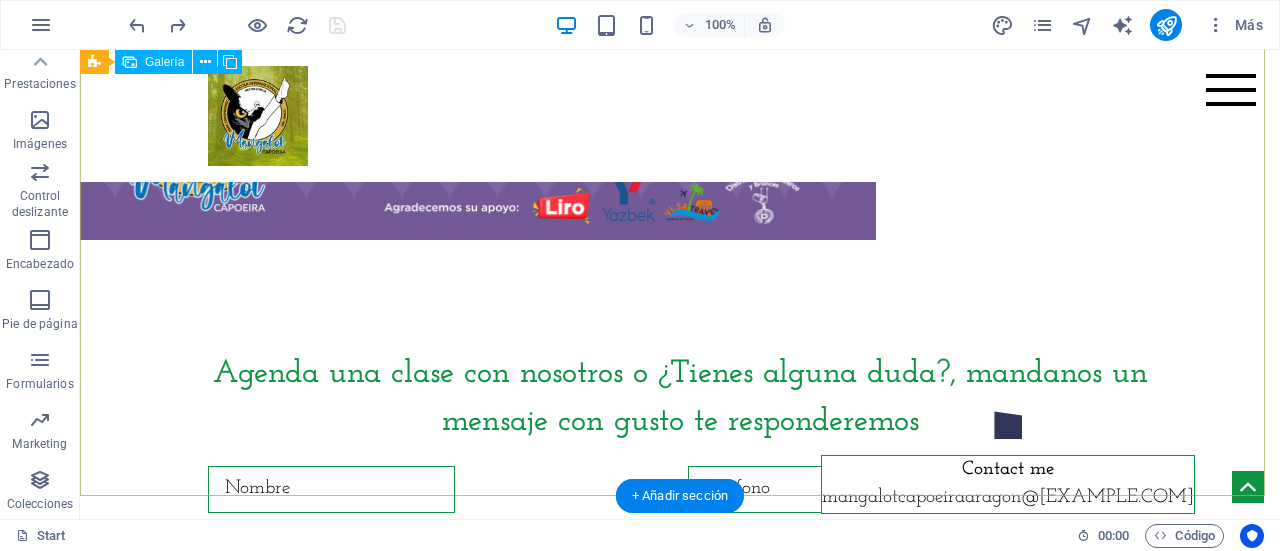 click at bounding box center [478, -261] 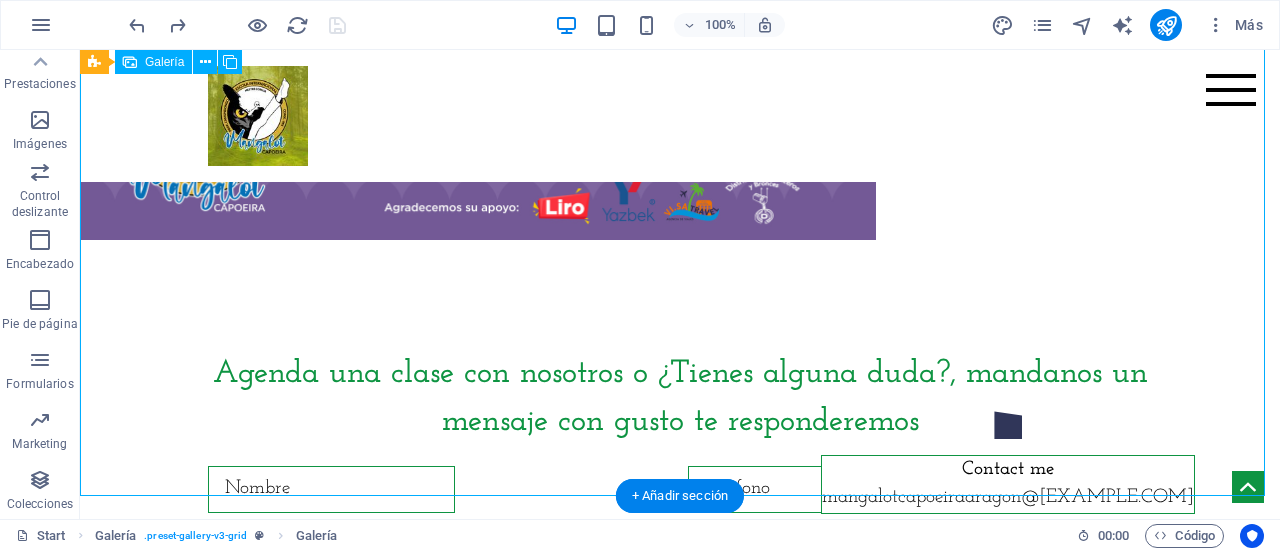 click at bounding box center (478, -261) 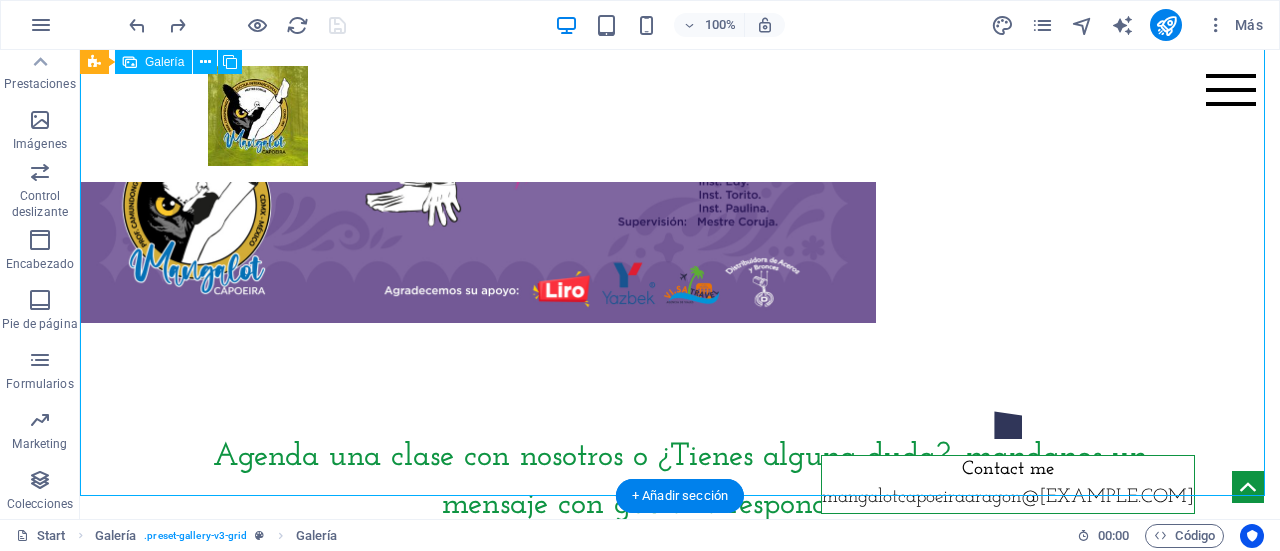 scroll, scrollTop: 9369, scrollLeft: 0, axis: vertical 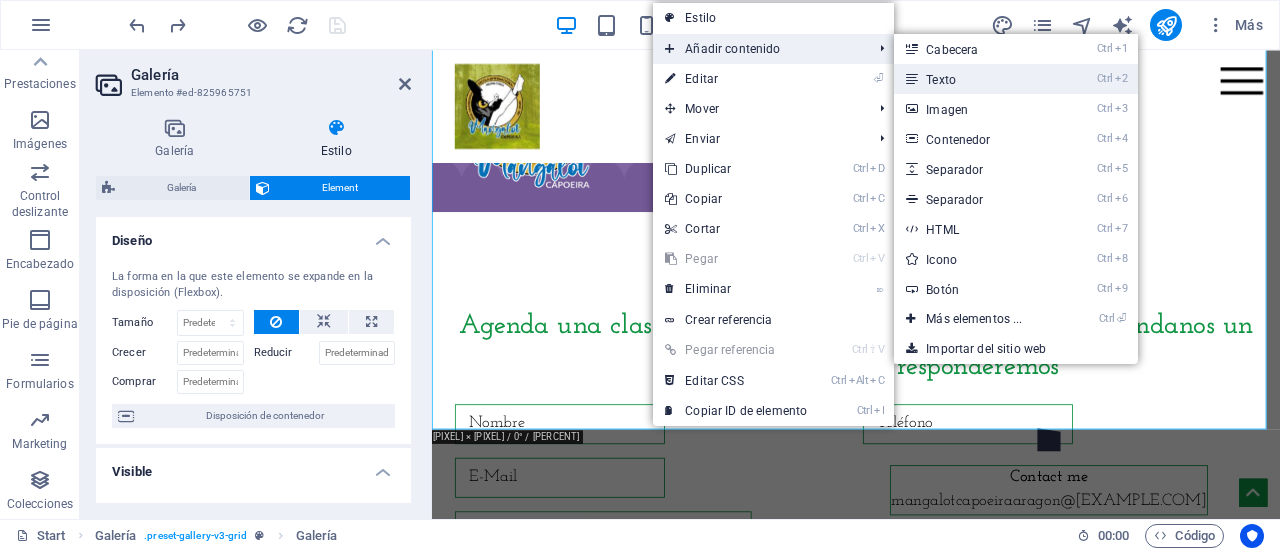 click on "Ctrl 2  Texto" at bounding box center (978, 79) 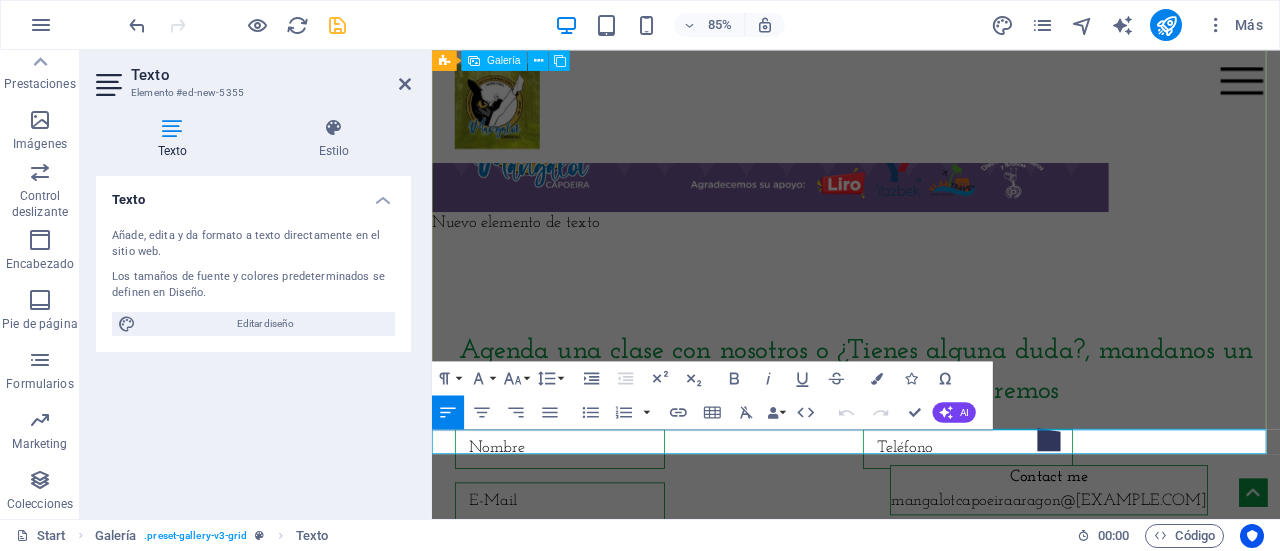 type 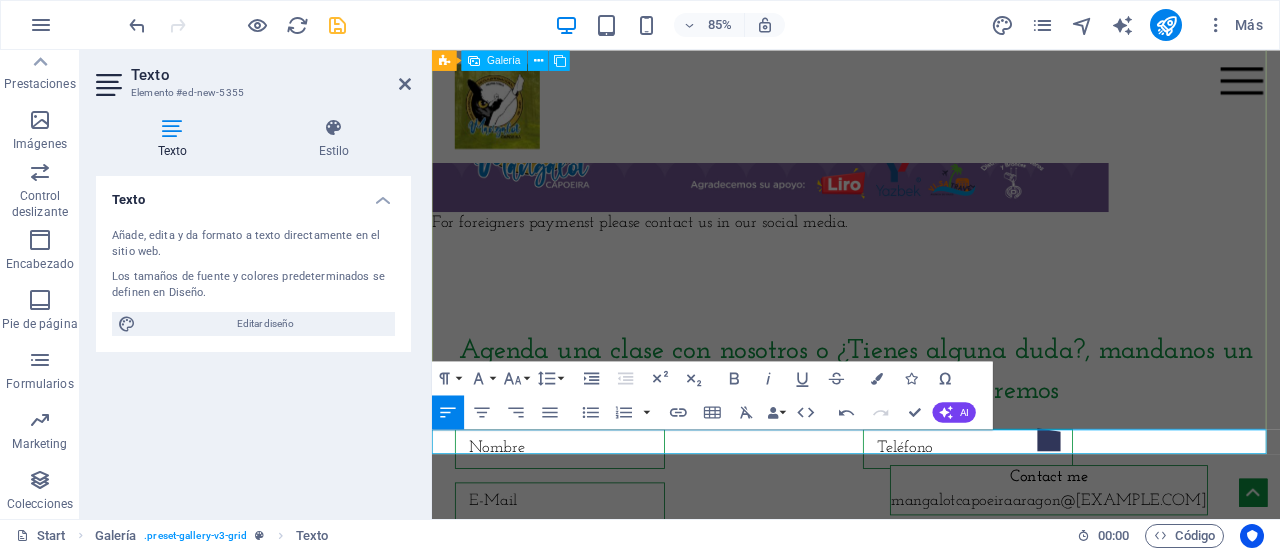 click at bounding box center [931, -261] 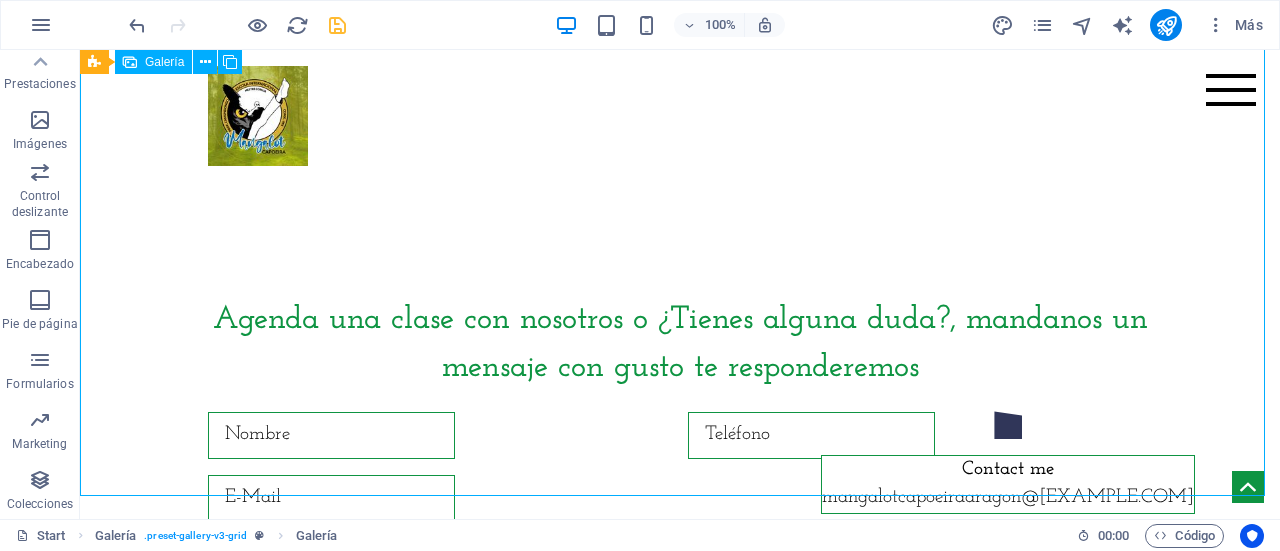 scroll, scrollTop: 9286, scrollLeft: 0, axis: vertical 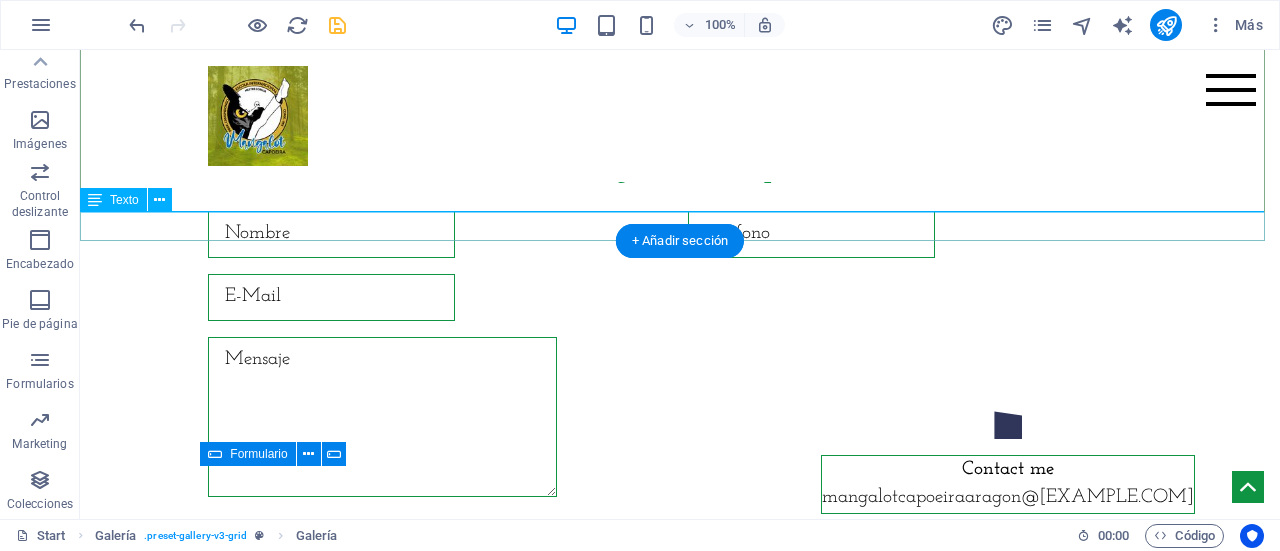 click on "For foreigners paymenst please contact us in our social media." at bounding box center [680, -30] 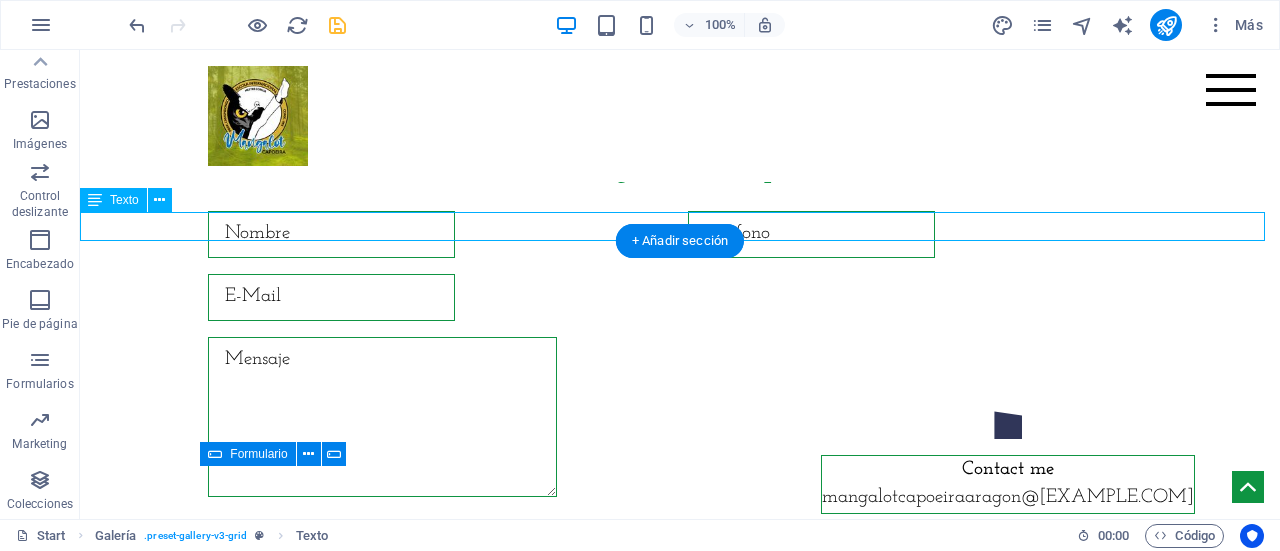 click on "For foreigners paymenst please contact us in our social media." at bounding box center [680, -30] 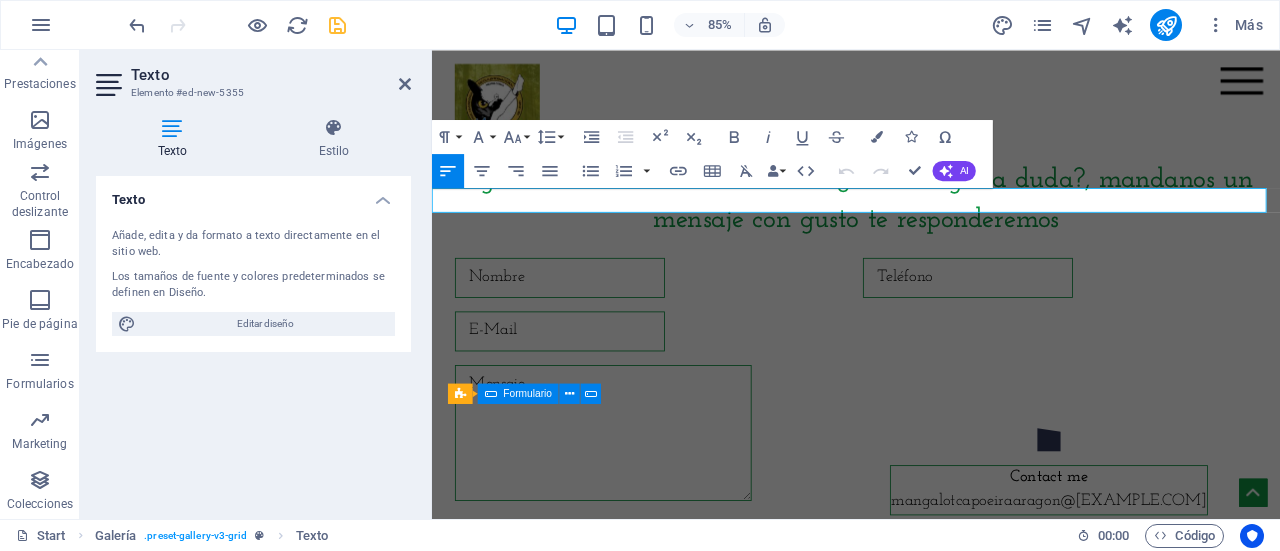 scroll, scrollTop: 9653, scrollLeft: 0, axis: vertical 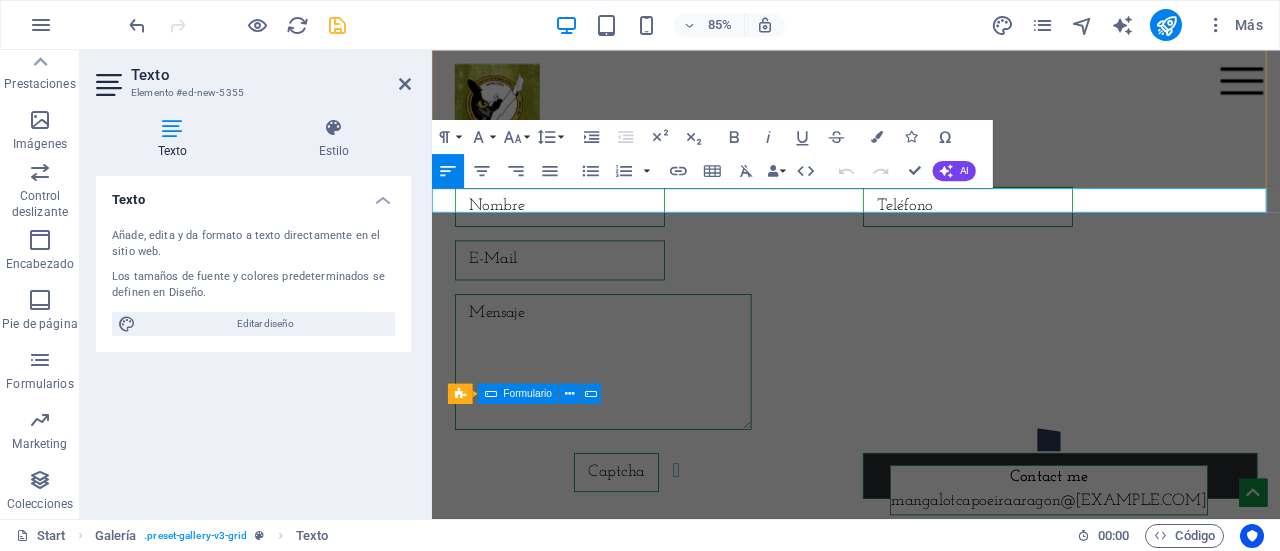 click on "For foreigners paymenst please contact us in our social media." at bounding box center [931, -30] 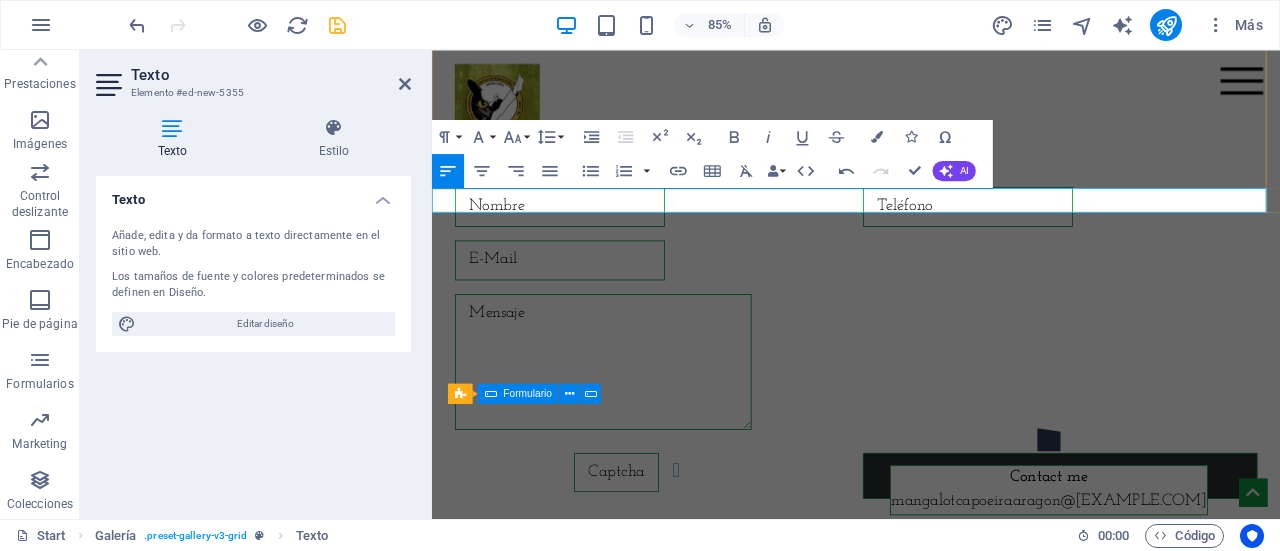type 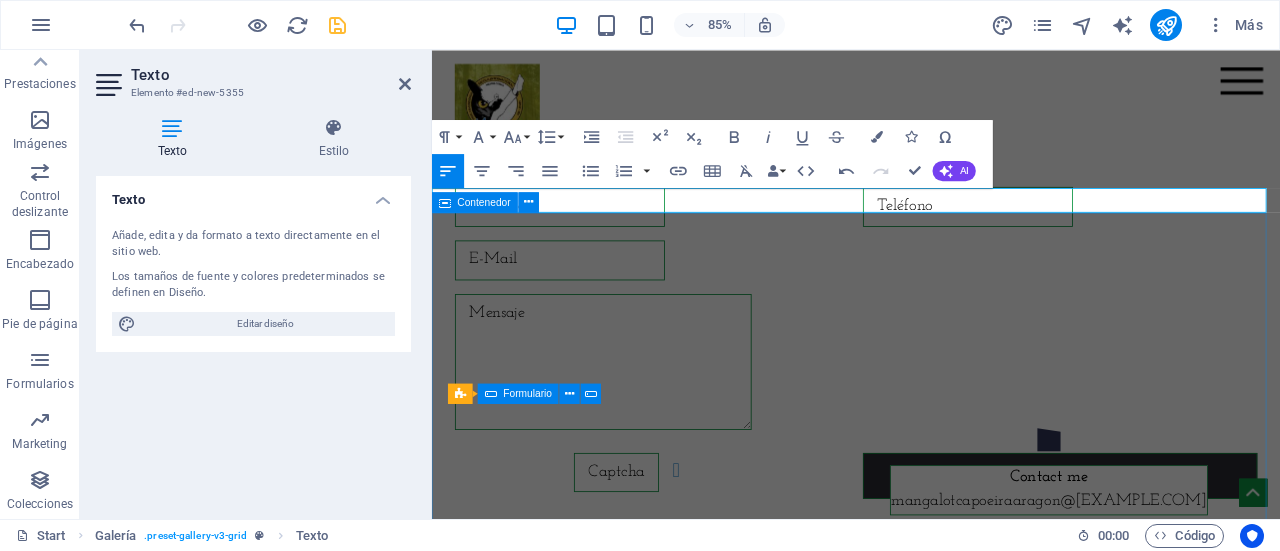 click on "Agenda una clase con nosotros o ¿Tienes alguna duda?, mandanos un mensaje con gusto te responderemos ¿Ilegible? Cargar nuevo Enviar" at bounding box center [931, 321] 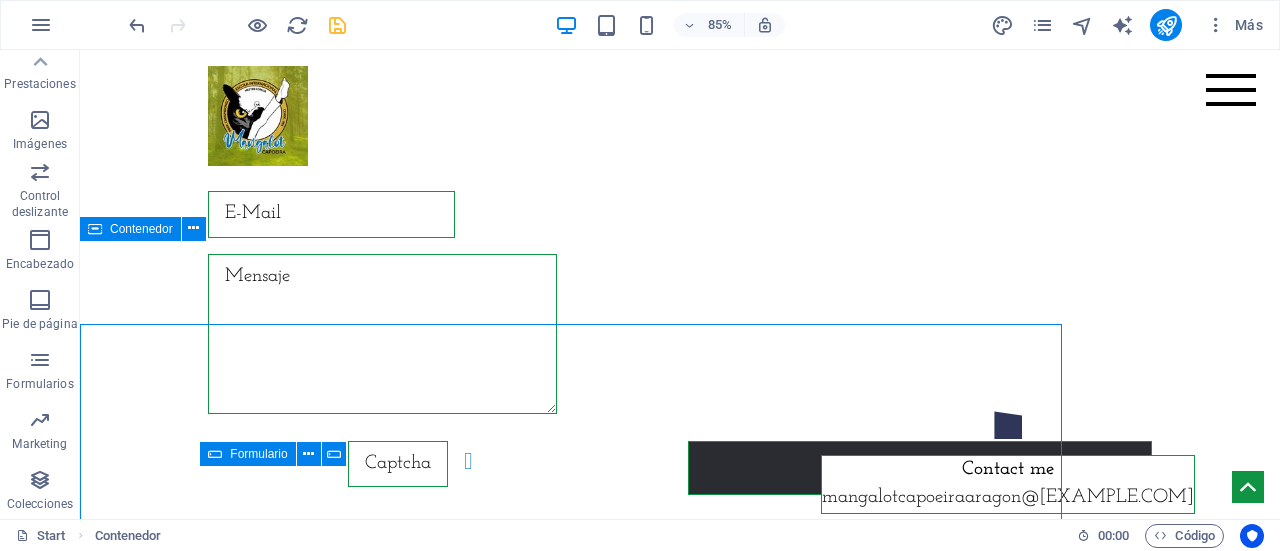 scroll, scrollTop: 9570, scrollLeft: 0, axis: vertical 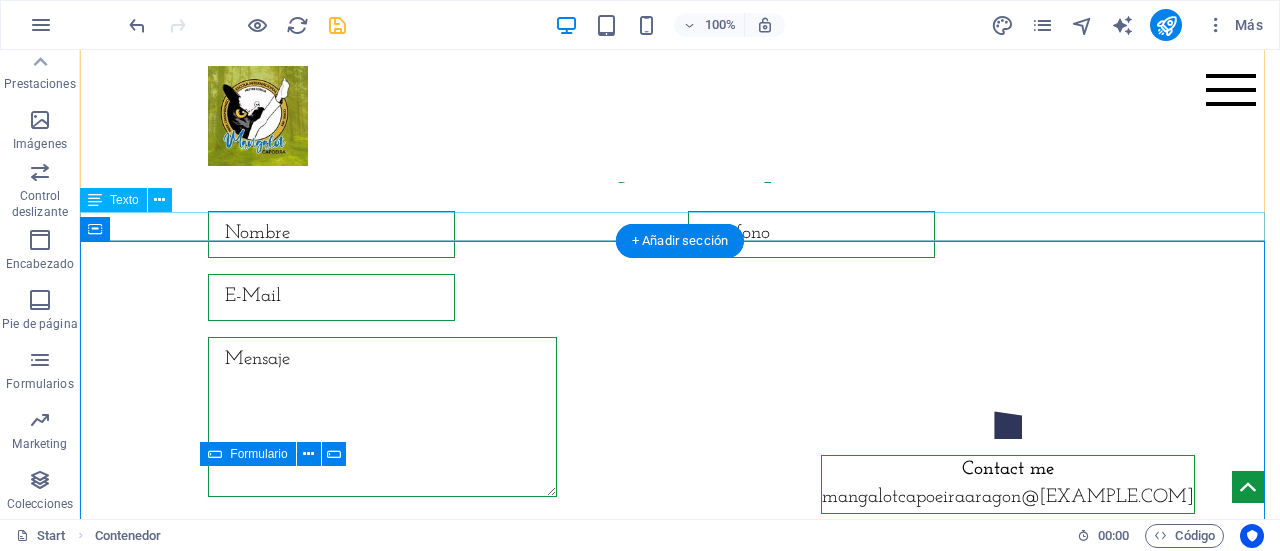 click on "For foreigners payments please contact us in our social media. Nevertheless, do your registration and get in contact with us." at bounding box center [680, -30] 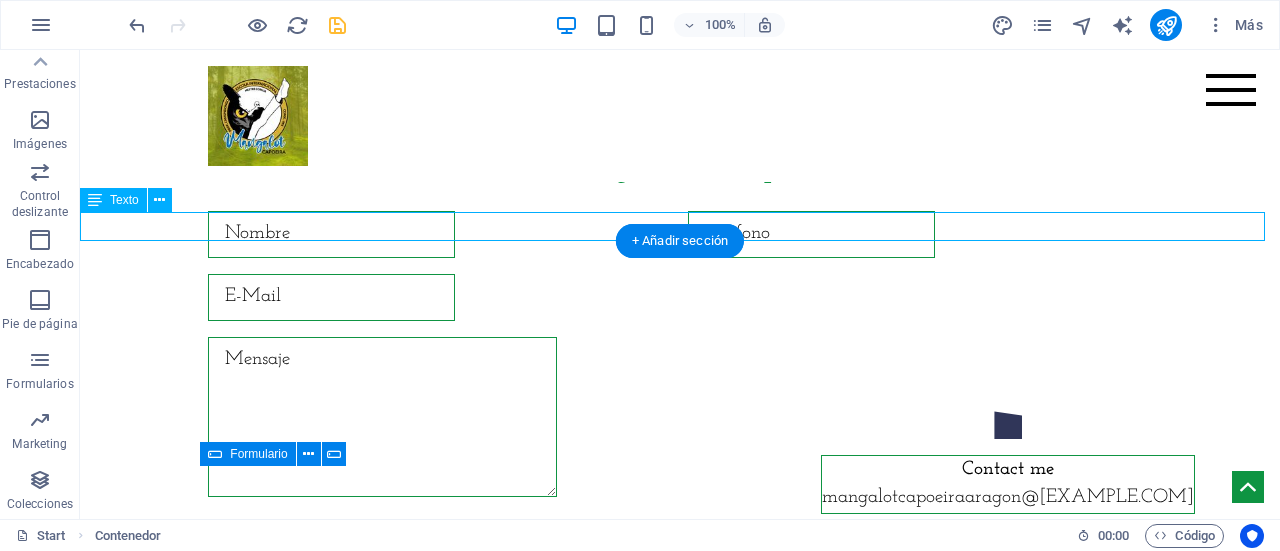 click on "For foreigners payments please contact us in our social media. Nevertheless, do your registration and get in contact with us." at bounding box center (680, -30) 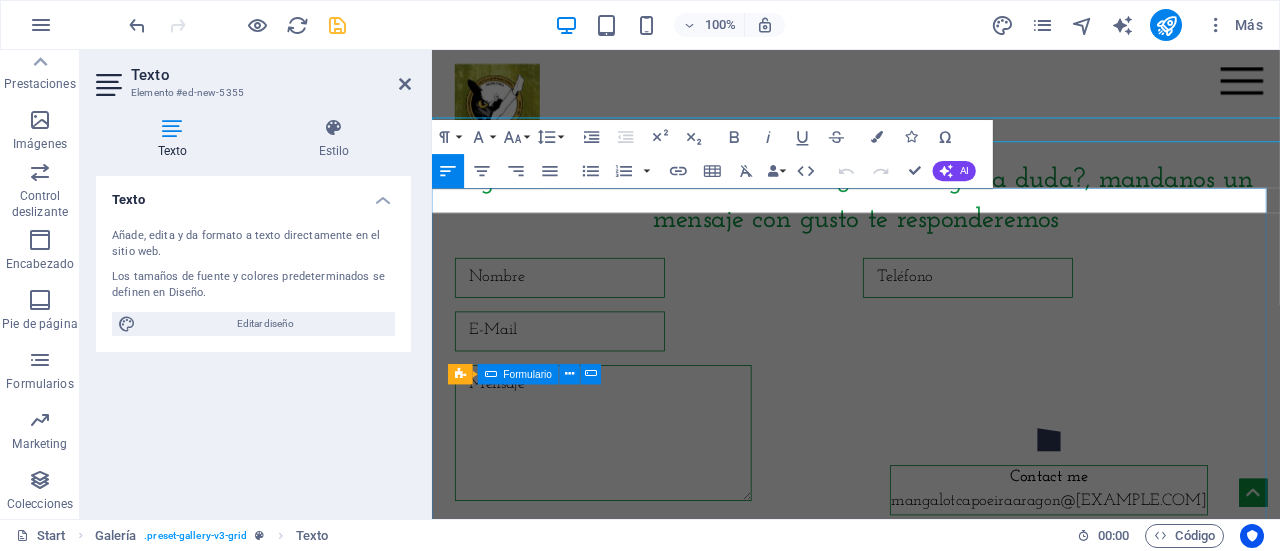 click on "Agenda una clase con nosotros o ¿Tienes alguna duda?, mandanos un mensaje con gusto te responderemos ¿Ilegible? Cargar nuevo Enviar" at bounding box center [931, 404] 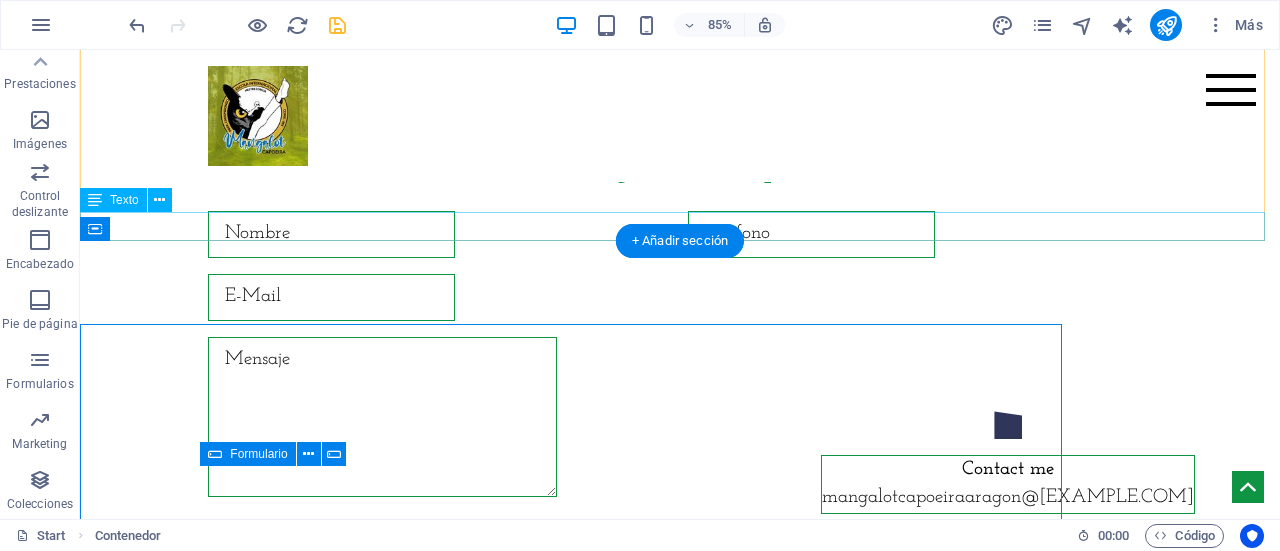 scroll, scrollTop: 9570, scrollLeft: 0, axis: vertical 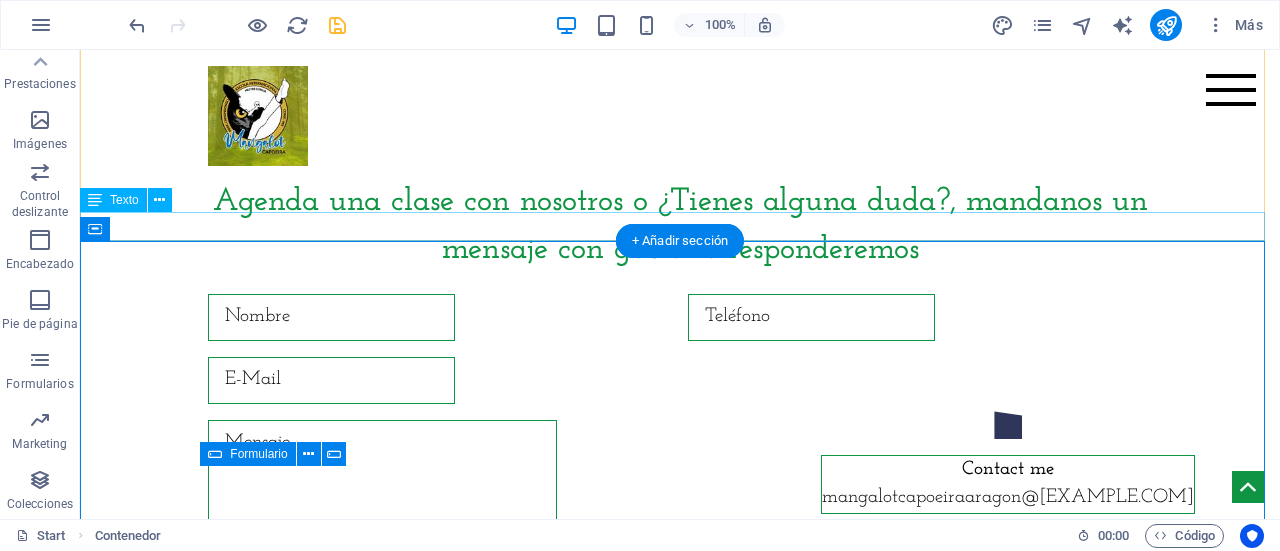 click on "For foreigners payments please contact us in our social media. Nevertheless, do your registration and get in contact with us." at bounding box center [680, 53] 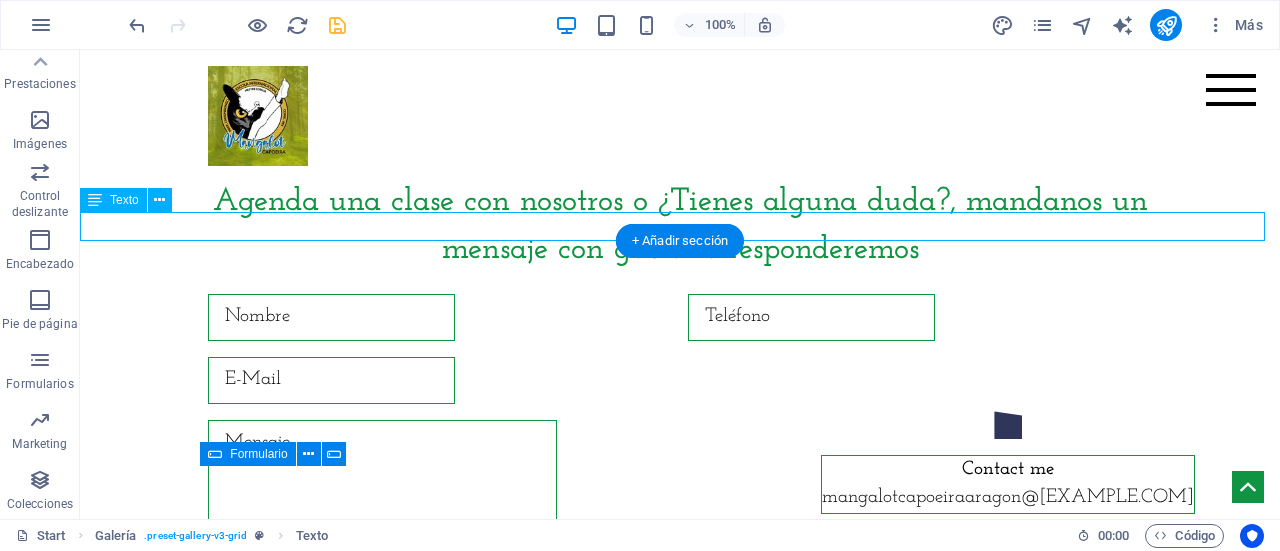 click on "For foreigners payments please contact us in our social media. Nevertheless, do your registration and get in contact with us." at bounding box center [680, 53] 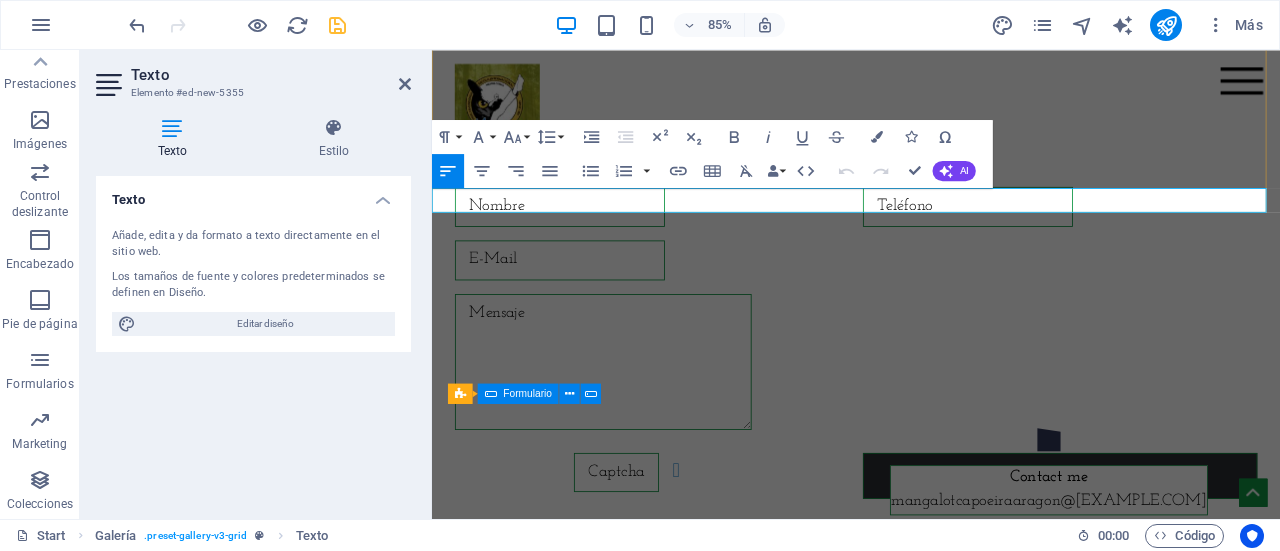 click on "For foreigners payments please contact us in our social media. Nevertheless, do your registration and get in contact with us." at bounding box center (931, -30) 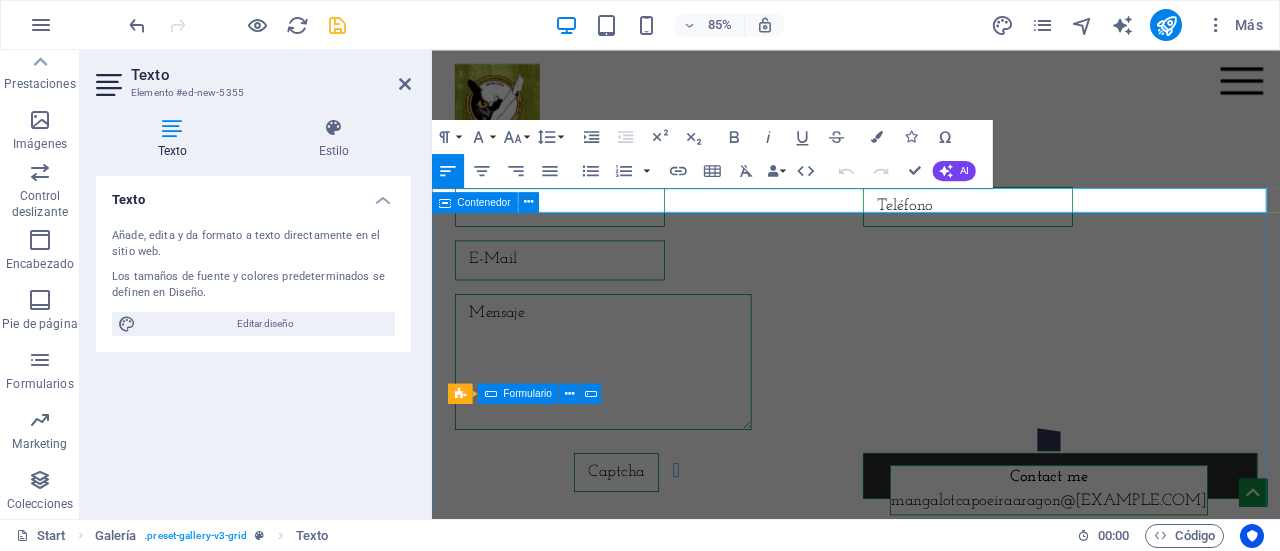 scroll, scrollTop: 2239, scrollLeft: 2, axis: both 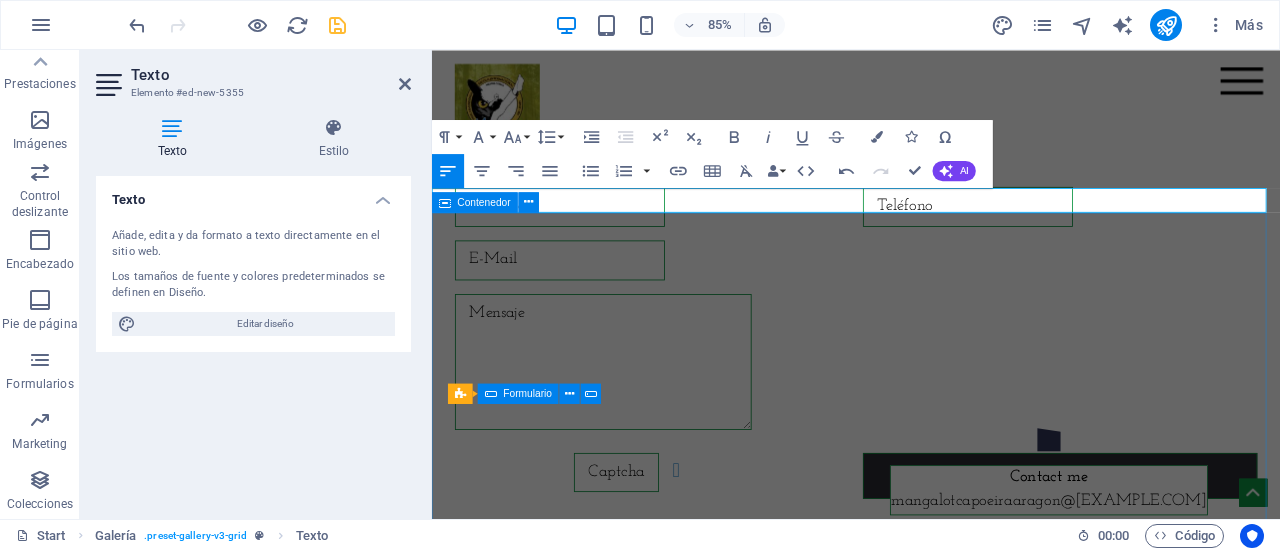 click on "Agenda una clase con nosotros o ¿Tienes alguna duda?, mandanos un mensaje con gusto te responderemos ¿Ilegible? Cargar nuevo Enviar" at bounding box center [931, 321] 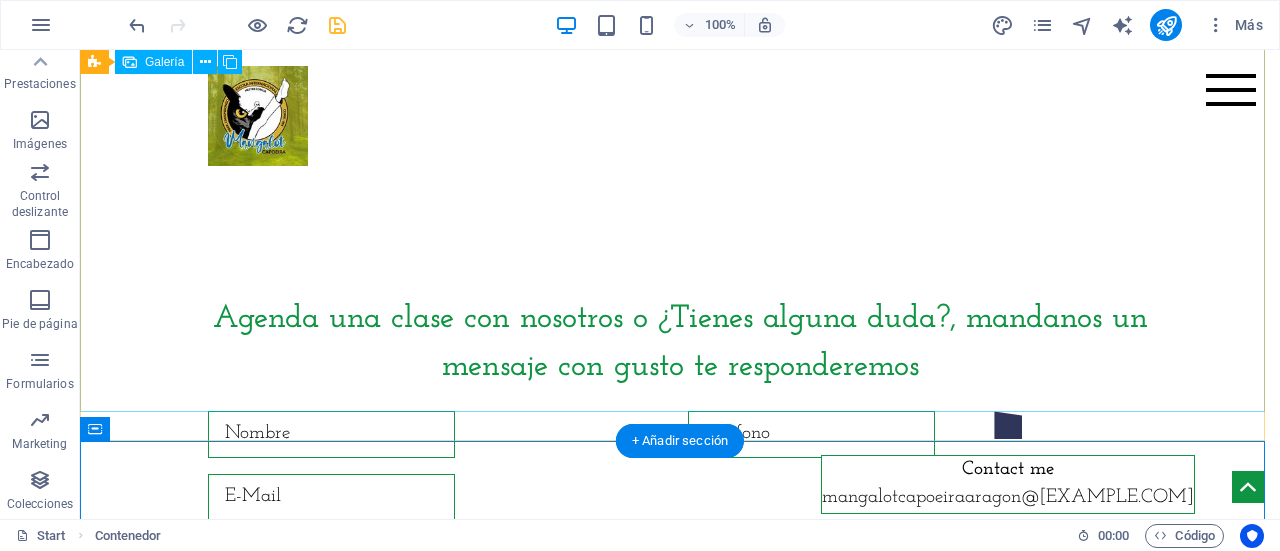 scroll, scrollTop: 9670, scrollLeft: 0, axis: vertical 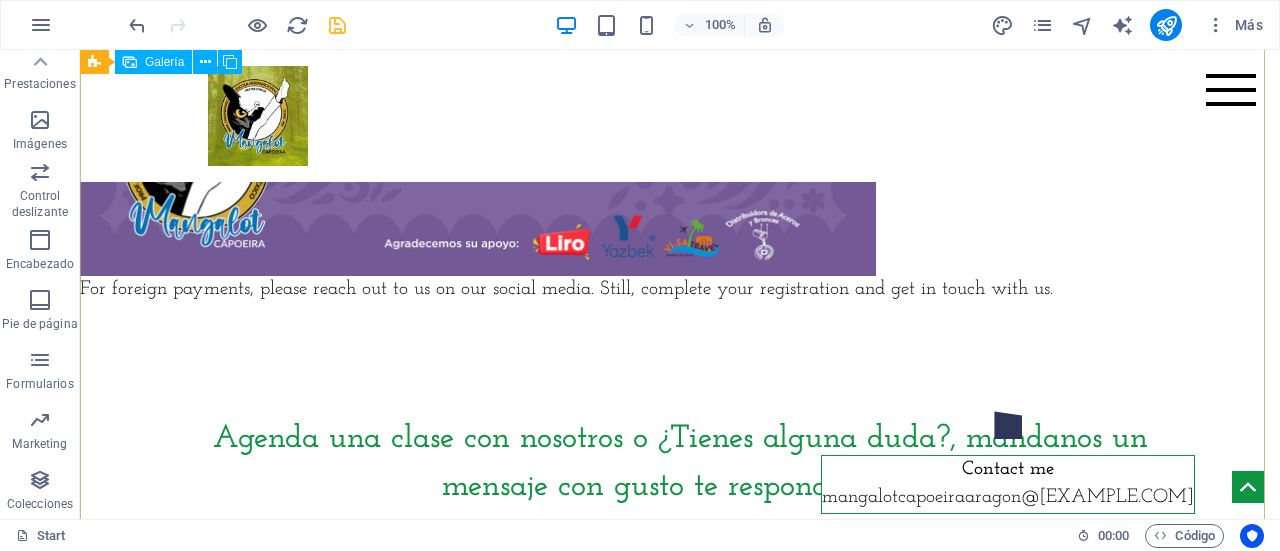 click at bounding box center [478, -225] 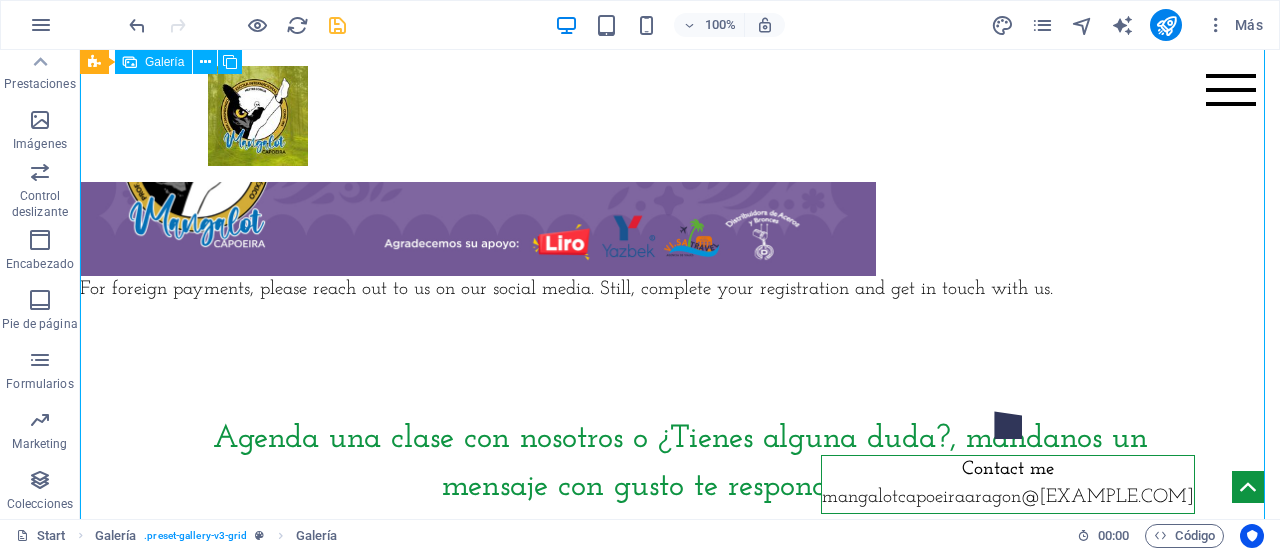 click at bounding box center [478, -225] 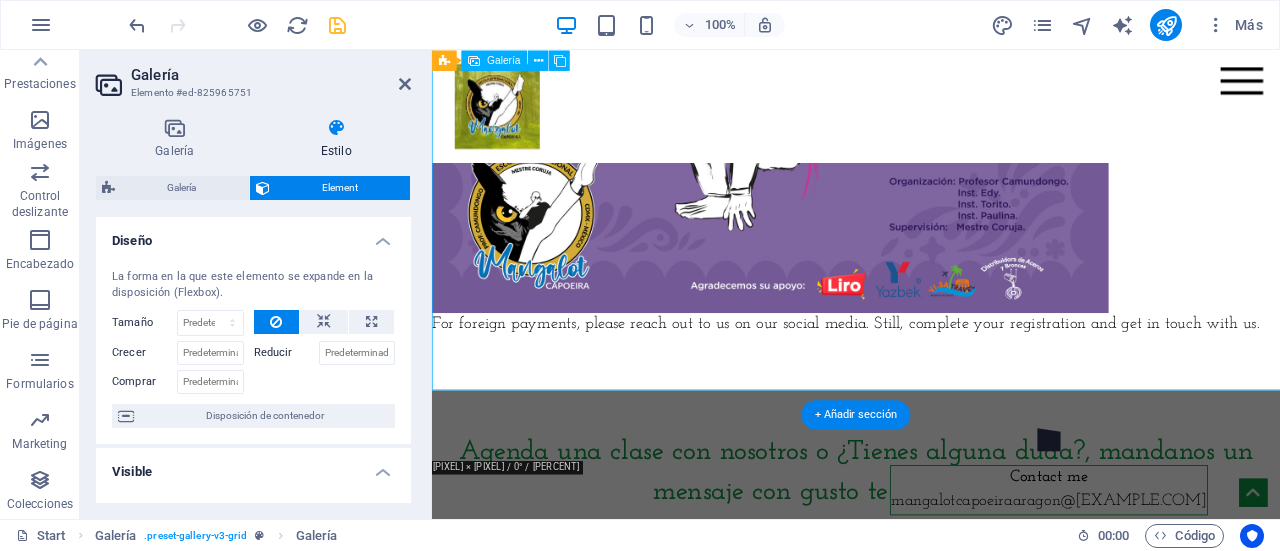 scroll, scrollTop: 9332, scrollLeft: 0, axis: vertical 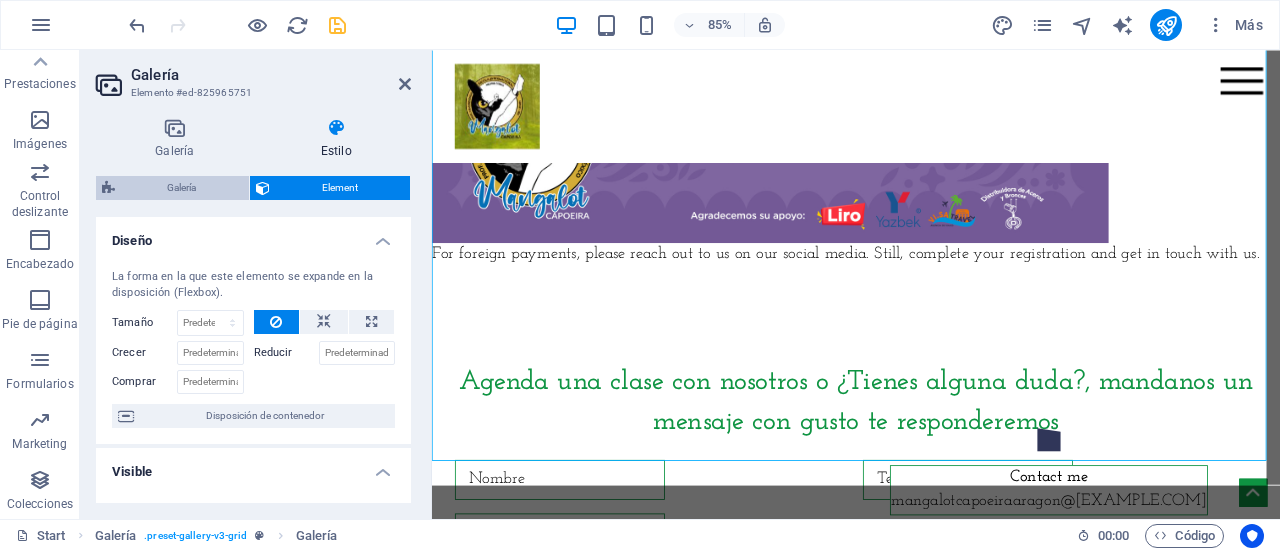 click on "Galería" at bounding box center [182, 188] 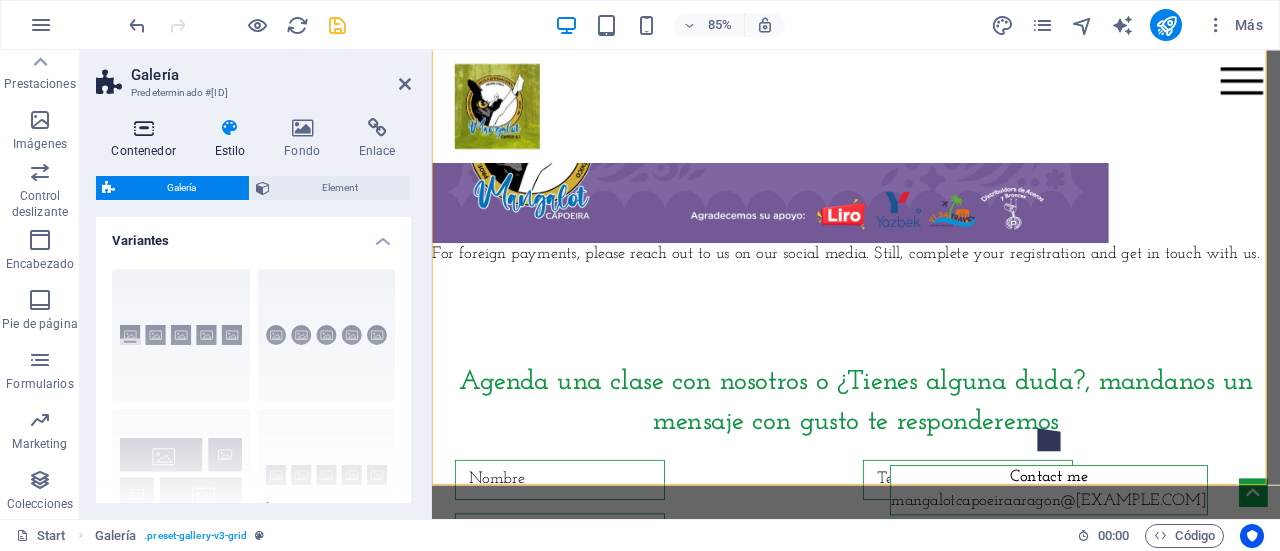 click at bounding box center [143, 128] 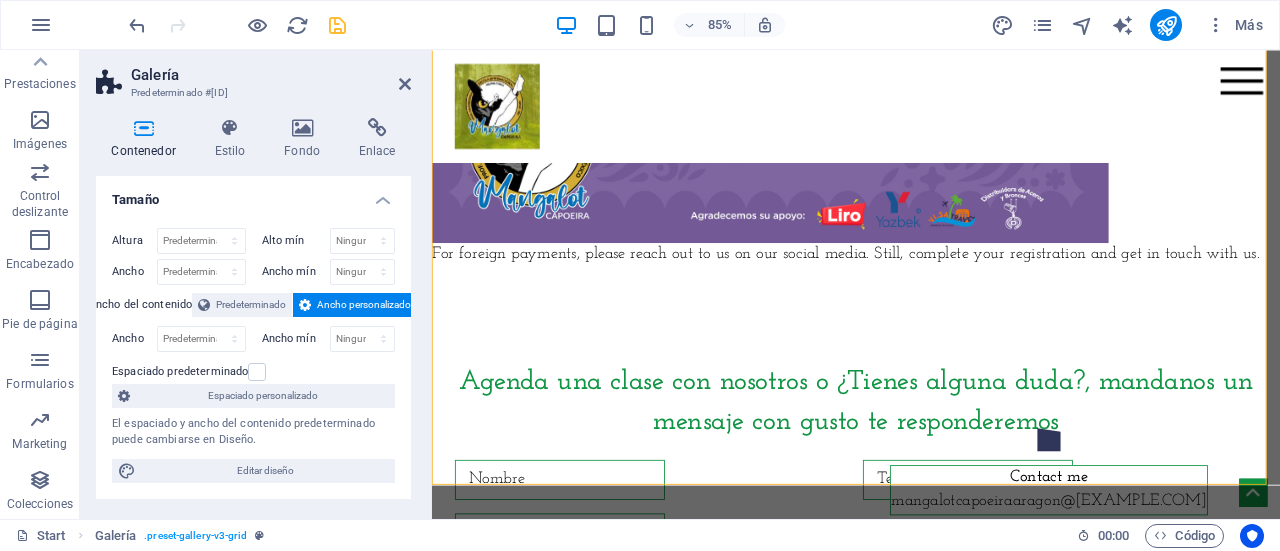 drag, startPoint x: 406, startPoint y: 204, endPoint x: 406, endPoint y: 227, distance: 23 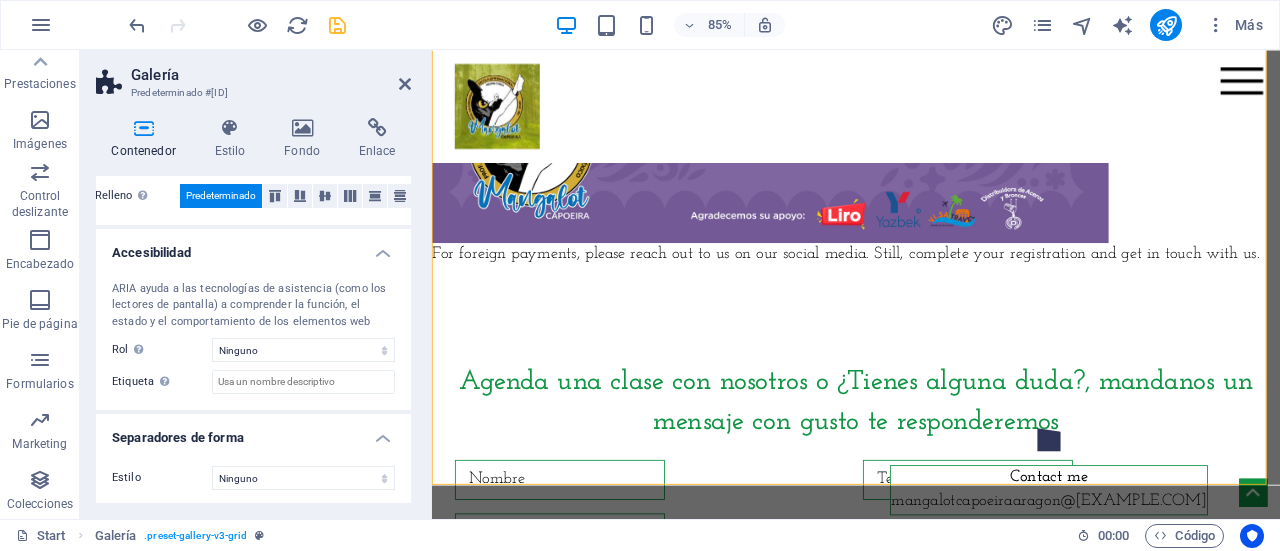 scroll, scrollTop: 0, scrollLeft: 0, axis: both 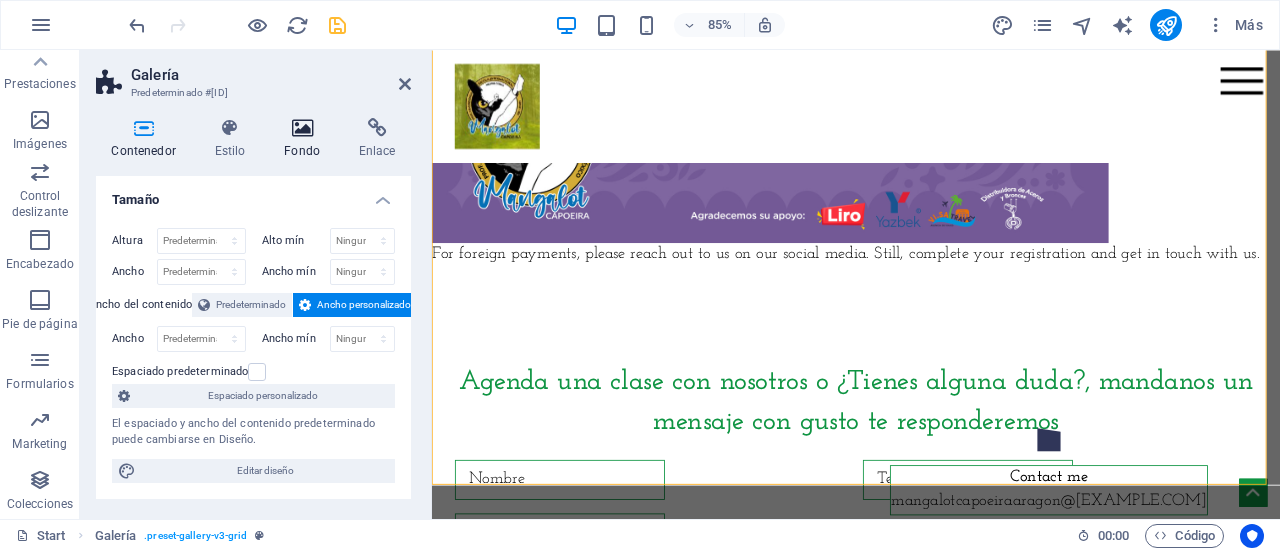click on "Fondo" at bounding box center [306, 139] 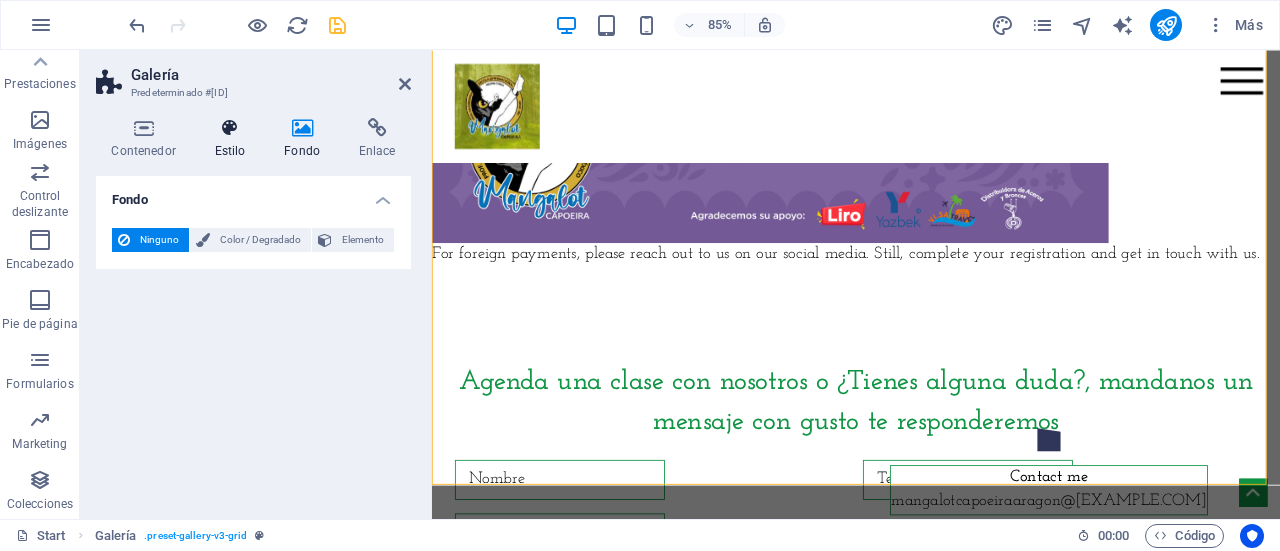 click on "Estilo" at bounding box center (234, 139) 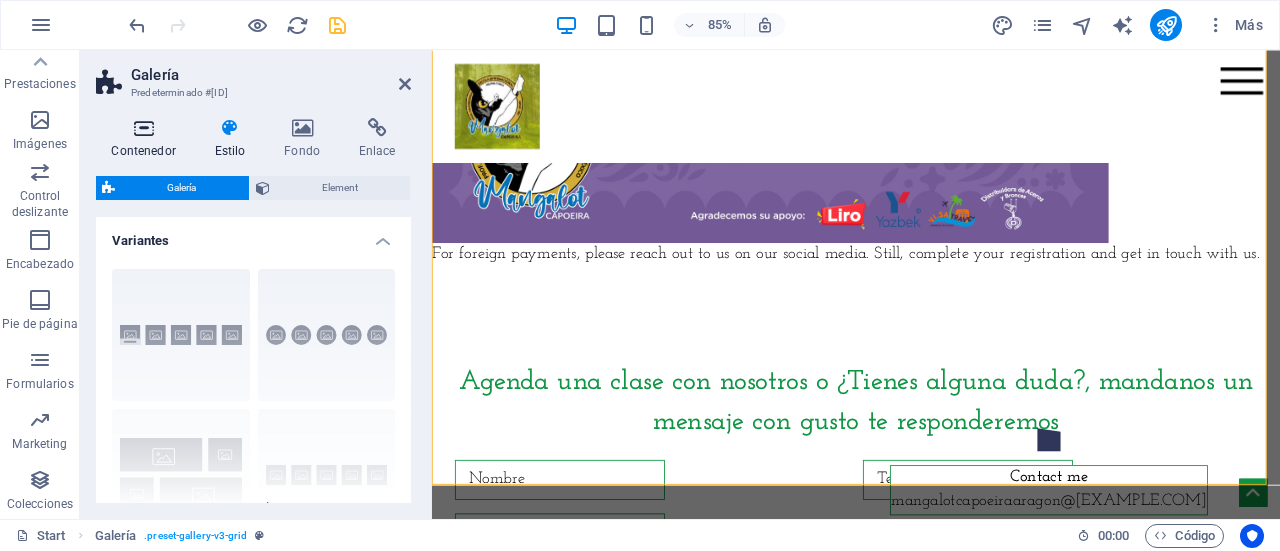 click at bounding box center (143, 128) 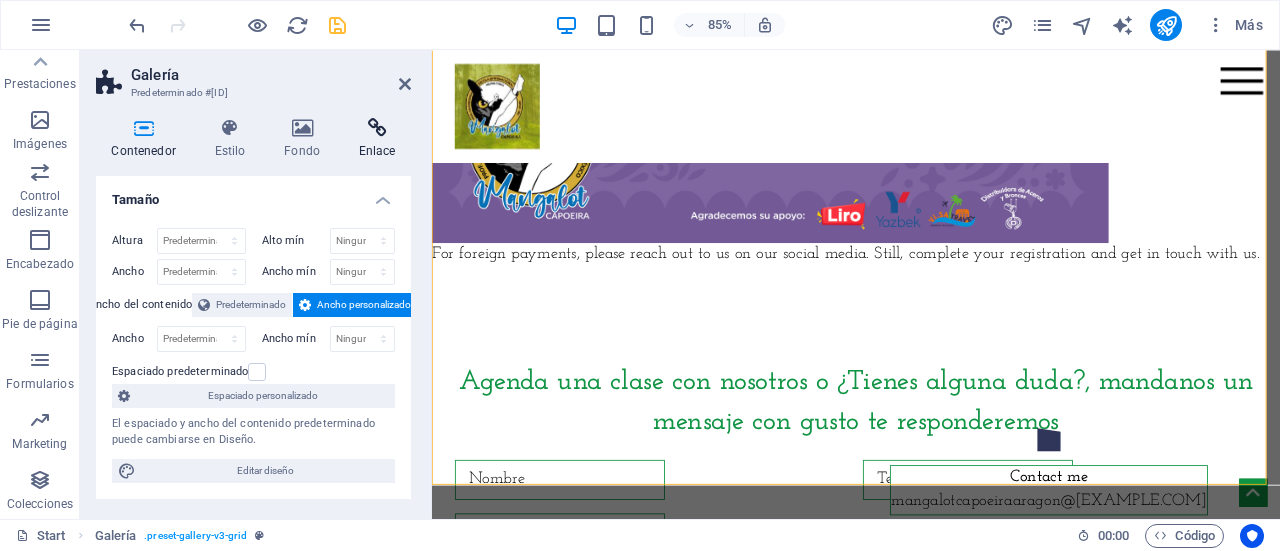 click at bounding box center [377, 128] 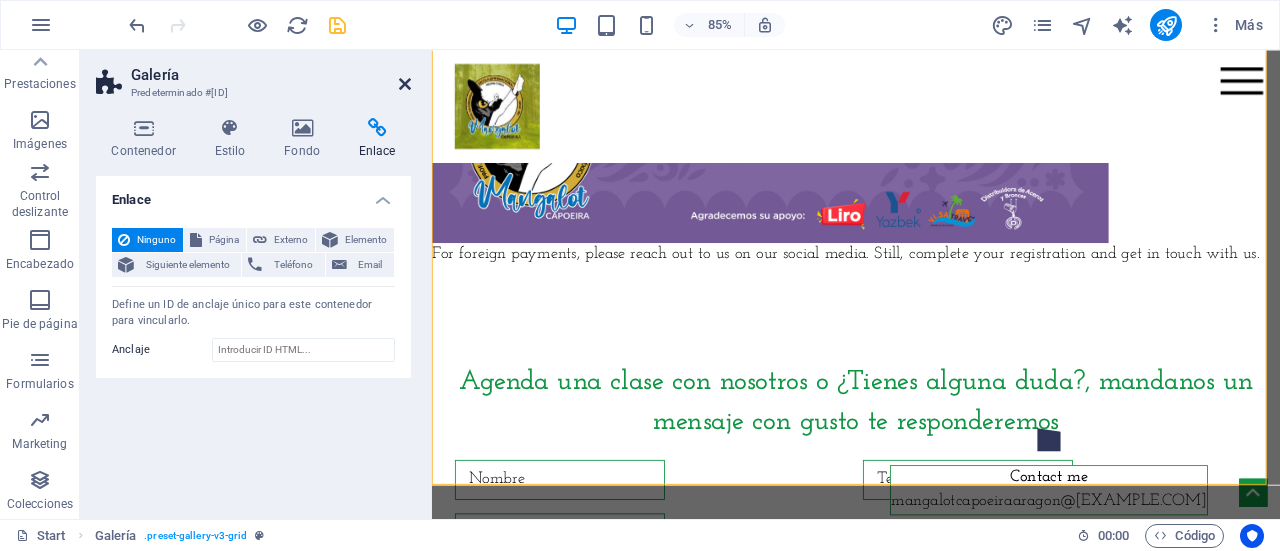 click at bounding box center (405, 84) 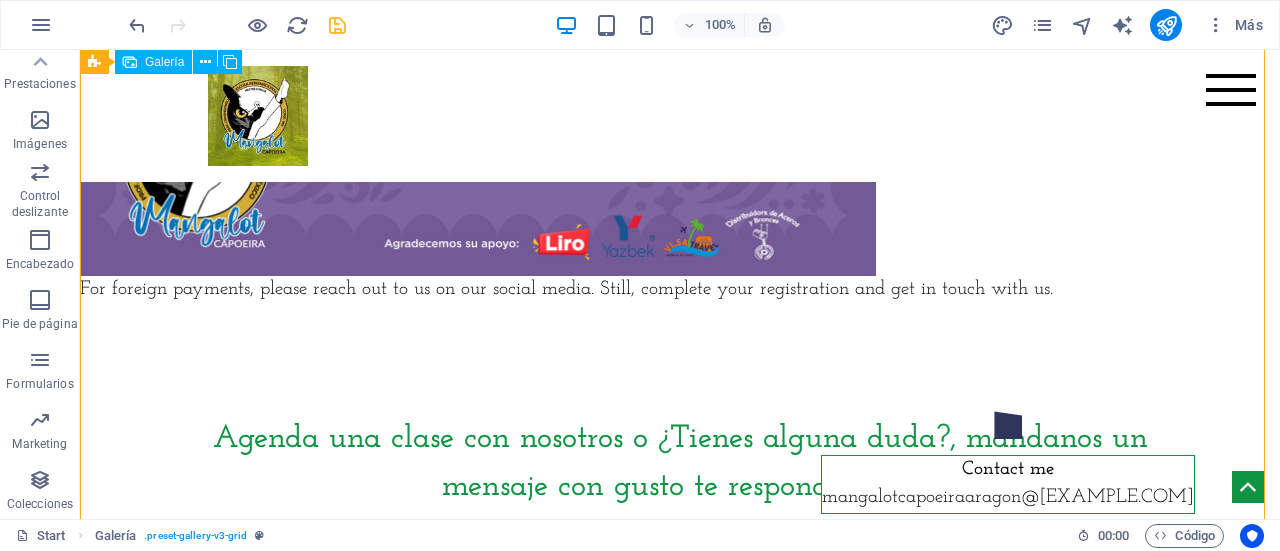 click at bounding box center (478, -225) 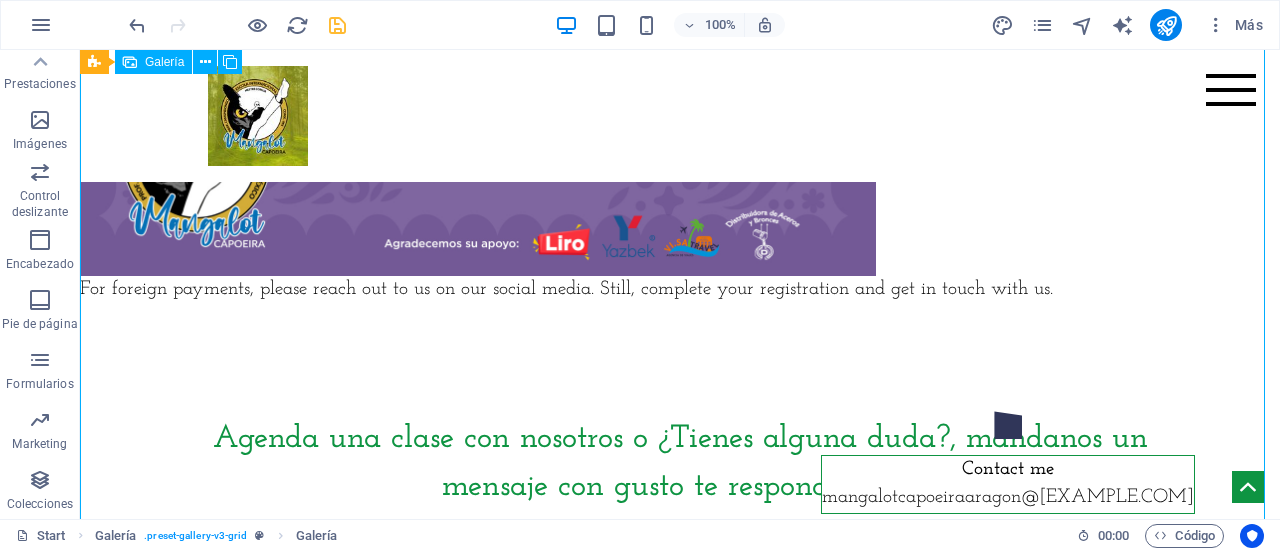 click at bounding box center [478, -225] 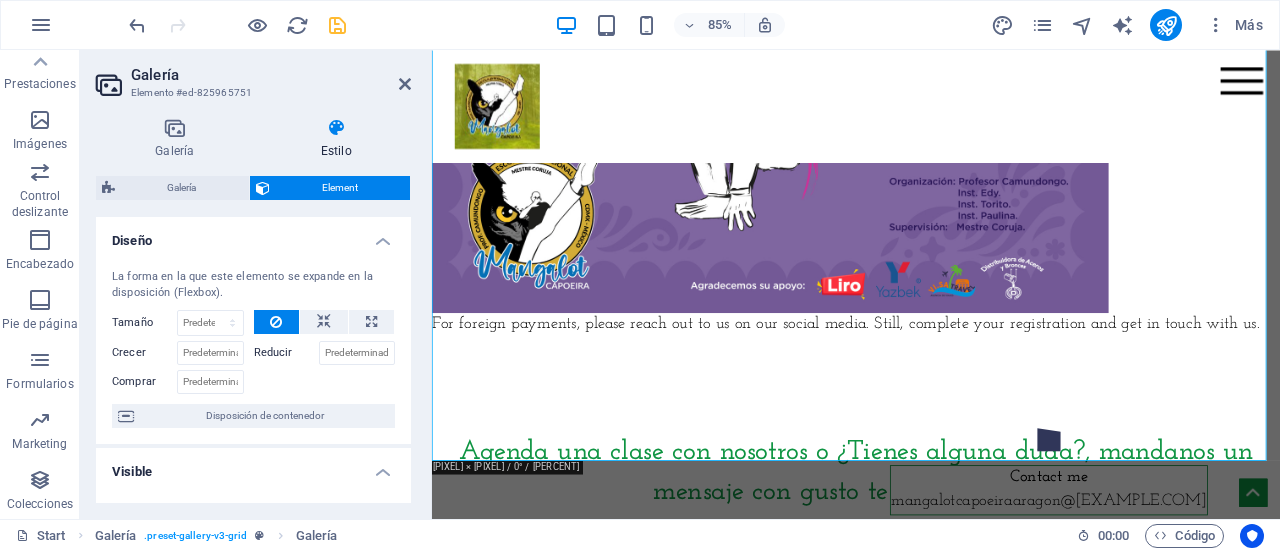 scroll, scrollTop: 9332, scrollLeft: 0, axis: vertical 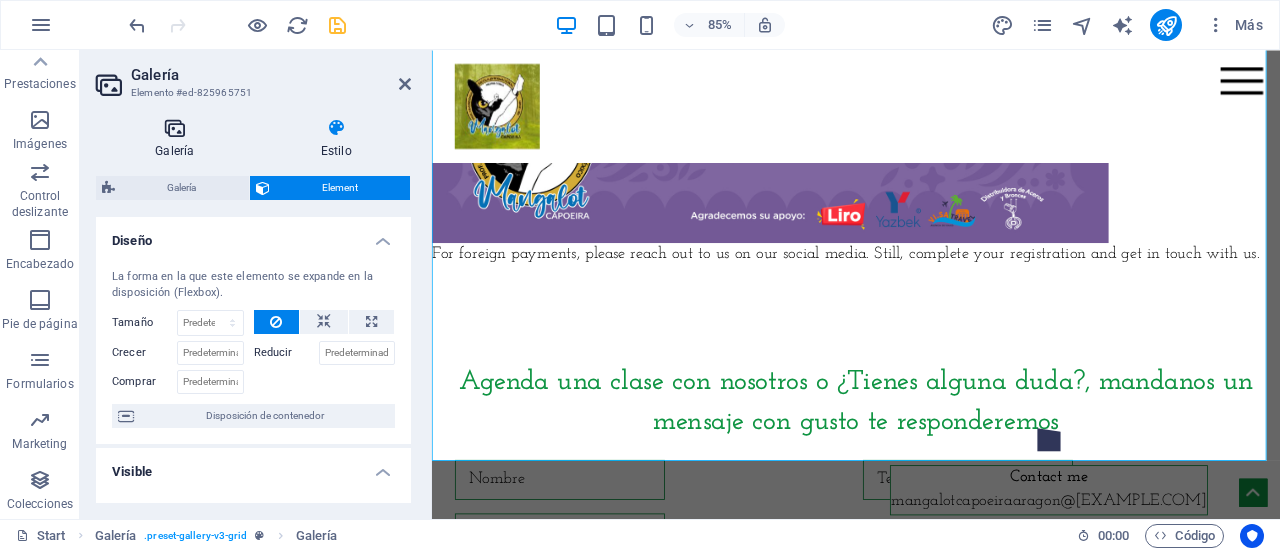 click at bounding box center (175, 128) 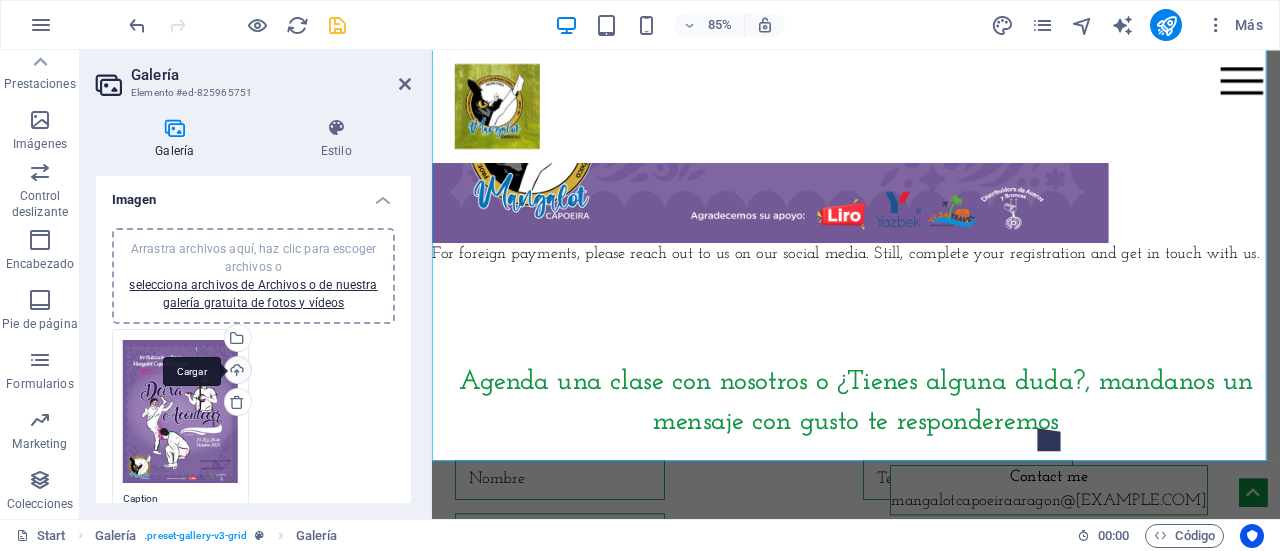click on "Cargar" at bounding box center (236, 372) 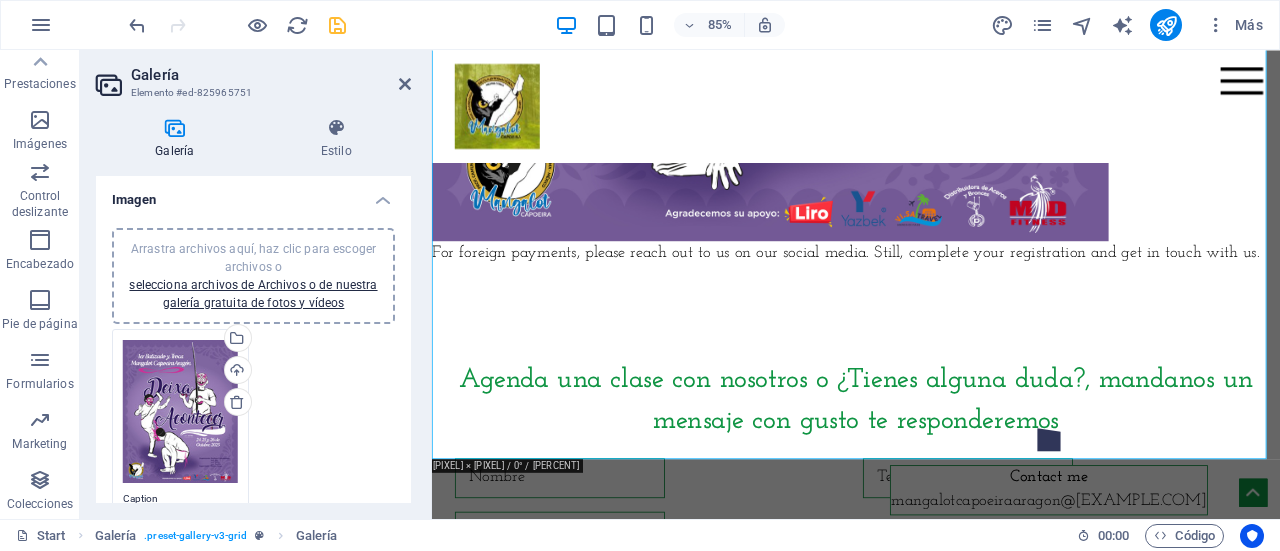 drag, startPoint x: 412, startPoint y: 275, endPoint x: 414, endPoint y: 335, distance: 60.033325 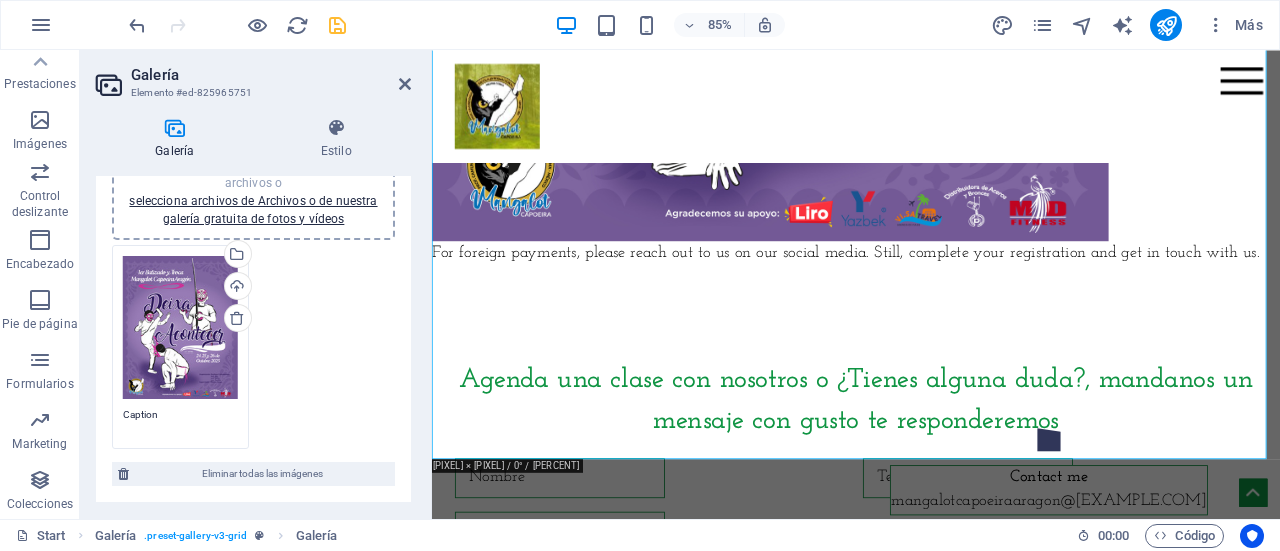 scroll, scrollTop: 0, scrollLeft: 0, axis: both 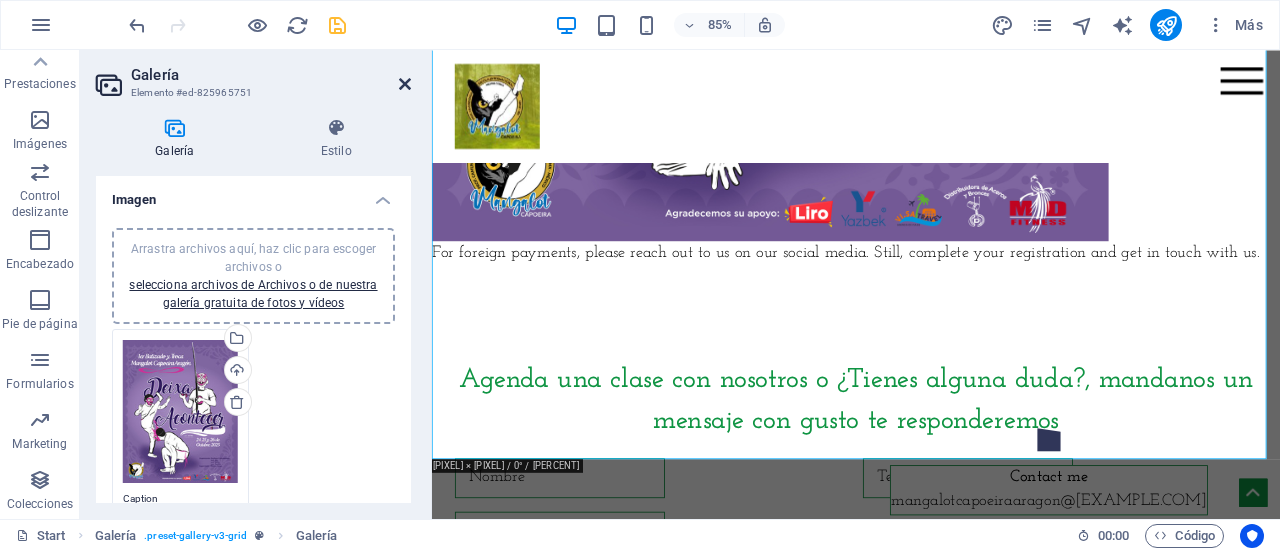 click at bounding box center [405, 84] 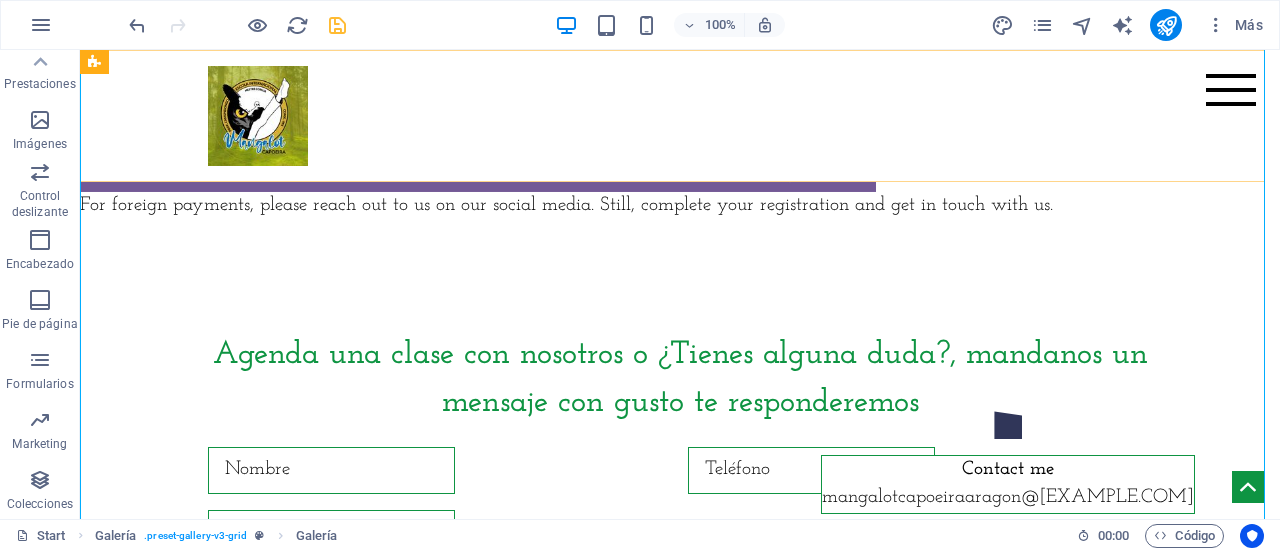 scroll, scrollTop: 9250, scrollLeft: 0, axis: vertical 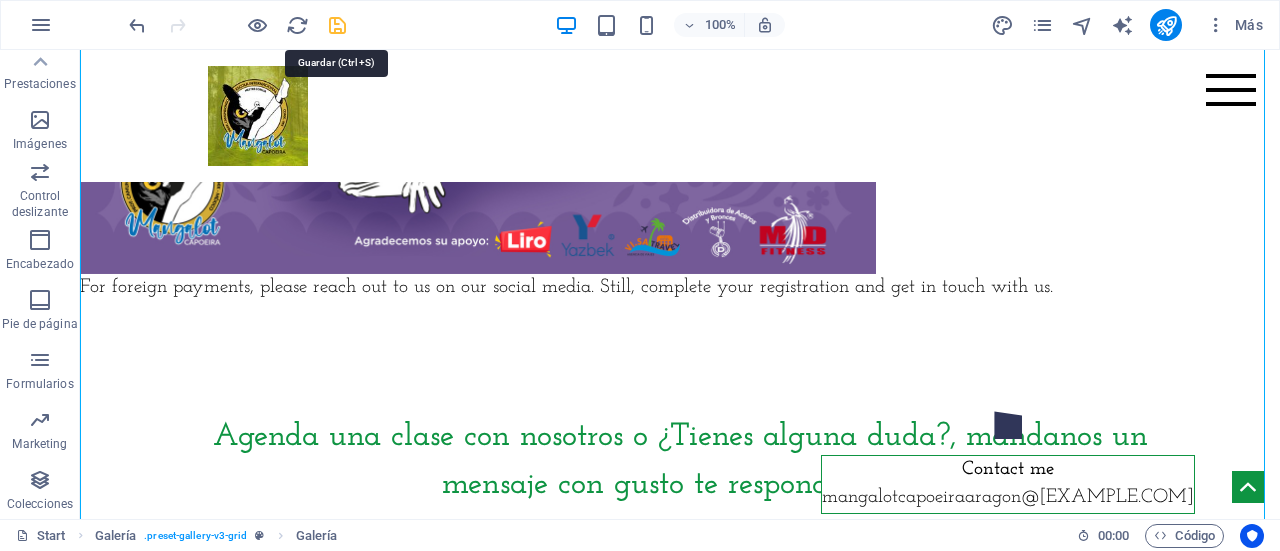 click at bounding box center (337, 25) 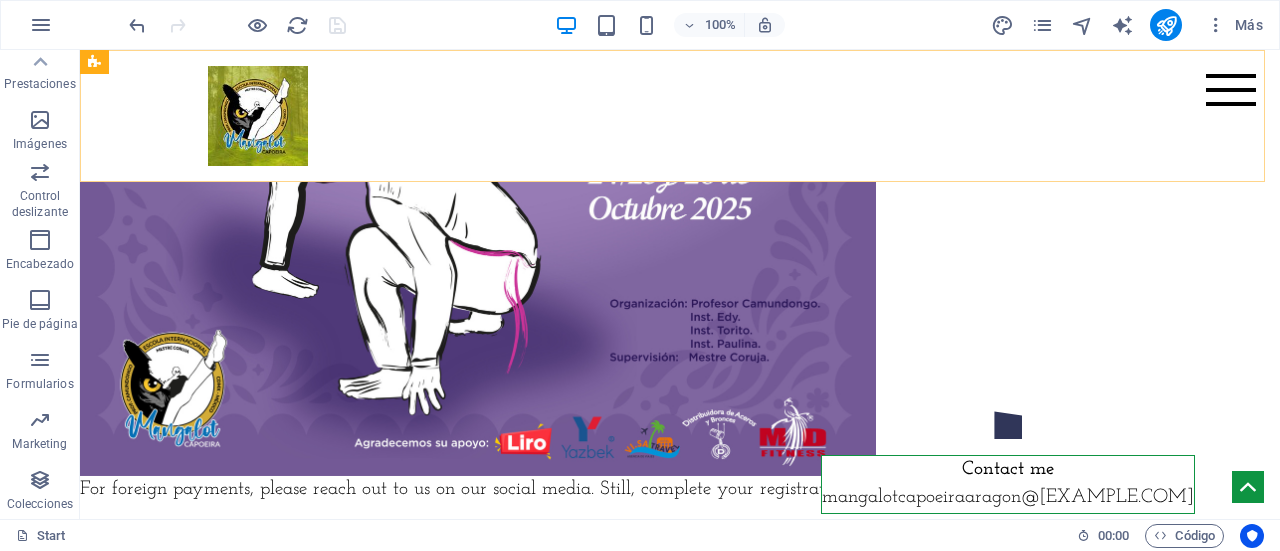 scroll, scrollTop: 9451, scrollLeft: 0, axis: vertical 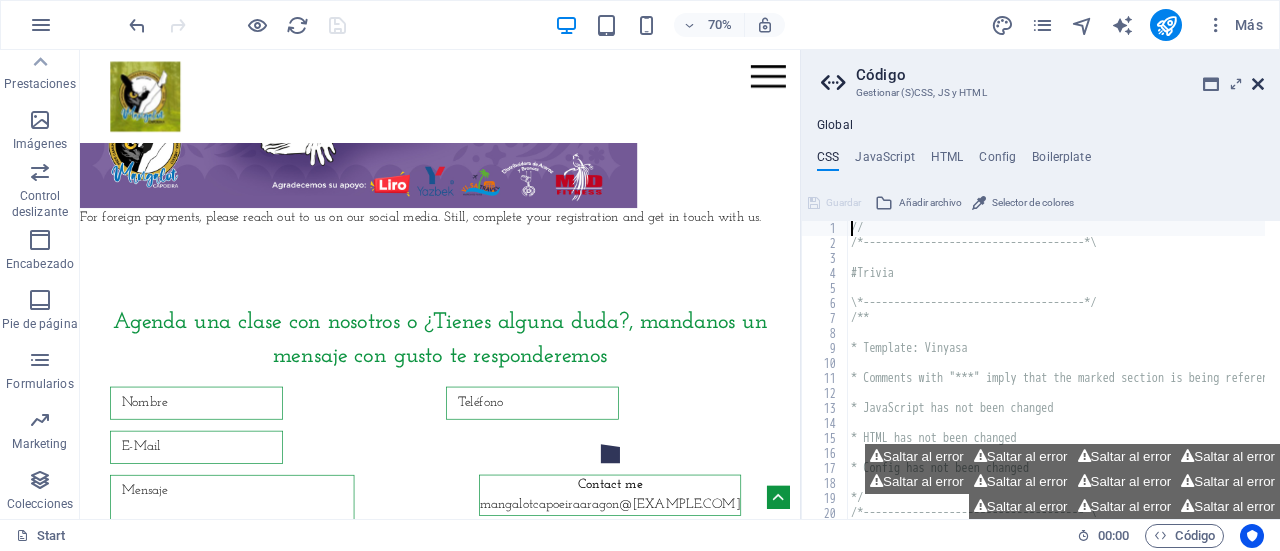 click at bounding box center (1258, 84) 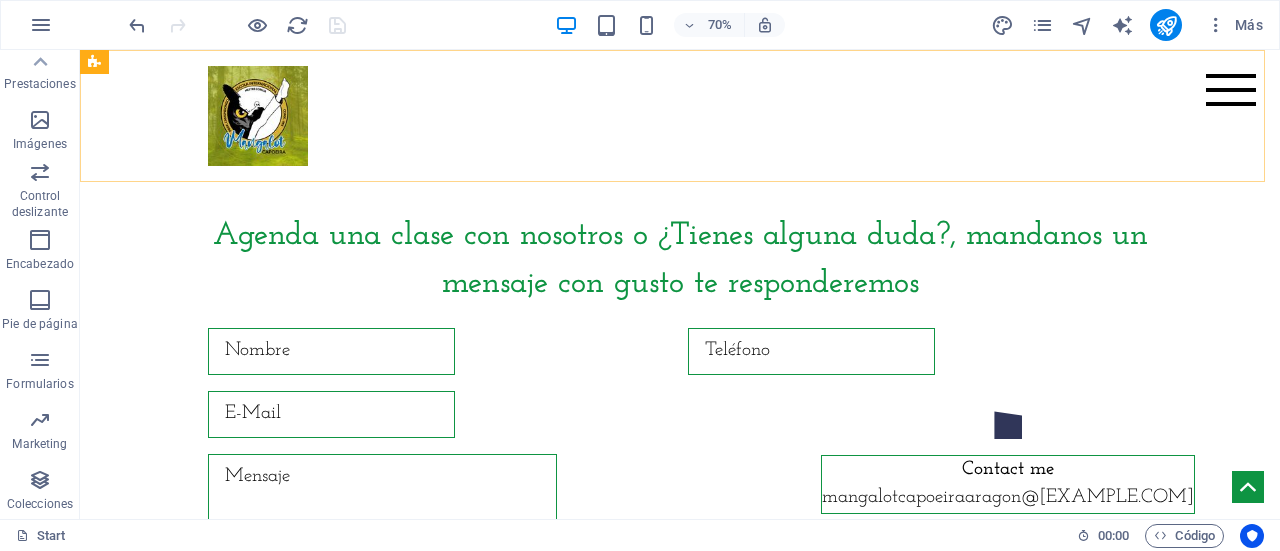 scroll, scrollTop: 9250, scrollLeft: 0, axis: vertical 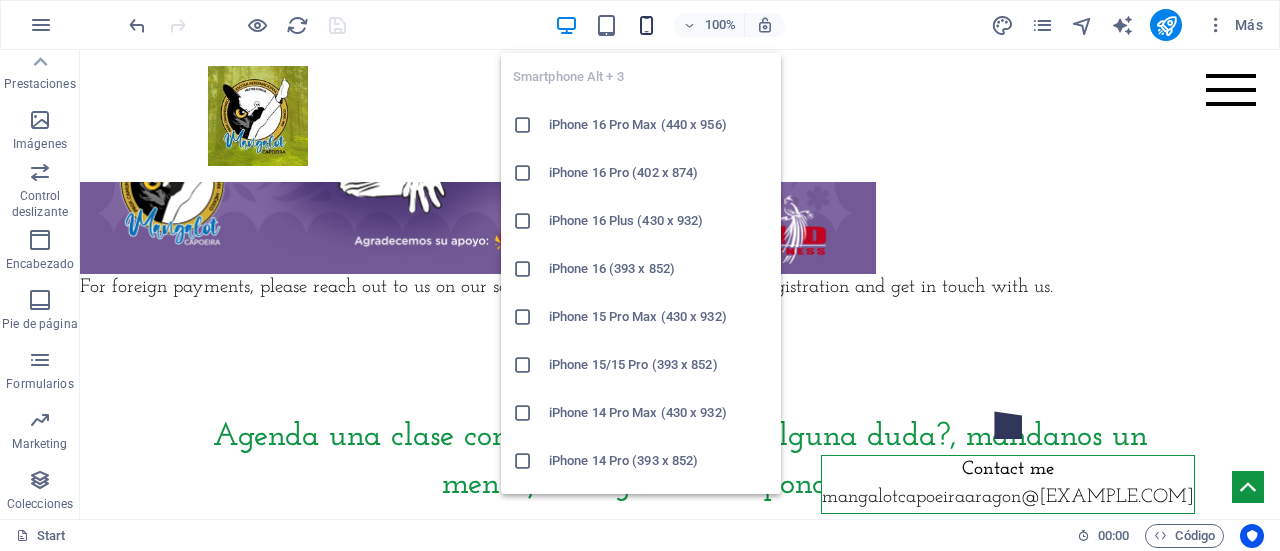click at bounding box center (646, 25) 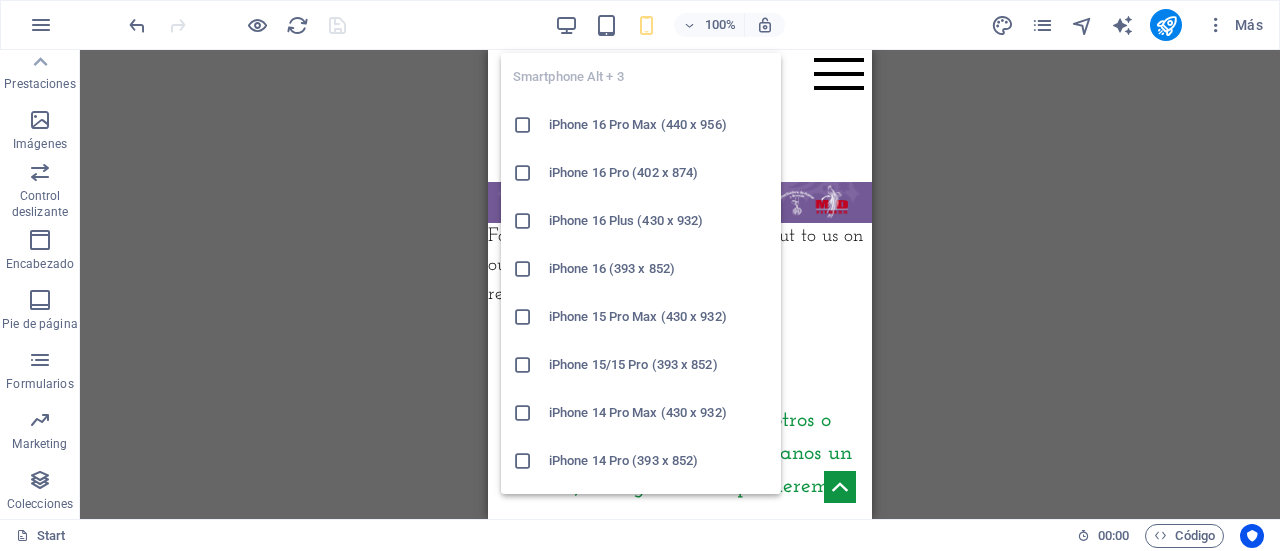 scroll, scrollTop: 9249, scrollLeft: 0, axis: vertical 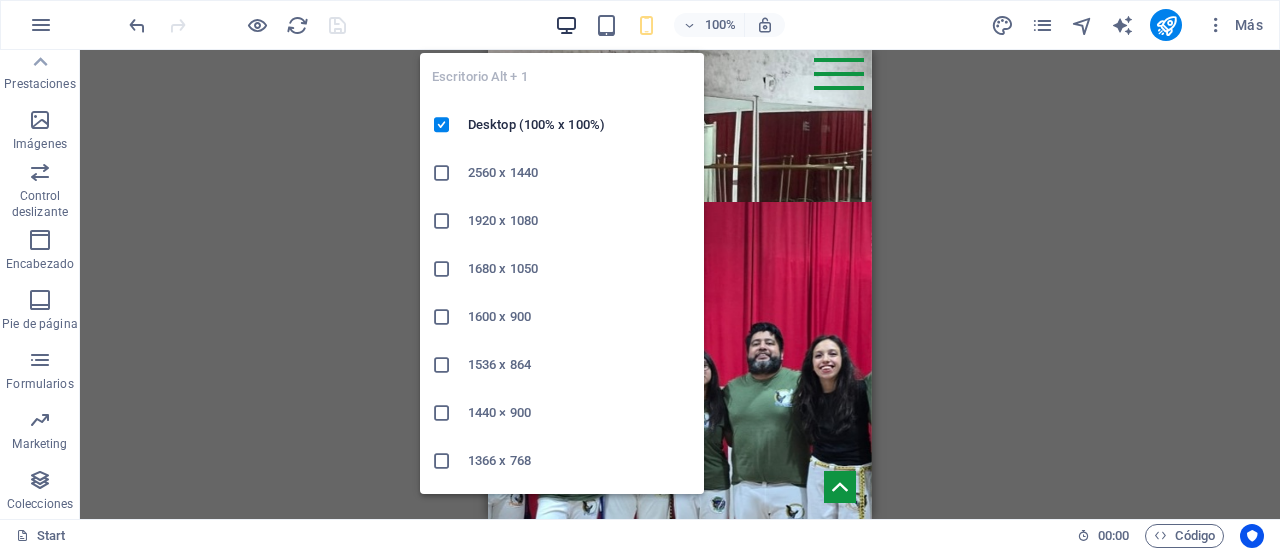 click at bounding box center [566, 25] 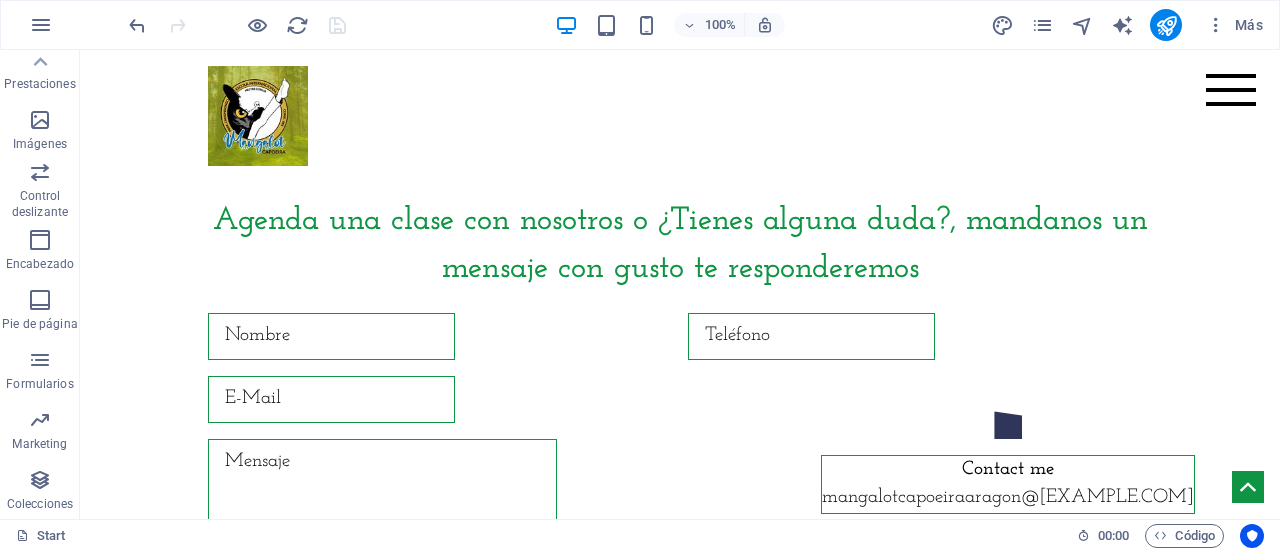 scroll, scrollTop: 9120, scrollLeft: 0, axis: vertical 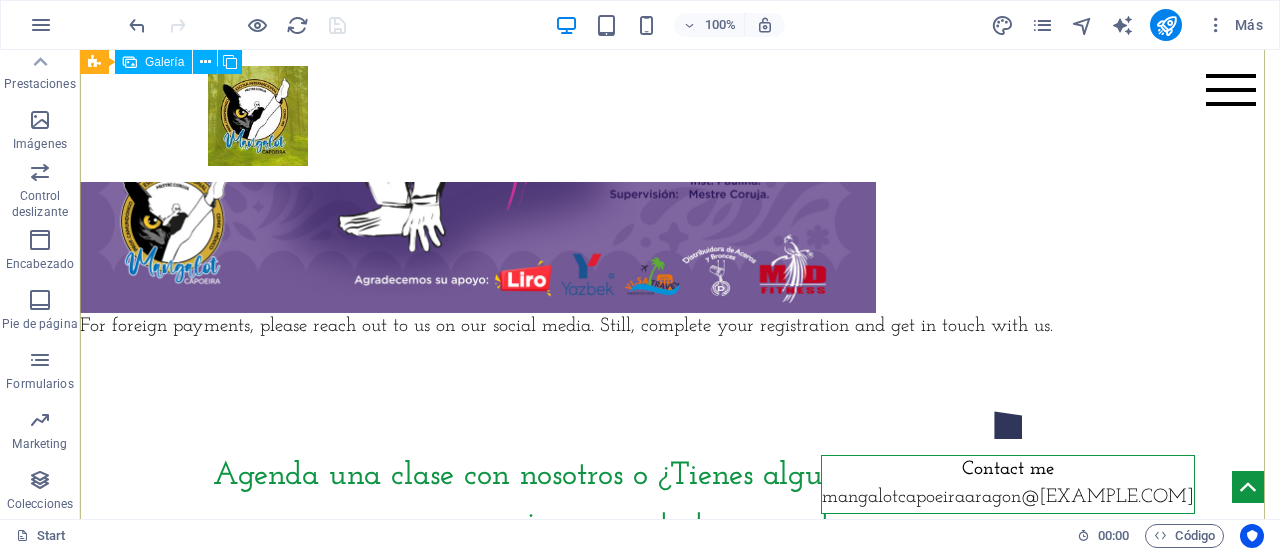 click at bounding box center [478, -187] 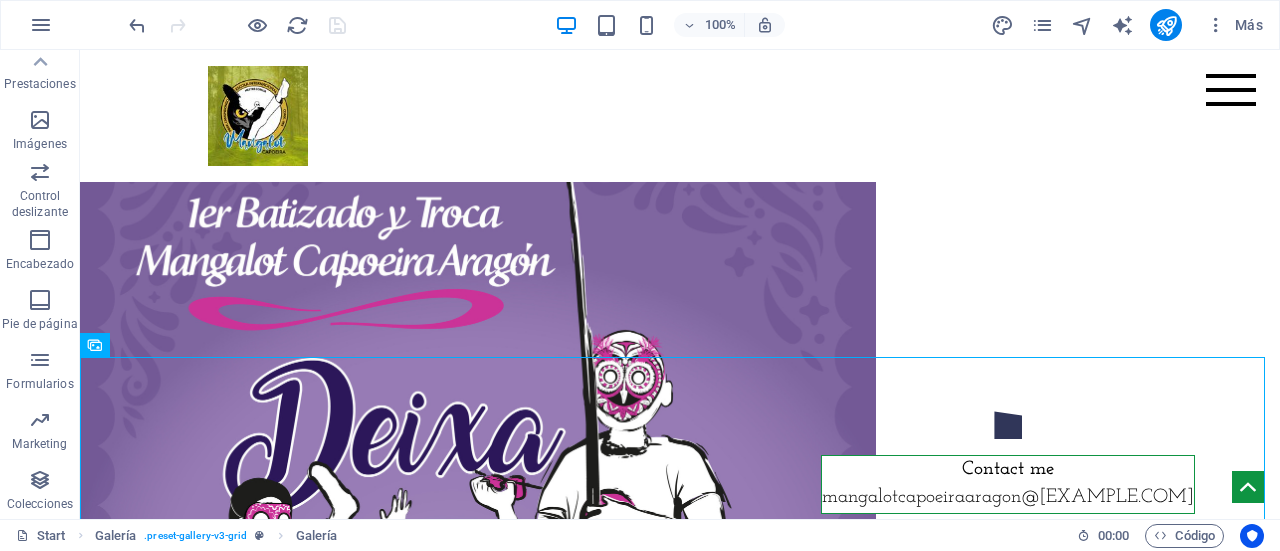 scroll, scrollTop: 8542, scrollLeft: 0, axis: vertical 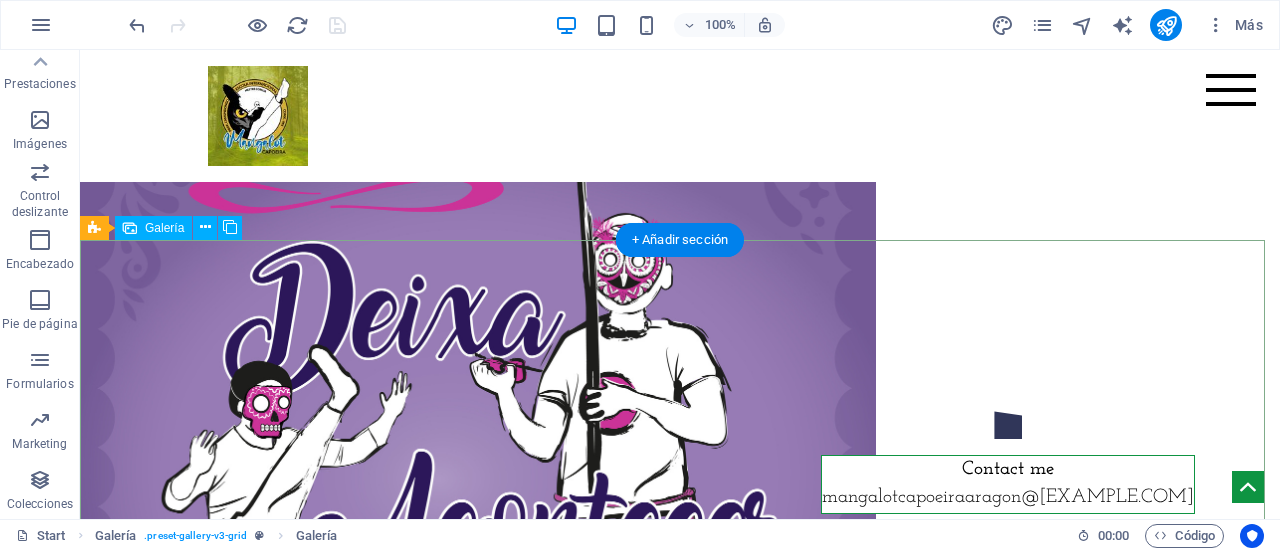 click at bounding box center [478, 482] 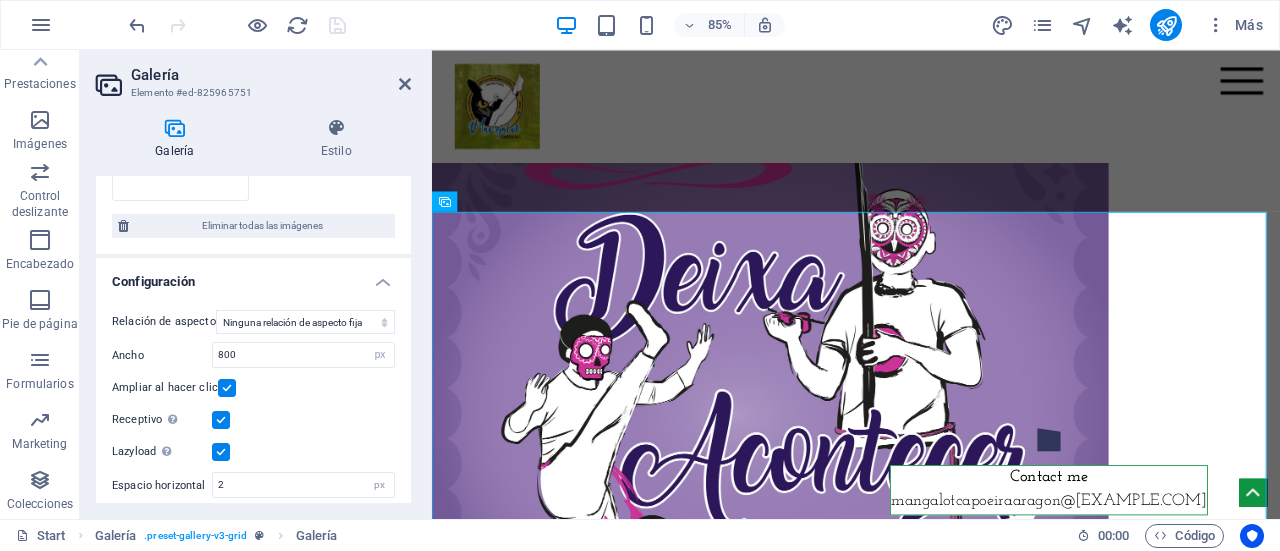 scroll, scrollTop: 372, scrollLeft: 0, axis: vertical 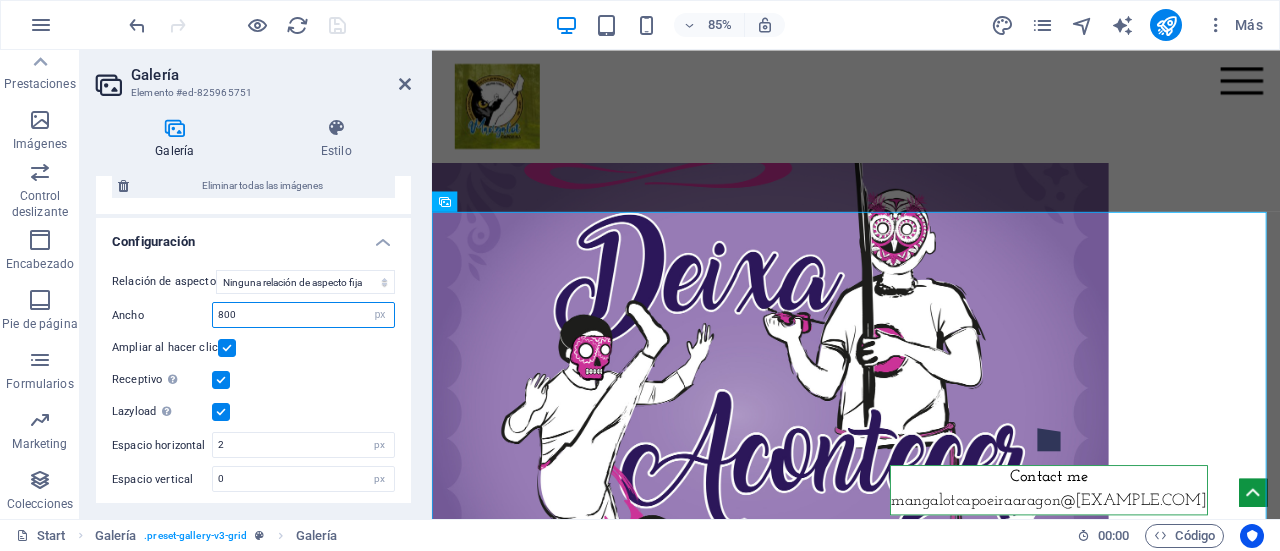 click on "800" at bounding box center (303, 315) 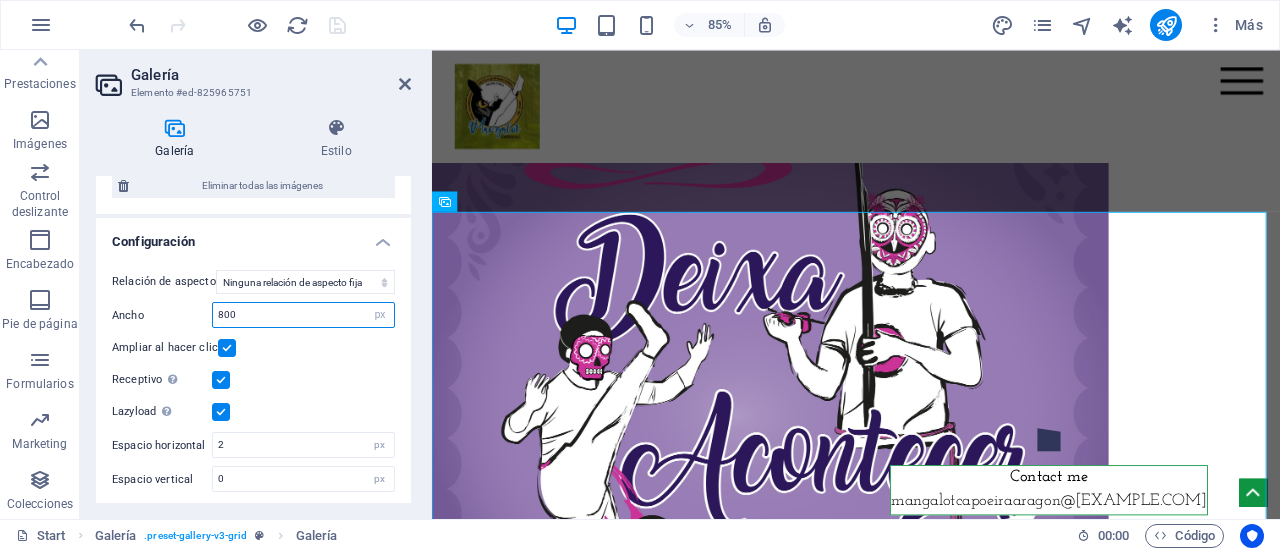 click on "800" at bounding box center (303, 315) 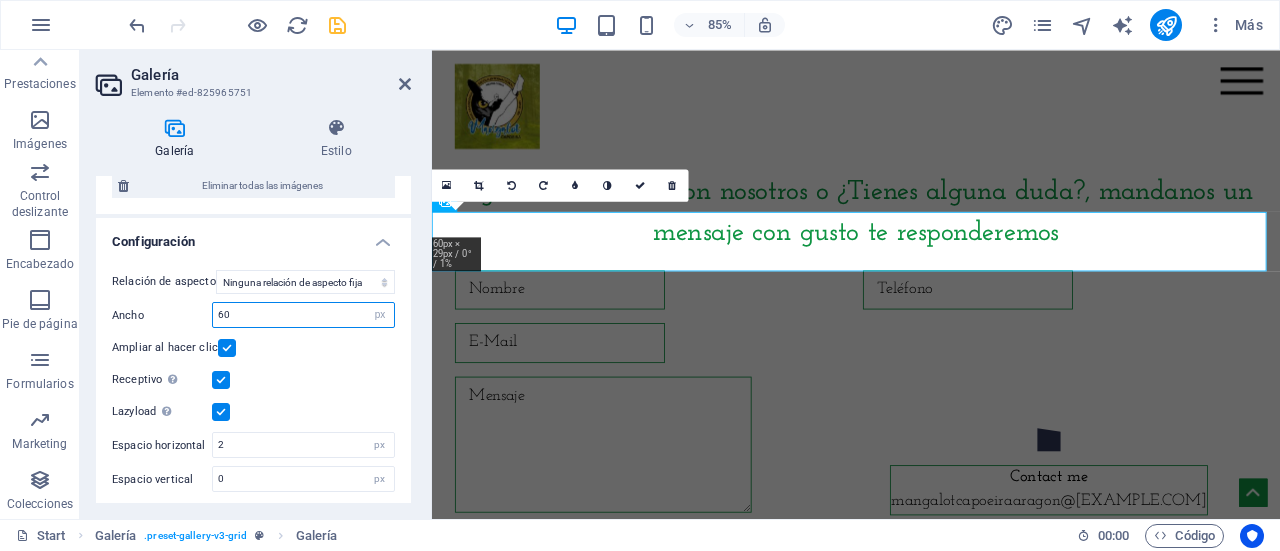 click on "60" at bounding box center (303, 315) 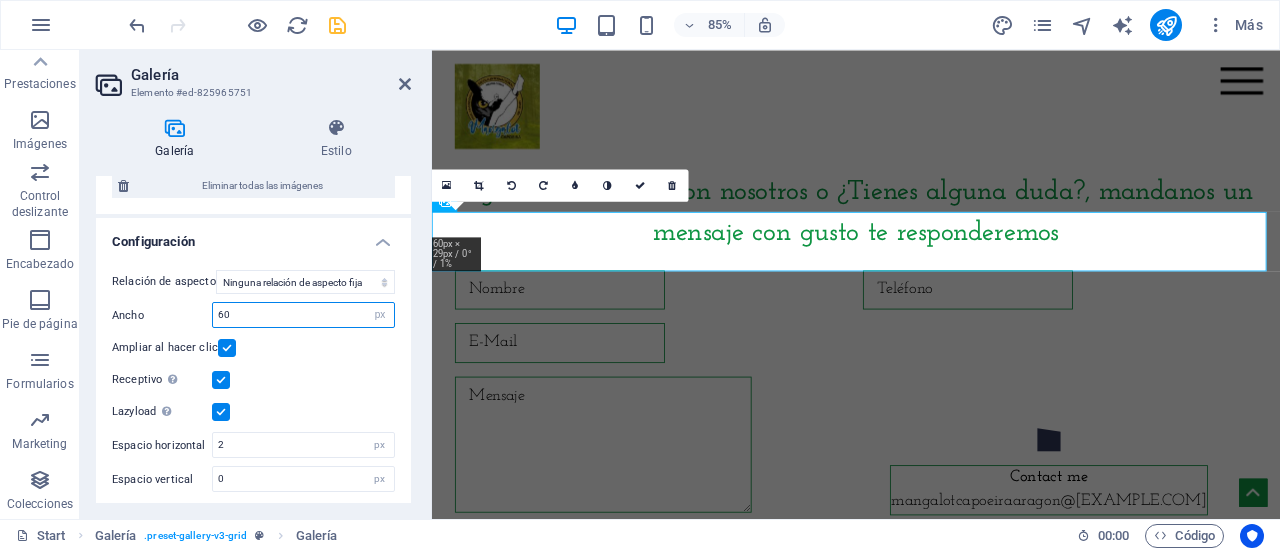 click on "60" at bounding box center (303, 315) 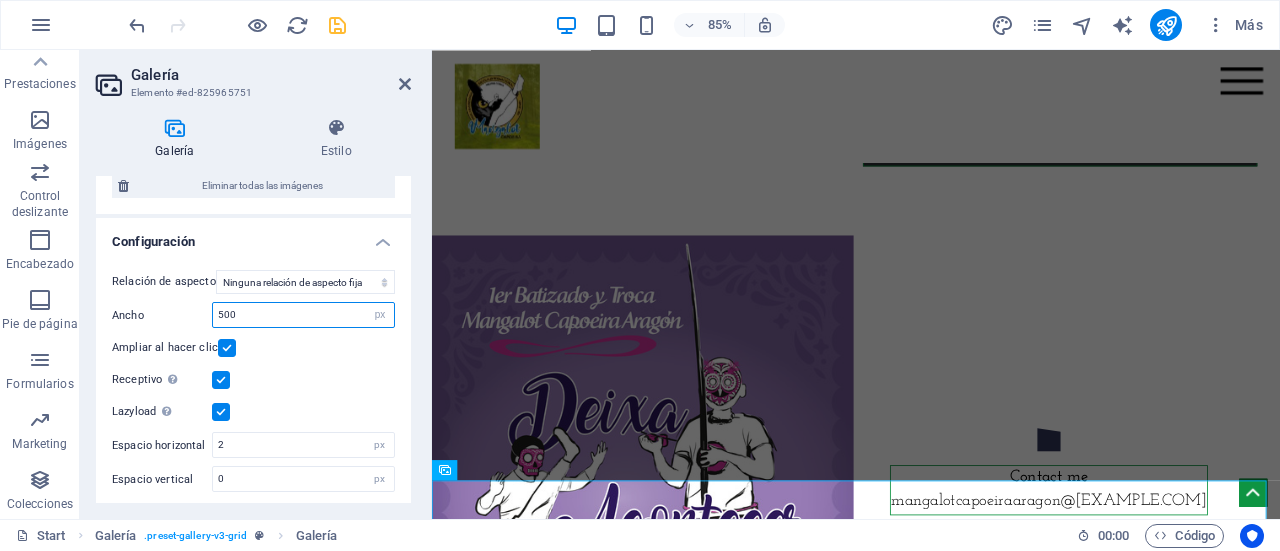 scroll, scrollTop: 8292, scrollLeft: 0, axis: vertical 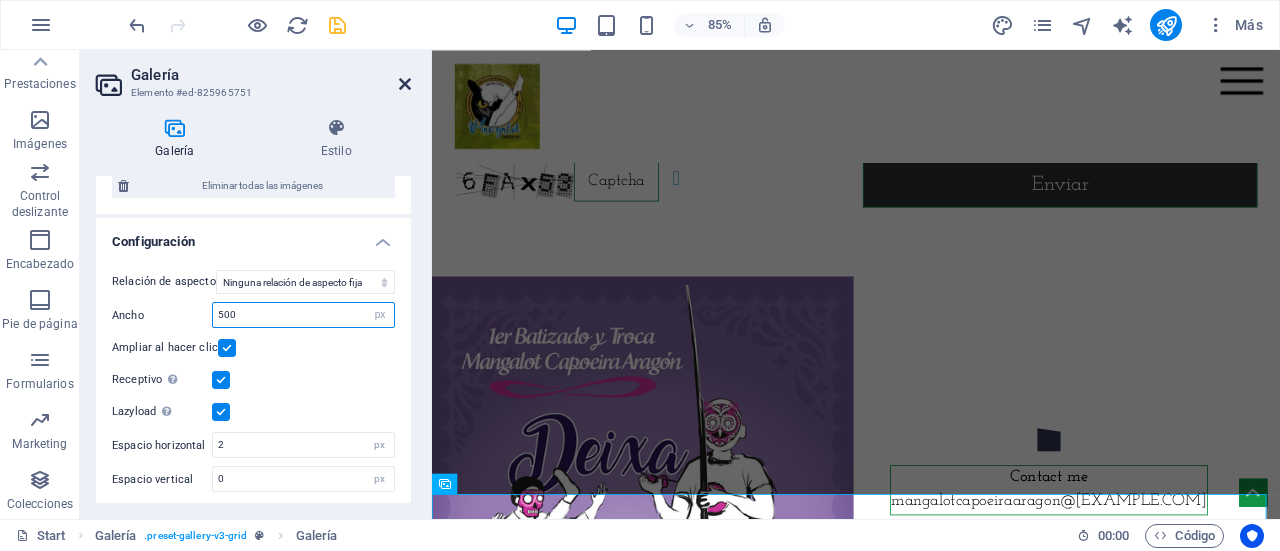type on "500" 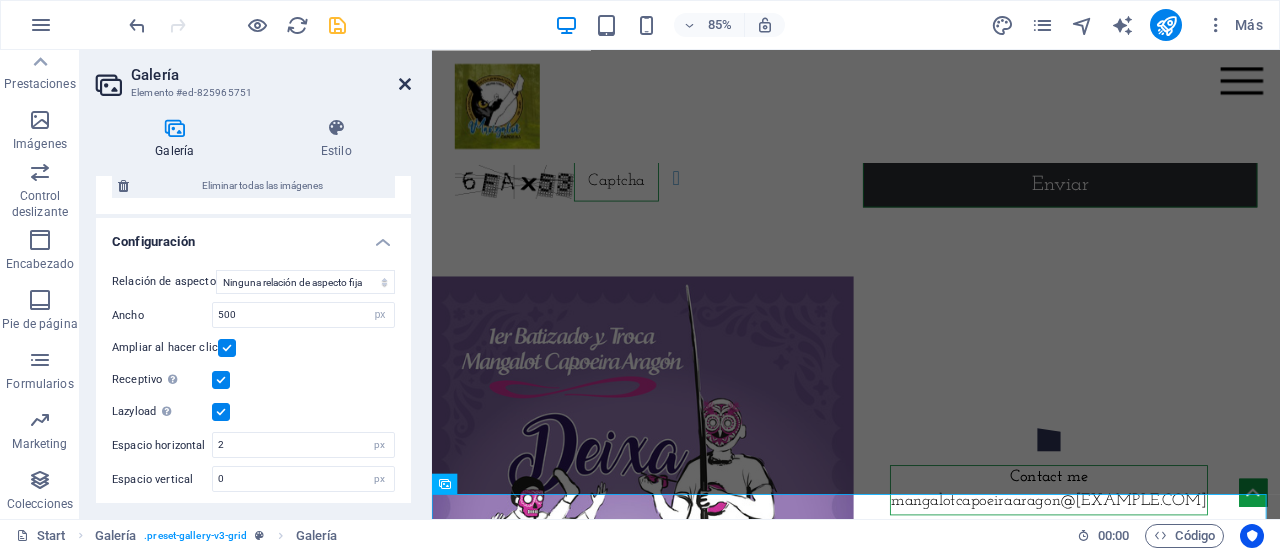 click at bounding box center (405, 84) 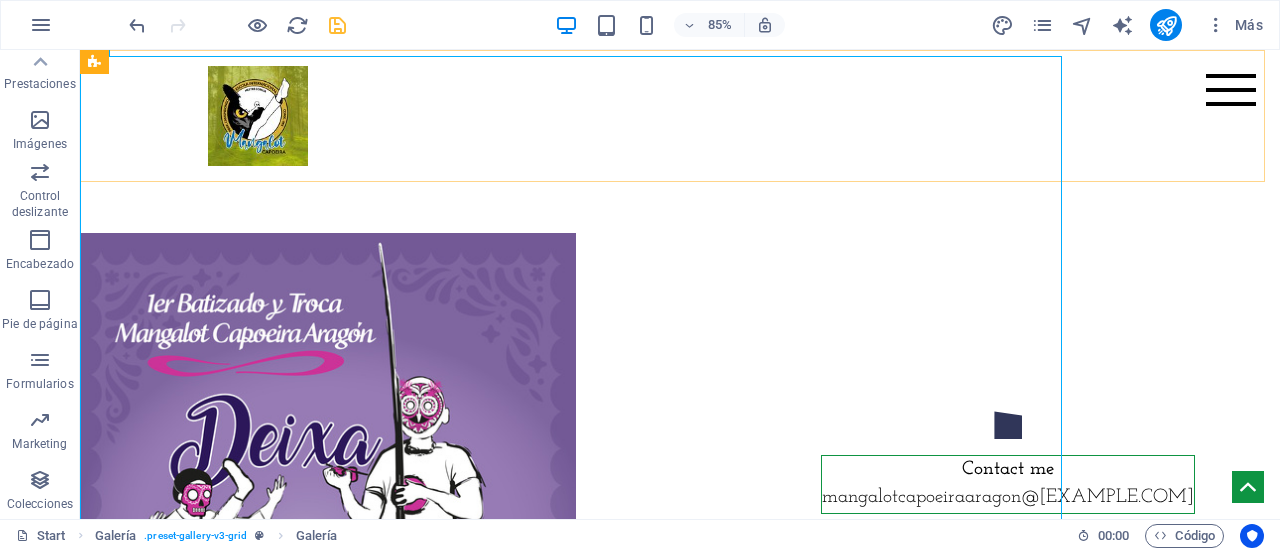 scroll, scrollTop: 8808, scrollLeft: 0, axis: vertical 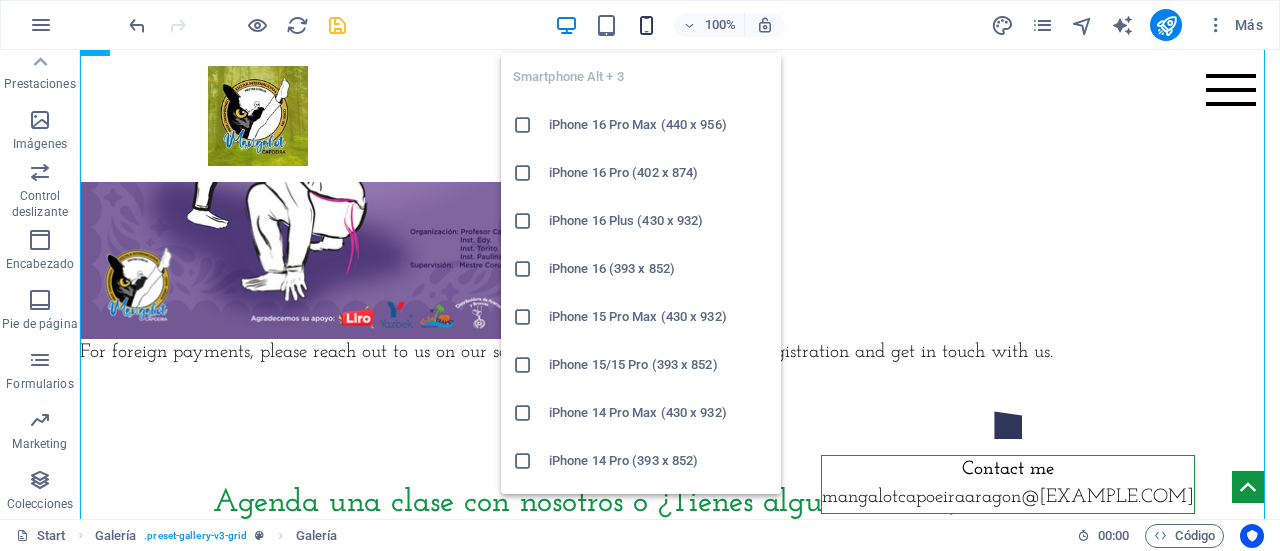 click at bounding box center [646, 25] 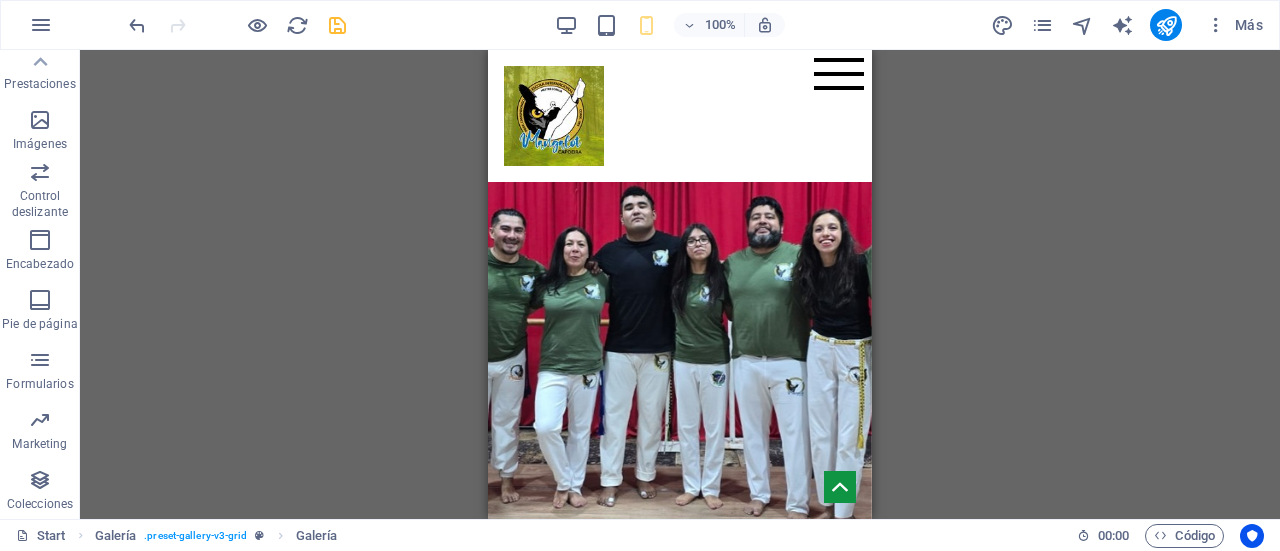 scroll, scrollTop: 59, scrollLeft: 0, axis: vertical 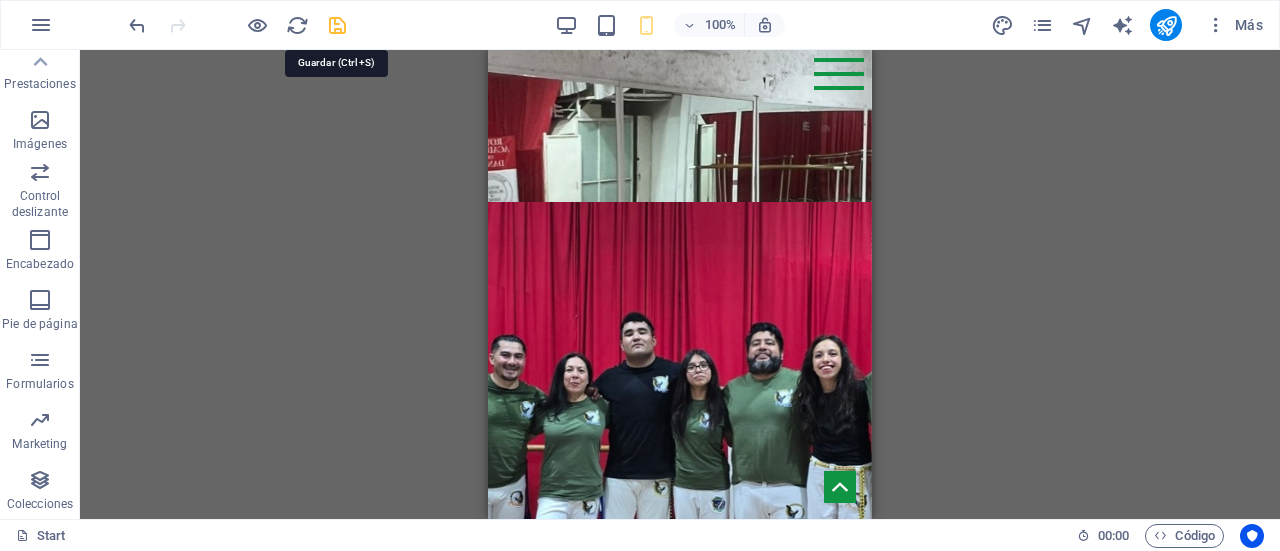 click at bounding box center [337, 25] 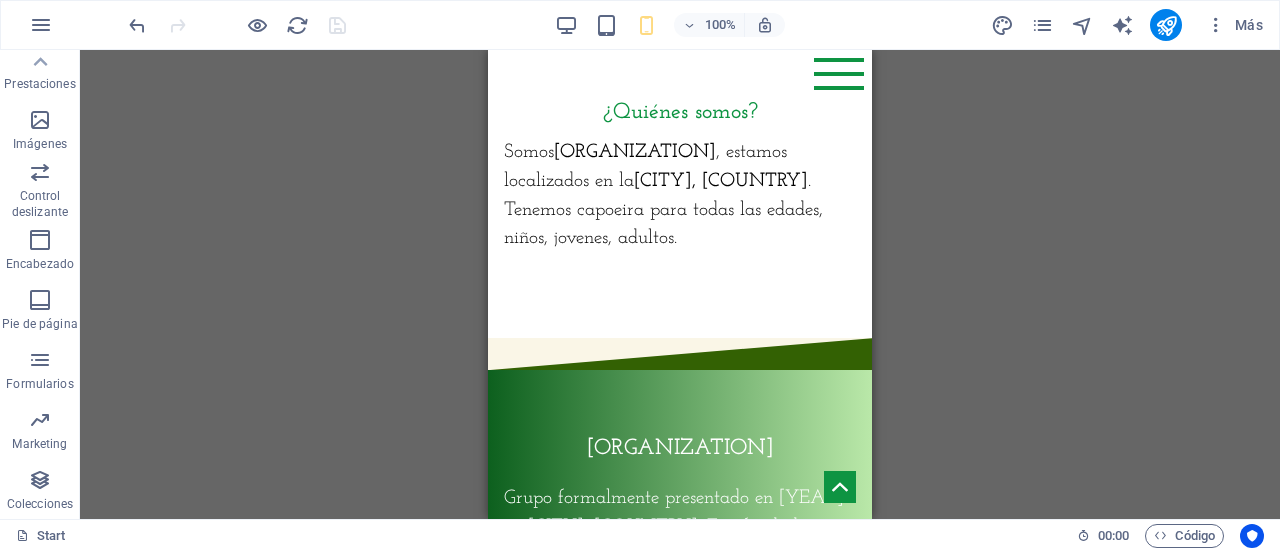 scroll, scrollTop: 0, scrollLeft: 0, axis: both 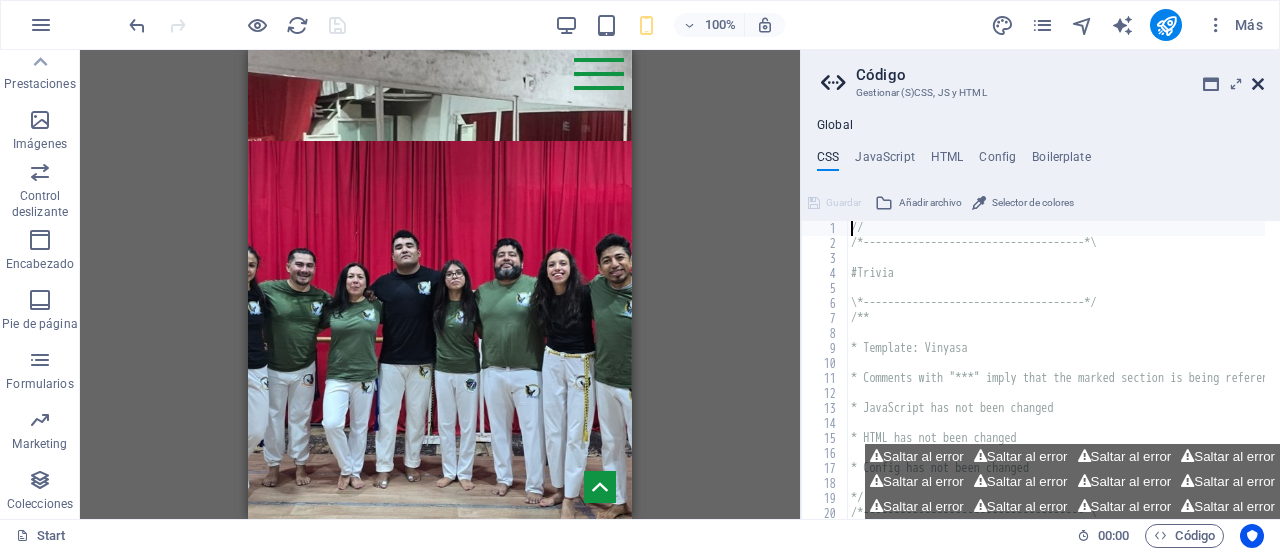 click at bounding box center (1258, 84) 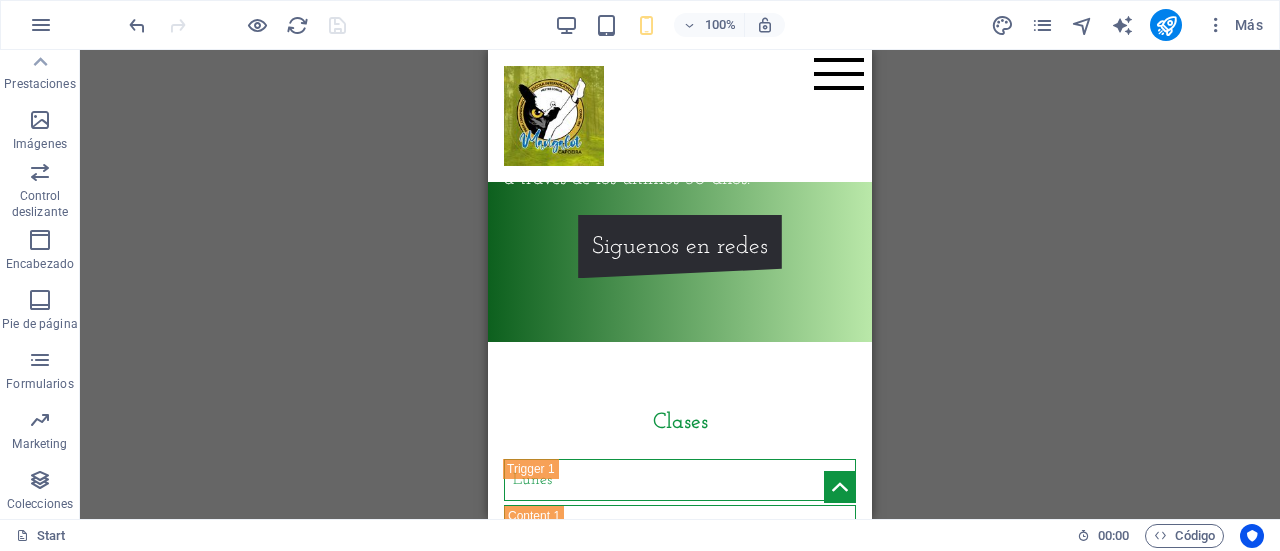 scroll, scrollTop: 0, scrollLeft: 0, axis: both 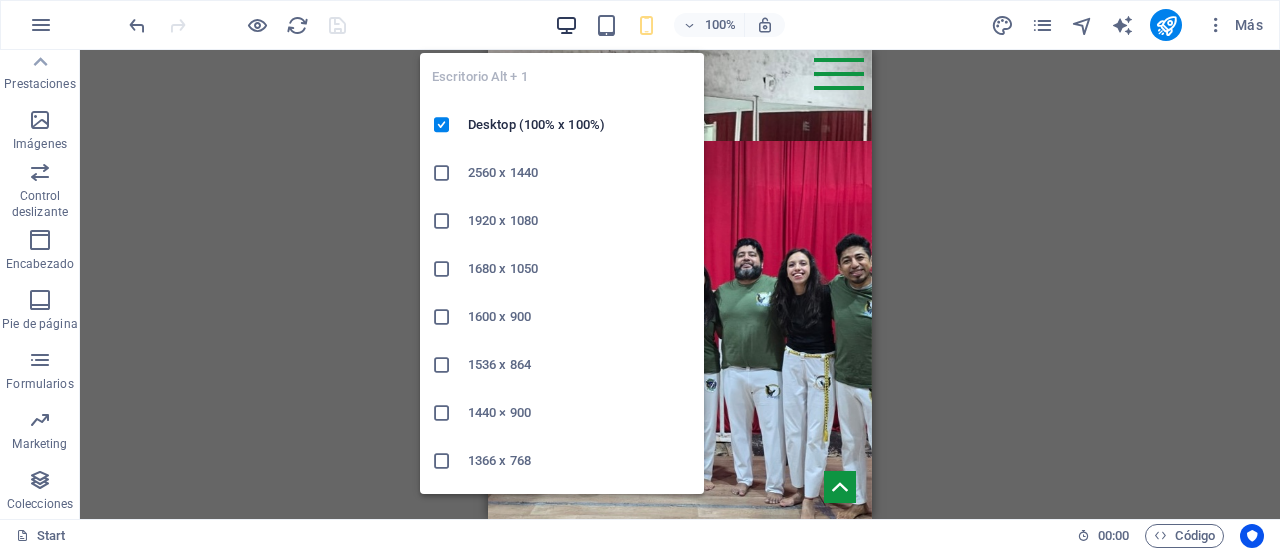 click at bounding box center (566, 25) 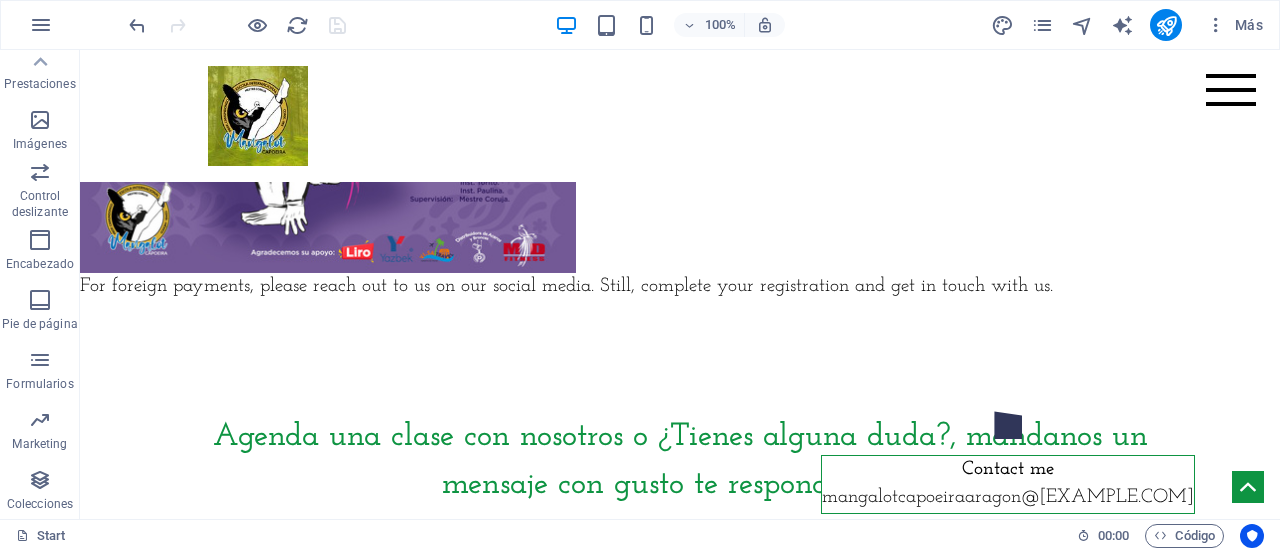 scroll, scrollTop: 8878, scrollLeft: 0, axis: vertical 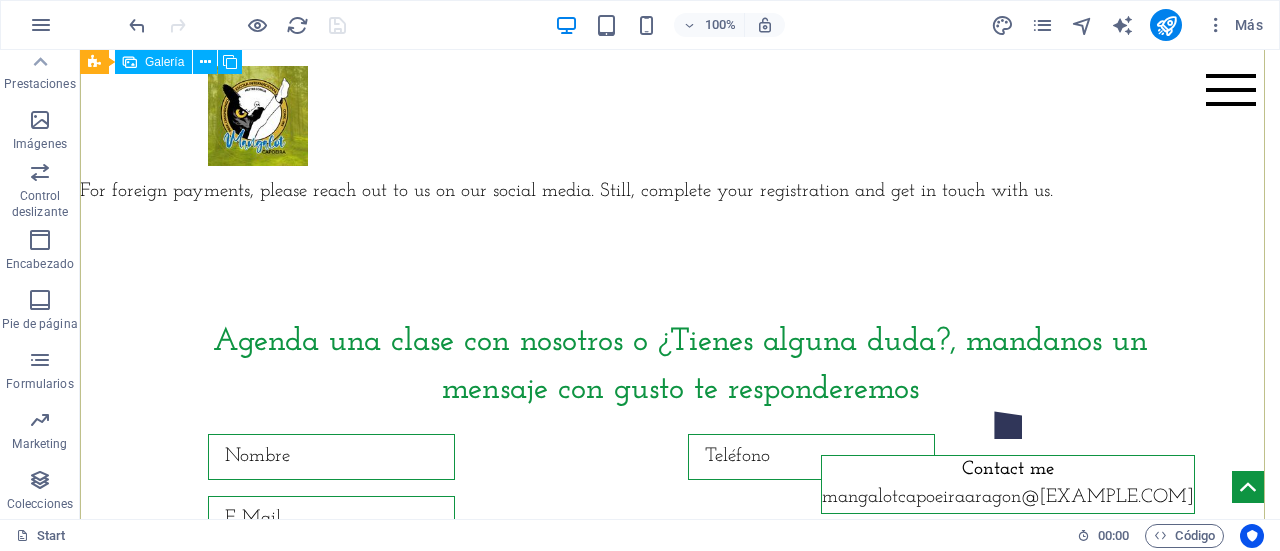 click at bounding box center [328, -133] 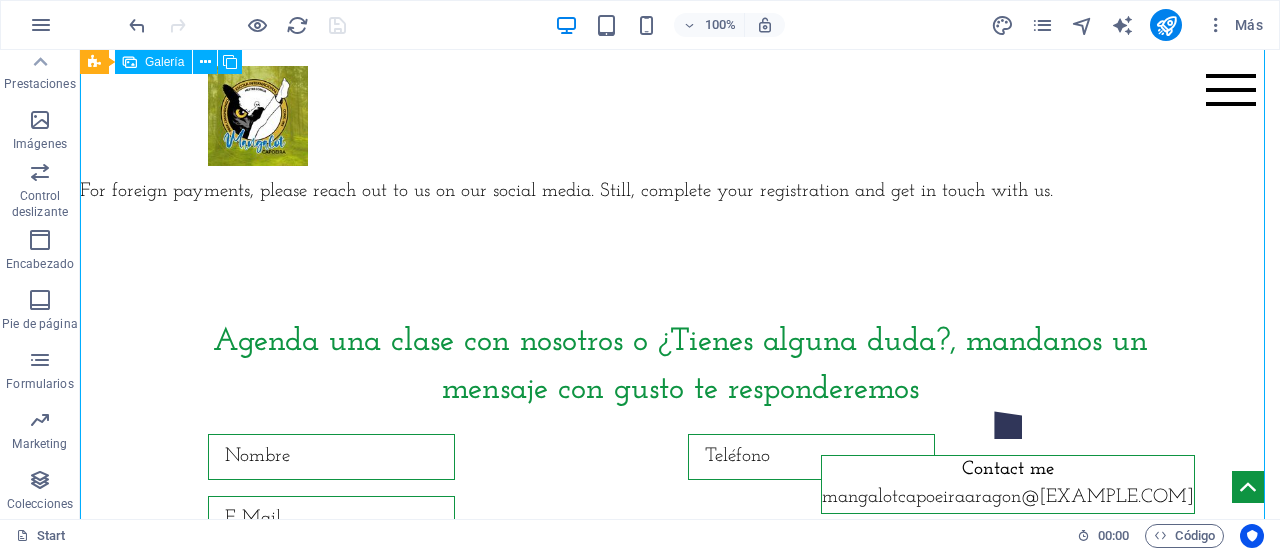 click at bounding box center (328, -133) 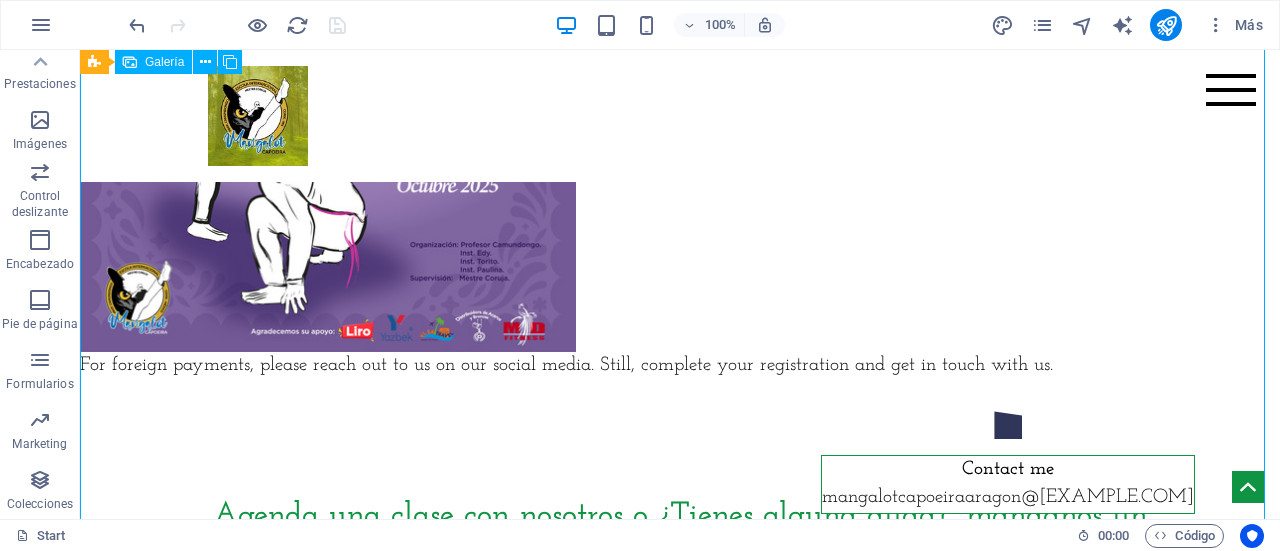 select on "px" 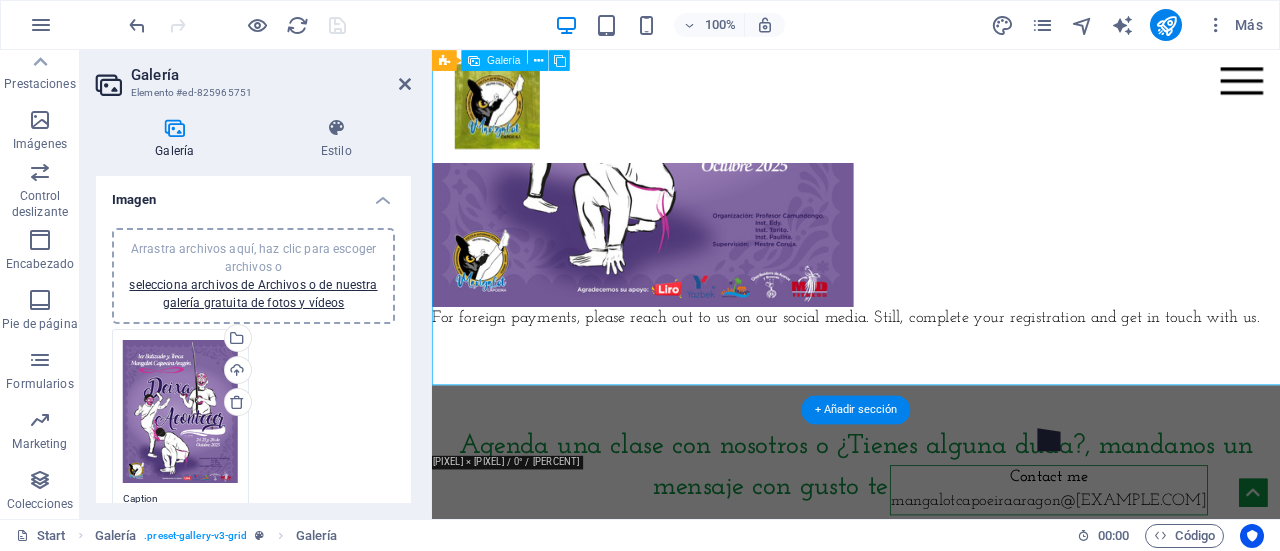 scroll, scrollTop: 8960, scrollLeft: 0, axis: vertical 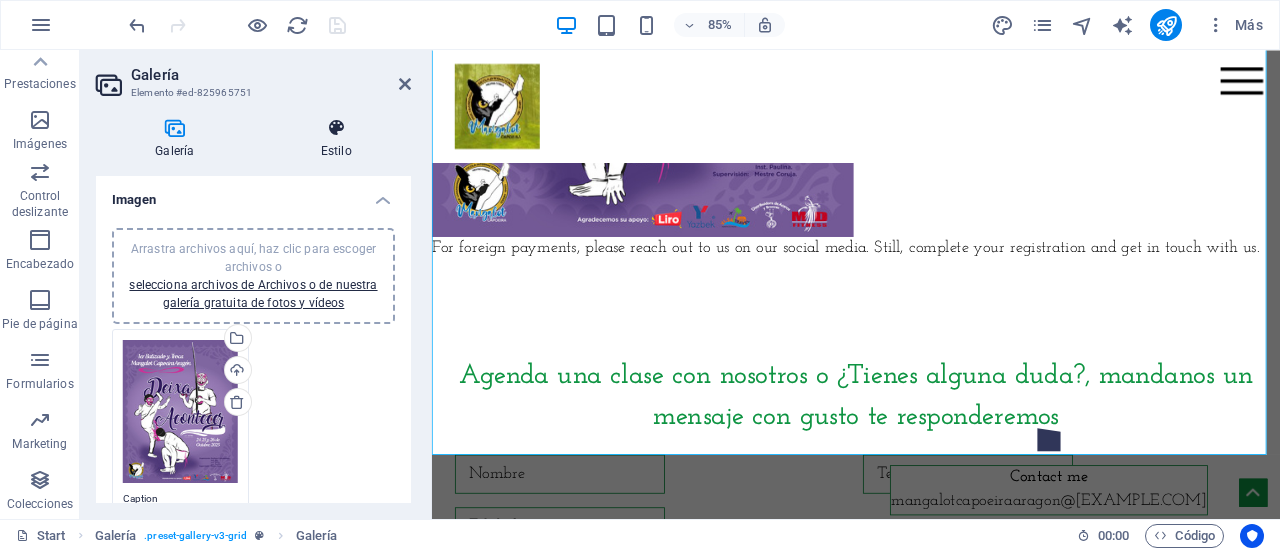 click at bounding box center [336, 128] 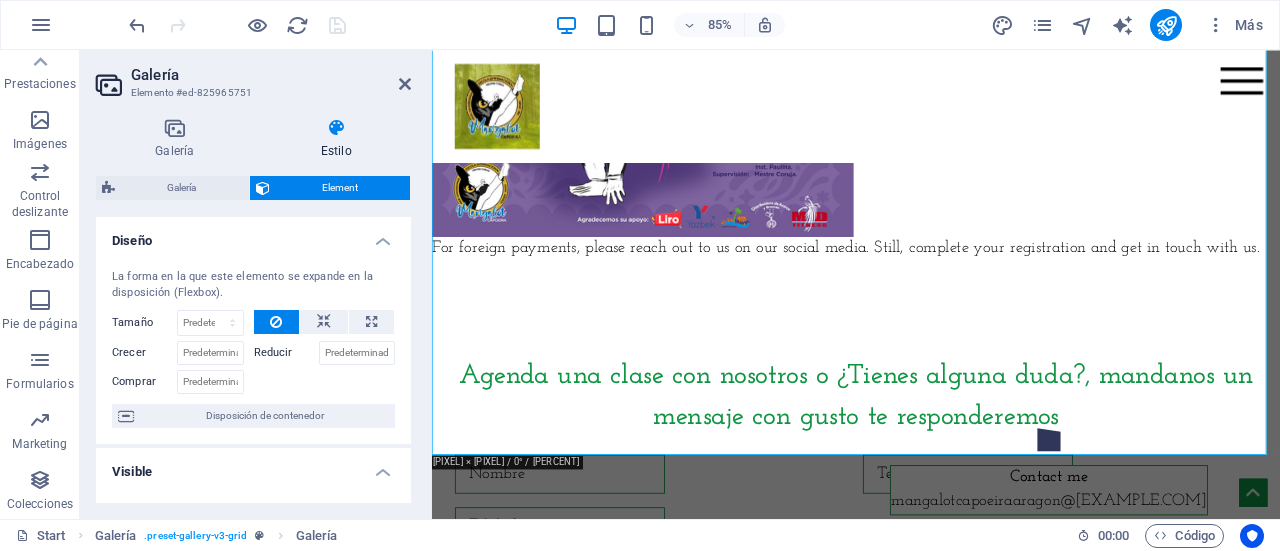 drag, startPoint x: 406, startPoint y: 263, endPoint x: 406, endPoint y: 321, distance: 58 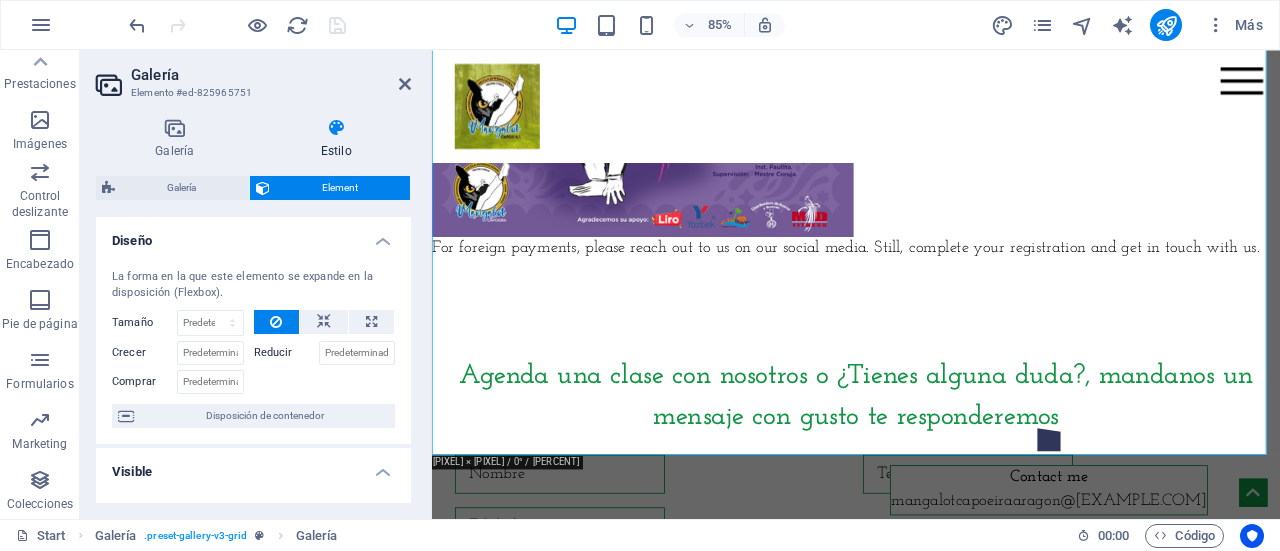 click on "La forma en la que este elemento se expande en la disposición (Flexbox). Tamaño Predeterminado automático px % 1/1 1/2 1/3 1/4 1/5 1/6 1/7 1/8 1/9 1/10 Crecer Reducir Comprar Disposición de contenedor" at bounding box center [253, 348] 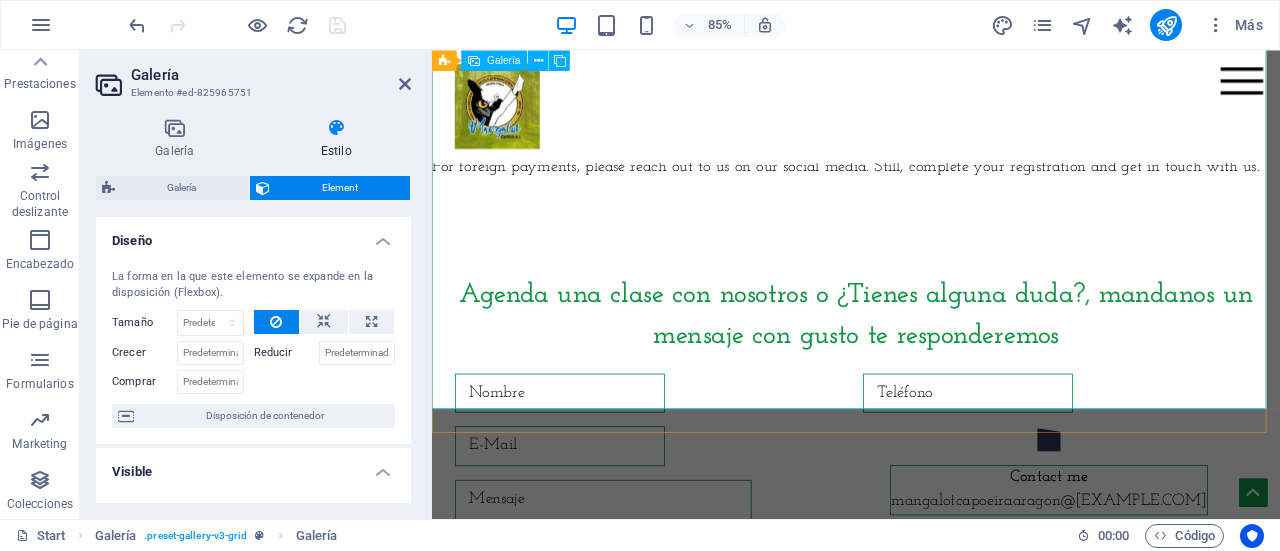 scroll, scrollTop: 9060, scrollLeft: 0, axis: vertical 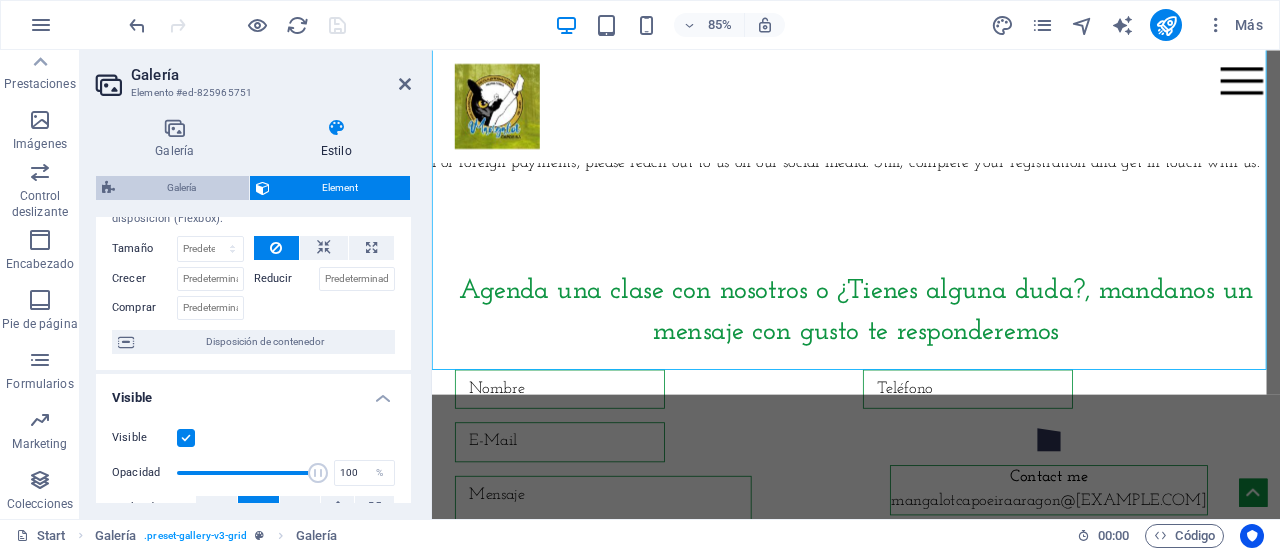 click on "Galería" at bounding box center (182, 188) 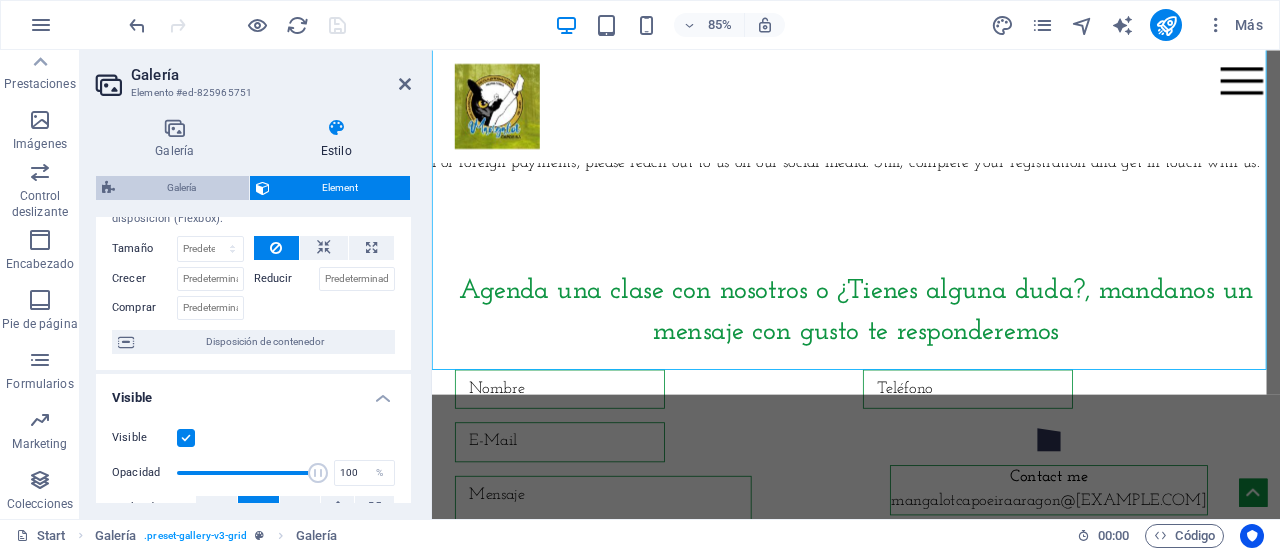 select on "rem" 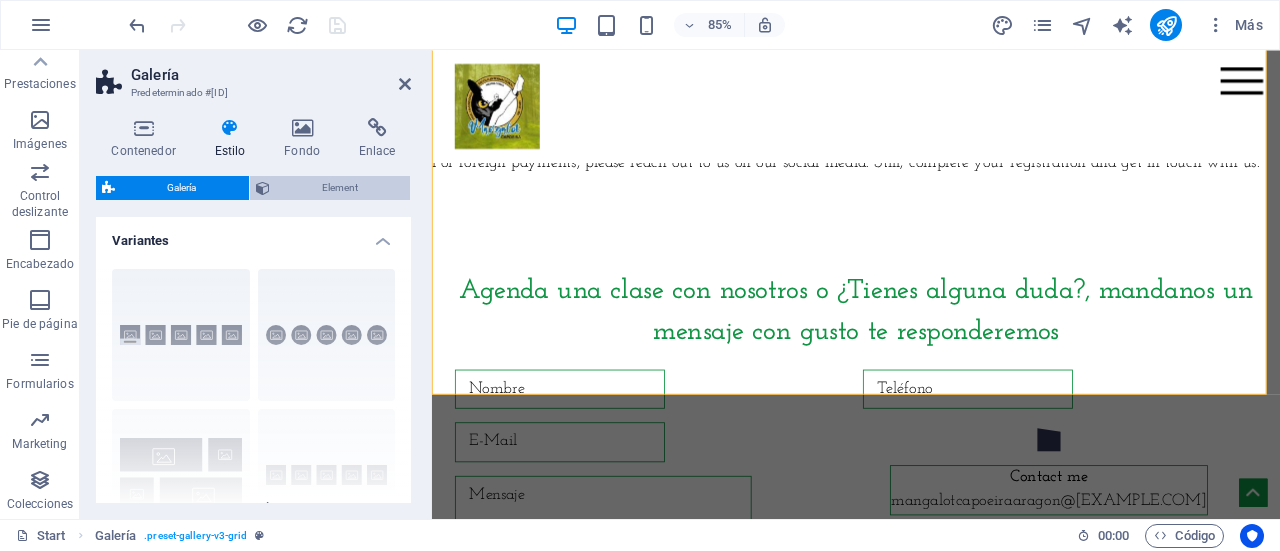 click on "Element" at bounding box center (340, 188) 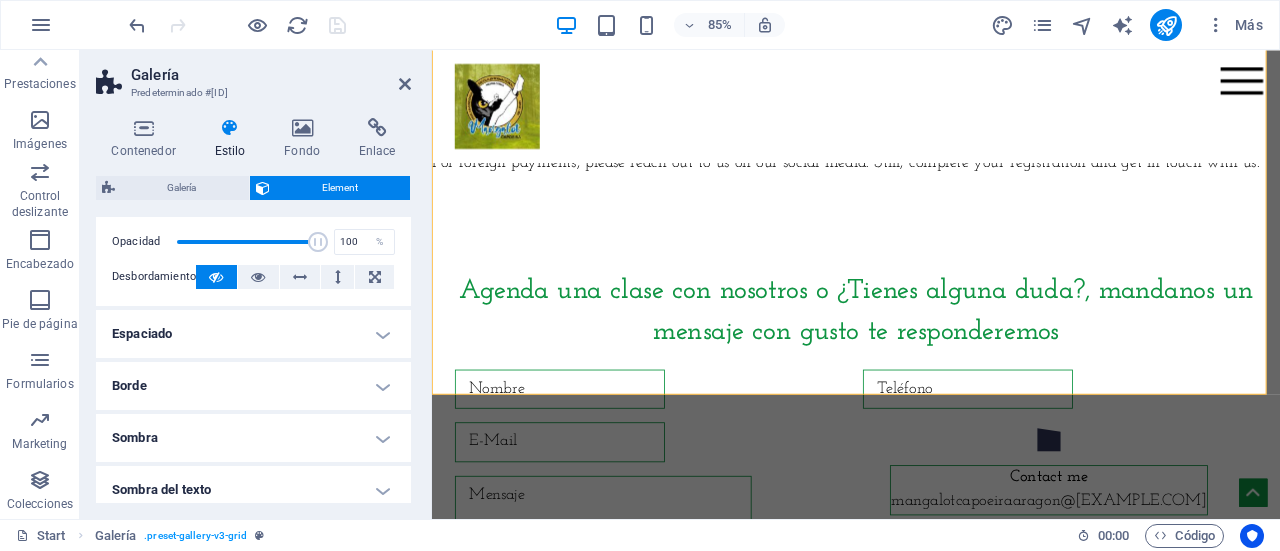 scroll, scrollTop: 0, scrollLeft: 0, axis: both 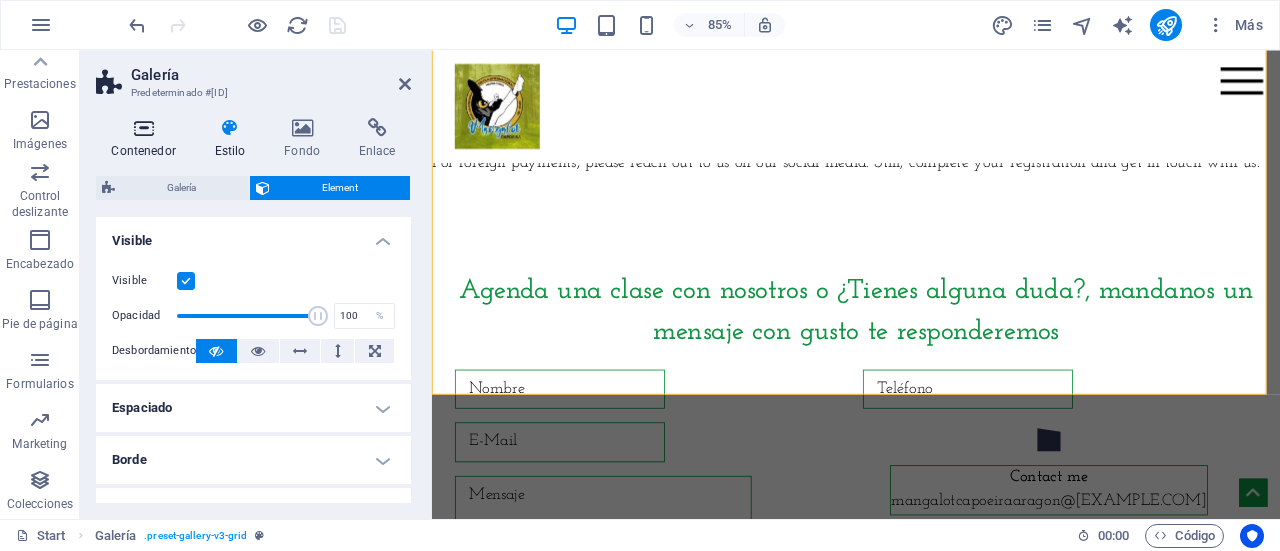 click at bounding box center (143, 128) 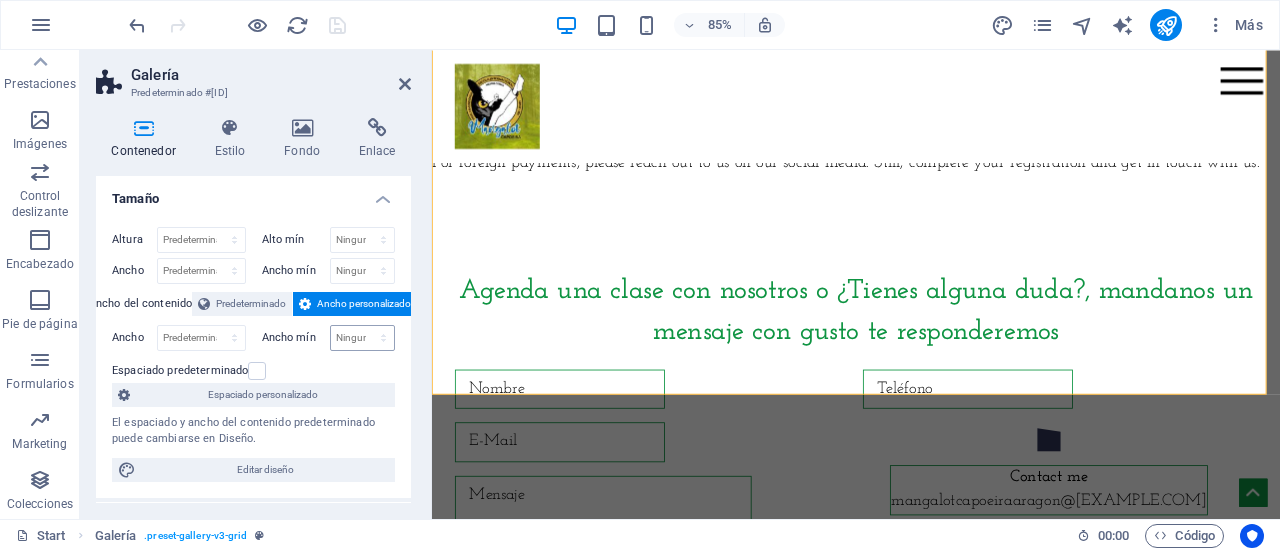 scroll, scrollTop: 0, scrollLeft: 0, axis: both 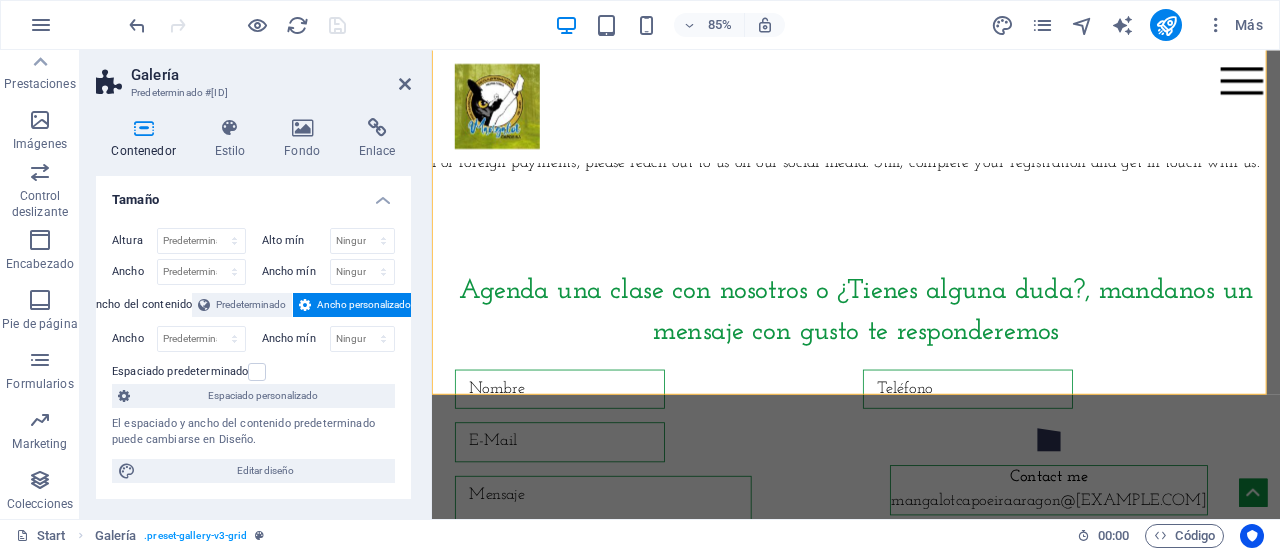 click on "Galería" at bounding box center (271, 75) 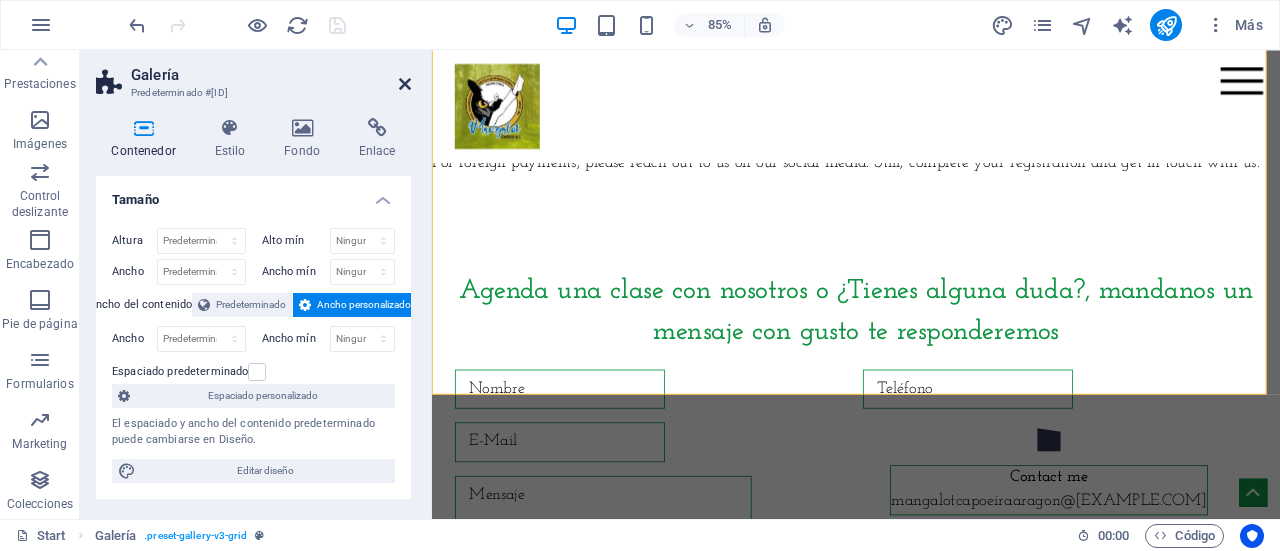 drag, startPoint x: 400, startPoint y: 83, endPoint x: 330, endPoint y: 38, distance: 83.21658 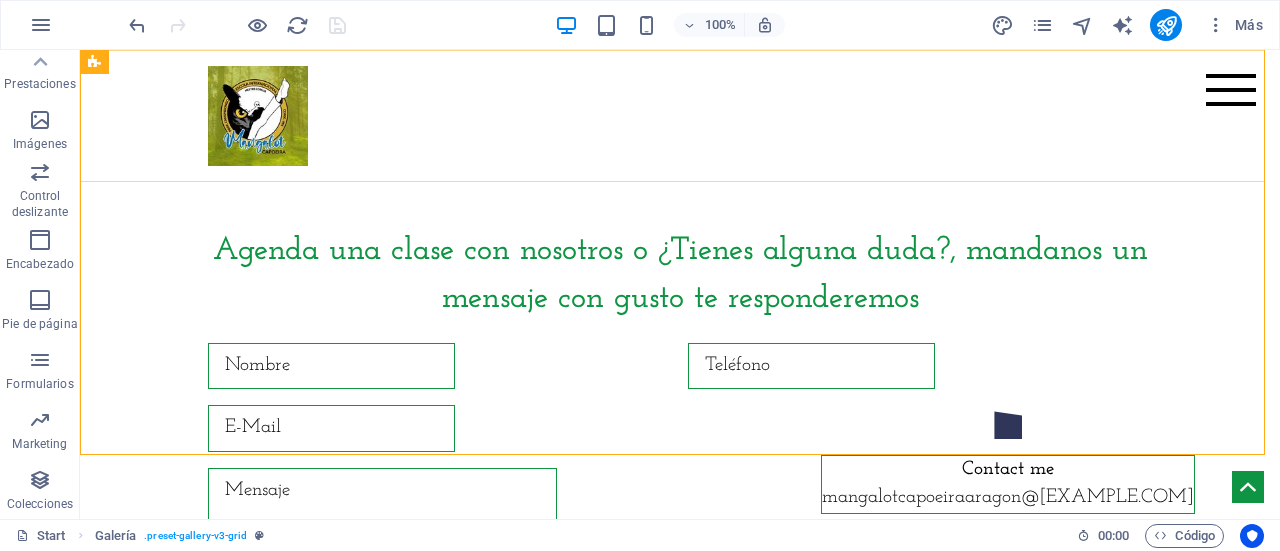 scroll, scrollTop: 8978, scrollLeft: 0, axis: vertical 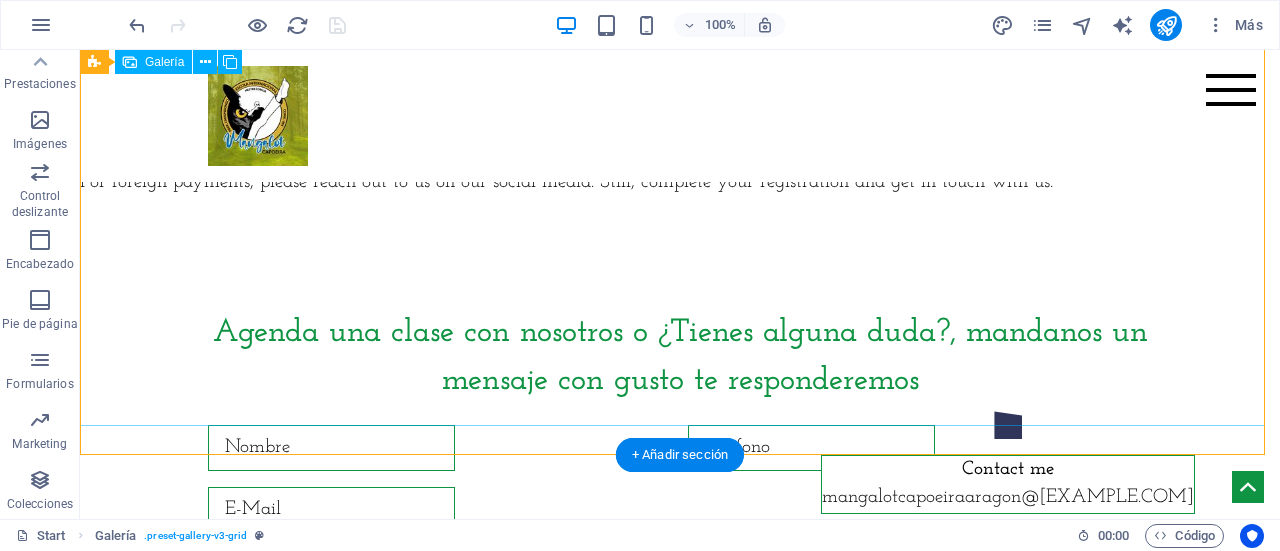 click at bounding box center (328, -142) 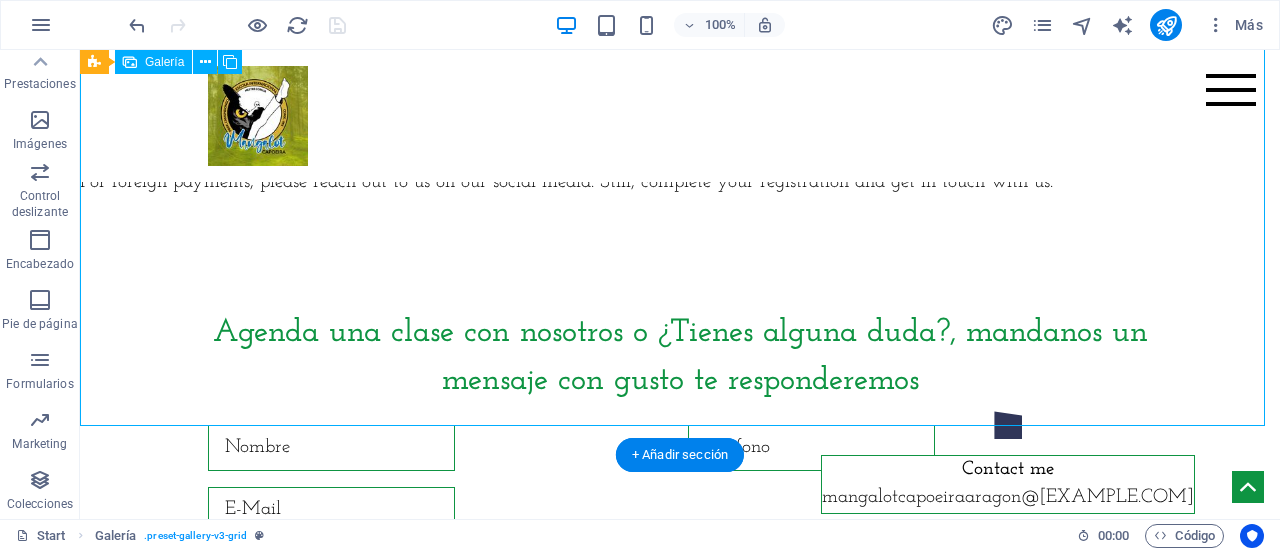click at bounding box center [328, -142] 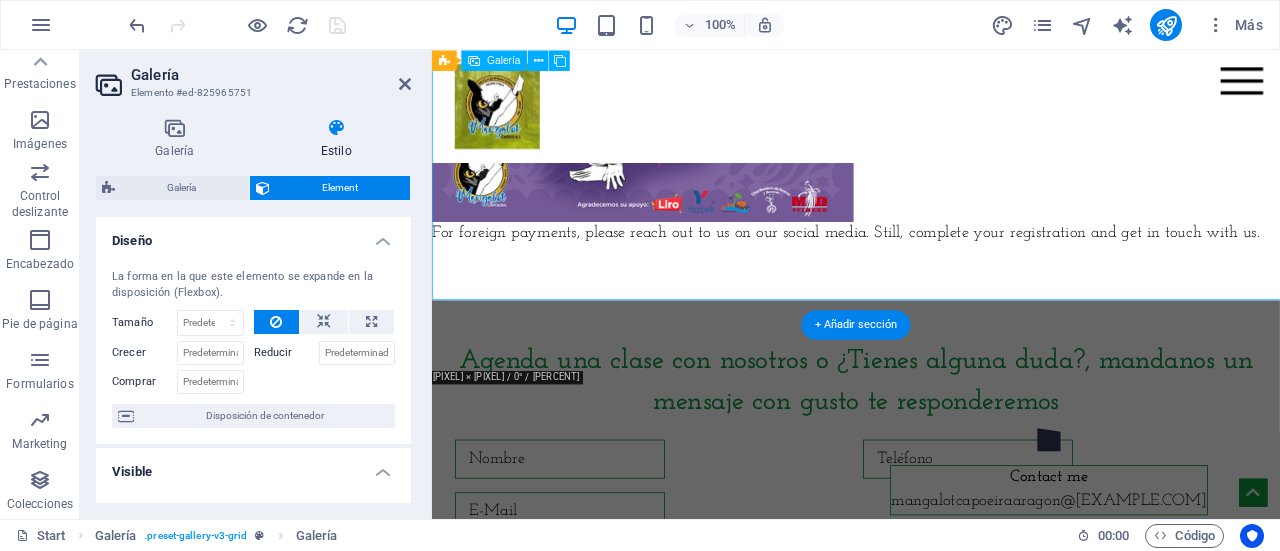 scroll, scrollTop: 9060, scrollLeft: 0, axis: vertical 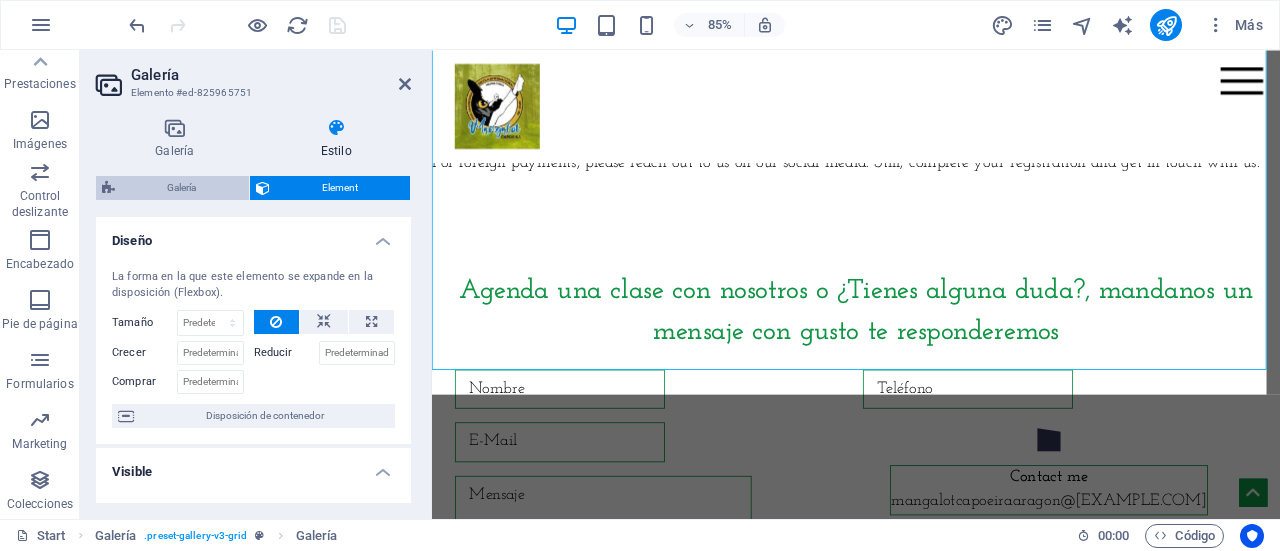 click on "Galería" at bounding box center (182, 188) 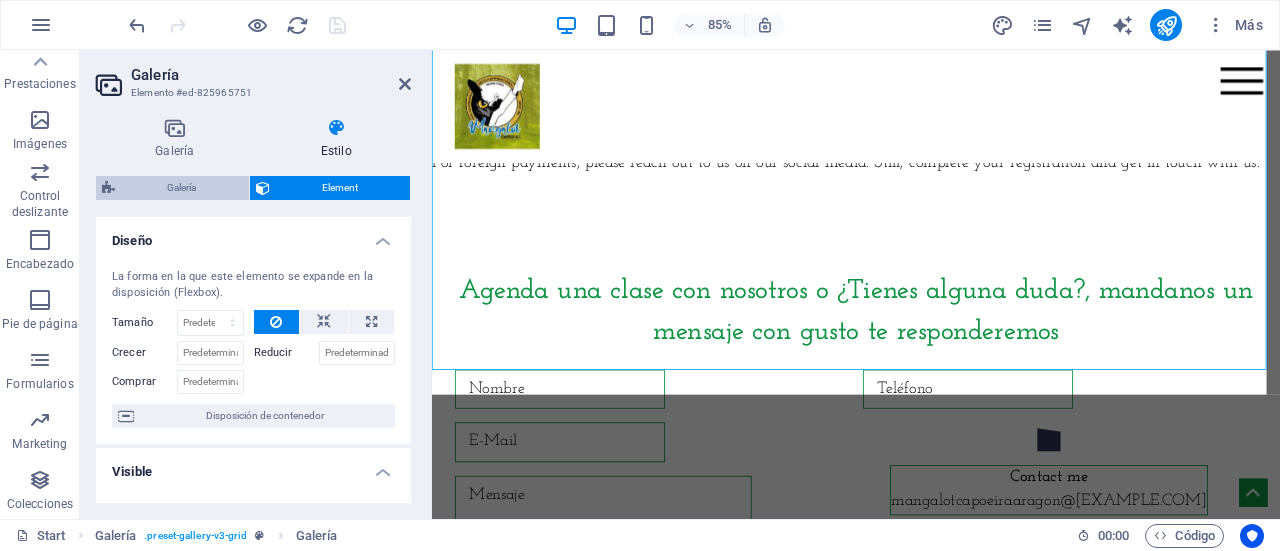select on "rem" 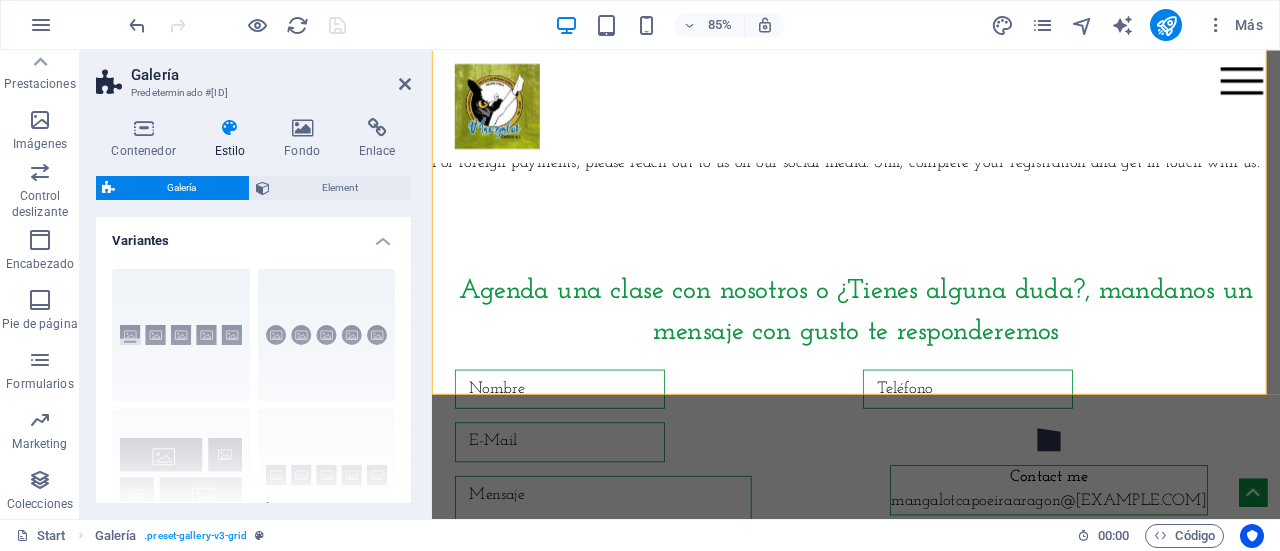 click on "Galería" at bounding box center [182, 188] 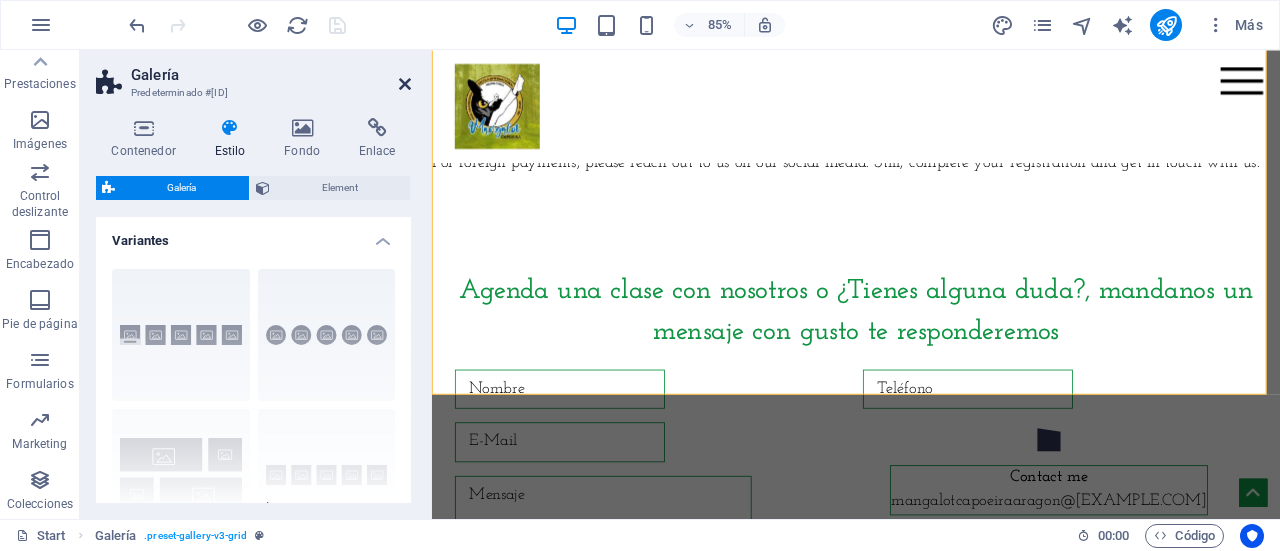 drag, startPoint x: 404, startPoint y: 85, endPoint x: 442, endPoint y: 105, distance: 42.941822 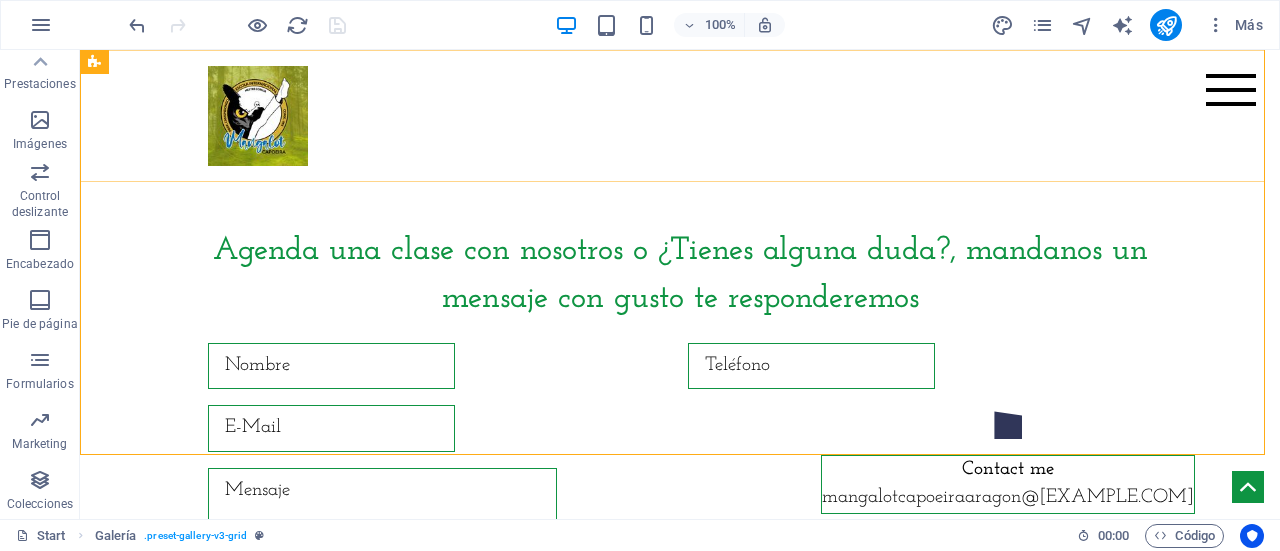scroll, scrollTop: 8978, scrollLeft: 0, axis: vertical 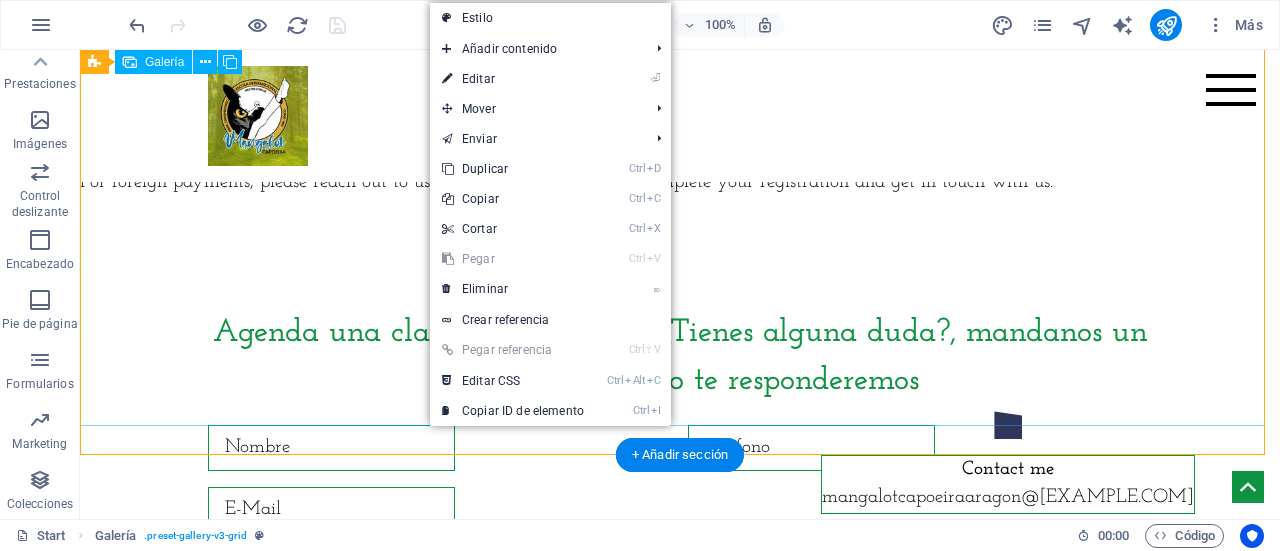 click at bounding box center (328, -142) 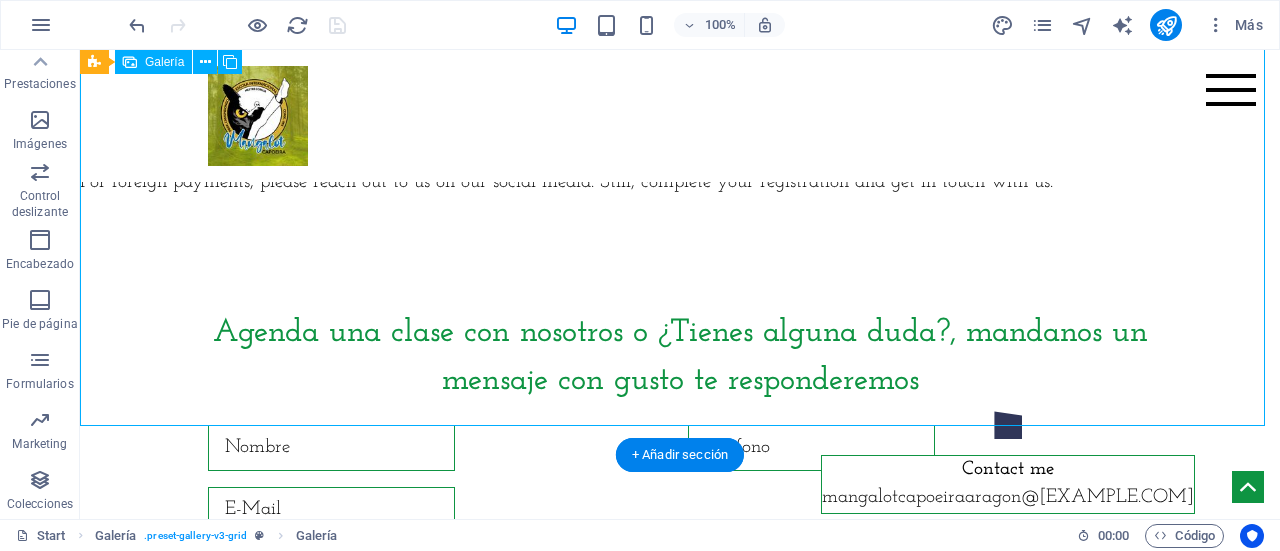 click at bounding box center [680, -142] 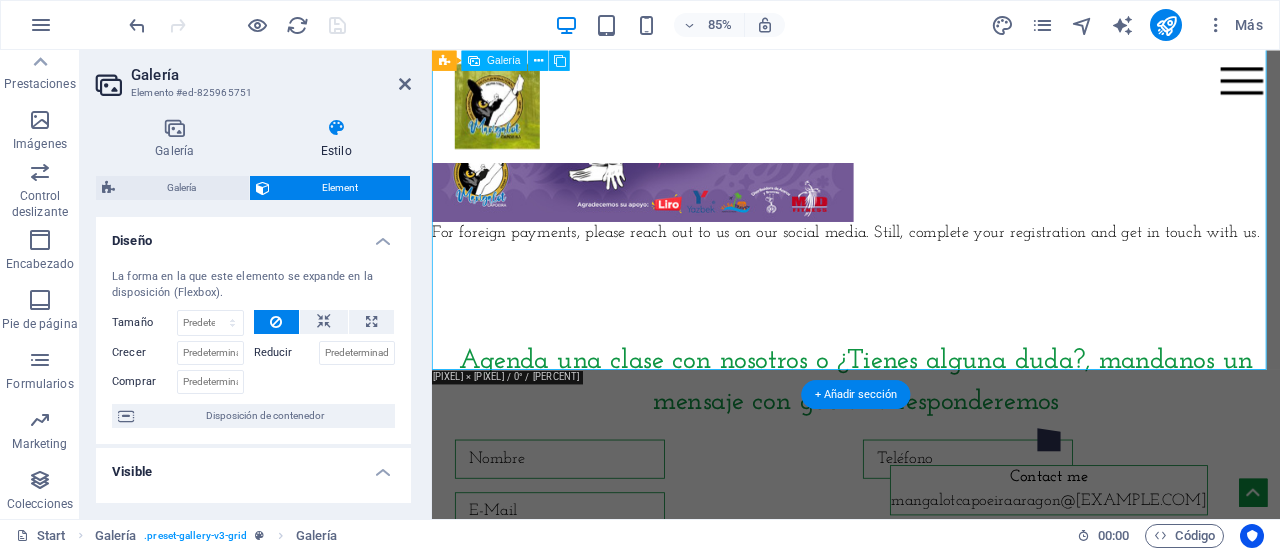 scroll, scrollTop: 9060, scrollLeft: 0, axis: vertical 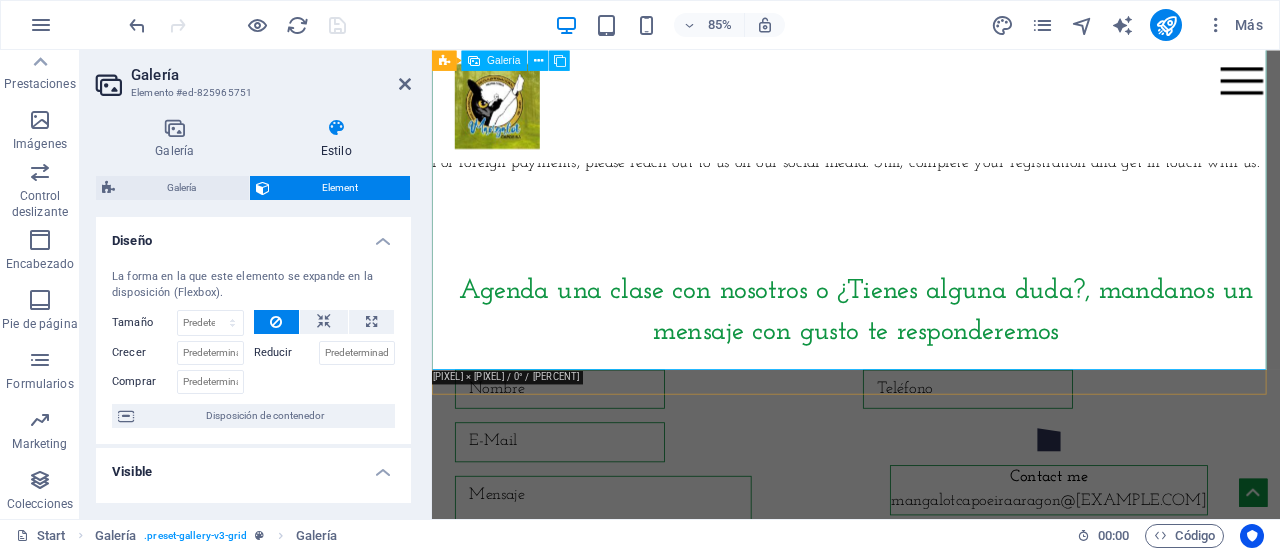 click at bounding box center (680, -141) 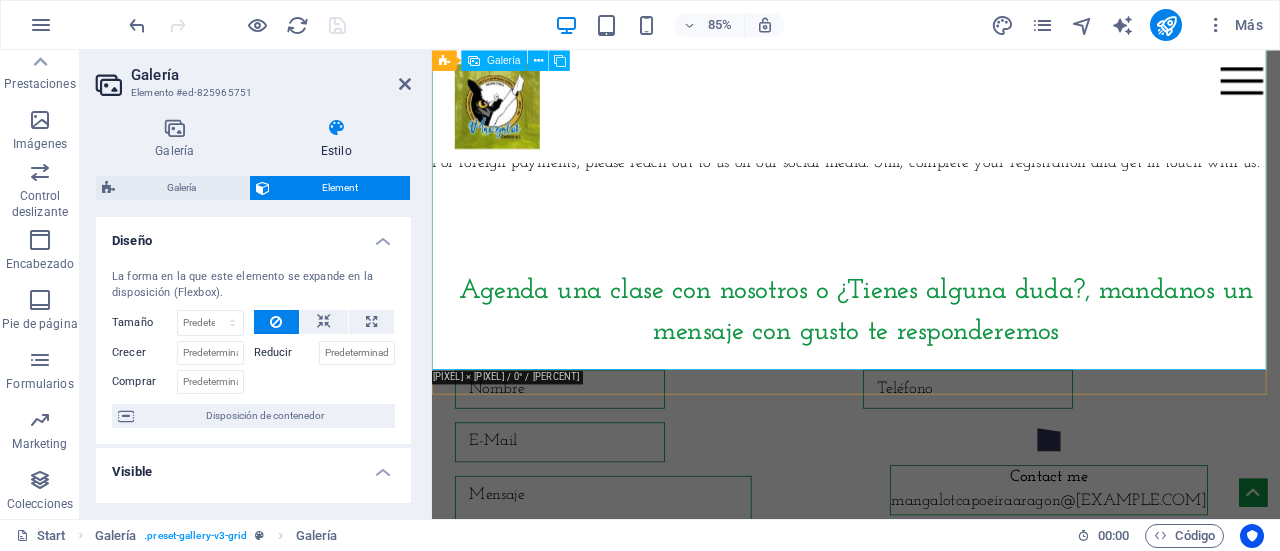 click at bounding box center (680, -141) 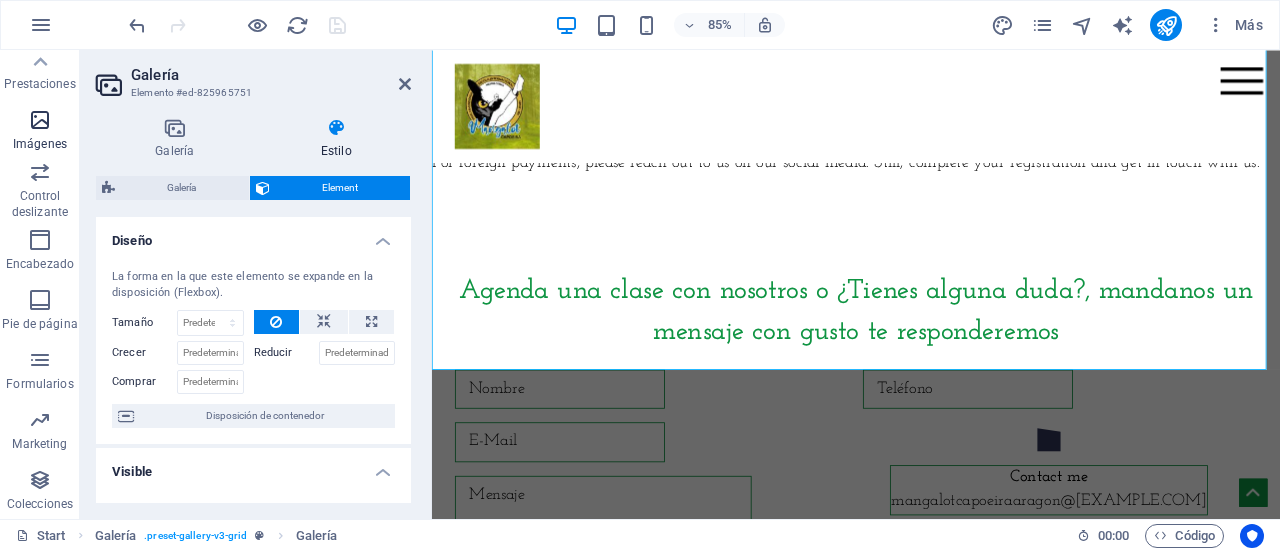 click on "Imágenes" at bounding box center (40, 132) 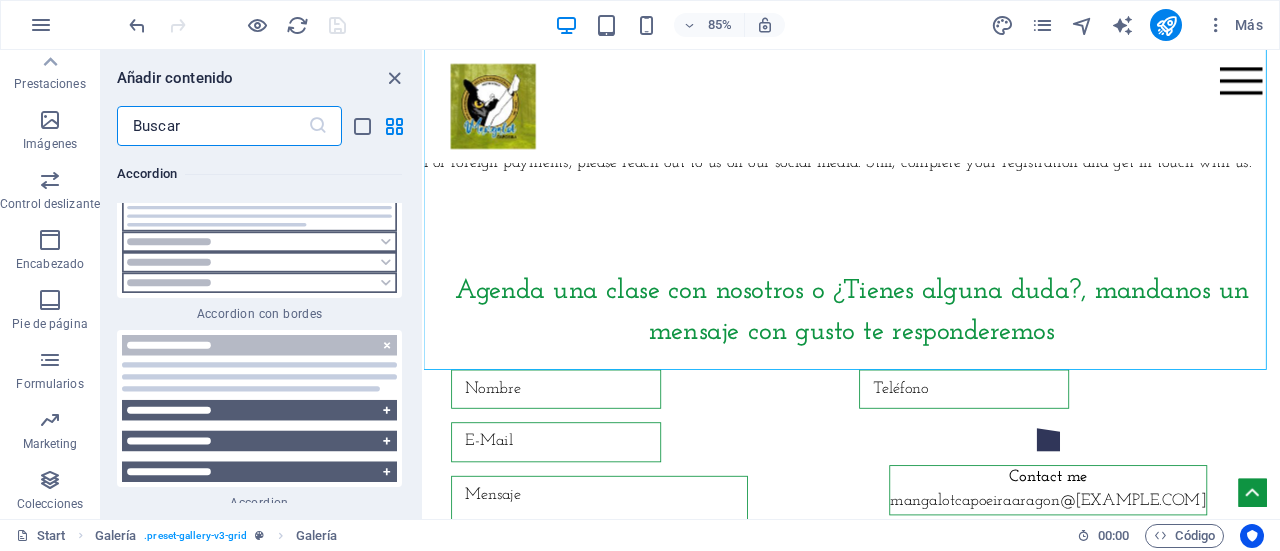 scroll, scrollTop: 20276, scrollLeft: 0, axis: vertical 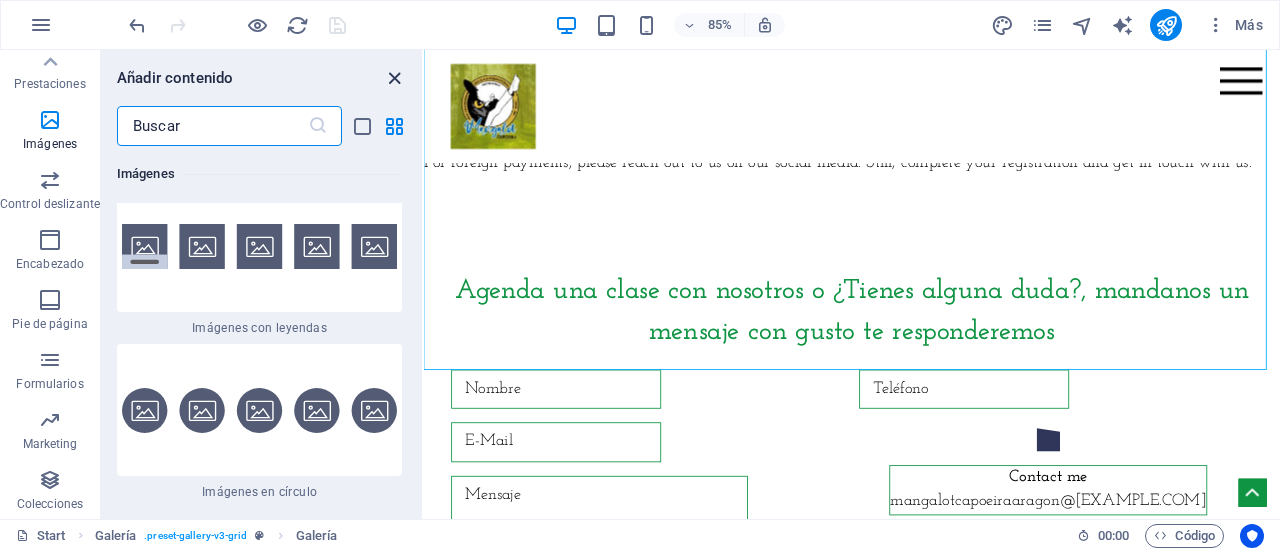 click at bounding box center (394, 78) 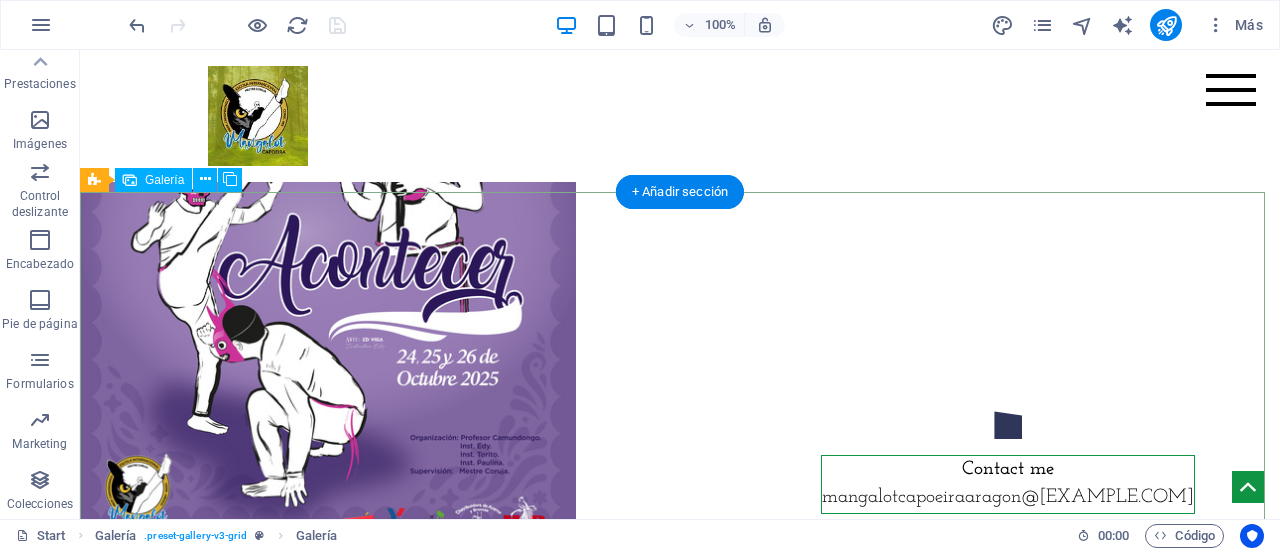 scroll, scrollTop: 8578, scrollLeft: 0, axis: vertical 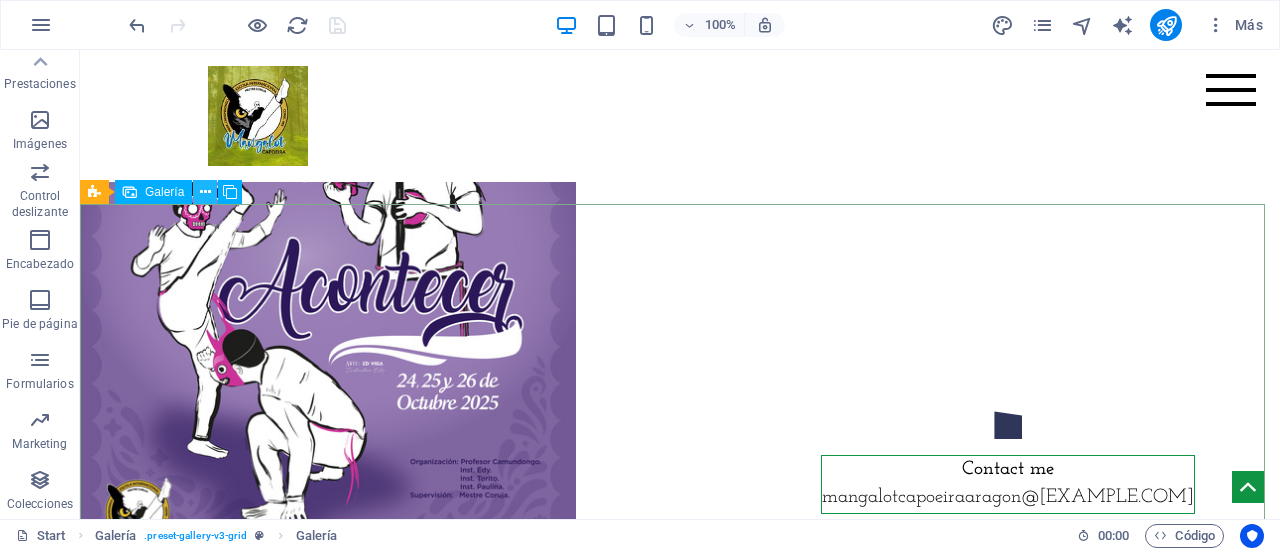 click at bounding box center (205, 192) 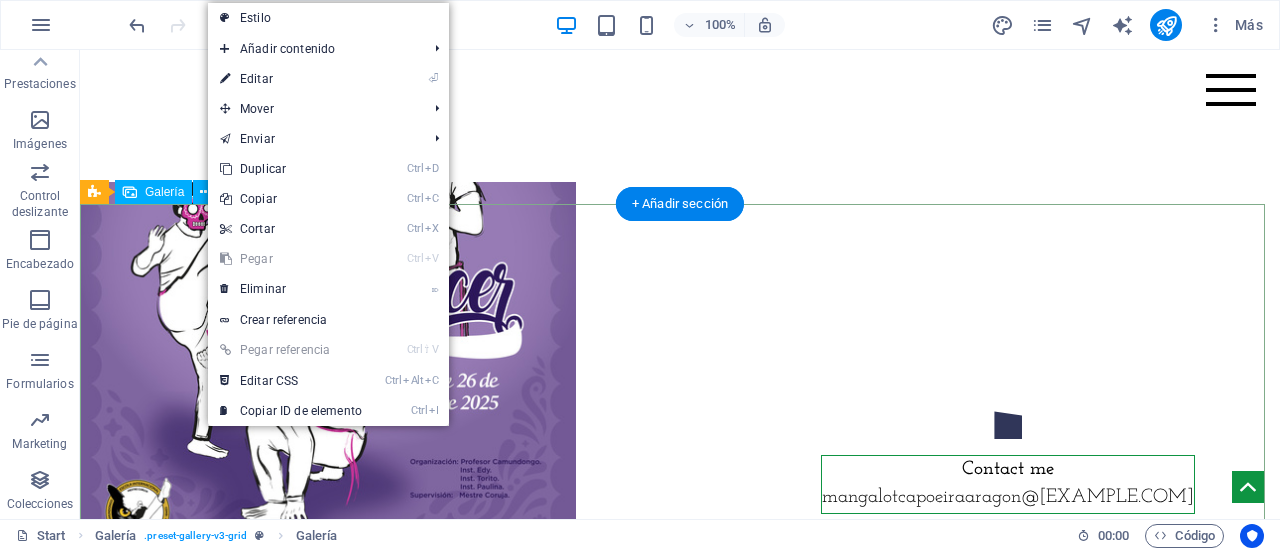 click at bounding box center [328, 258] 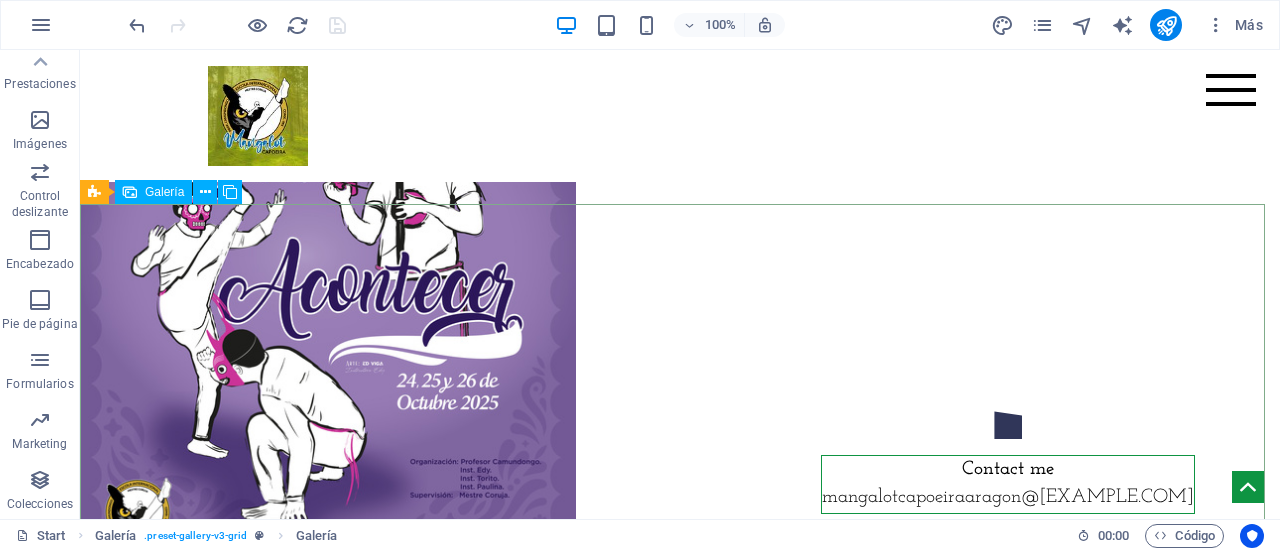 click on "Galería" at bounding box center (164, 192) 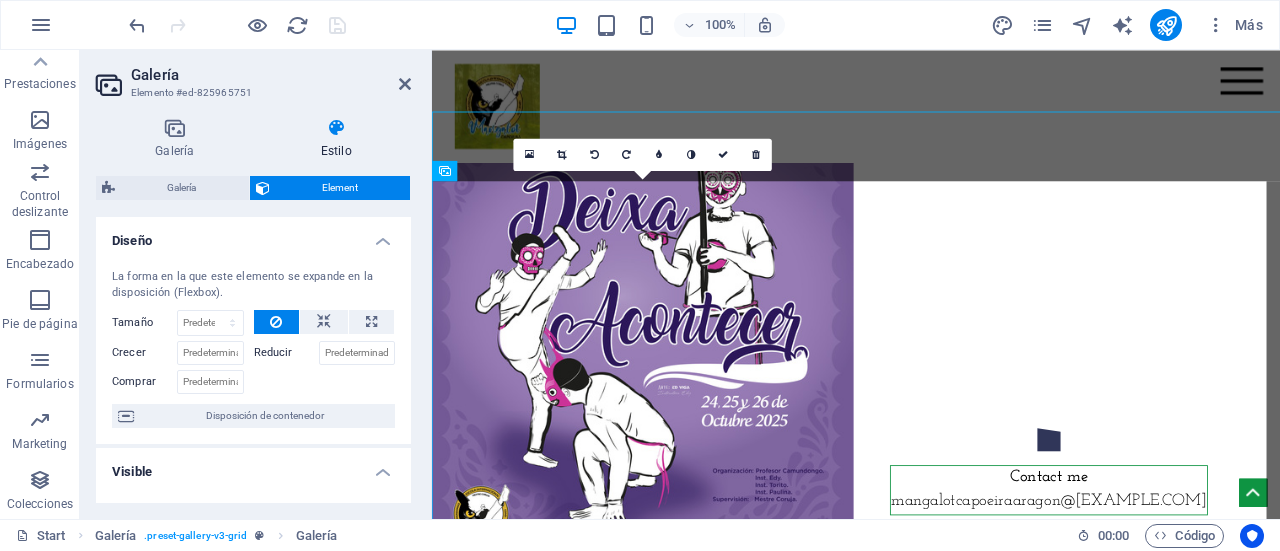 scroll, scrollTop: 8660, scrollLeft: 0, axis: vertical 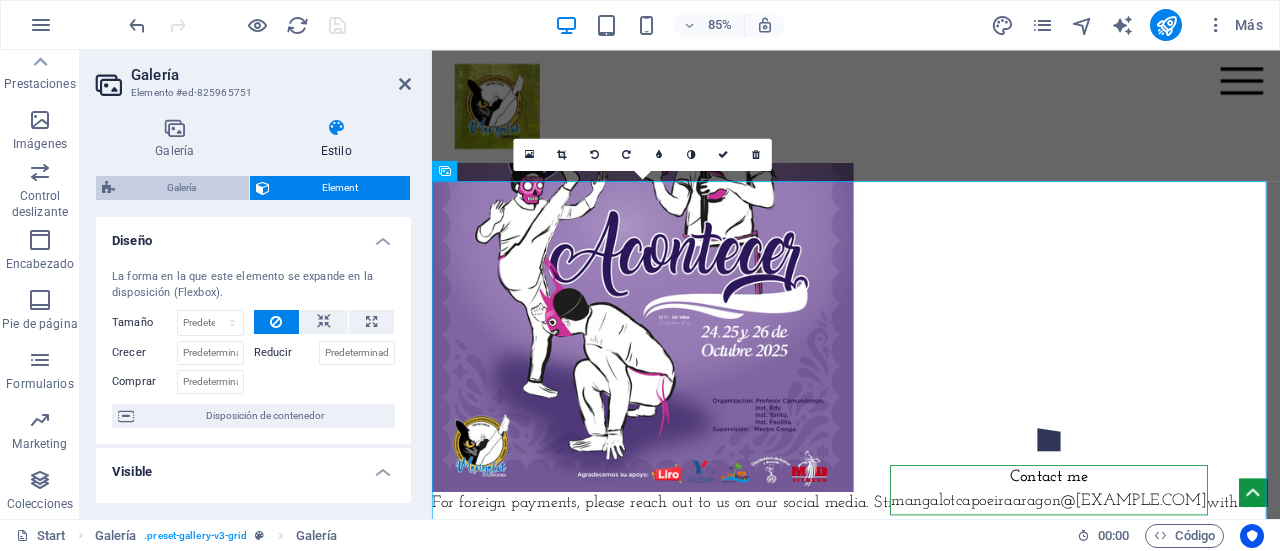 click on "Galería" at bounding box center (182, 188) 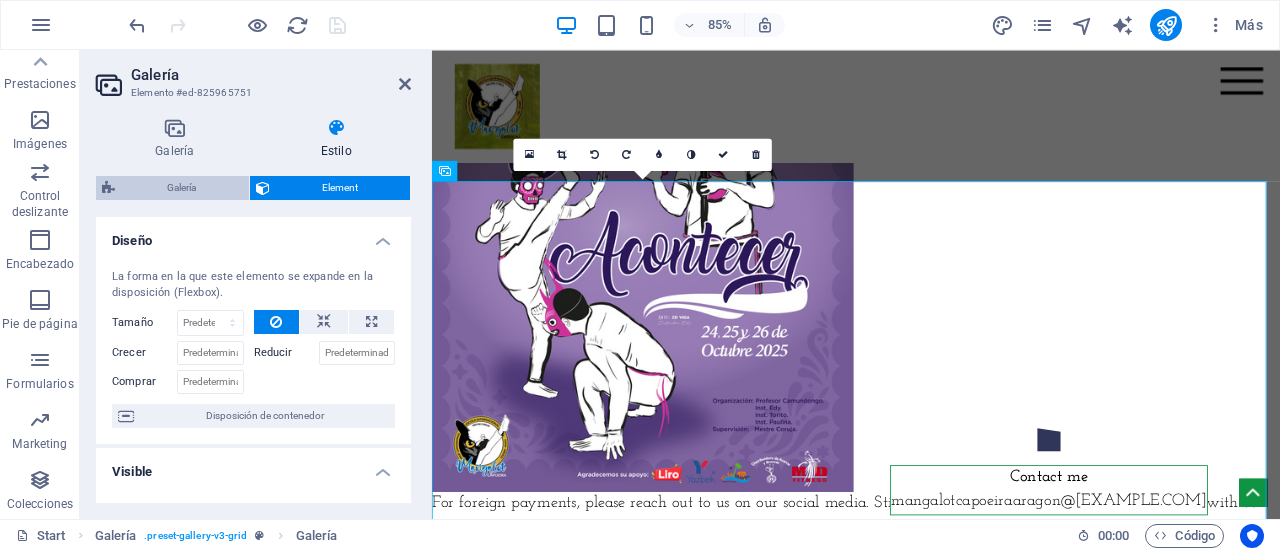 select on "rem" 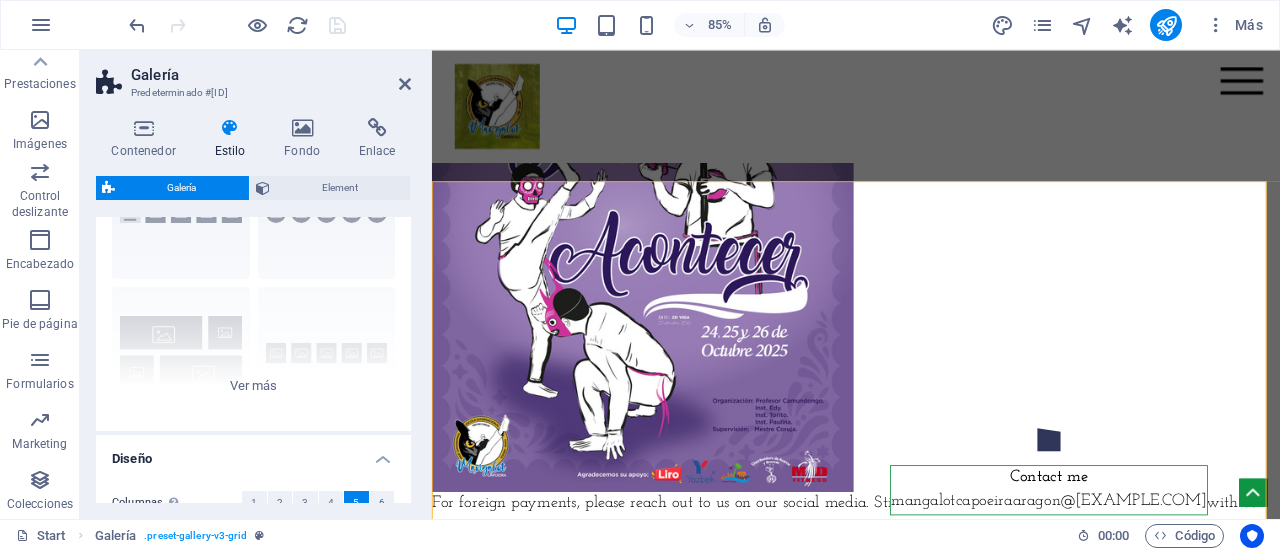 scroll, scrollTop: 0, scrollLeft: 0, axis: both 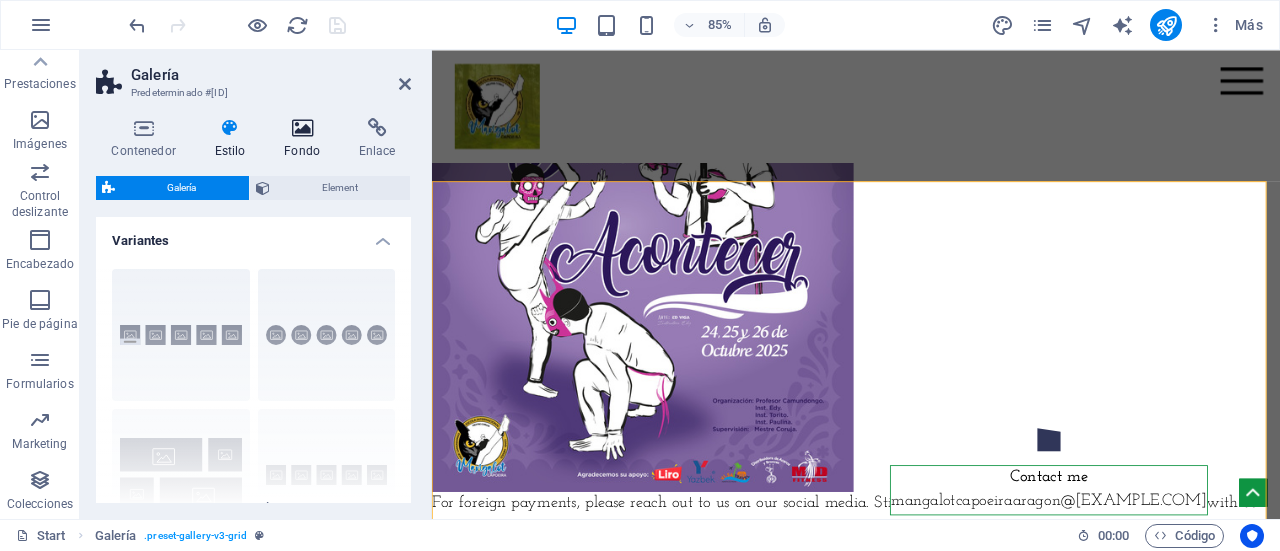 click on "Fondo" at bounding box center [306, 139] 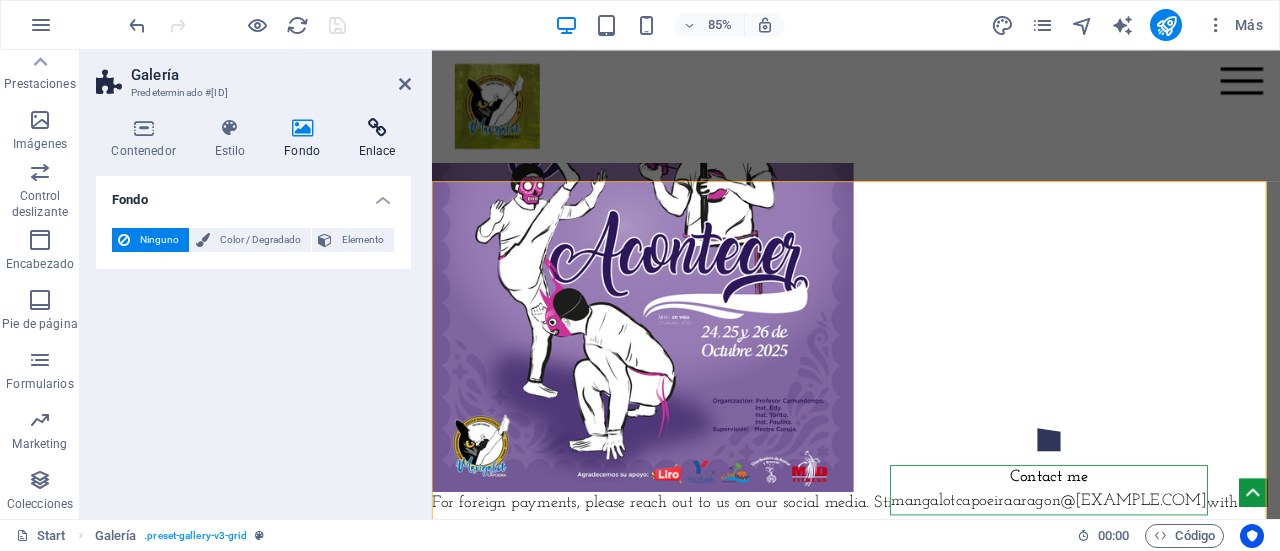 click on "Enlace" at bounding box center (377, 139) 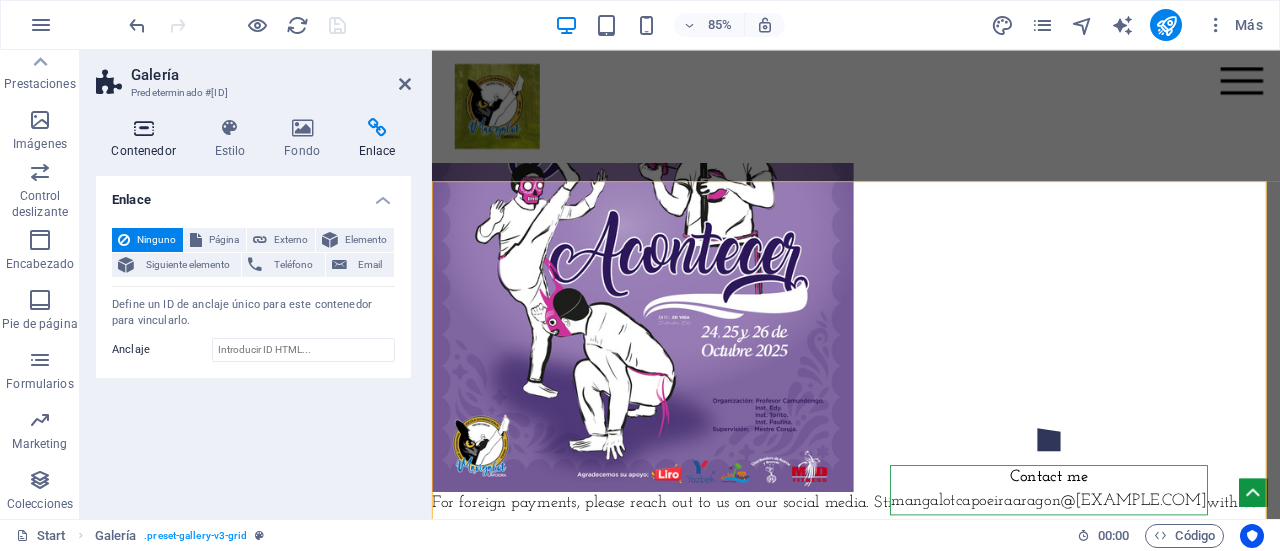 click on "Contenedor" at bounding box center [147, 139] 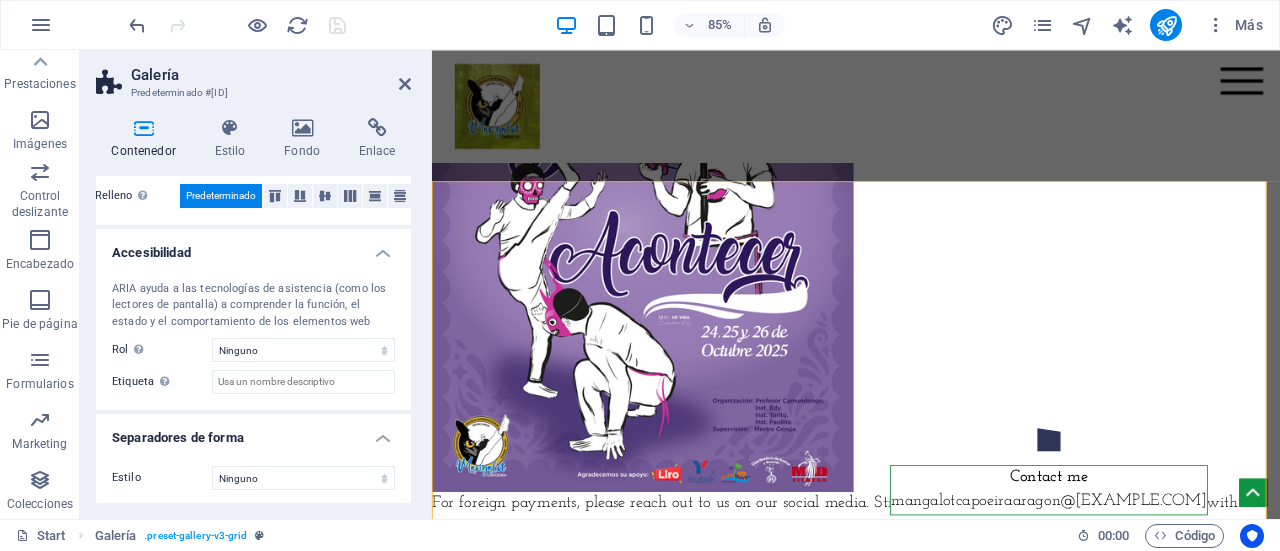 scroll, scrollTop: 0, scrollLeft: 0, axis: both 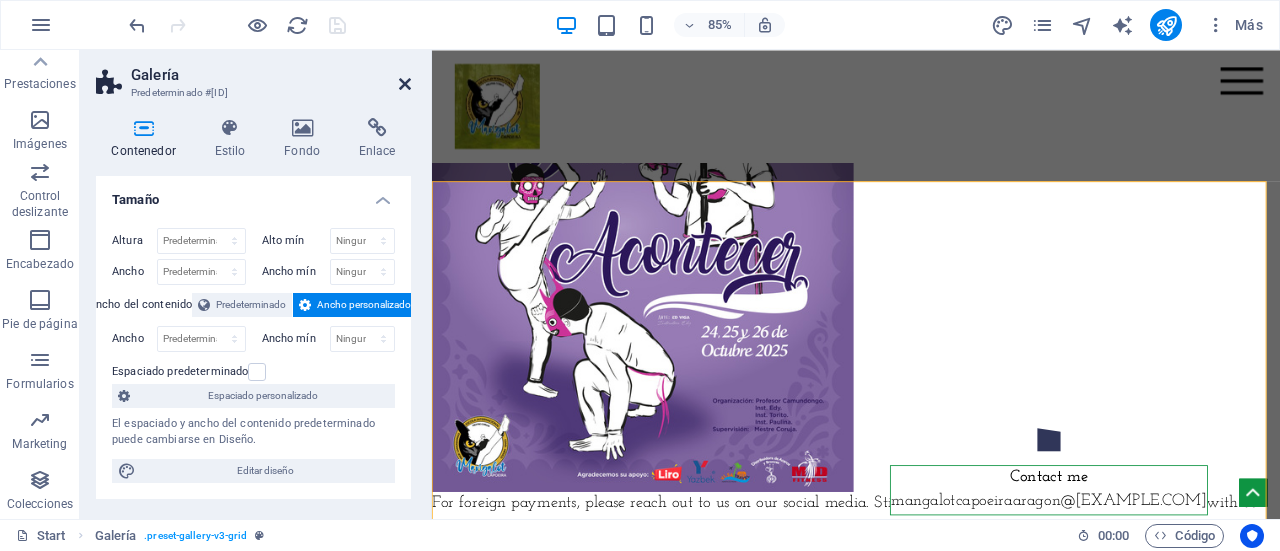 drag, startPoint x: 404, startPoint y: 82, endPoint x: 351, endPoint y: 58, distance: 58.18075 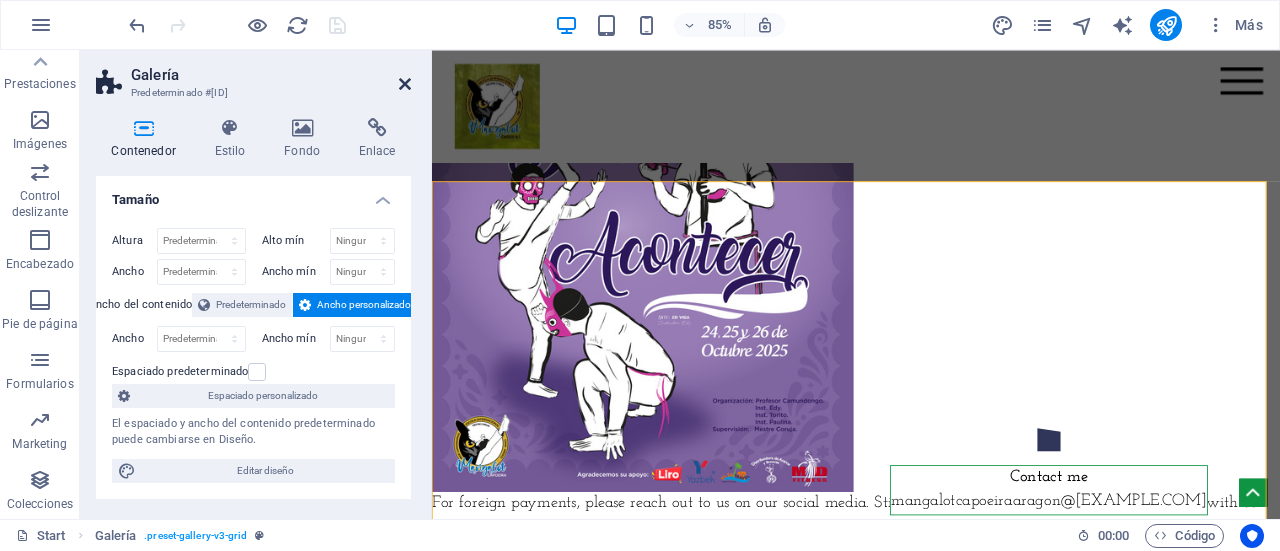 scroll, scrollTop: 8578, scrollLeft: 0, axis: vertical 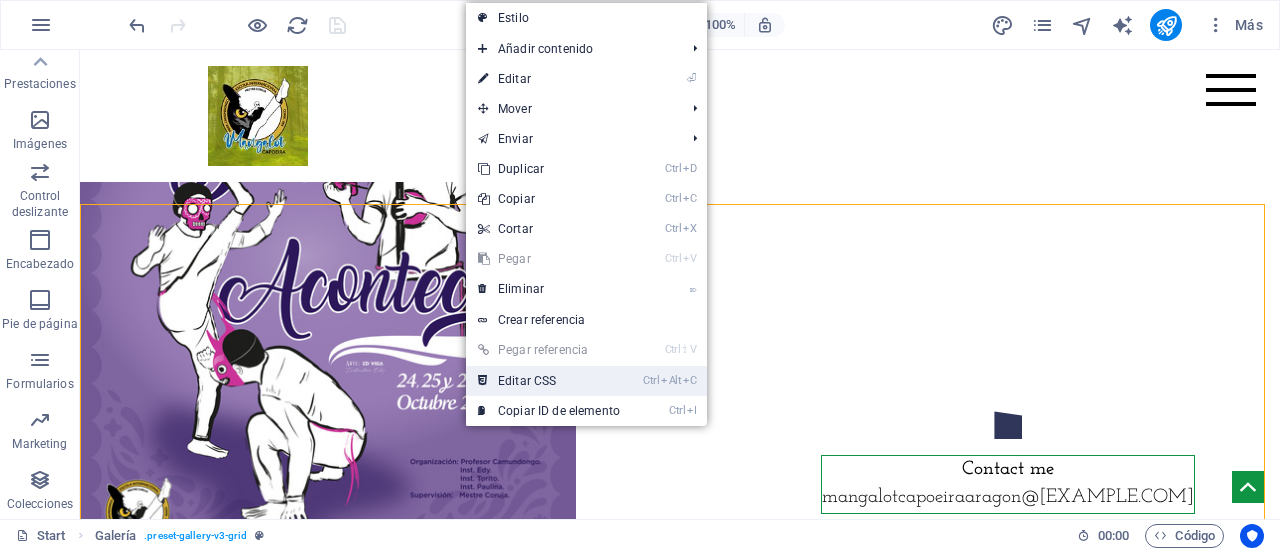 click on "Ctrl Alt C  Editar CSS" at bounding box center [549, 381] 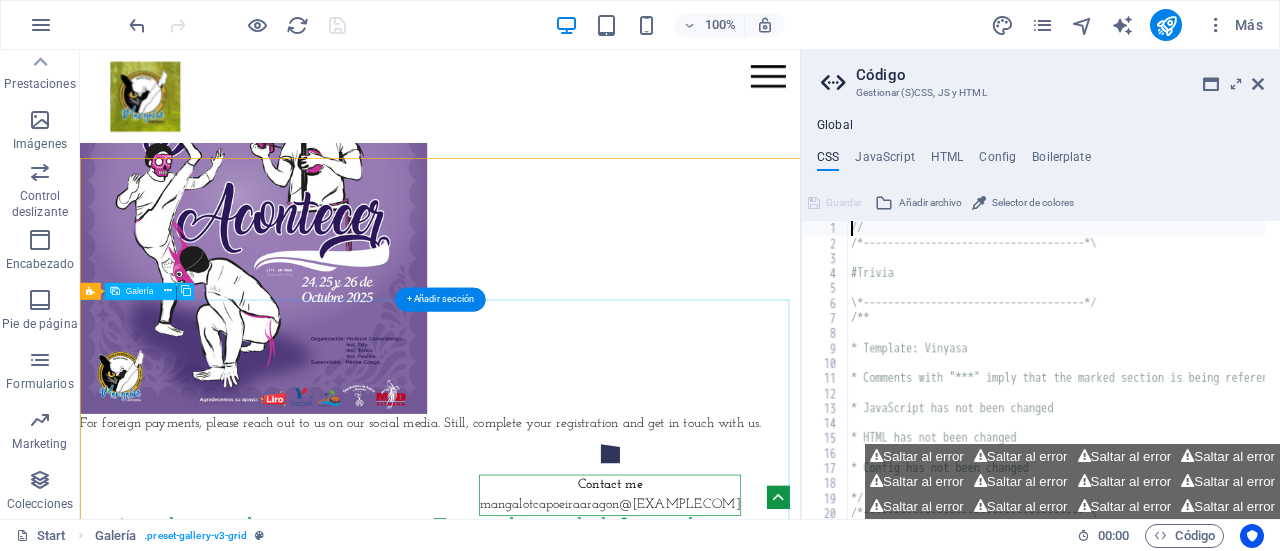 type on "@include gallery-v3(" 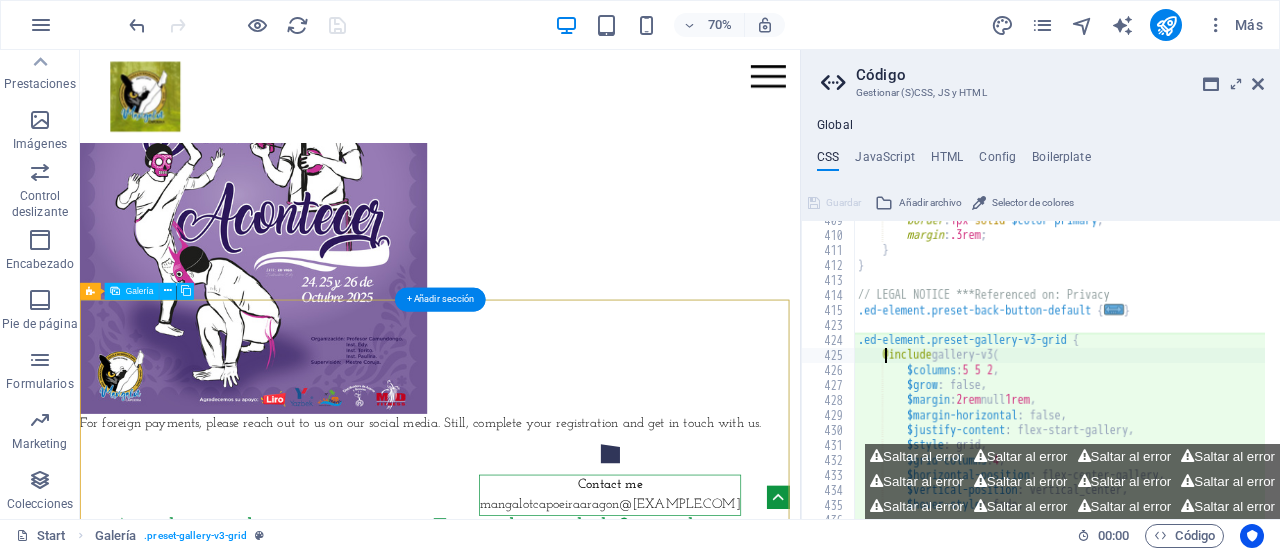 scroll, scrollTop: 1733, scrollLeft: 0, axis: vertical 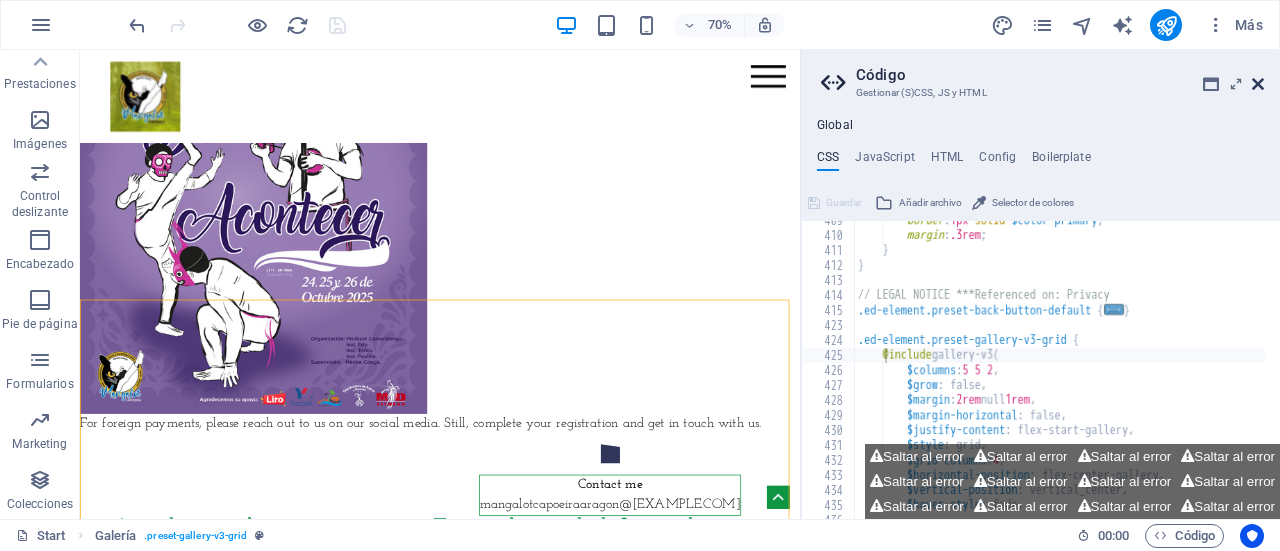 click at bounding box center [1258, 84] 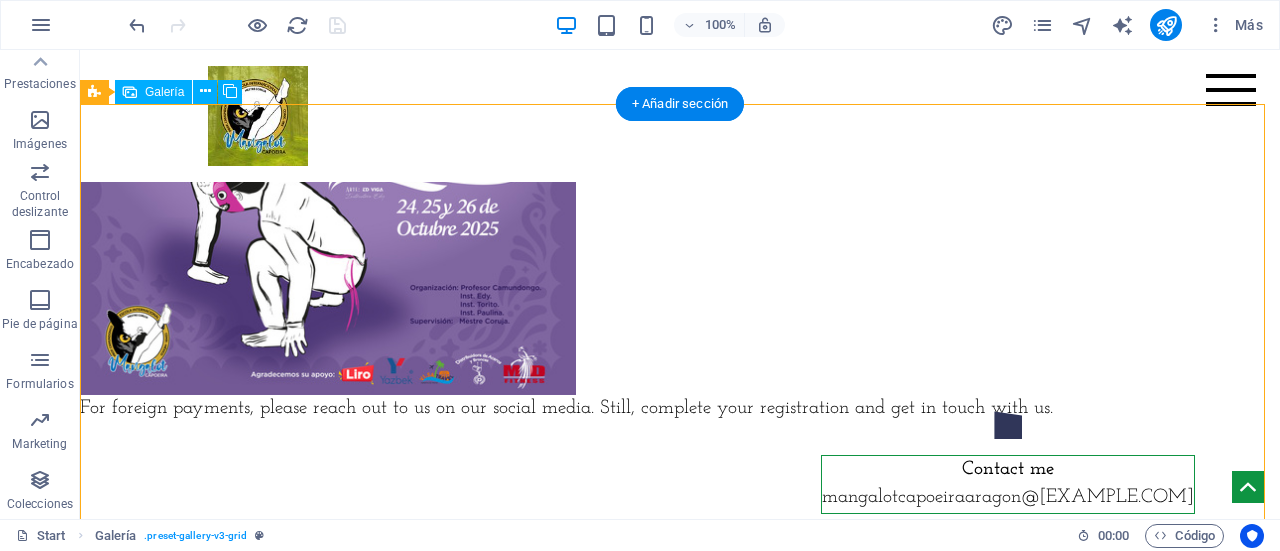 scroll, scrollTop: 8976, scrollLeft: 0, axis: vertical 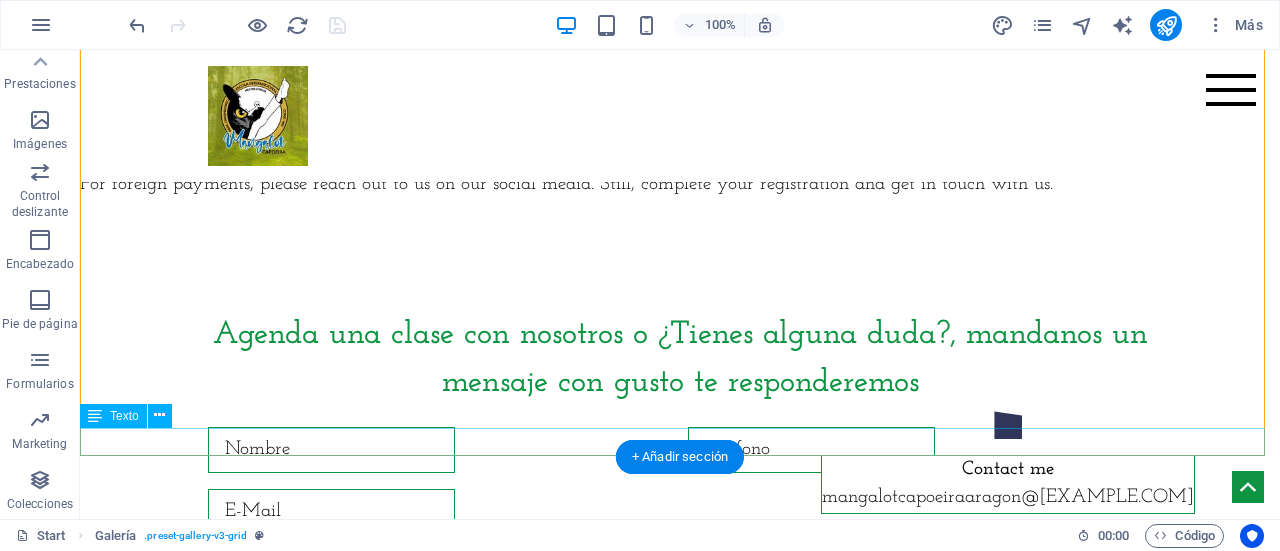 click on "For foreign payments, please reach out to us on our social media. Still, complete your registration and get in touch with us." at bounding box center (680, 185) 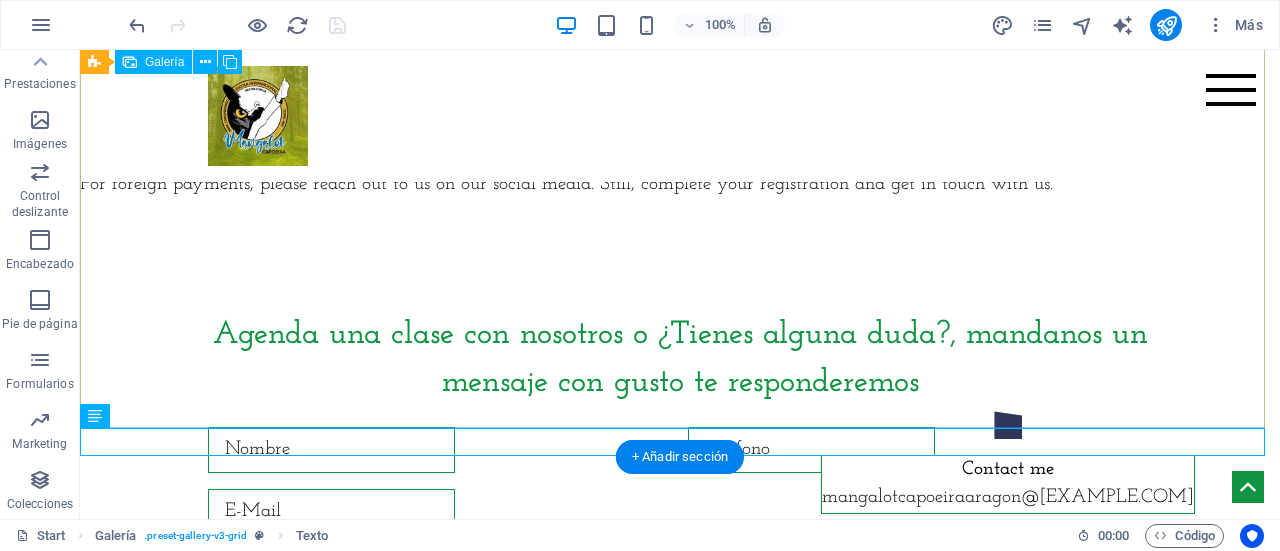 click at bounding box center [328, -140] 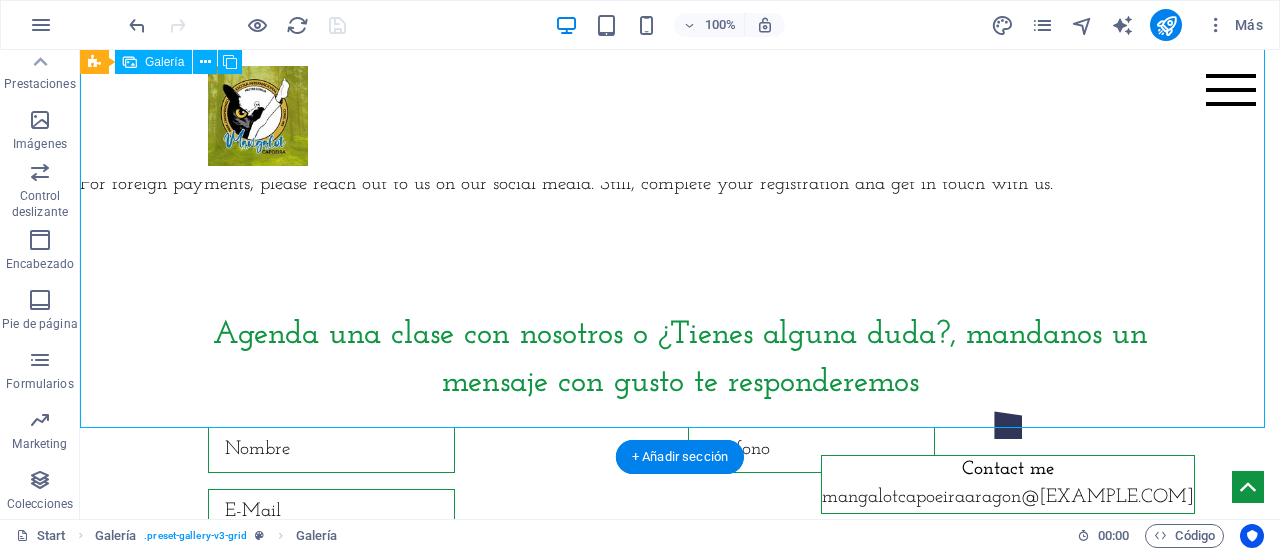 click at bounding box center [328, -140] 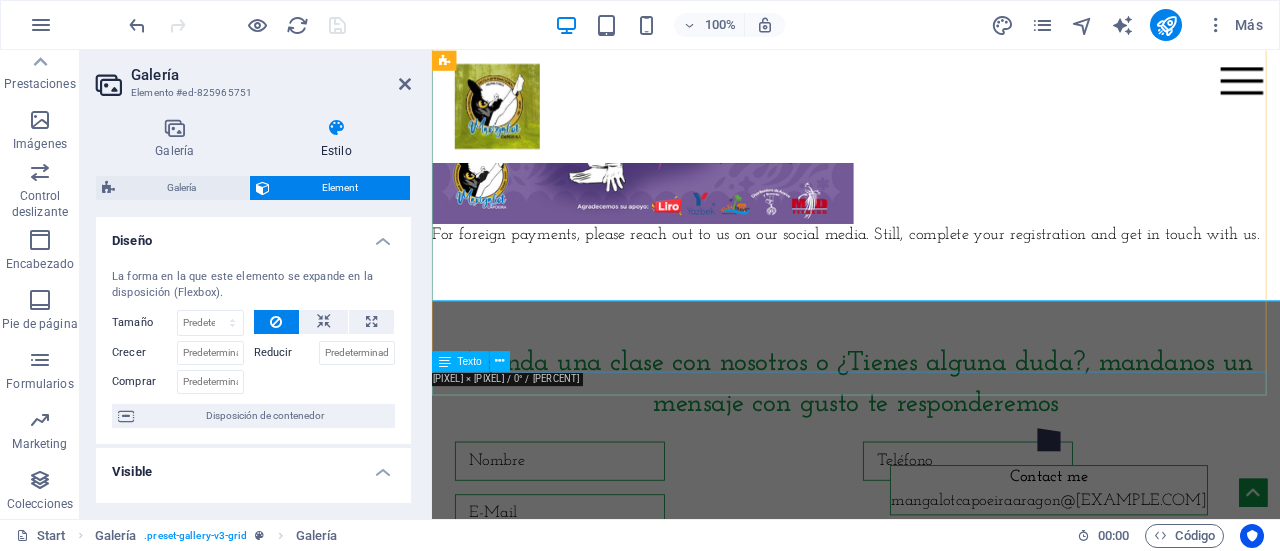scroll, scrollTop: 9059, scrollLeft: 0, axis: vertical 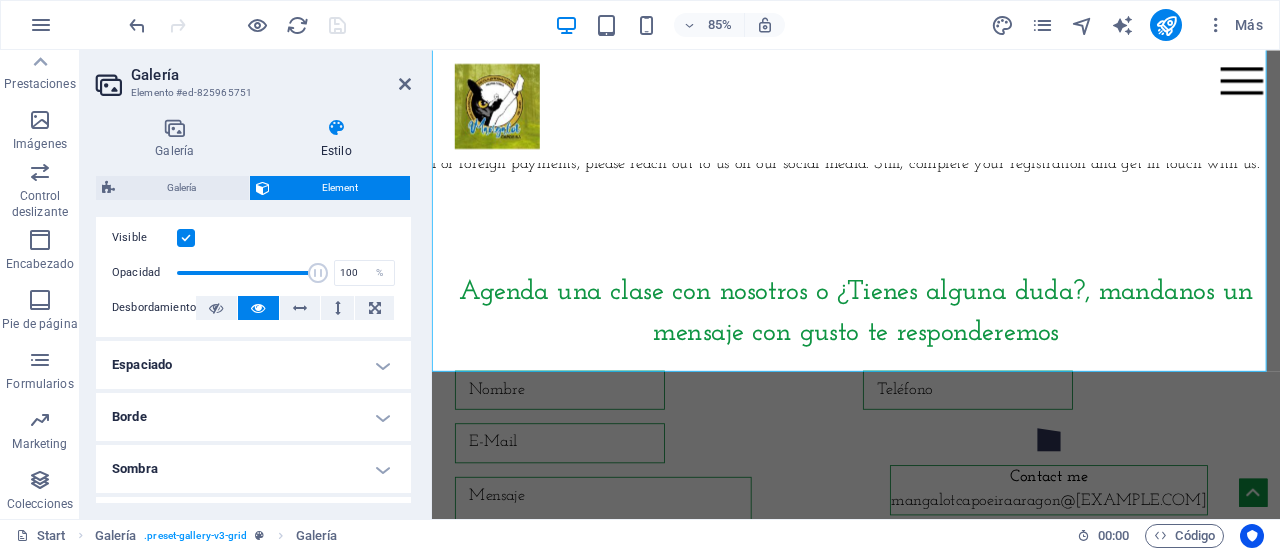 click on "Espaciado" at bounding box center [253, 365] 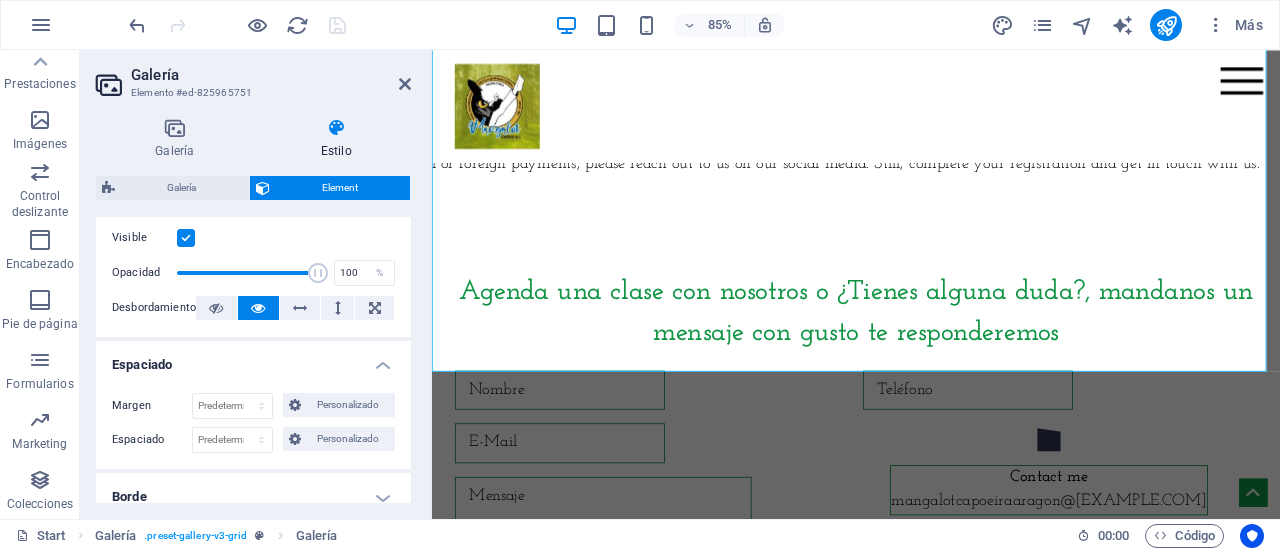 click on "Espaciado" at bounding box center [253, 359] 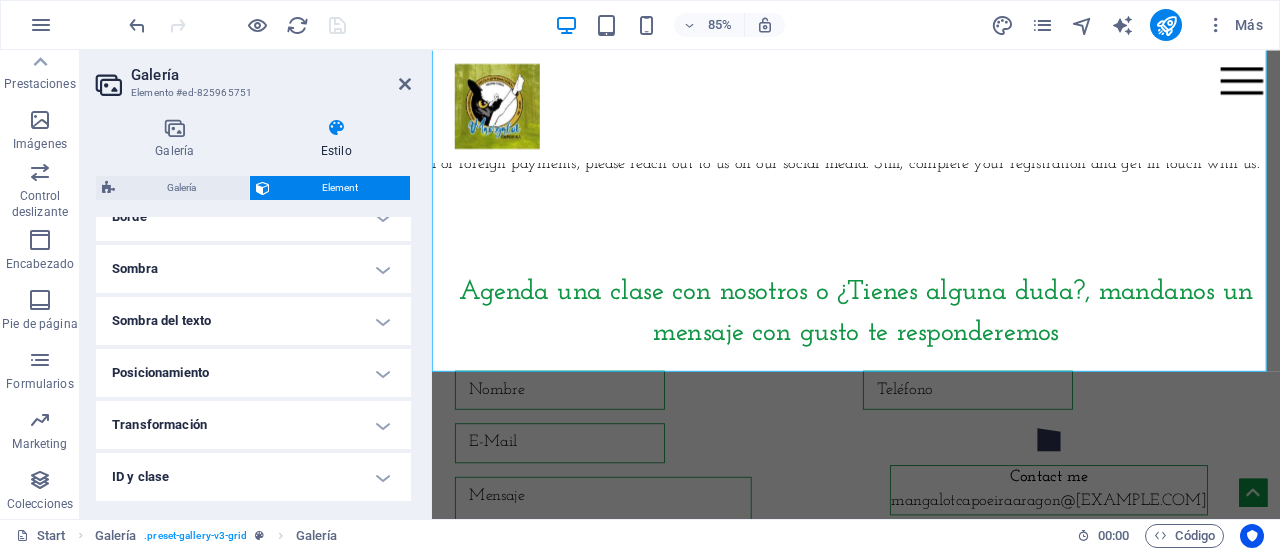 scroll, scrollTop: 574, scrollLeft: 0, axis: vertical 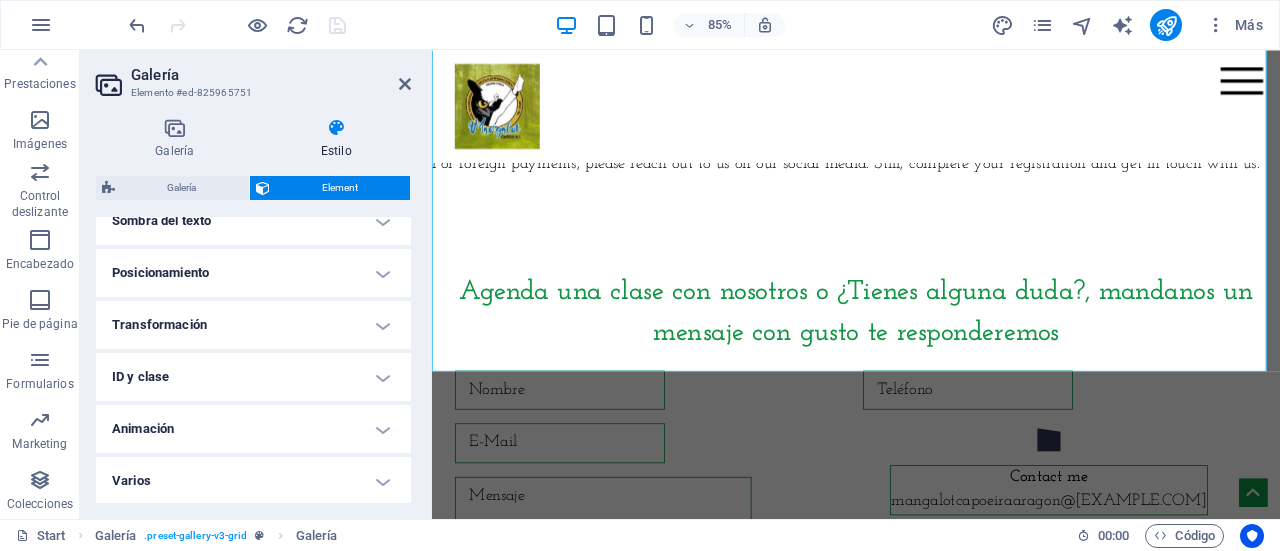 click on "Posicionamiento" at bounding box center (253, 273) 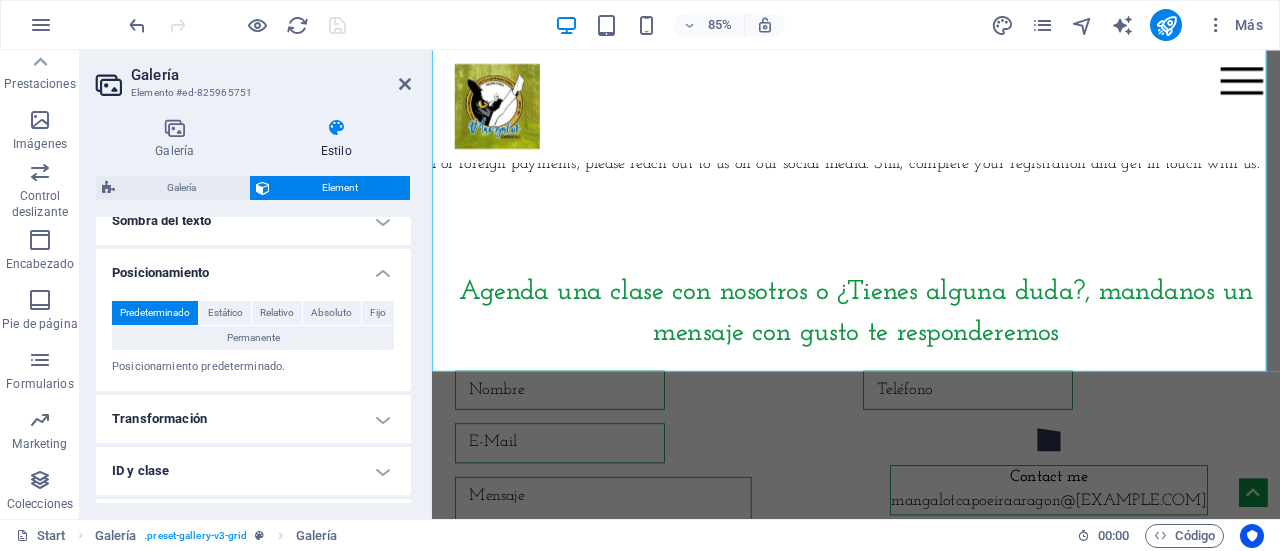 click on "Posicionamiento" at bounding box center (253, 267) 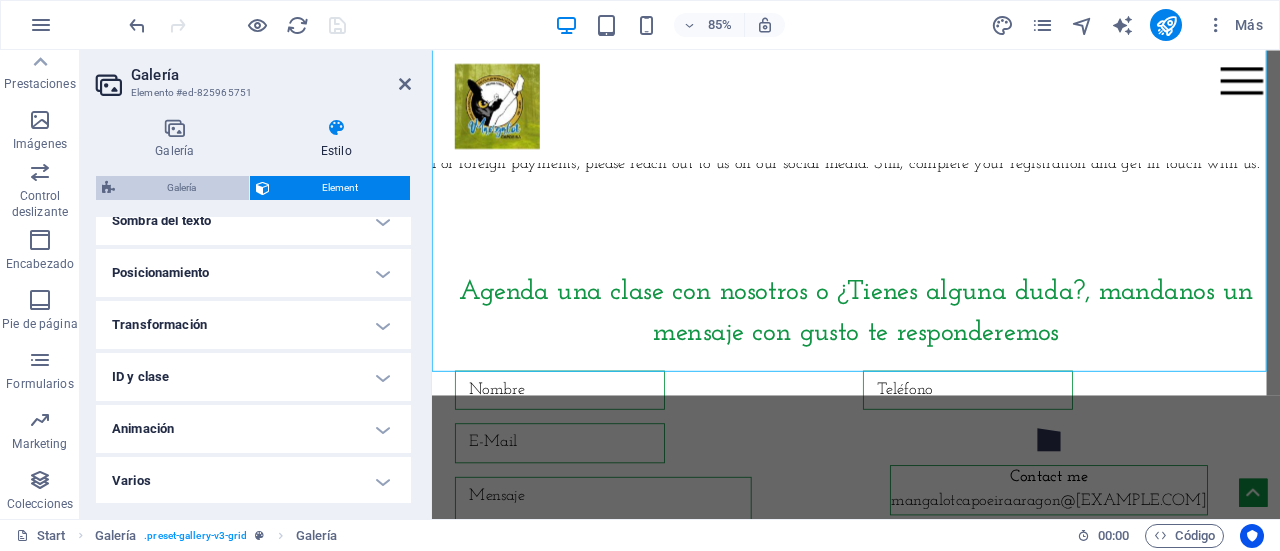 click on "Galería" at bounding box center (182, 188) 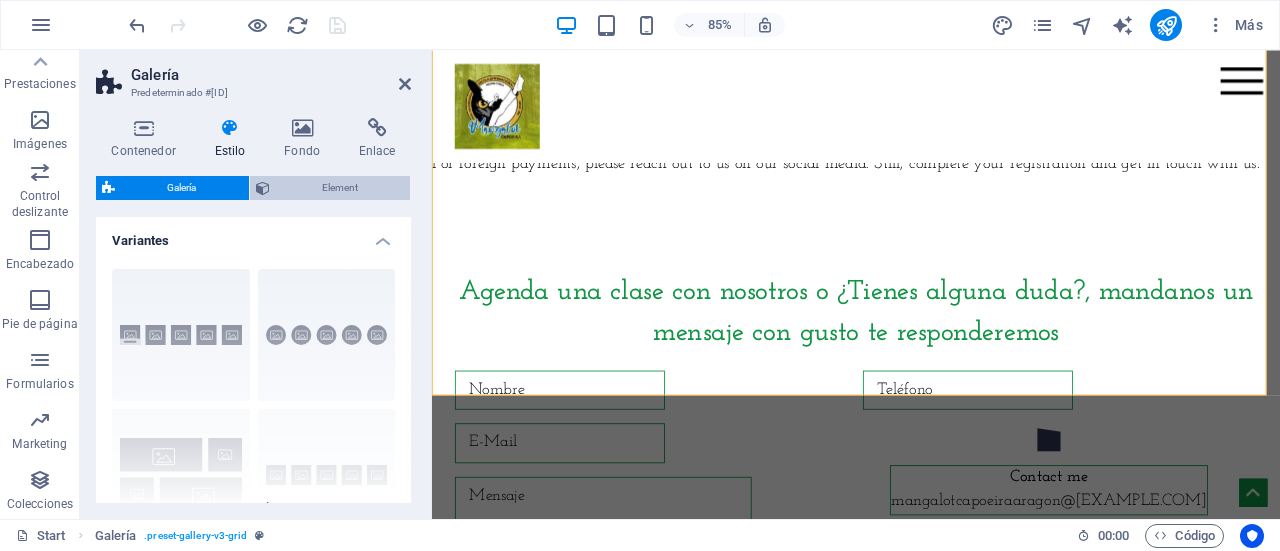 click on "Element" at bounding box center [340, 188] 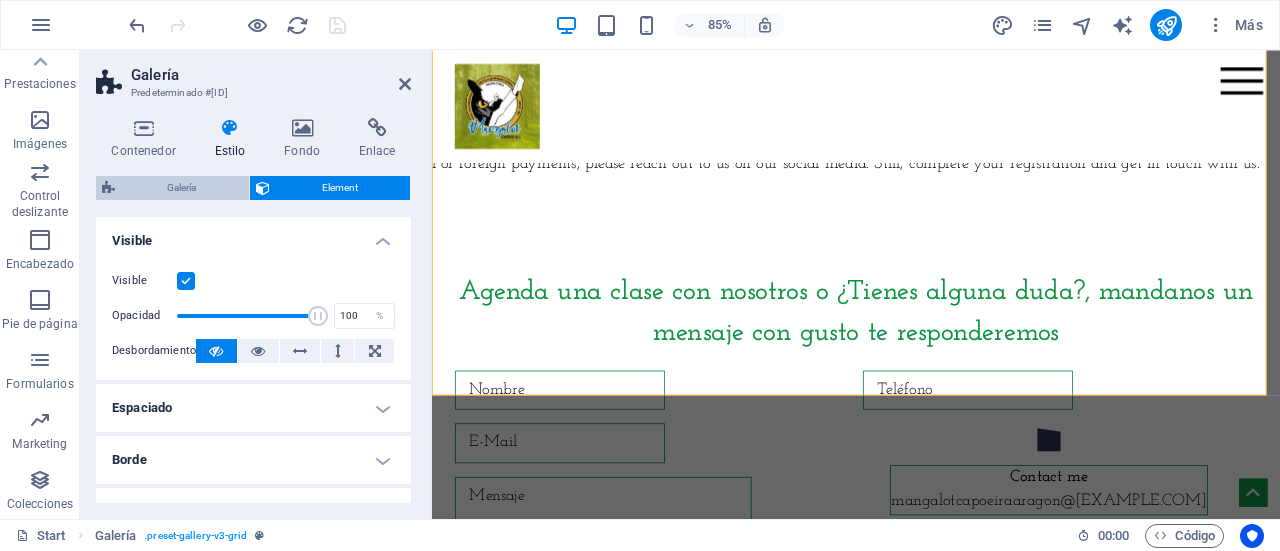 click on "Galería" at bounding box center (182, 188) 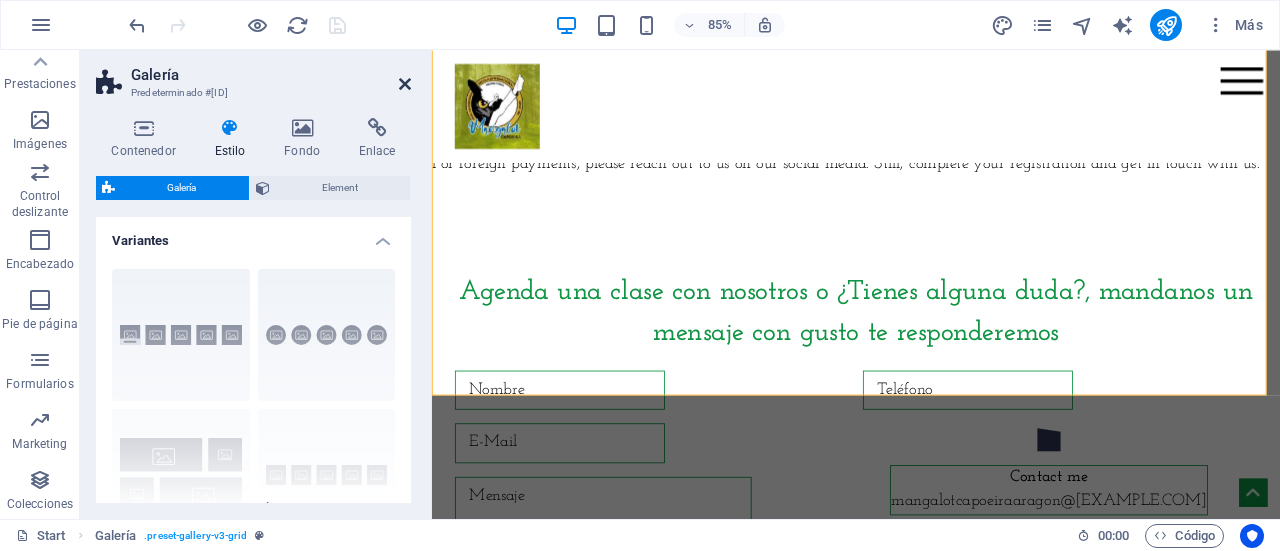 drag, startPoint x: 400, startPoint y: 85, endPoint x: 322, endPoint y: 36, distance: 92.11406 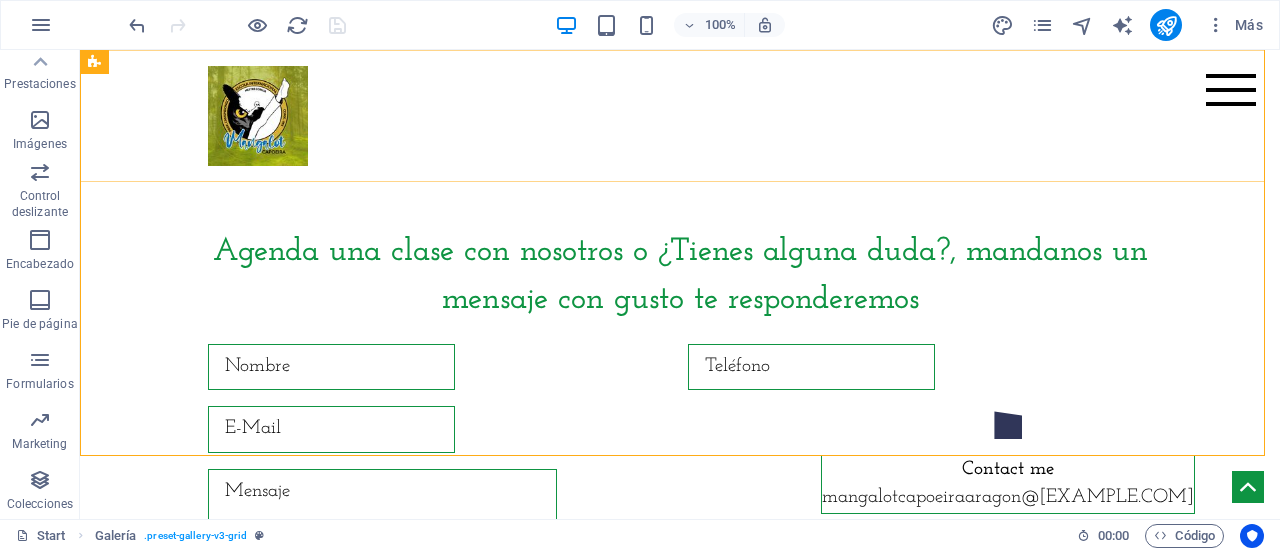 scroll, scrollTop: 8976, scrollLeft: 0, axis: vertical 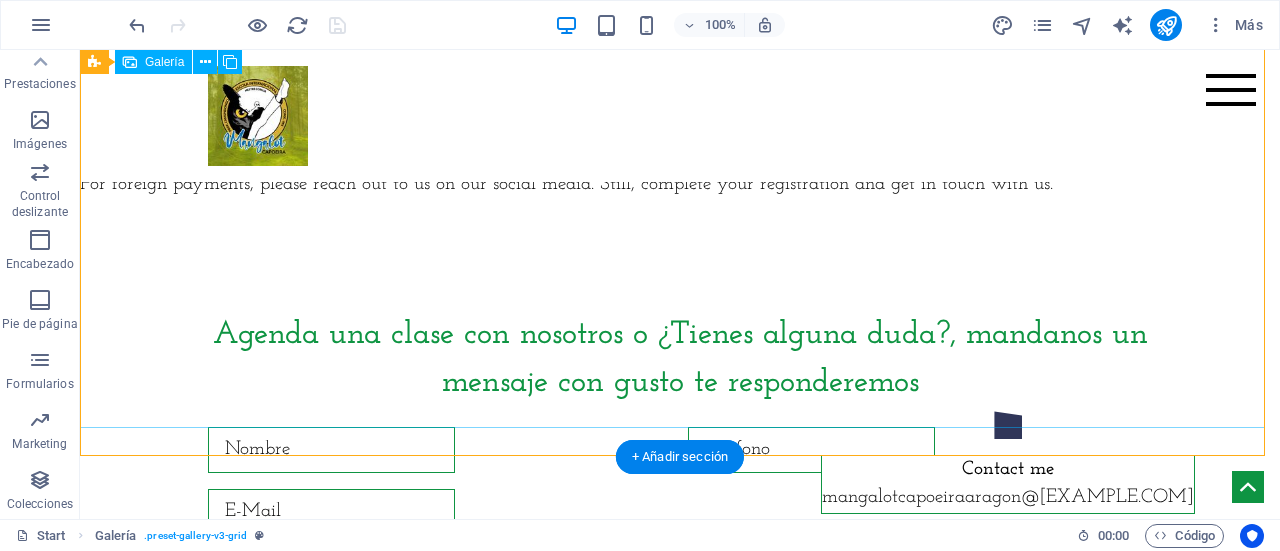 click at bounding box center (328, -140) 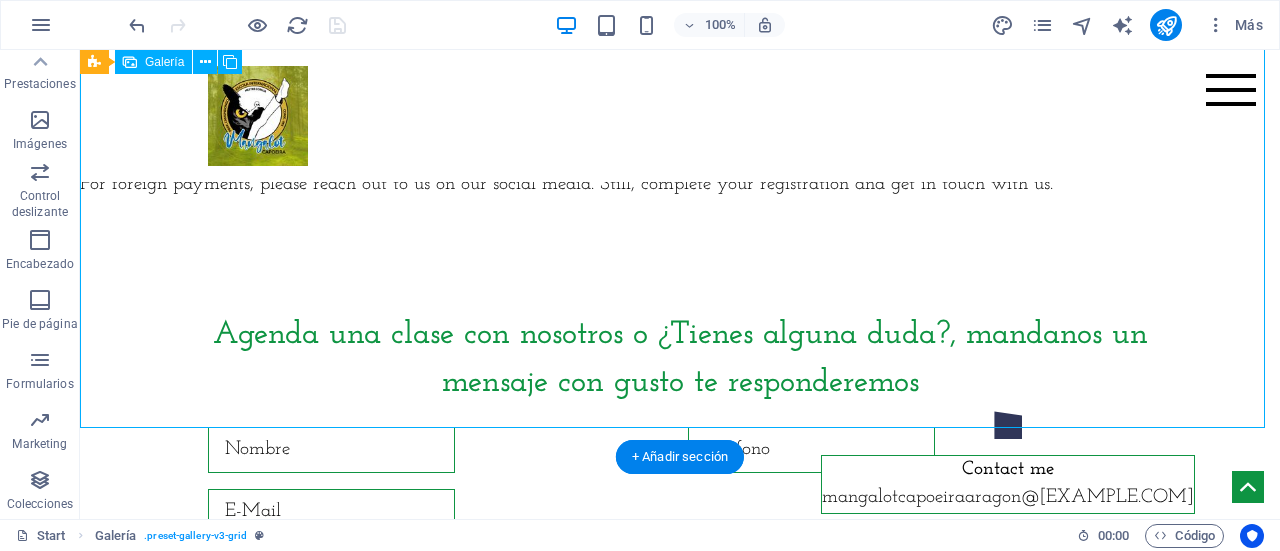 click at bounding box center (328, -140) 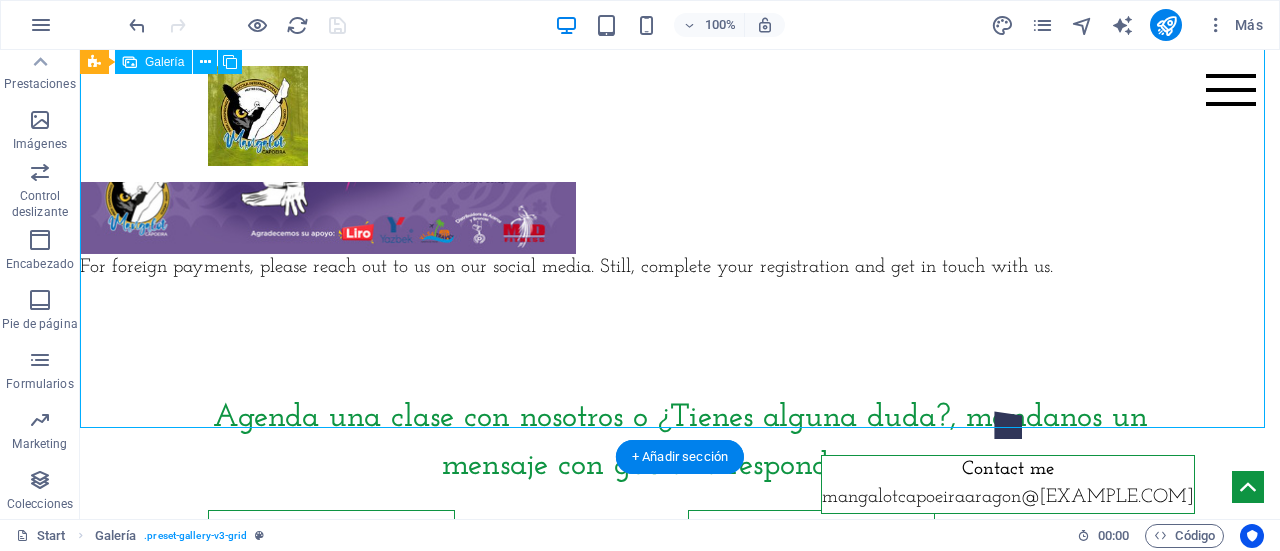 select on "px" 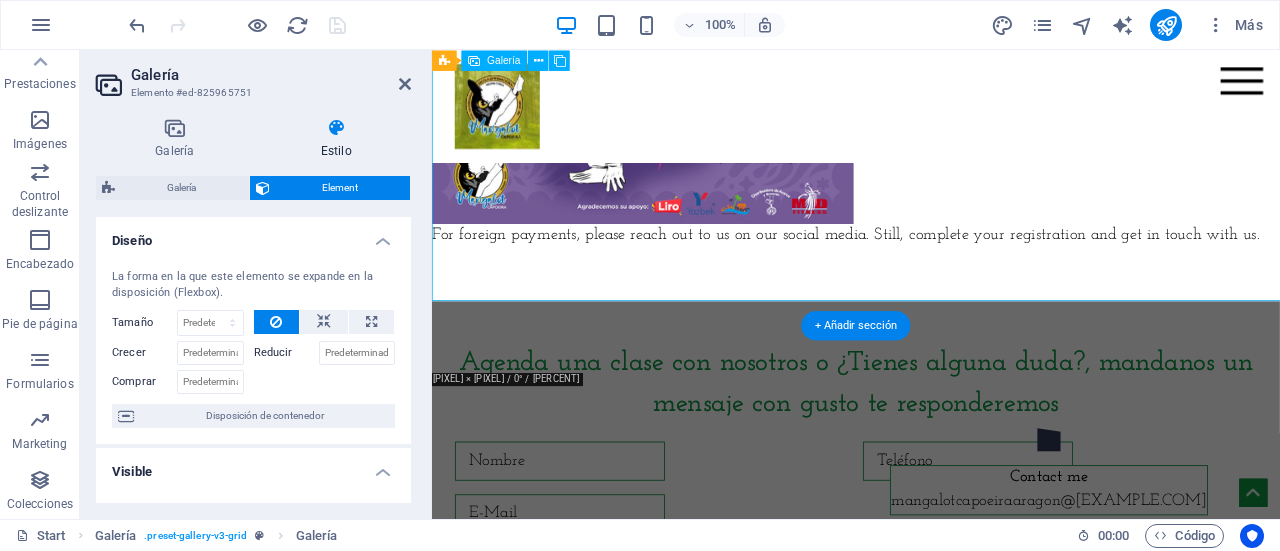 scroll, scrollTop: 9059, scrollLeft: 0, axis: vertical 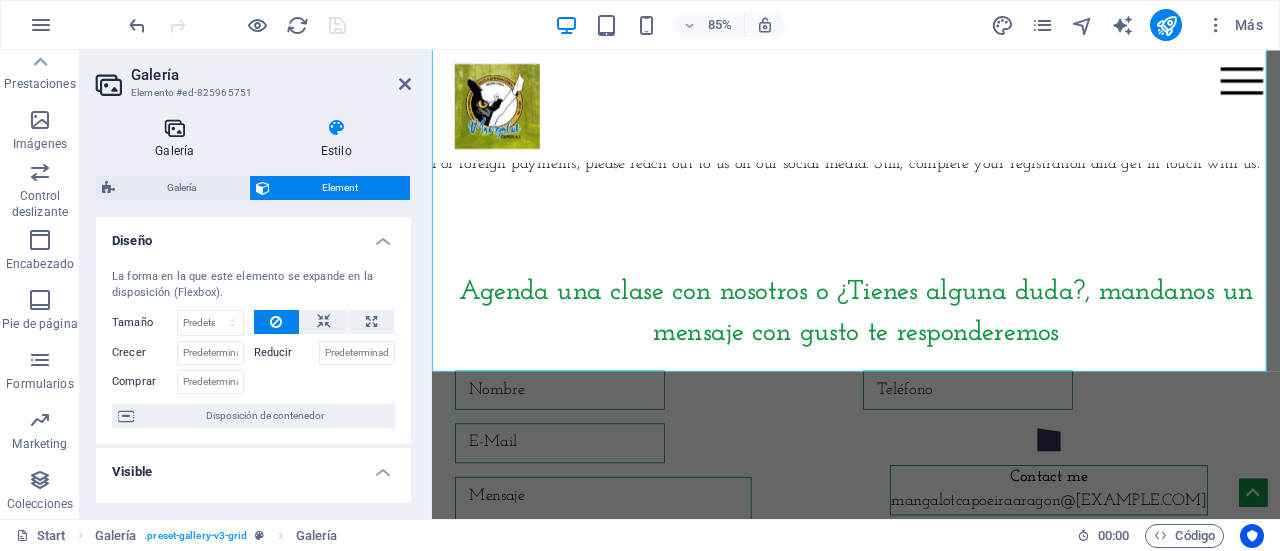 click at bounding box center [175, 128] 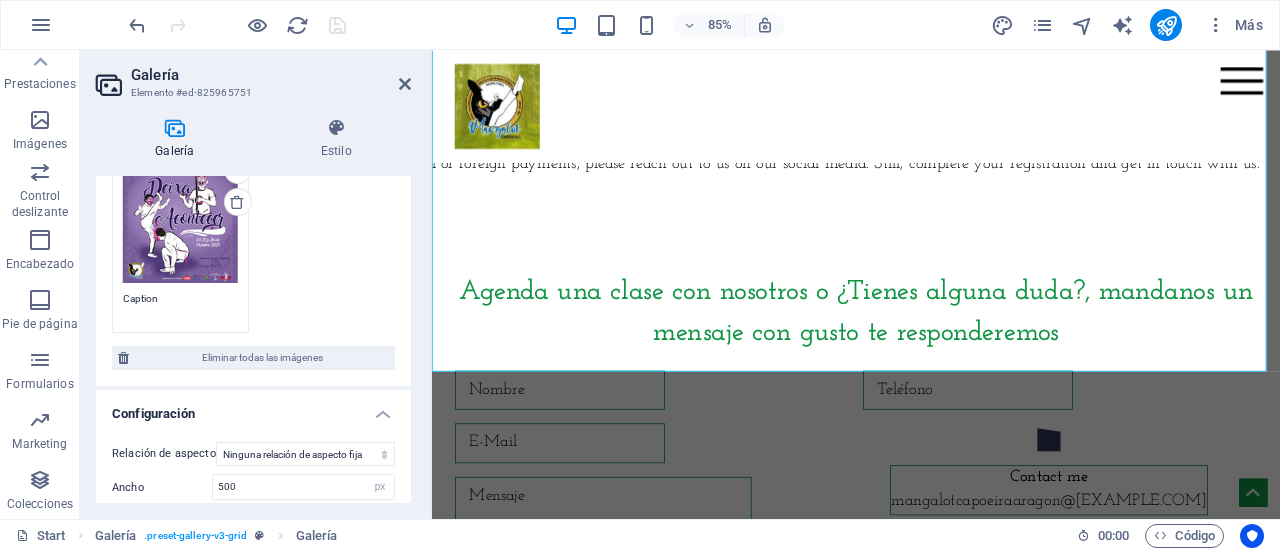 scroll, scrollTop: 372, scrollLeft: 0, axis: vertical 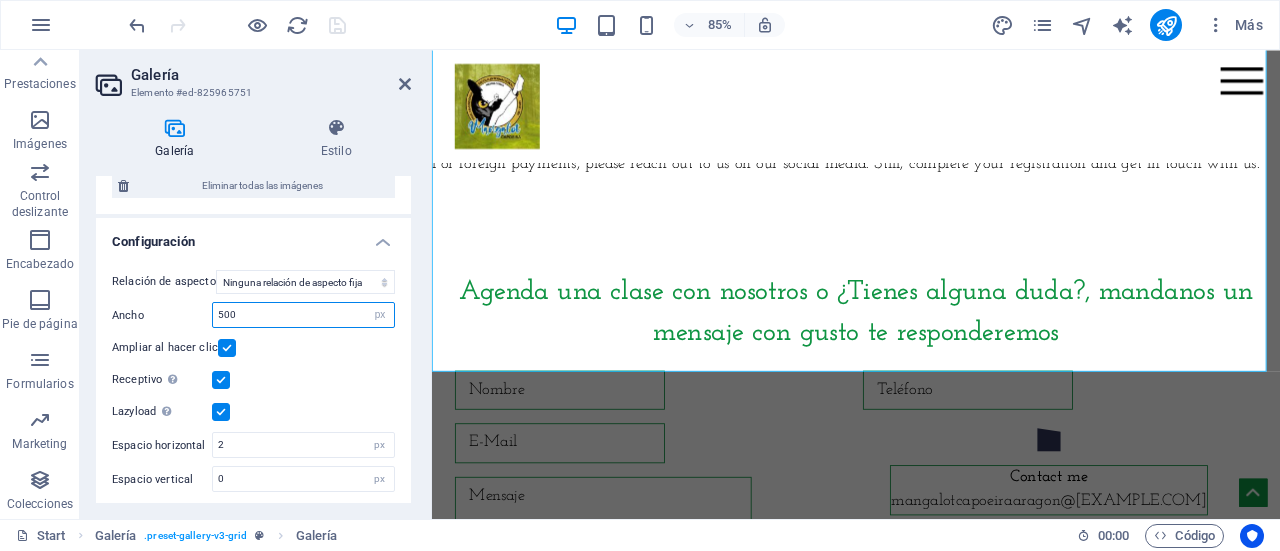 drag, startPoint x: 249, startPoint y: 315, endPoint x: 183, endPoint y: 315, distance: 66 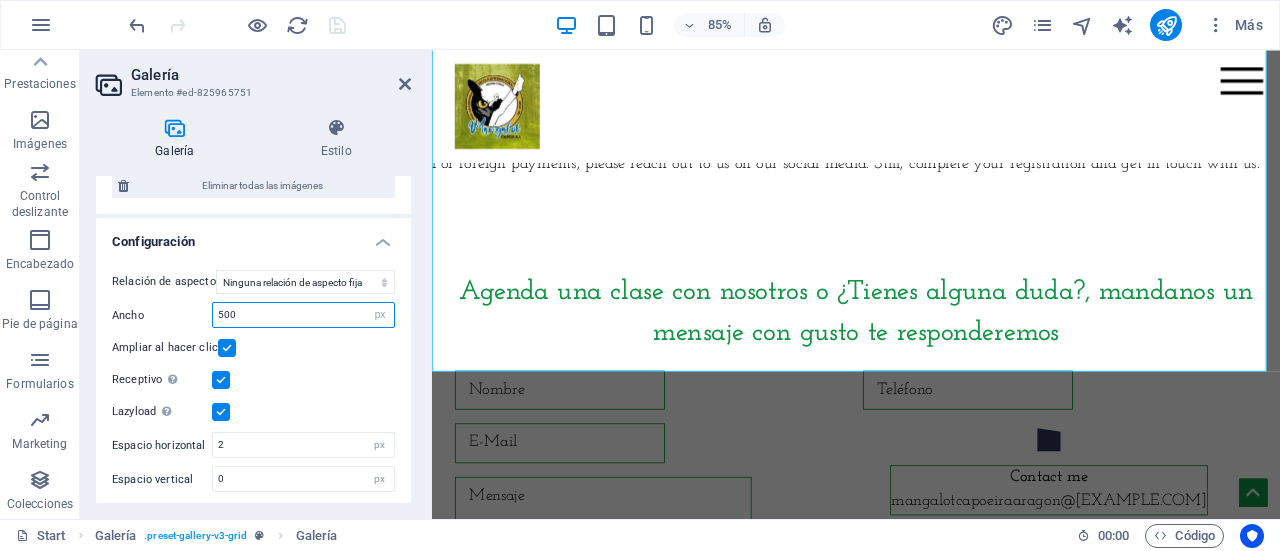 click on "Ancho 500 px %" at bounding box center (253, 315) 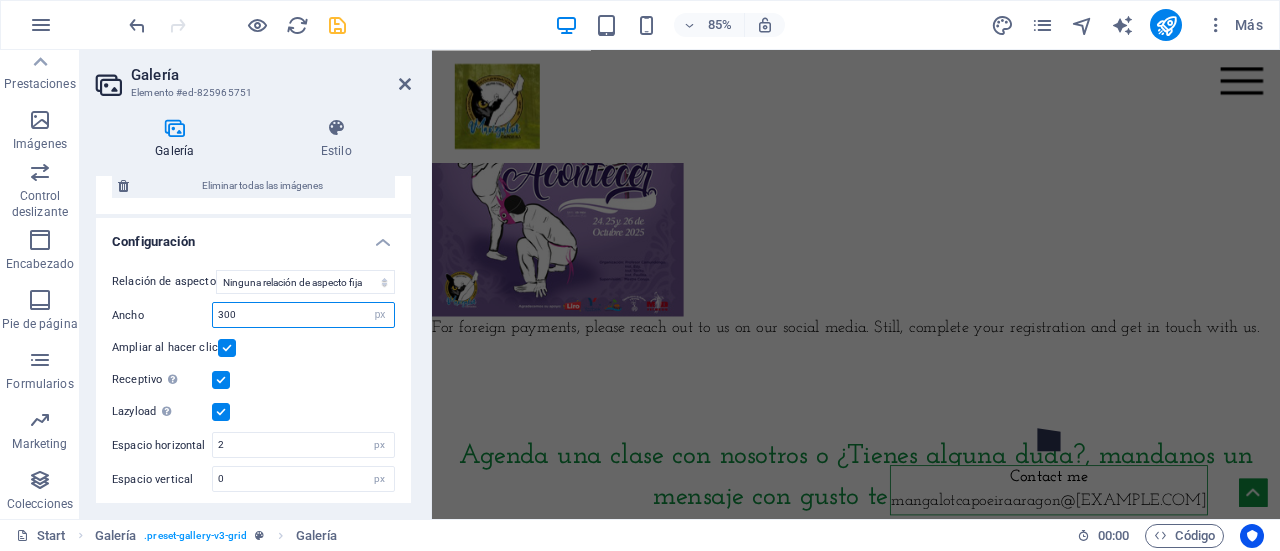 scroll, scrollTop: 8553, scrollLeft: 0, axis: vertical 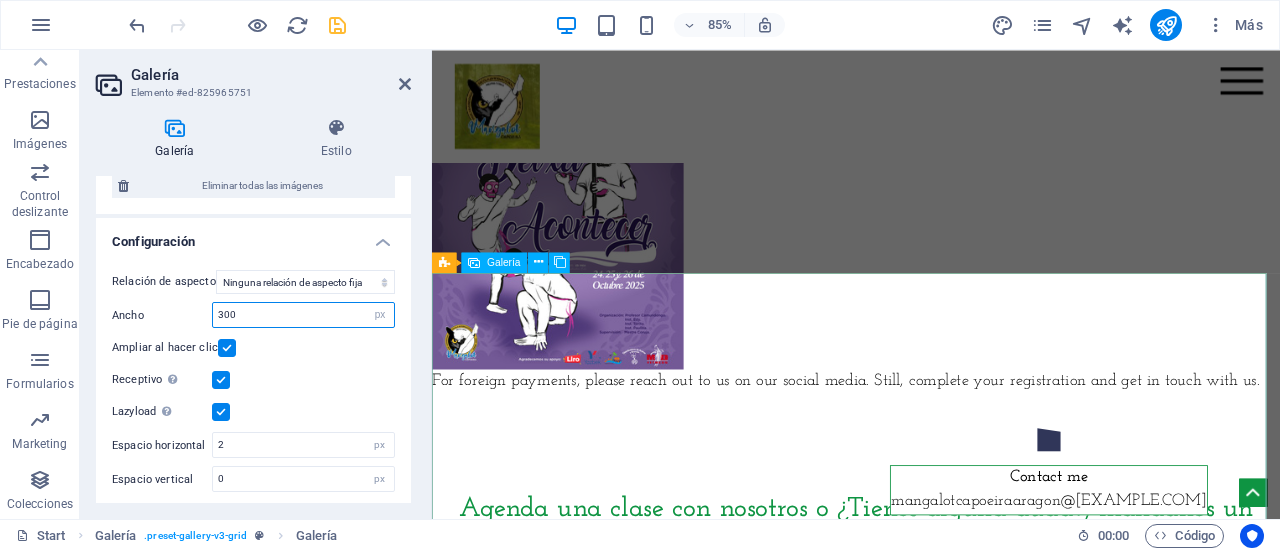type on "300" 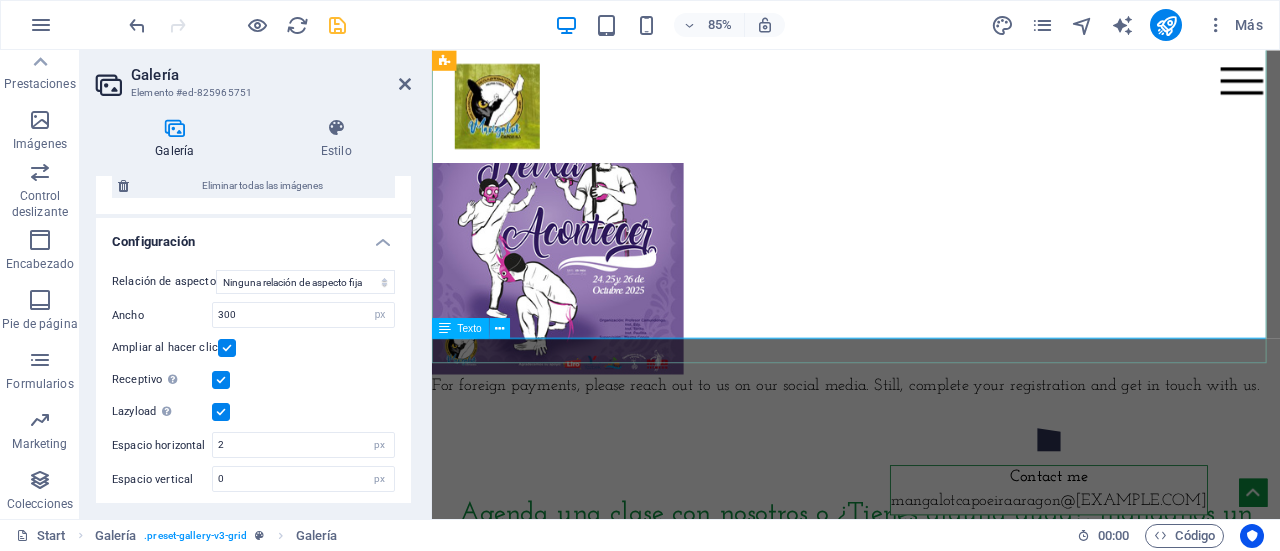 scroll, scrollTop: 8453, scrollLeft: 0, axis: vertical 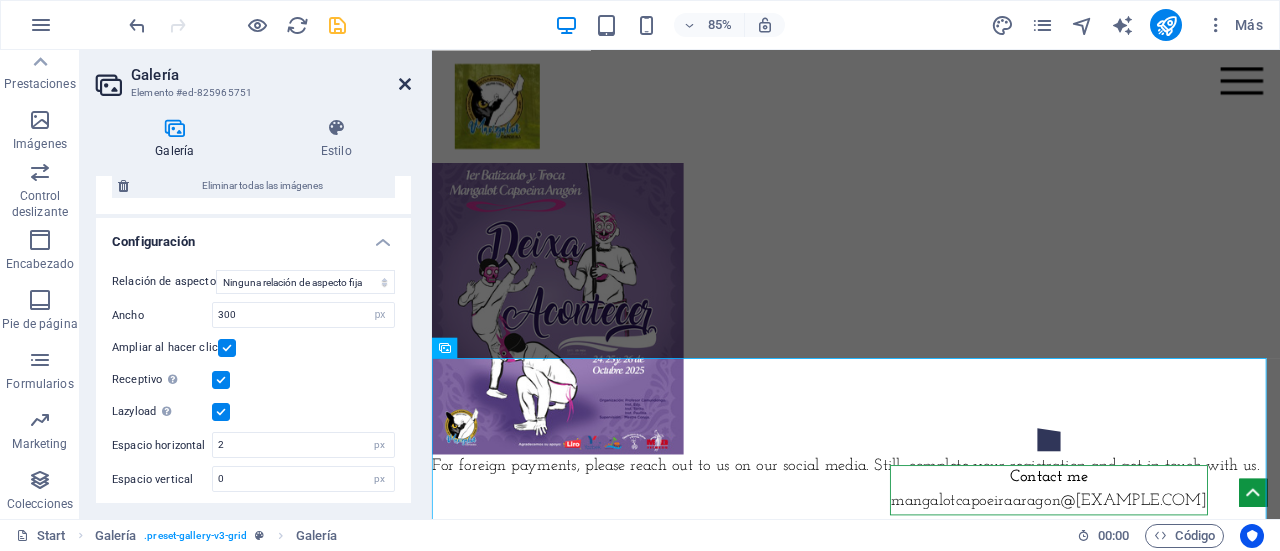 click at bounding box center (405, 84) 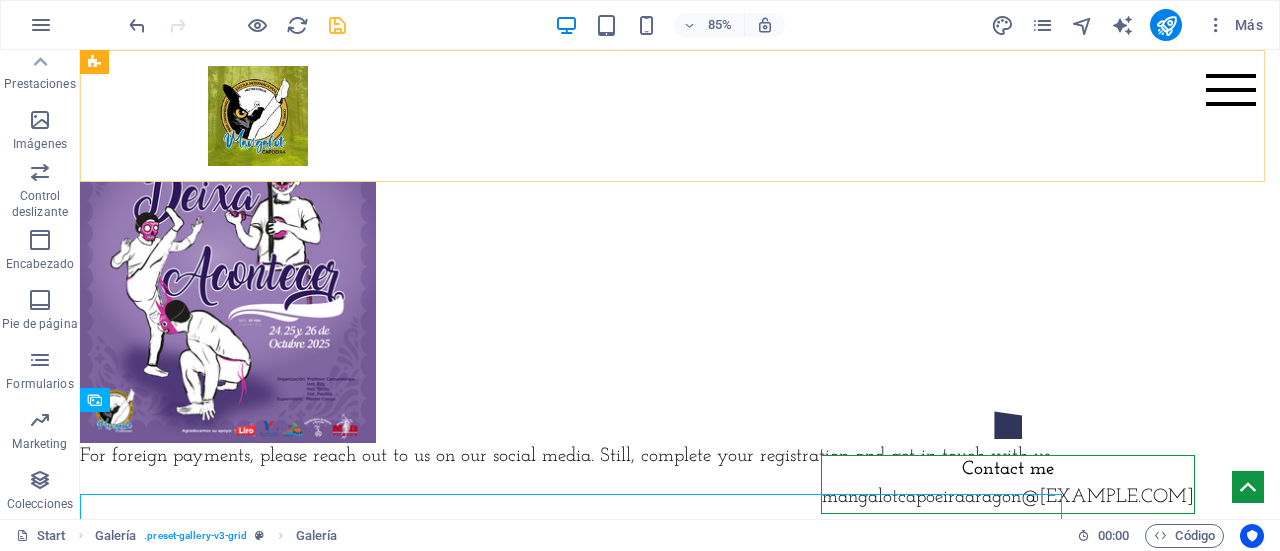 scroll, scrollTop: 8370, scrollLeft: 0, axis: vertical 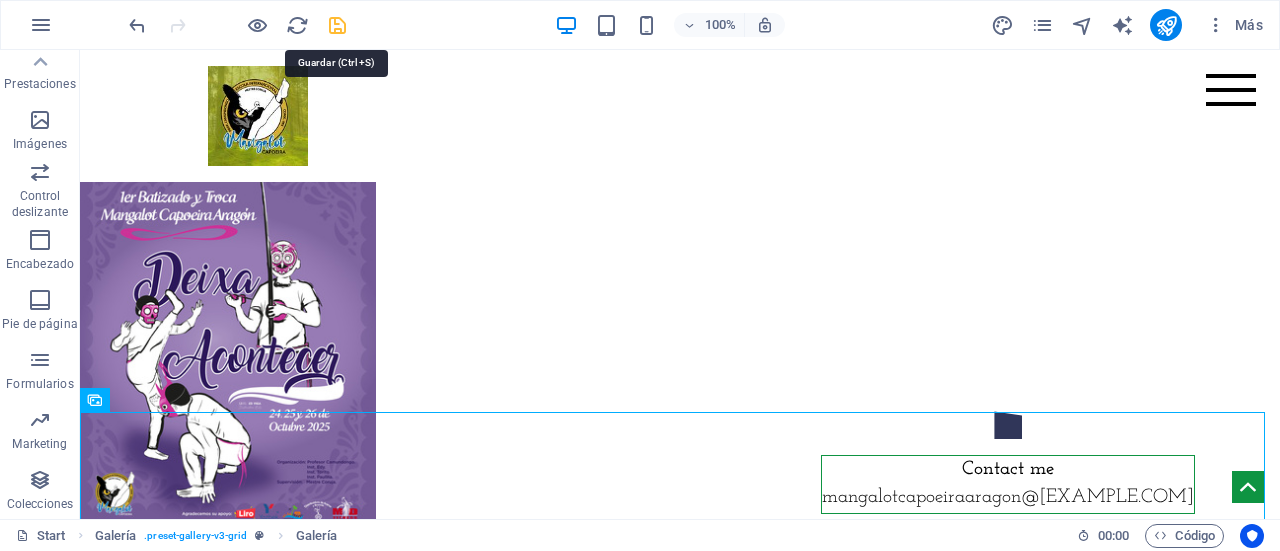 click at bounding box center [337, 25] 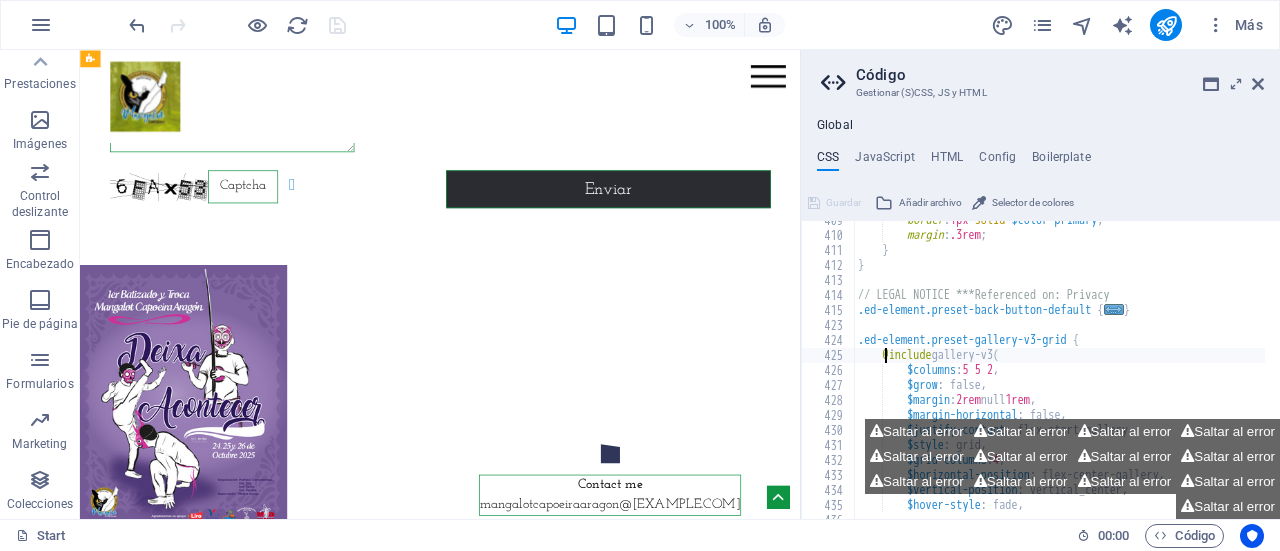 scroll, scrollTop: 8572, scrollLeft: 0, axis: vertical 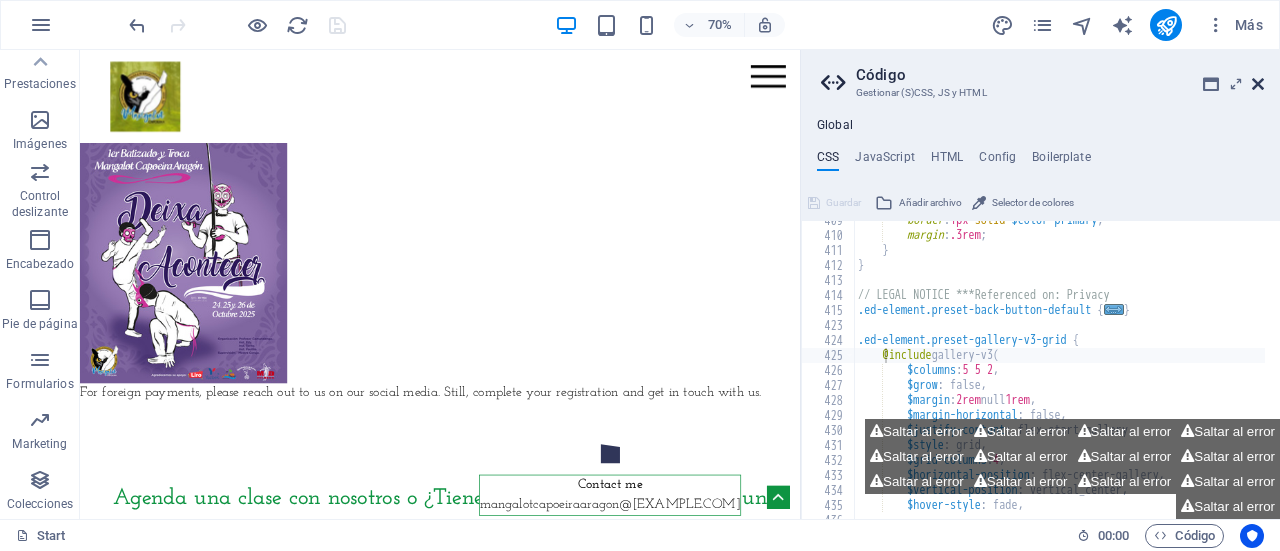 click at bounding box center [1258, 84] 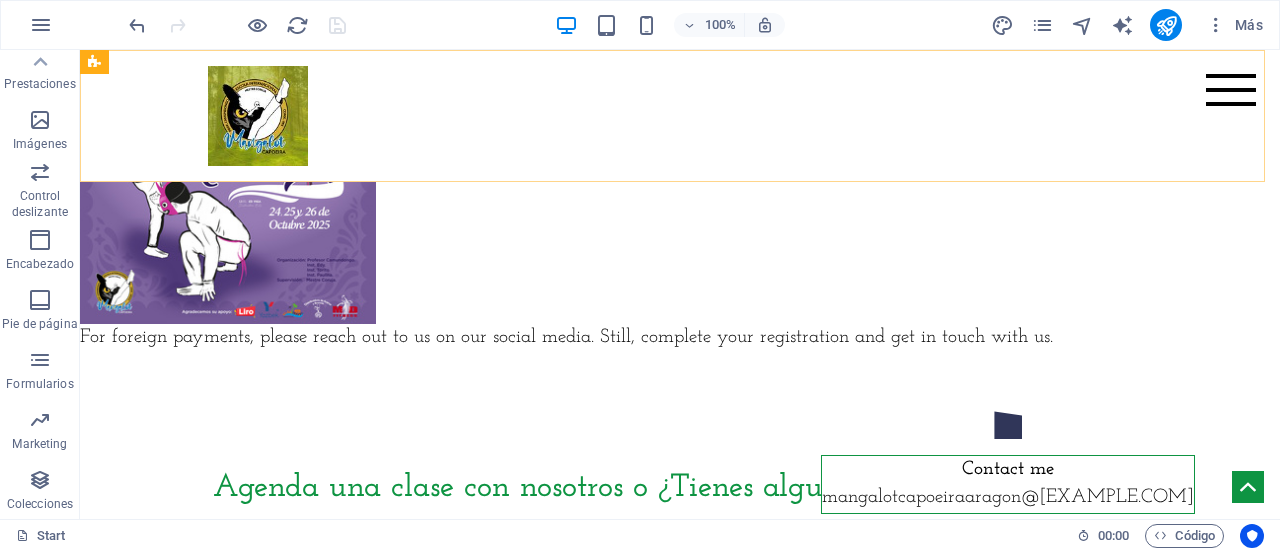 scroll, scrollTop: 8370, scrollLeft: 0, axis: vertical 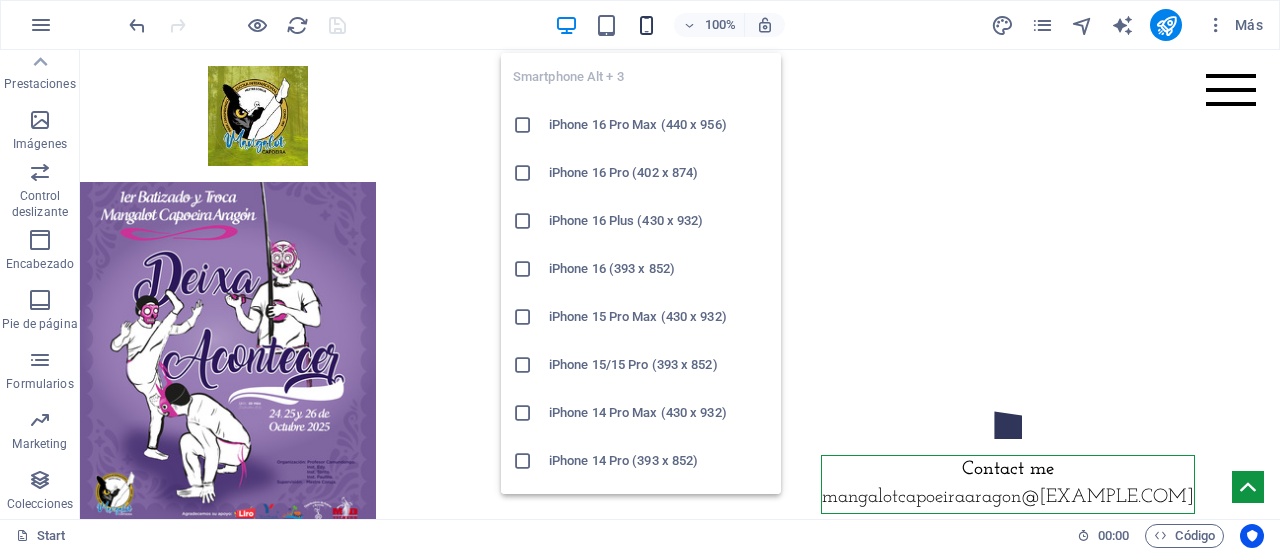 click at bounding box center [646, 25] 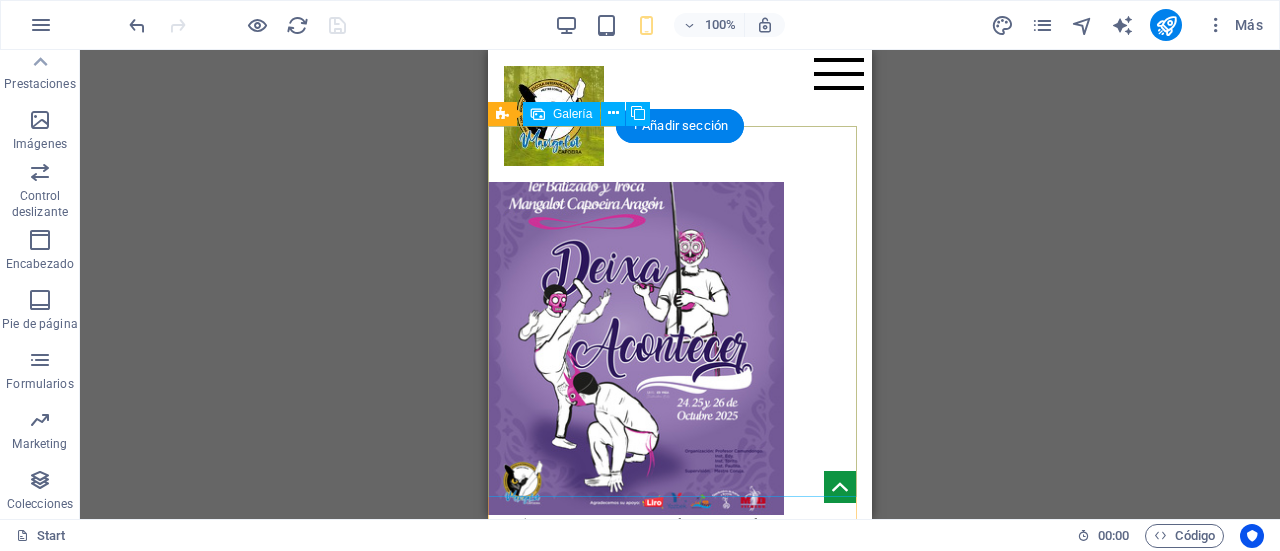 scroll, scrollTop: 8870, scrollLeft: 0, axis: vertical 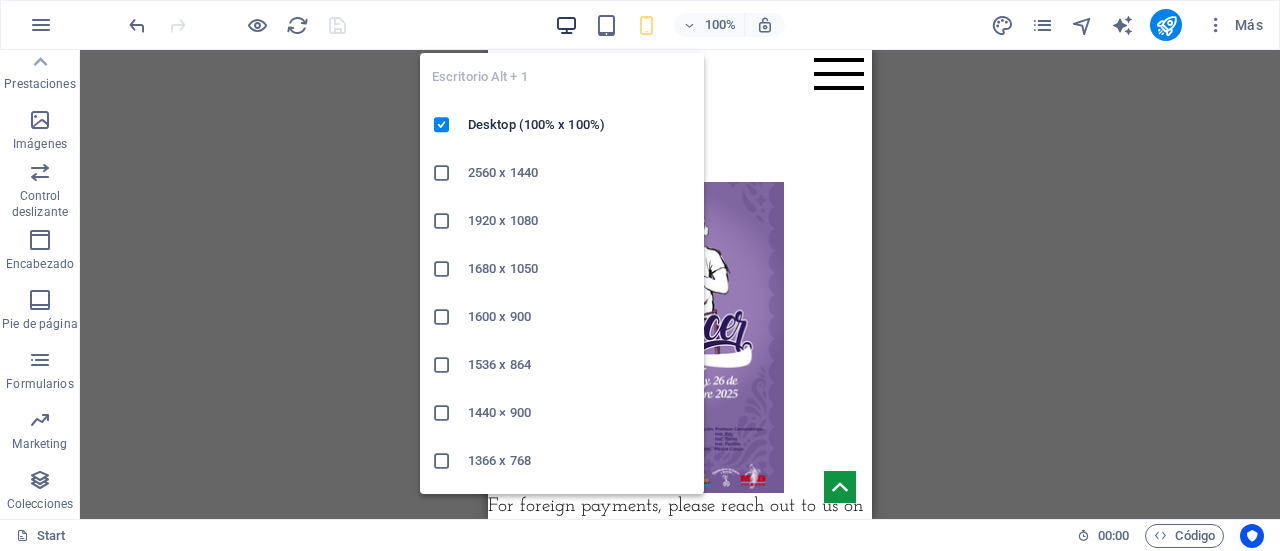 click at bounding box center [566, 25] 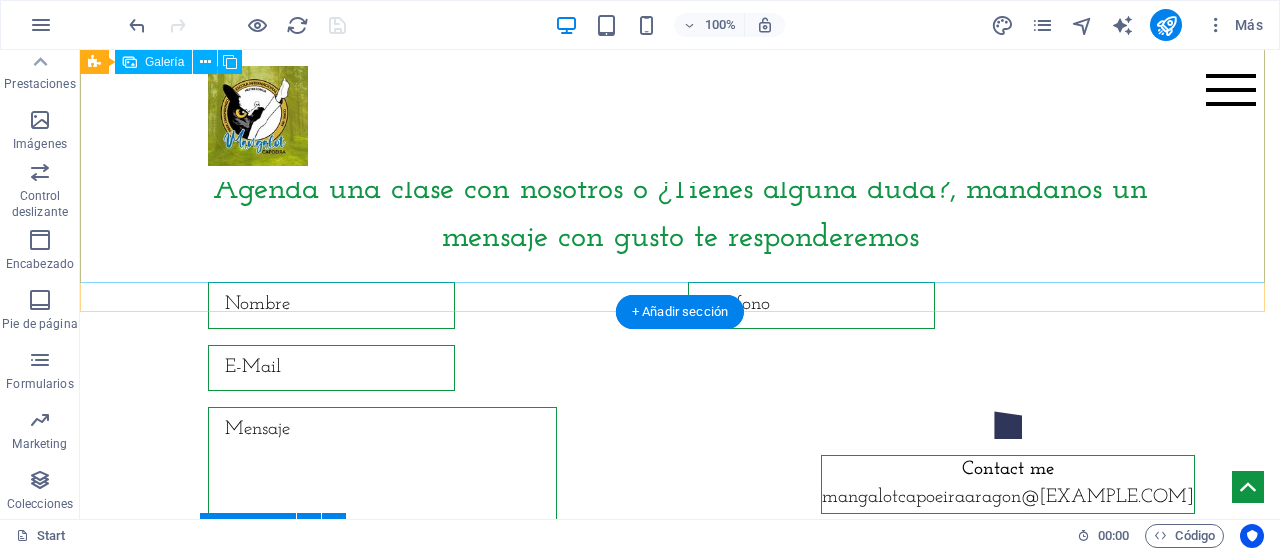 click at bounding box center (228, -160) 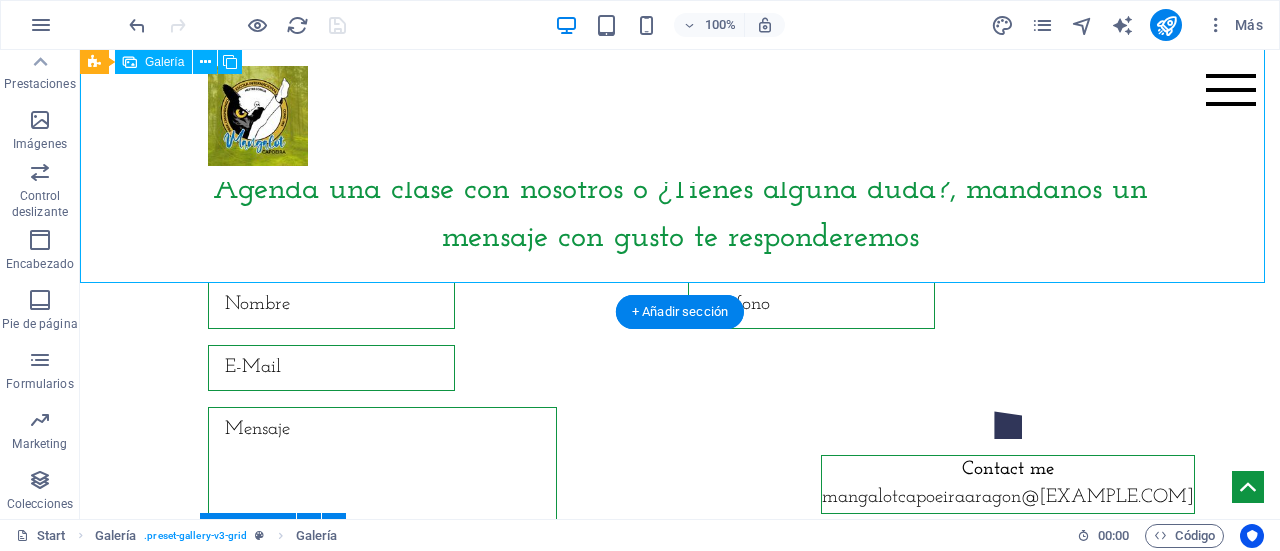 click at bounding box center [228, -160] 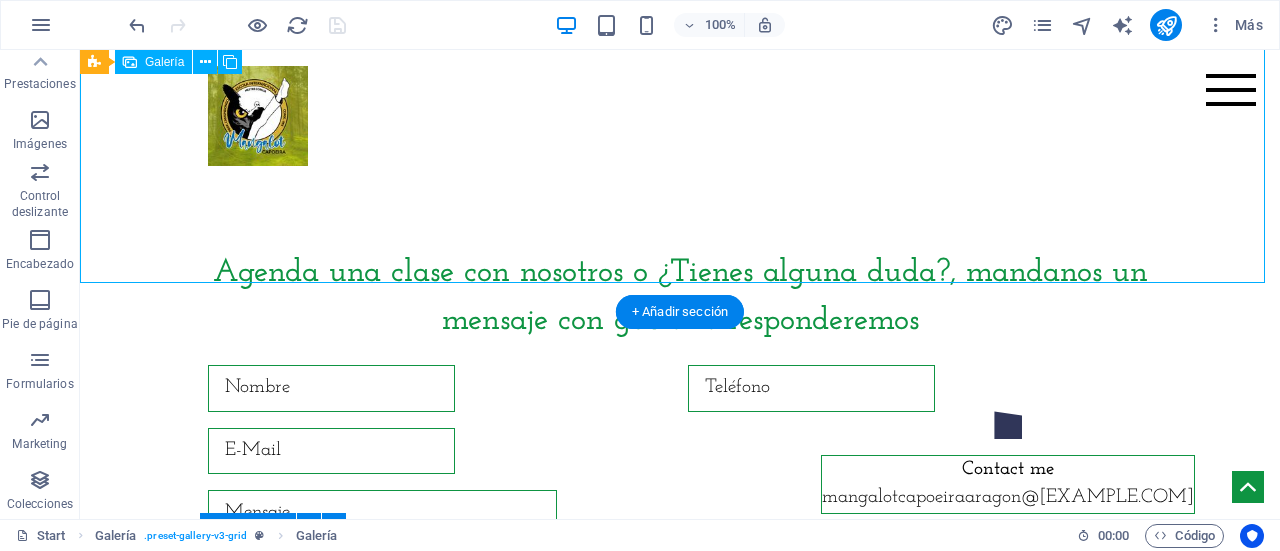 select on "px" 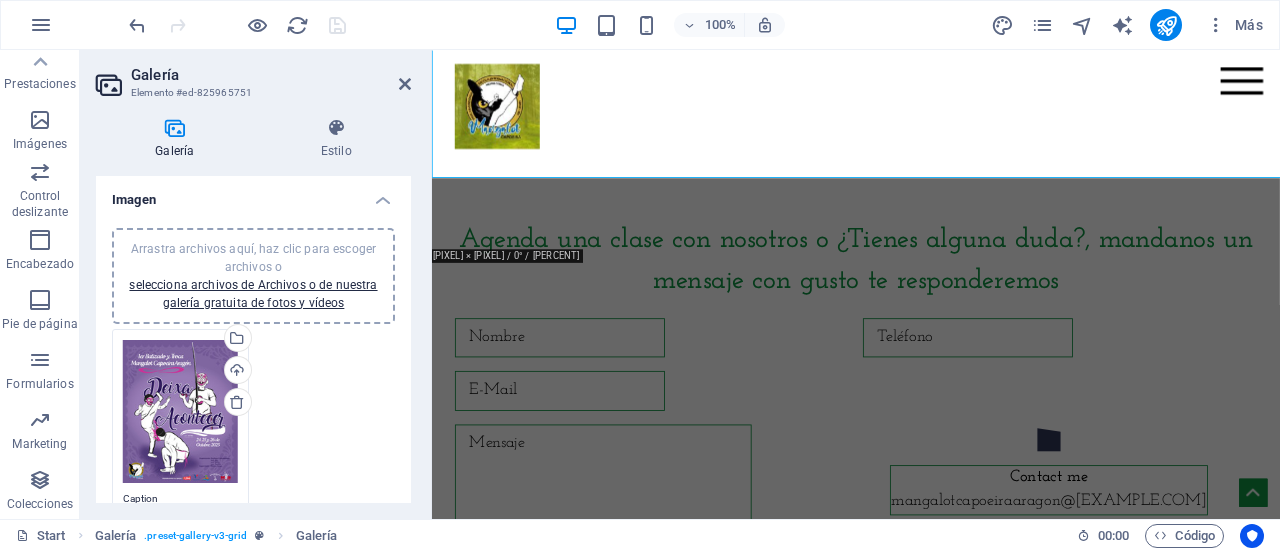 scroll, scrollTop: 8953, scrollLeft: 0, axis: vertical 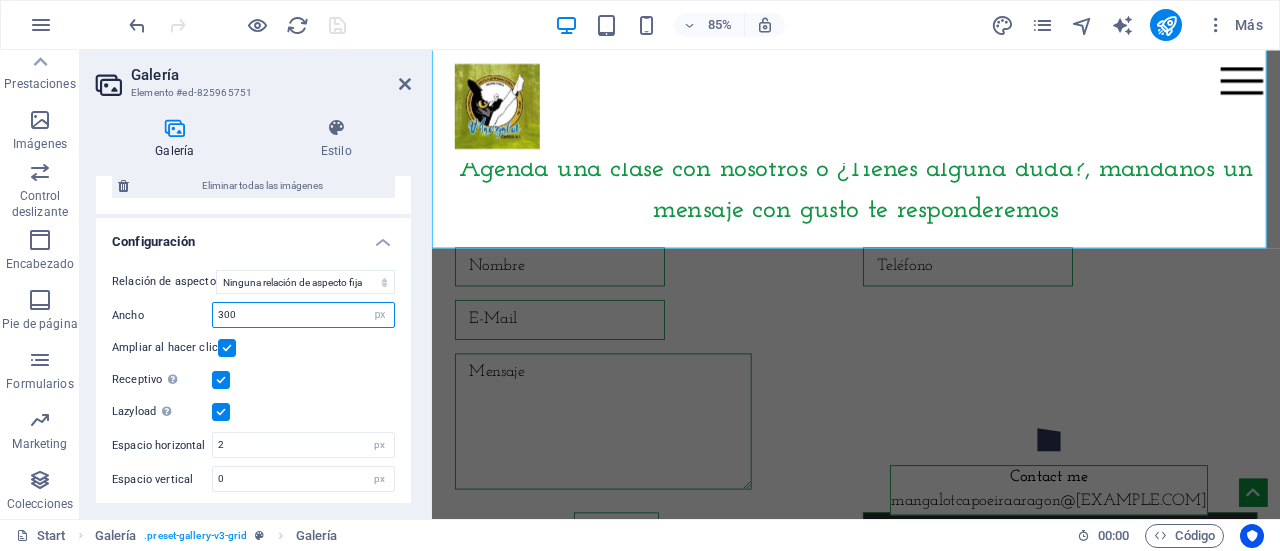 drag, startPoint x: 256, startPoint y: 312, endPoint x: 164, endPoint y: 306, distance: 92.19544 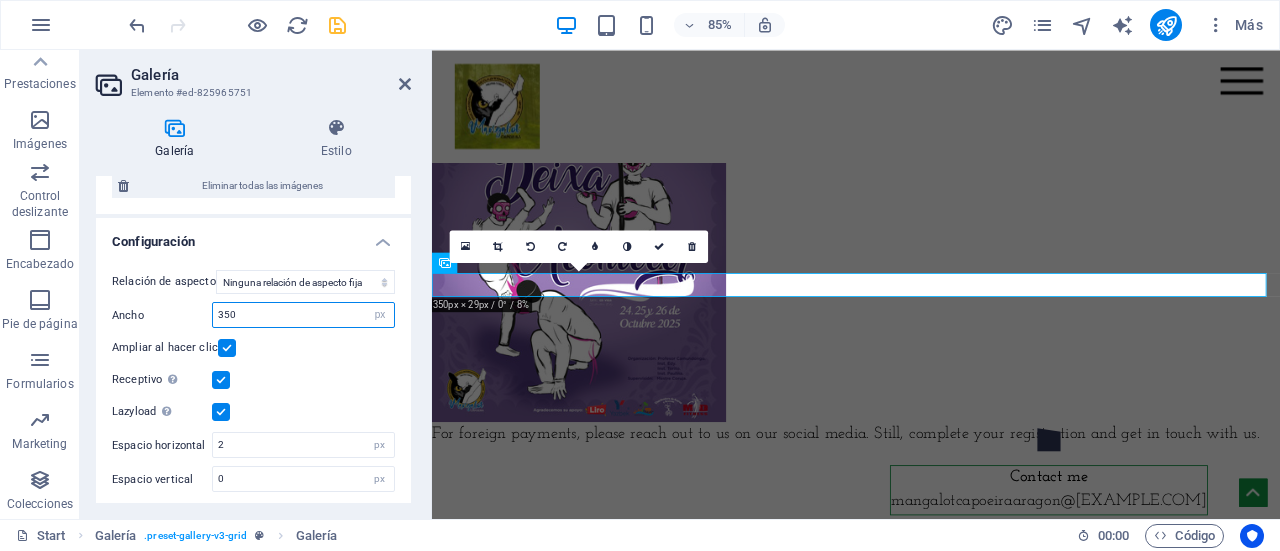 scroll, scrollTop: 8553, scrollLeft: 0, axis: vertical 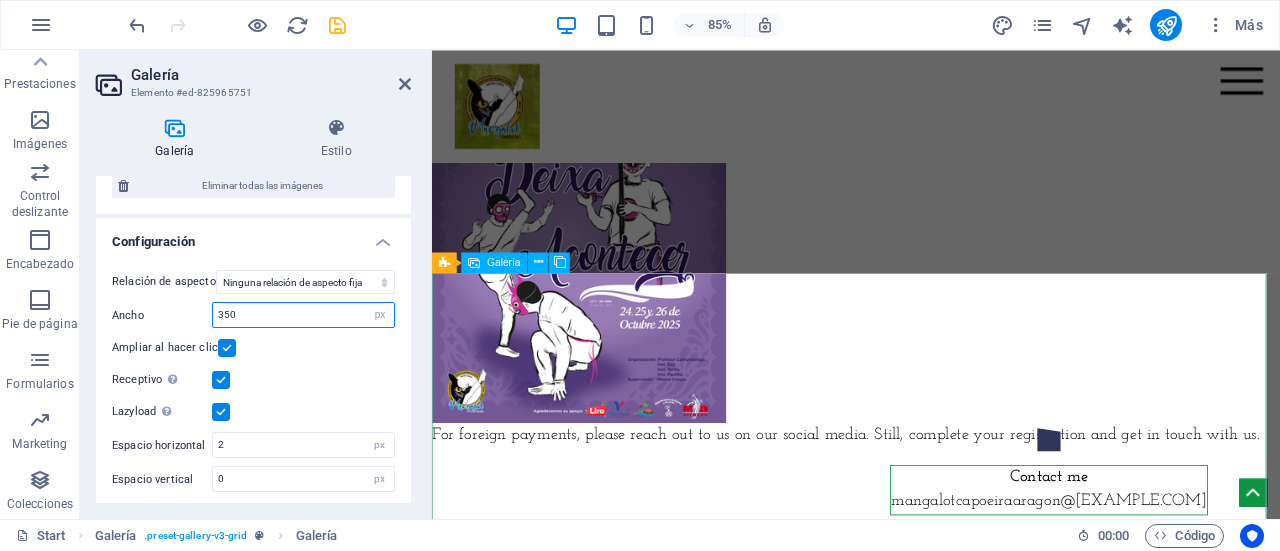 type on "350" 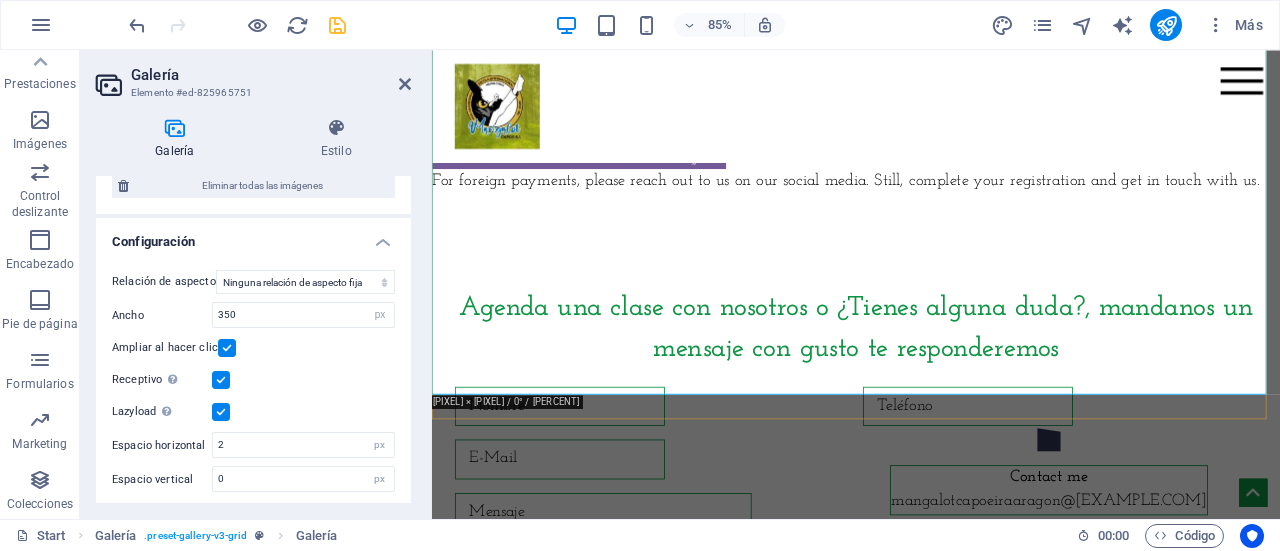 scroll, scrollTop: 8853, scrollLeft: 0, axis: vertical 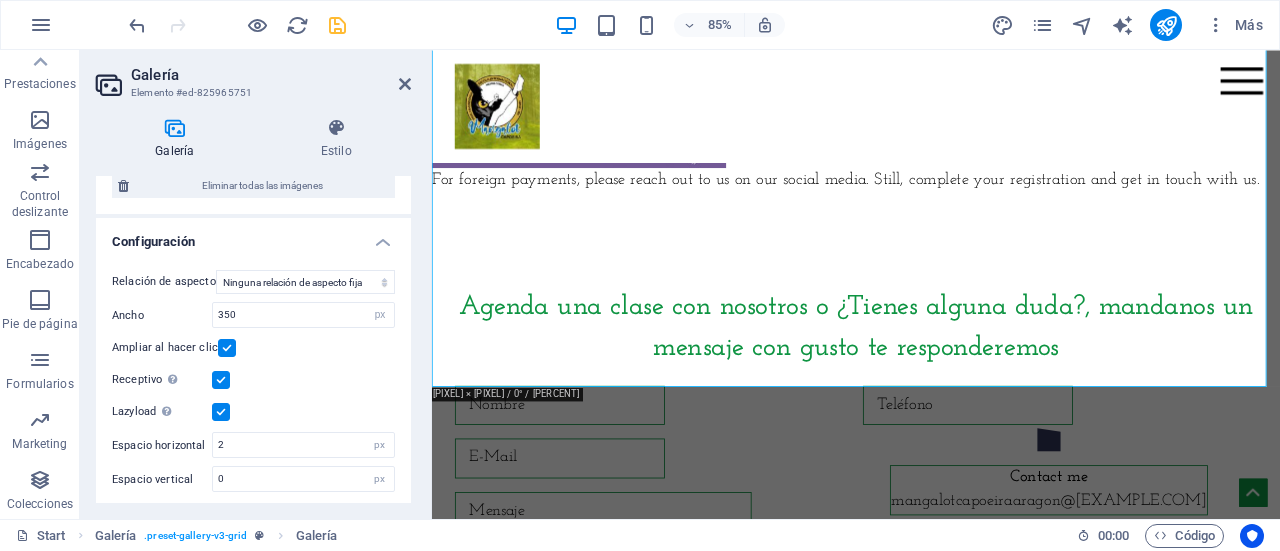 click on "Galería" at bounding box center (271, 75) 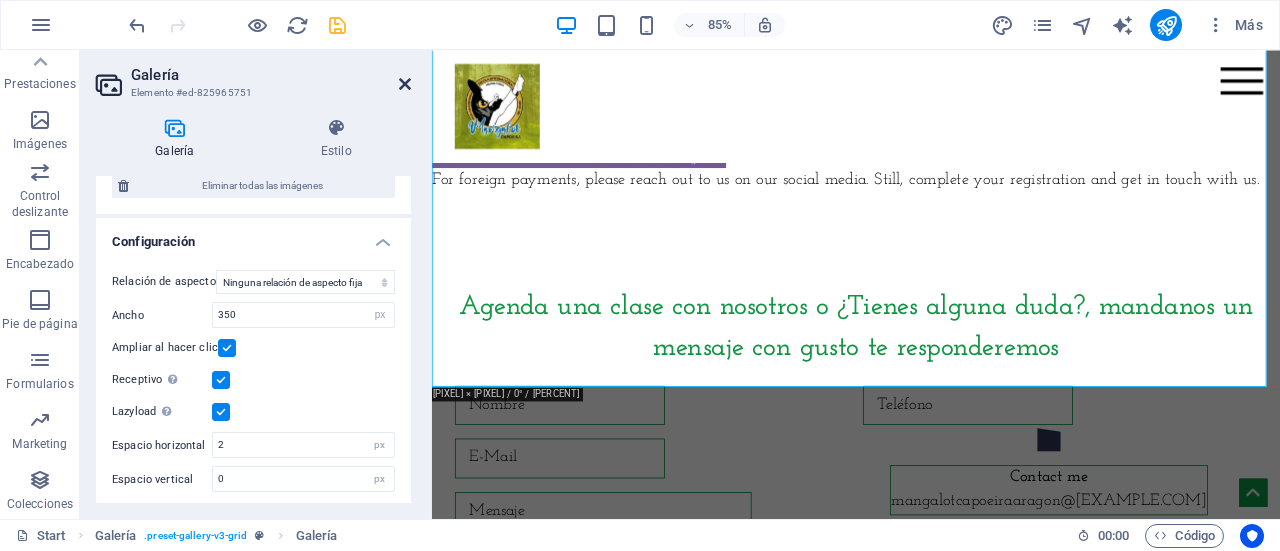 click at bounding box center (405, 84) 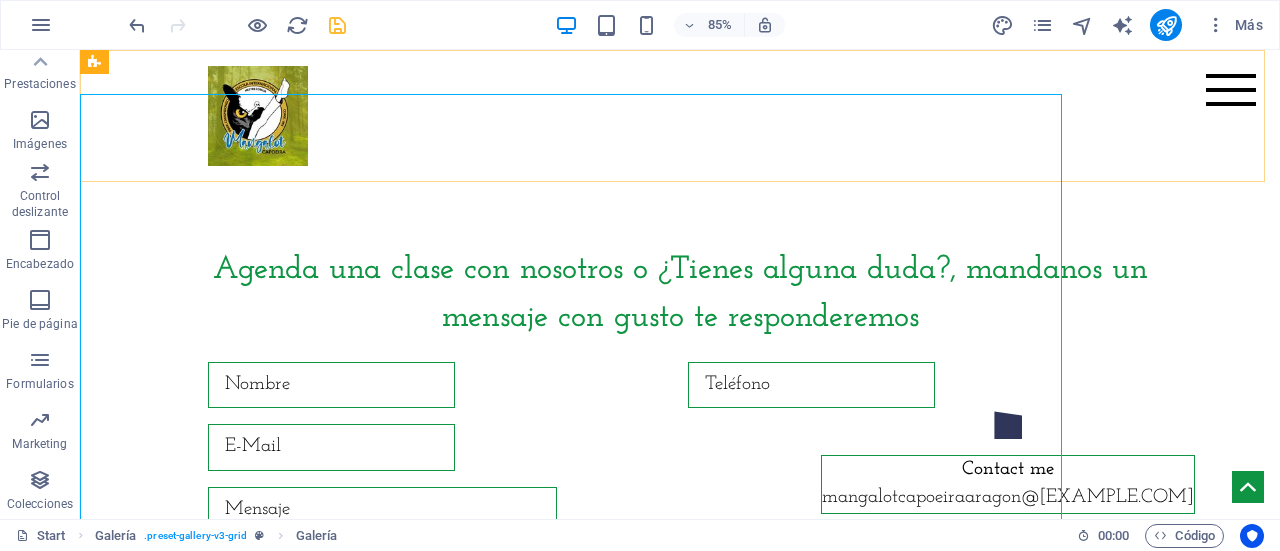 scroll, scrollTop: 8770, scrollLeft: 0, axis: vertical 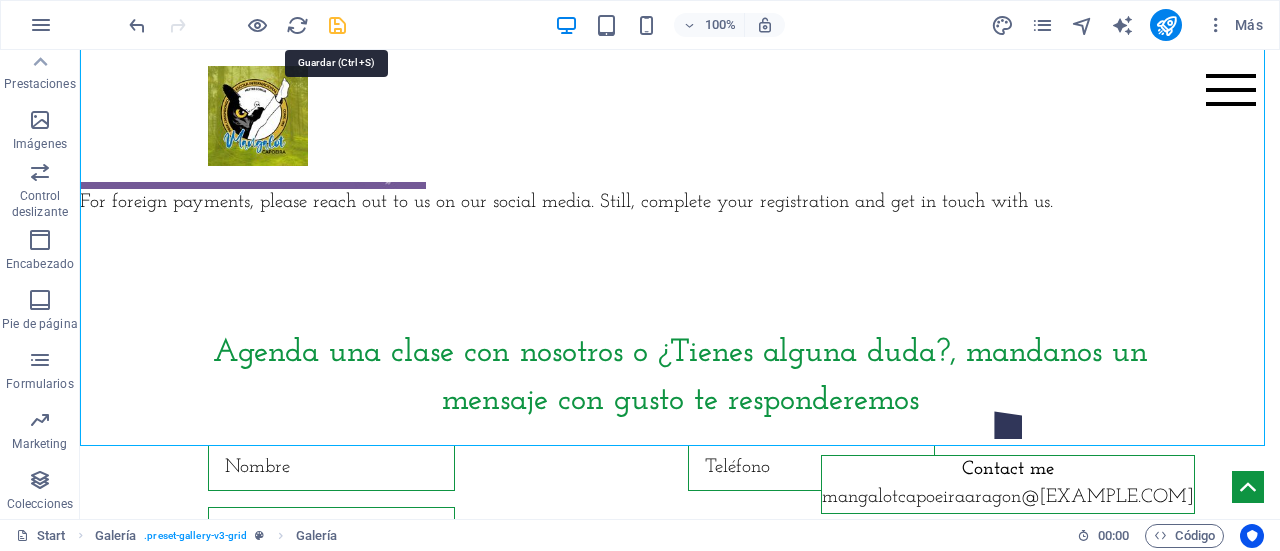 click at bounding box center [337, 25] 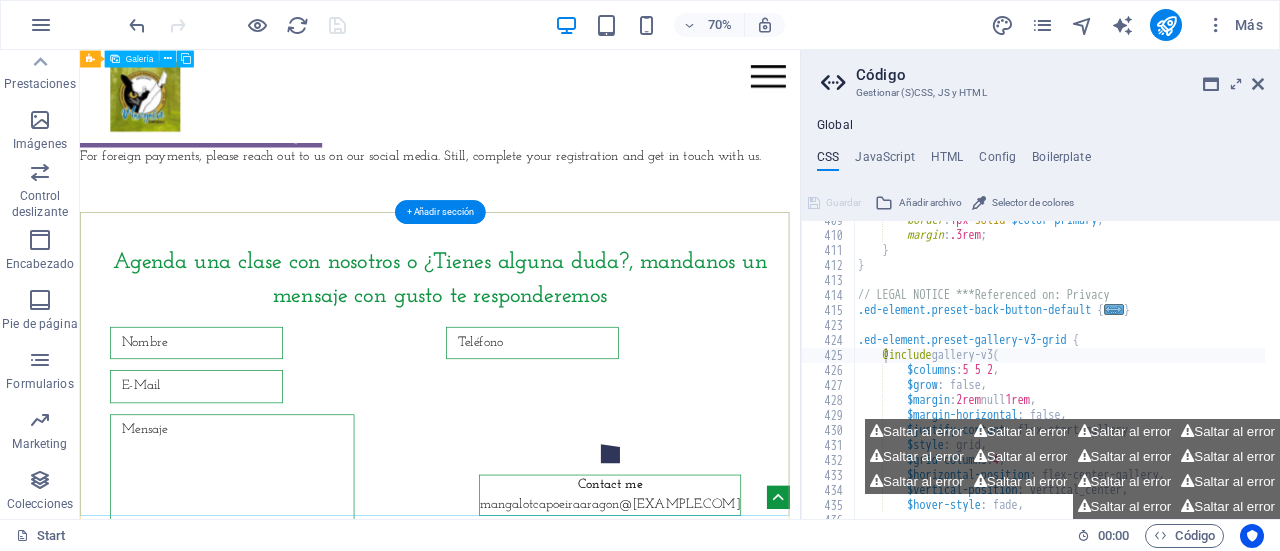 scroll, scrollTop: 8672, scrollLeft: 0, axis: vertical 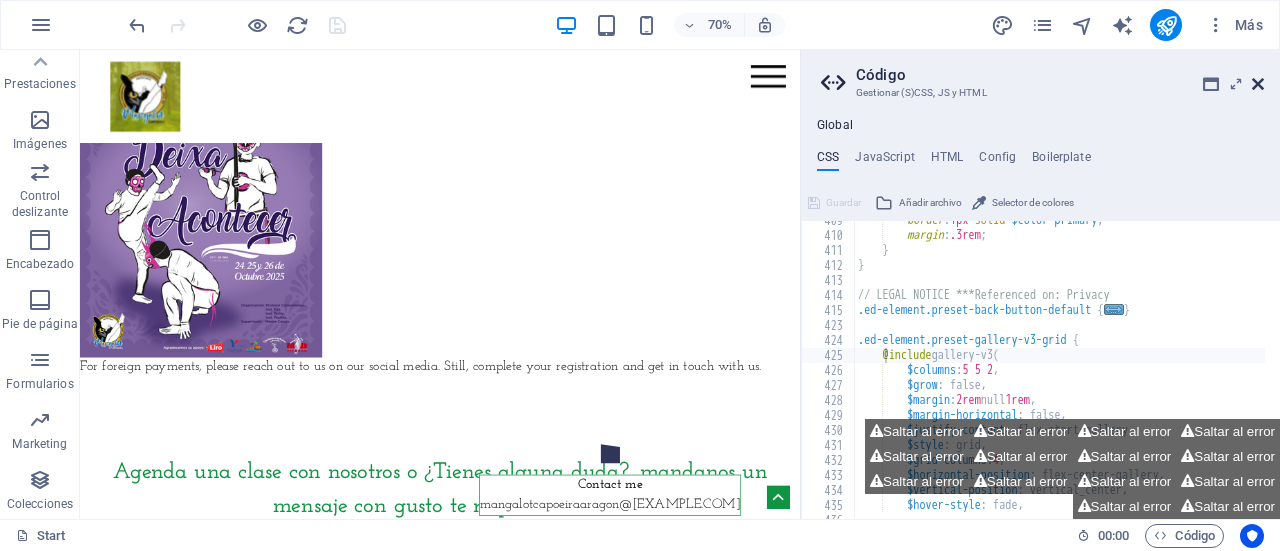 click at bounding box center (1258, 84) 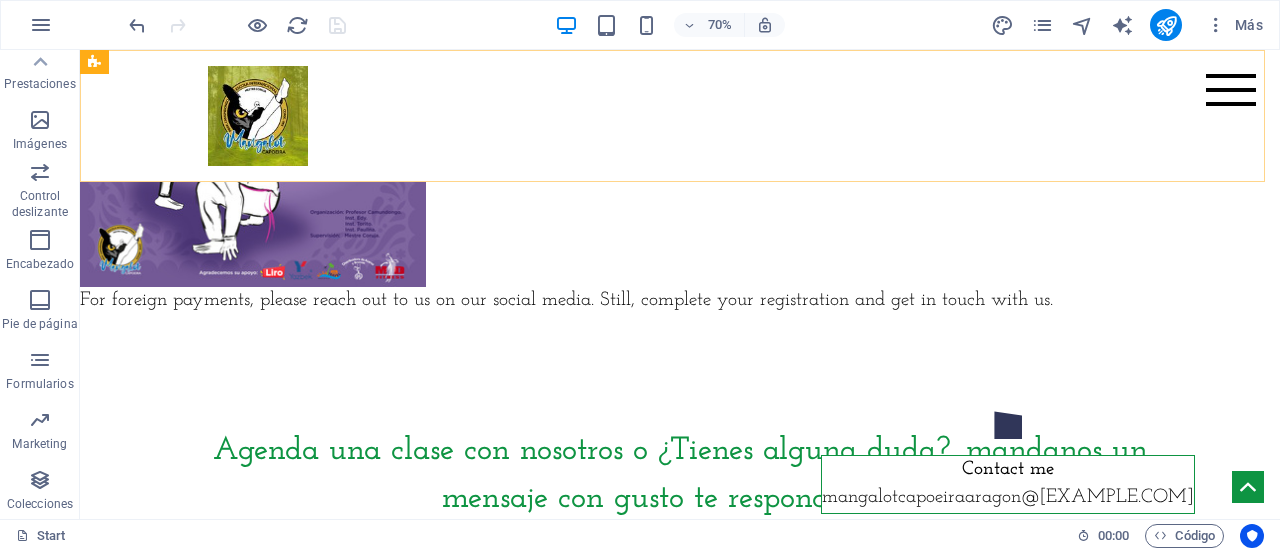 scroll, scrollTop: 8470, scrollLeft: 0, axis: vertical 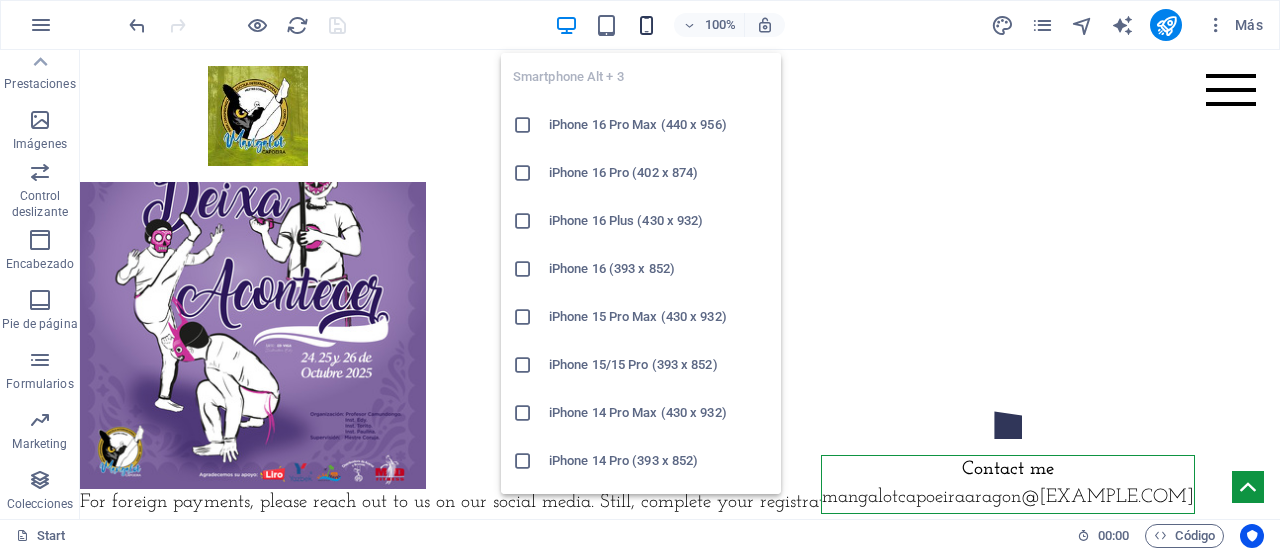 click at bounding box center (646, 25) 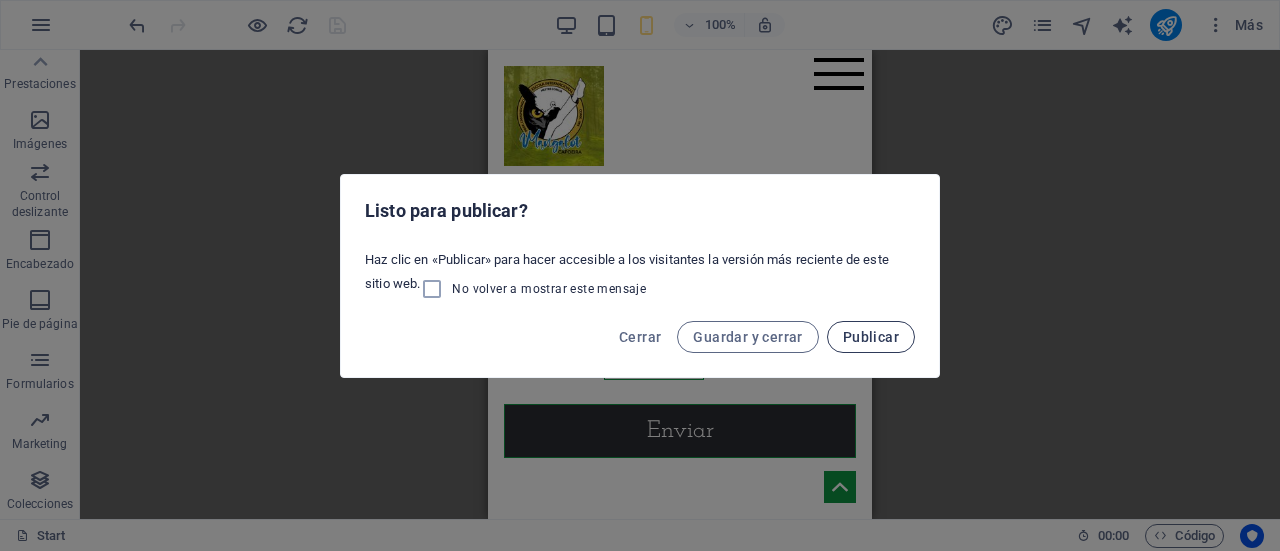 click on "Publicar" at bounding box center (871, 337) 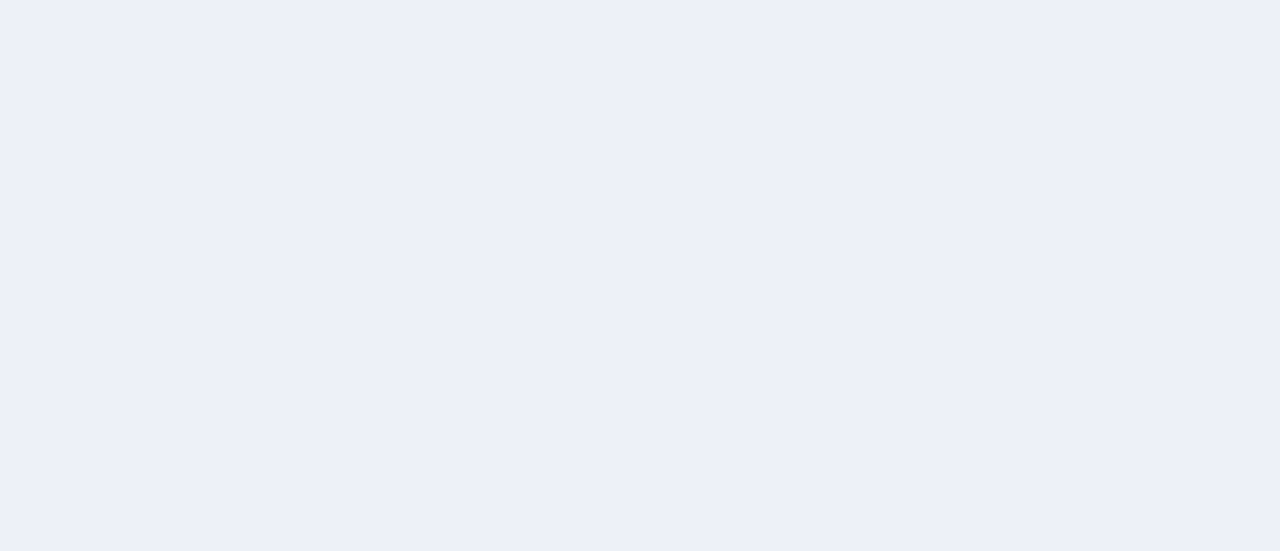 scroll, scrollTop: 0, scrollLeft: 0, axis: both 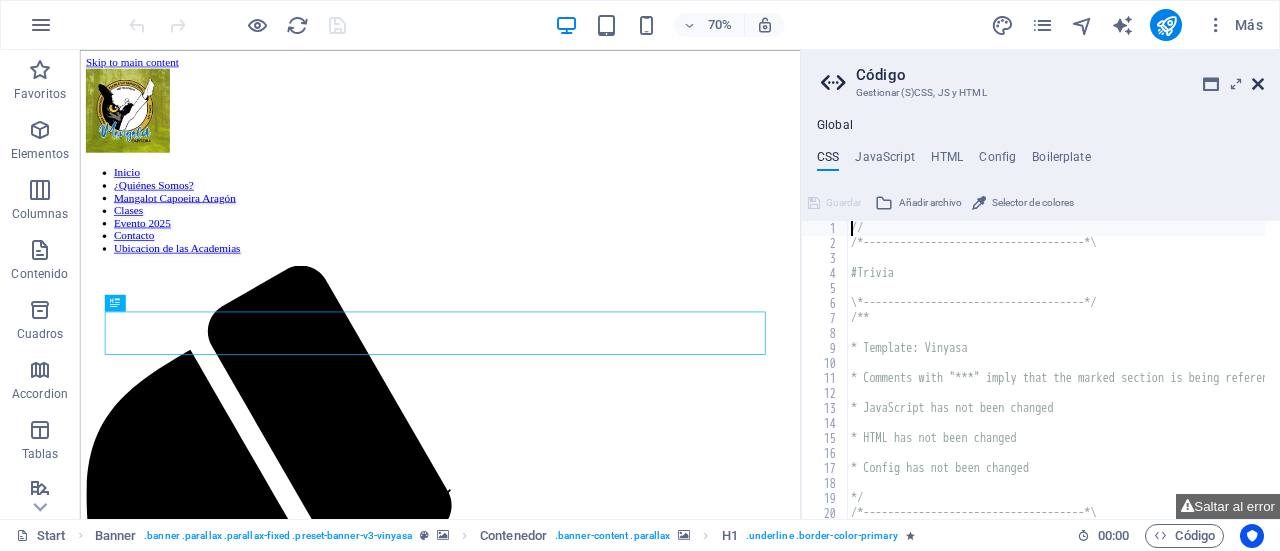 click at bounding box center [1258, 84] 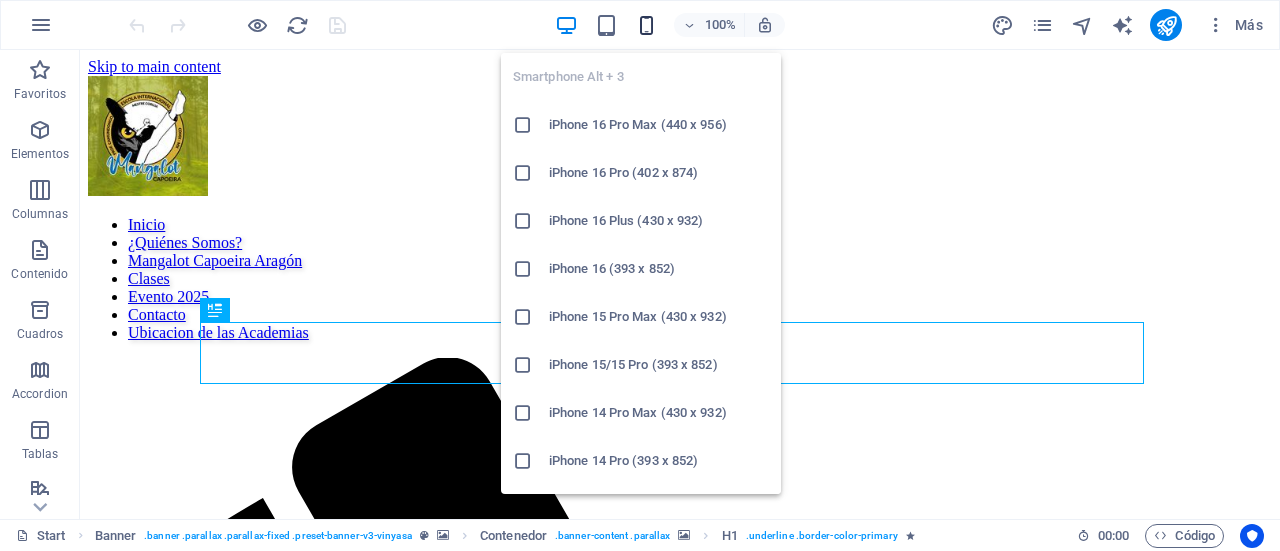 click at bounding box center [646, 25] 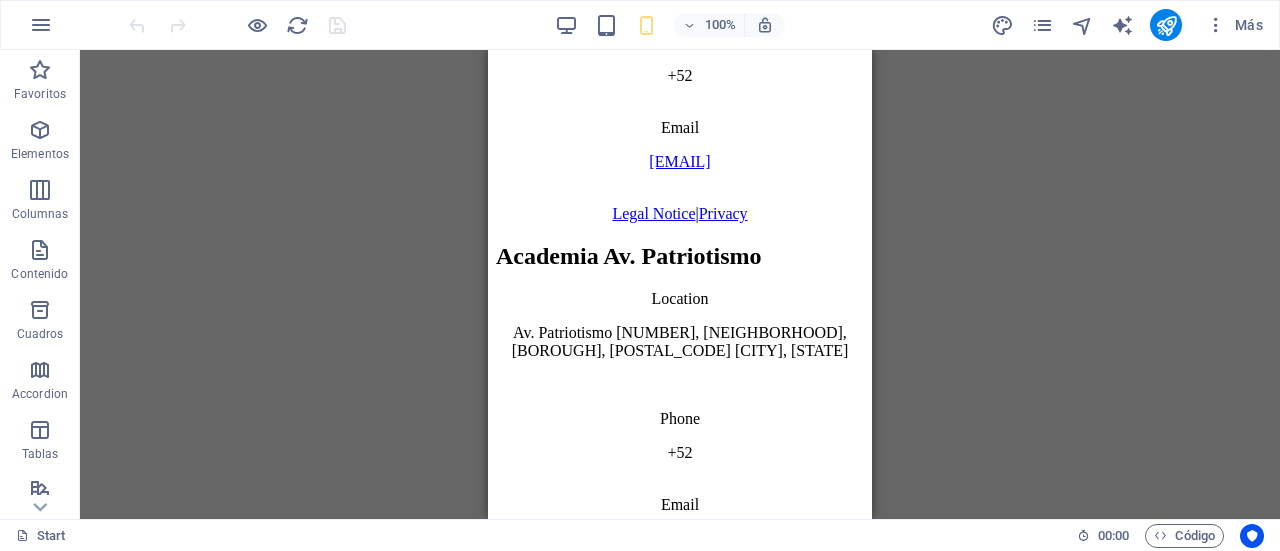 scroll, scrollTop: 9076, scrollLeft: 0, axis: vertical 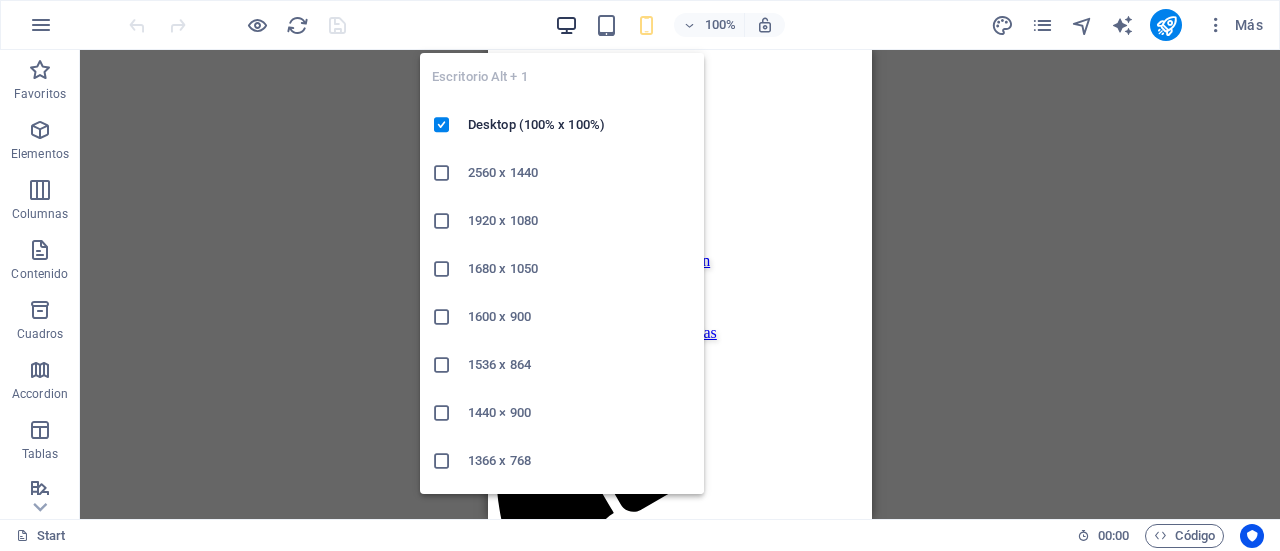 click at bounding box center [566, 25] 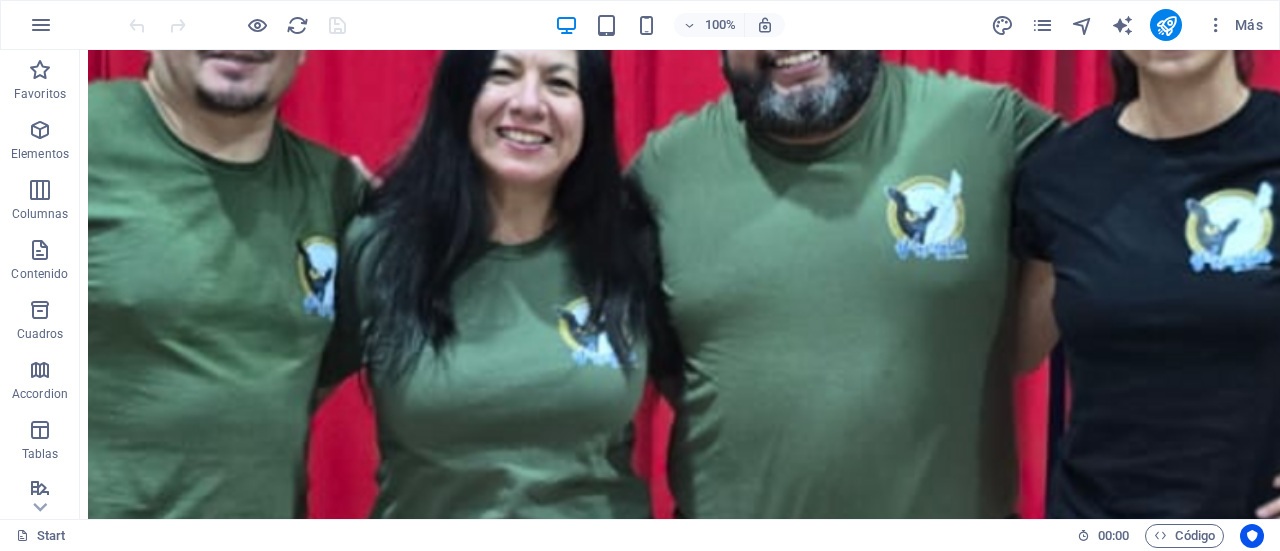 scroll, scrollTop: 8083, scrollLeft: 0, axis: vertical 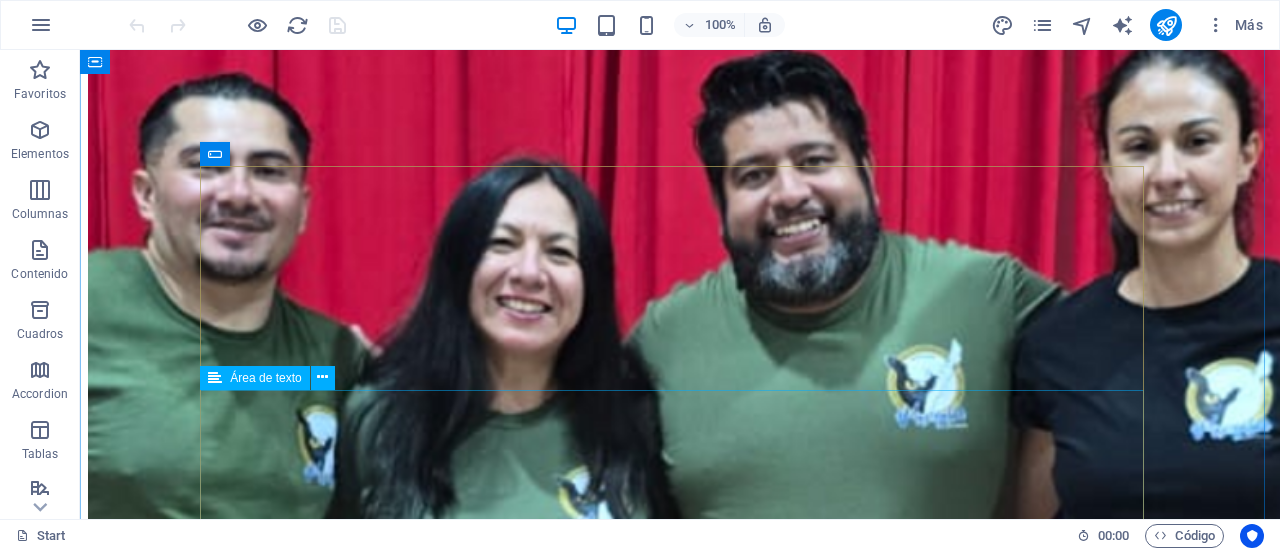 click at bounding box center (680, 2266) 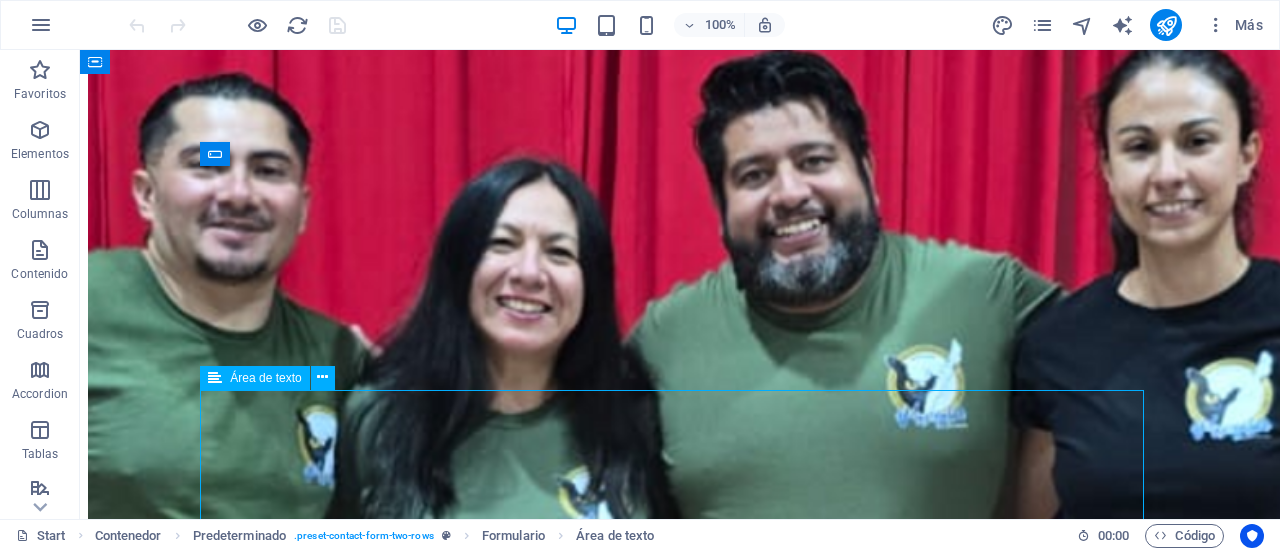 click at bounding box center (680, 2266) 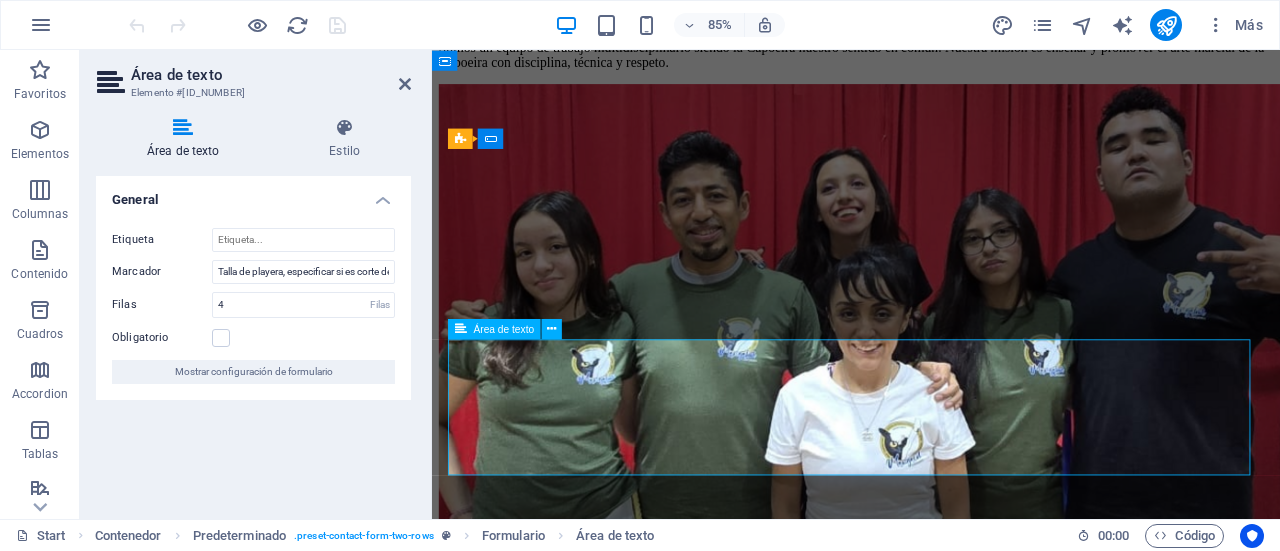 click at bounding box center [555, 1237] 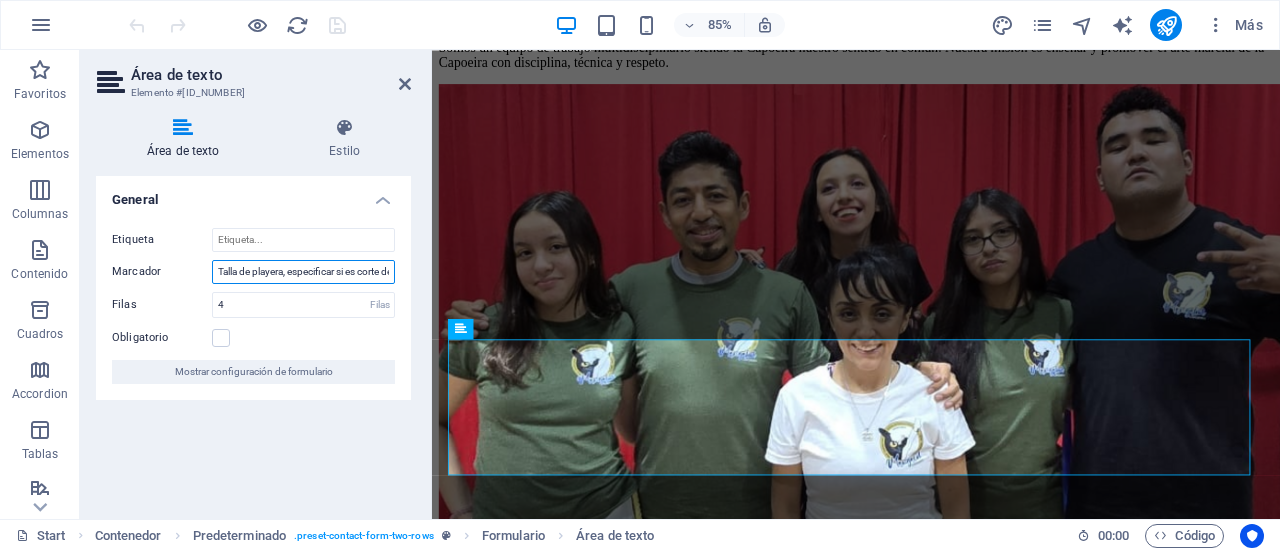 click on "Talla de playera, especificar si es corte de Mujer o Hombre. Tallas CH, M y Grande. Solo hombre habrá en XG" at bounding box center (303, 272) 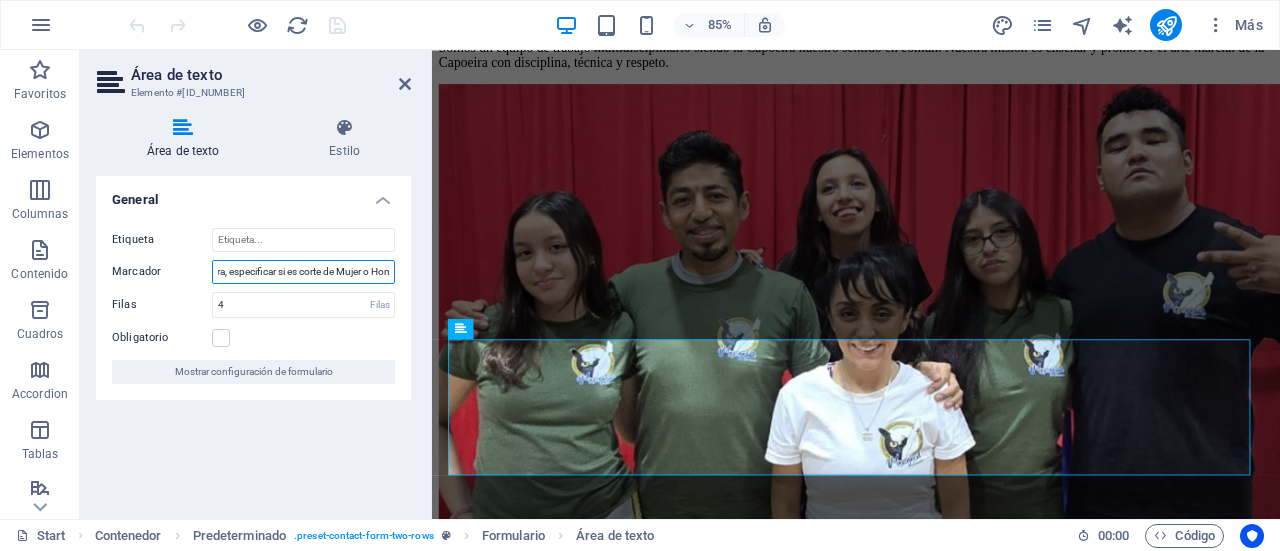 scroll, scrollTop: 0, scrollLeft: 64, axis: horizontal 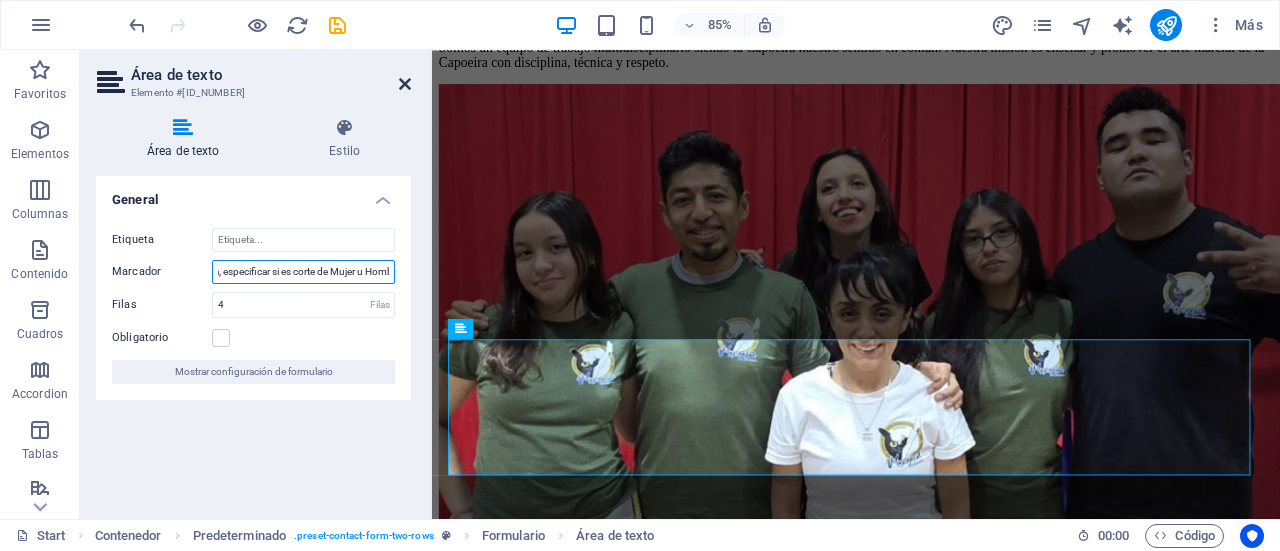 type on "Talla de playera, especificar si es corte de Mujer u Hombre. Tallas CH, M y Grande. Solo hombre habrá en XG" 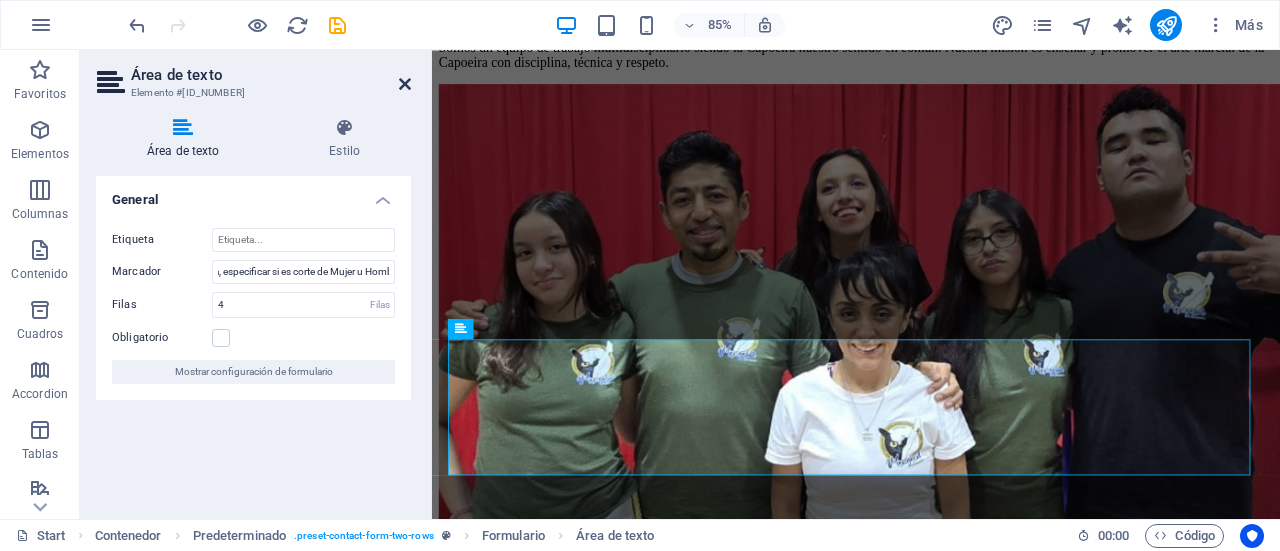 click at bounding box center (405, 84) 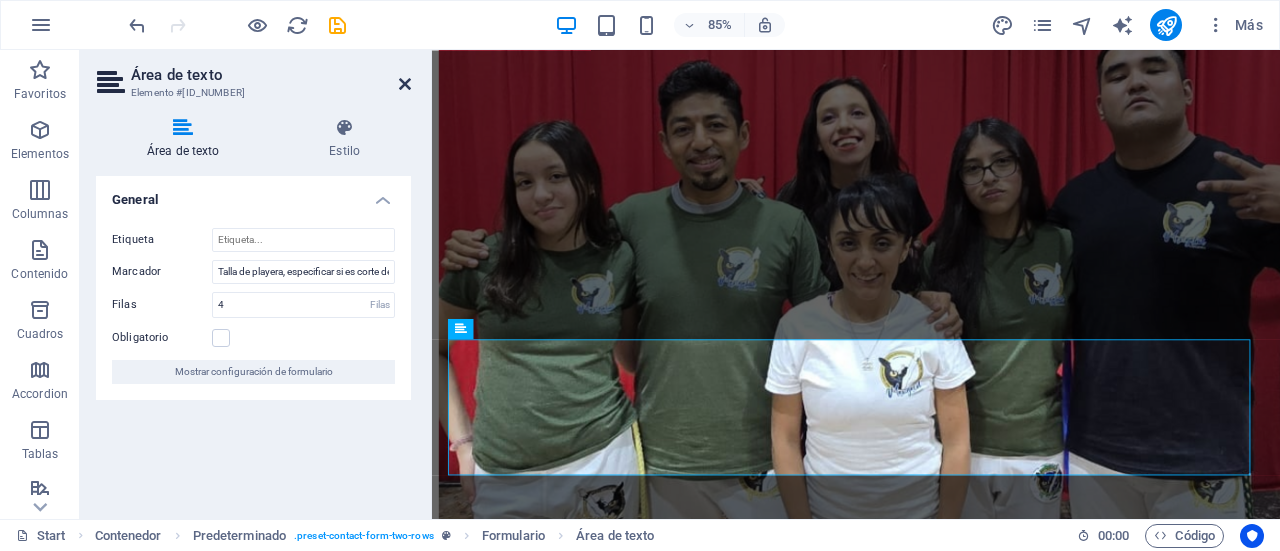 scroll, scrollTop: 8083, scrollLeft: 0, axis: vertical 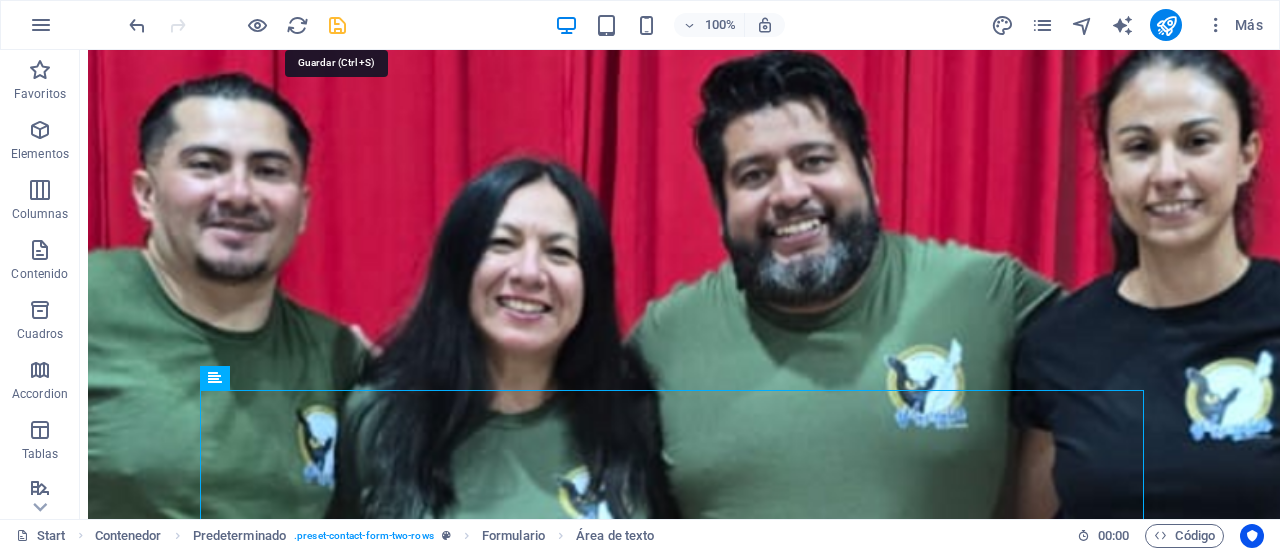 click at bounding box center (337, 25) 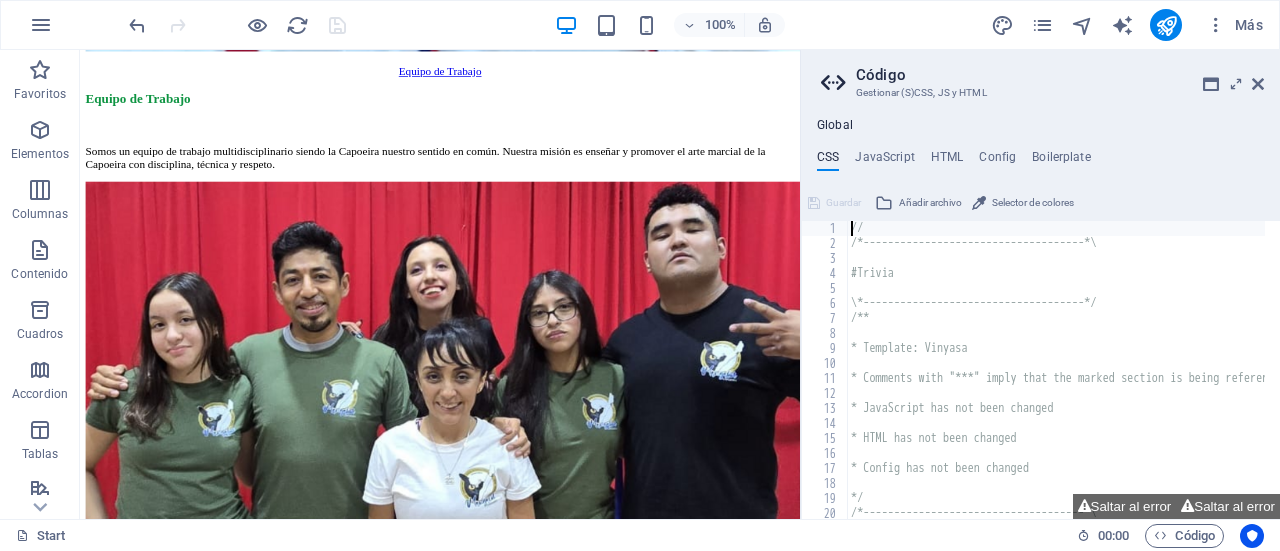 scroll, scrollTop: 8284, scrollLeft: 0, axis: vertical 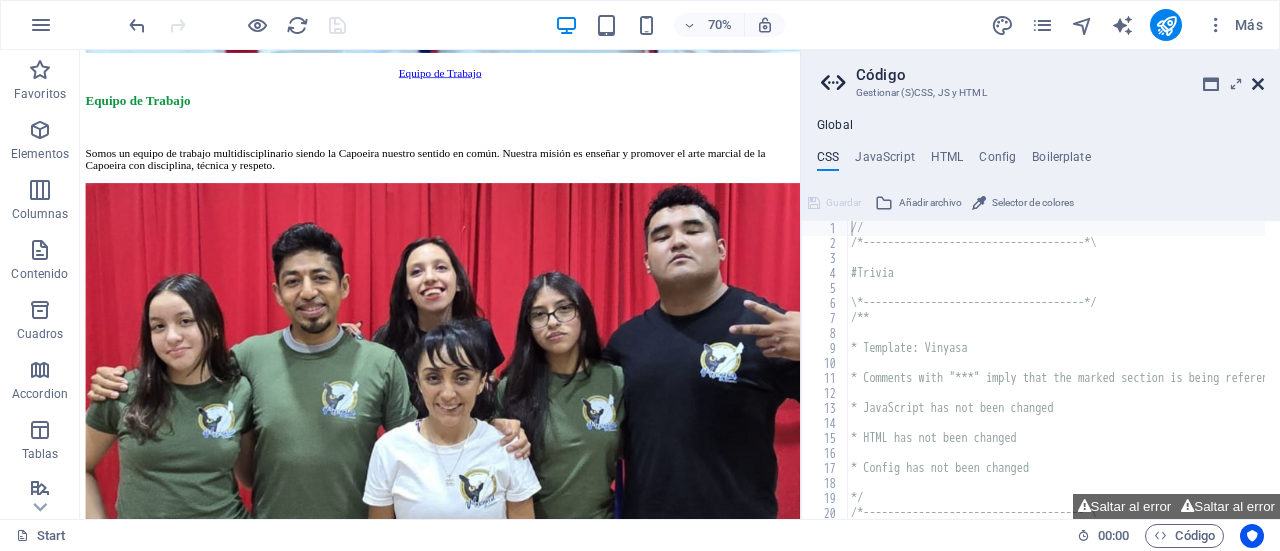 click at bounding box center [1258, 84] 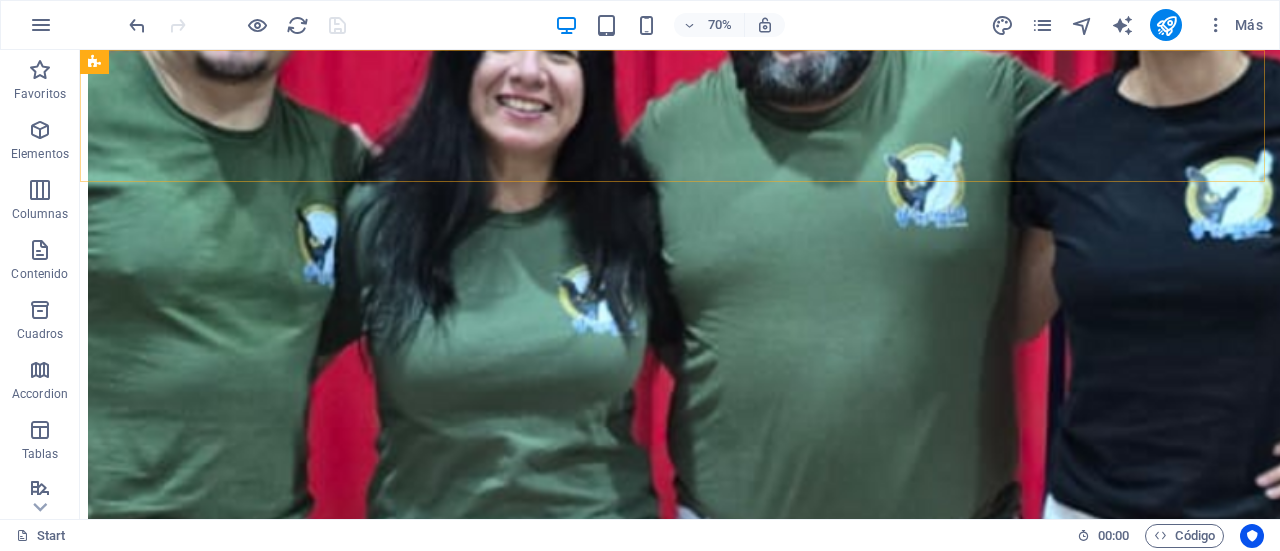 scroll, scrollTop: 8083, scrollLeft: 0, axis: vertical 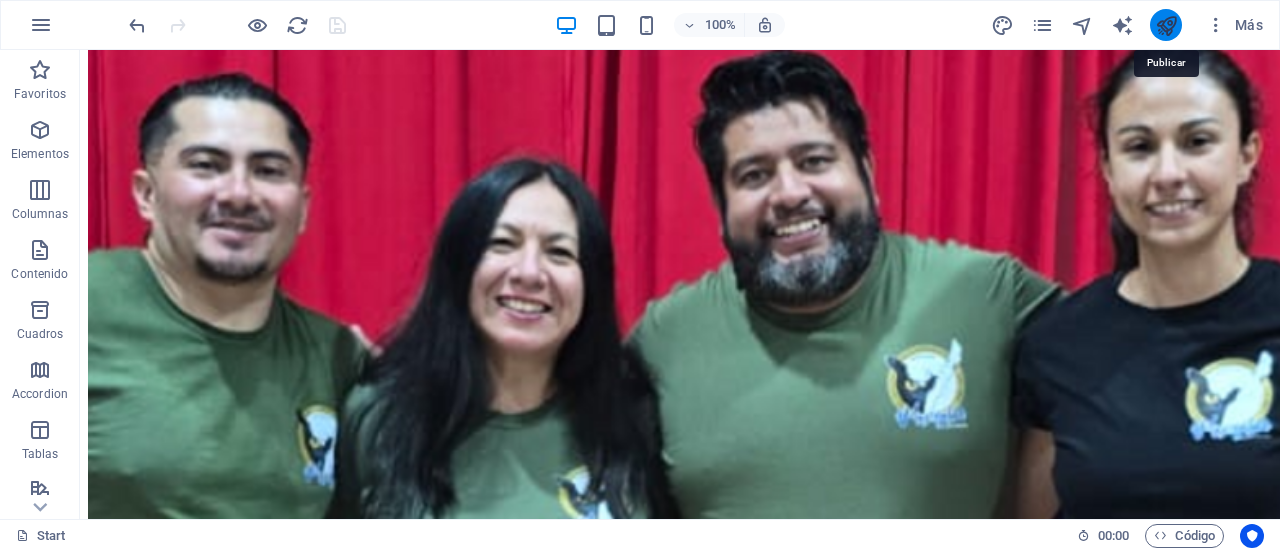 click at bounding box center [1166, 25] 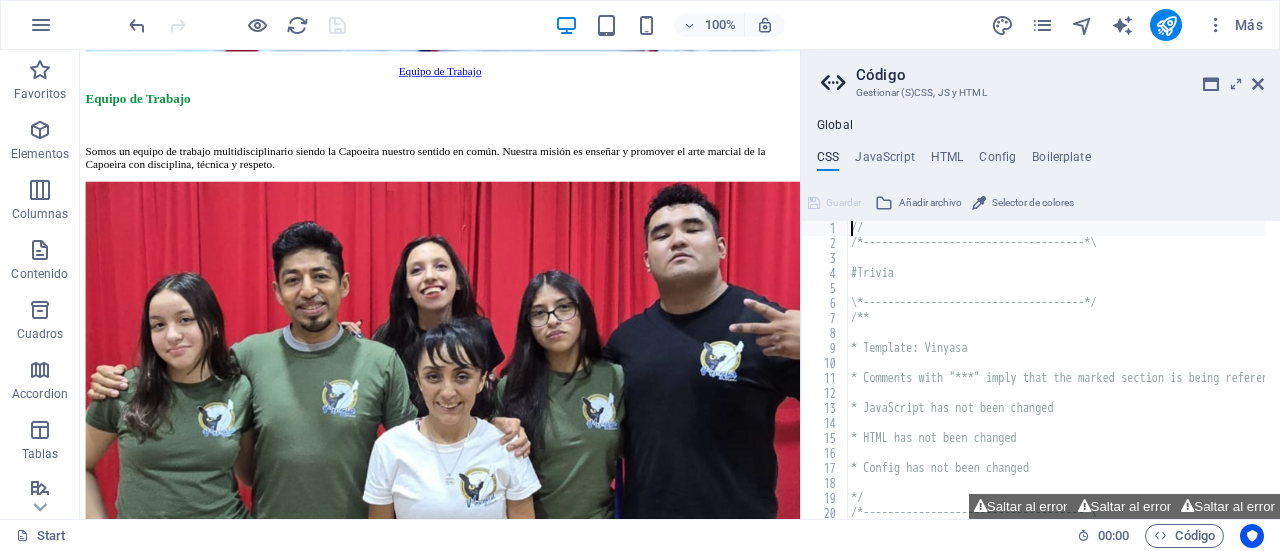 scroll, scrollTop: 8284, scrollLeft: 0, axis: vertical 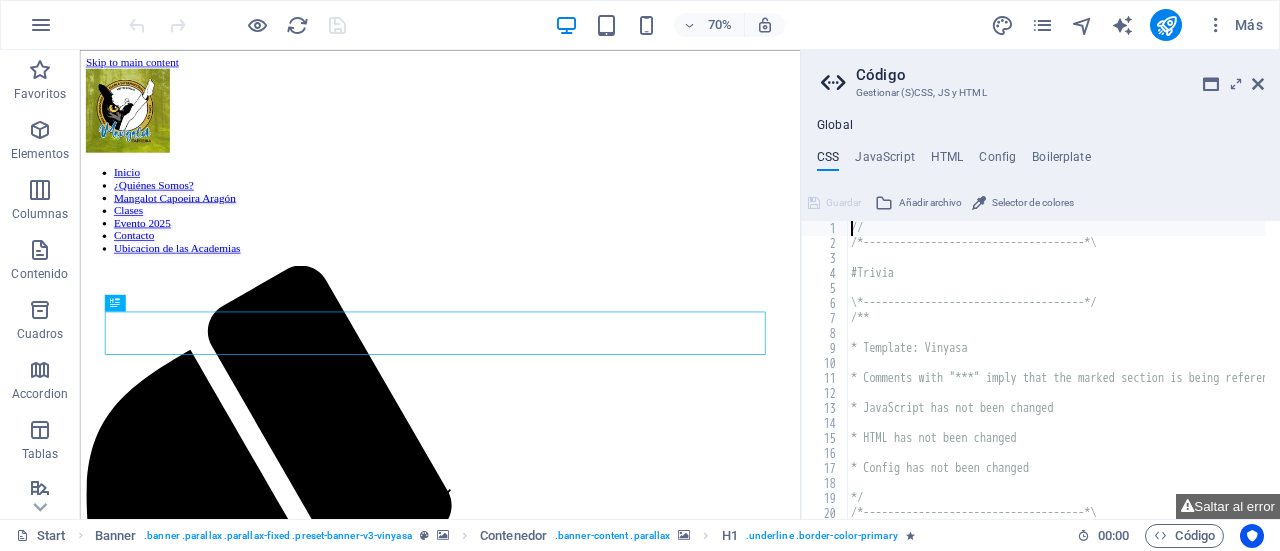 click on "Código Gestionar (S)CSS, JS y HTML" at bounding box center (1042, 76) 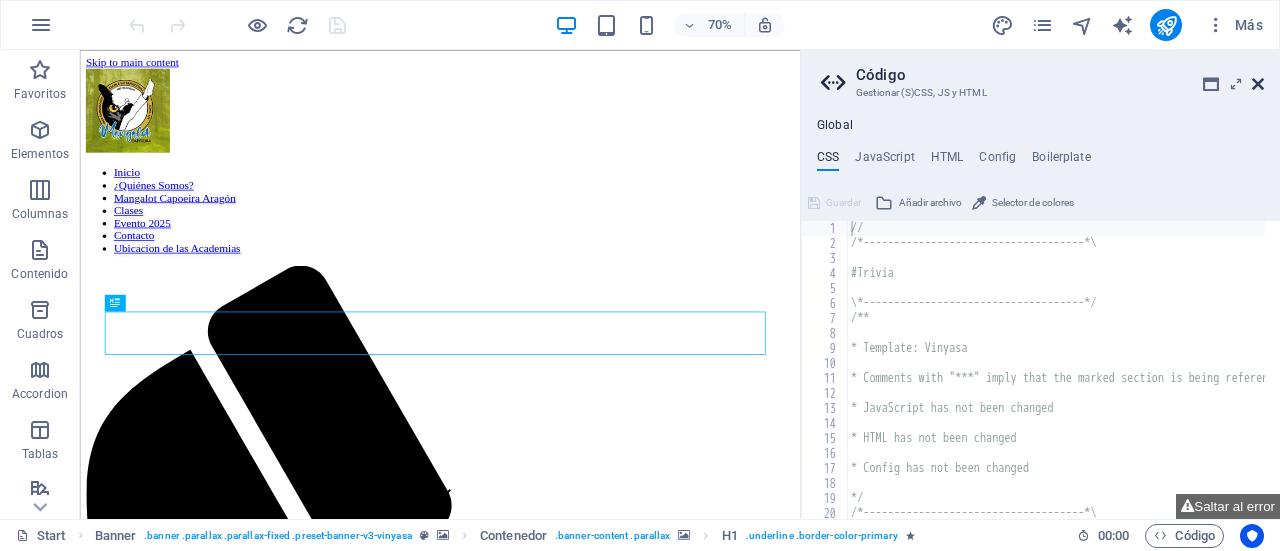 click at bounding box center [1258, 84] 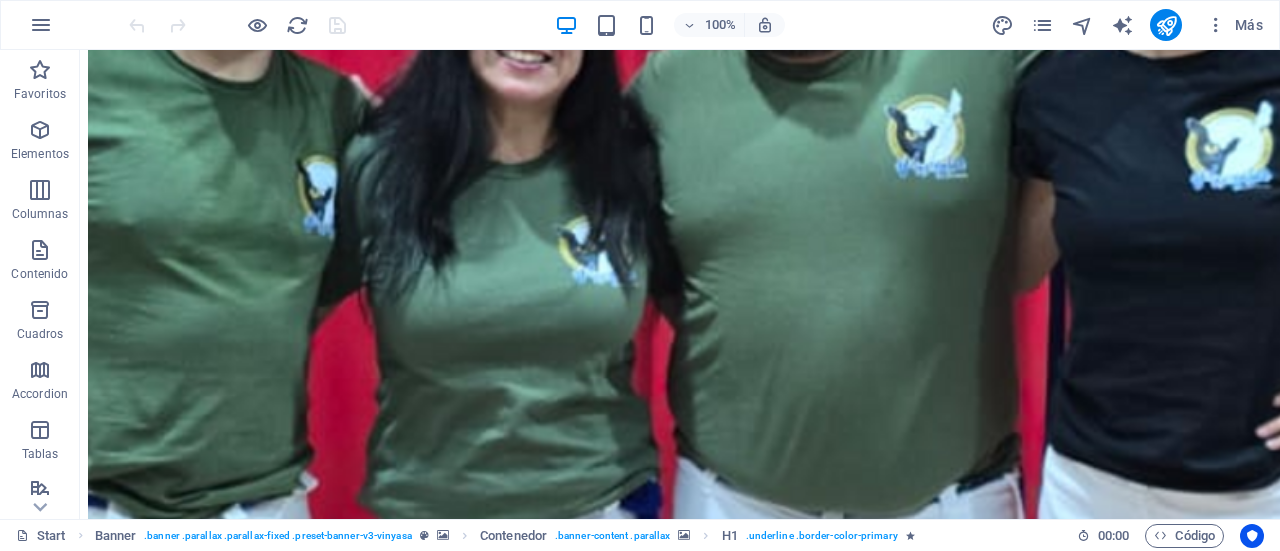 scroll, scrollTop: 8354, scrollLeft: 0, axis: vertical 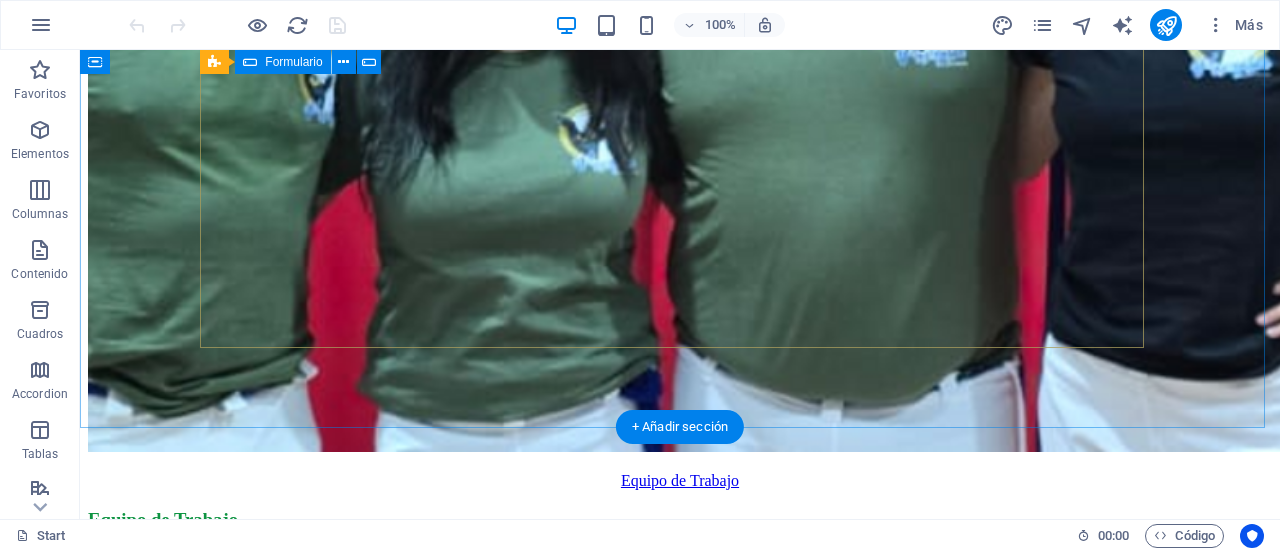click on "¿Ilegible? Cargar nuevo Enviar" at bounding box center (680, 1872) 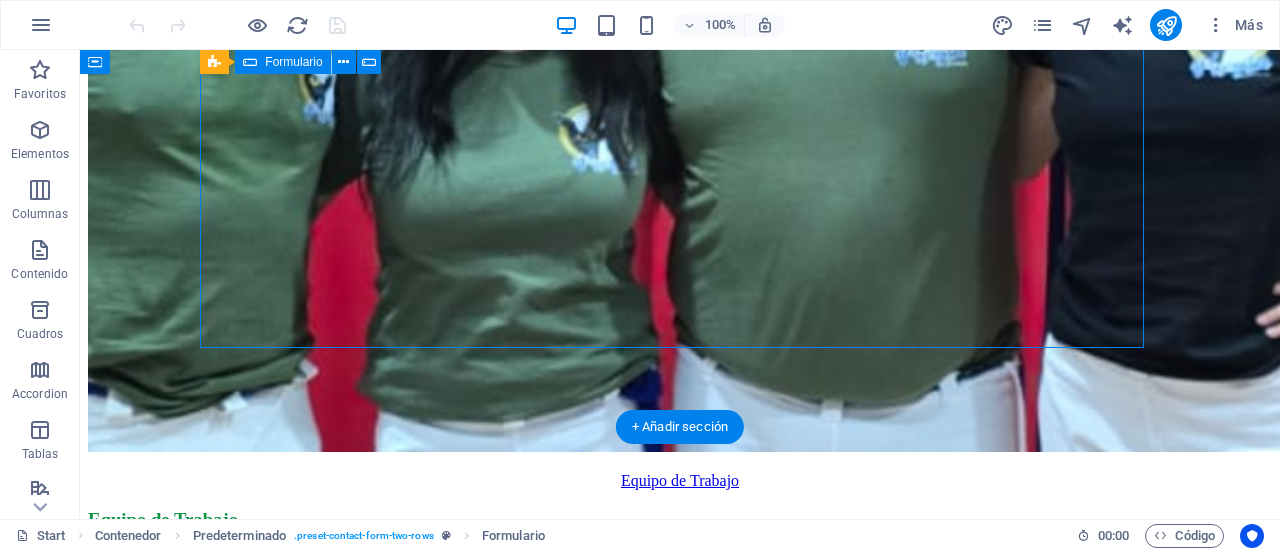 click on "¿Ilegible? Cargar nuevo Enviar" at bounding box center (680, 1872) 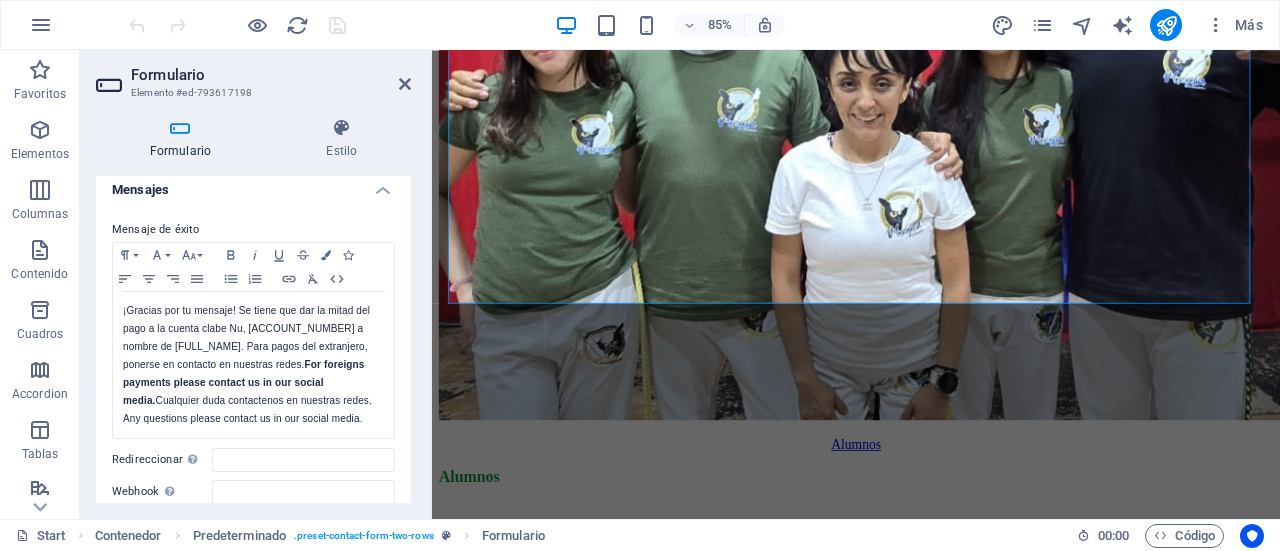 scroll, scrollTop: 111, scrollLeft: 0, axis: vertical 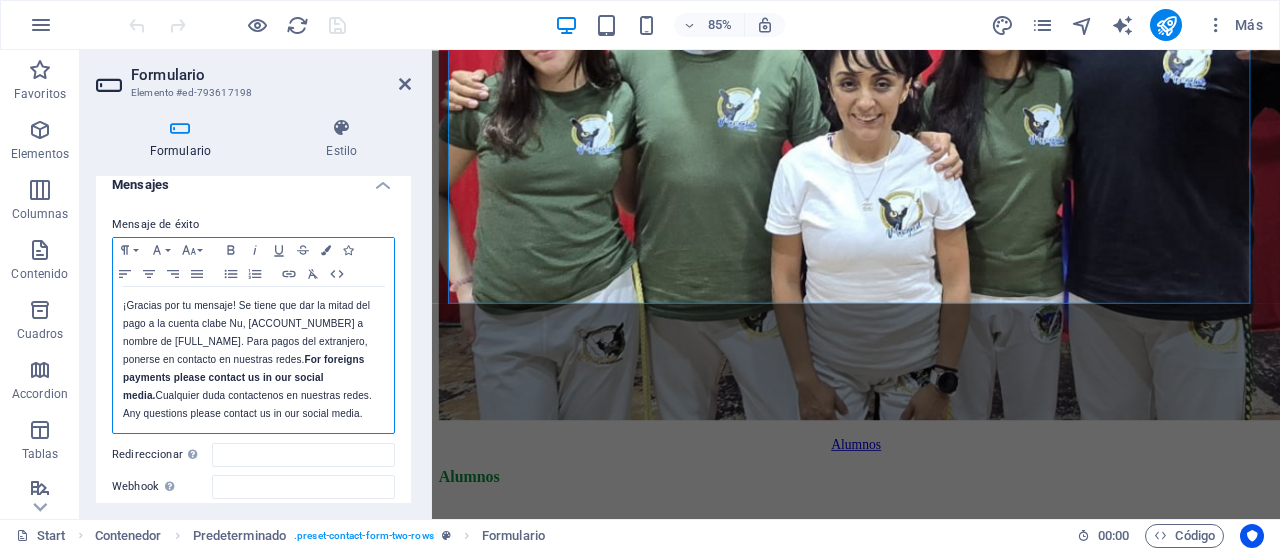 click on "¡Gracias por tu mensaje! Se tiene que dar la mitad del pago a la cuenta clabe Nu, [ACCOUNT_NUMBER] a nombre de [FULL_NAME]. Para pagos del extranjero, ponerse en contacto en nuestras redes.  F or foreigns payments please contact us in our social media.  Cualquier duda contactenos en nuestras redes. Any questions please contact us in our social media." at bounding box center (253, 360) 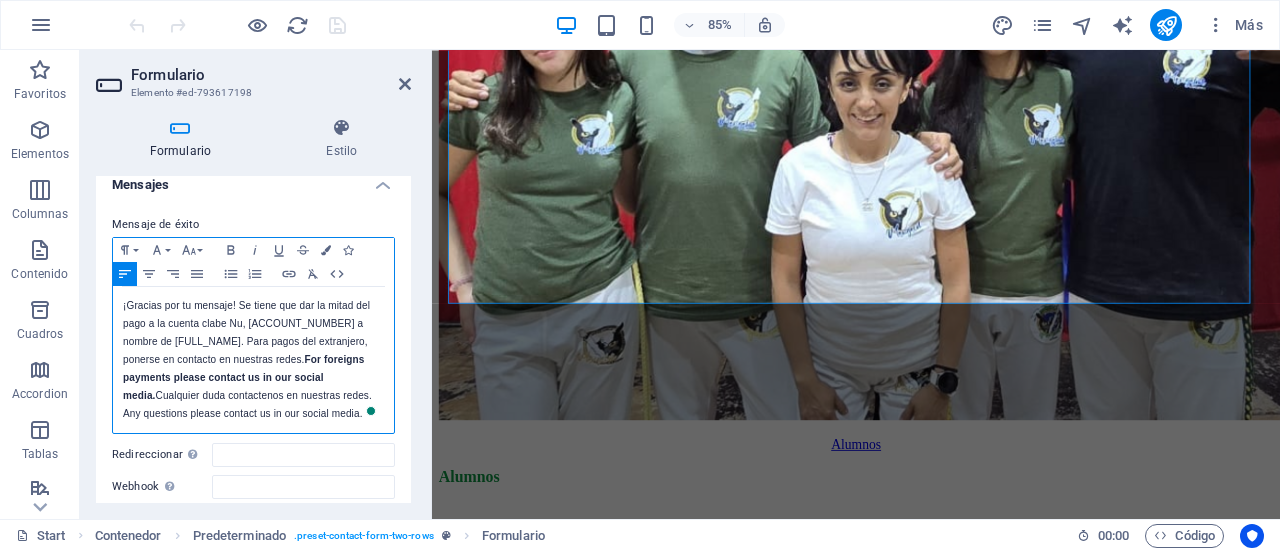 type 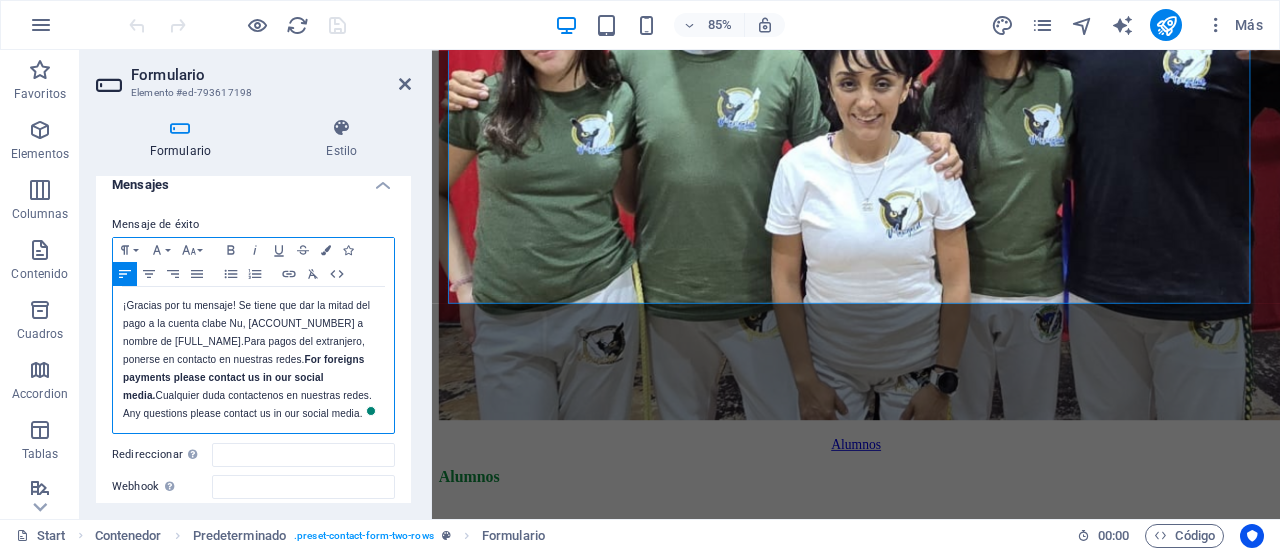 scroll, scrollTop: 111, scrollLeft: 0, axis: vertical 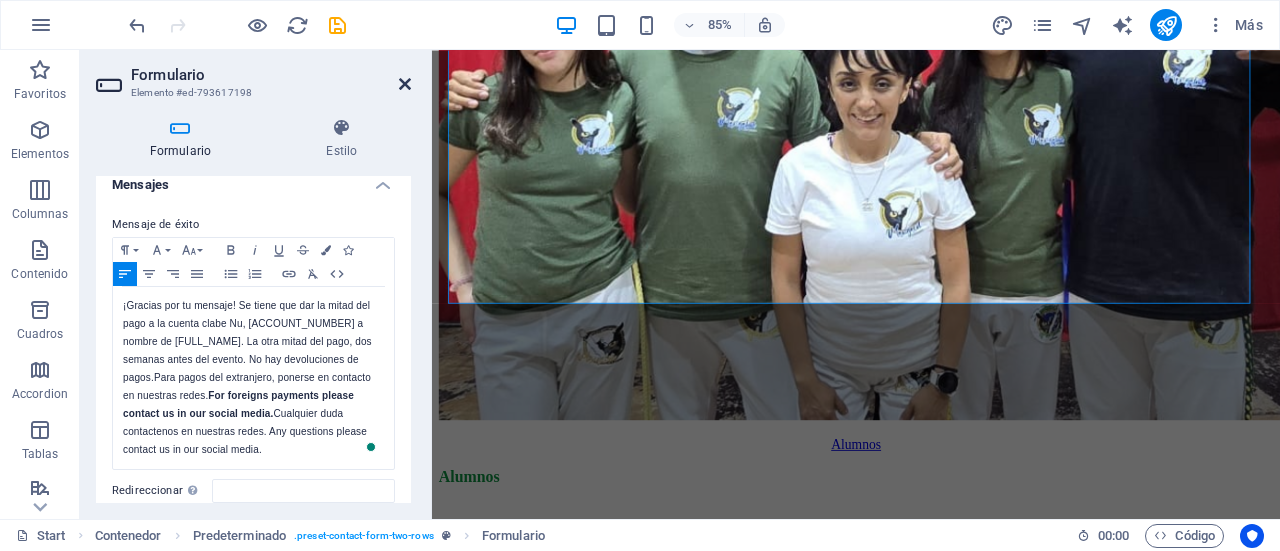 click at bounding box center [405, 84] 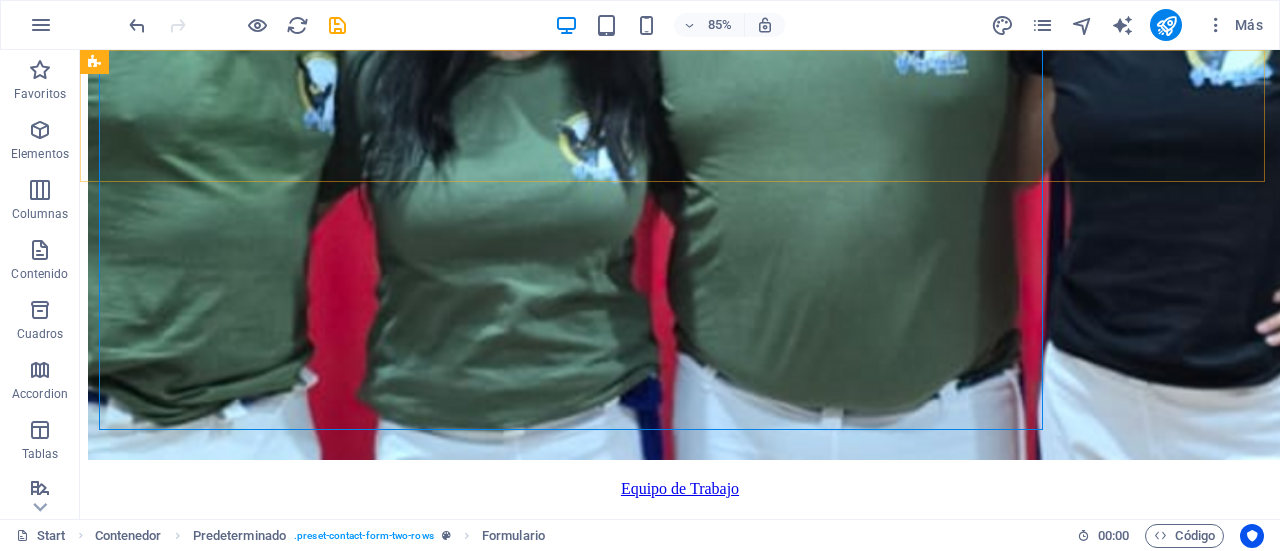scroll, scrollTop: 8354, scrollLeft: 0, axis: vertical 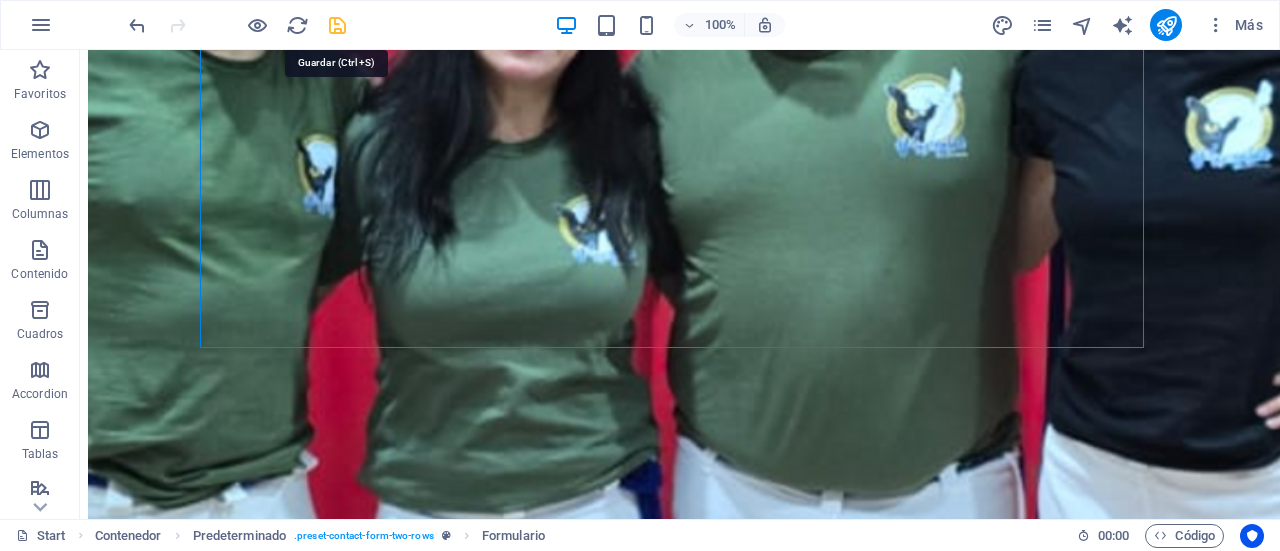 click at bounding box center [337, 25] 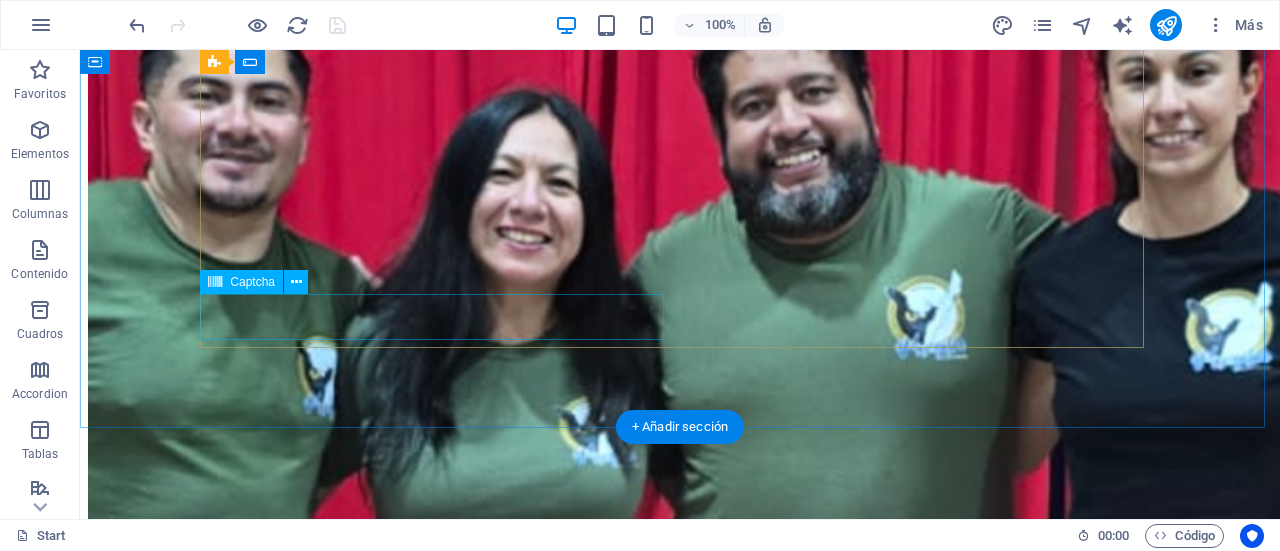 scroll, scrollTop: 8556, scrollLeft: 0, axis: vertical 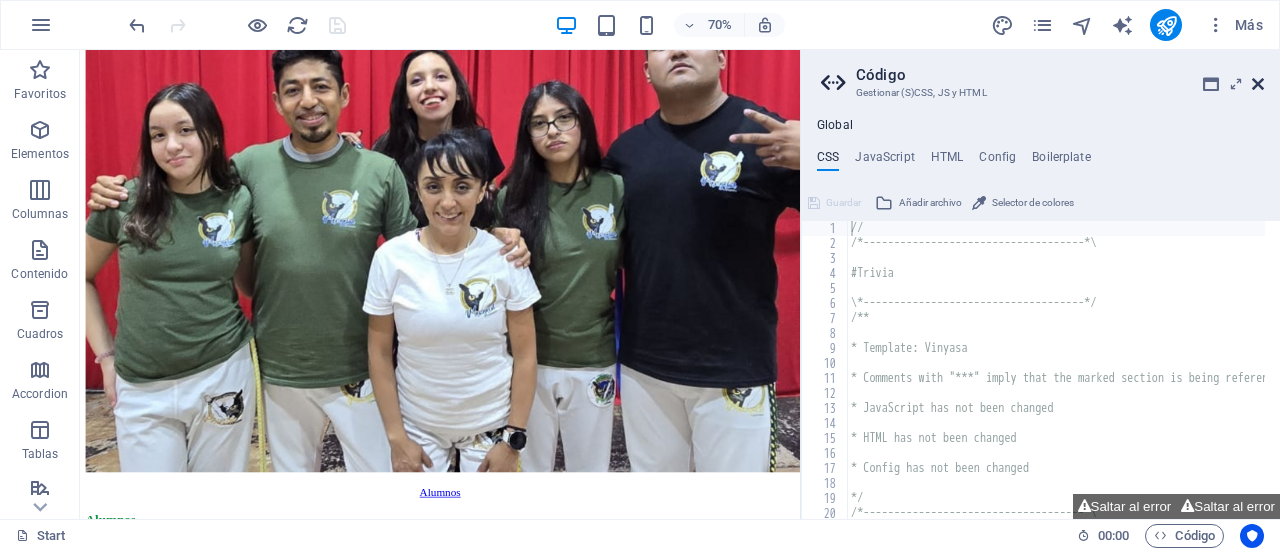 click at bounding box center (1258, 84) 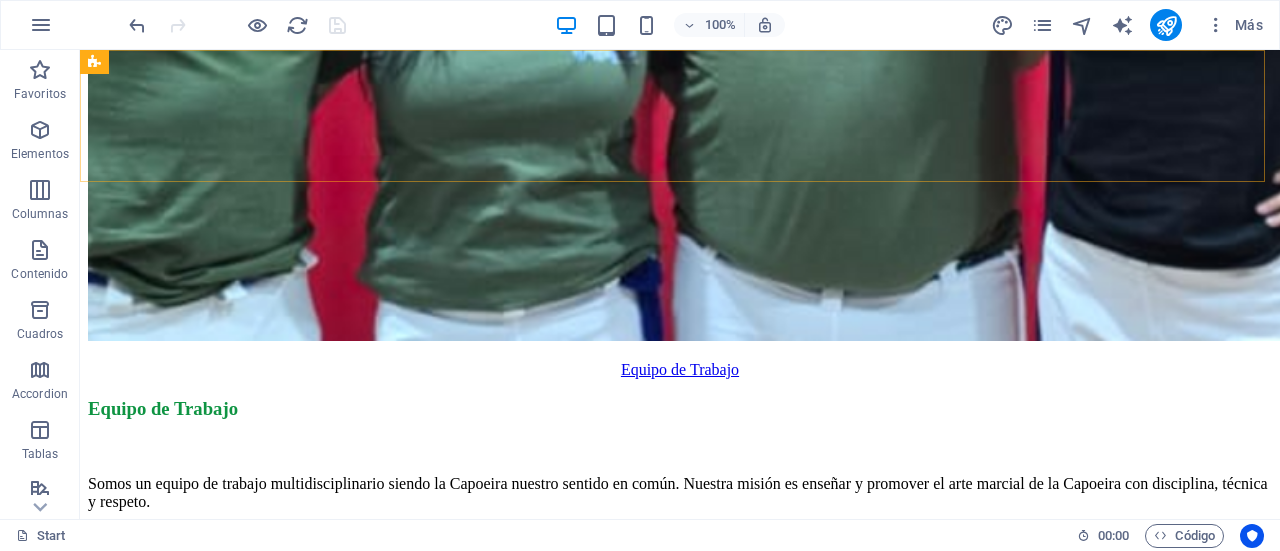 scroll, scrollTop: 8354, scrollLeft: 0, axis: vertical 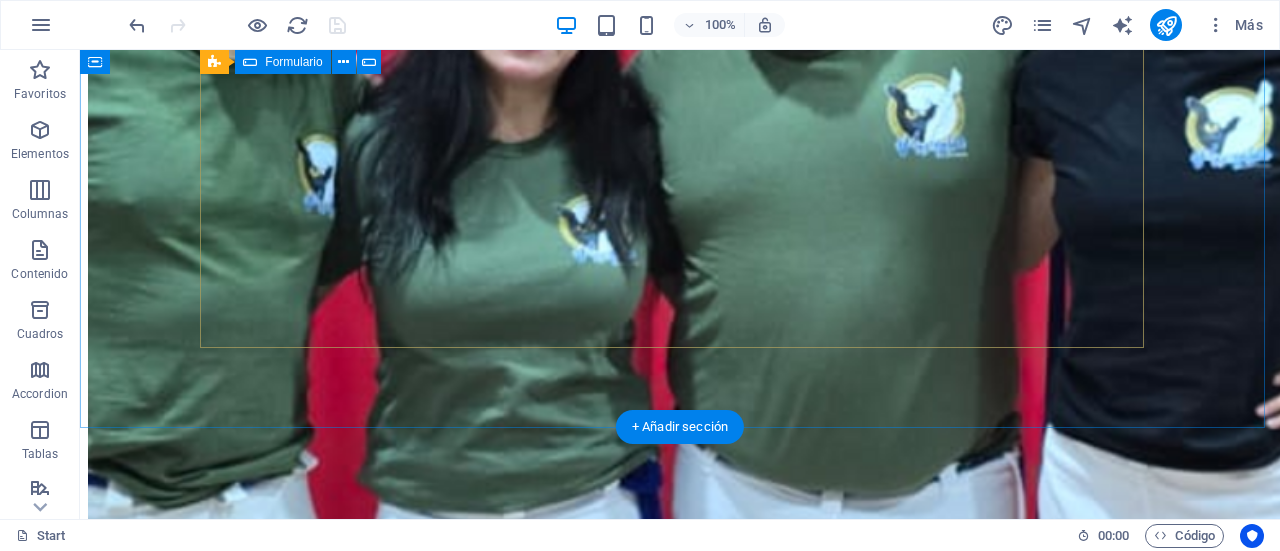 click on "¿Ilegible? Cargar nuevo Enviar" at bounding box center (680, 1963) 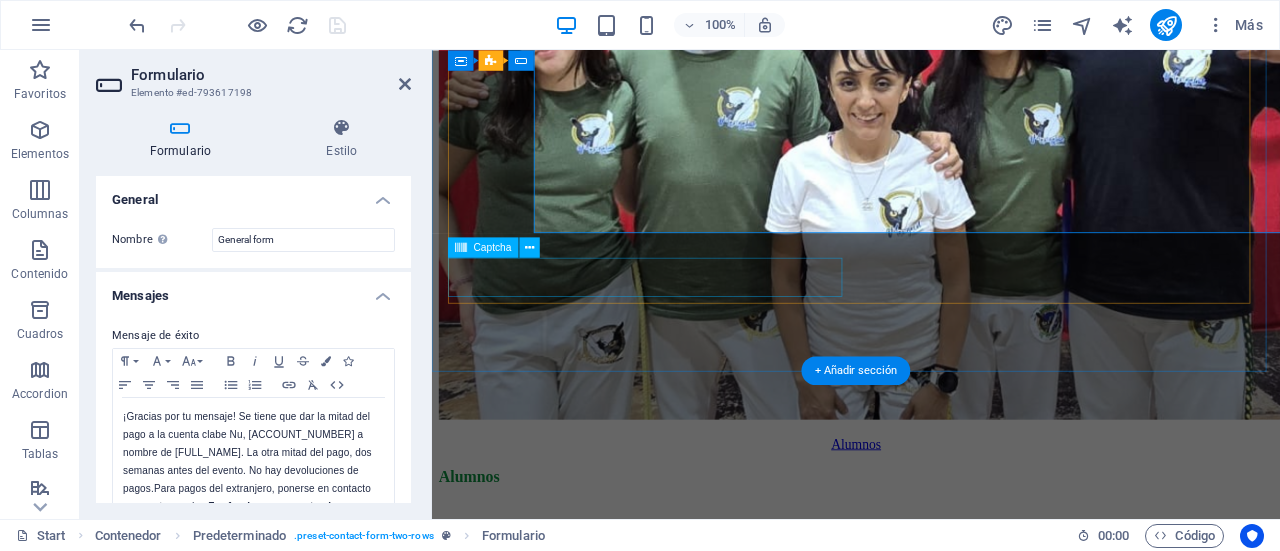 scroll, scrollTop: 8437, scrollLeft: 0, axis: vertical 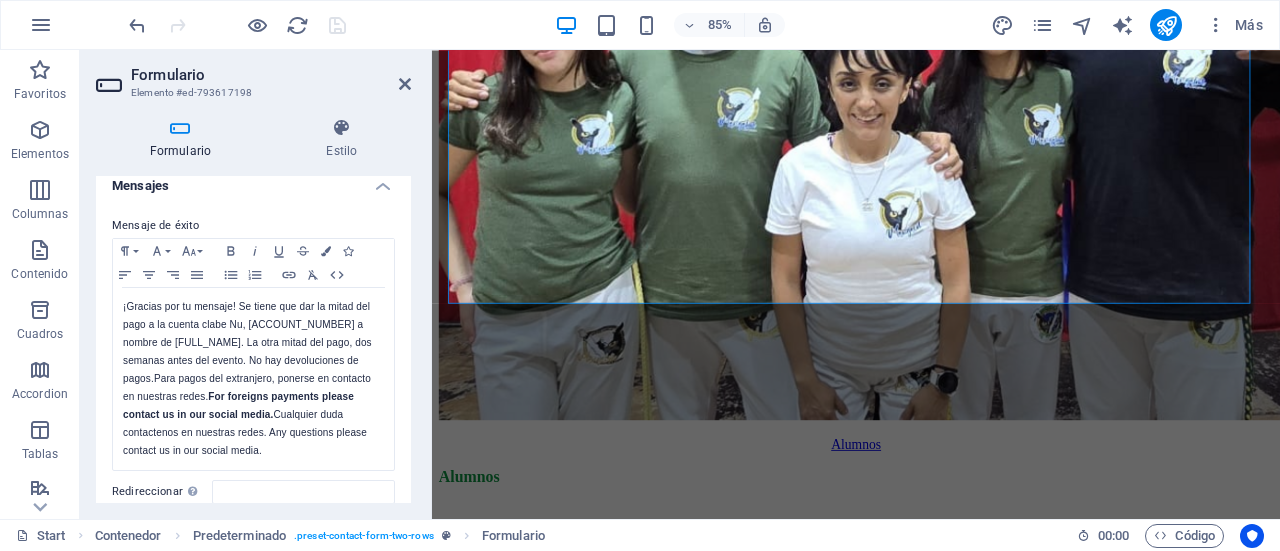 click at bounding box center [405, 84] 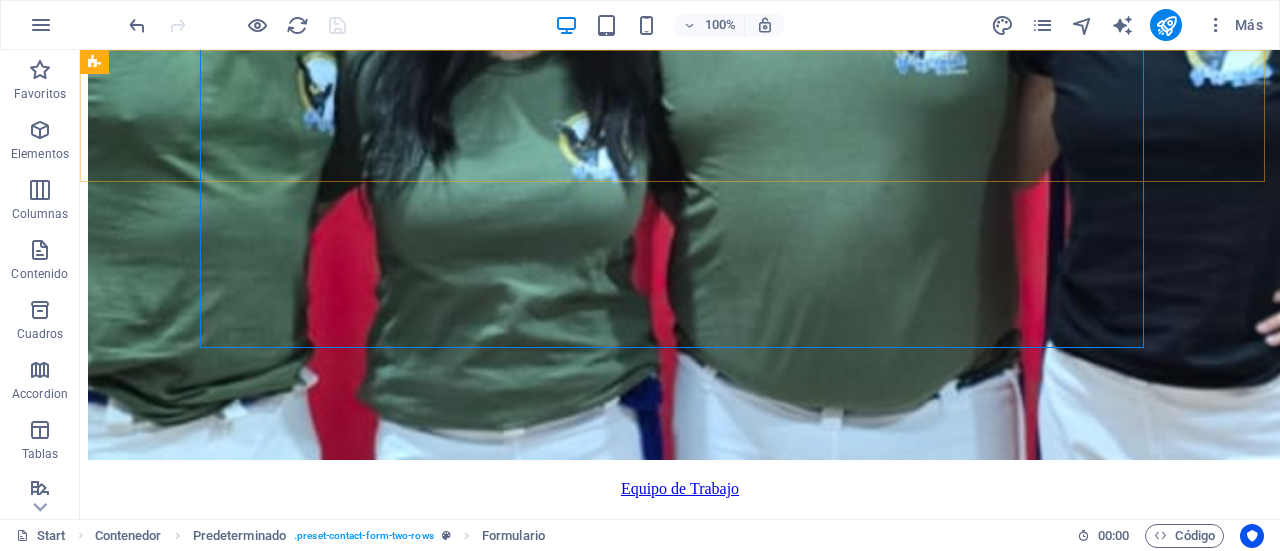 scroll, scrollTop: 8354, scrollLeft: 0, axis: vertical 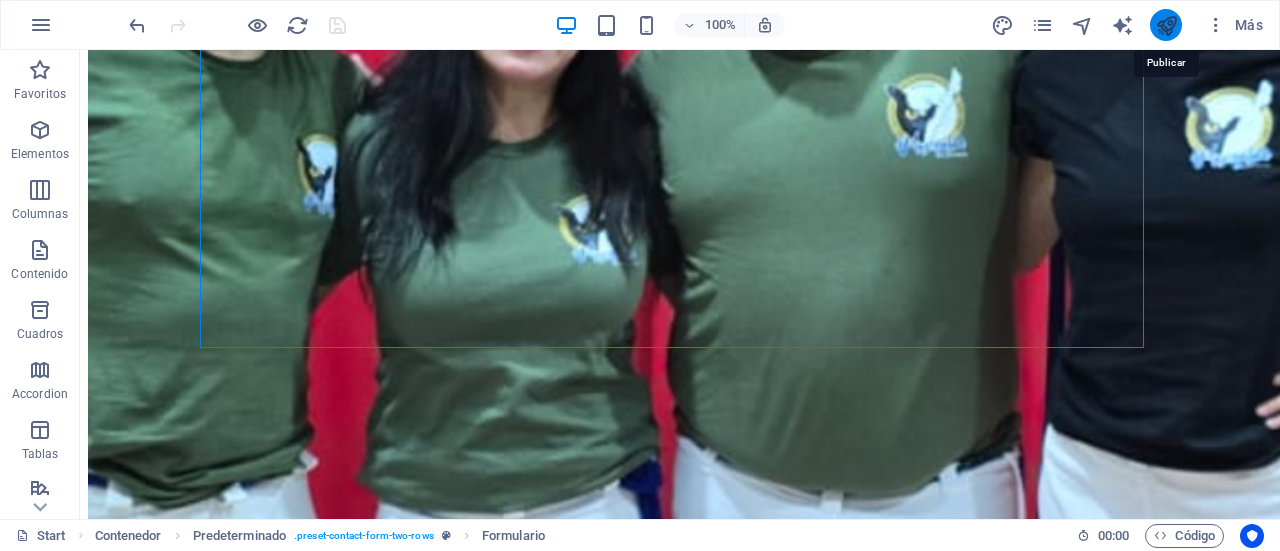 click at bounding box center [1166, 25] 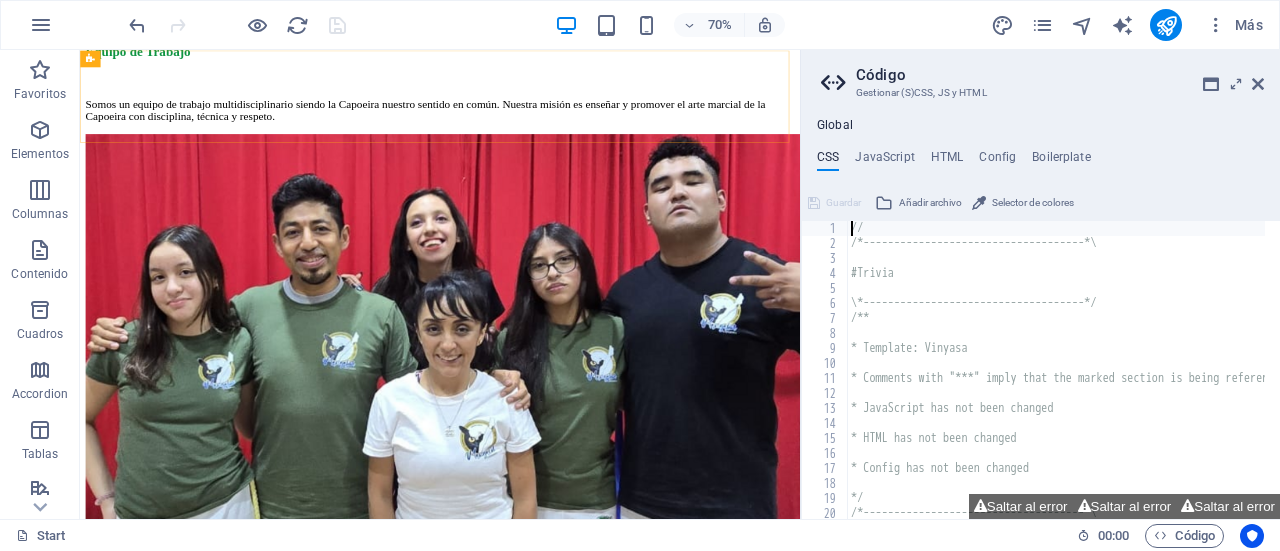 scroll, scrollTop: 8556, scrollLeft: 0, axis: vertical 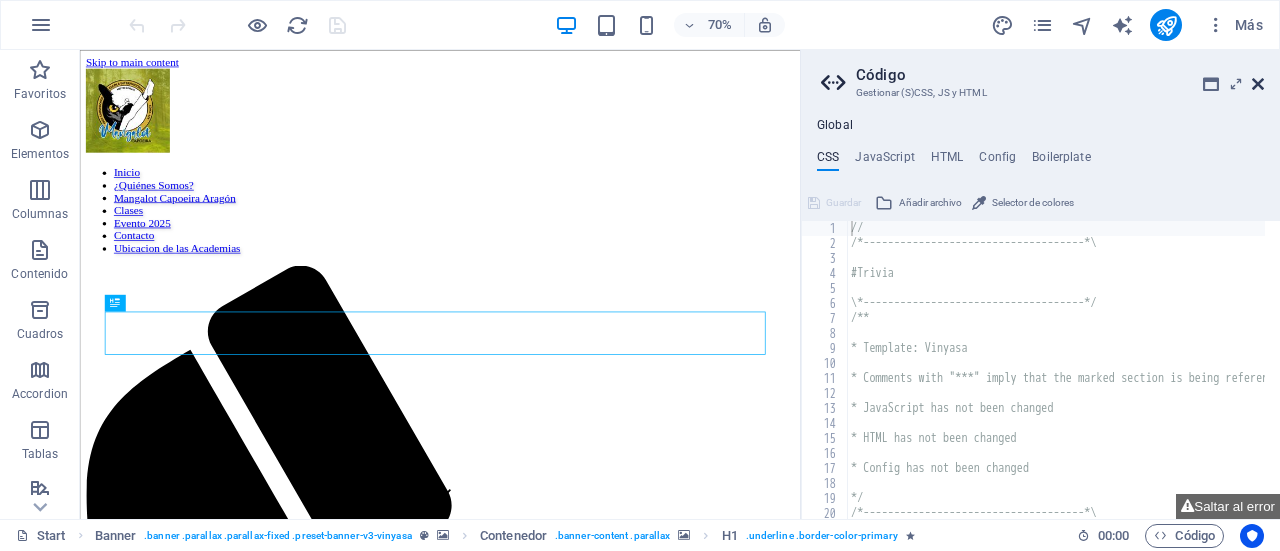 click at bounding box center [1258, 84] 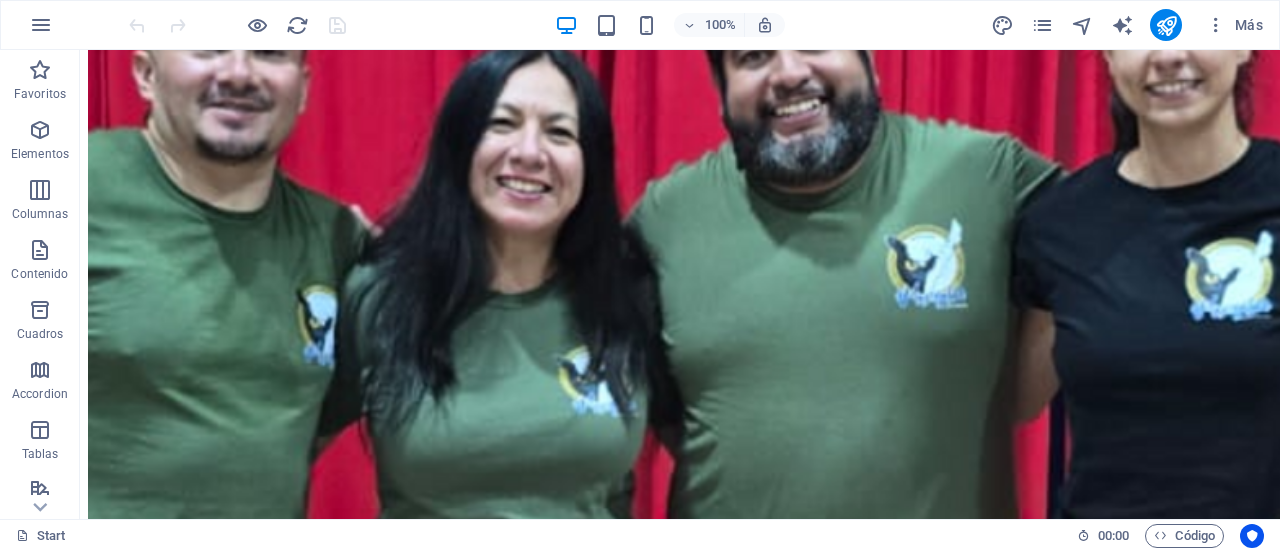 scroll, scrollTop: 8055, scrollLeft: 0, axis: vertical 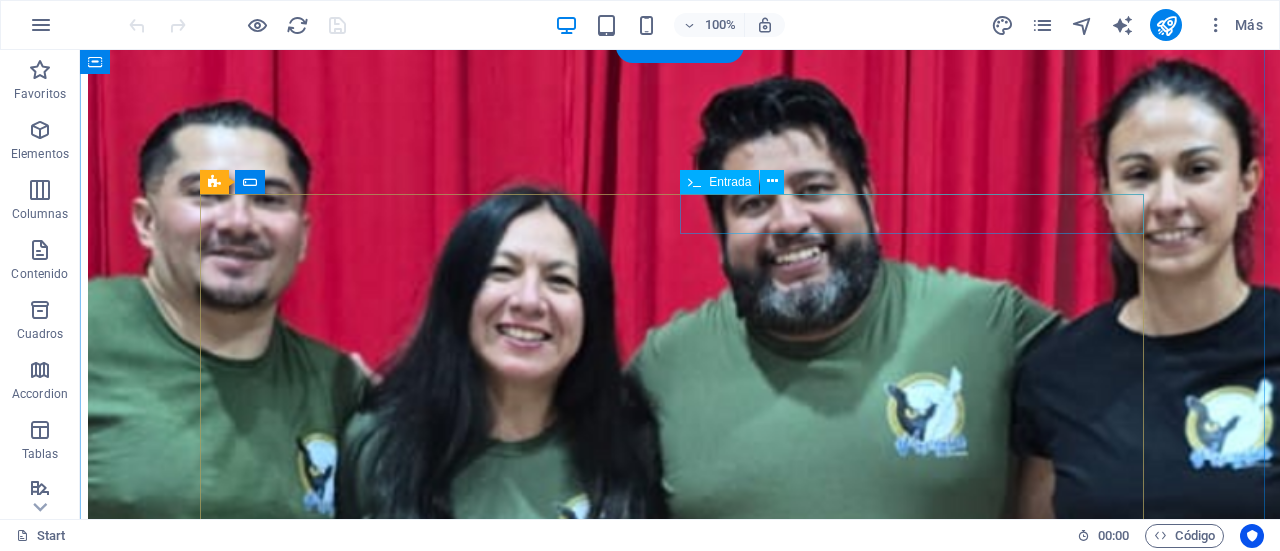 click at bounding box center [680, 2116] 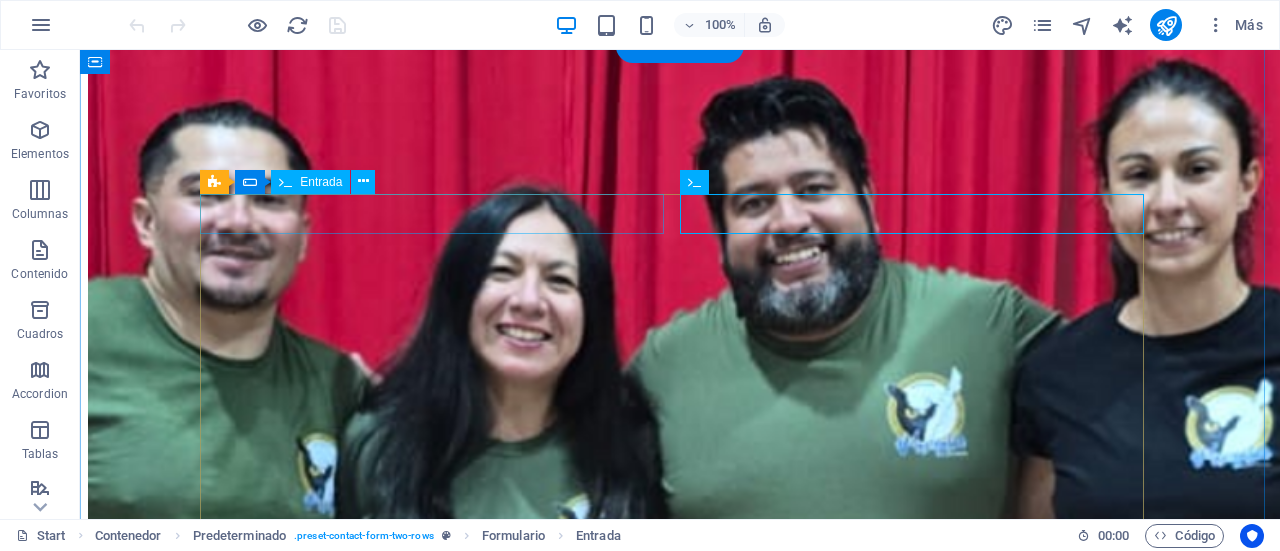 click at bounding box center [680, 2095] 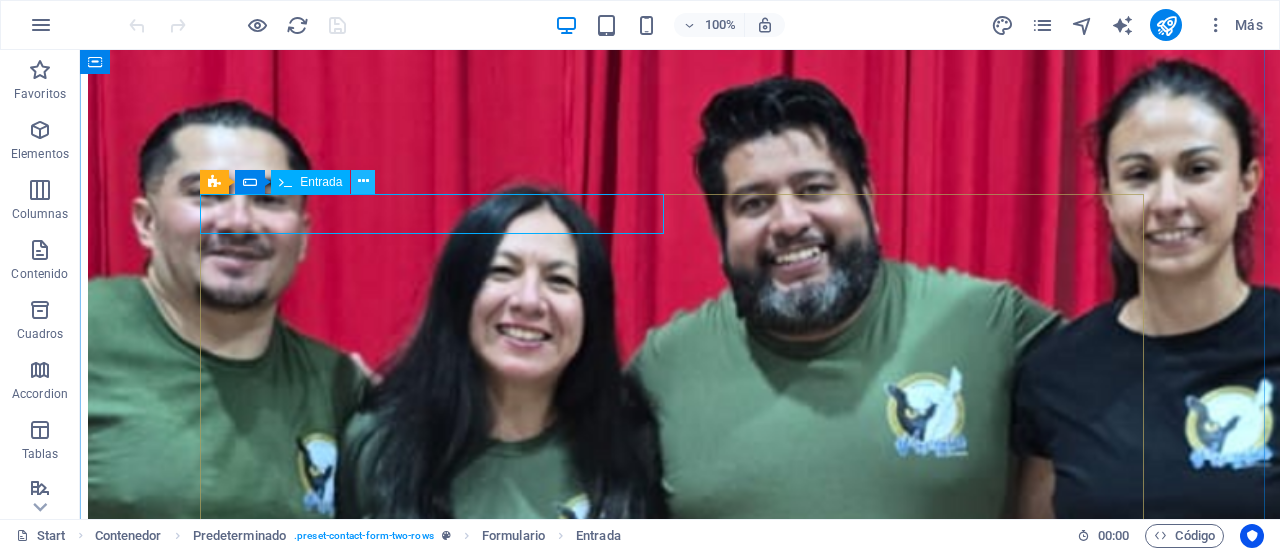 click at bounding box center [363, 181] 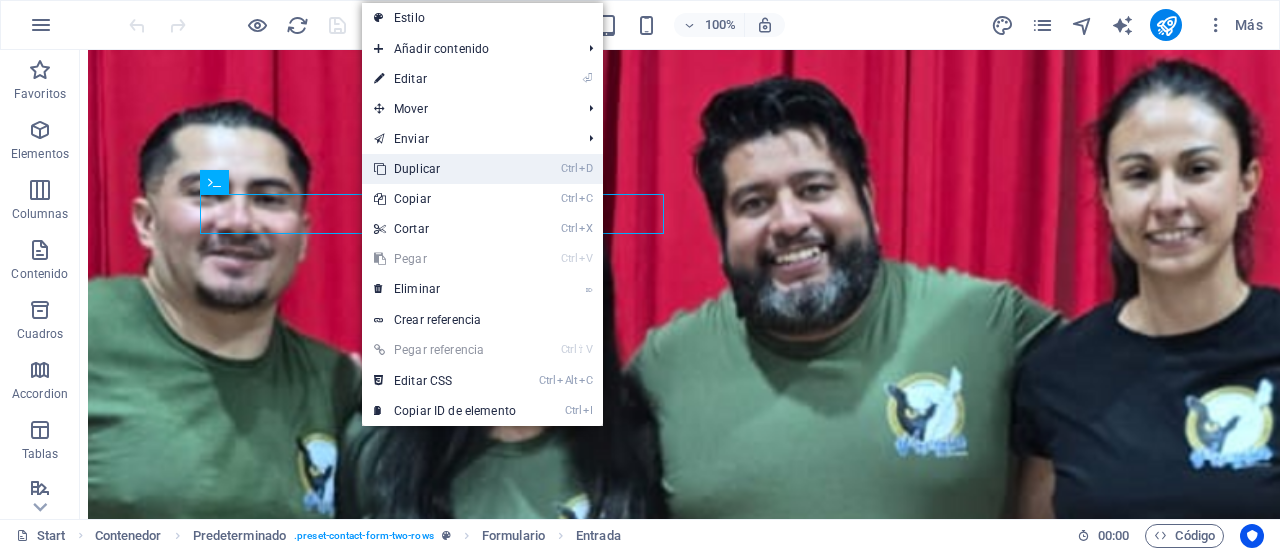 click on "Ctrl D  Duplicar" at bounding box center (445, 169) 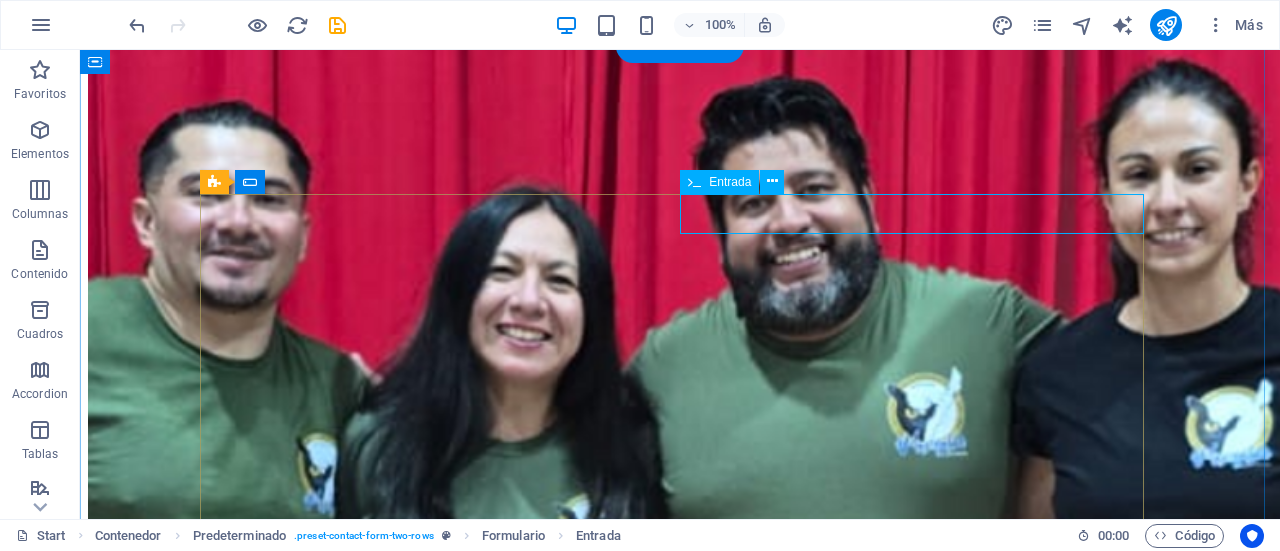 click at bounding box center (680, 2116) 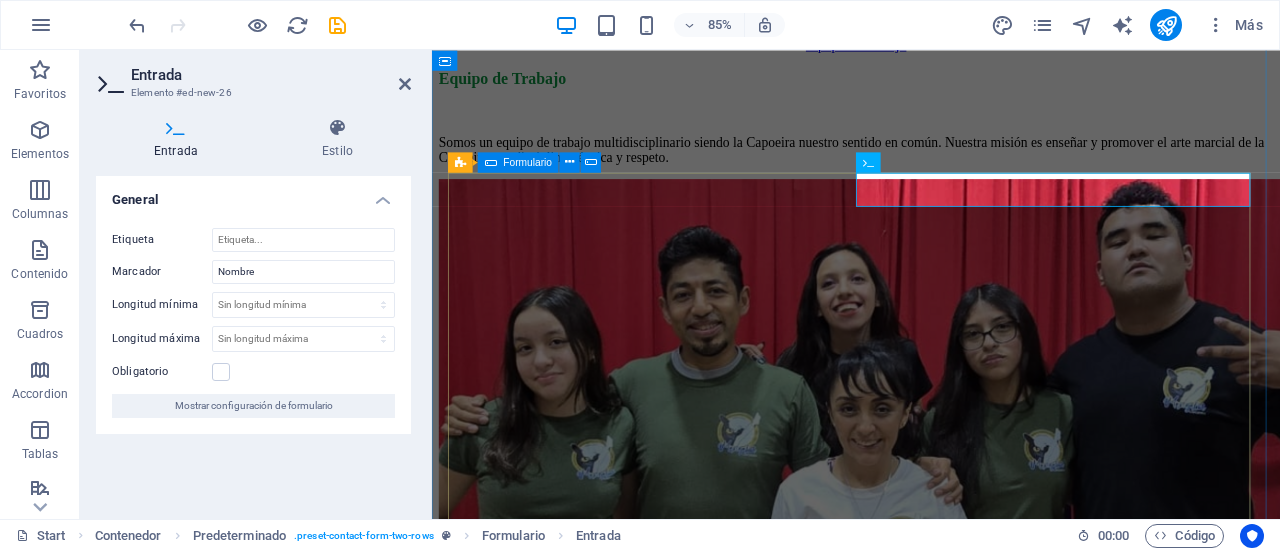 scroll, scrollTop: 8138, scrollLeft: 0, axis: vertical 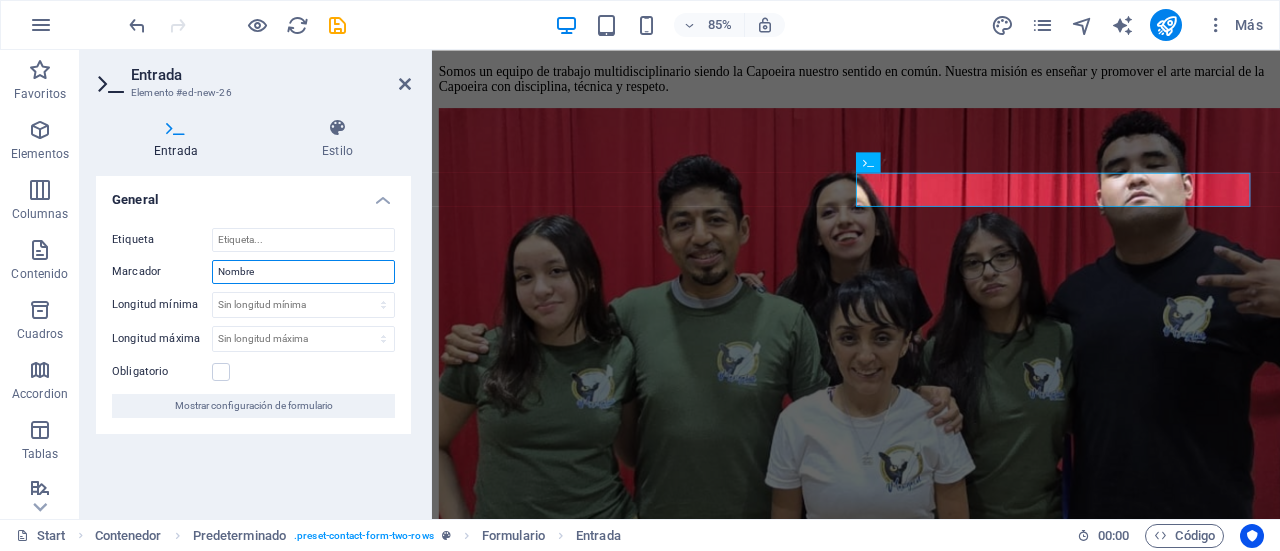 drag, startPoint x: 272, startPoint y: 269, endPoint x: 154, endPoint y: 273, distance: 118.06778 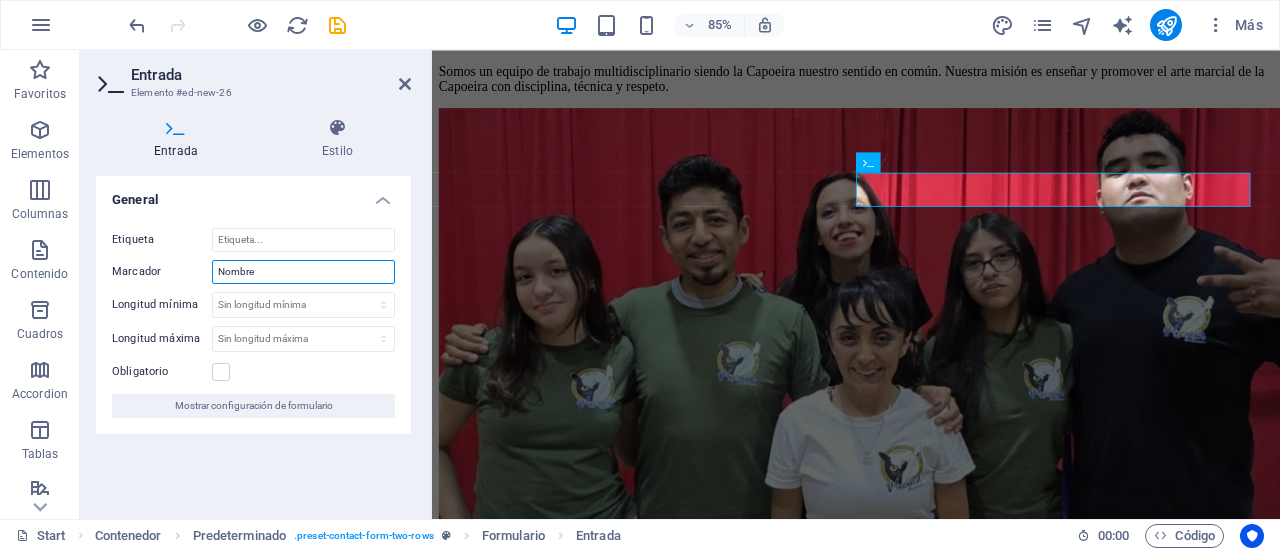 click on "Marcador [NAME]" at bounding box center [253, 272] 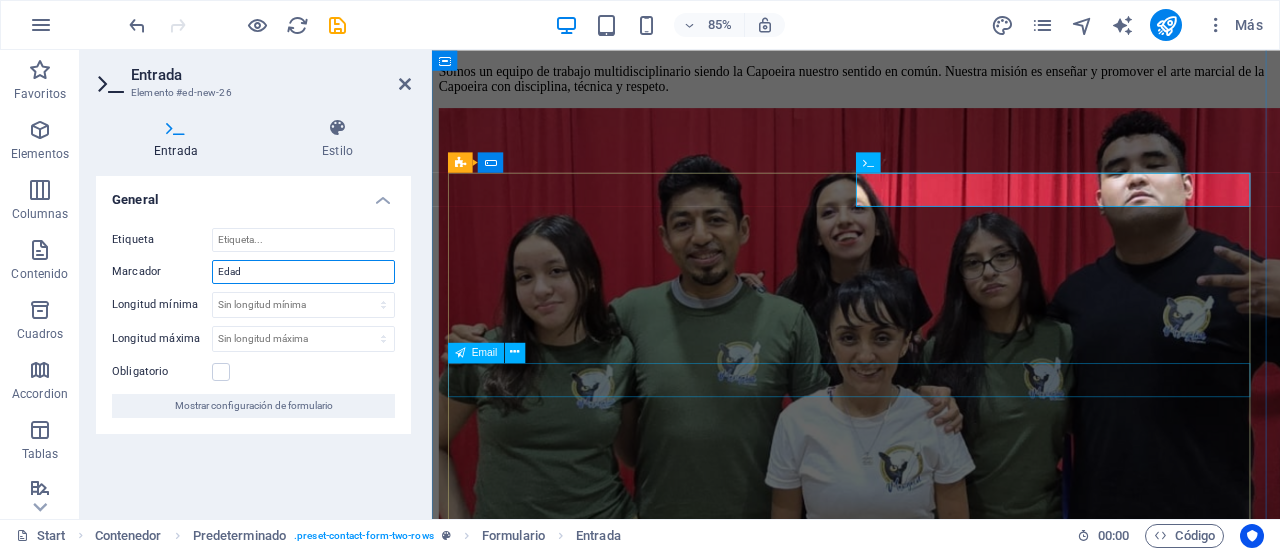 type on "Edad" 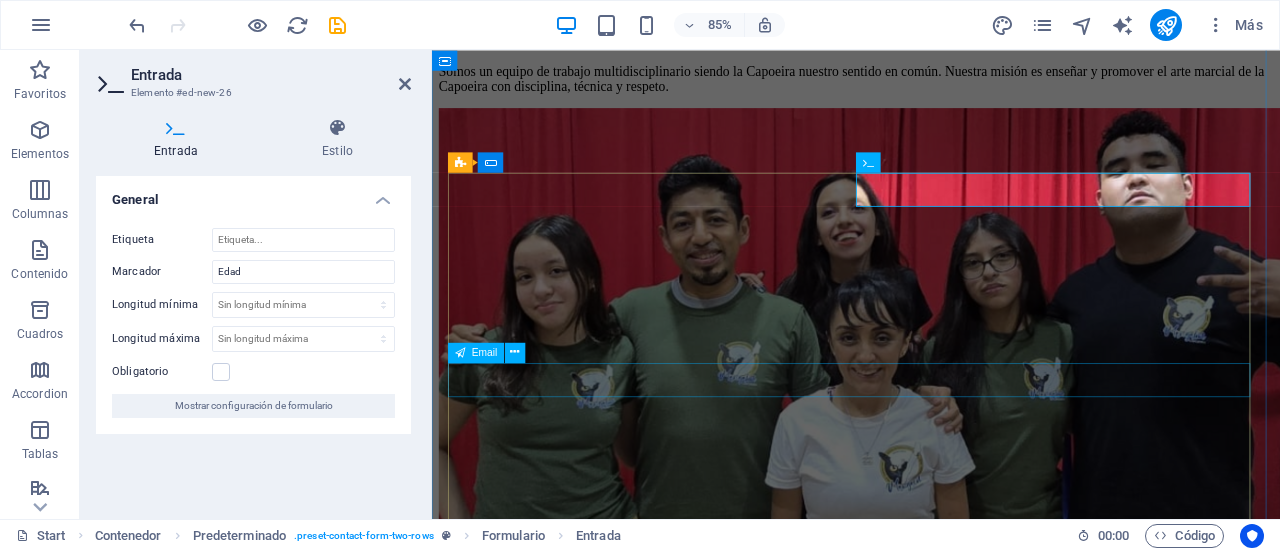 click at bounding box center [931, 1236] 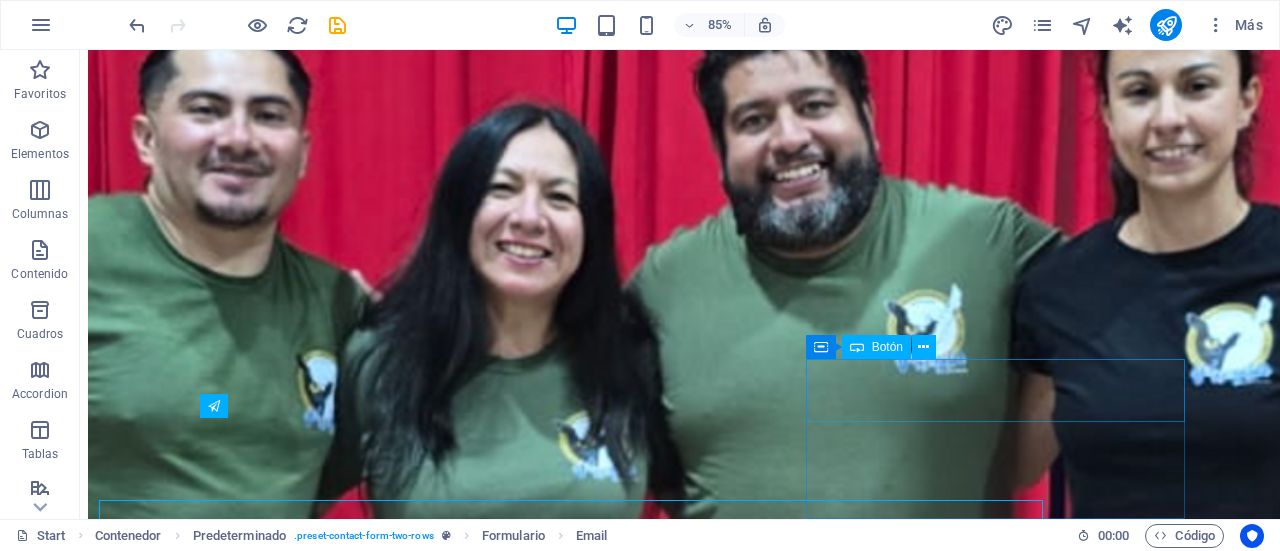 scroll, scrollTop: 8055, scrollLeft: 0, axis: vertical 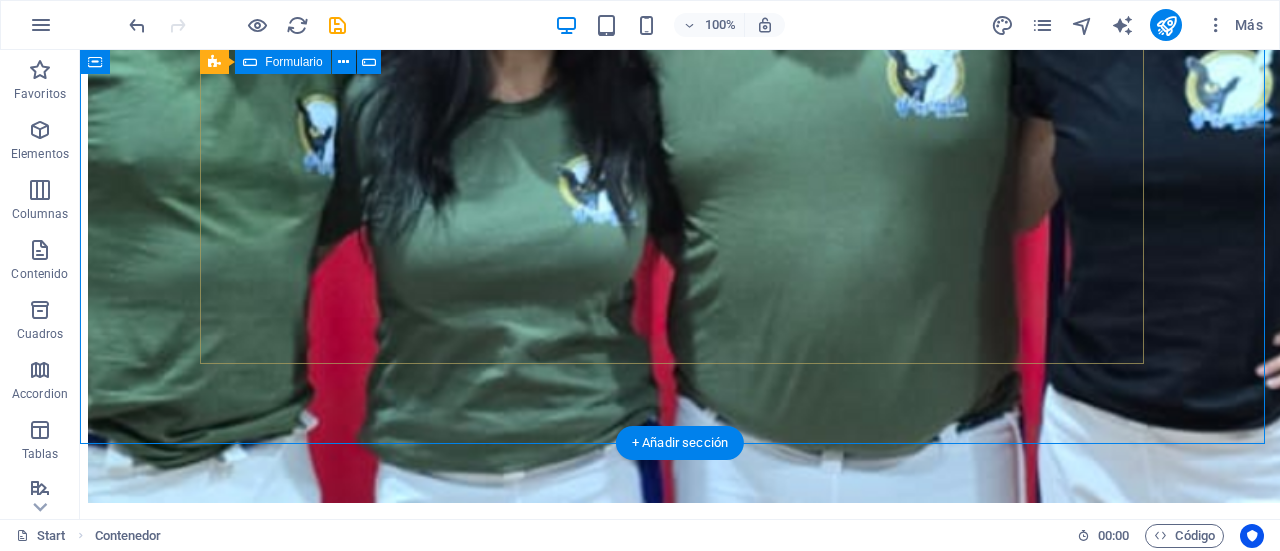 click on "¿Ilegible? Cargar nuevo Enviar" at bounding box center (680, 1933) 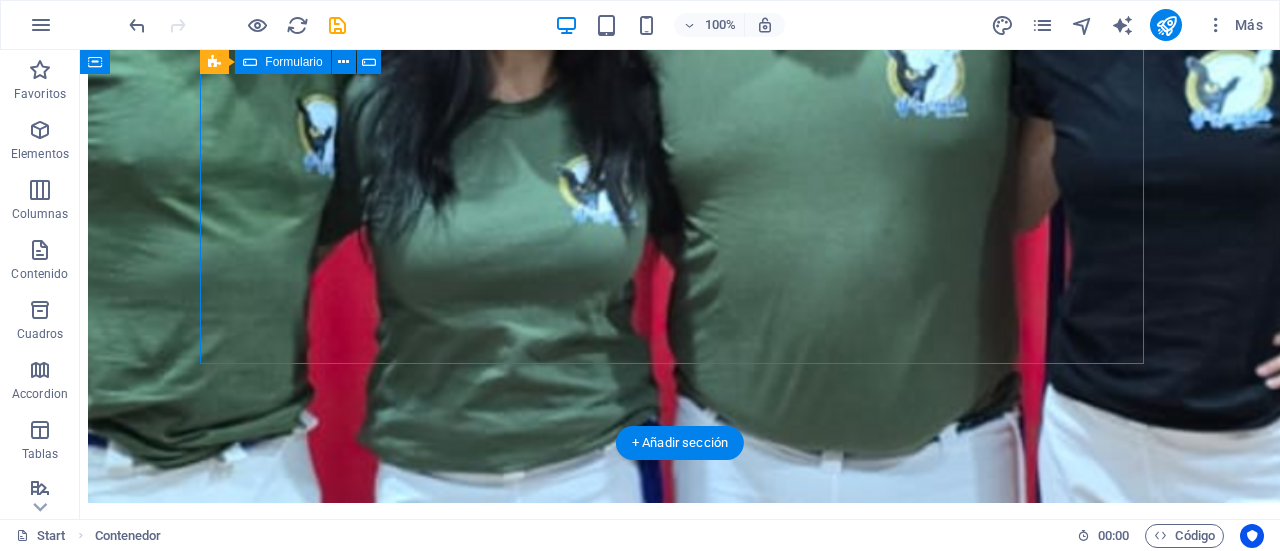 click on "¿Ilegible? Cargar nuevo Enviar" at bounding box center (680, 1933) 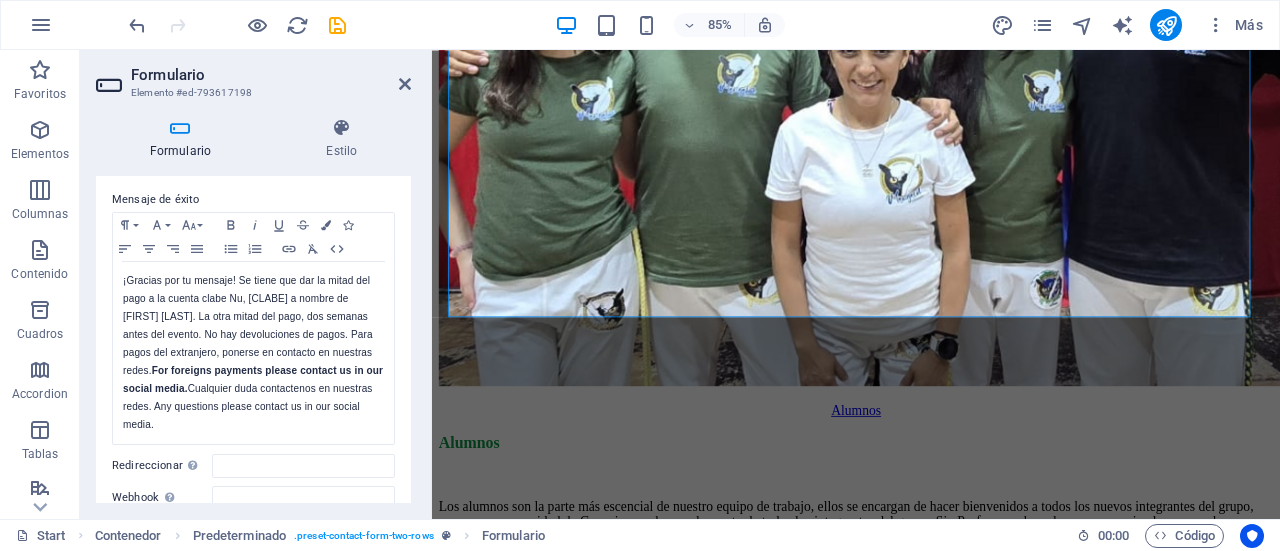 scroll, scrollTop: 154, scrollLeft: 0, axis: vertical 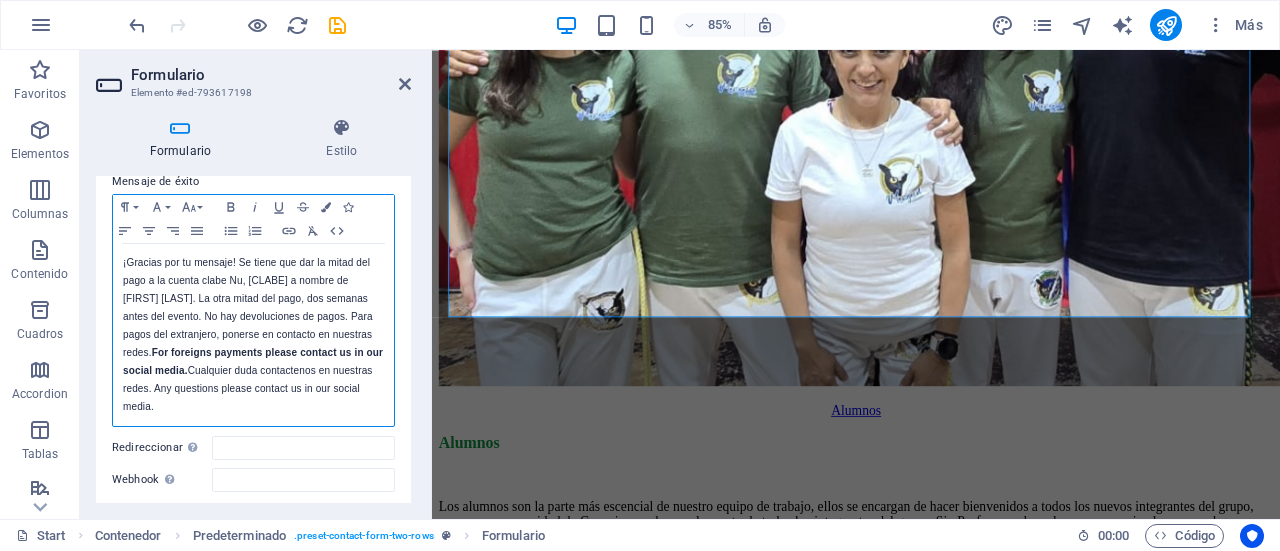 click on "¡Gracias por tu mensaje! Se tiene que dar la mitad del pago a la cuenta clabe Nu, [CLABE] a nombre de [FIRST] [LAST]. La otra mitad del pago, dos semanas antes del evento. No hay devoluciones de pagos. Para pagos del extranjero, ponerse en contacto en nuestras redes.  F or foreigns payments please contact us in our social media.  Cualquier duda contactenos en nuestras redes. Any questions please contact us in our social media." at bounding box center (253, 335) 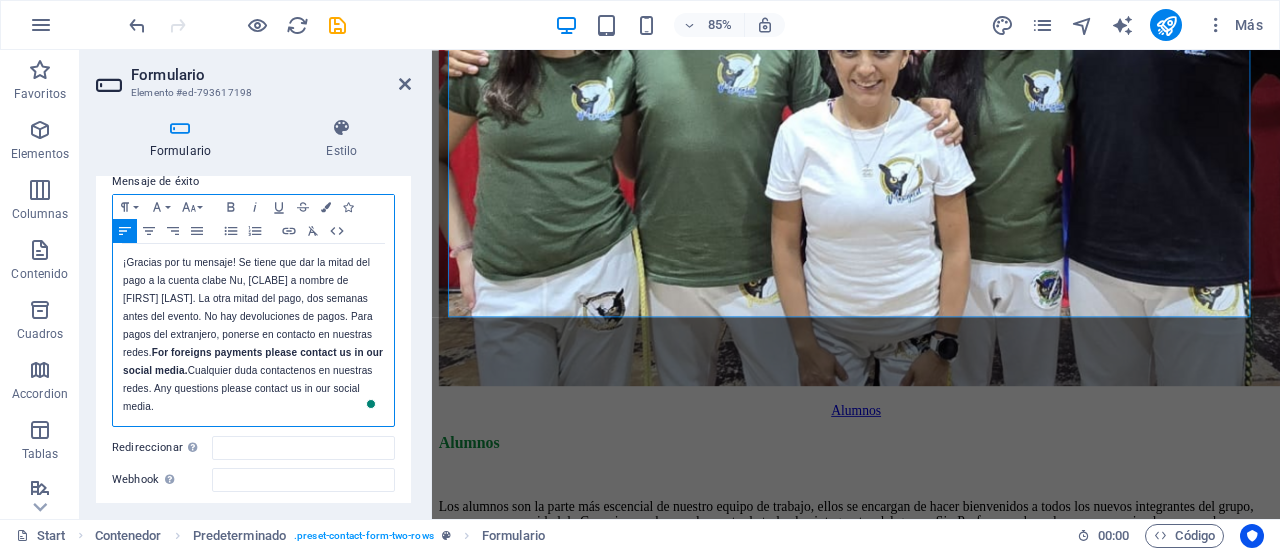 scroll, scrollTop: 154, scrollLeft: 0, axis: vertical 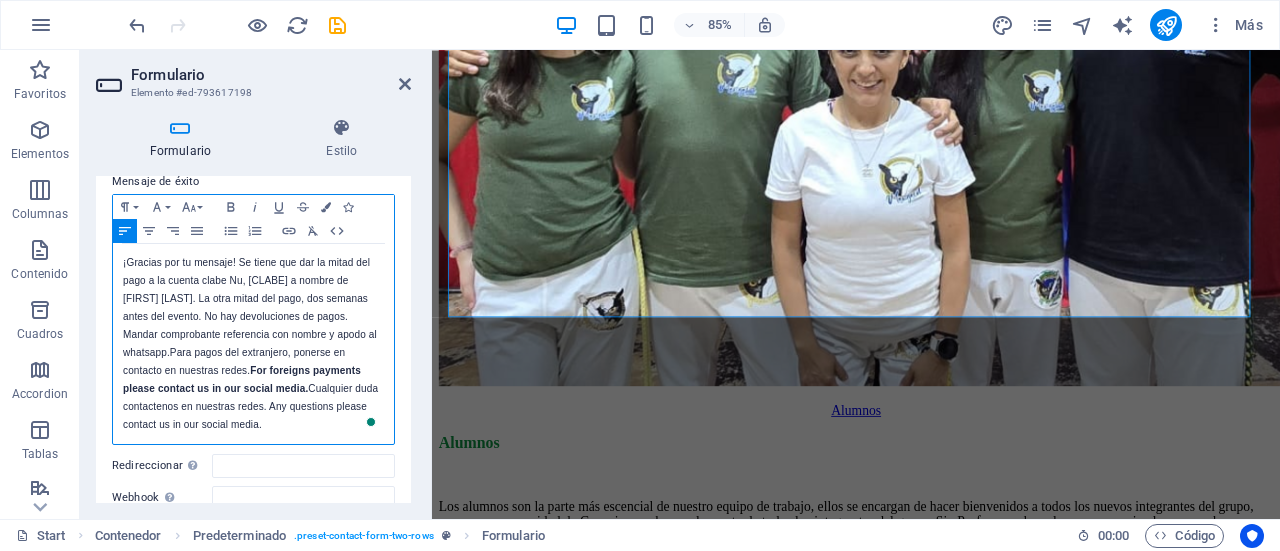 click on "¡Gracias por tu mensaje! Se tiene que dar la mitad del pago a la cuenta clabe Nu, [CLABE] a nombre de [FIRST] [LAST]. La otra mitad del pago, dos semanas antes del evento. No hay devoluciones de pagos. Mandar comprobante referencia con nombre y apodo al whatsapp.  Para pagos del extranjero, ponerse en contacto en nuestras redes.  F or foreigns payments please contact us in our social media.  Cualquier duda contactenos en nuestras redes. Any questions please contact us in our social media." at bounding box center (253, 344) 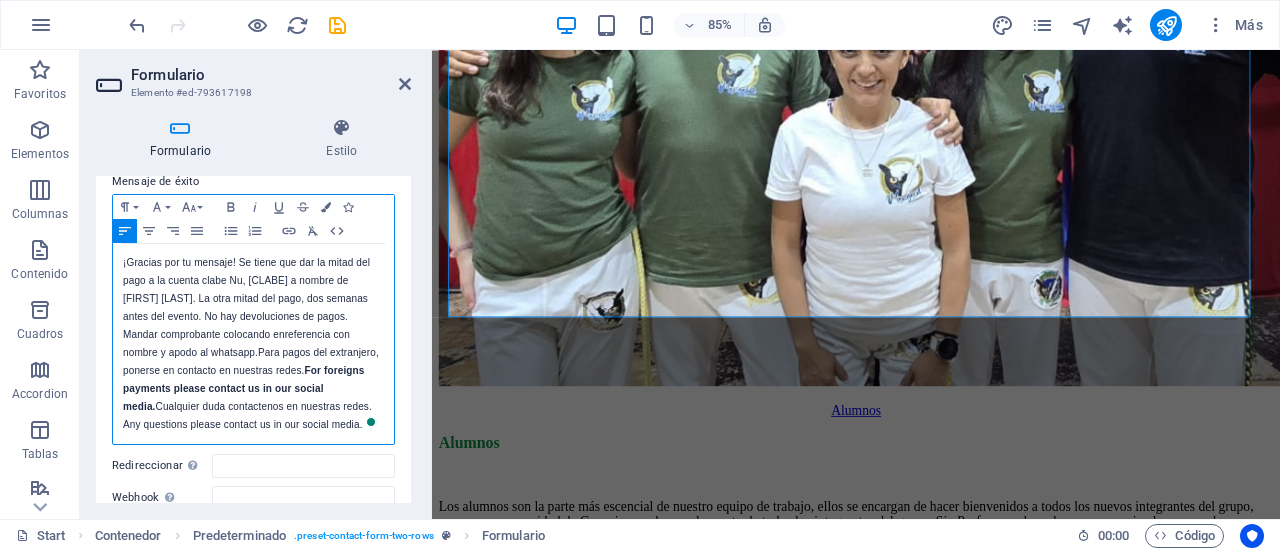 click on "¡Gracias por tu mensaje! Se tiene que dar la mitad del pago a la cuenta clabe Nu, [CLABE] a nombre de [FIRST] [LAST]. La otra mitad del pago, dos semanas antes del evento. No hay devoluciones de pagos. Mandar comprobante colocando en  referencia con nombre y apodo al whatsapp.  Para pagos del extranjero, ponerse en contacto en nuestras redes. F or foreigns payments please contact us in our social media.  Cualquier duda contactenos en nuestras redes. Any questions please contact us in our social media." at bounding box center [253, 344] 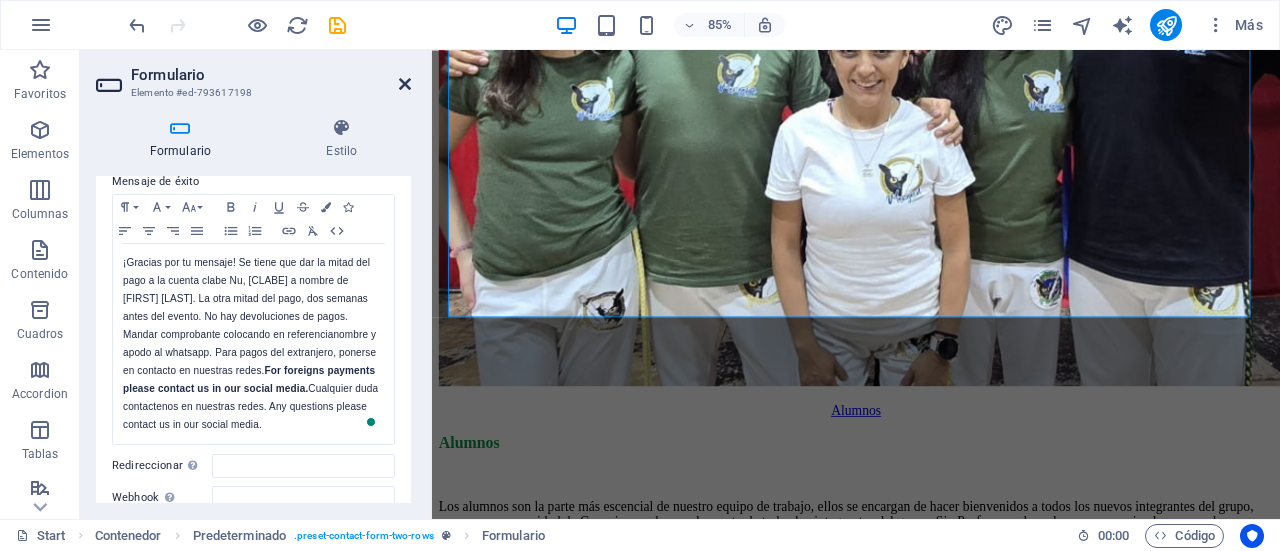 click at bounding box center [405, 84] 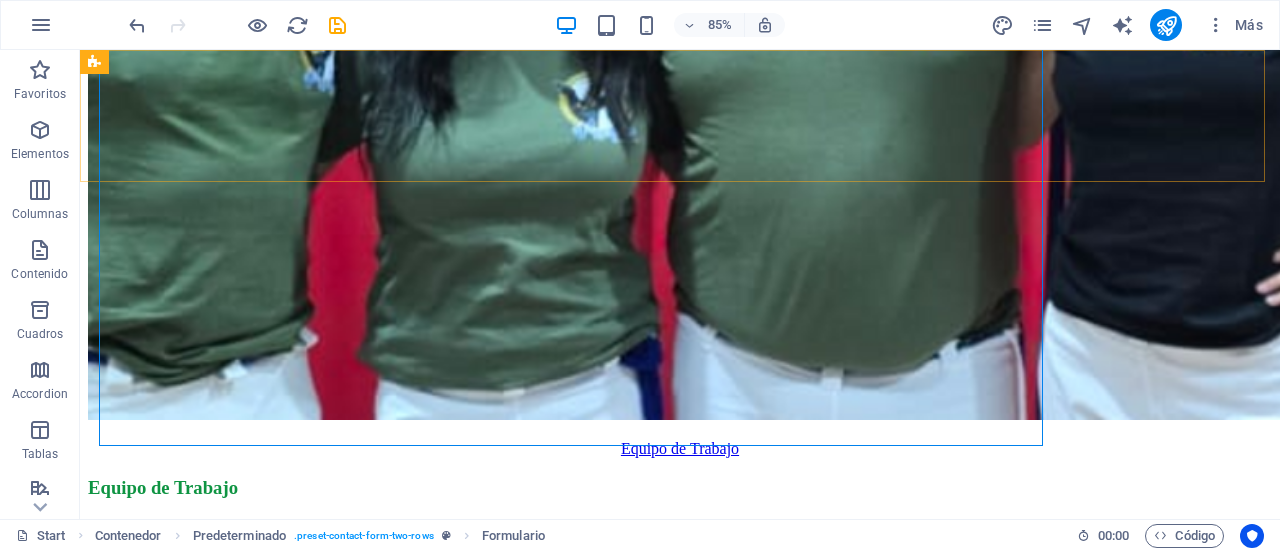 scroll, scrollTop: 8394, scrollLeft: 0, axis: vertical 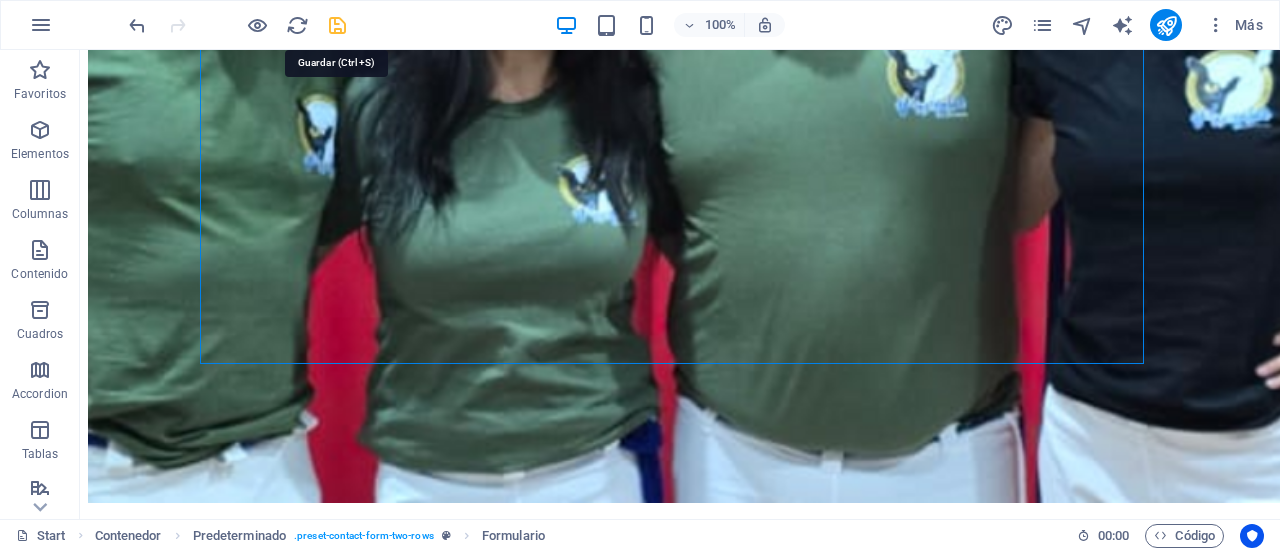 click at bounding box center [337, 25] 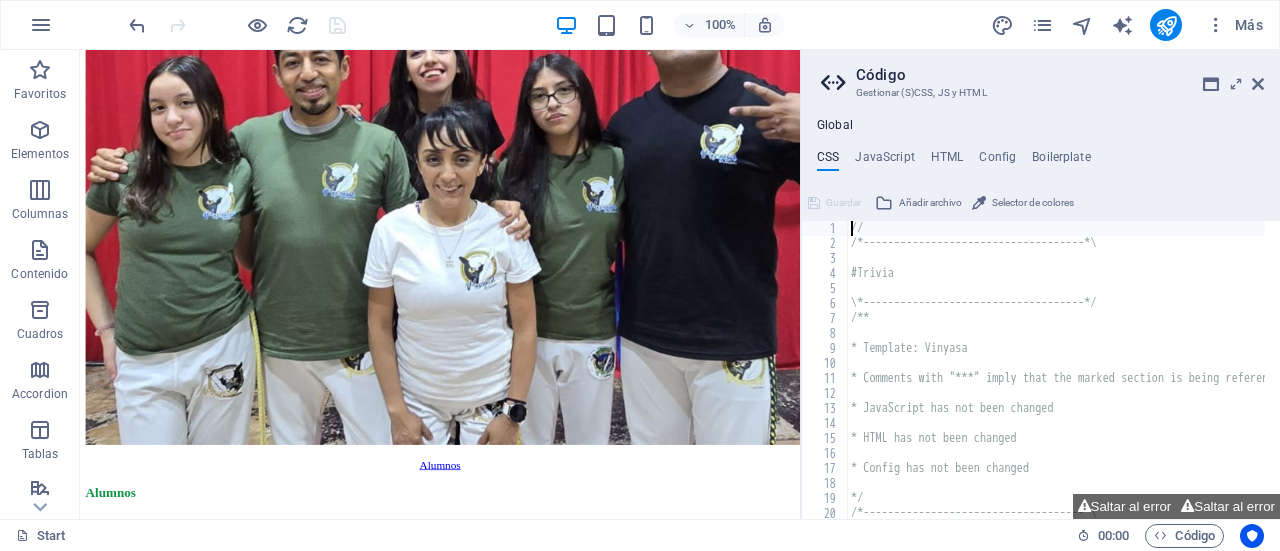 scroll, scrollTop: 8596, scrollLeft: 0, axis: vertical 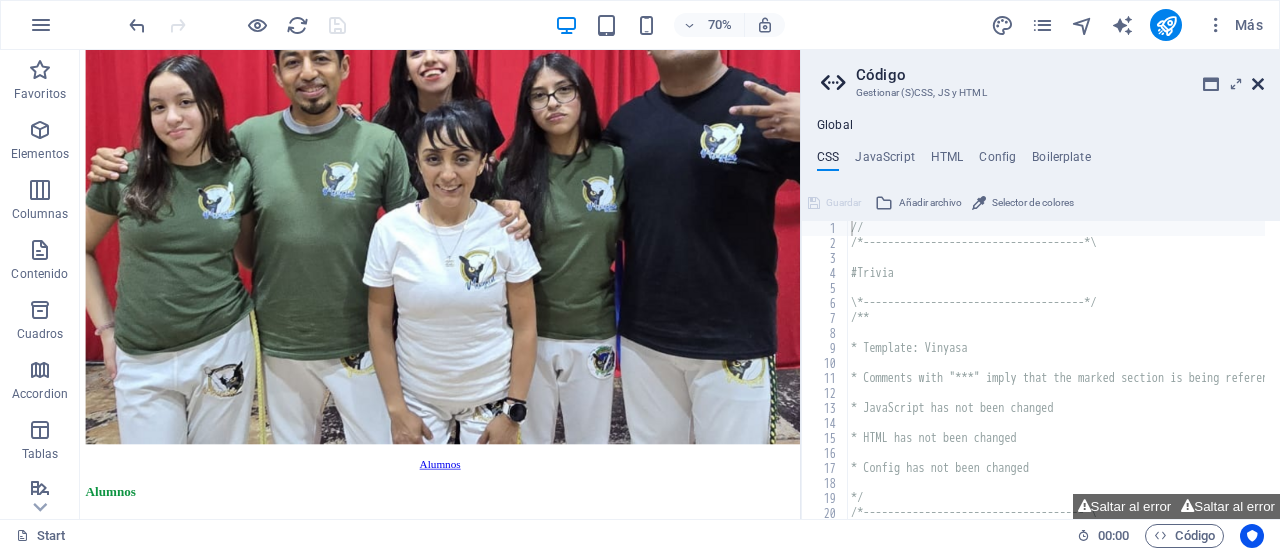 drag, startPoint x: 1256, startPoint y: 83, endPoint x: 1170, endPoint y: 33, distance: 99.47864 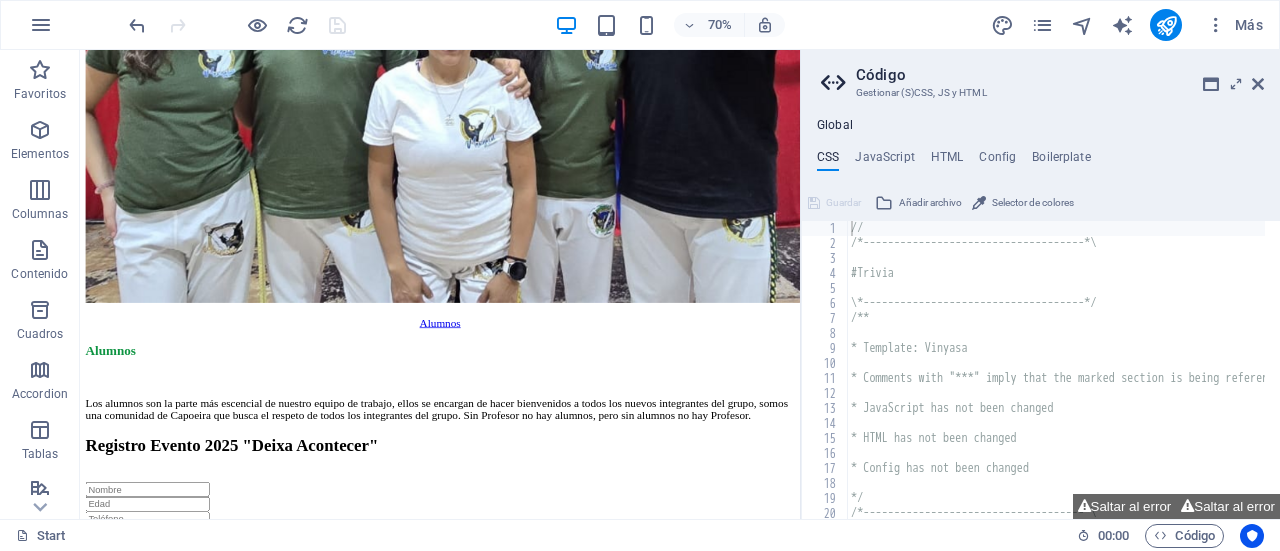 scroll, scrollTop: 8394, scrollLeft: 0, axis: vertical 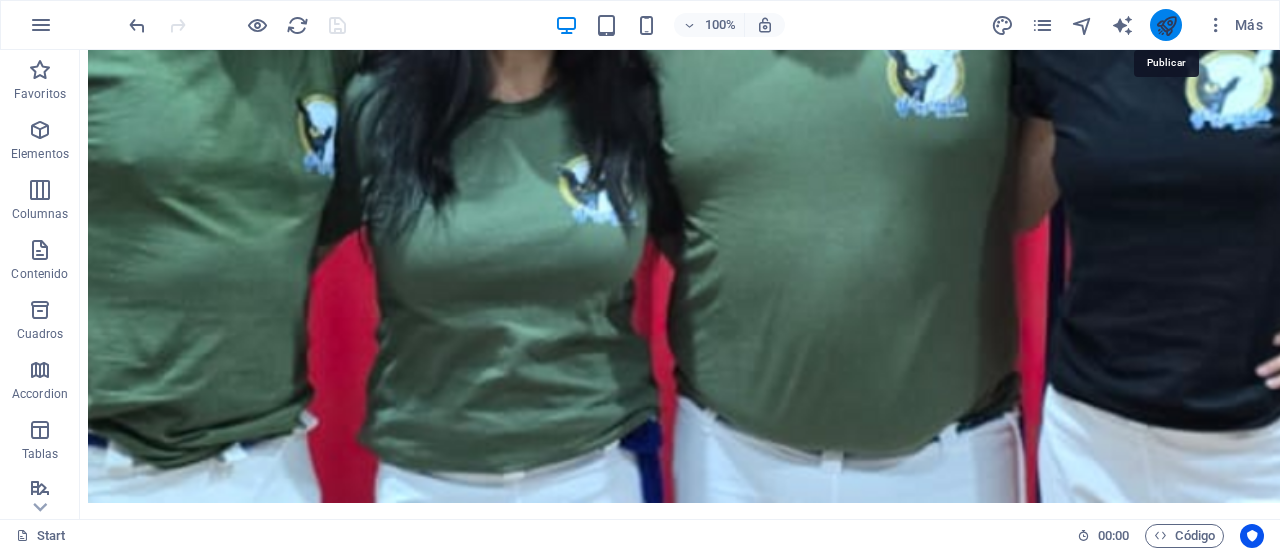 click at bounding box center (1166, 25) 